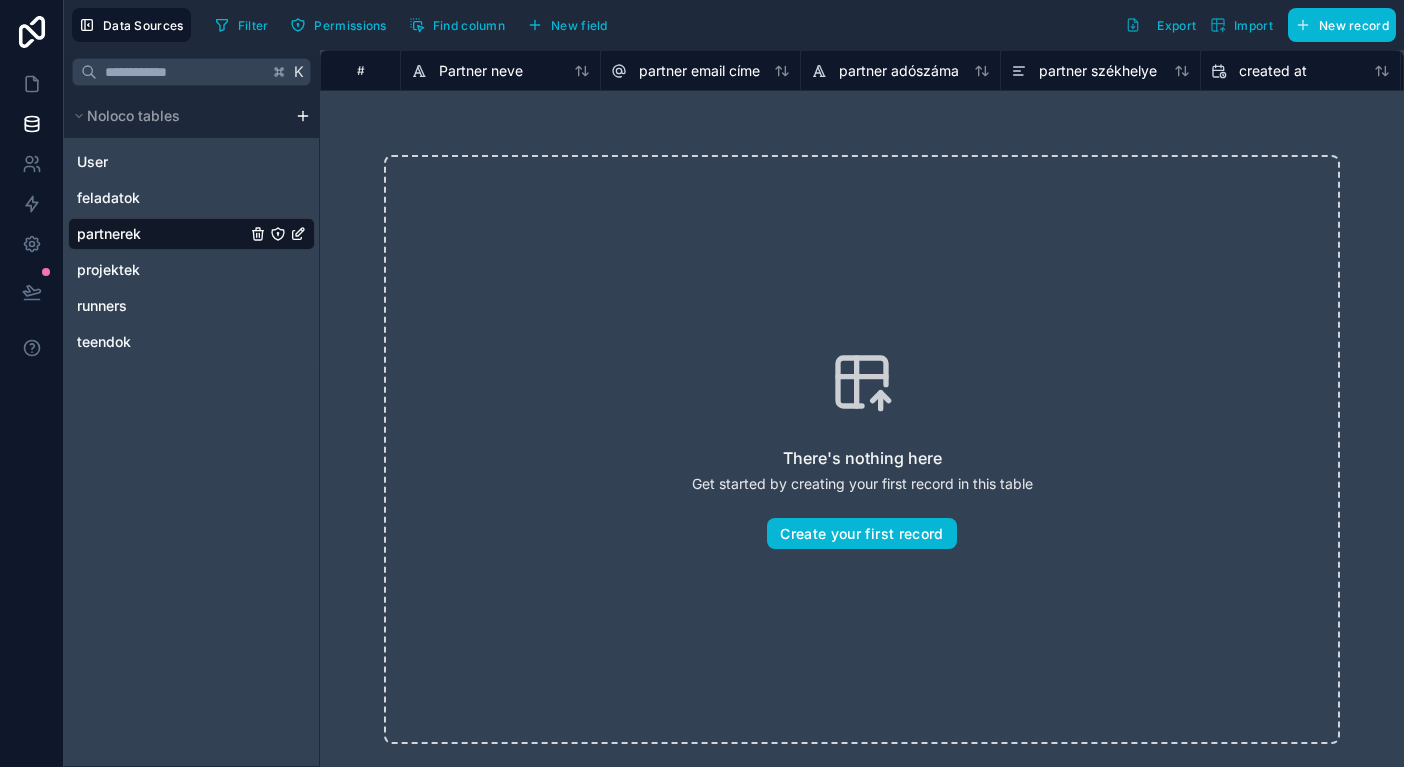 scroll, scrollTop: 0, scrollLeft: 0, axis: both 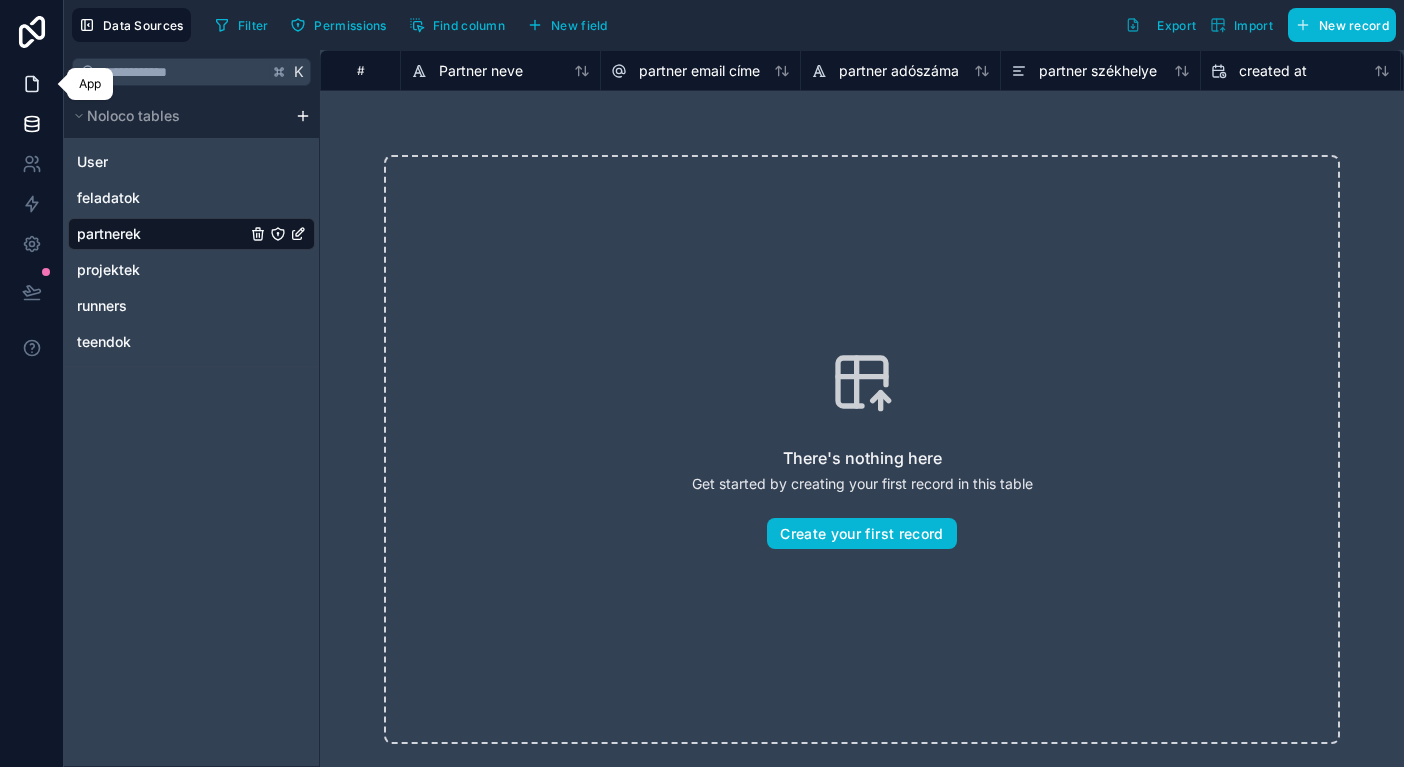 click 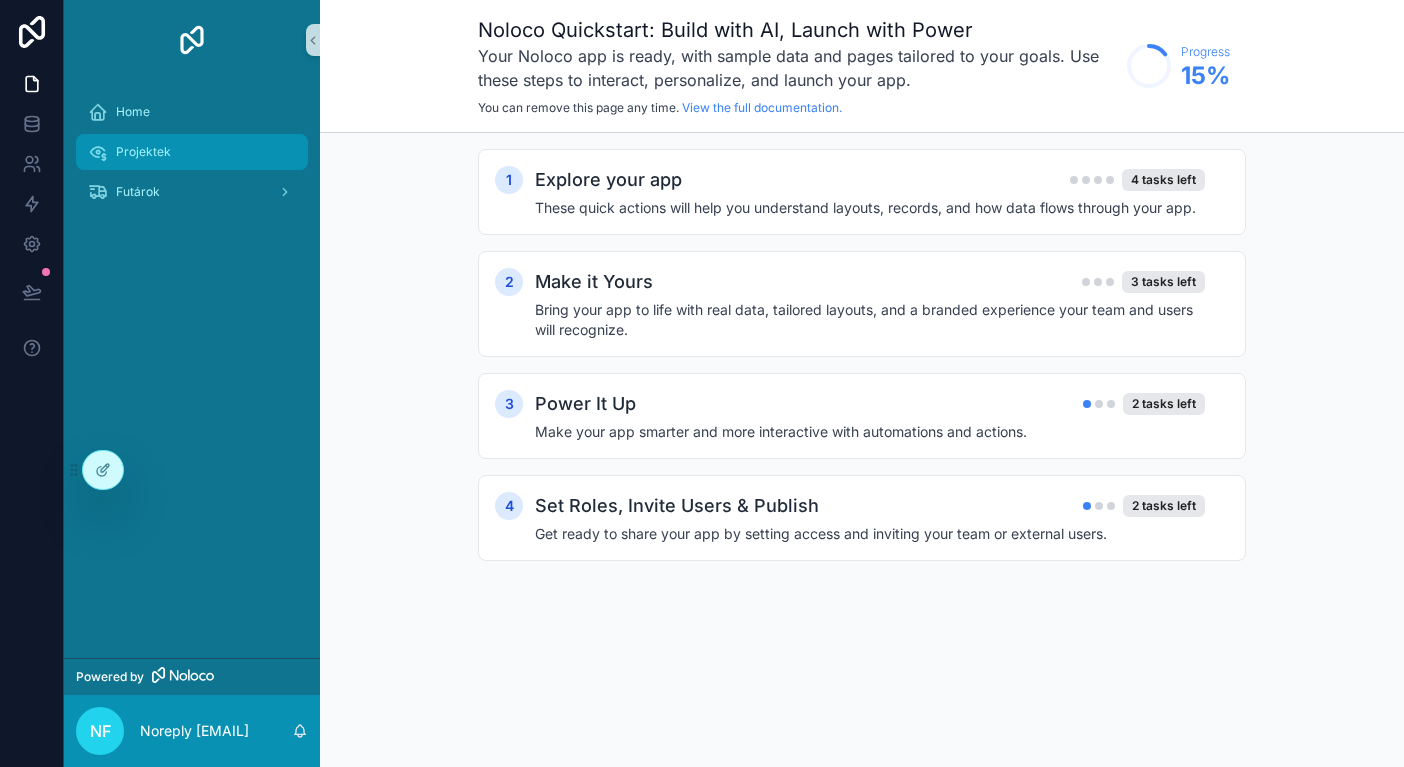 scroll, scrollTop: 0, scrollLeft: 0, axis: both 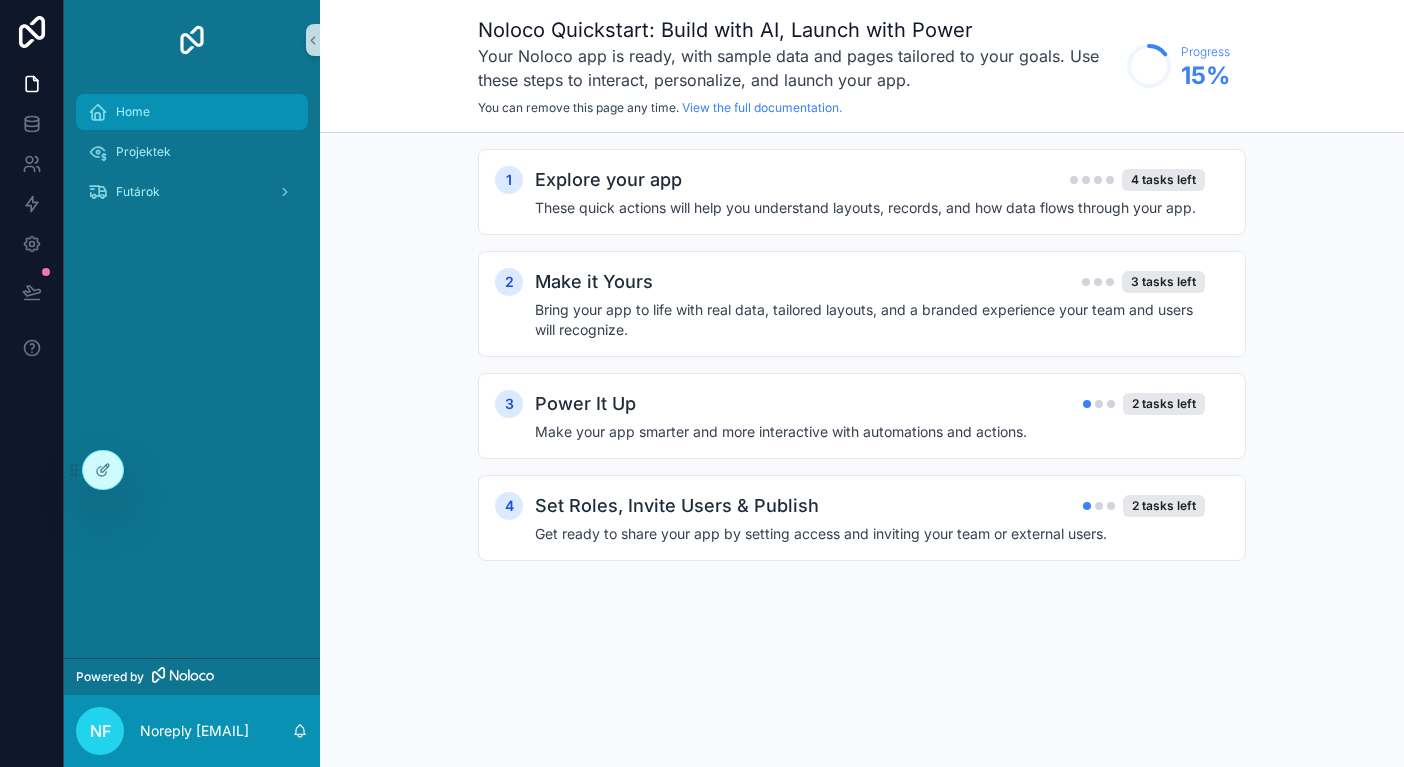 click on "Home" at bounding box center [192, 112] 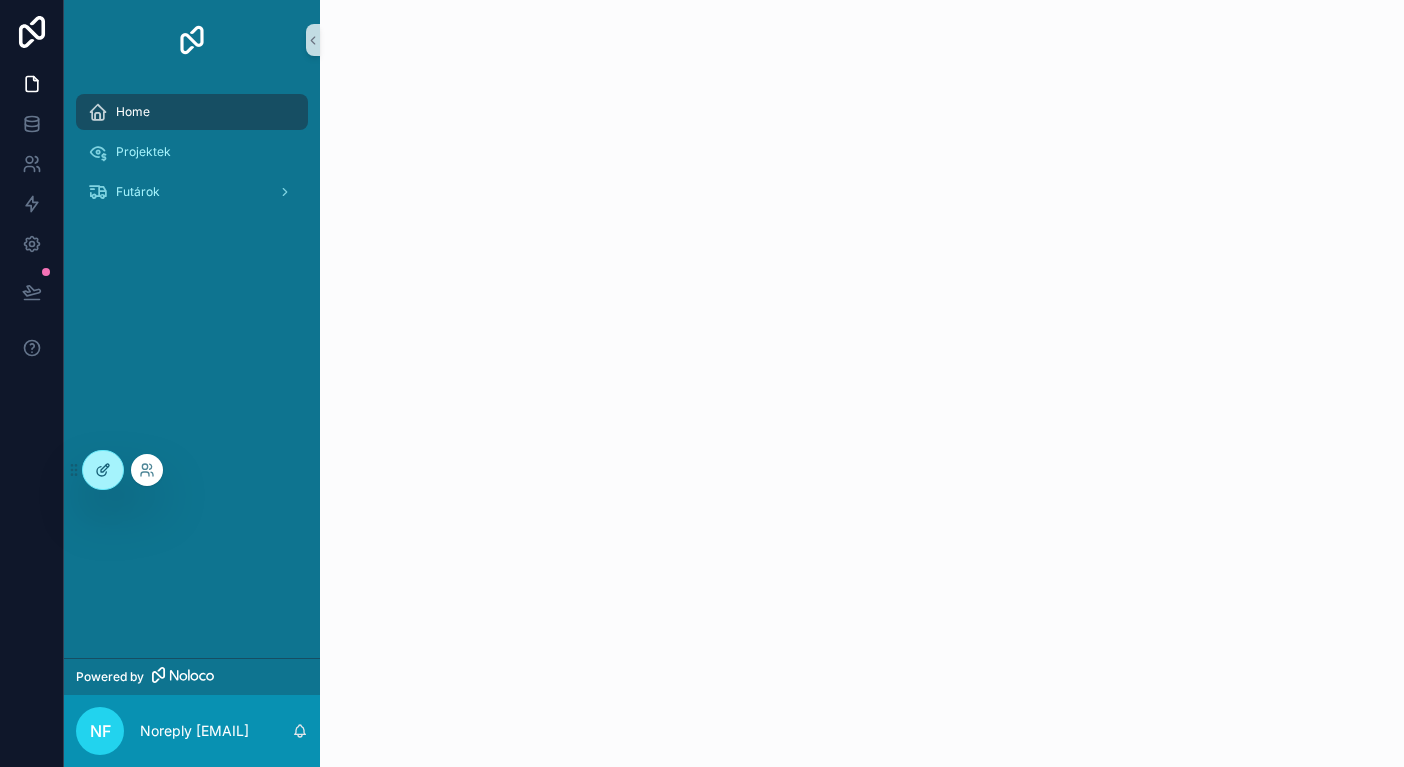 click 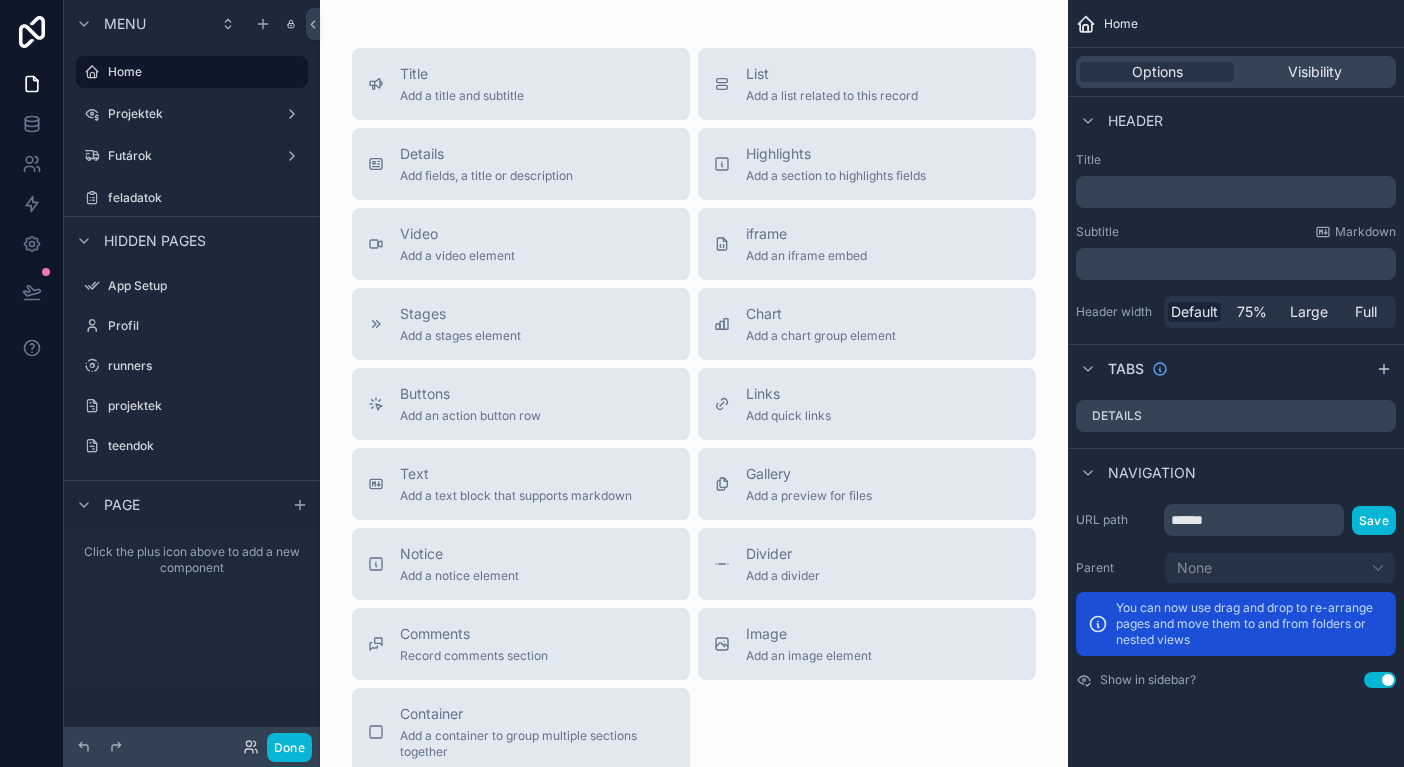 scroll, scrollTop: 0, scrollLeft: 0, axis: both 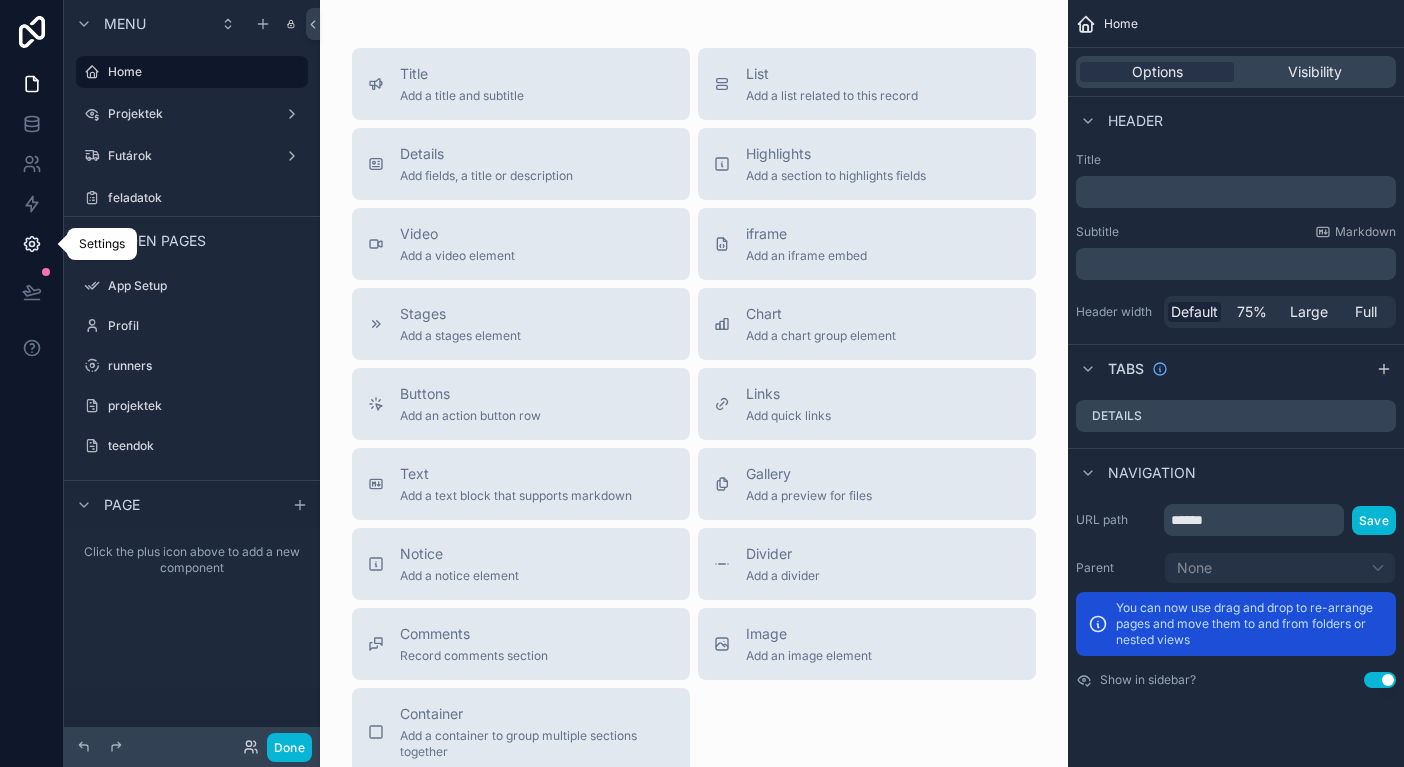click at bounding box center [31, 244] 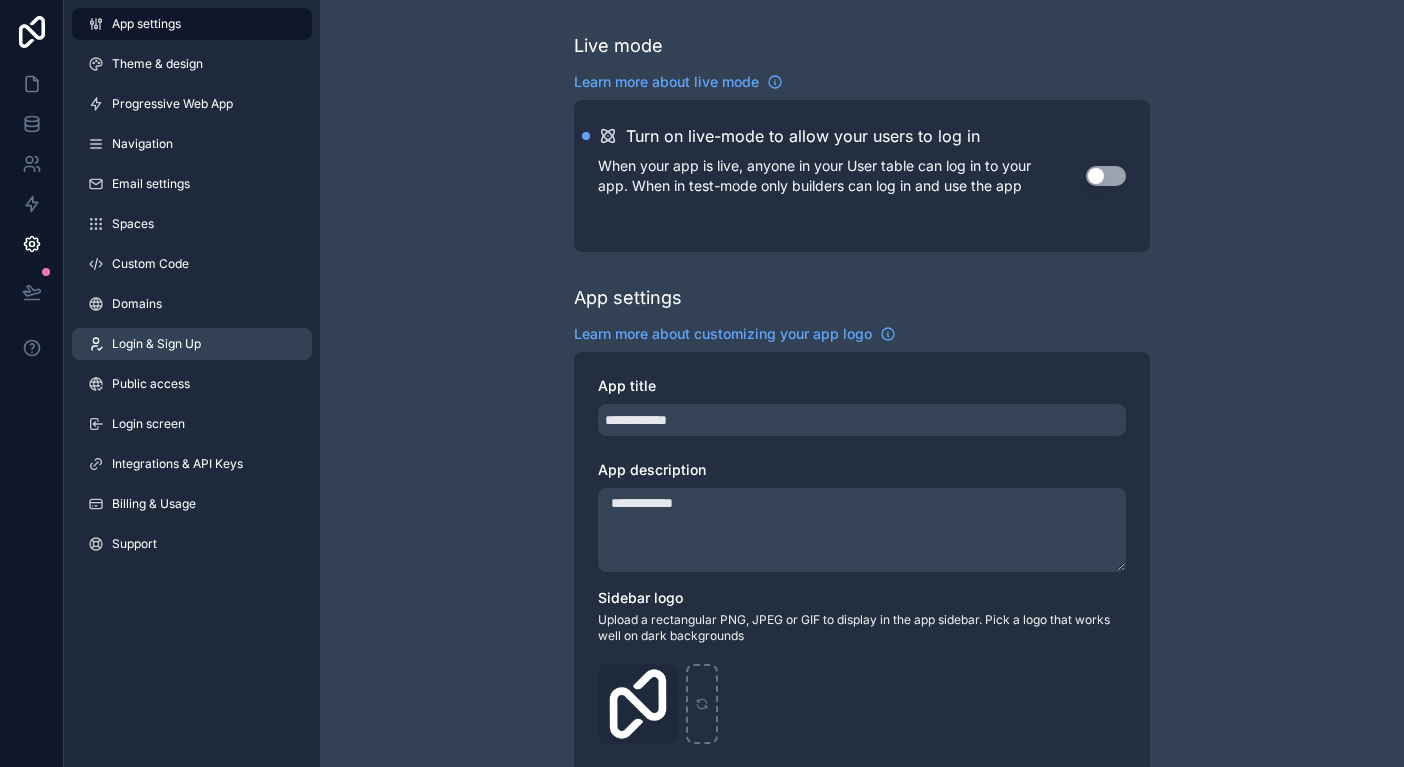 click on "Login & Sign Up" at bounding box center (156, 344) 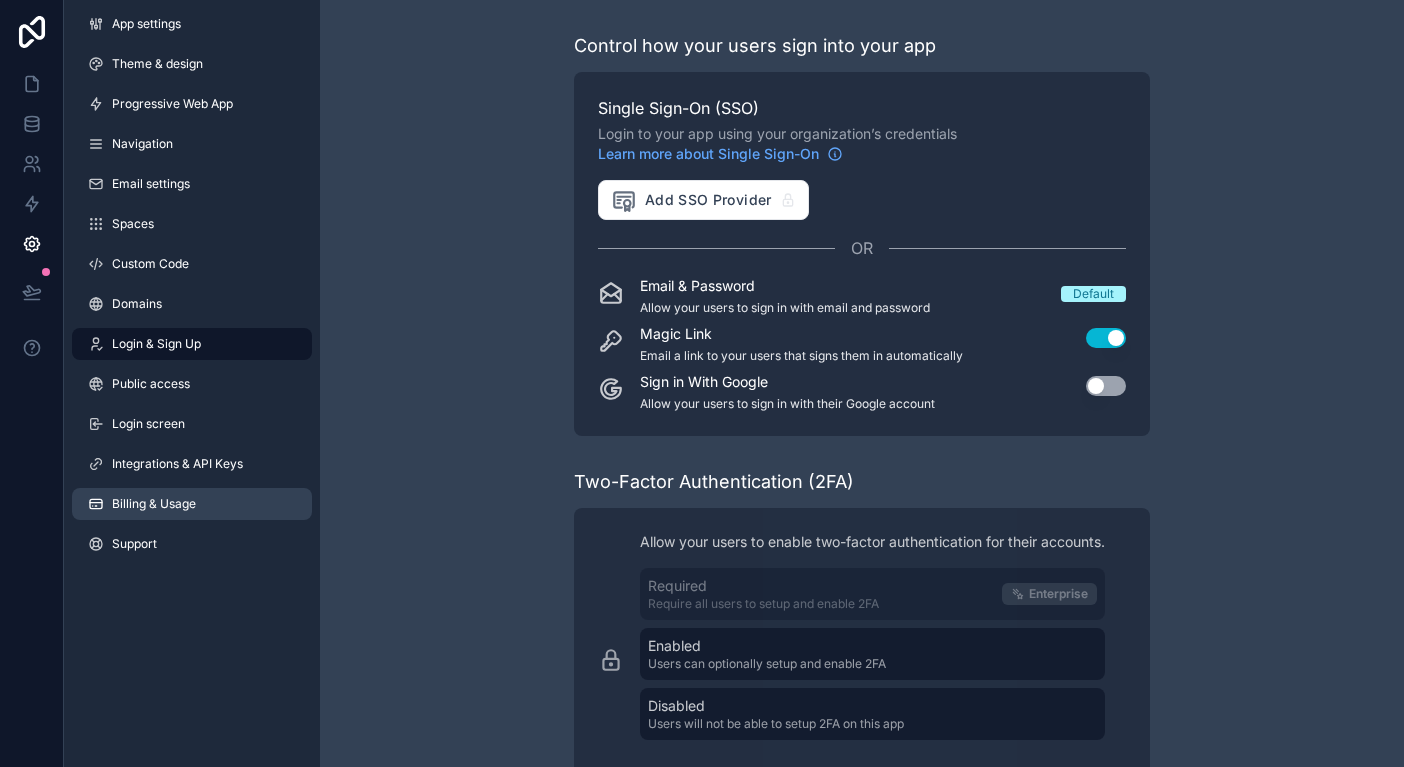 click on "Billing & Usage" at bounding box center (154, 504) 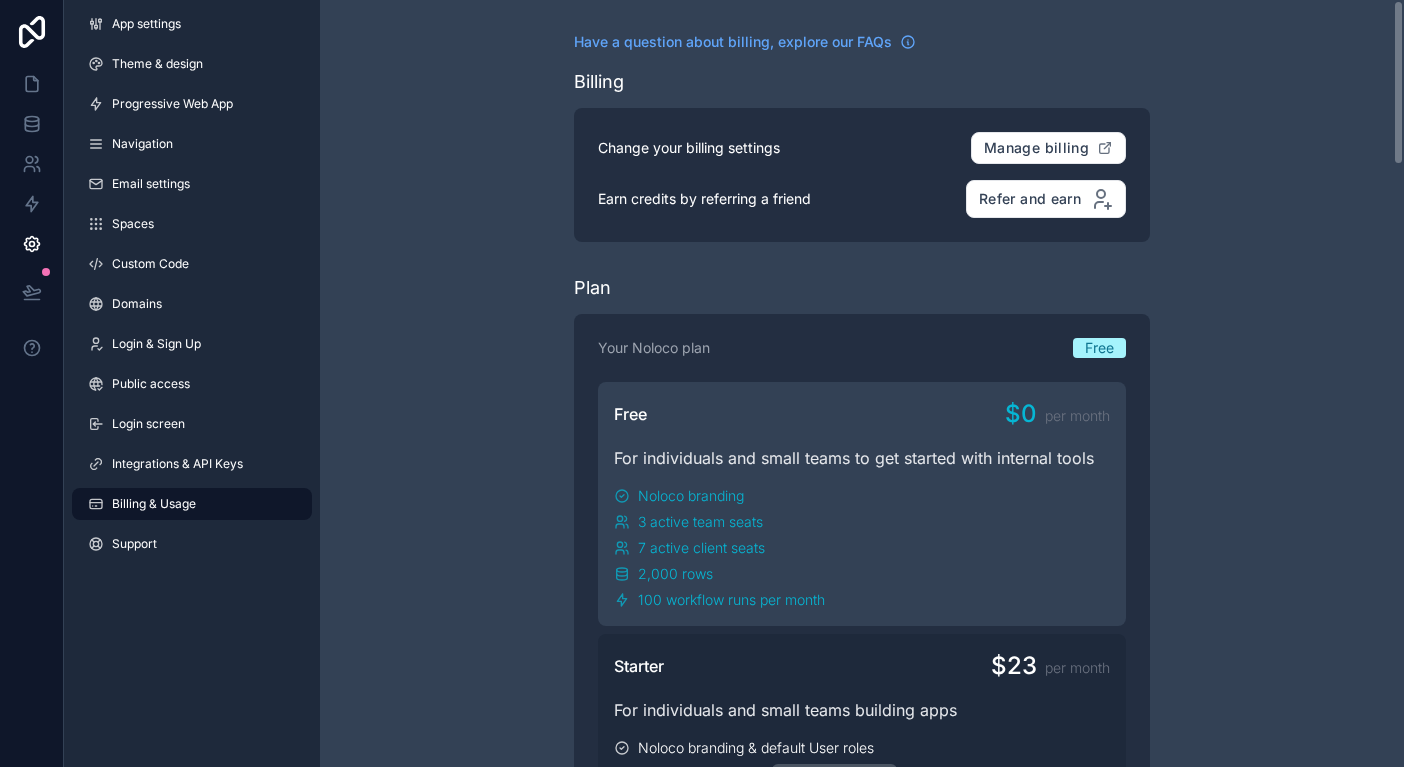 scroll, scrollTop: 0, scrollLeft: 0, axis: both 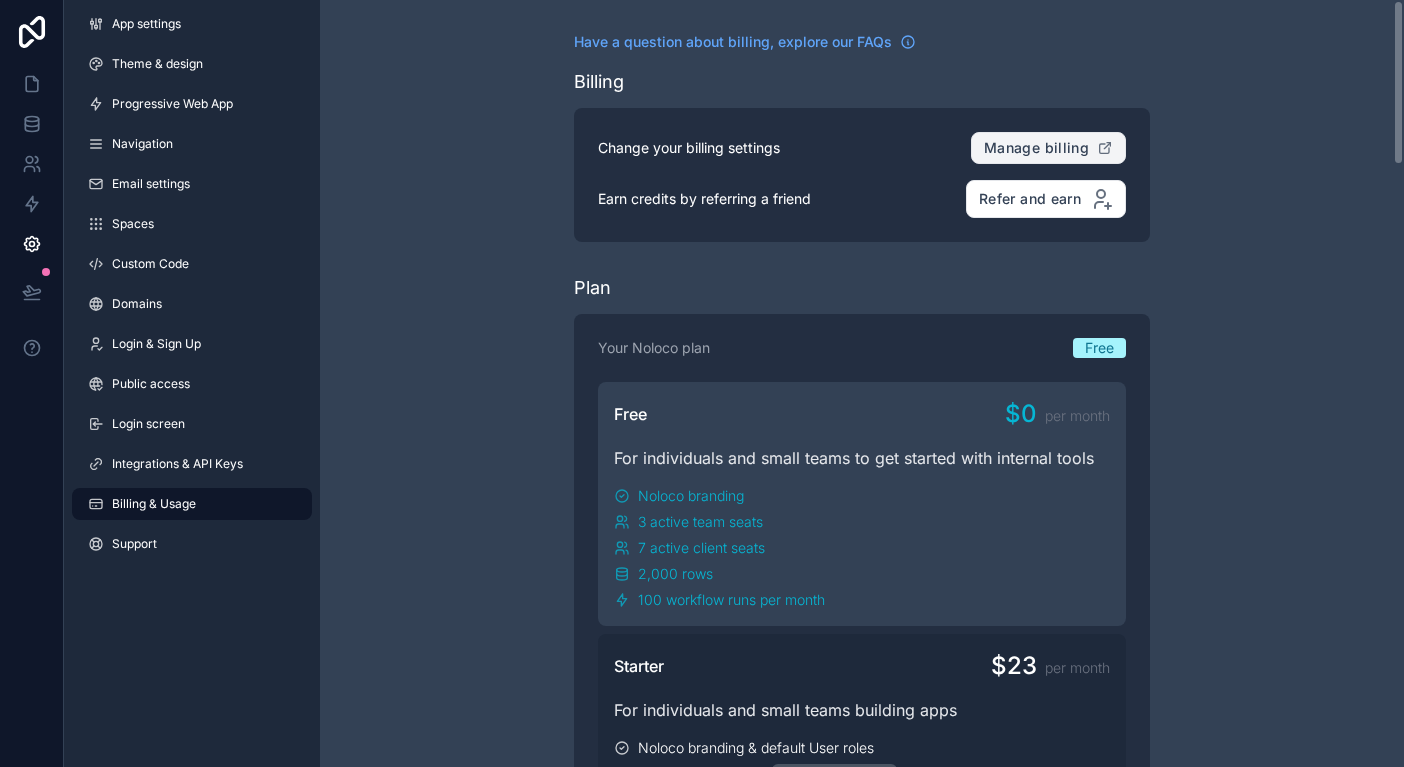 click on "Manage billing" at bounding box center (1036, 148) 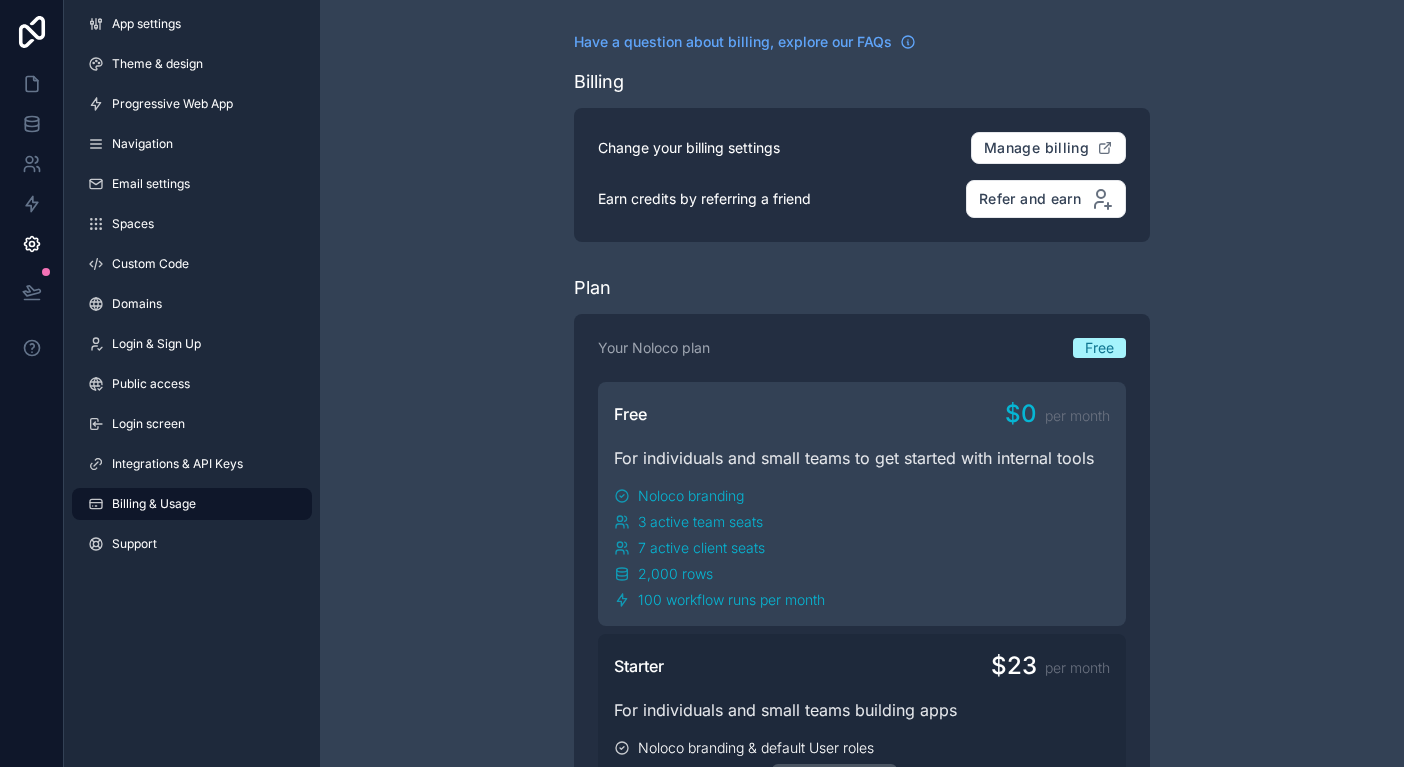 scroll, scrollTop: 0, scrollLeft: 0, axis: both 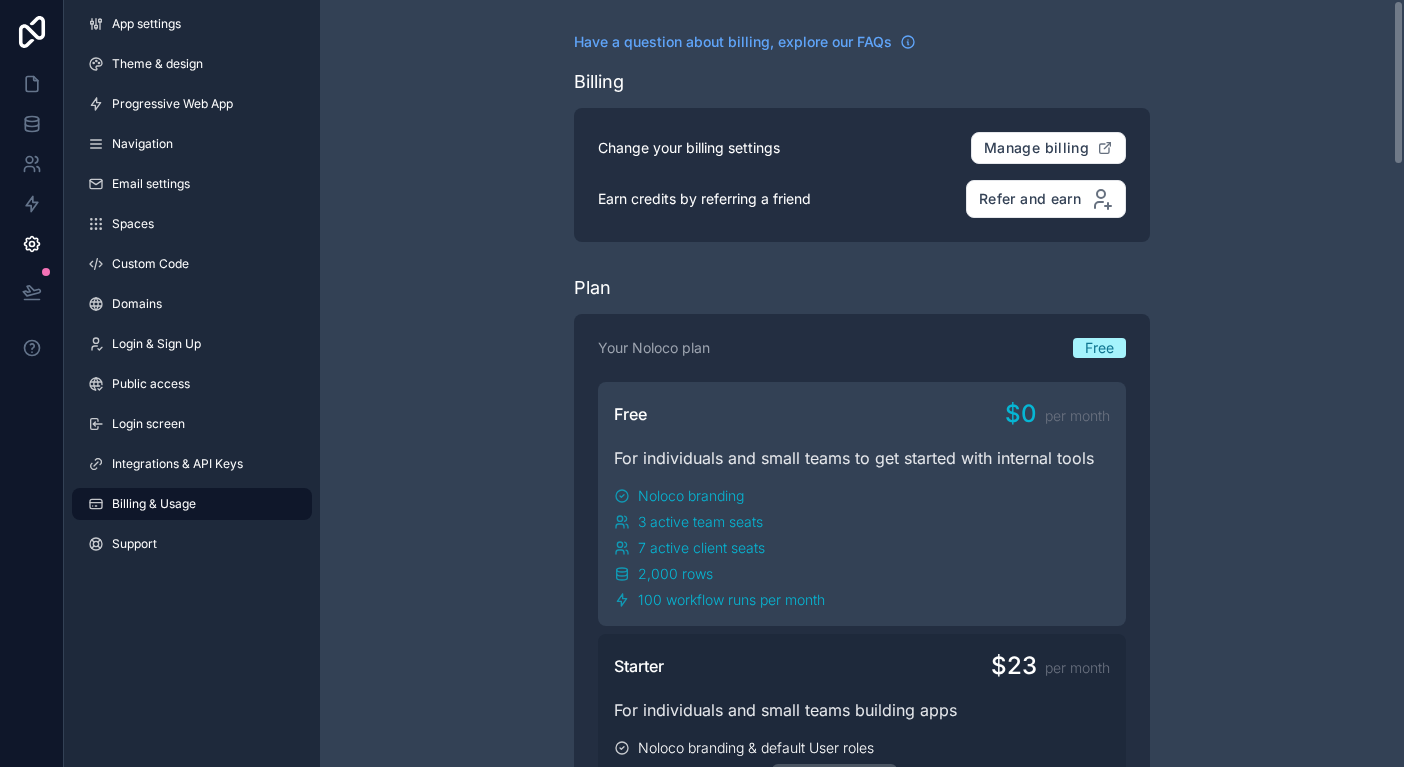 click at bounding box center [32, 32] 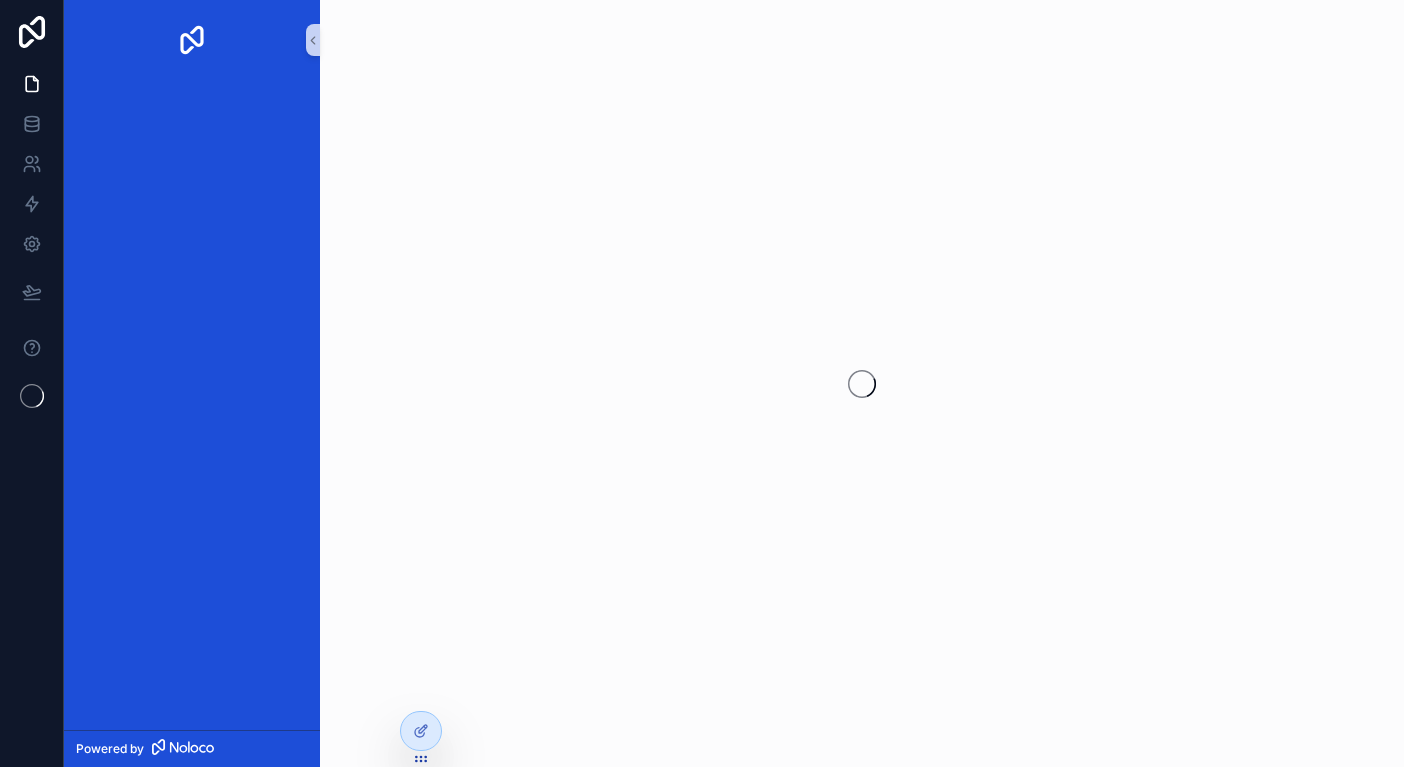 scroll, scrollTop: 0, scrollLeft: 0, axis: both 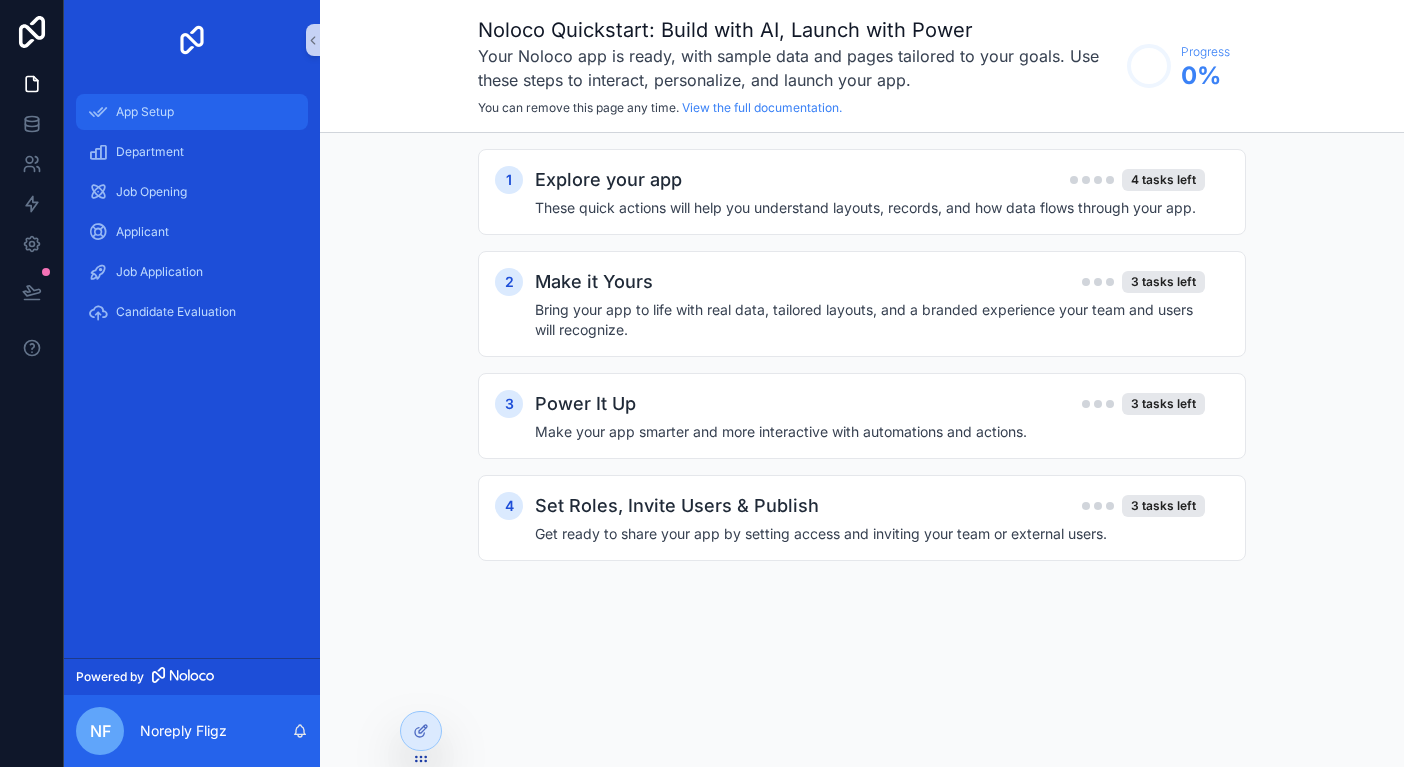 click on "App Setup" at bounding box center [192, 112] 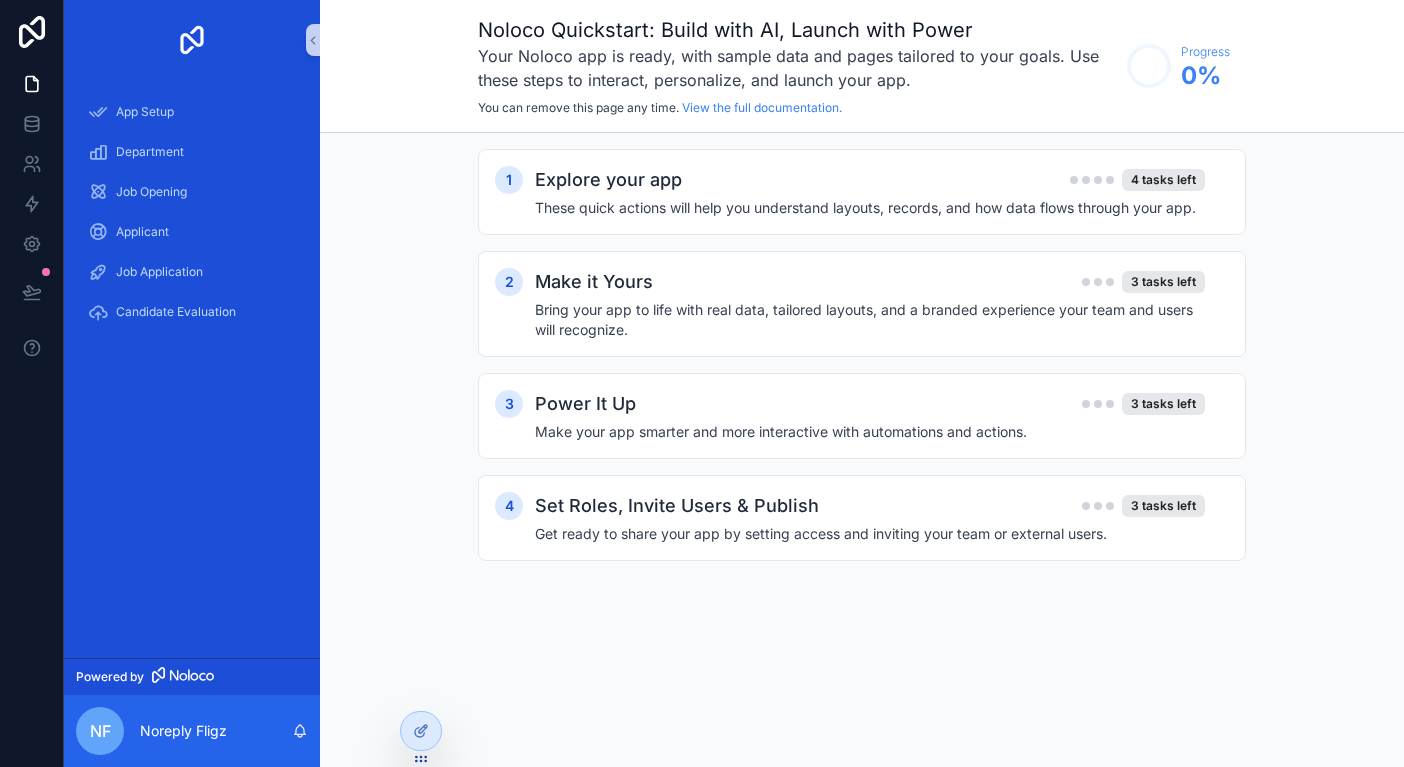 click at bounding box center [192, 40] 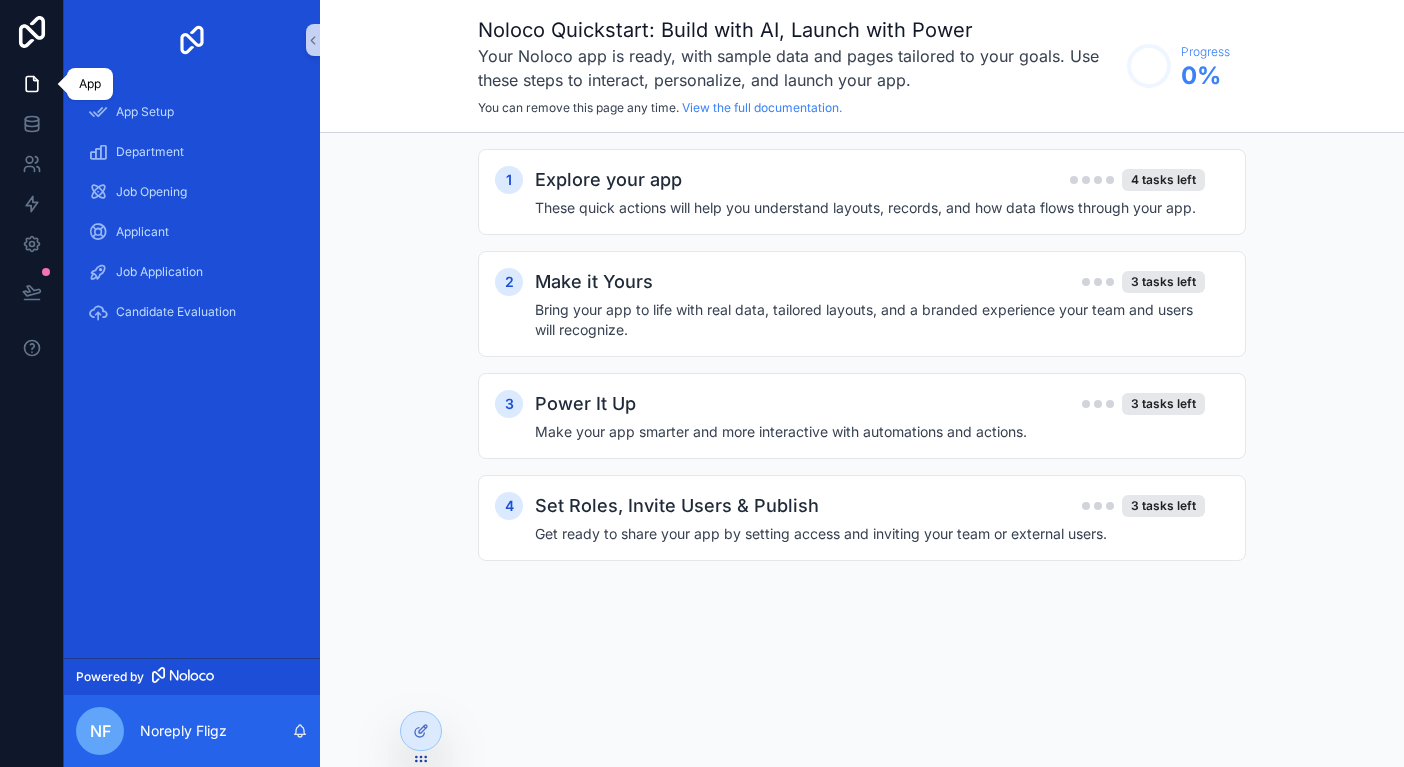 click at bounding box center (31, 84) 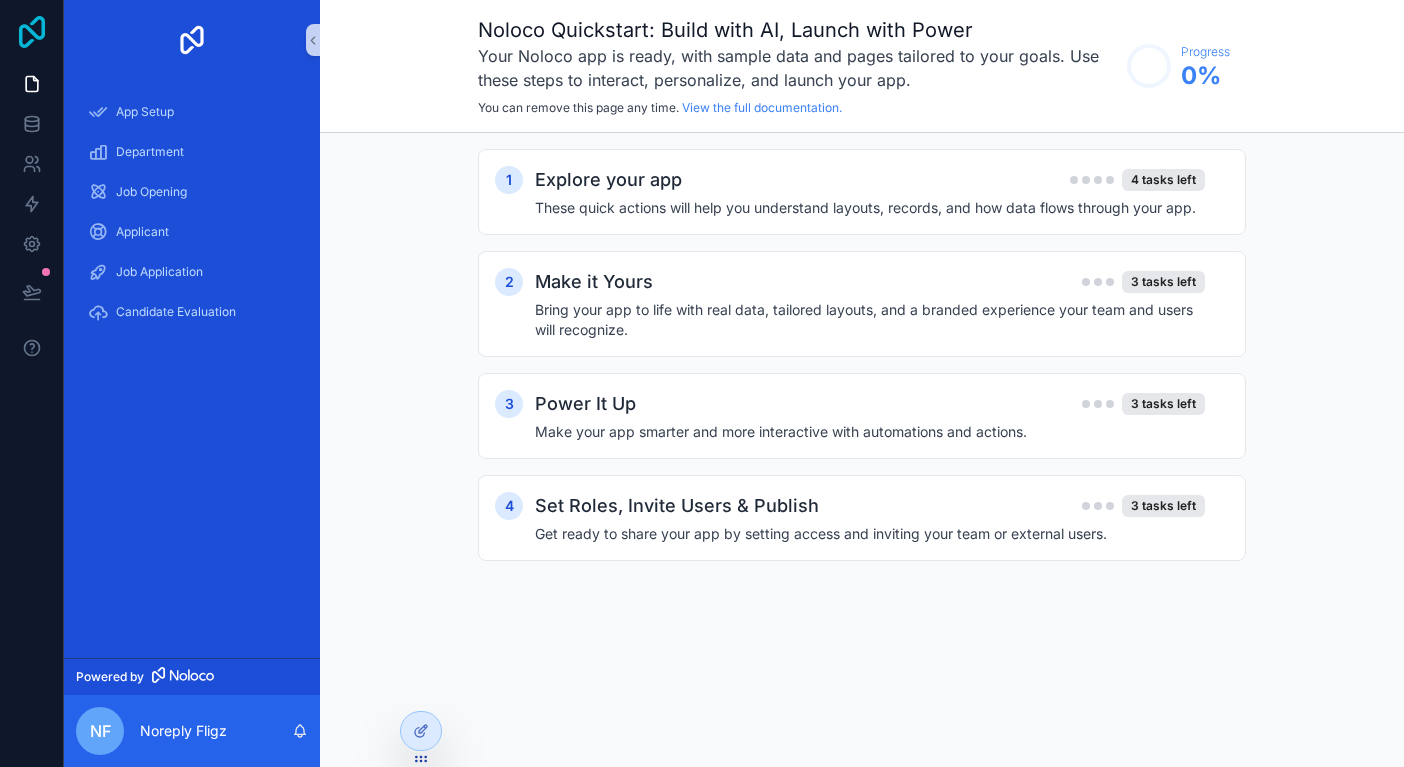 click 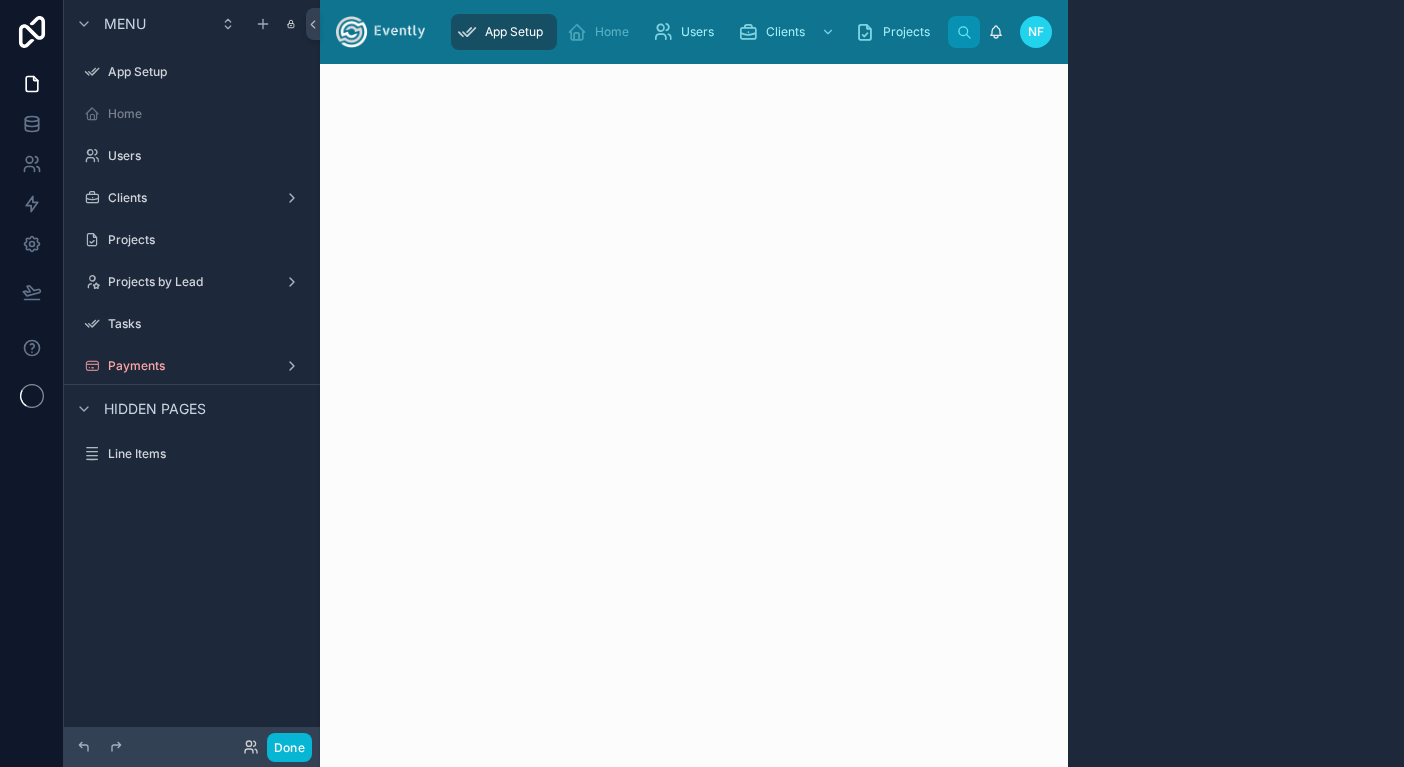 scroll, scrollTop: 0, scrollLeft: 0, axis: both 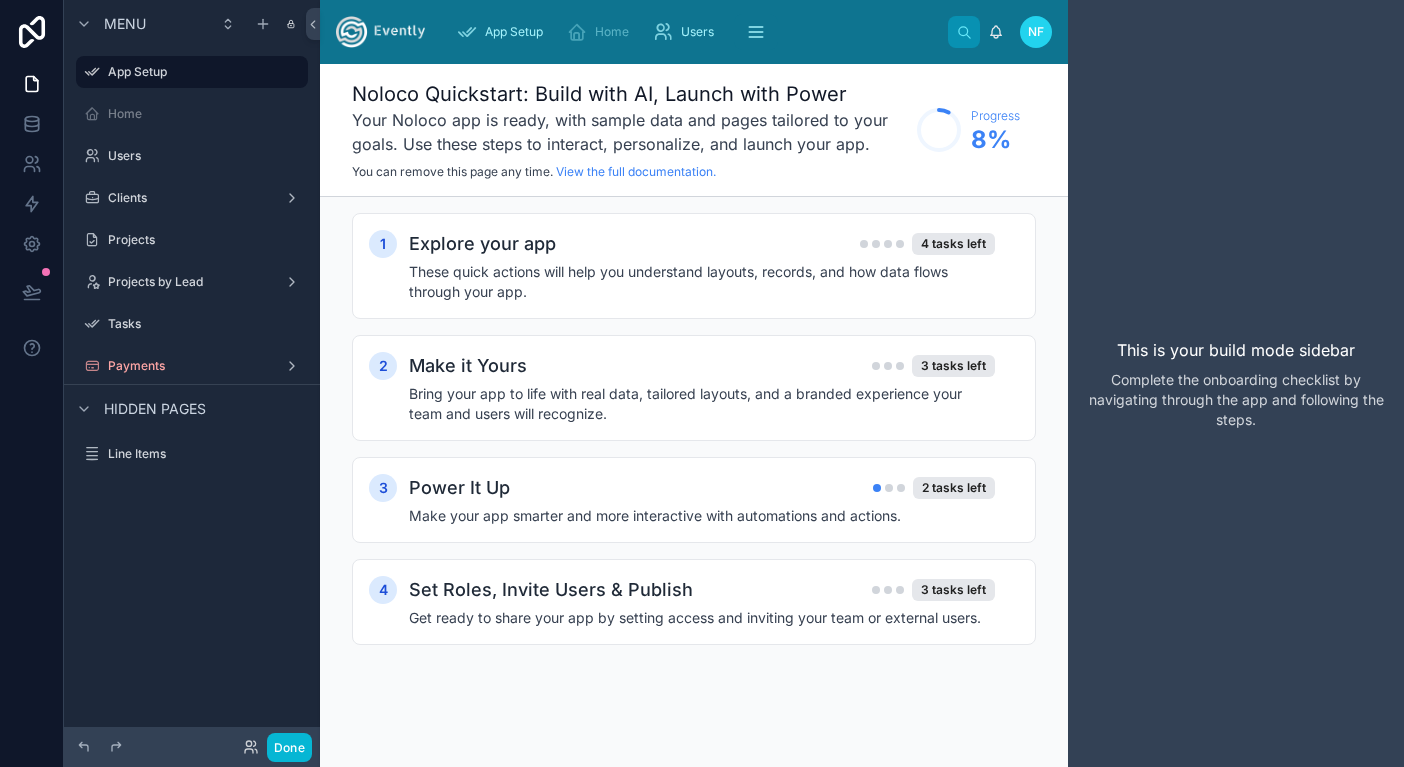 click on "Users" at bounding box center (192, 156) 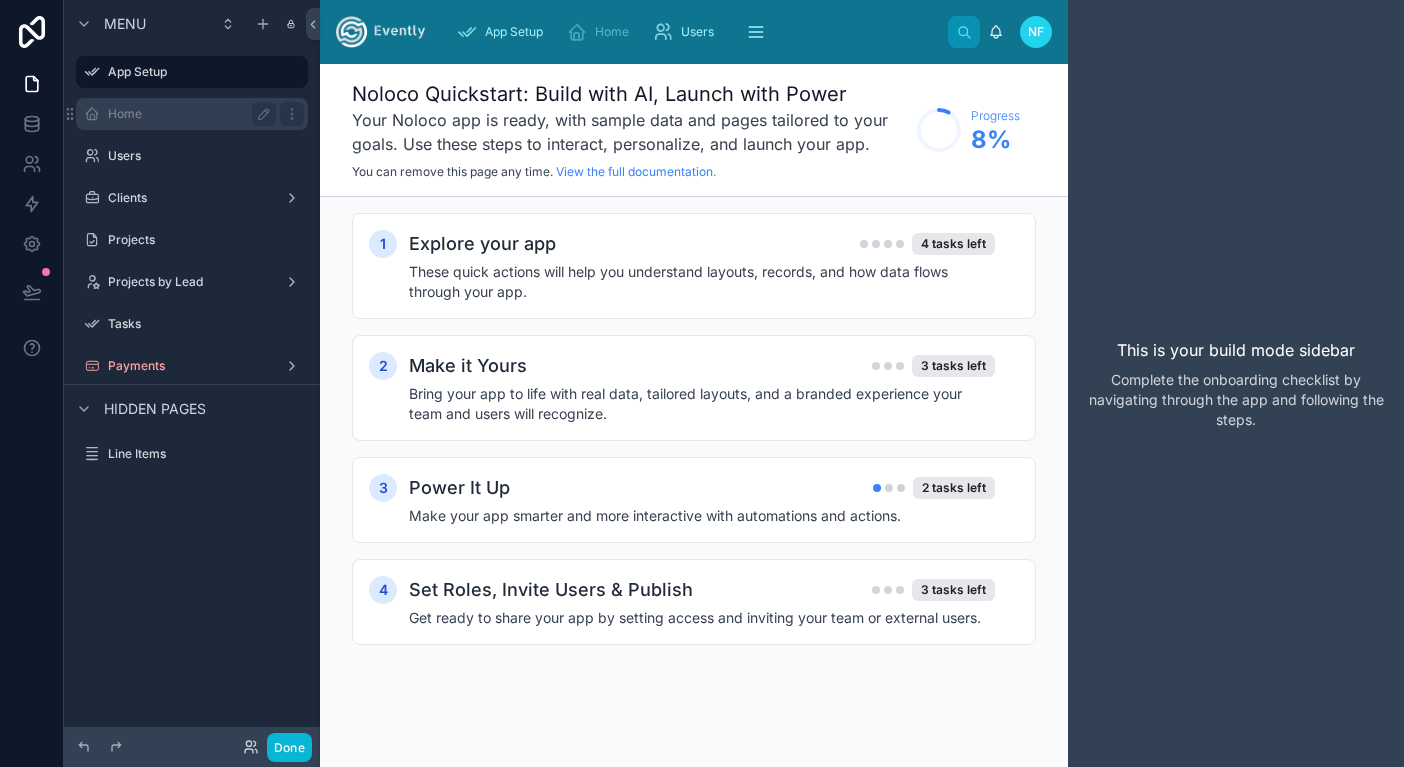 click on "Home" at bounding box center (188, 114) 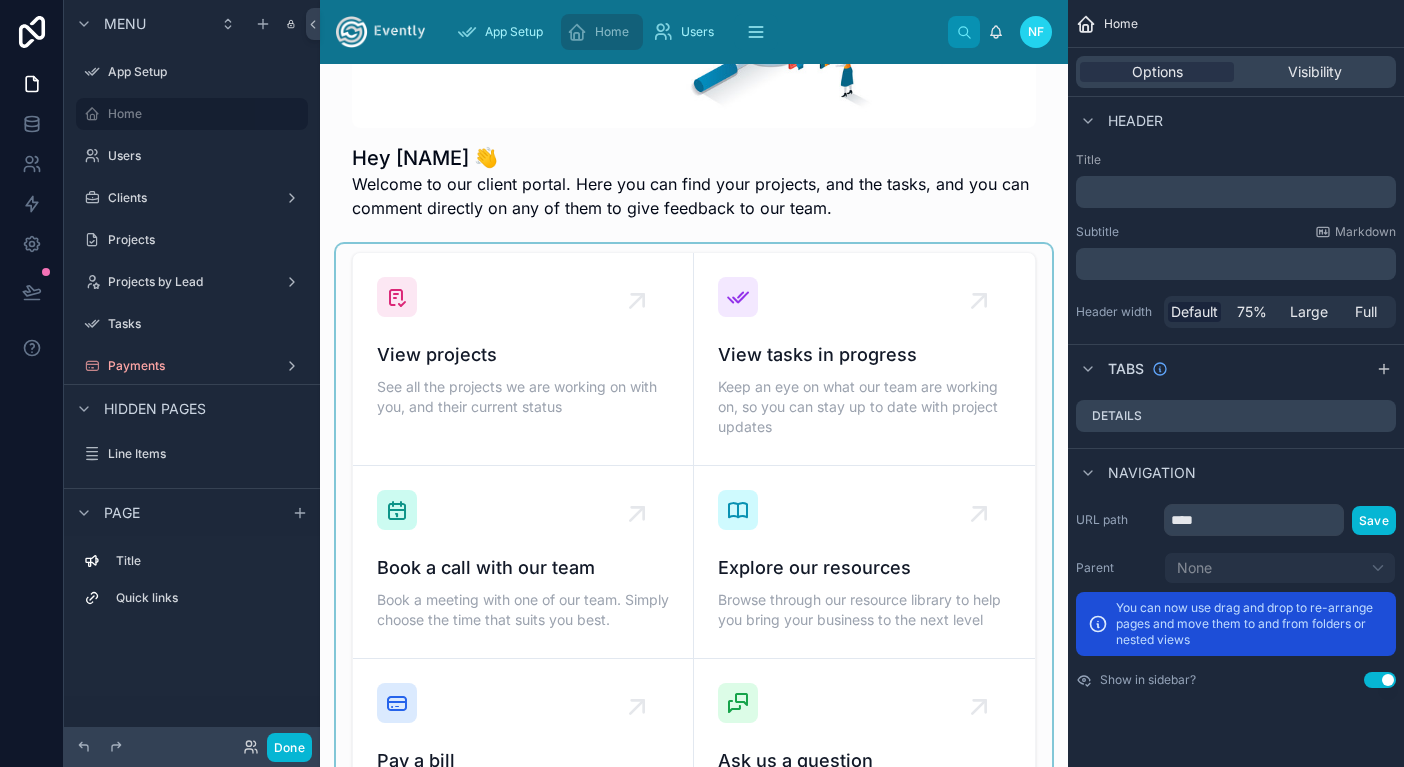 scroll, scrollTop: 286, scrollLeft: 0, axis: vertical 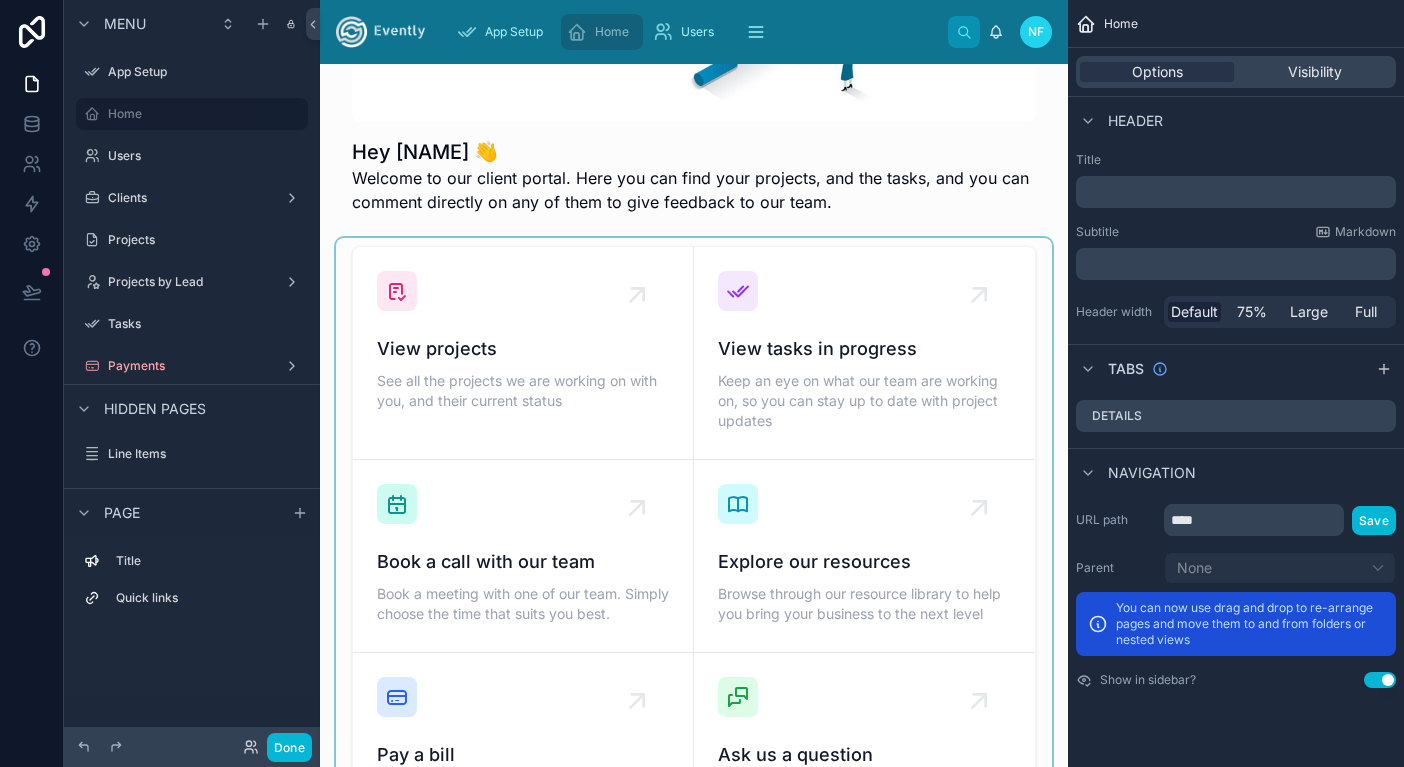 click at bounding box center [694, 556] 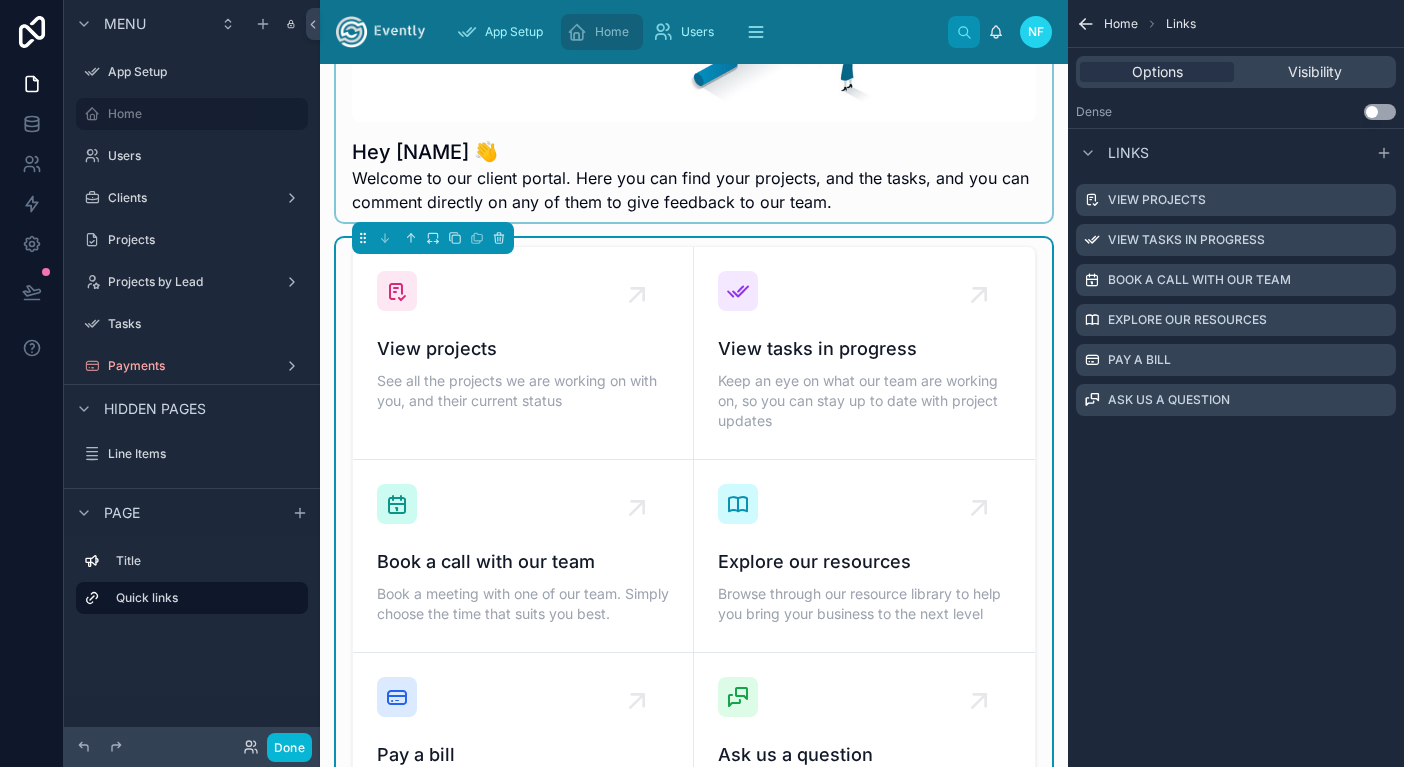 click at bounding box center [694, 8] 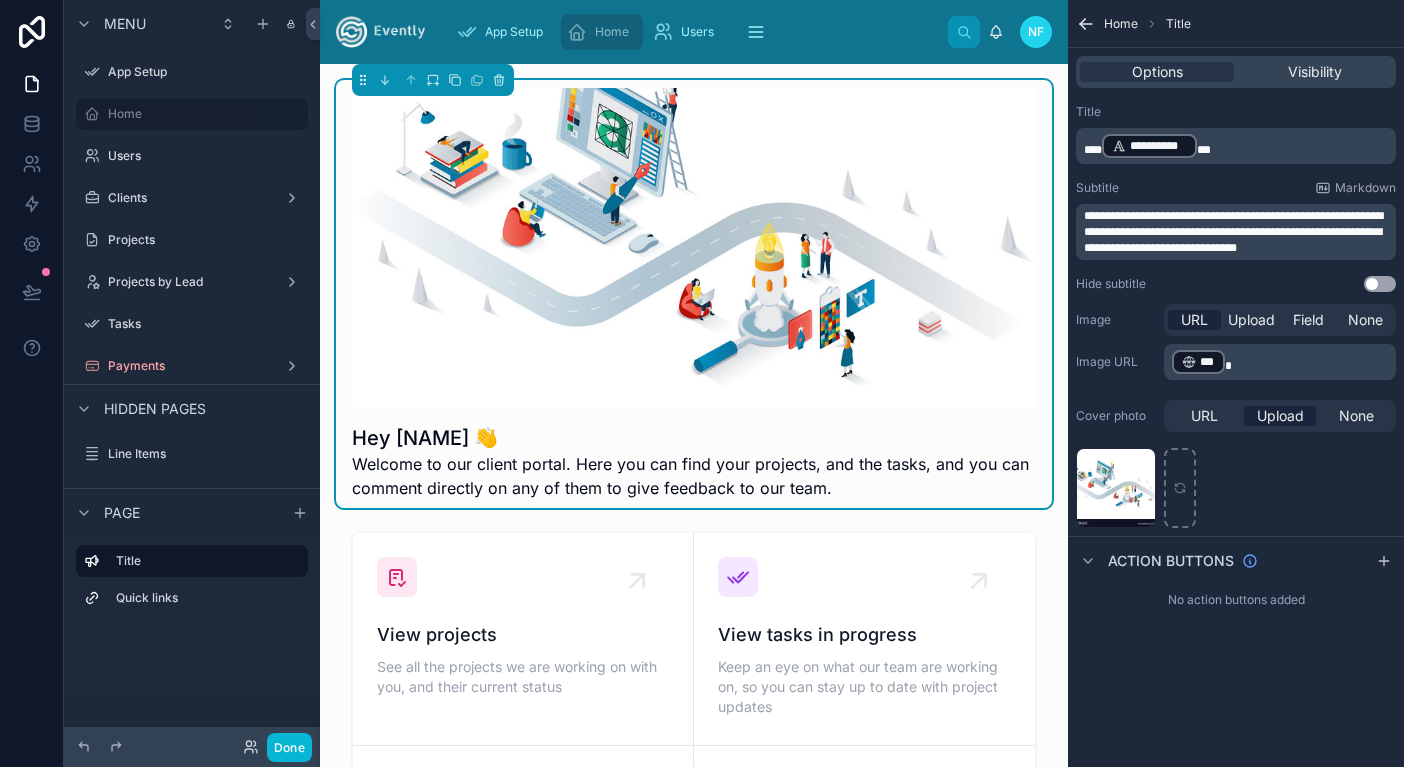 scroll, scrollTop: 0, scrollLeft: 0, axis: both 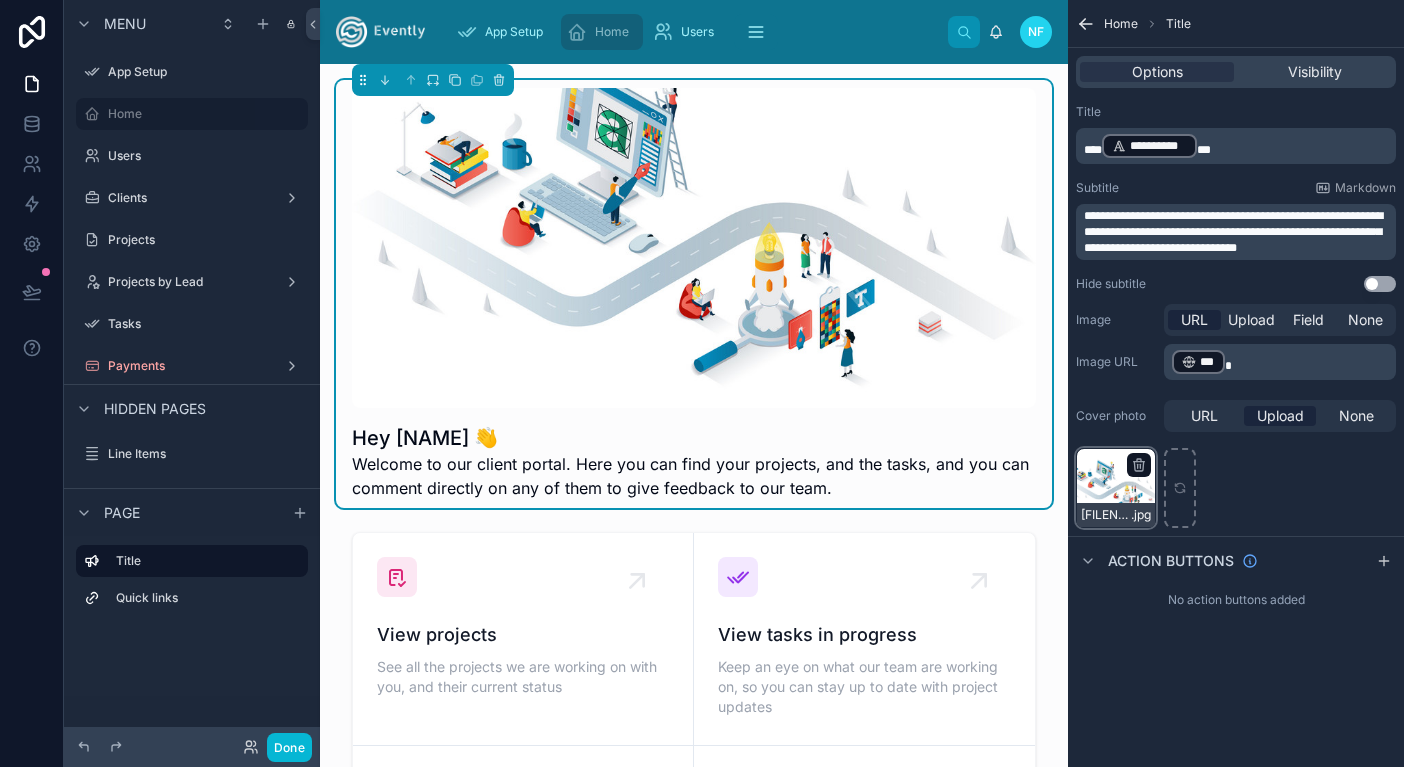 click on "[FILENAME]" at bounding box center [1116, 488] 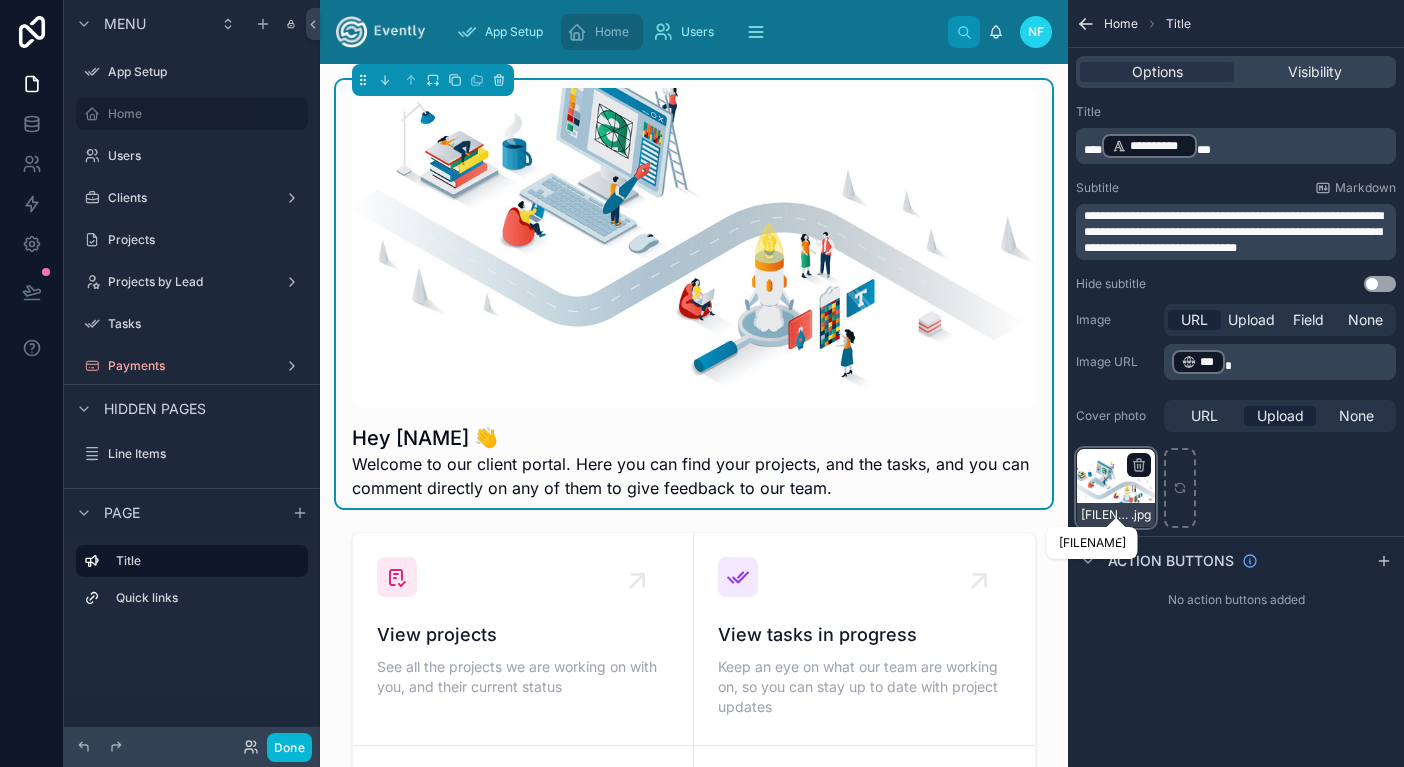 click on "[FILENAME]" at bounding box center (1106, 515) 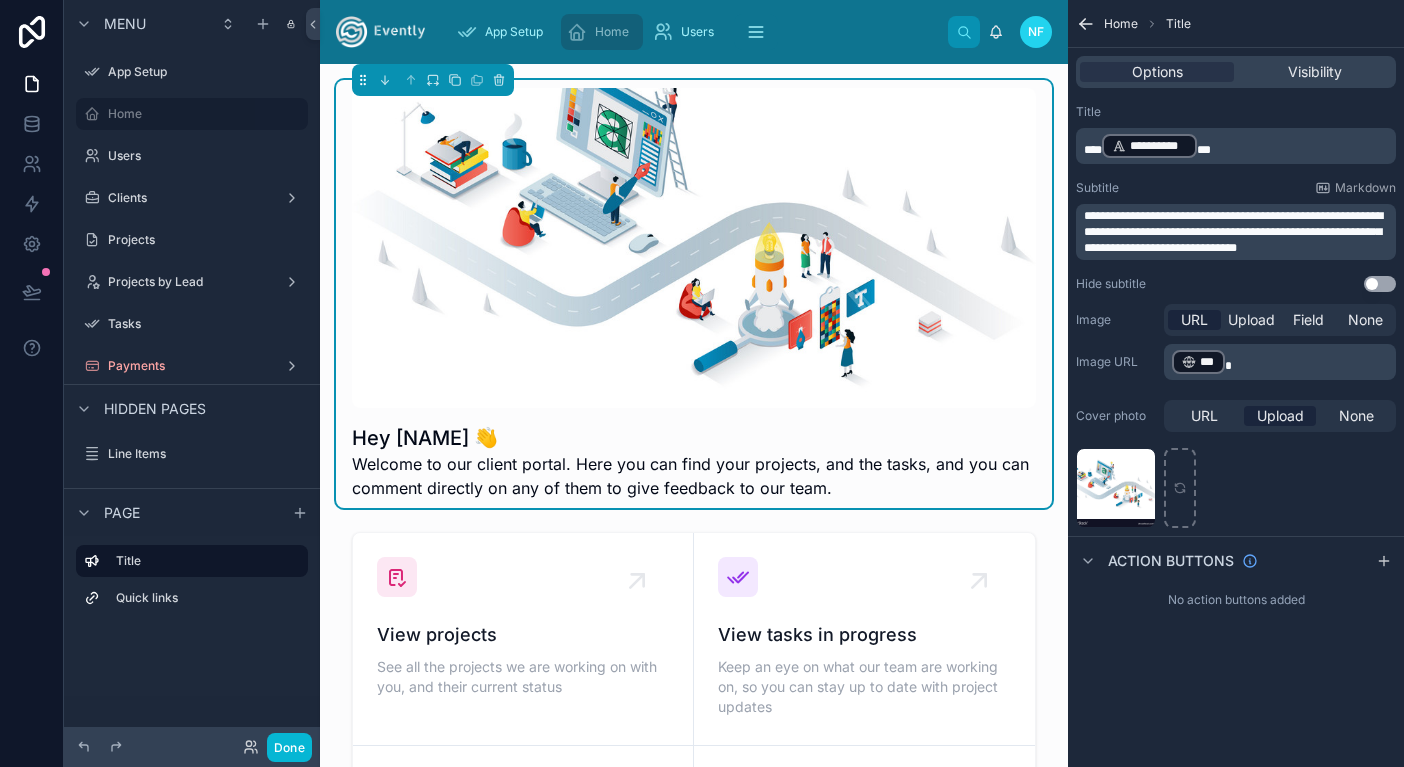 click 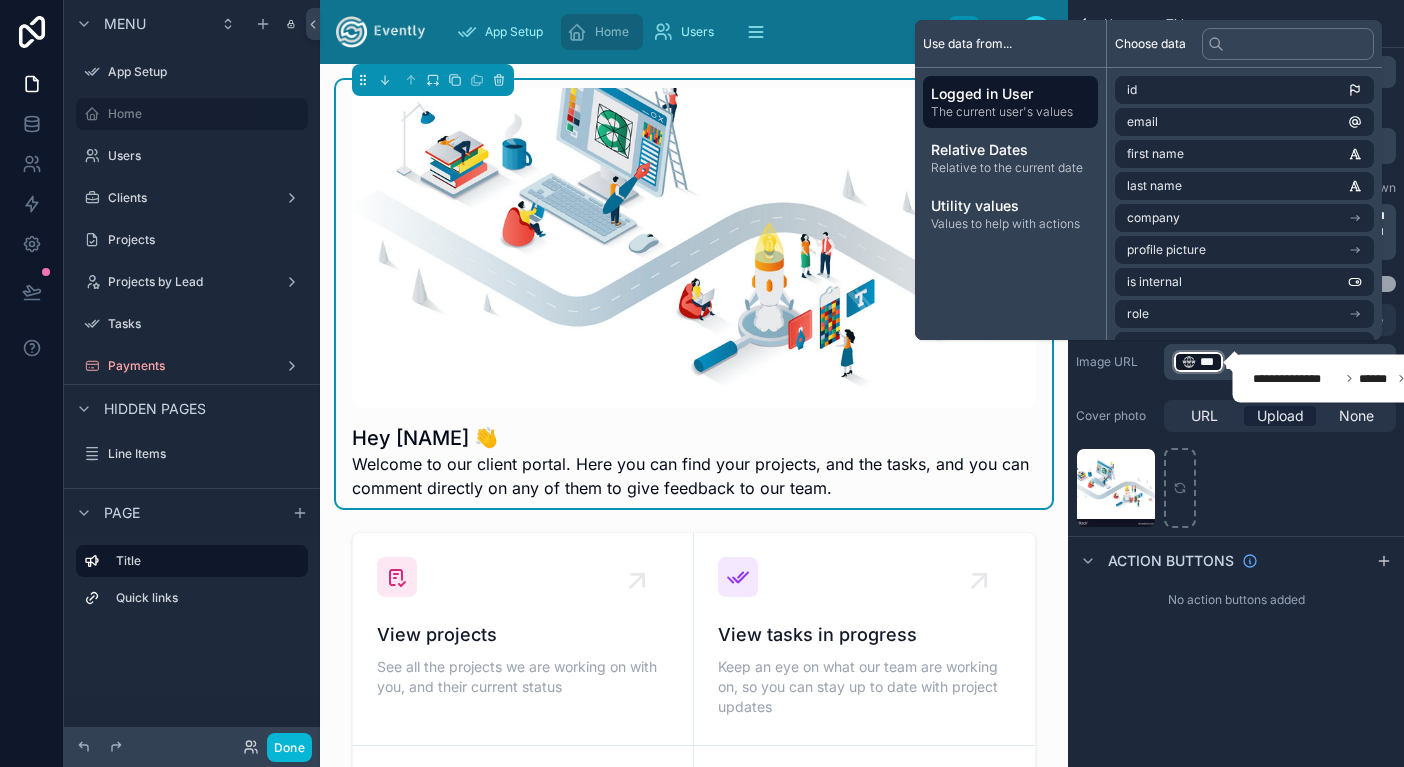 click on "7625-42668390 .jpg" at bounding box center [1236, 488] 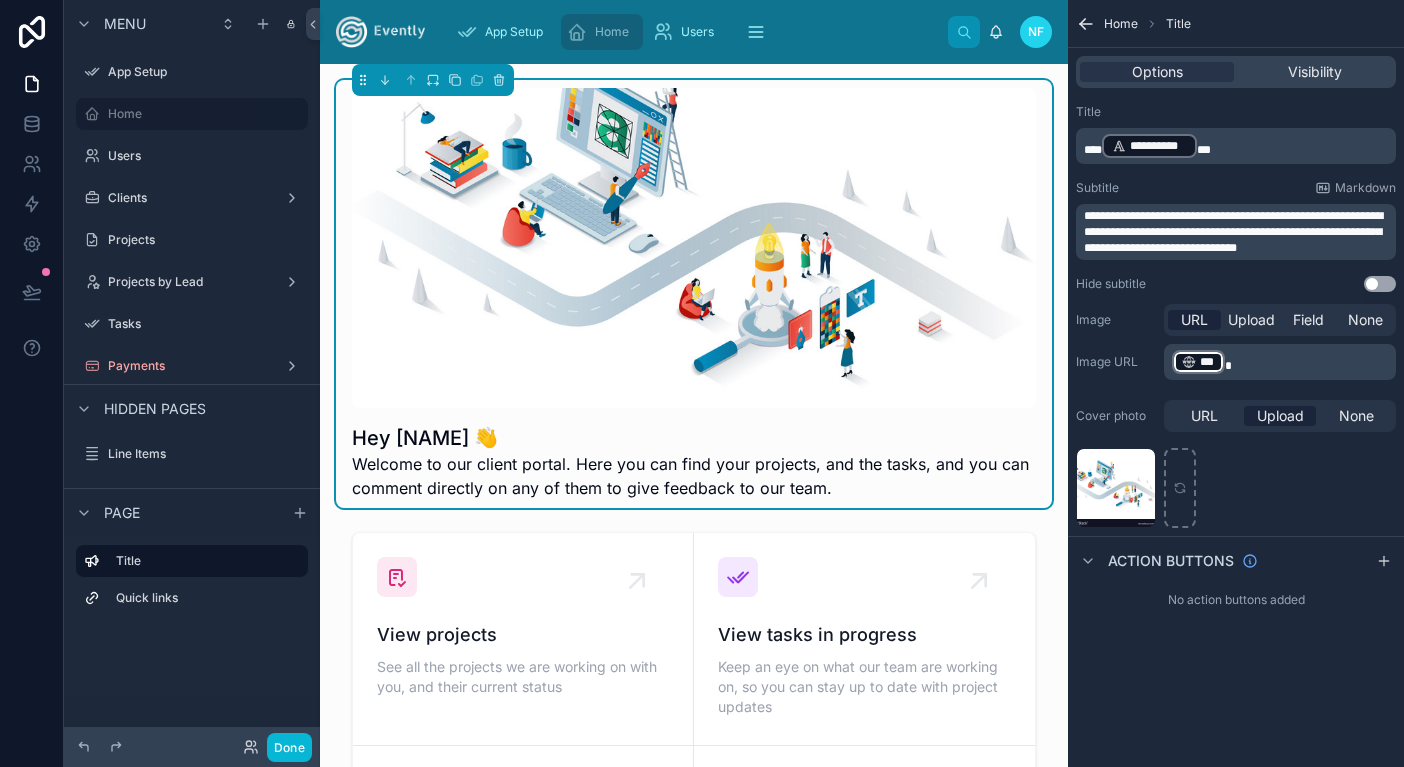 click on "﻿ *** ﻿" at bounding box center (1282, 362) 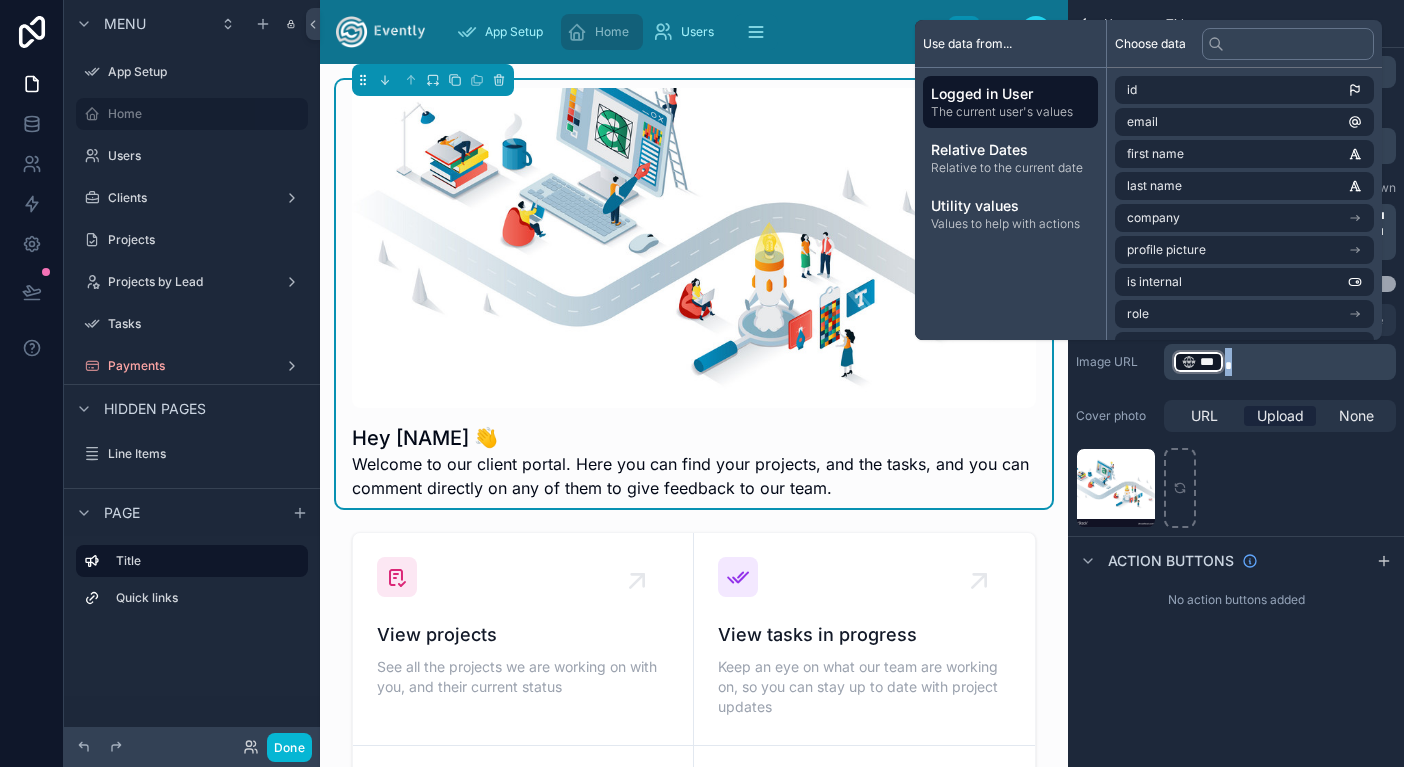 copy on "﻿ *** ﻿" 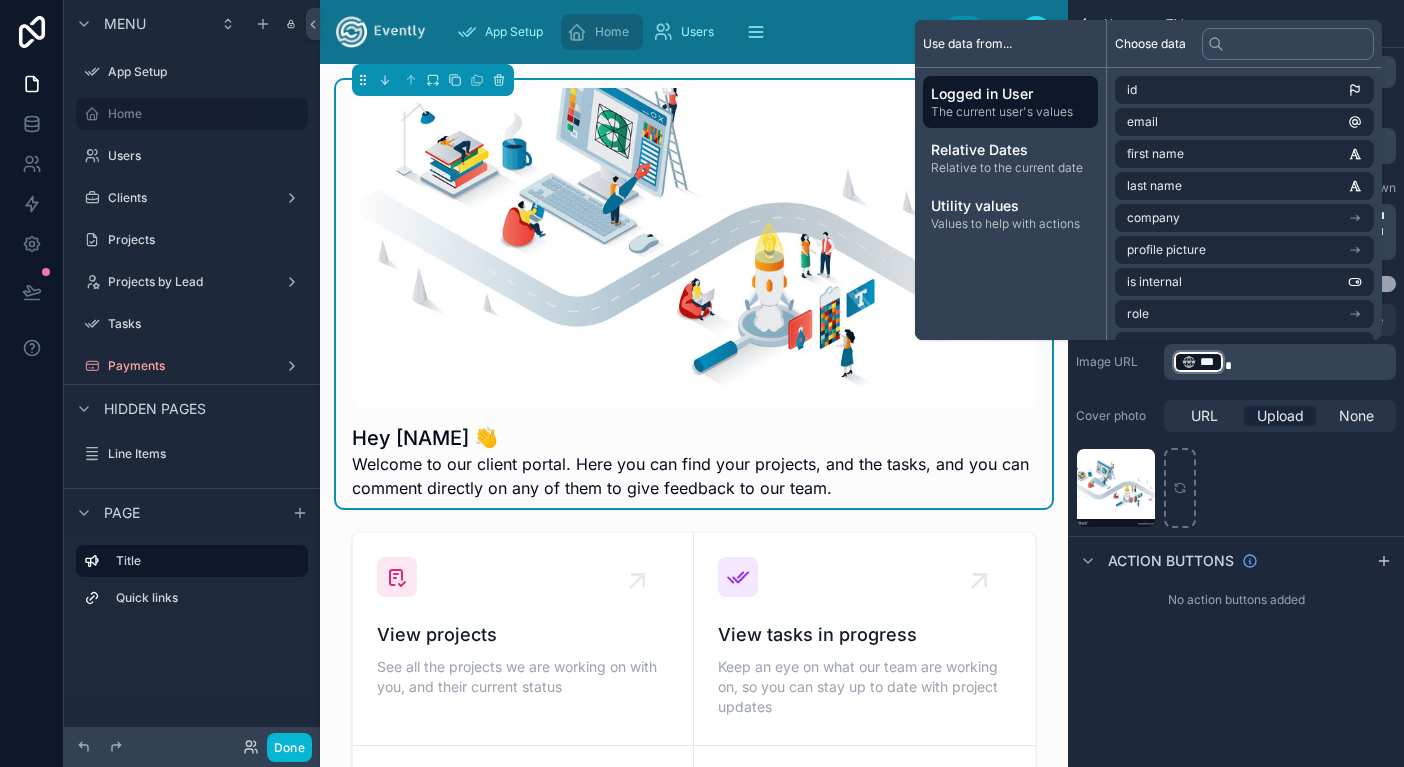 click on "7625-42668390 .jpg" at bounding box center [1236, 488] 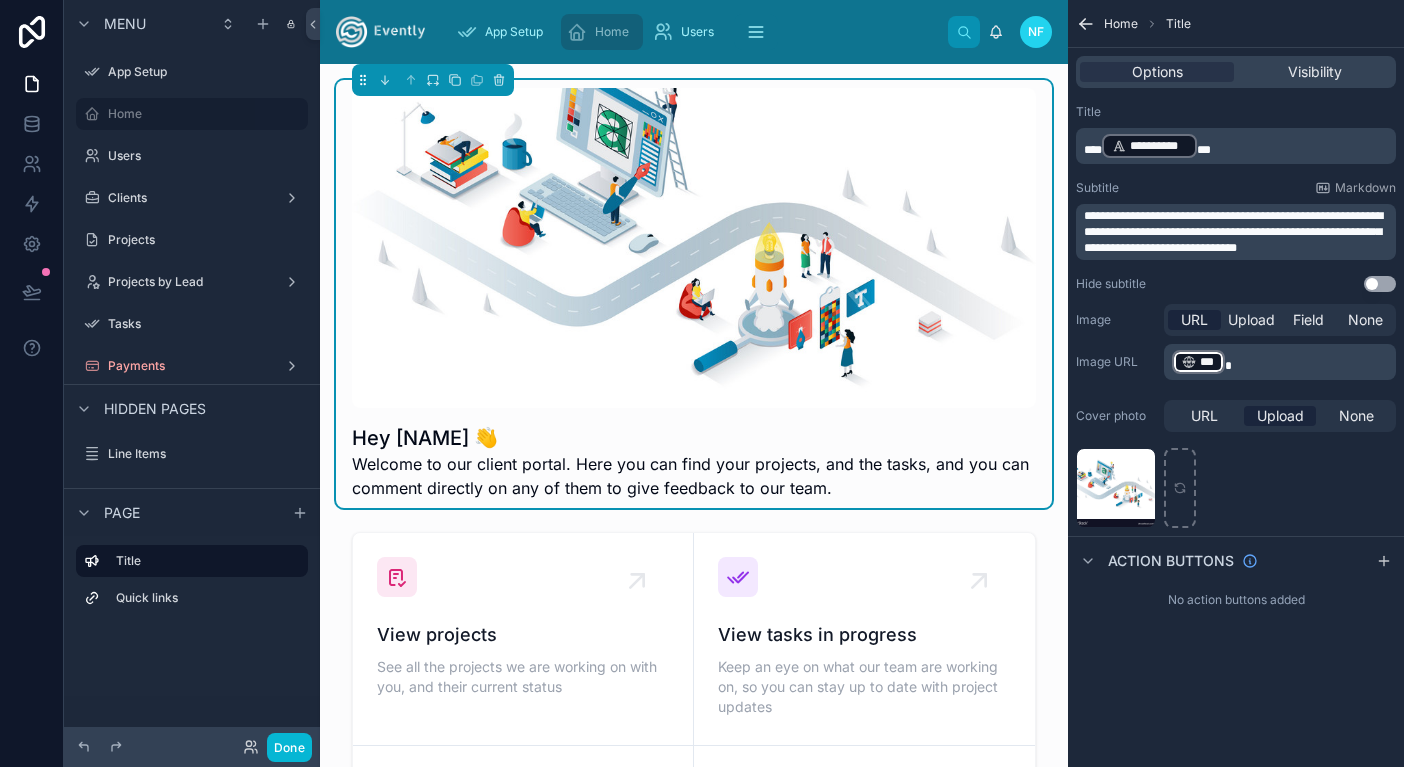 click at bounding box center [694, 248] 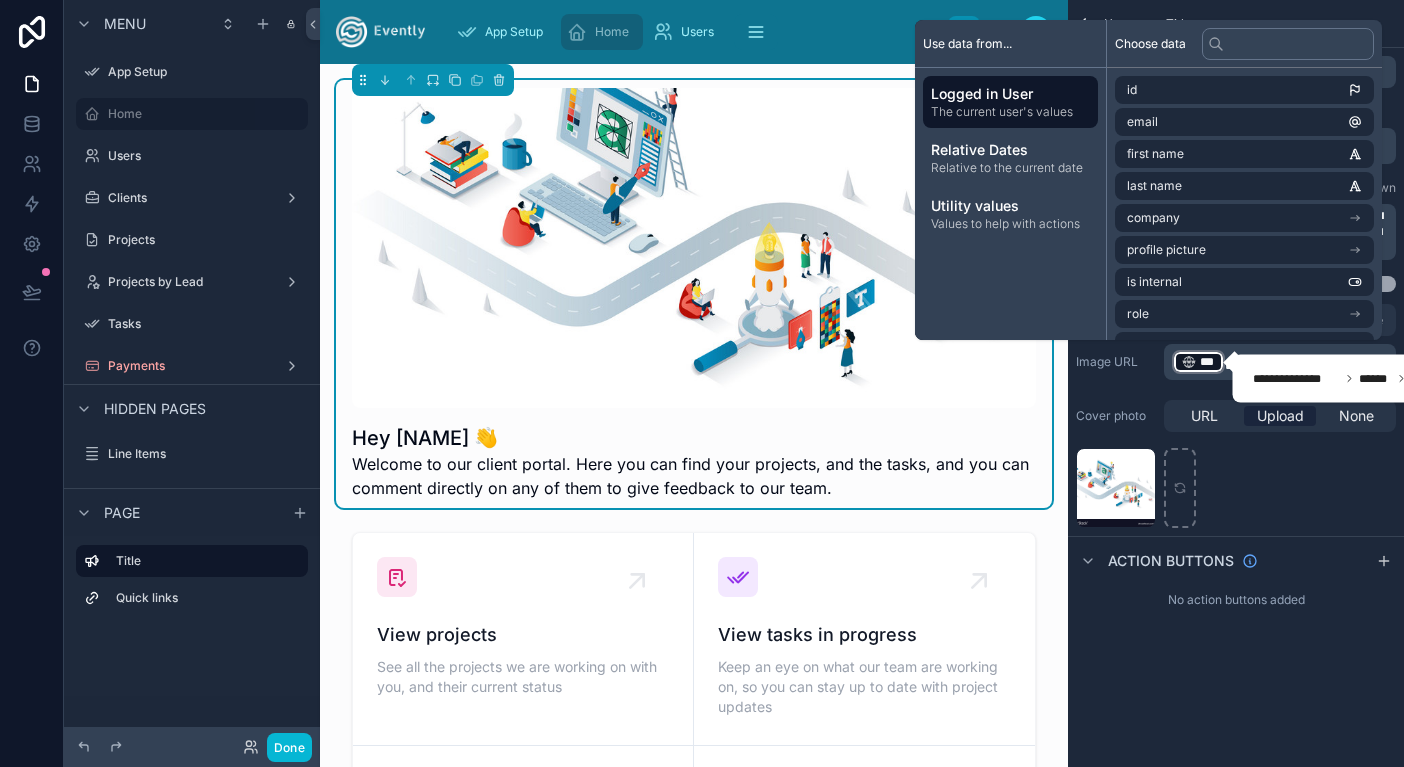 click 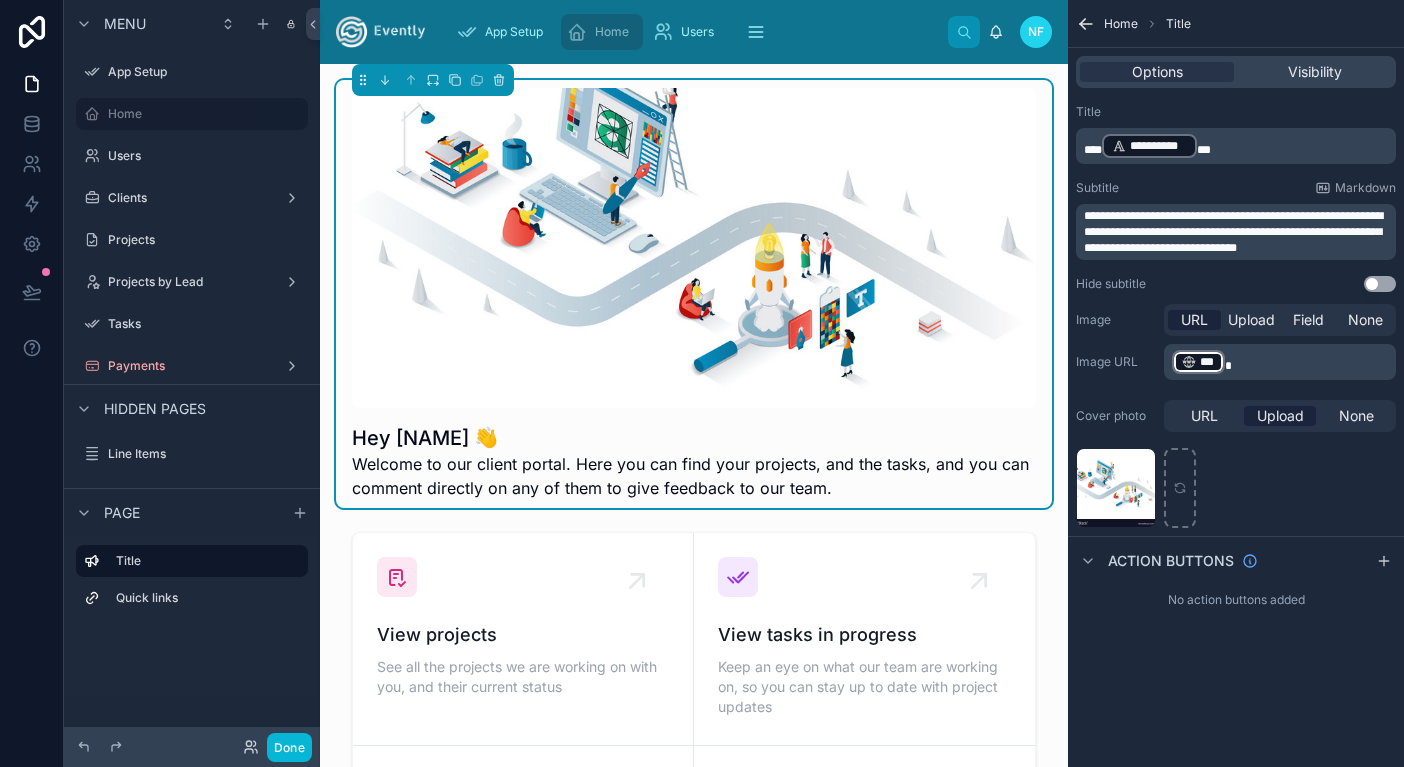 click 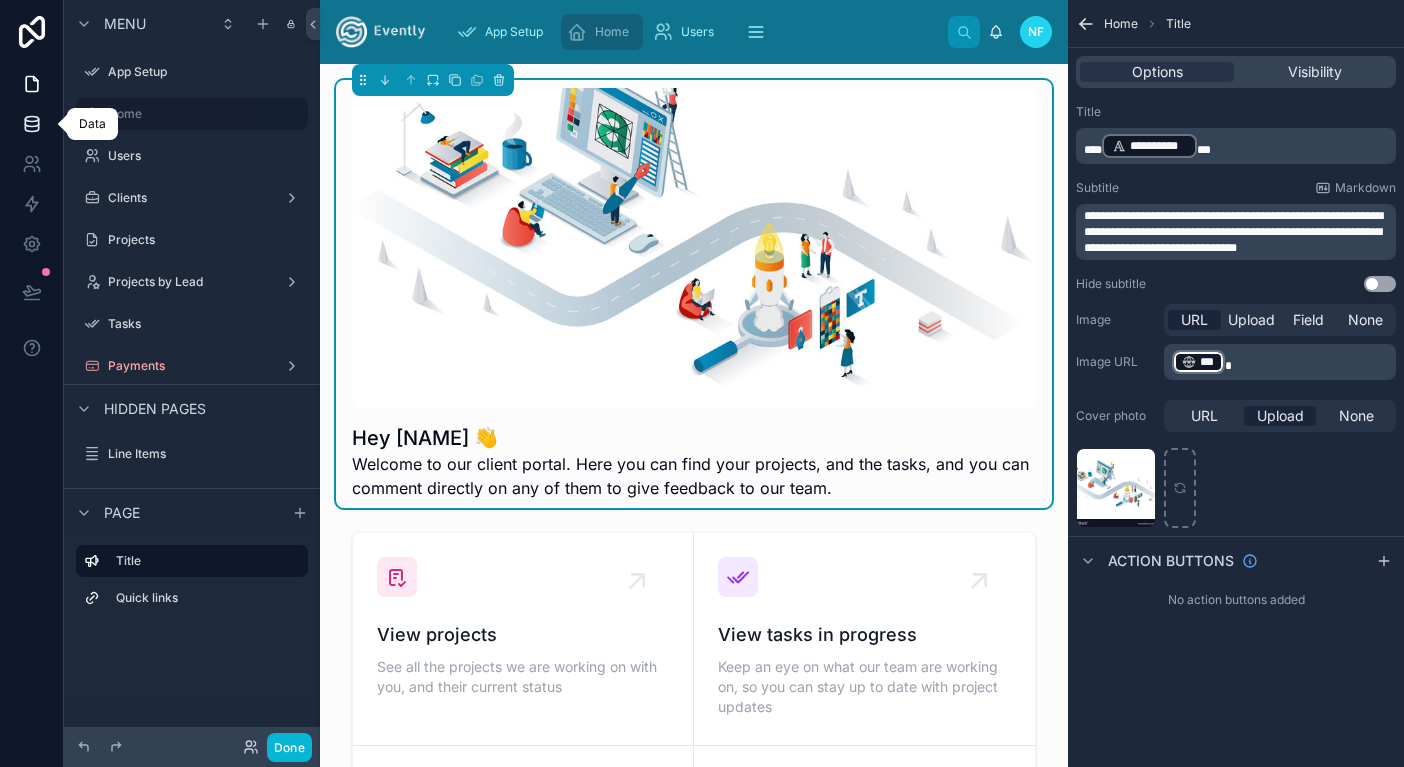 click at bounding box center [31, 124] 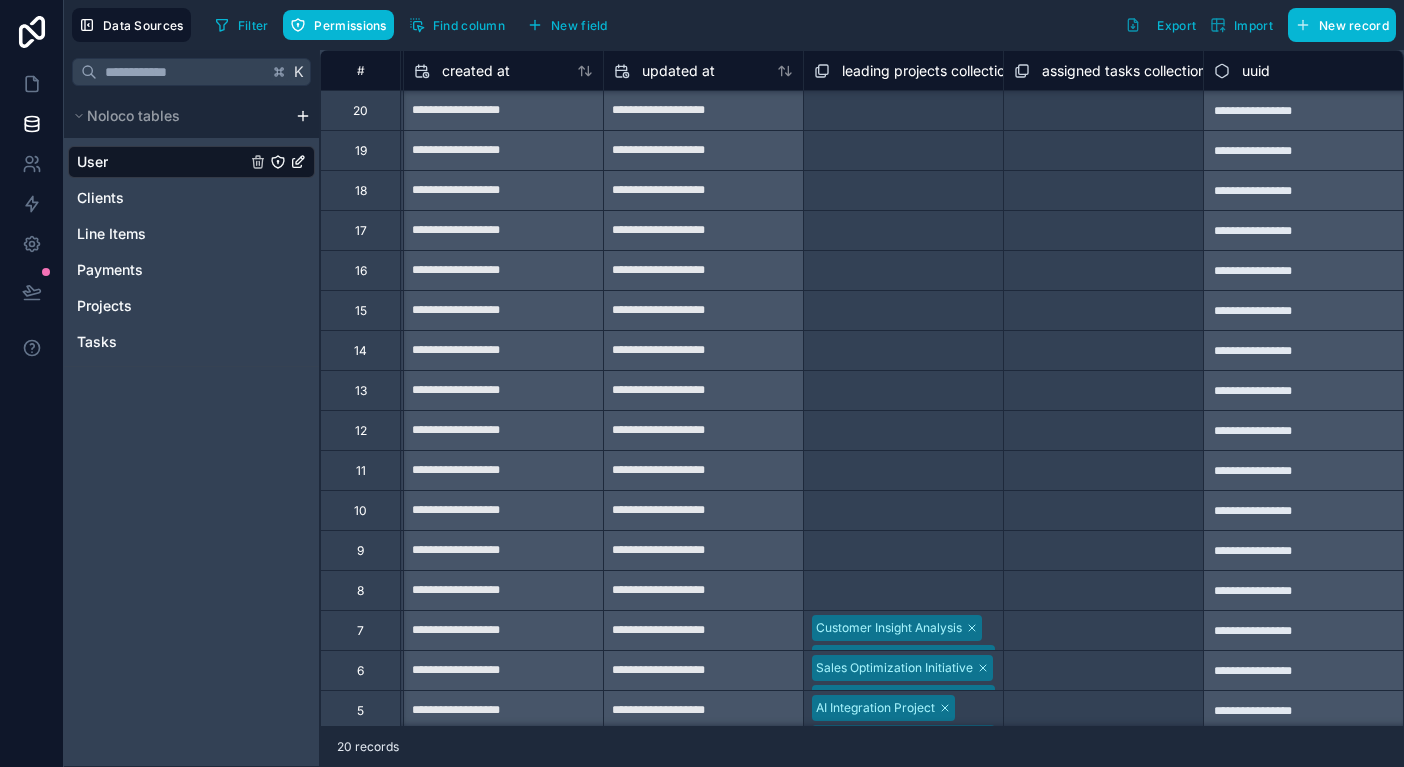scroll, scrollTop: 0, scrollLeft: 2597, axis: horizontal 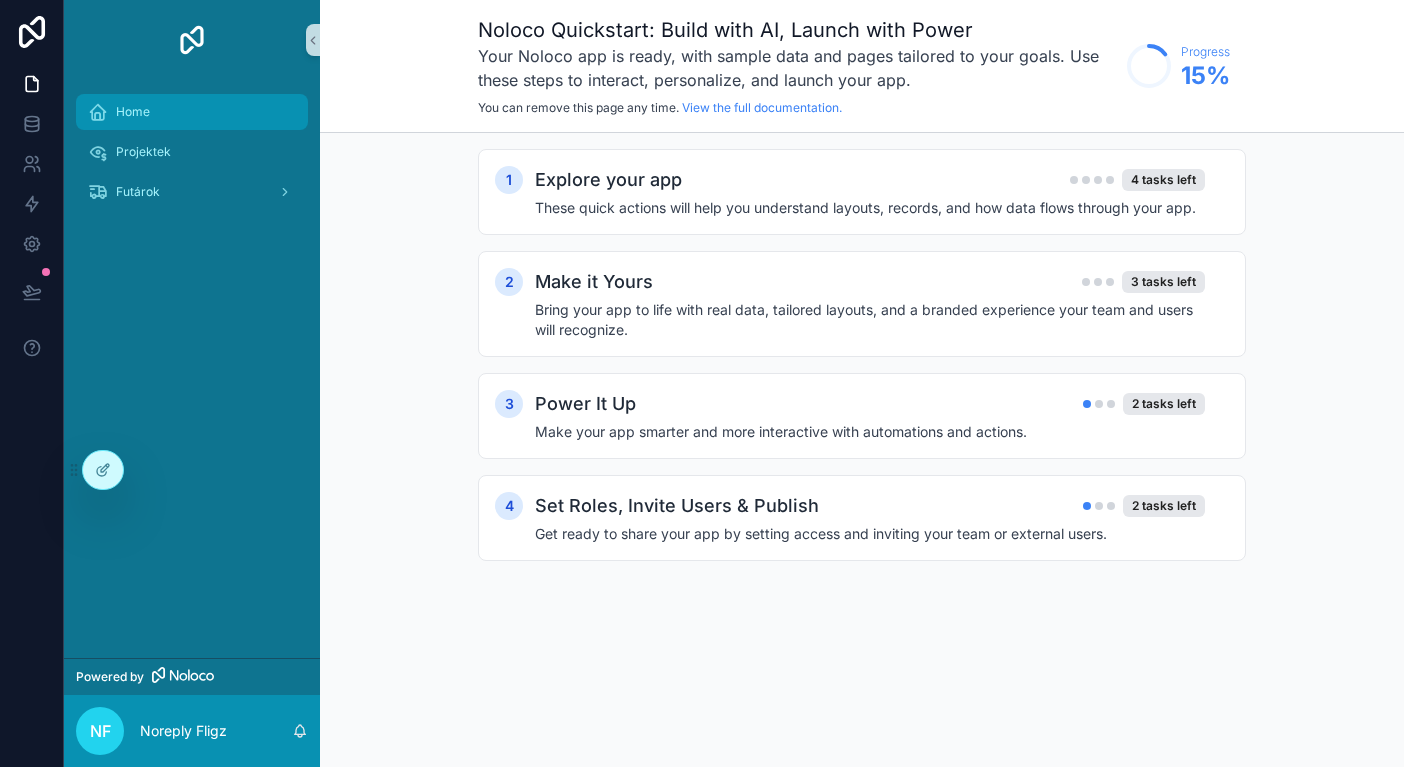 click on "Home" at bounding box center (133, 112) 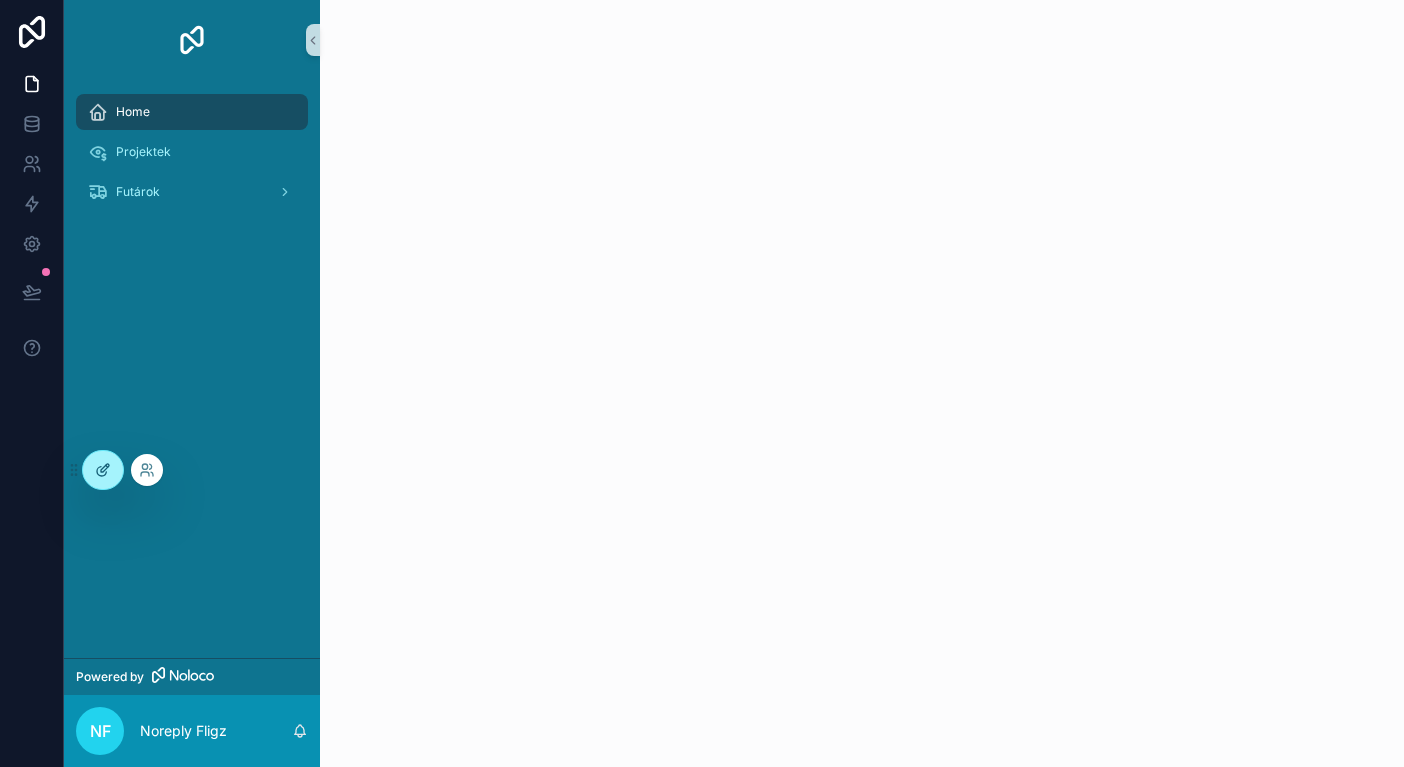 click 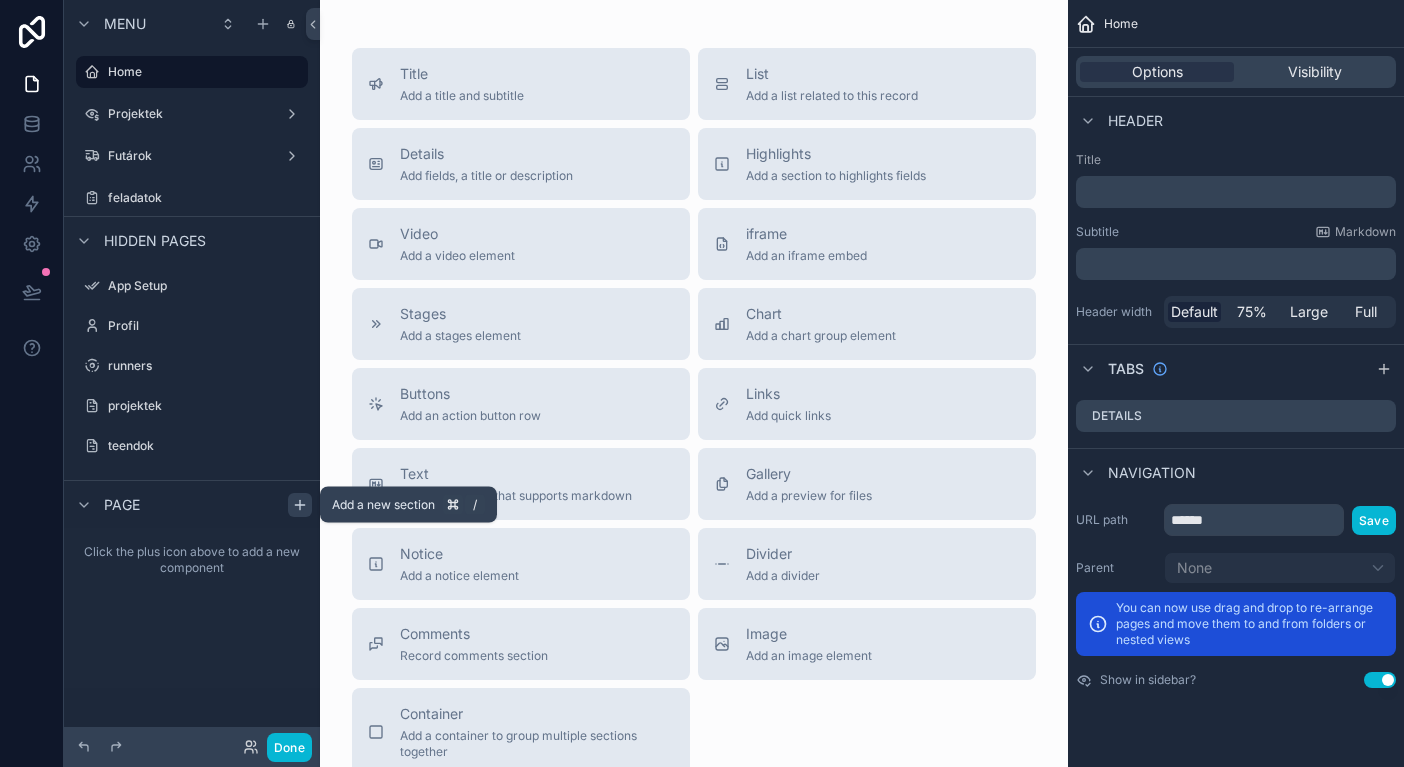 click 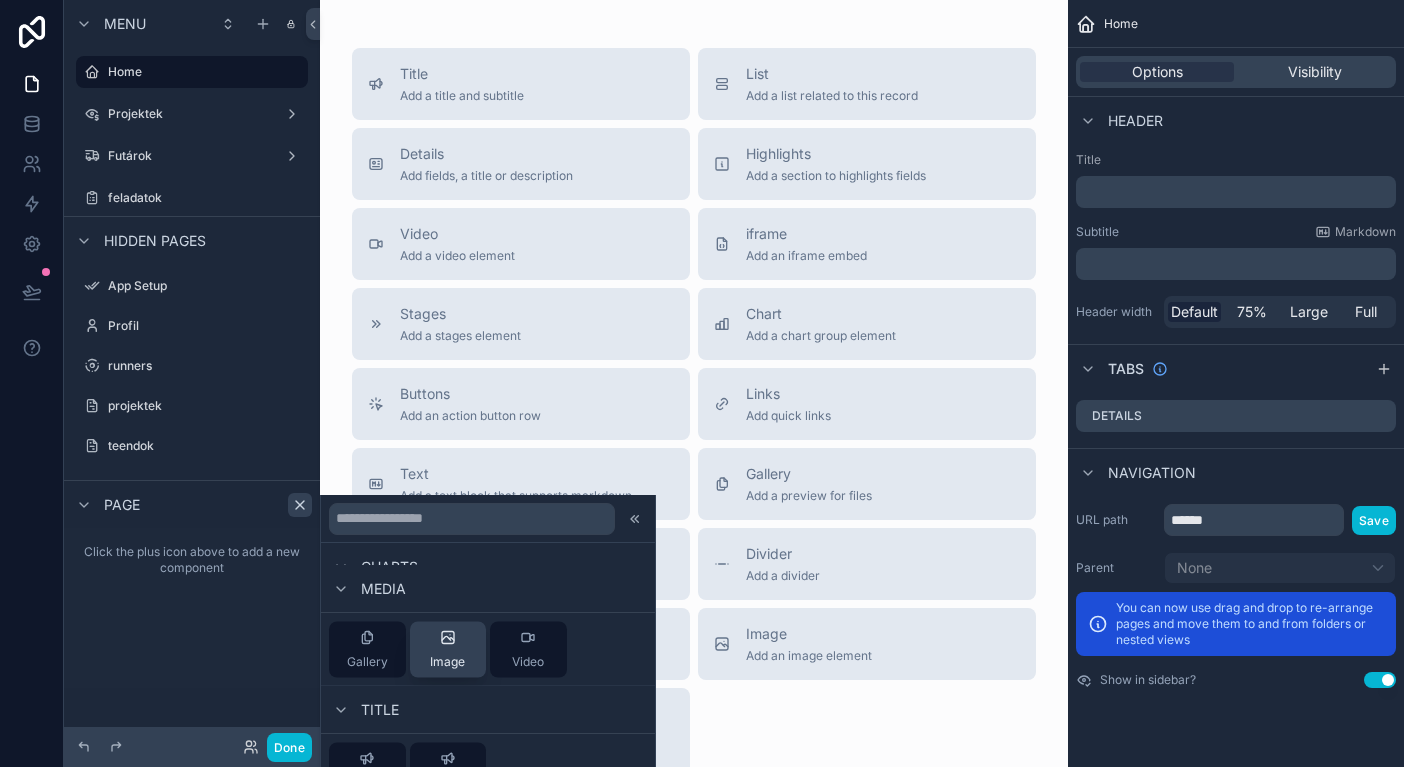 scroll, scrollTop: 896, scrollLeft: 0, axis: vertical 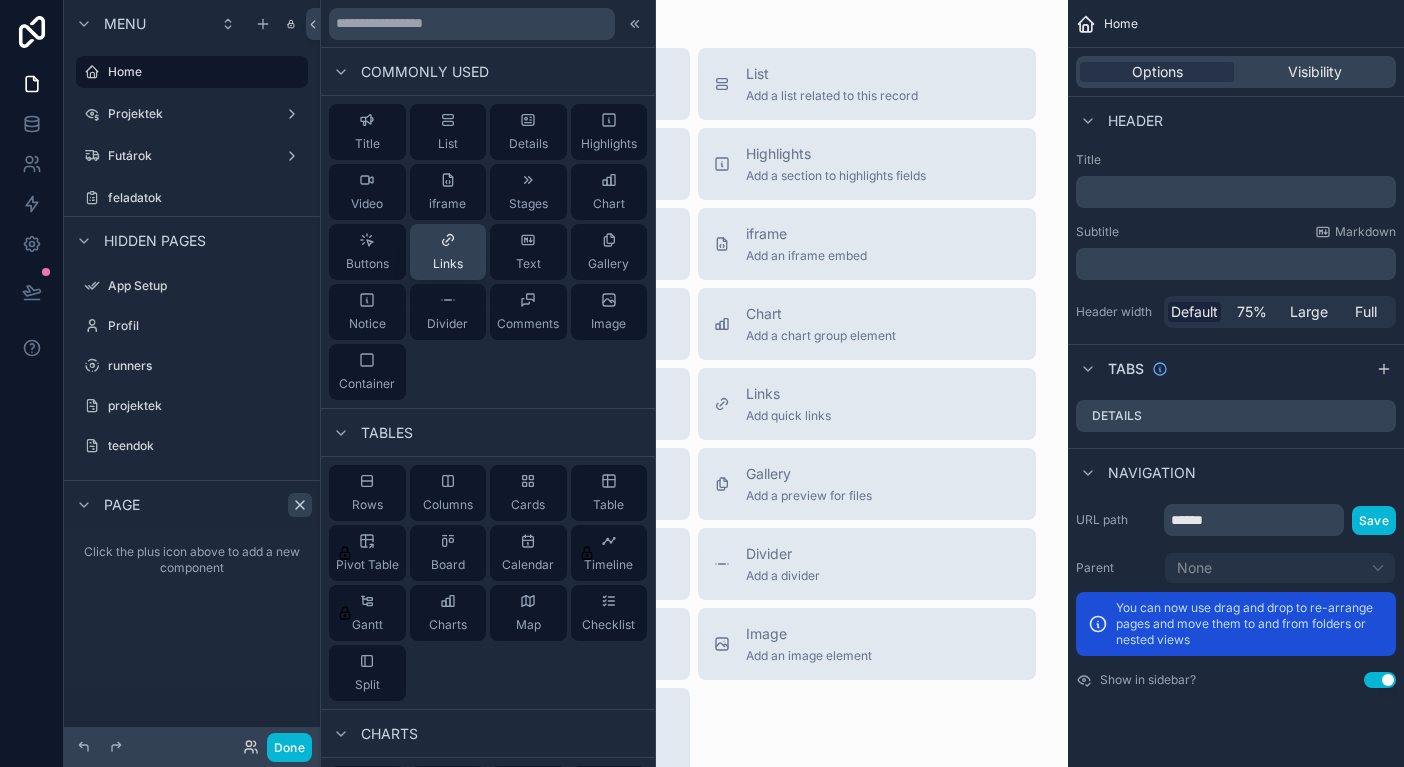 click on "Links" at bounding box center (448, 264) 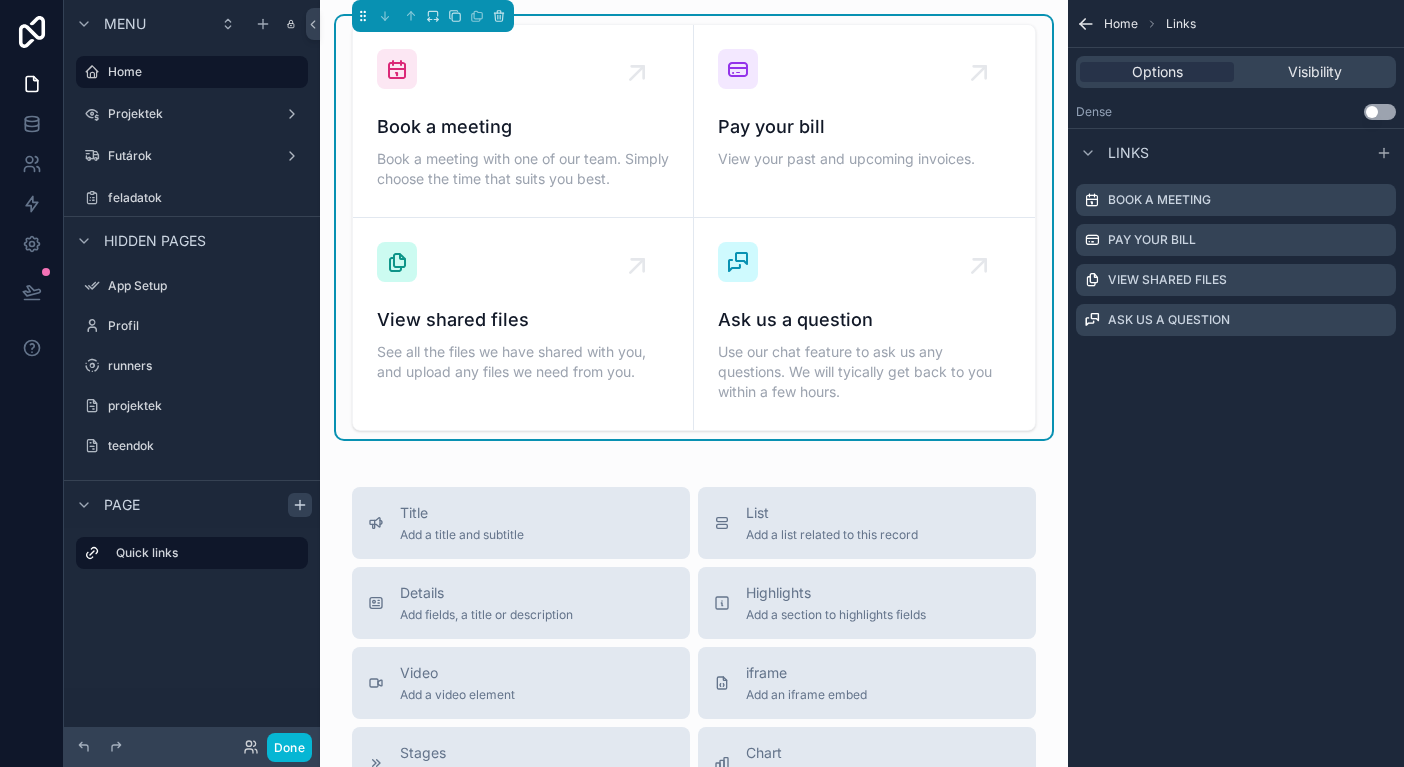 click on "Home Links Options Visibility Dense Use setting Links Book a meeting Pay your bill View shared files Ask us a question" at bounding box center [1236, 383] 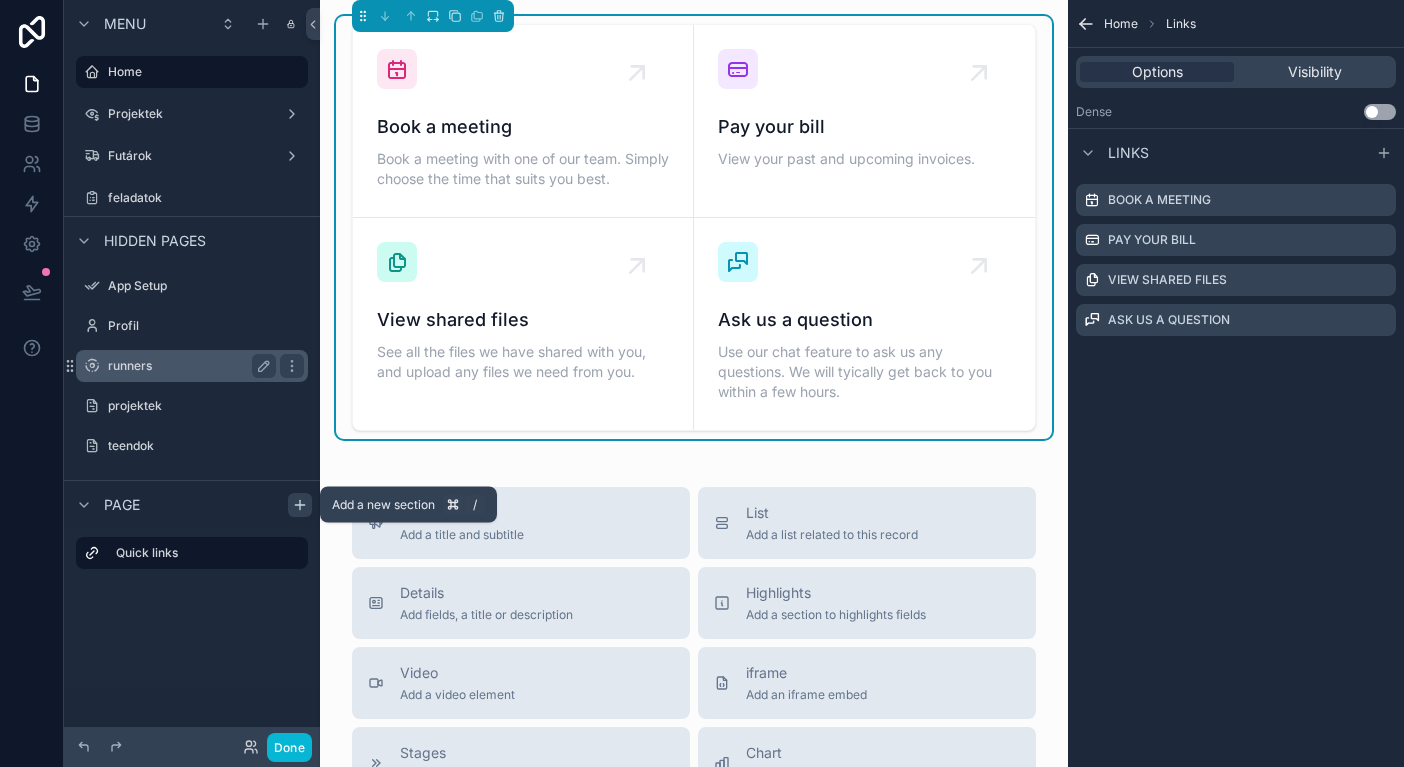 scroll, scrollTop: 0, scrollLeft: 0, axis: both 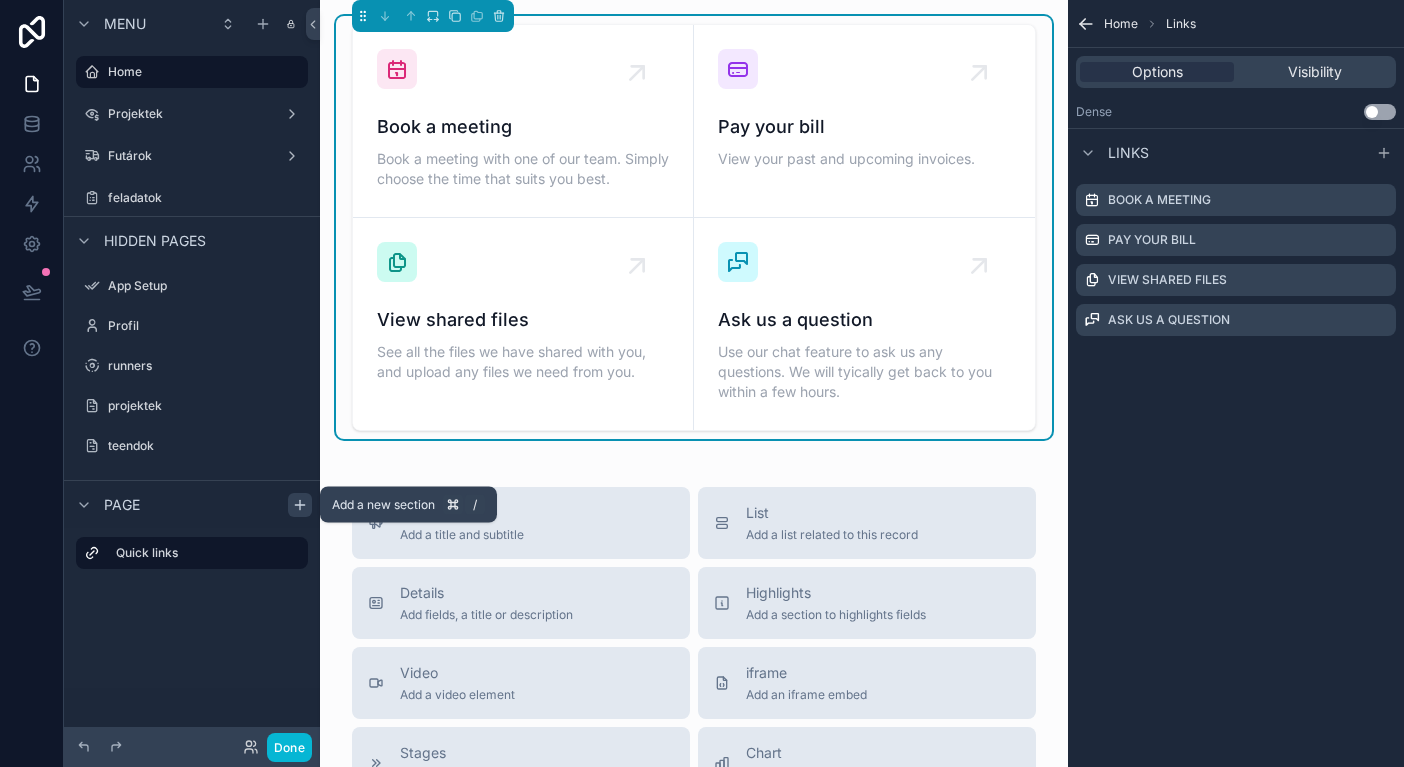 click at bounding box center [300, 505] 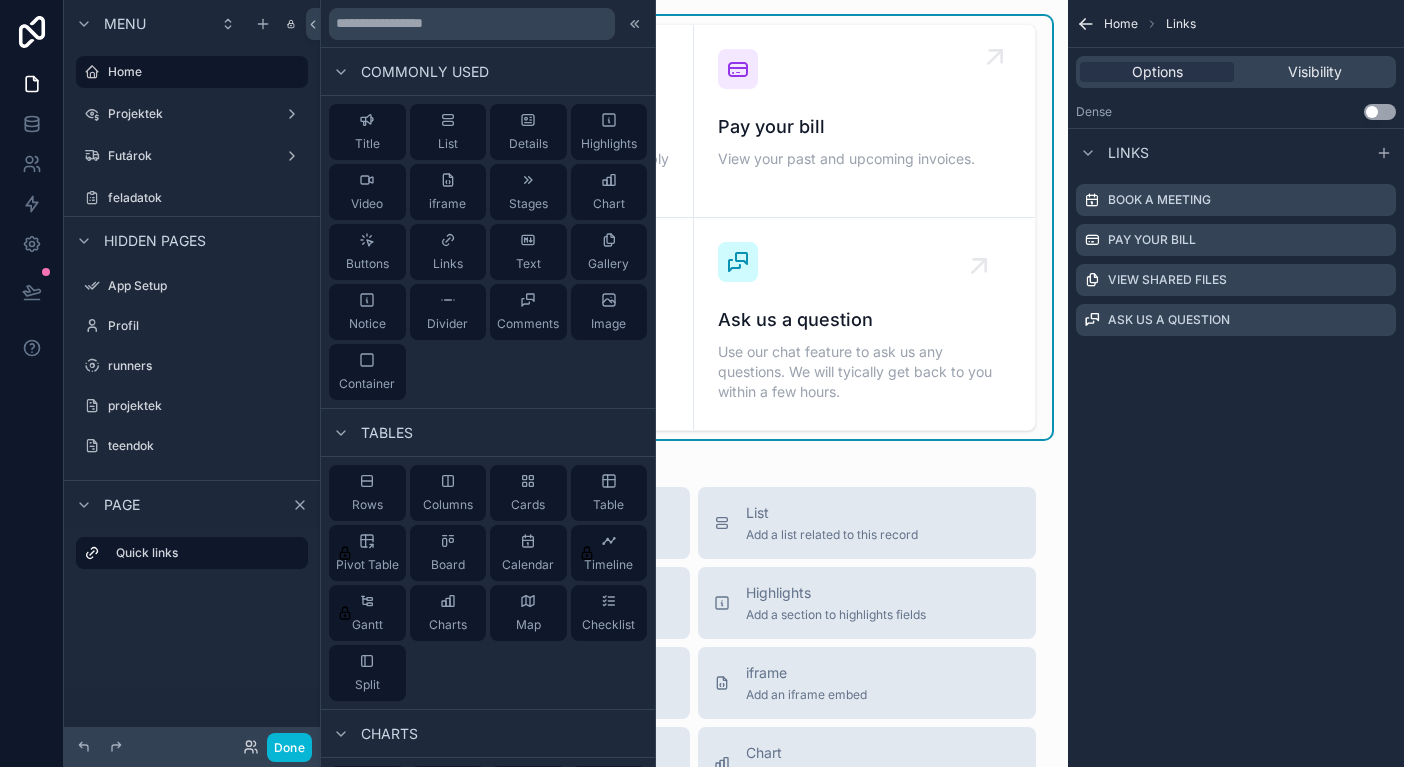 scroll, scrollTop: 0, scrollLeft: 0, axis: both 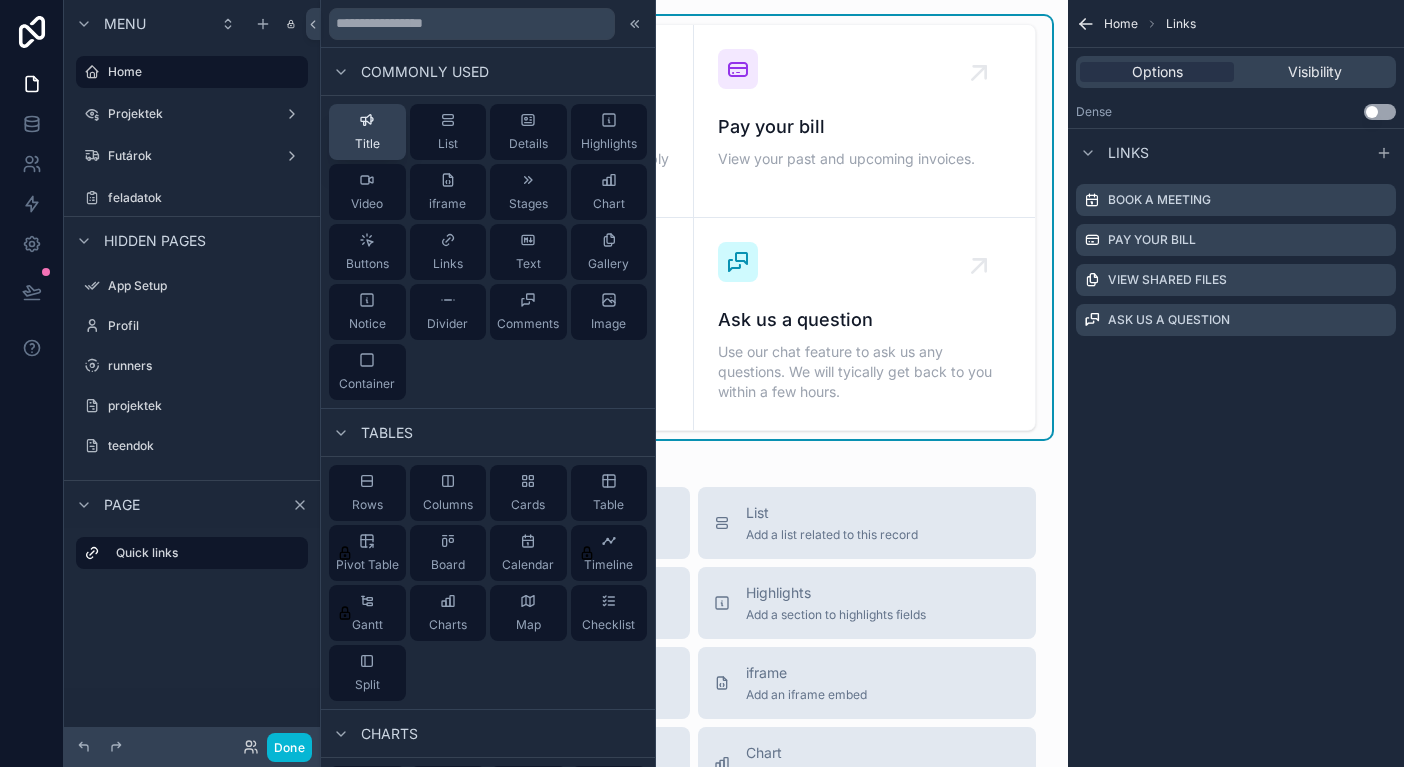 click on "Title" at bounding box center (367, 132) 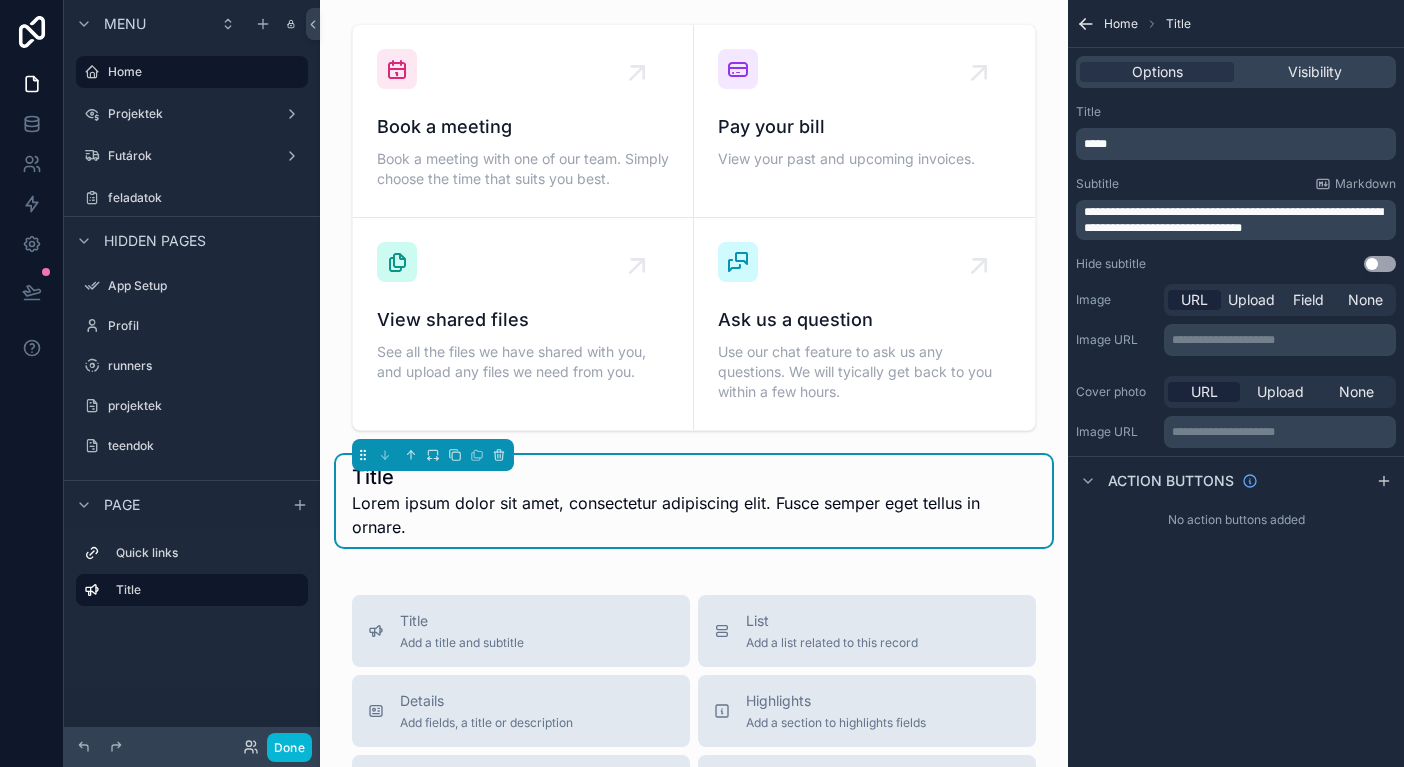 scroll, scrollTop: 118, scrollLeft: 0, axis: vertical 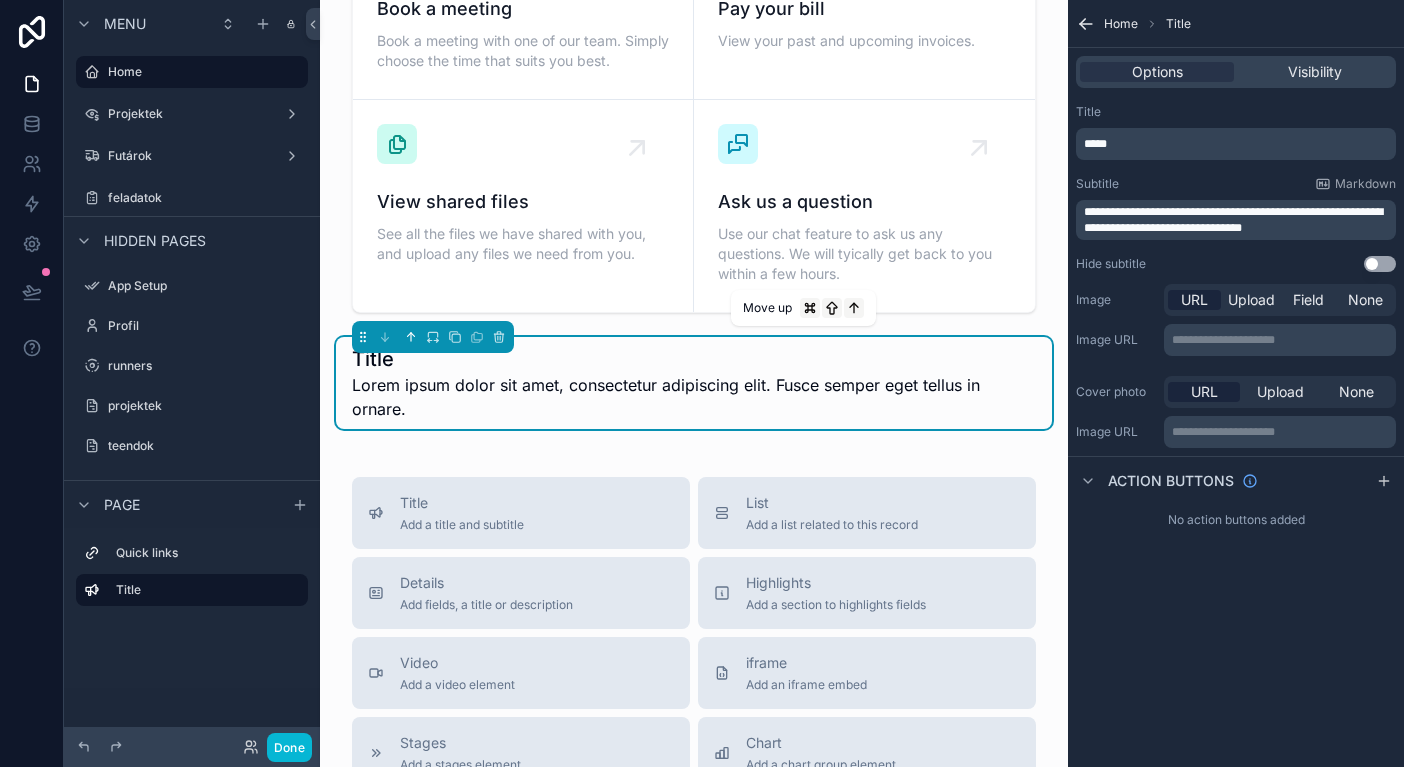 click 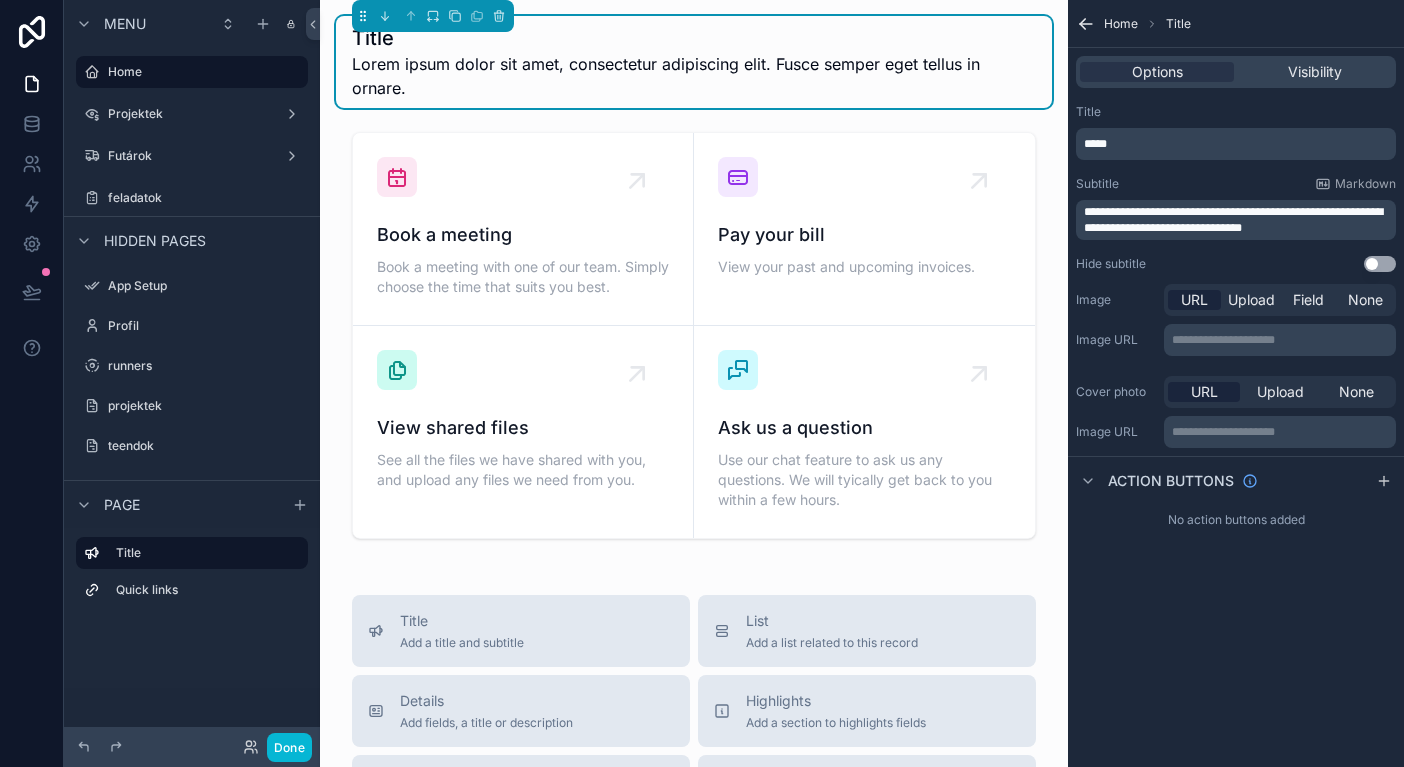 scroll, scrollTop: 0, scrollLeft: 0, axis: both 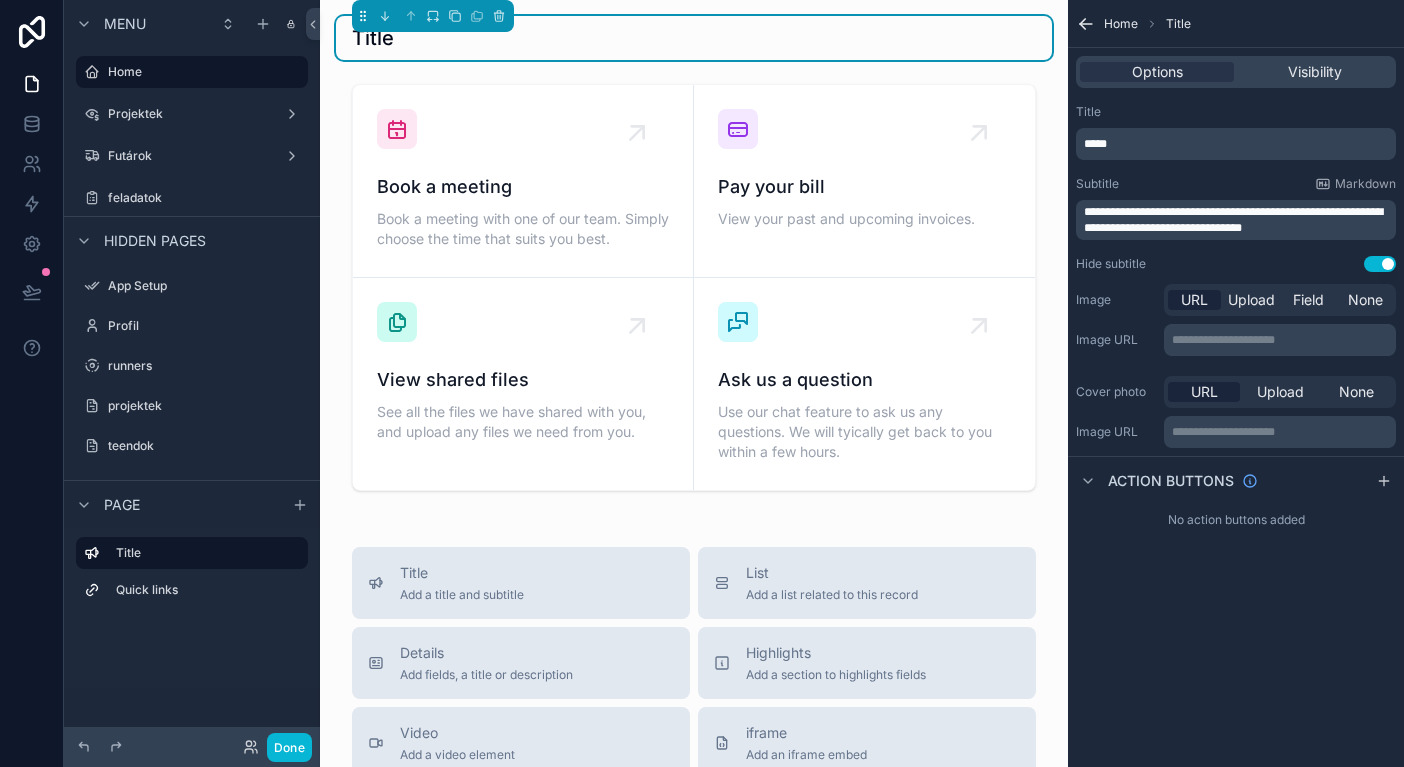 click on "Use setting" at bounding box center (1380, 264) 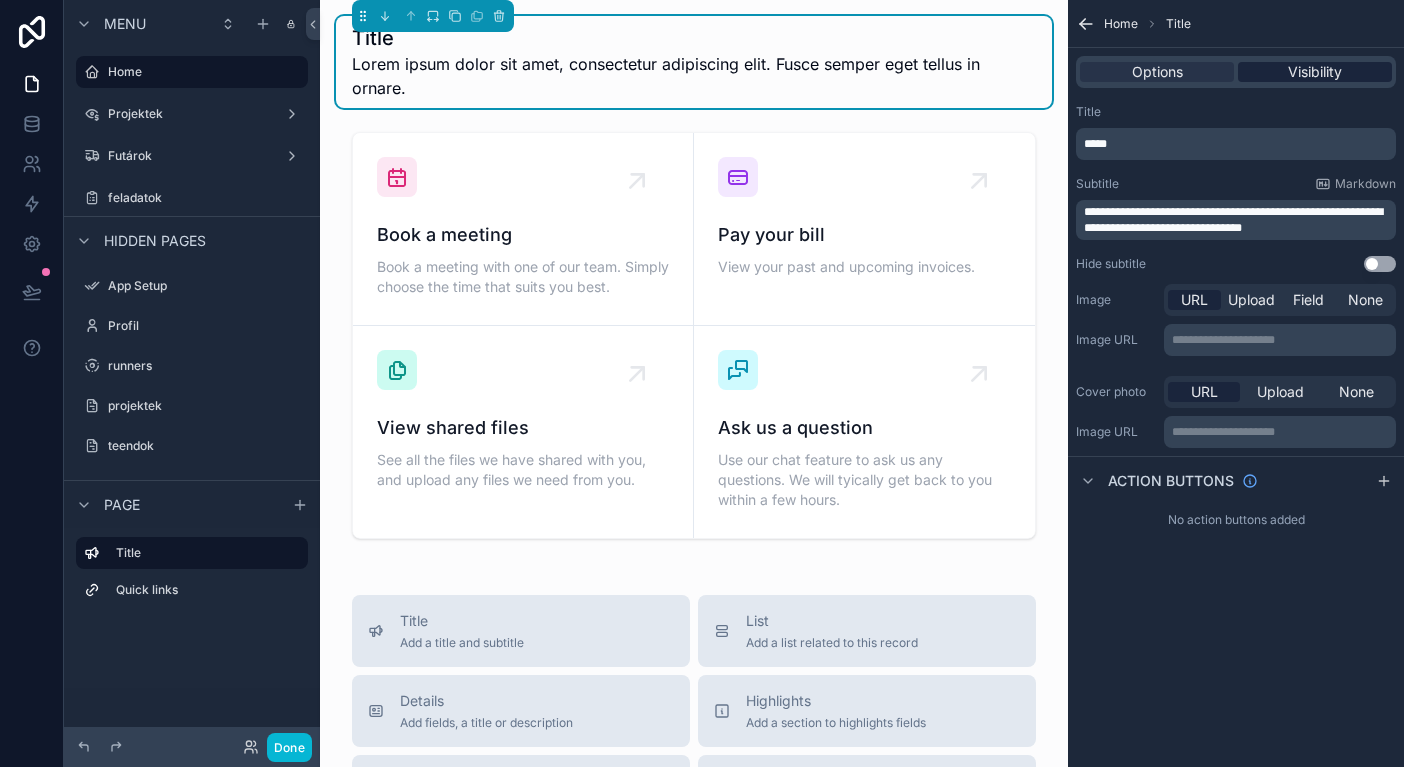 click on "Visibility" at bounding box center (1315, 72) 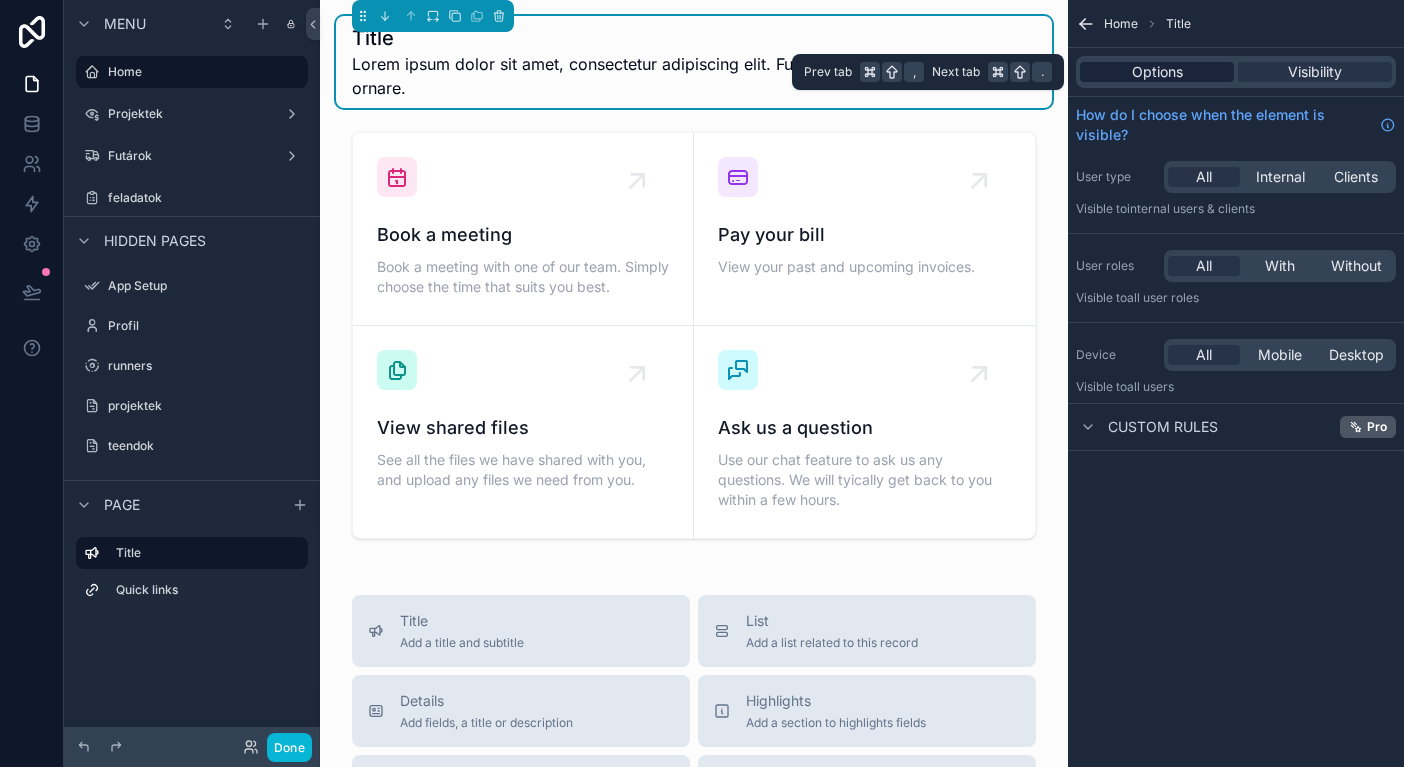 click on "Options" at bounding box center [1157, 72] 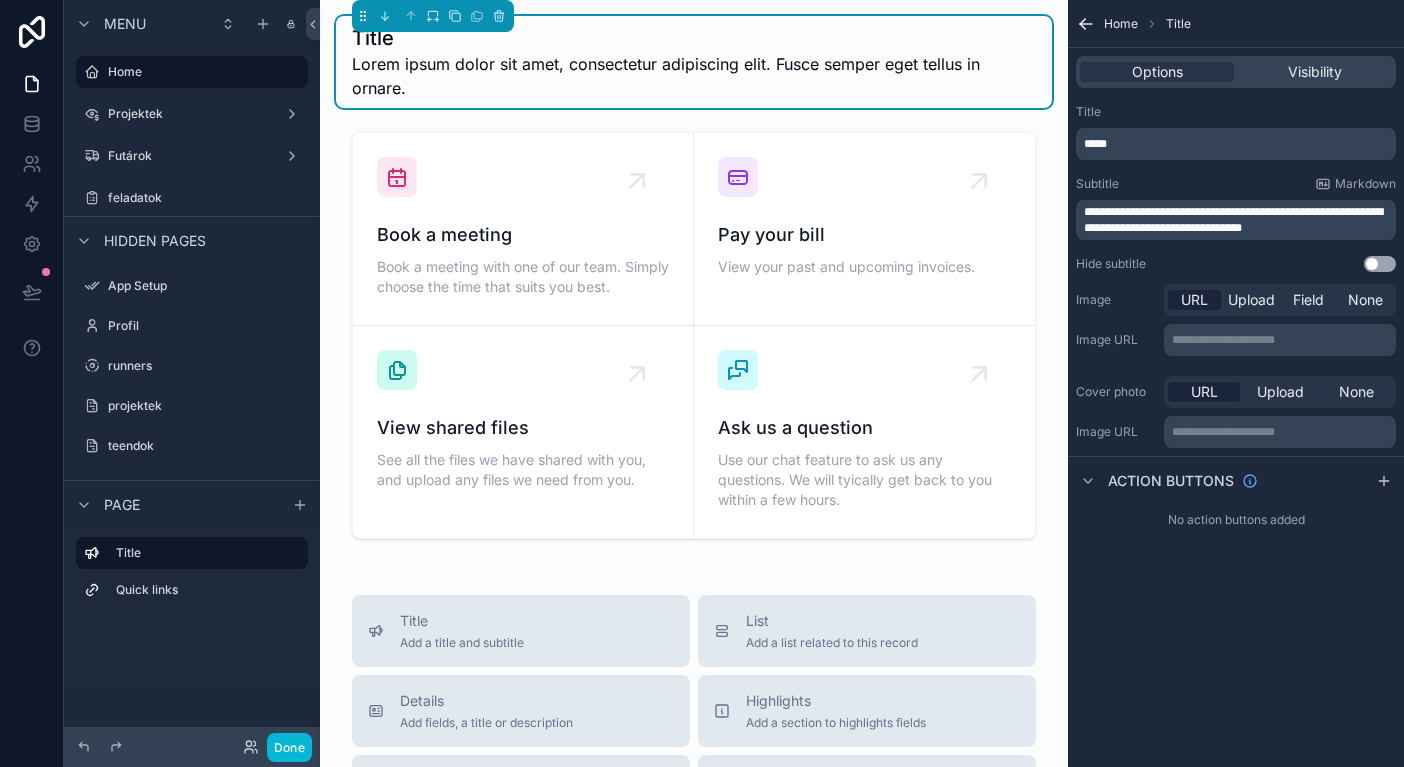 click on "*****" at bounding box center [1238, 144] 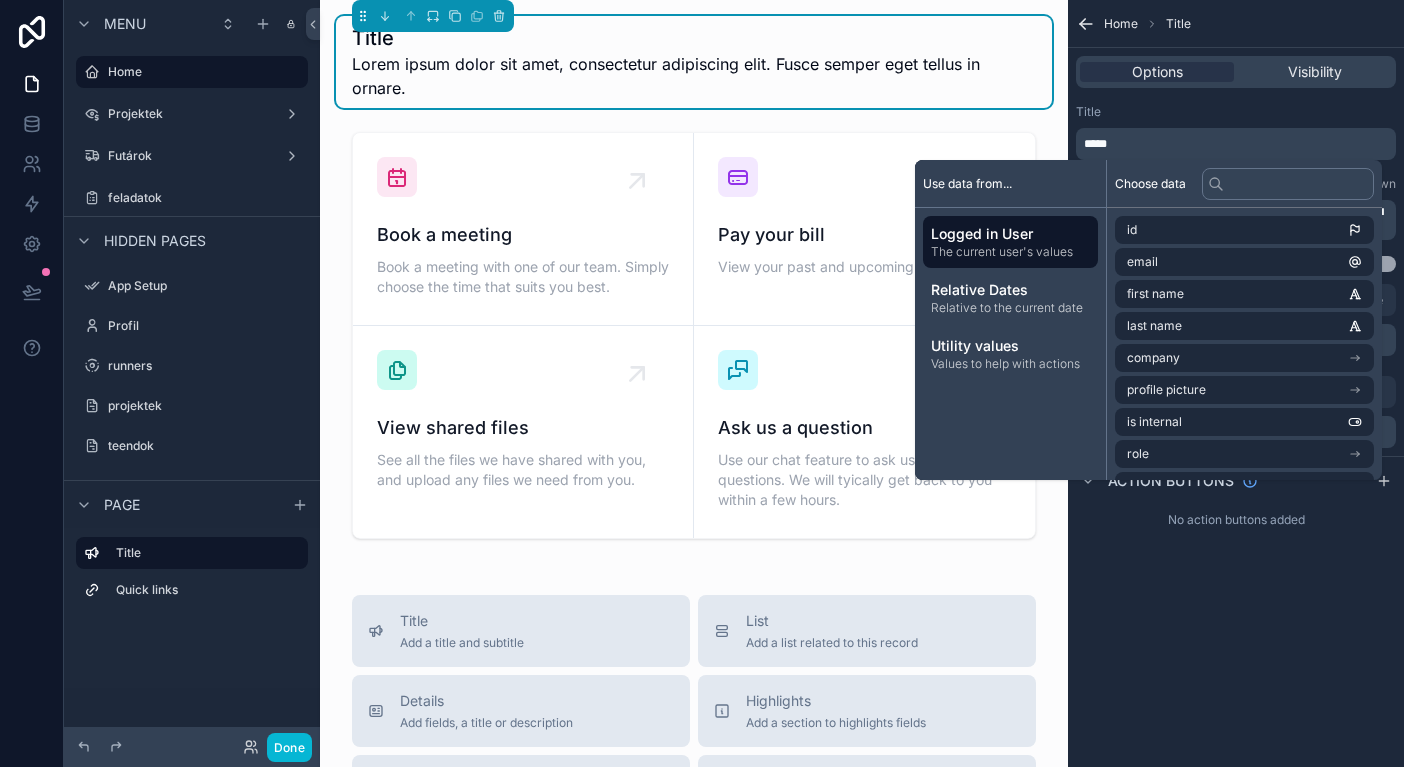 click on "*****" at bounding box center [1095, 144] 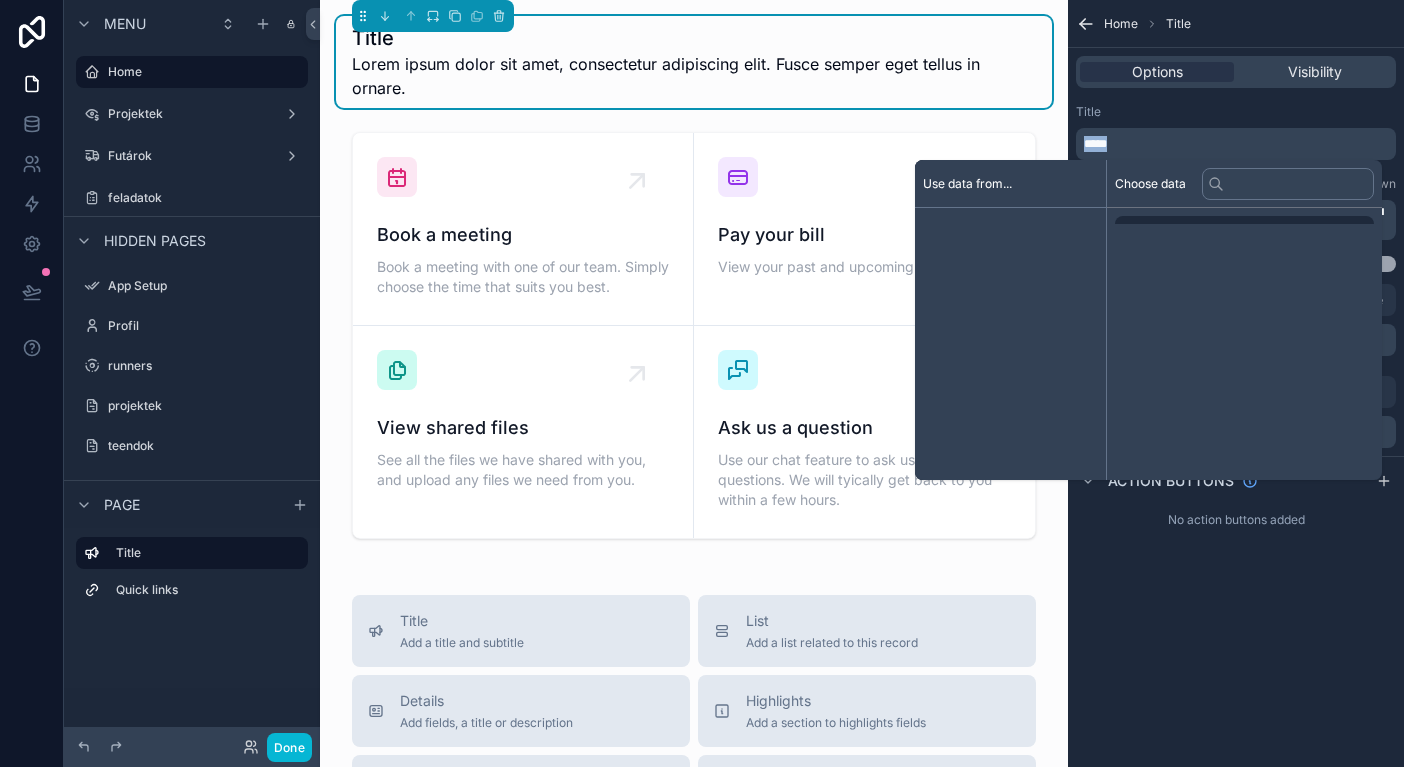 click on "*****" at bounding box center [1095, 144] 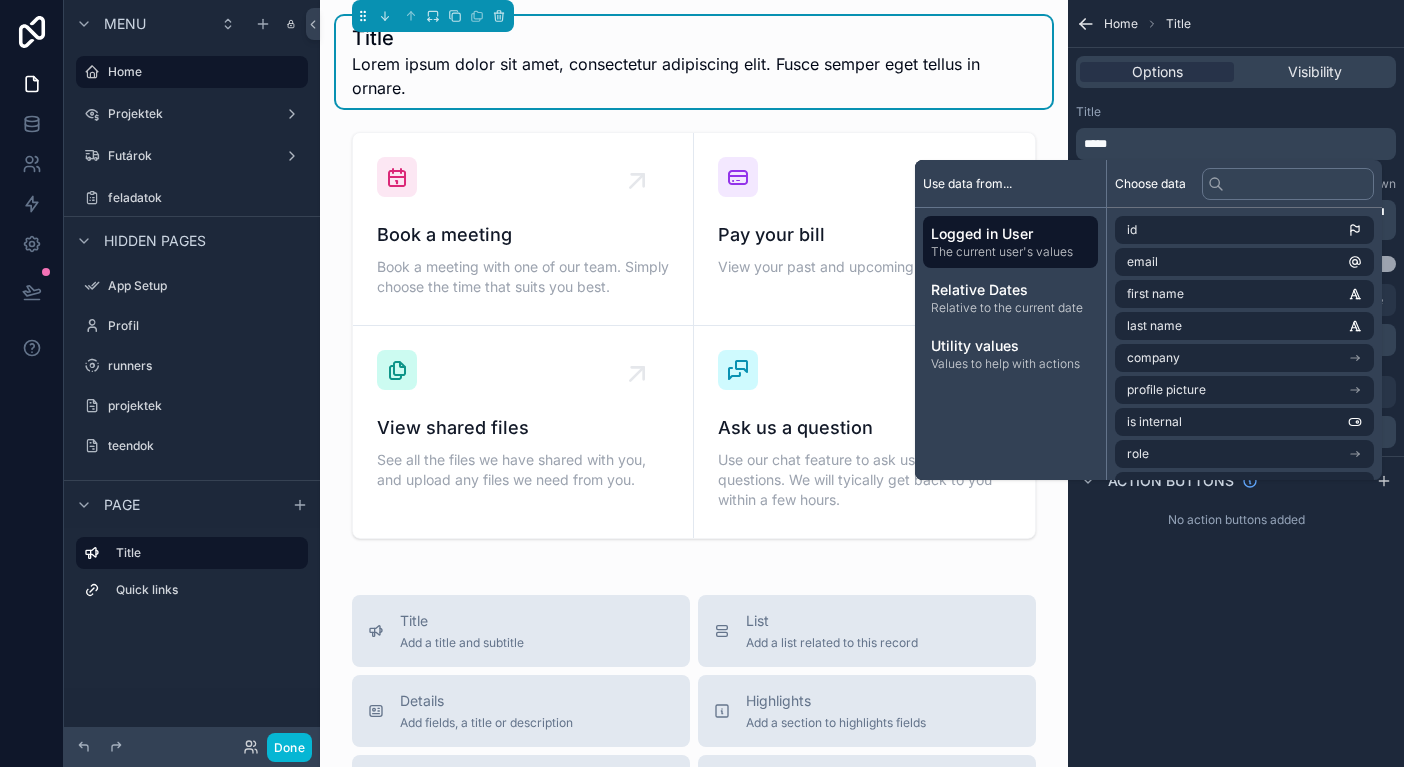 click on "**********" at bounding box center (1236, 383) 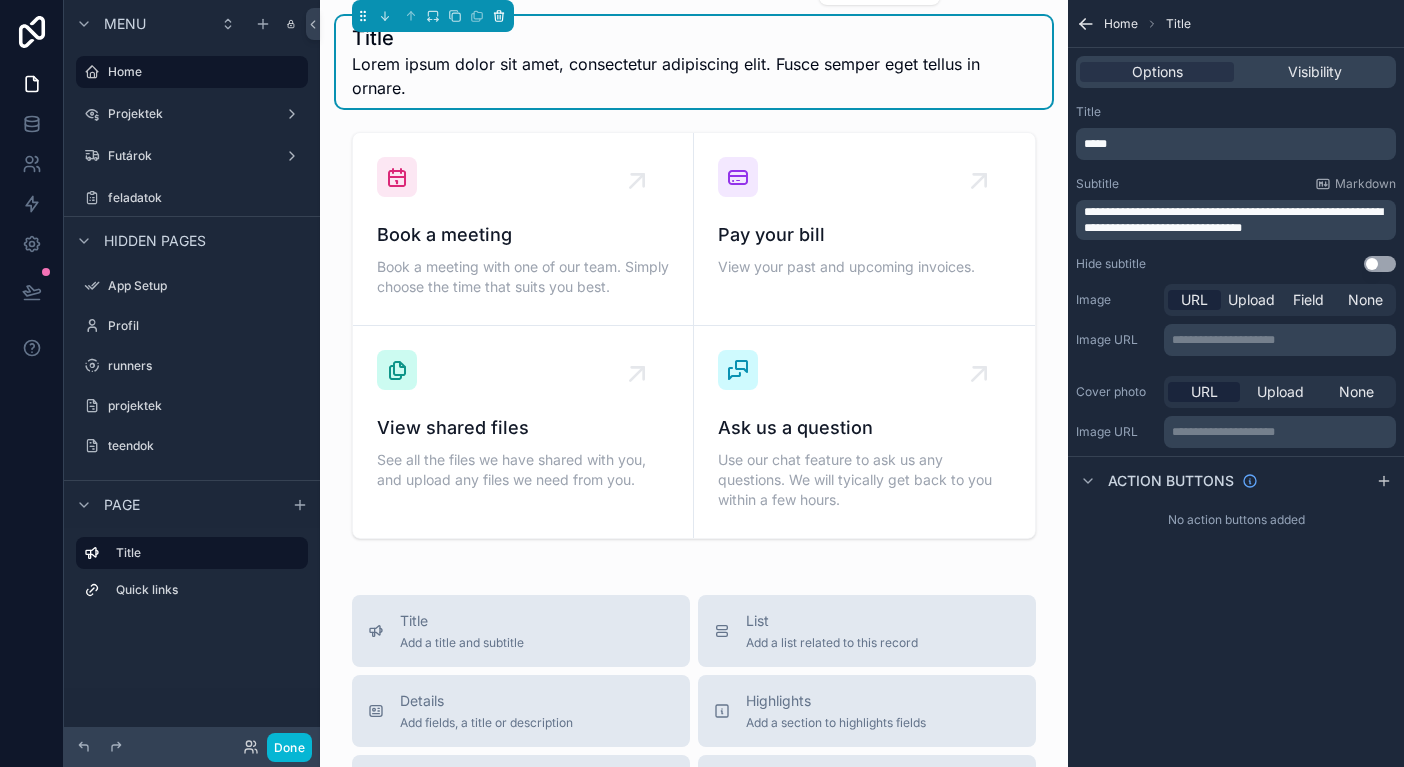 click at bounding box center (499, 16) 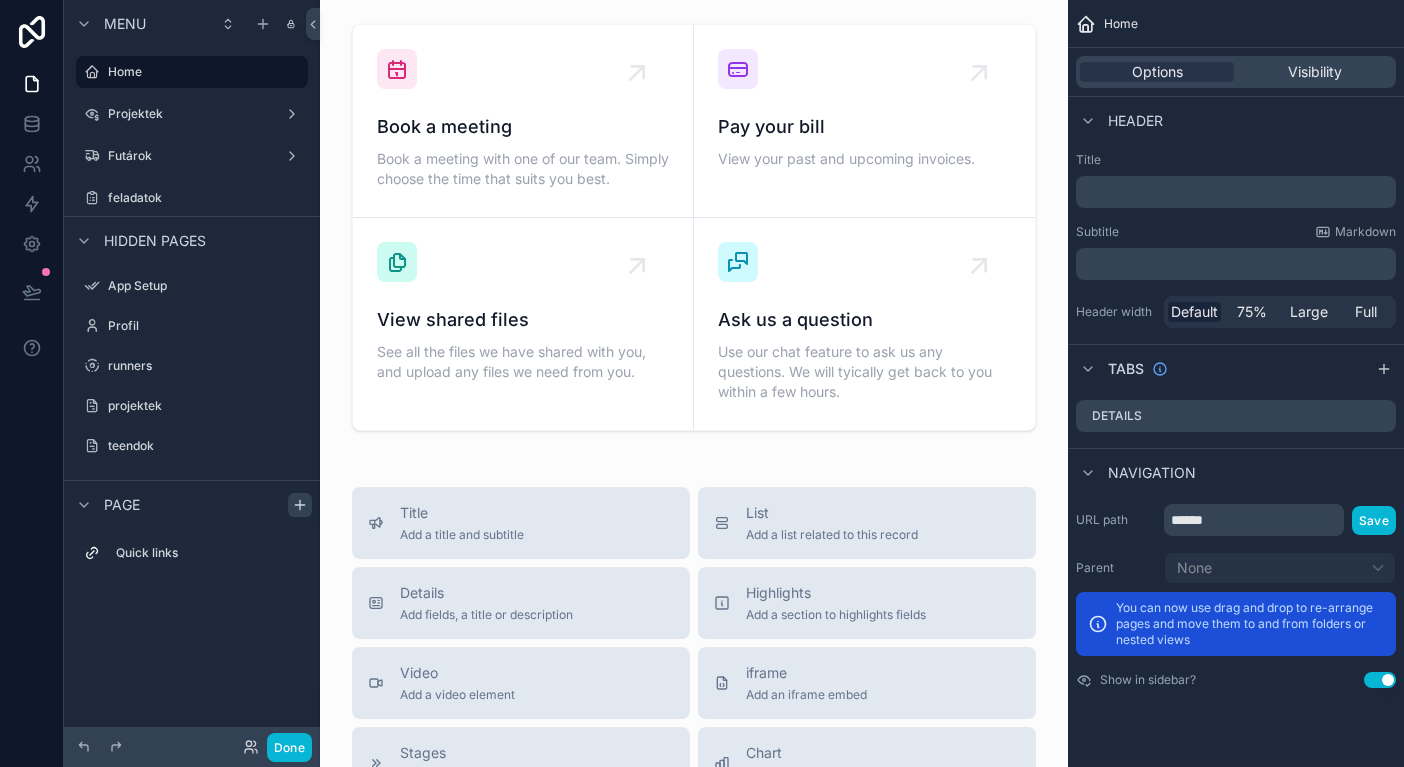 click 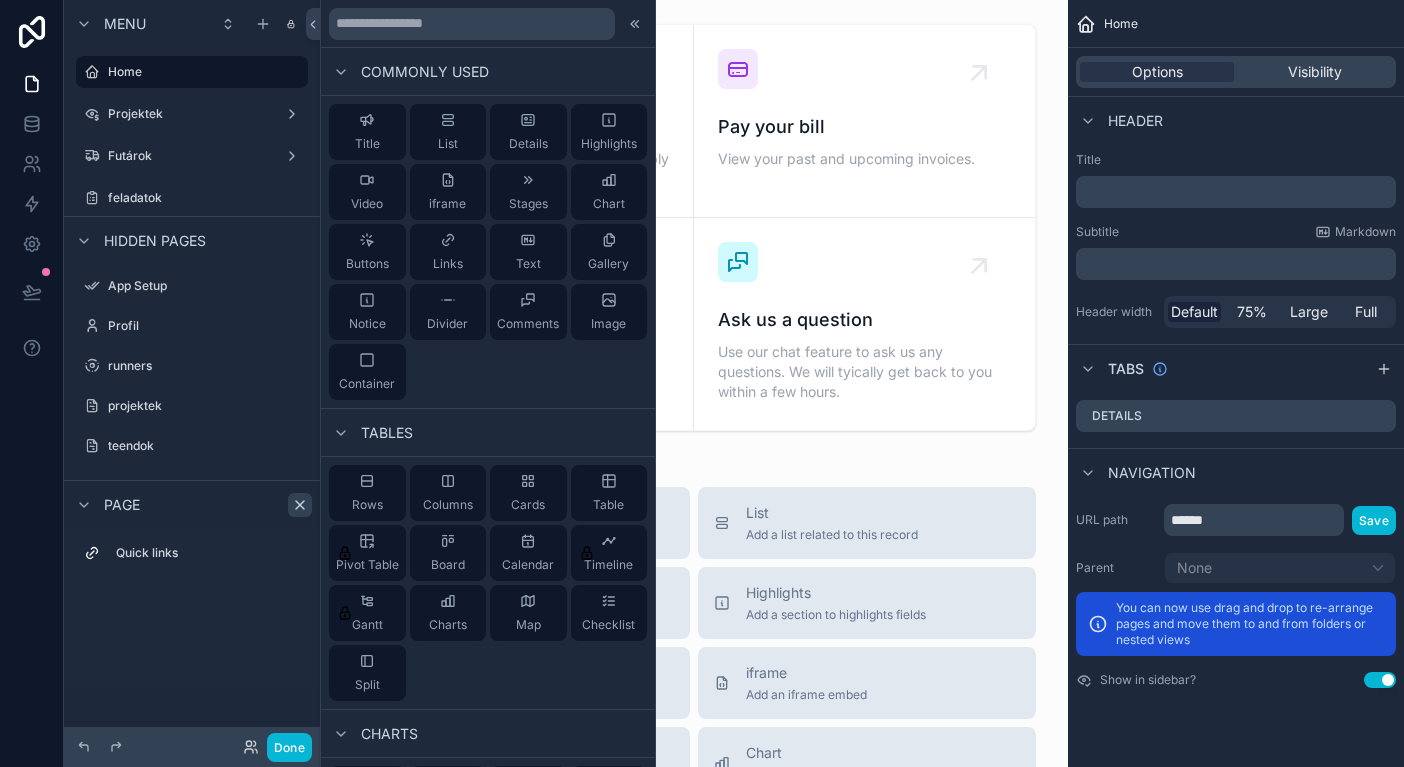 click on "Book a meeting Book a meeting with one of our team. Simply choose the time that suits you best. Pay your bill View your past and upcoming invoices. View shared files See all the files we have shared with you, and upload any files we need from you. Ask us a question Use our chat feature to ask us any questions. We will tyically get back to you within a few hours. Title Add a title and subtitle List Add a list related to this record Details Add fields, a title or description Highlights Add a section to highlights fields Video Add a video element iframe Add an iframe embed Stages Add a stages element Chart Add a chart group element Buttons Add an action button row Links Add quick links Text Add a text block that supports markdown Gallery Add a preview for files Notice Add a notice element Divider Add a divider Comments Record comments section Image Add an image element Container Add a container to group multiple sections together" at bounding box center (694, 687) 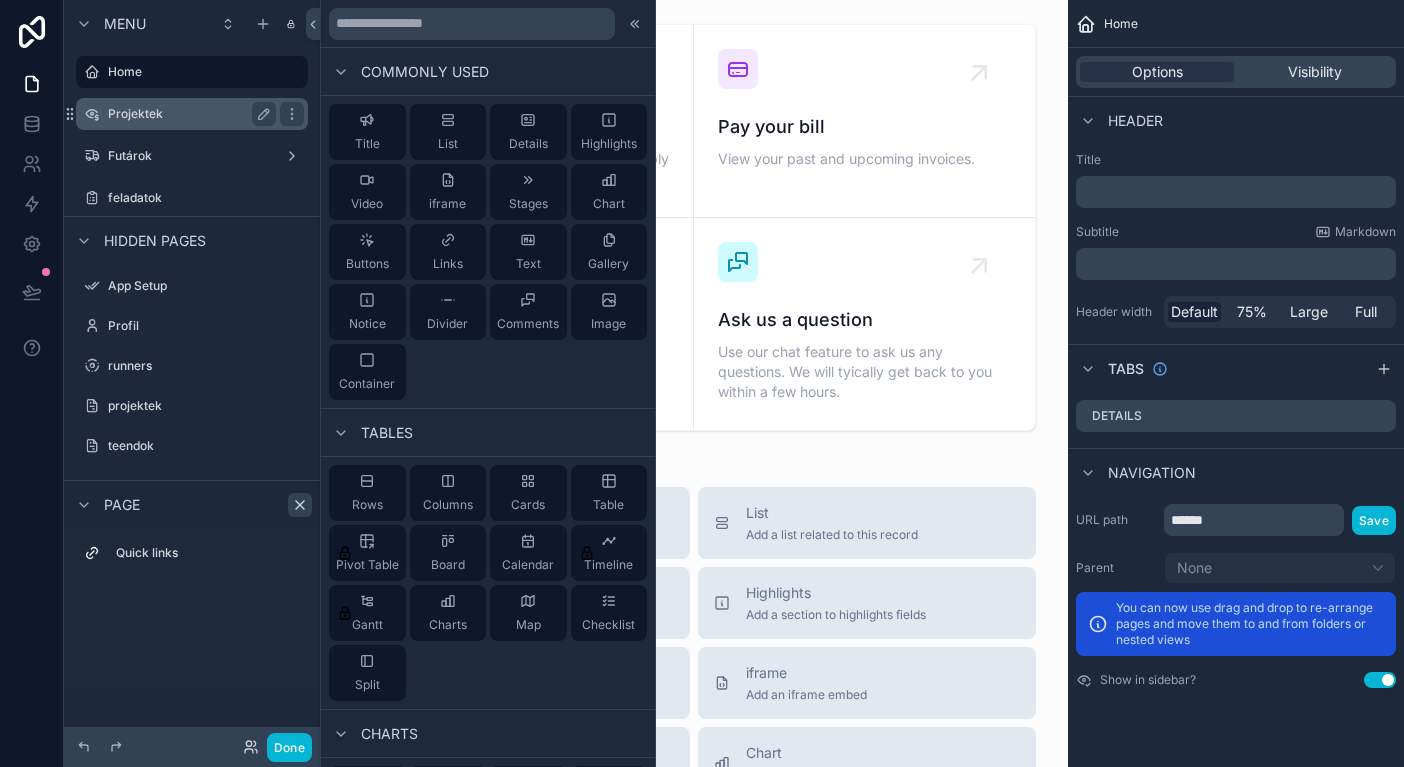 click on "Projektek" at bounding box center [192, 114] 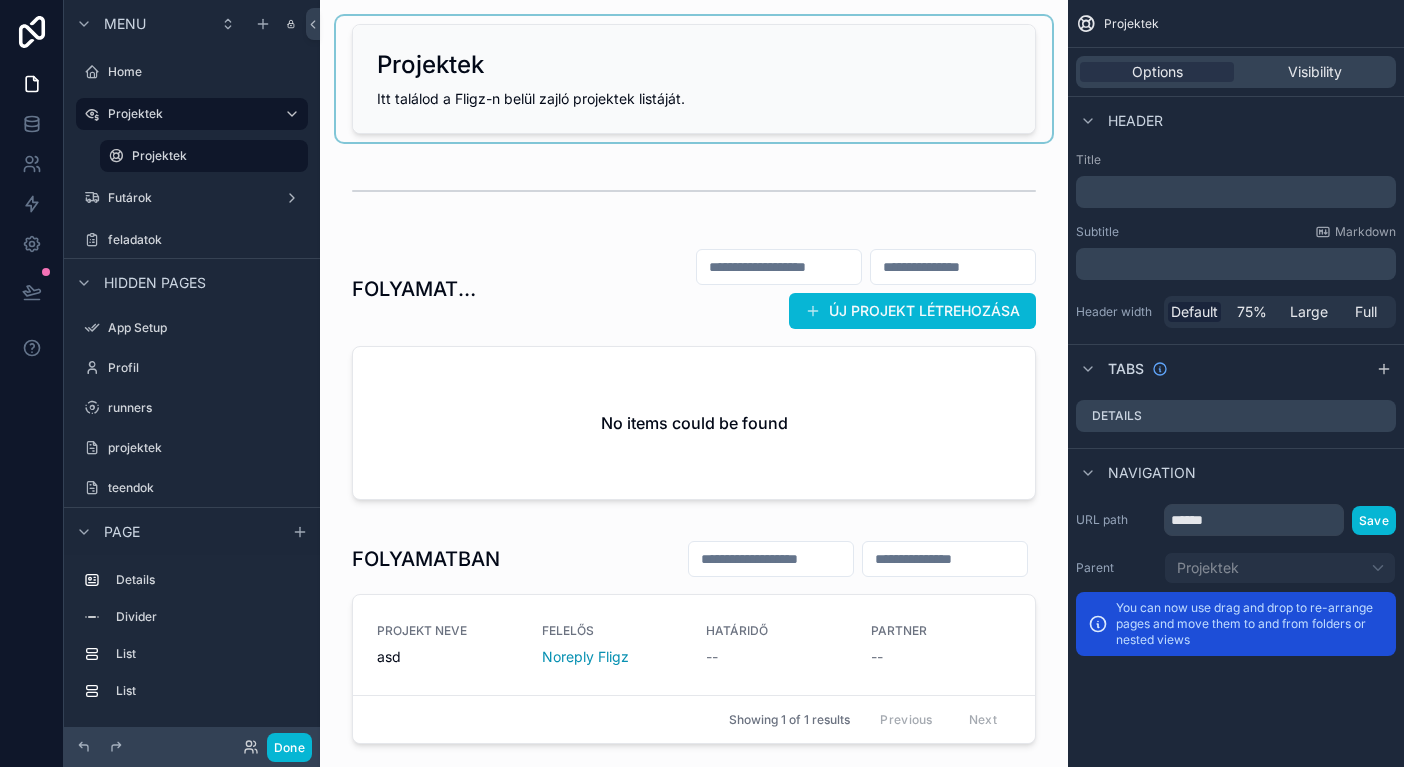 click at bounding box center (694, 79) 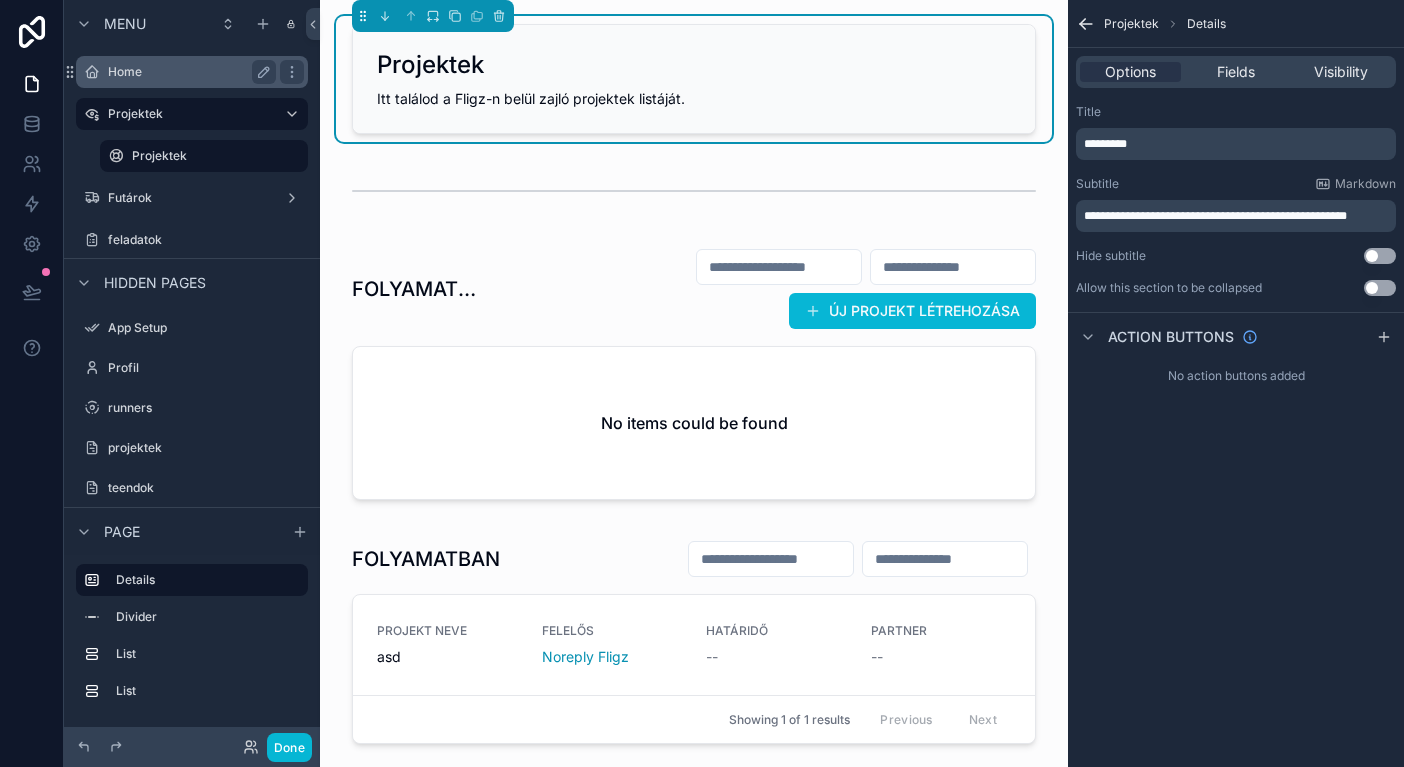 click on "Home" at bounding box center [188, 72] 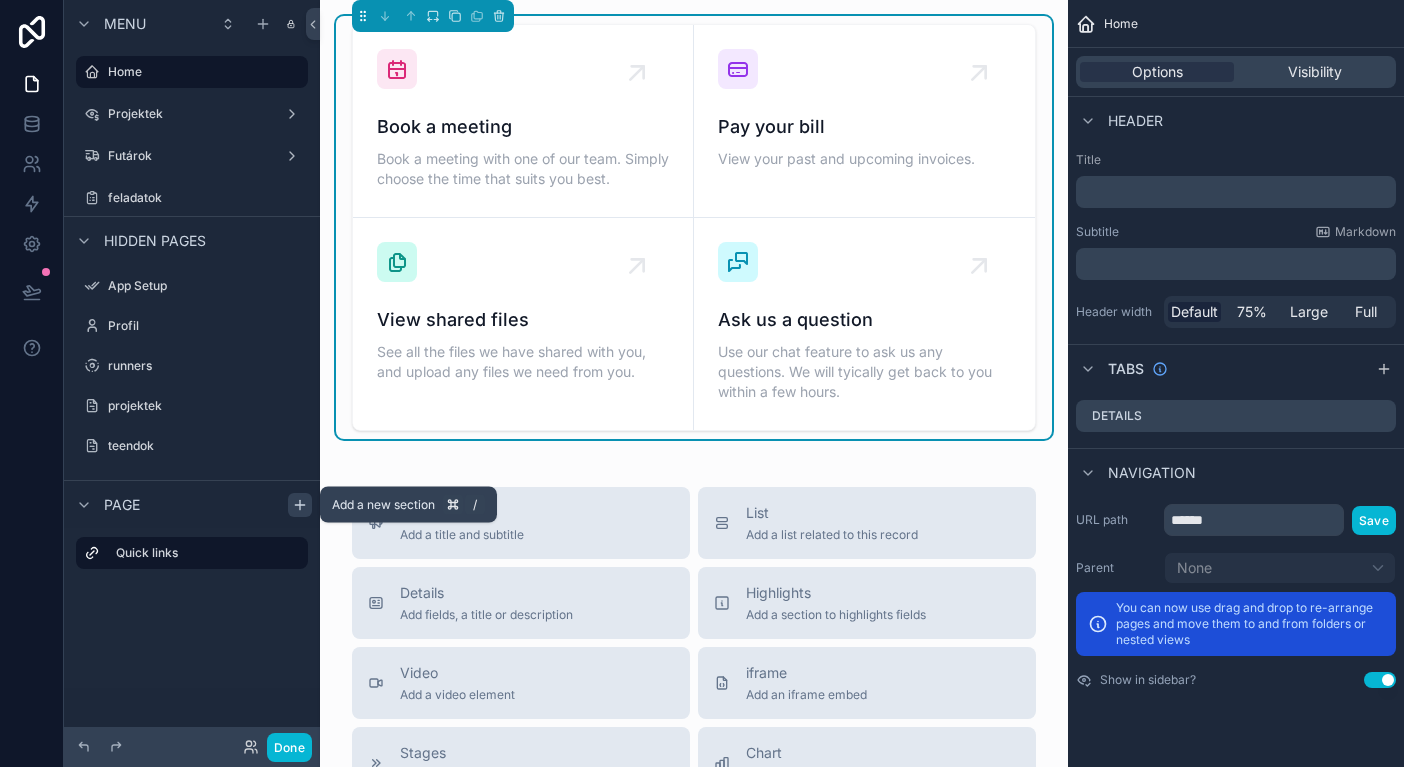 click at bounding box center (300, 505) 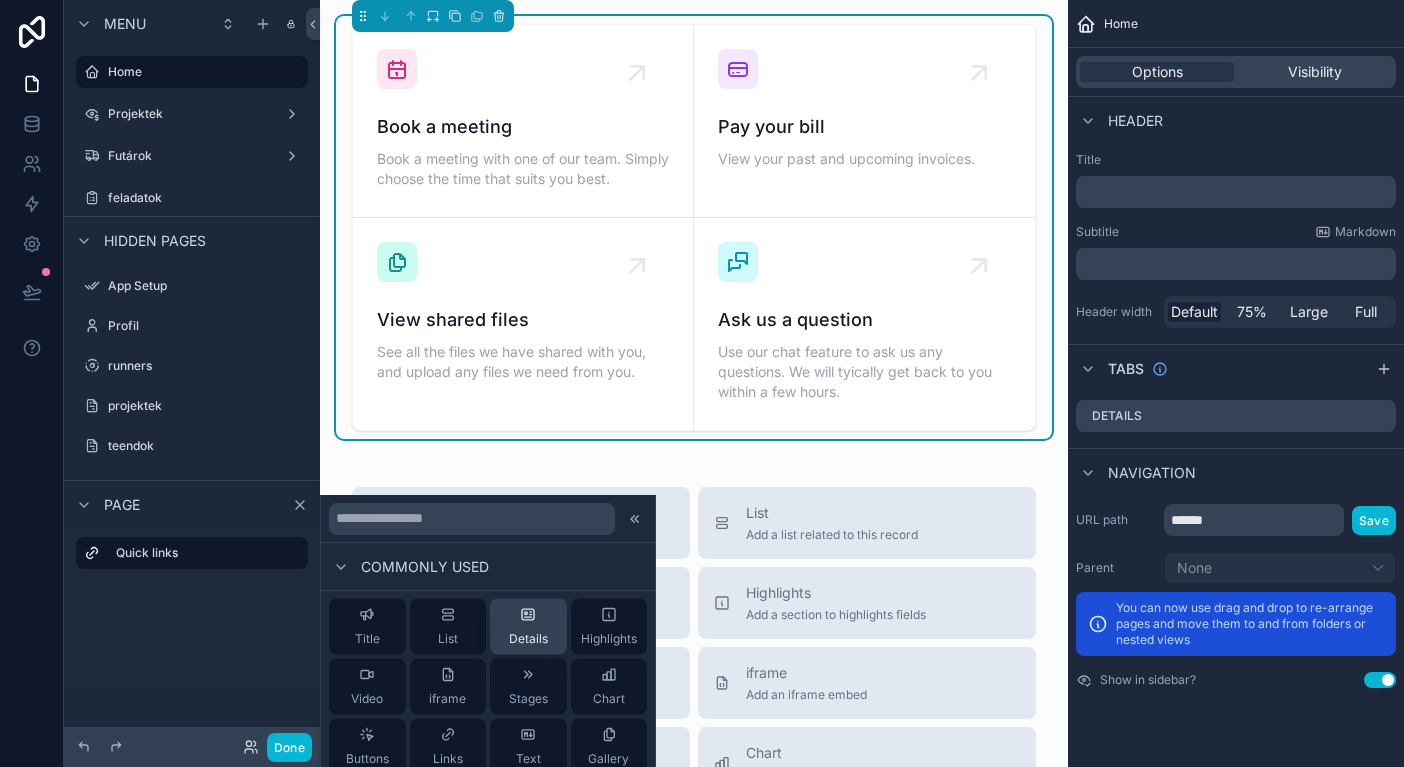click on "Details" at bounding box center [528, 627] 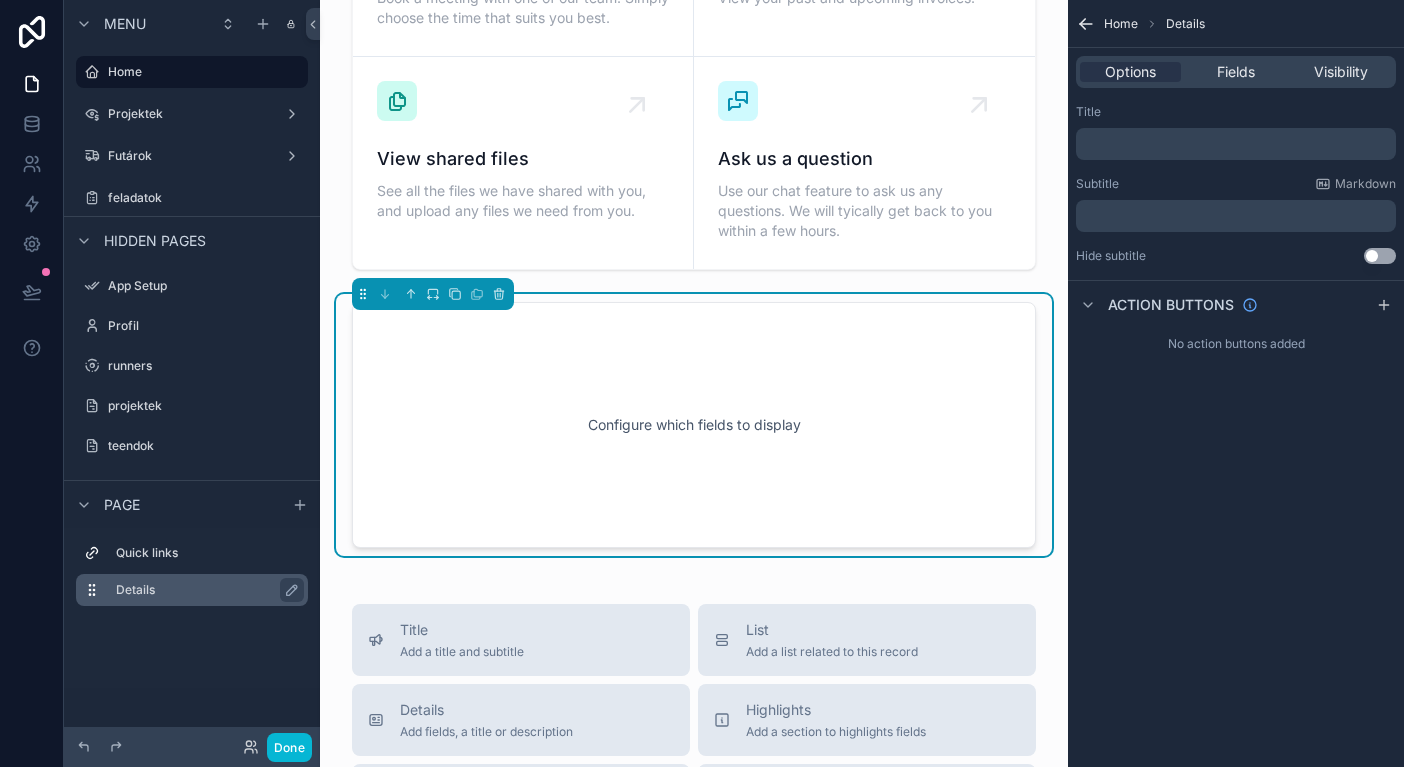 scroll, scrollTop: 203, scrollLeft: 0, axis: vertical 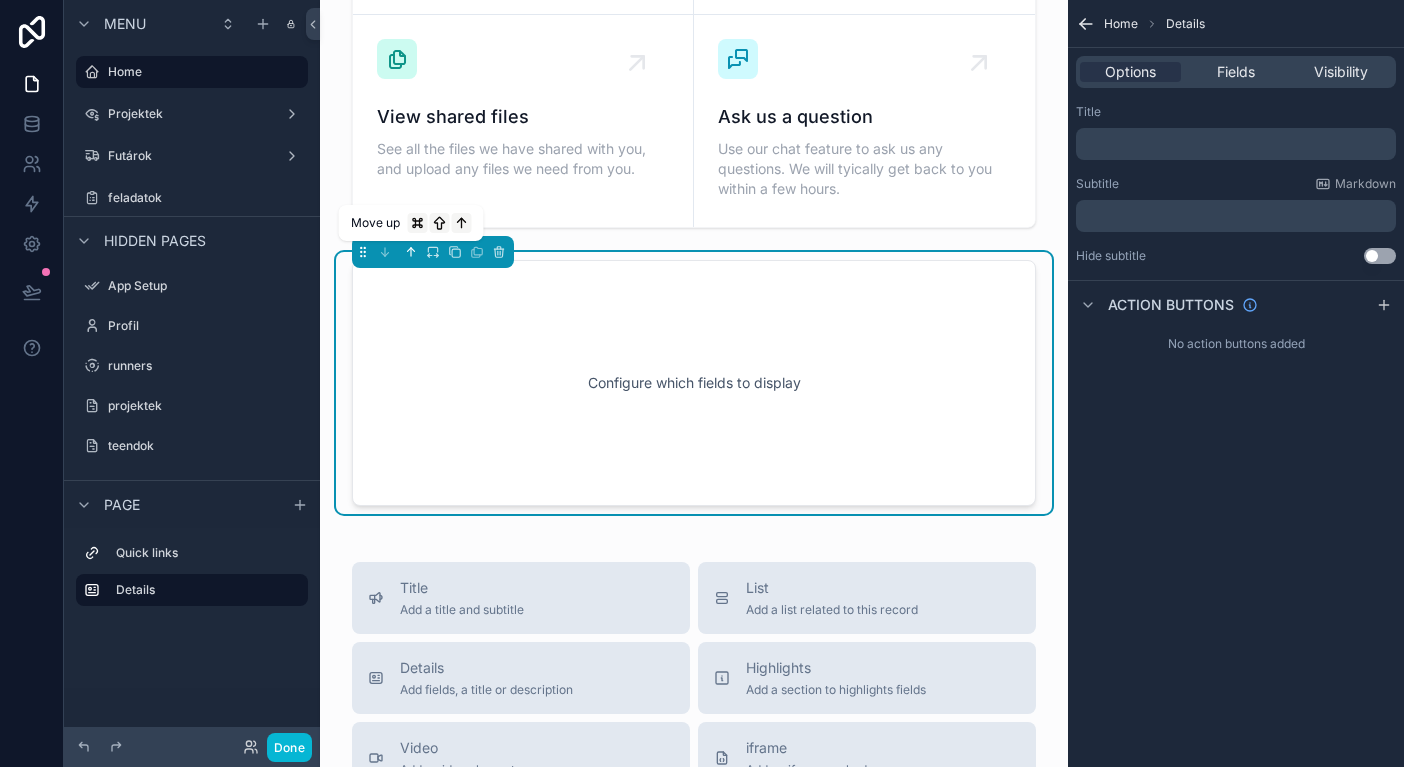 click 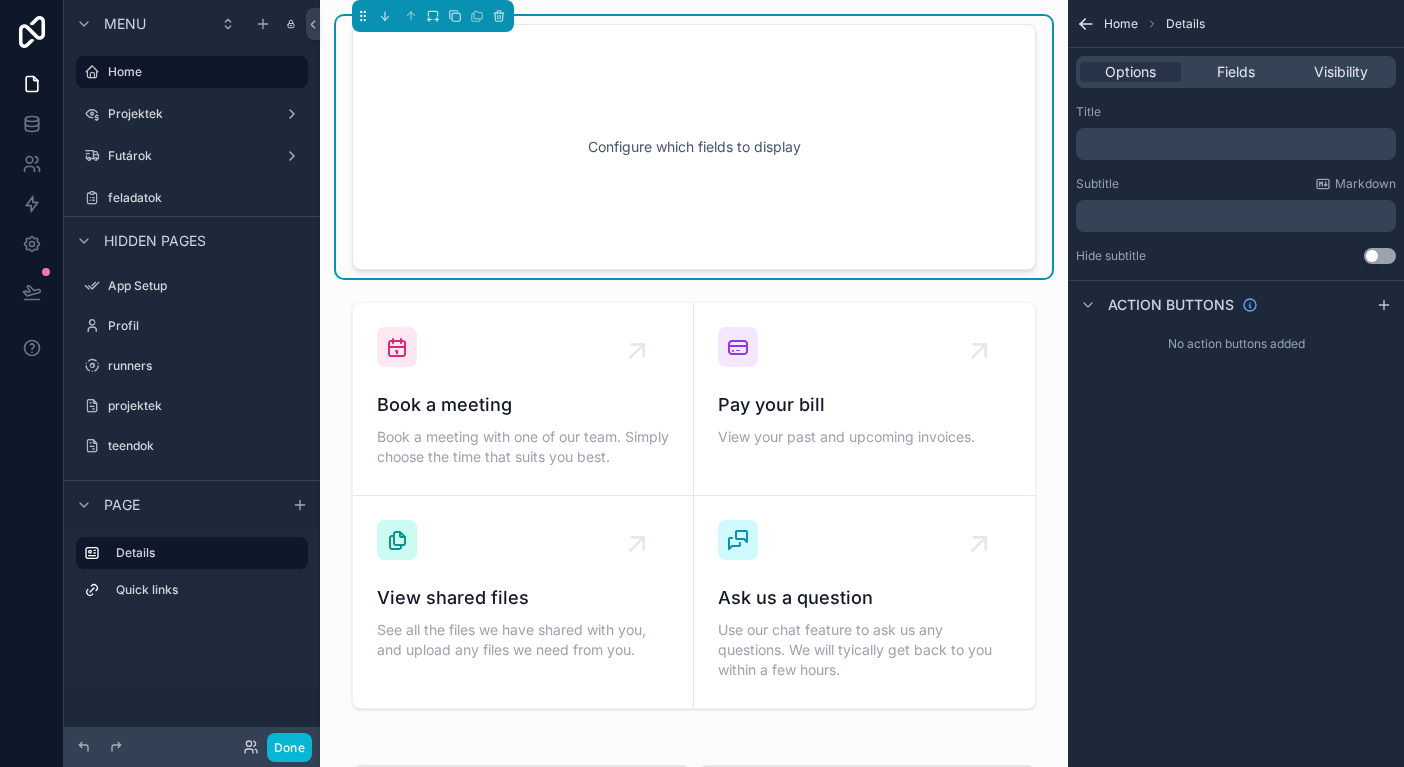 scroll, scrollTop: 0, scrollLeft: 0, axis: both 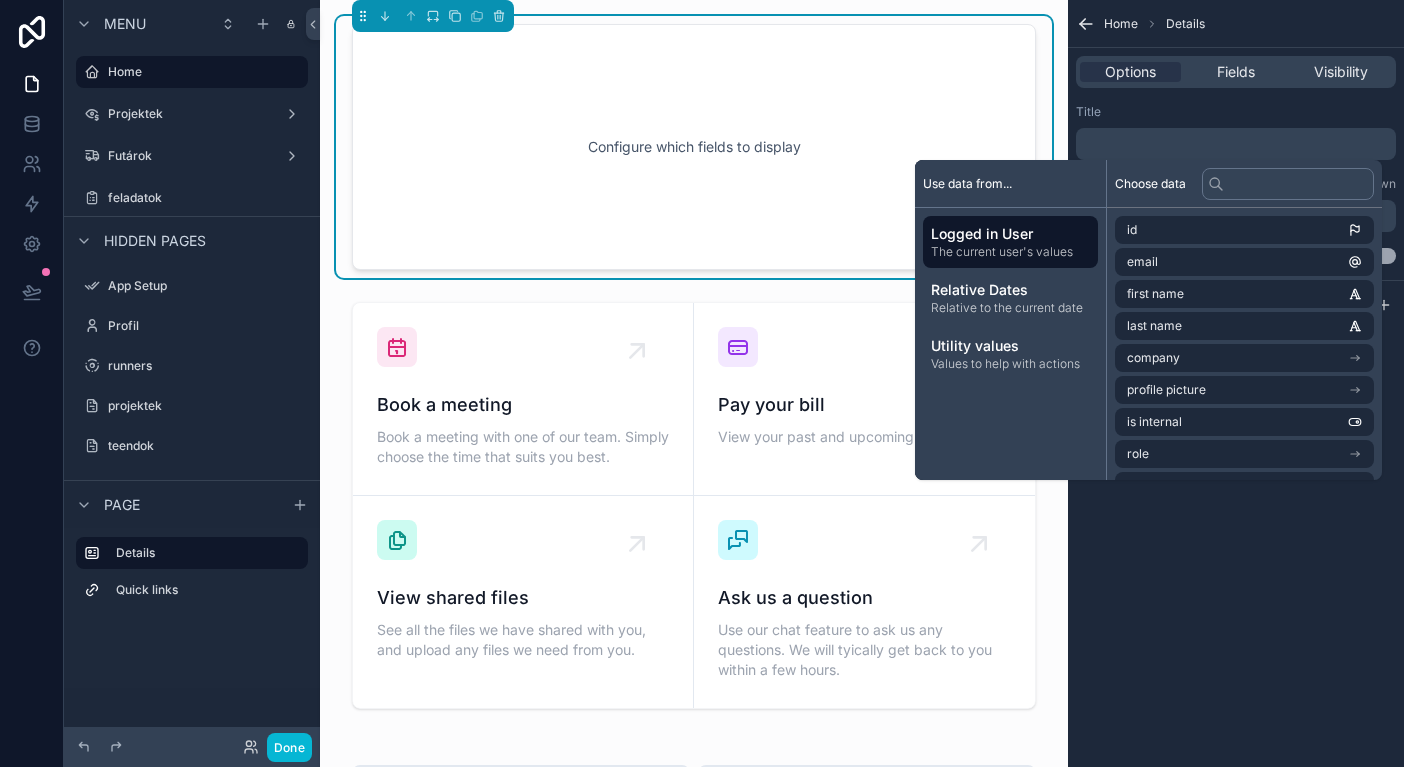 type 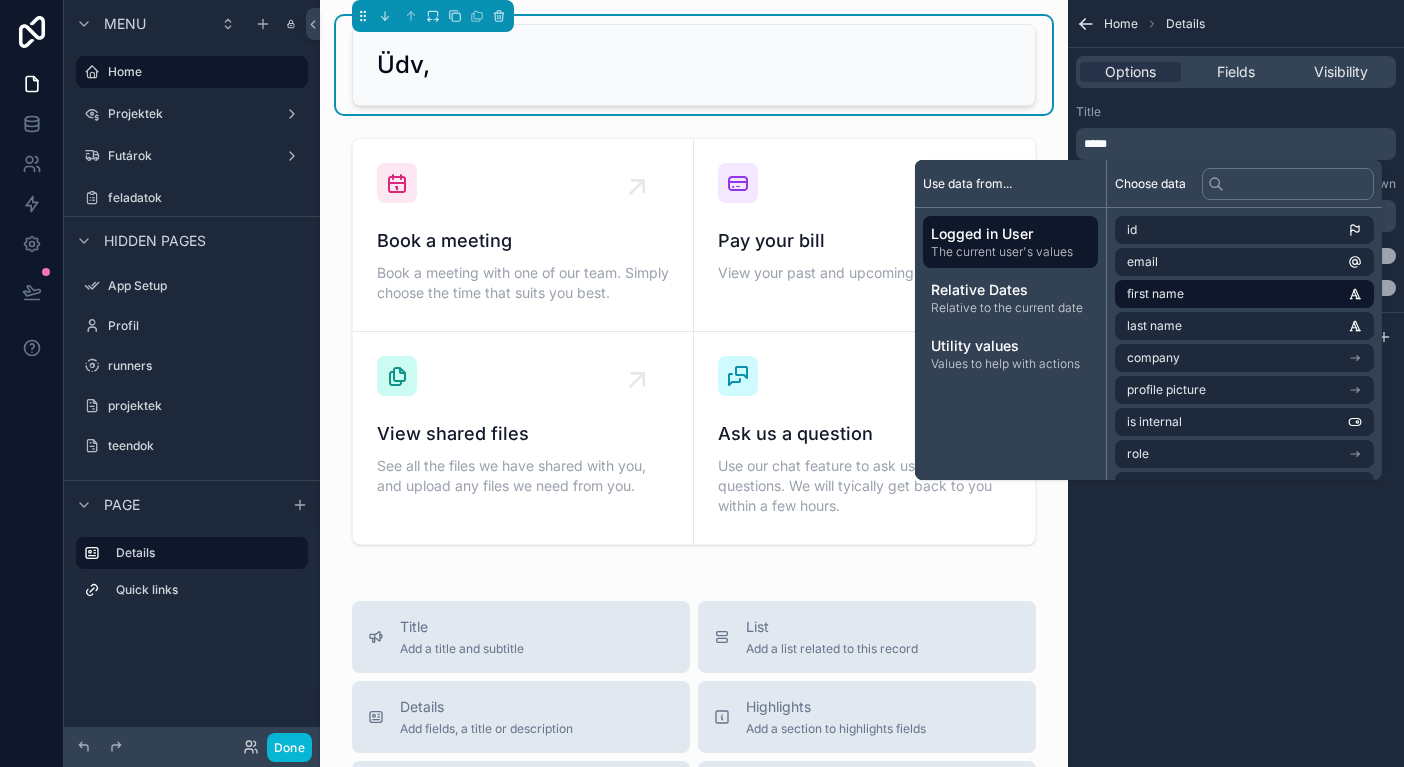 click on "first name" at bounding box center (1244, 294) 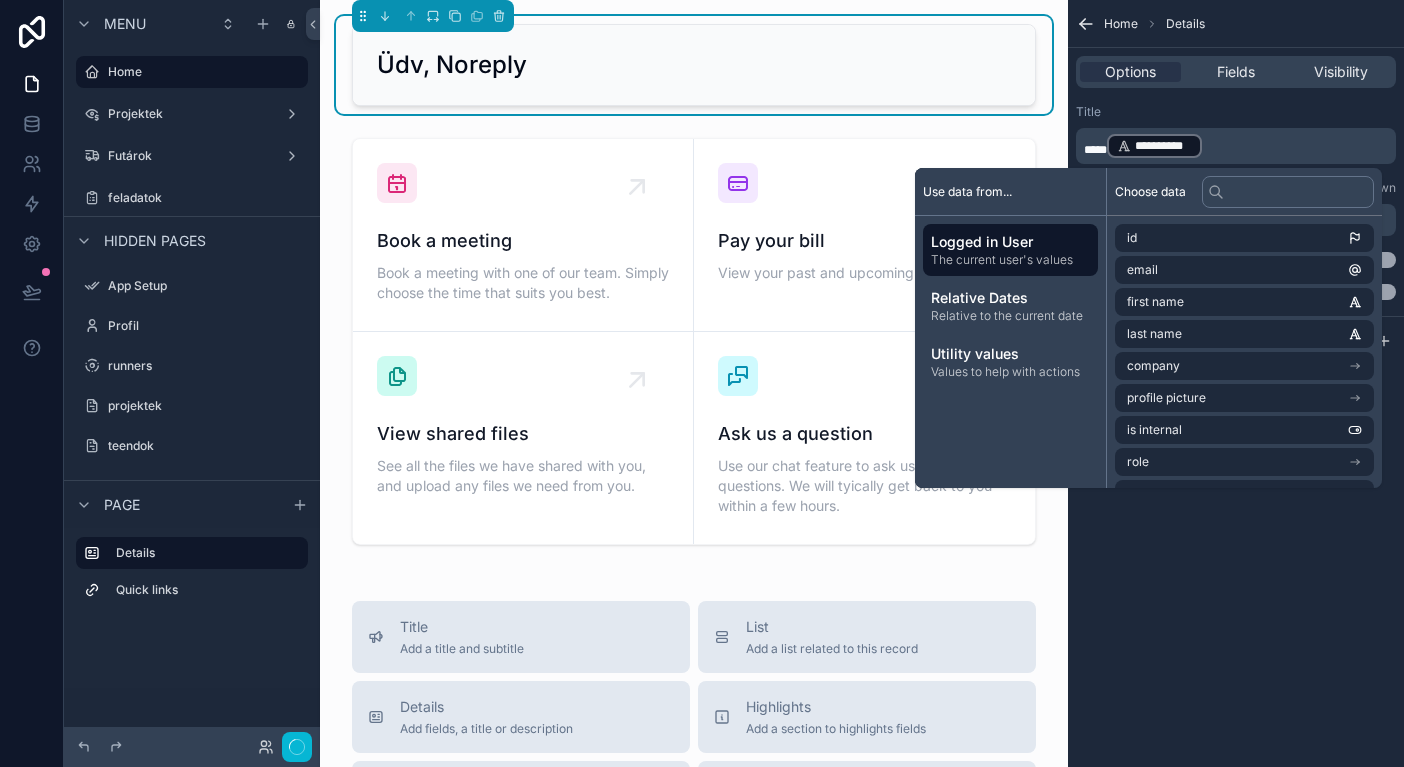 click on "**********" at bounding box center [1238, 146] 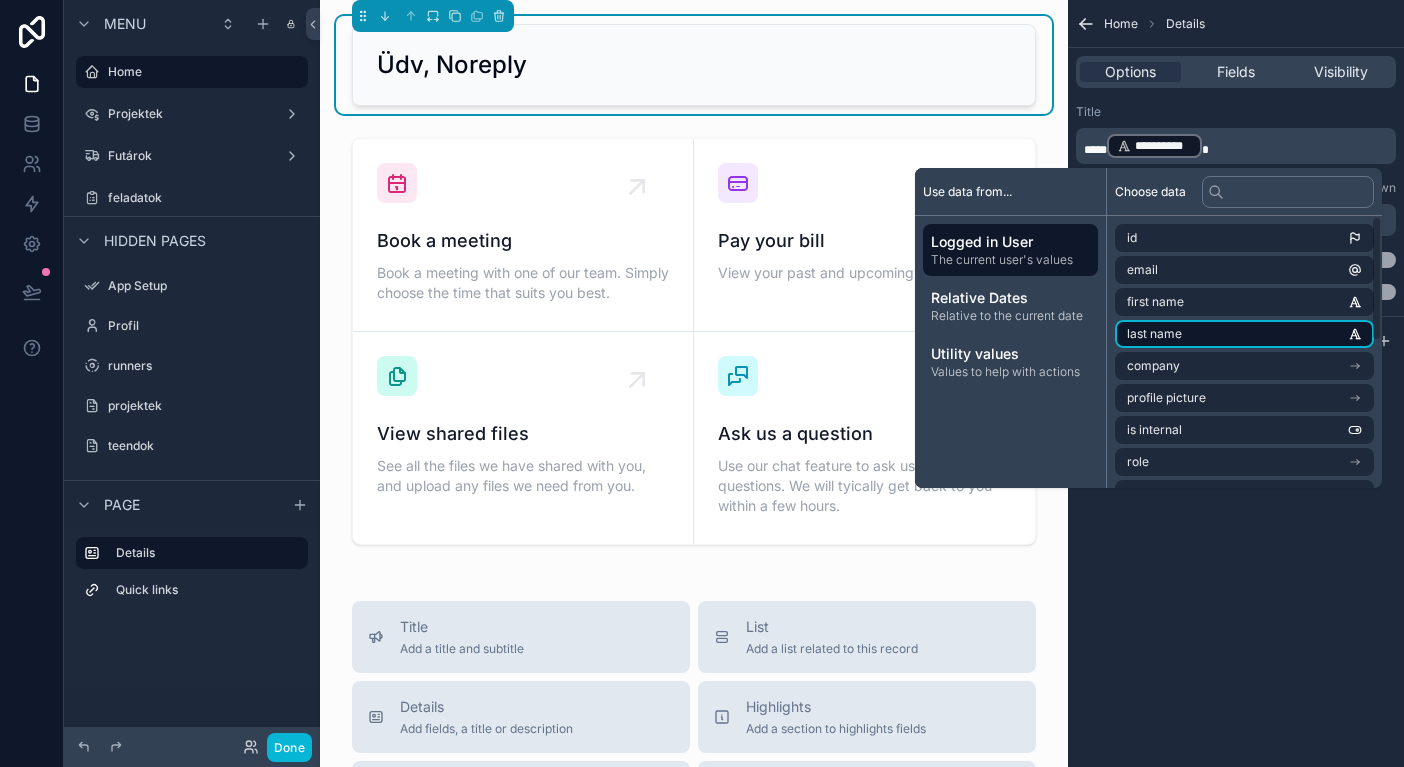 click on "last name" at bounding box center [1154, 334] 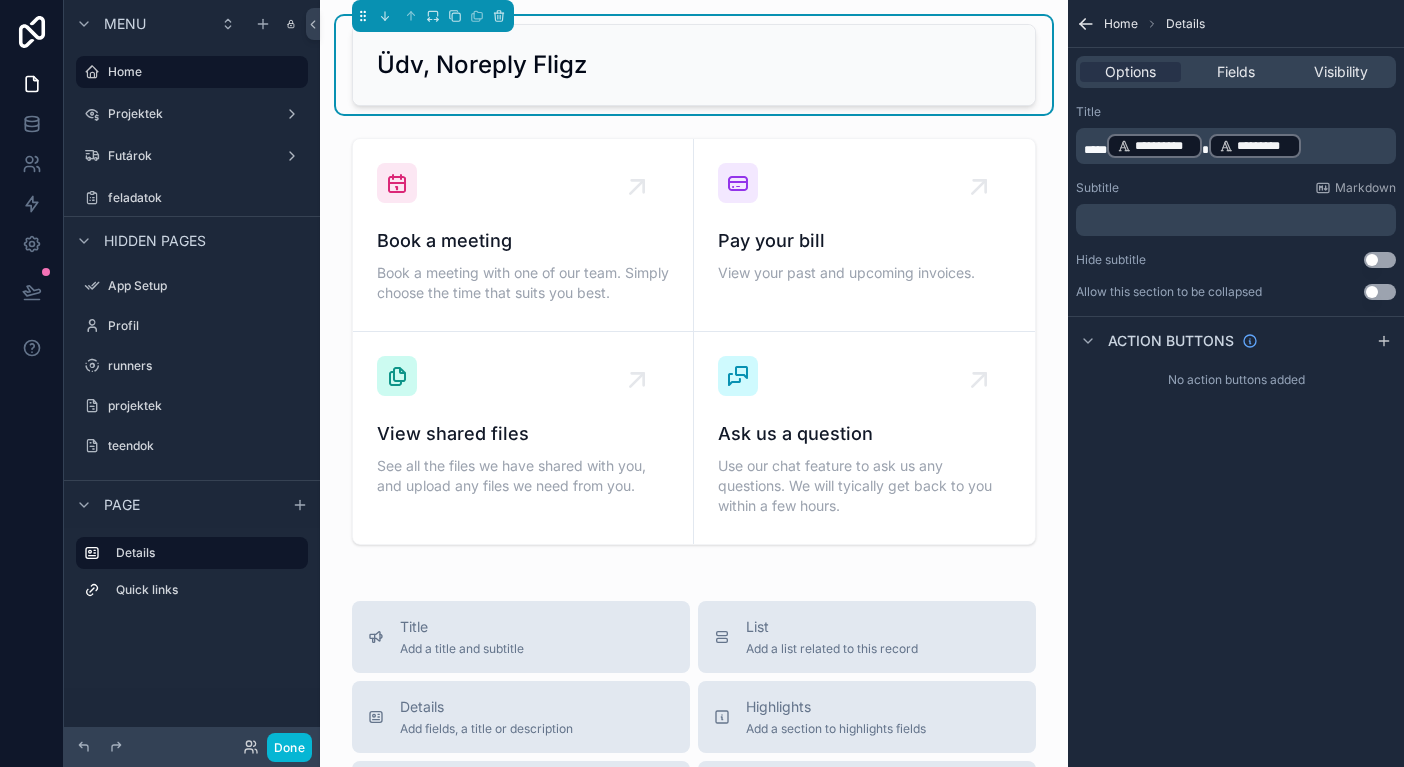 click on "**********" at bounding box center [1238, 146] 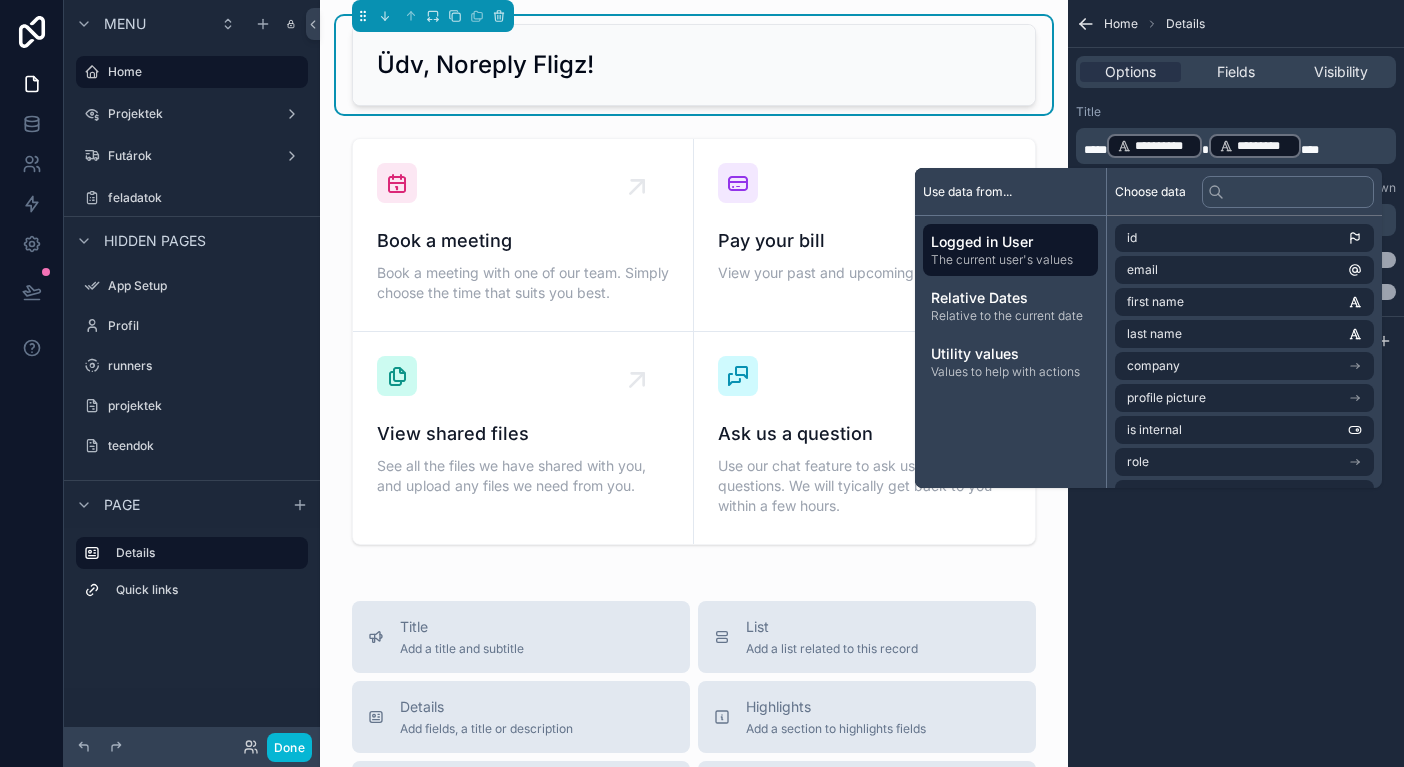 click on "**********" at bounding box center [1236, 383] 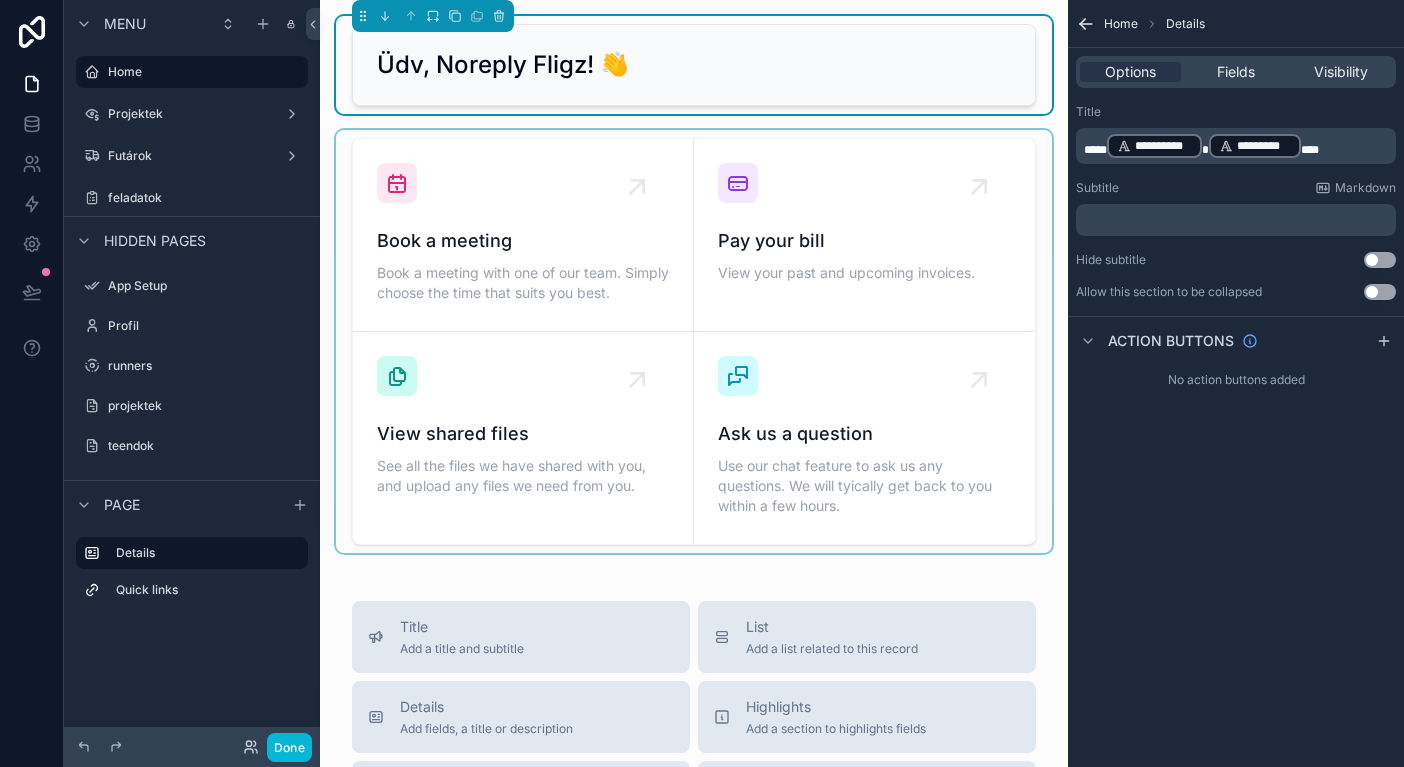 click at bounding box center [694, 341] 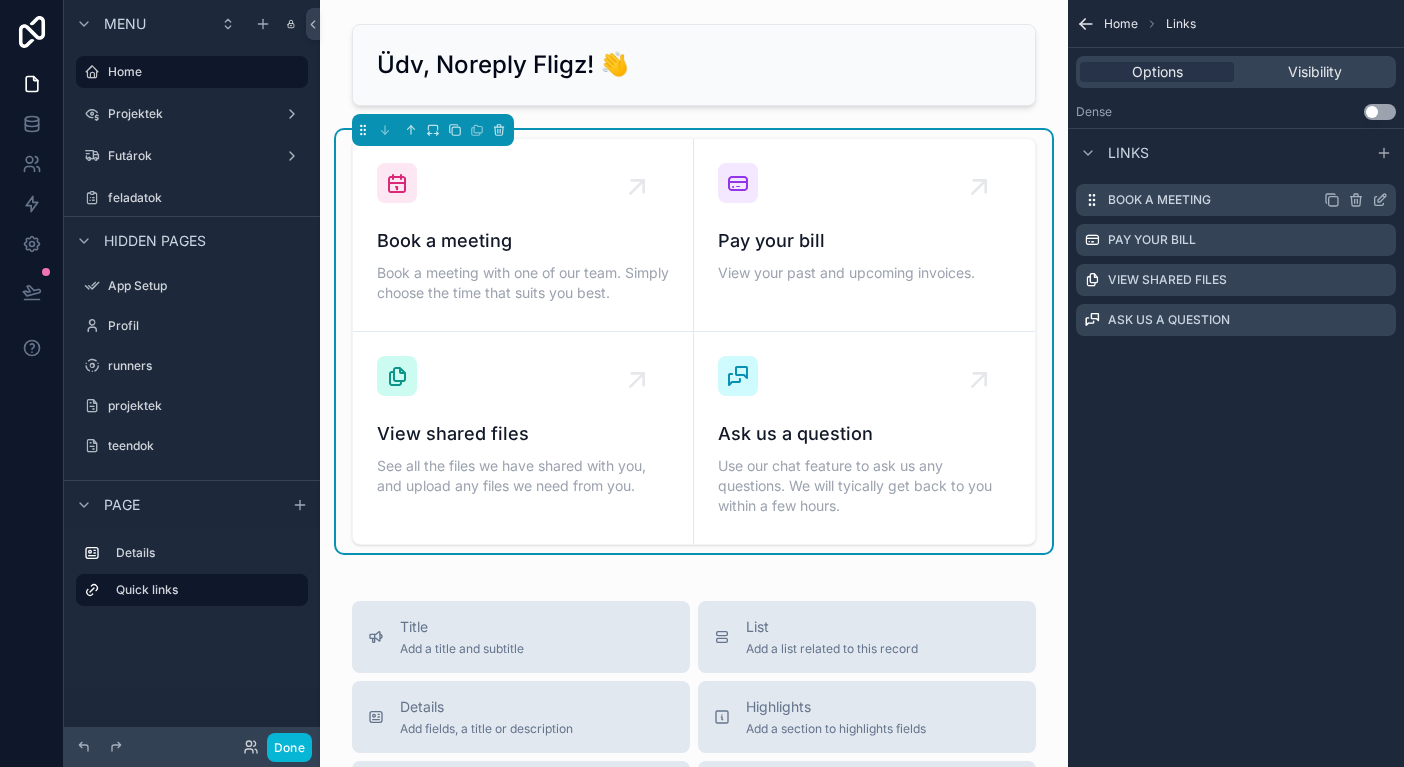 click 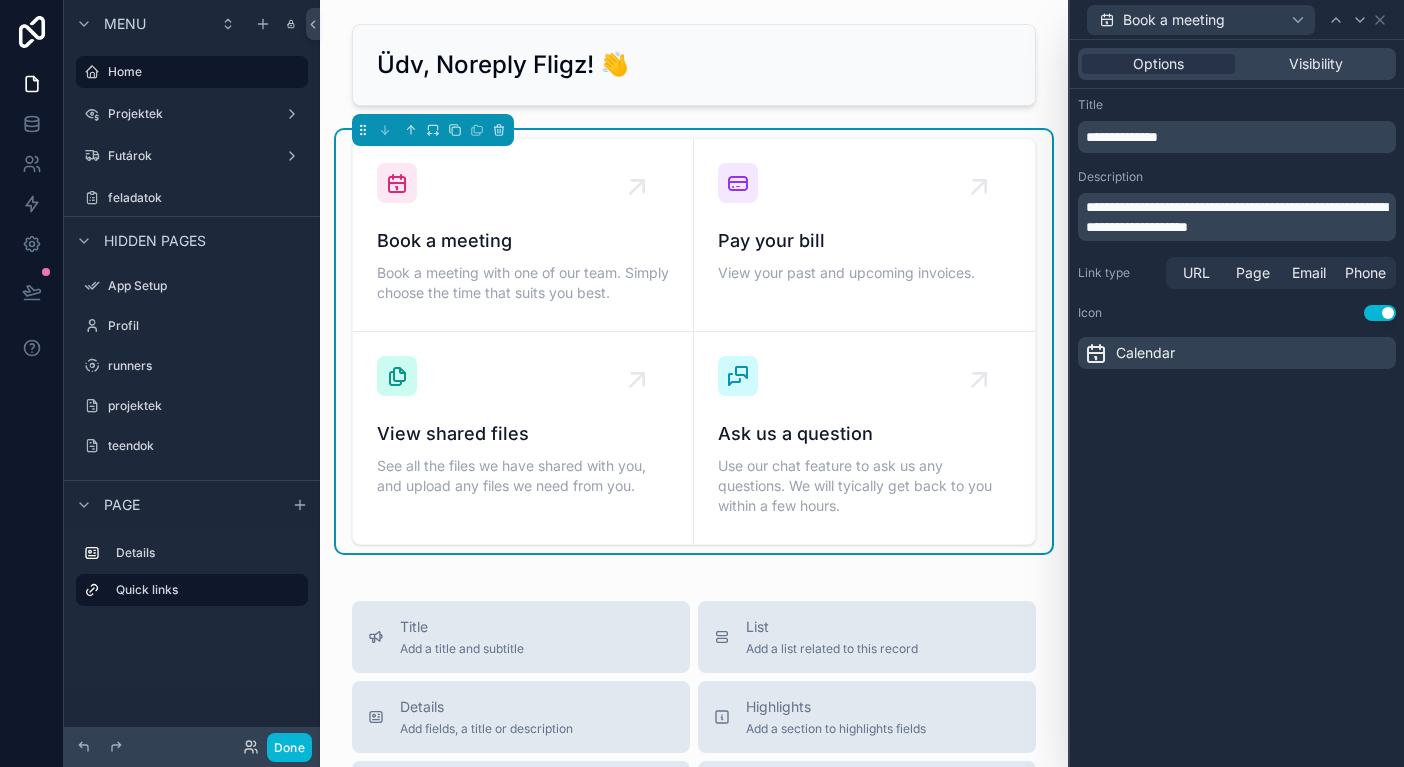 click at bounding box center [1096, 353] 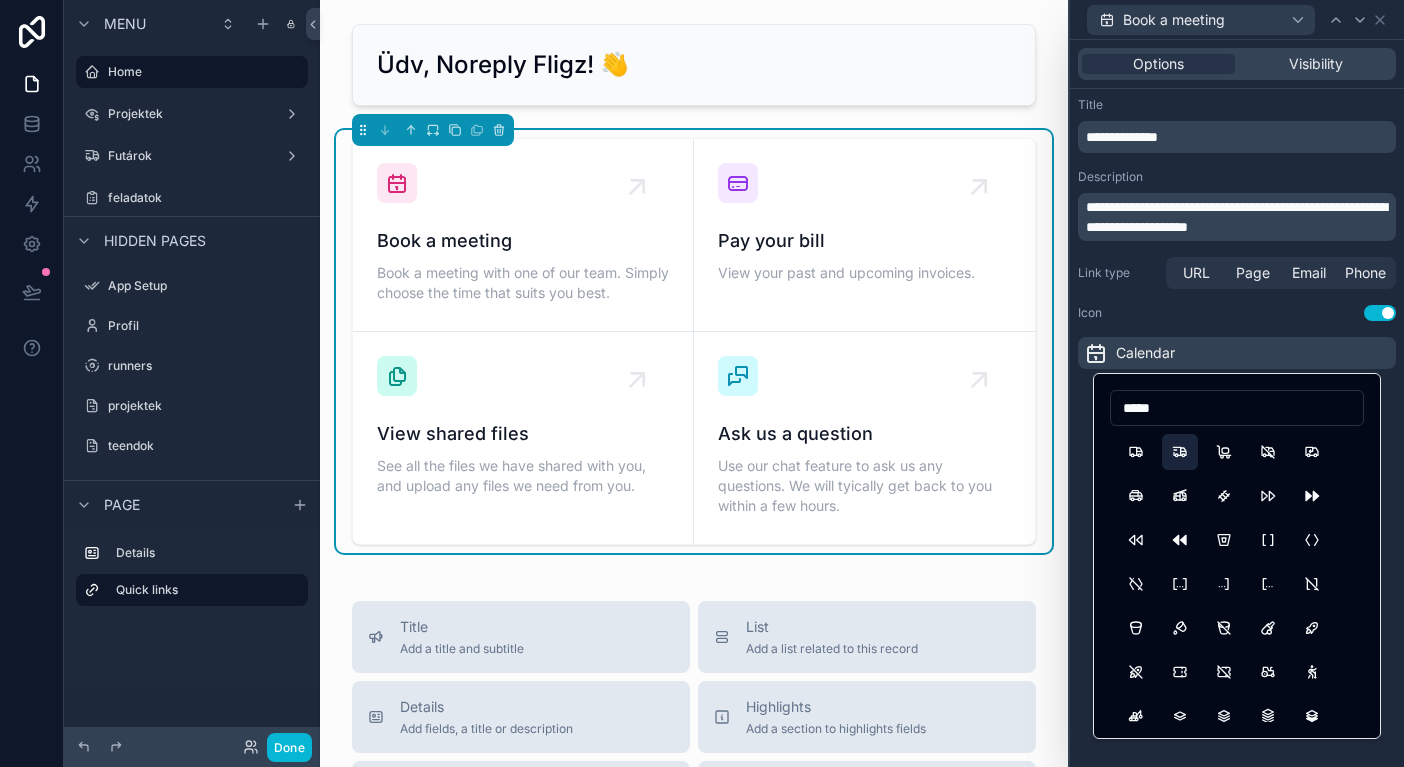 type on "*****" 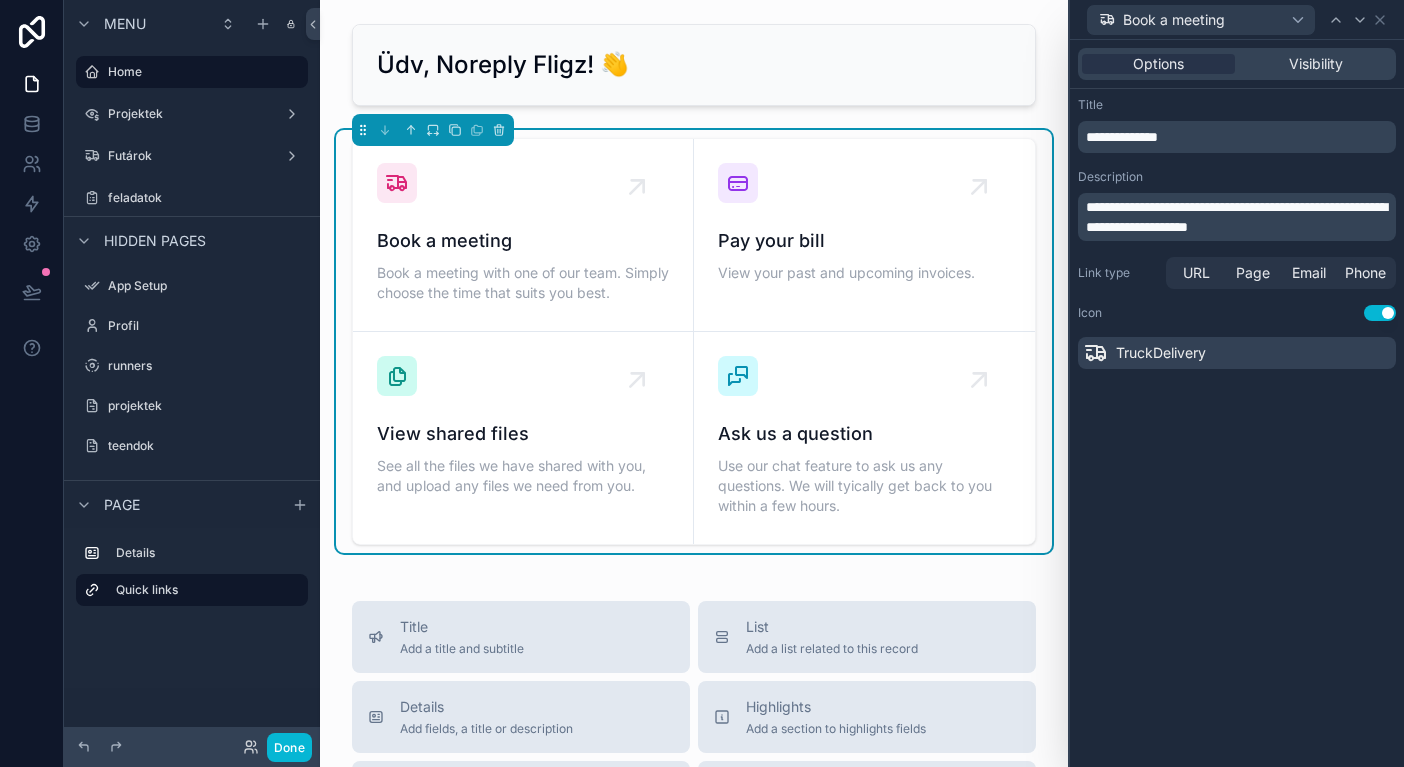 click on "**********" at bounding box center [1237, 137] 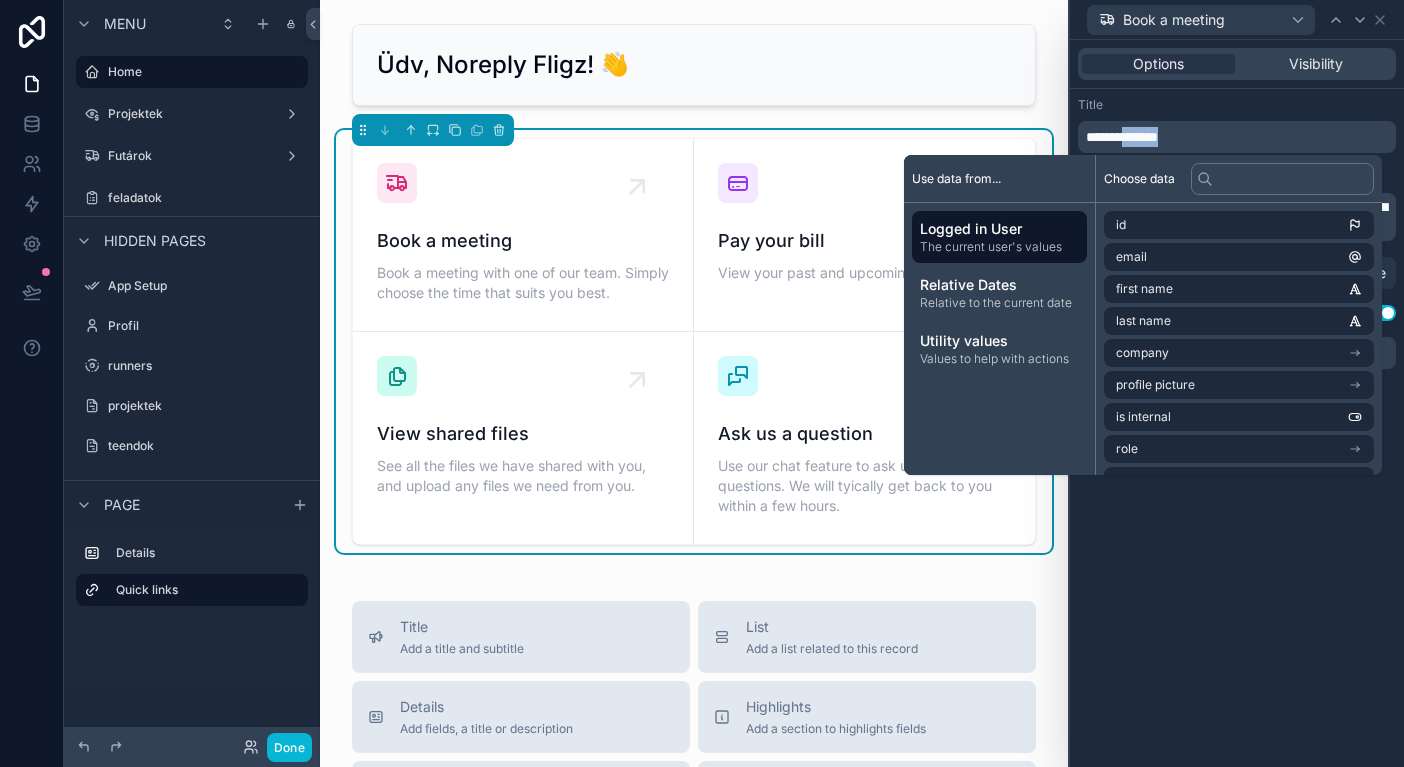 click on "**********" at bounding box center [1122, 137] 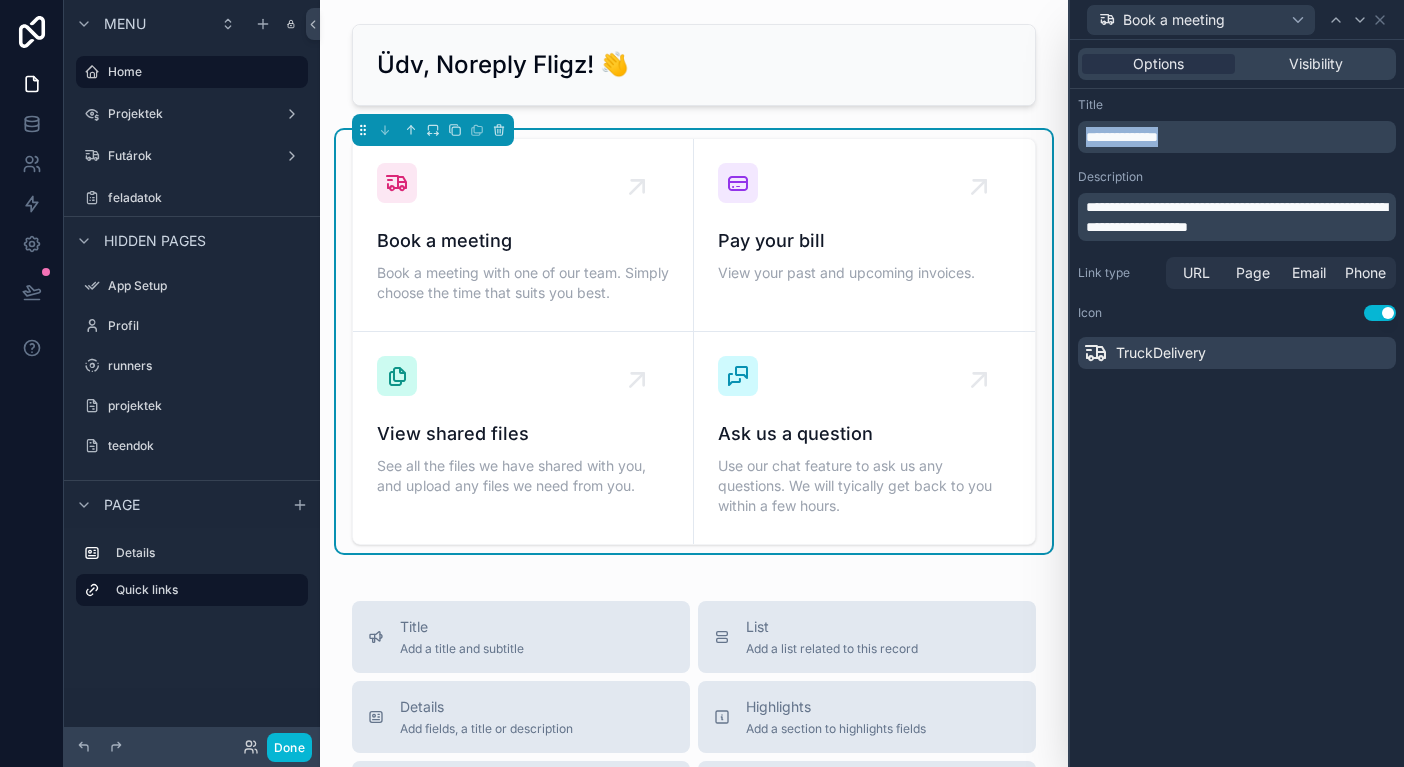 click on "**********" at bounding box center [1122, 137] 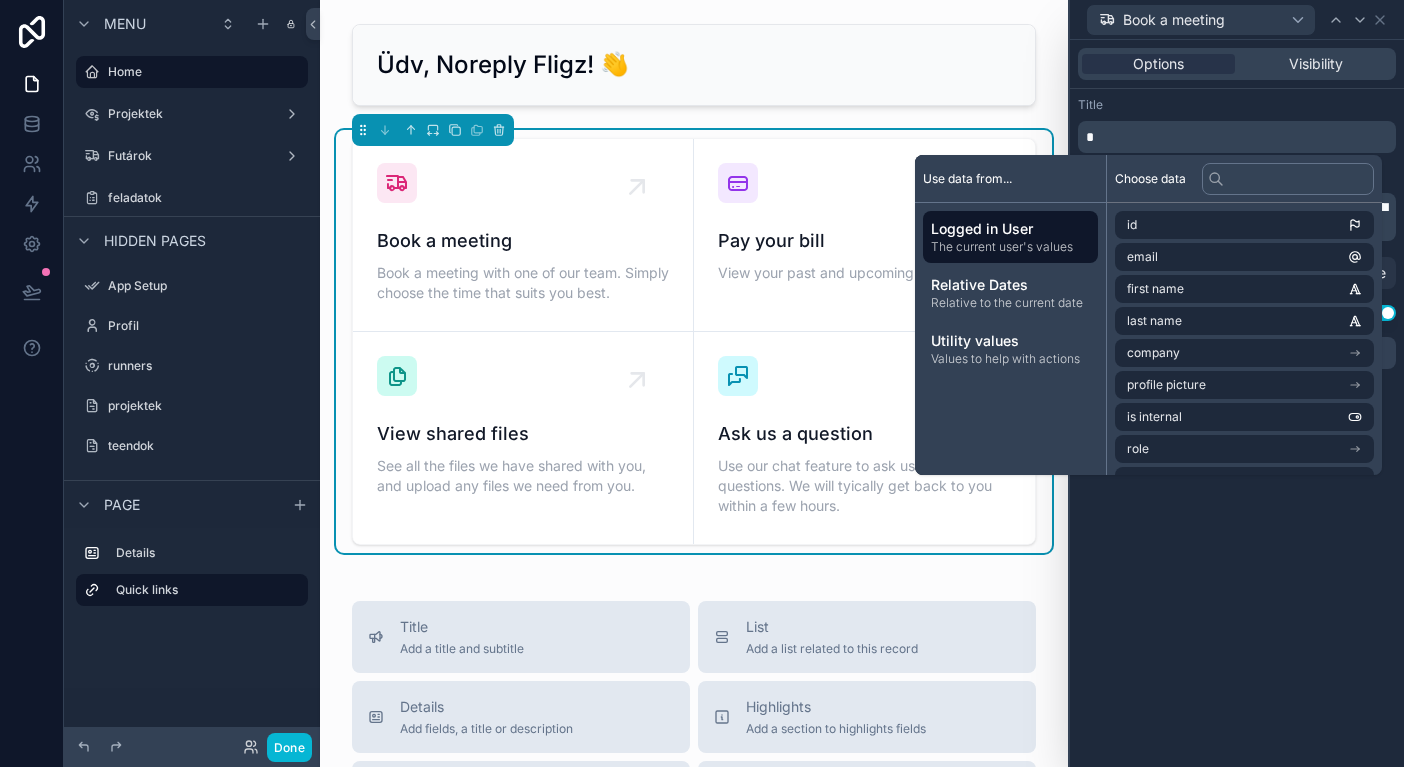 type 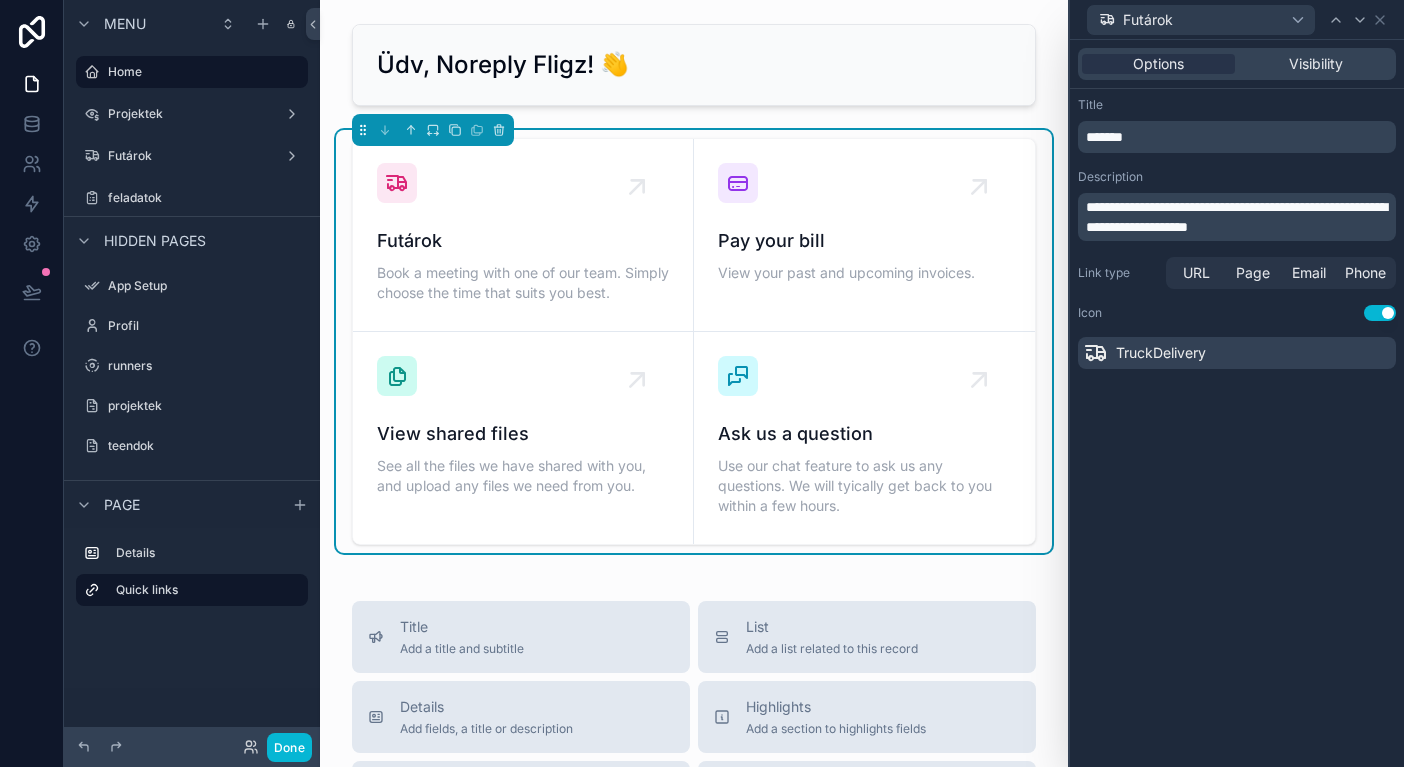 click on "Title" at bounding box center (1237, 105) 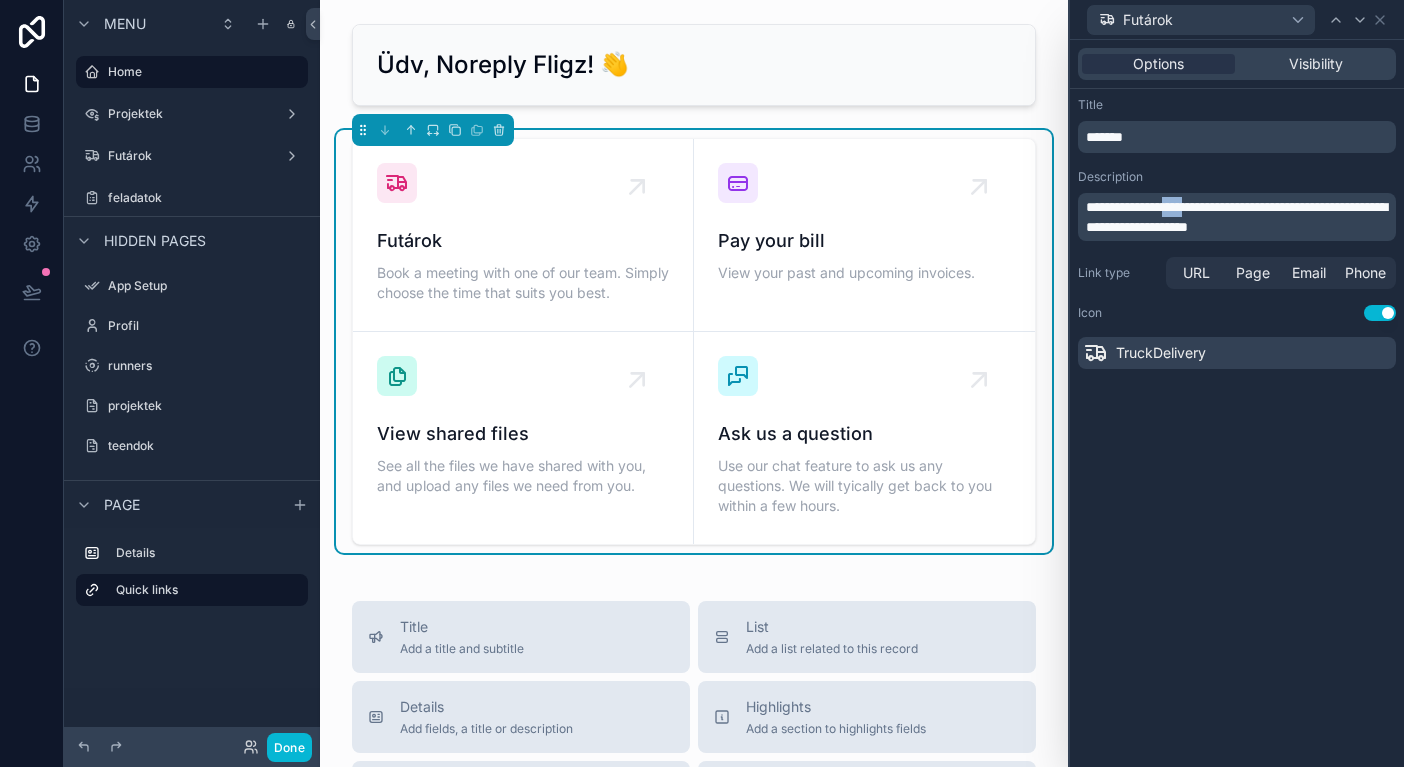 click on "**********" at bounding box center [1236, 217] 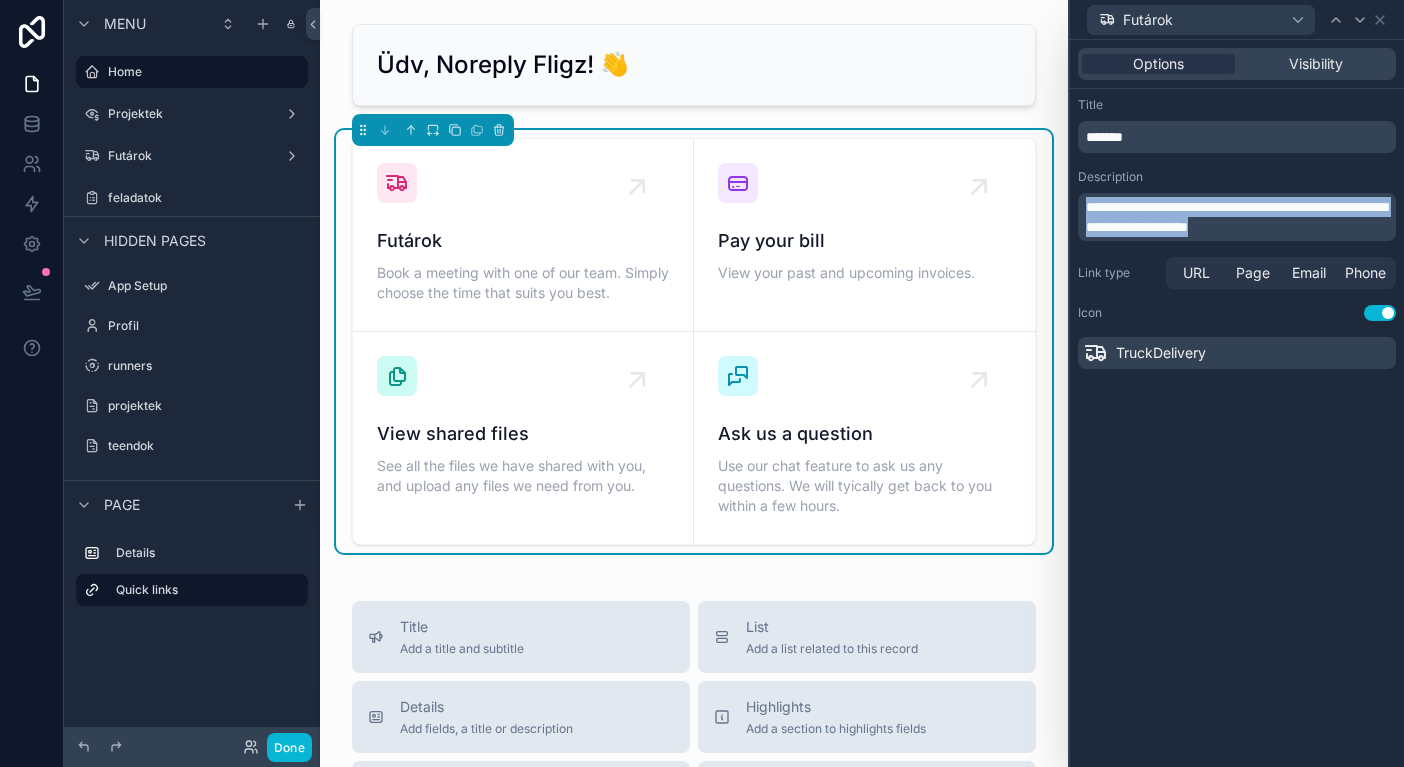 click on "**********" at bounding box center (1236, 217) 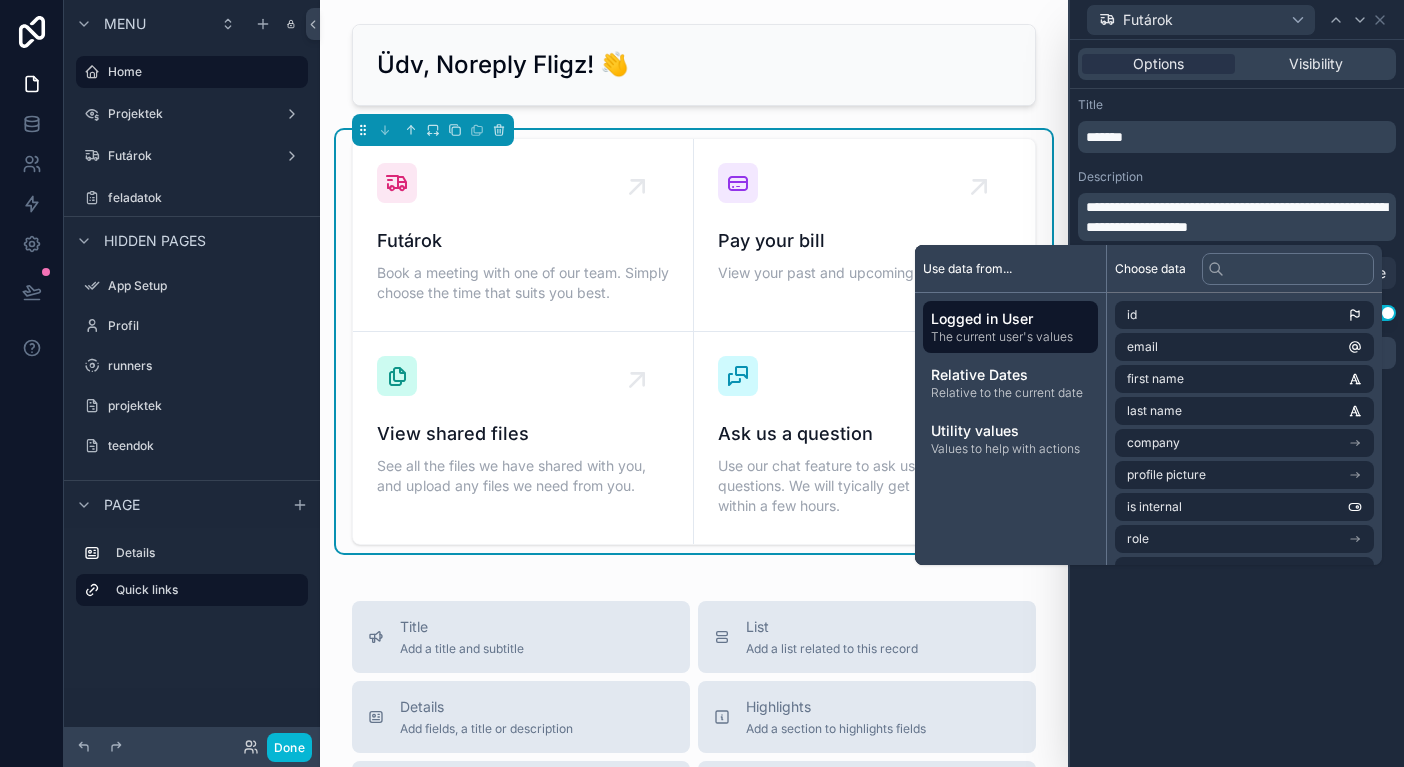 type 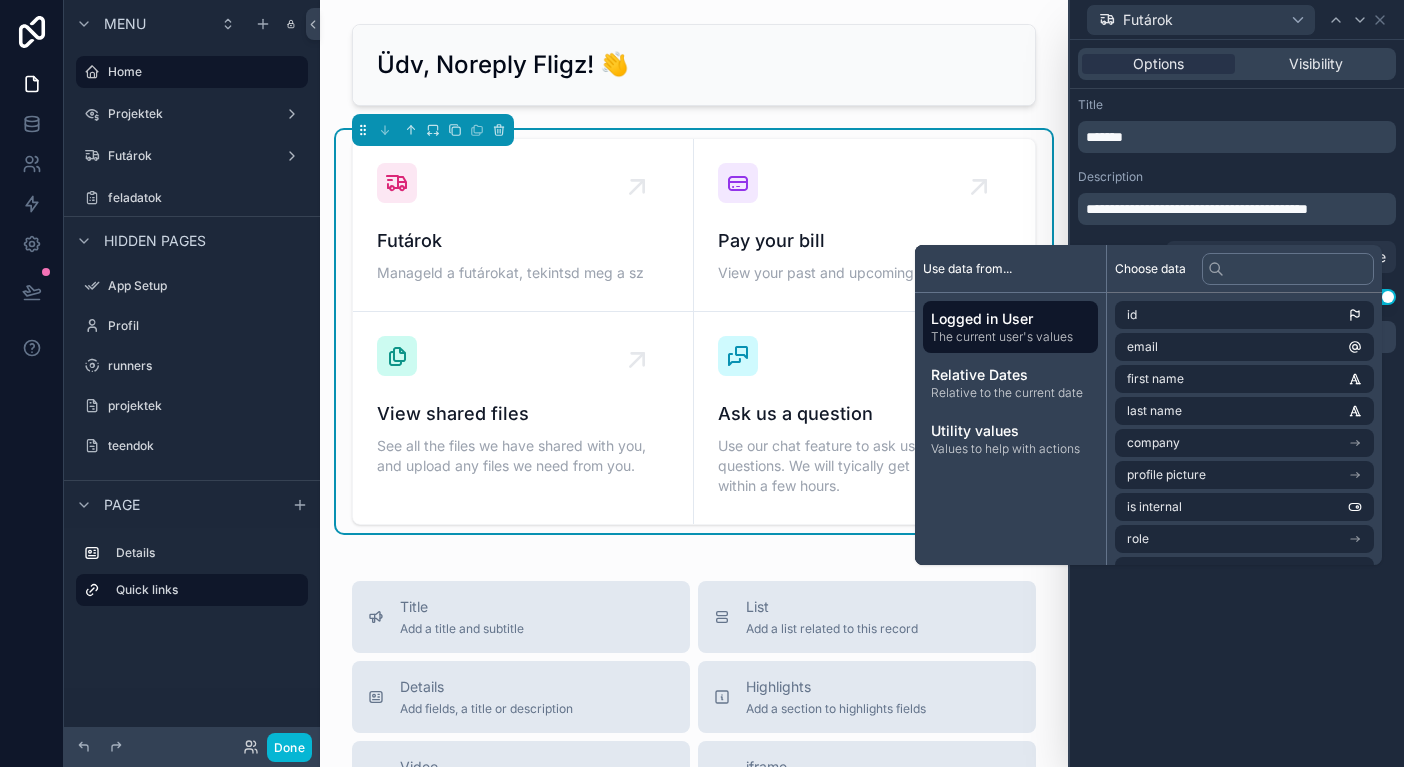 scroll, scrollTop: 0, scrollLeft: 0, axis: both 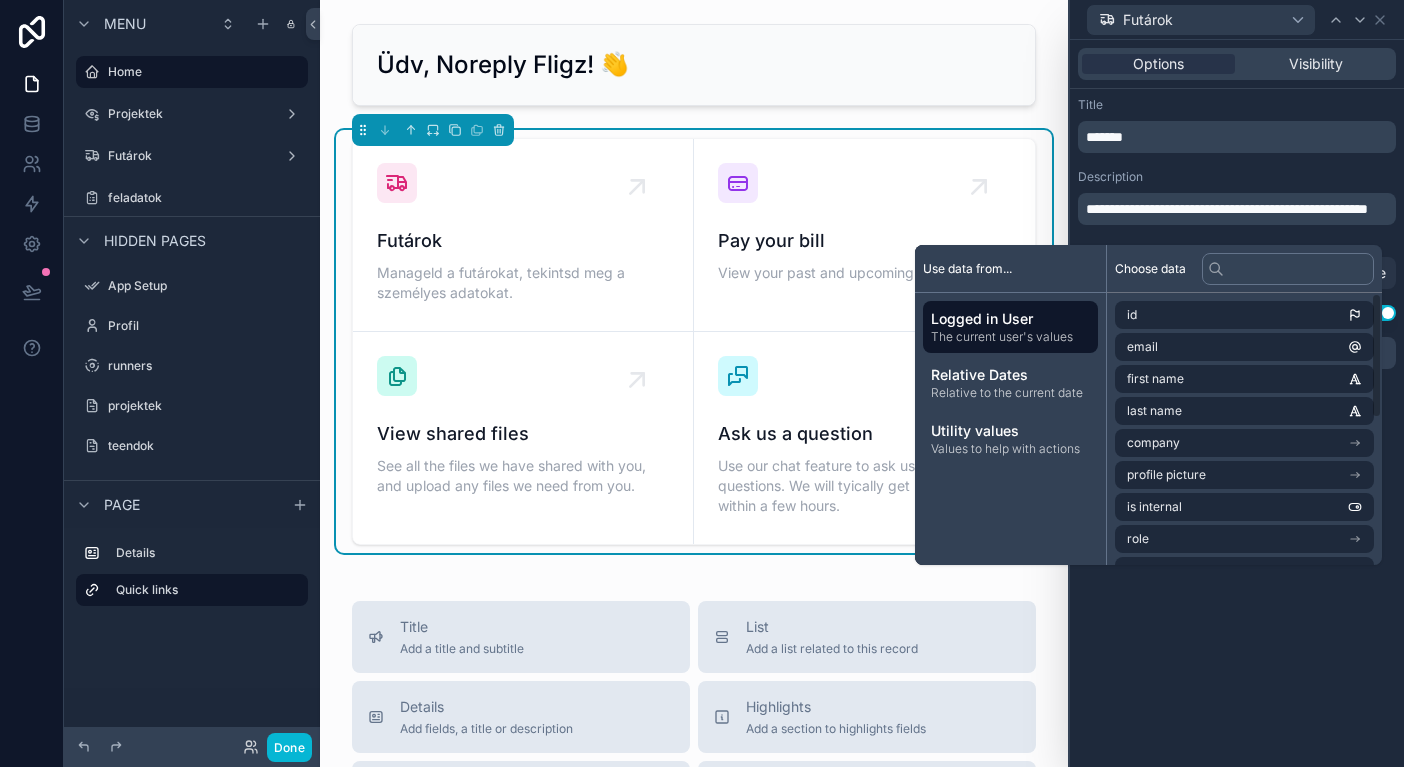 click on "**********" at bounding box center [1237, 403] 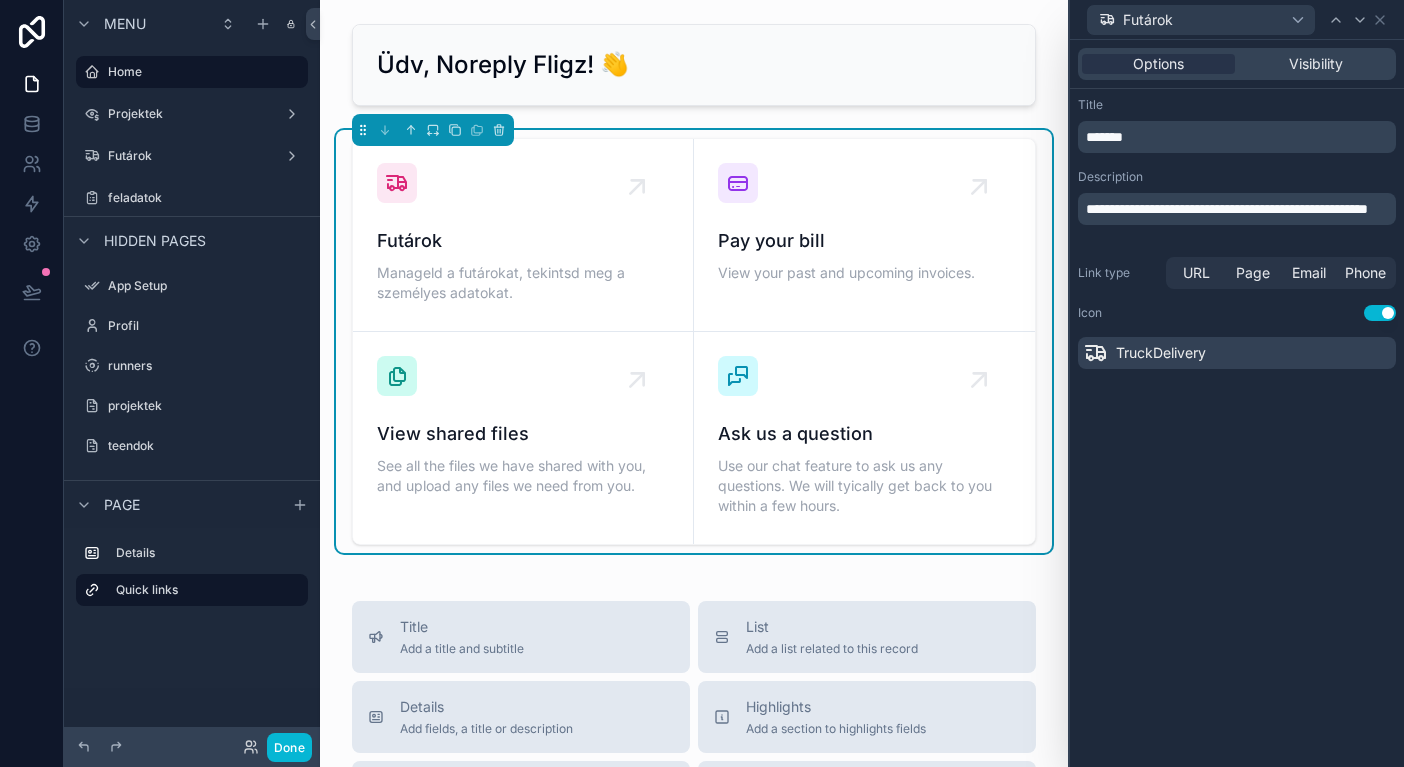 click on "**********" at bounding box center (1227, 209) 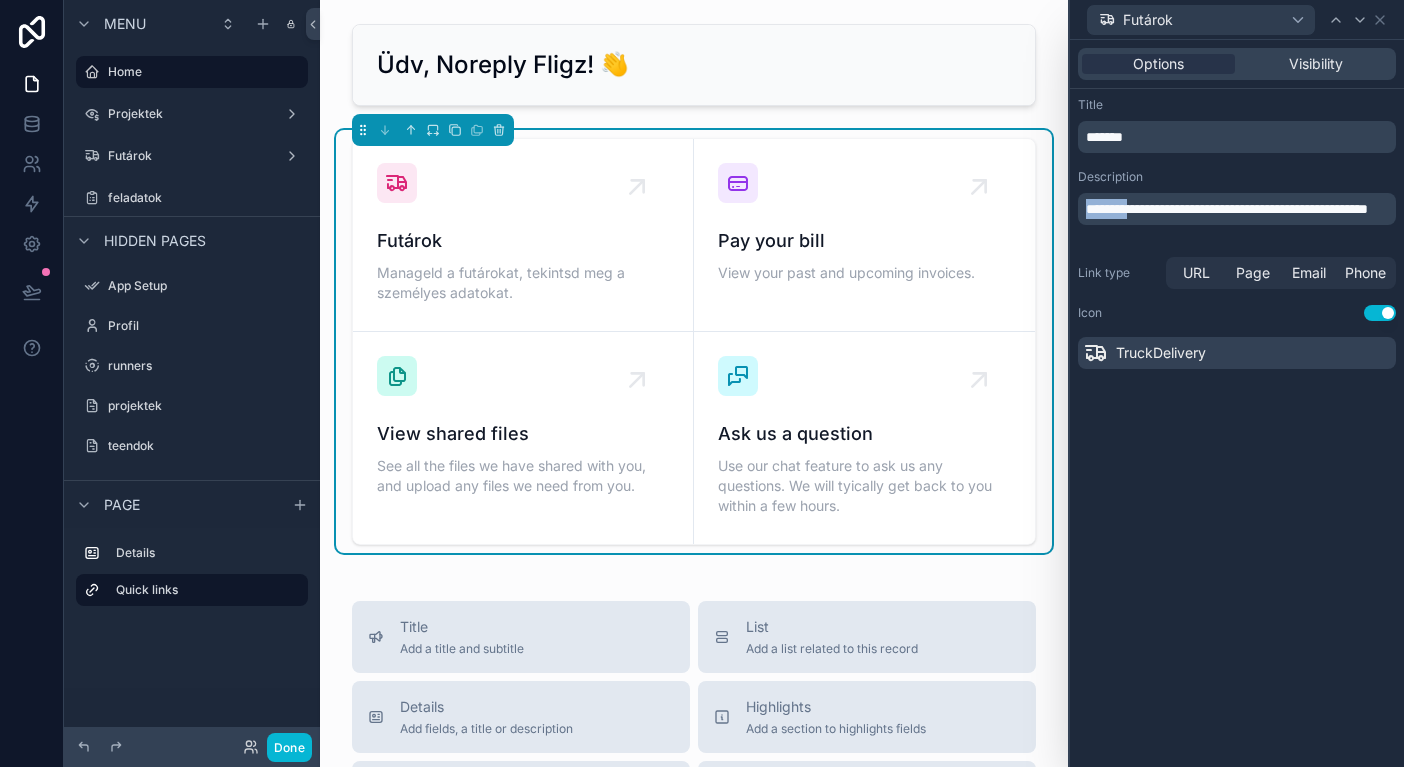 click on "**********" at bounding box center (1227, 209) 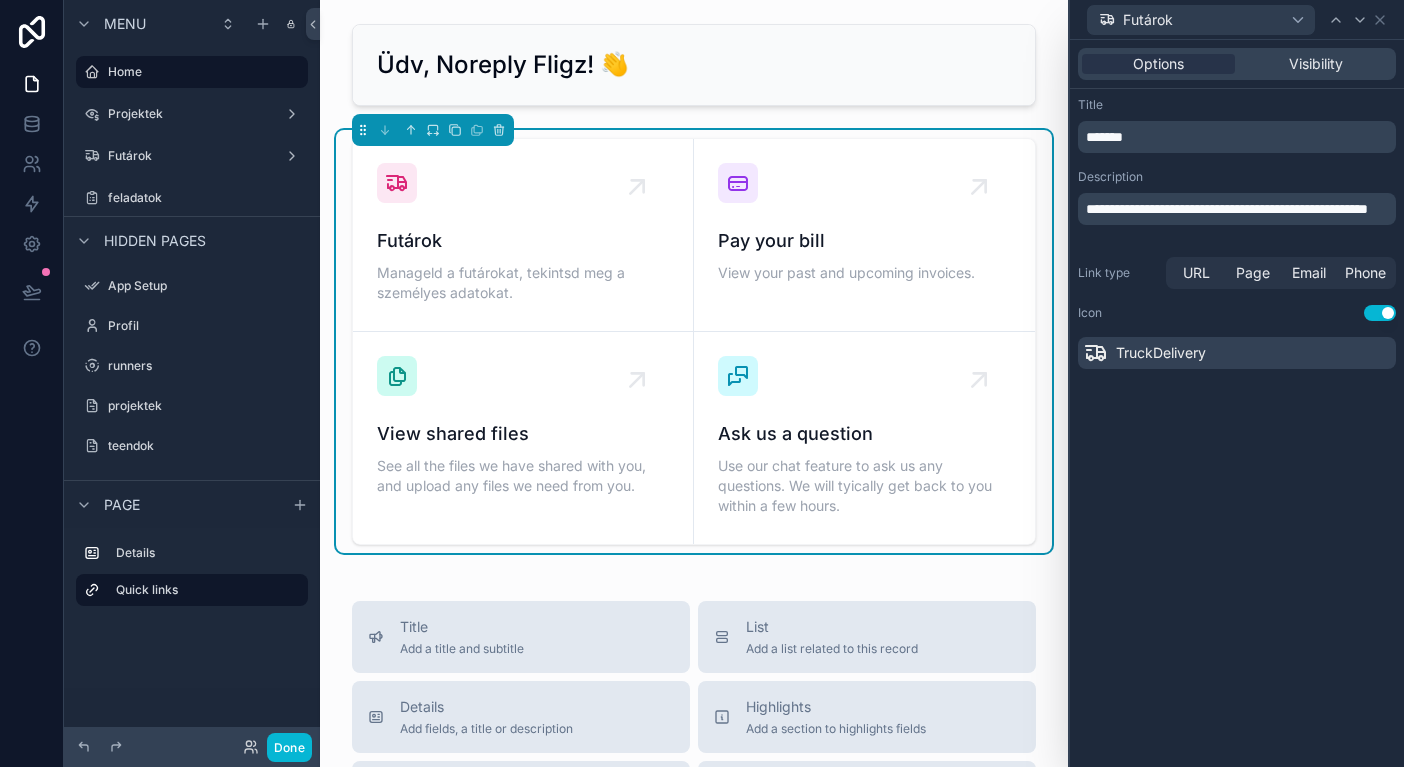click on "**********" at bounding box center [1237, 403] 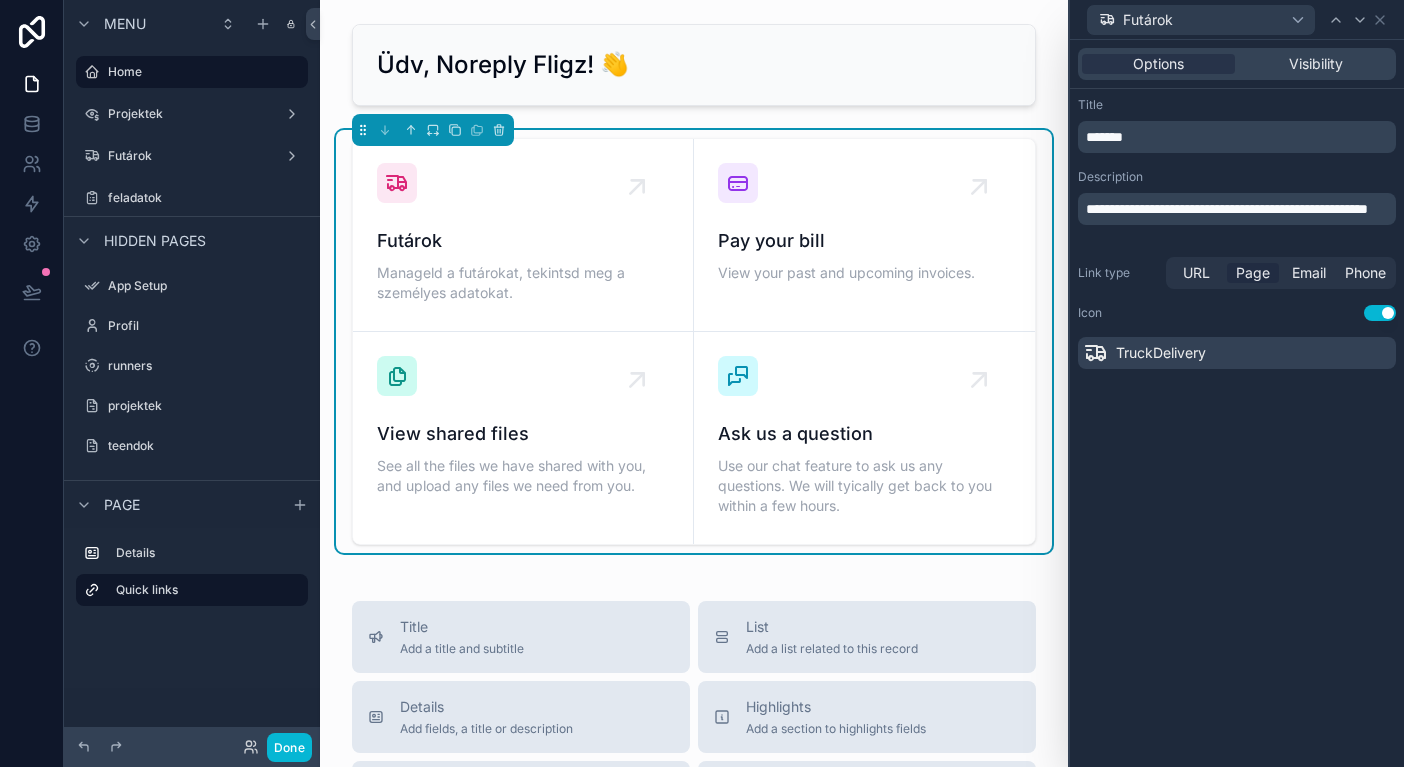 click on "Page" at bounding box center [1253, 273] 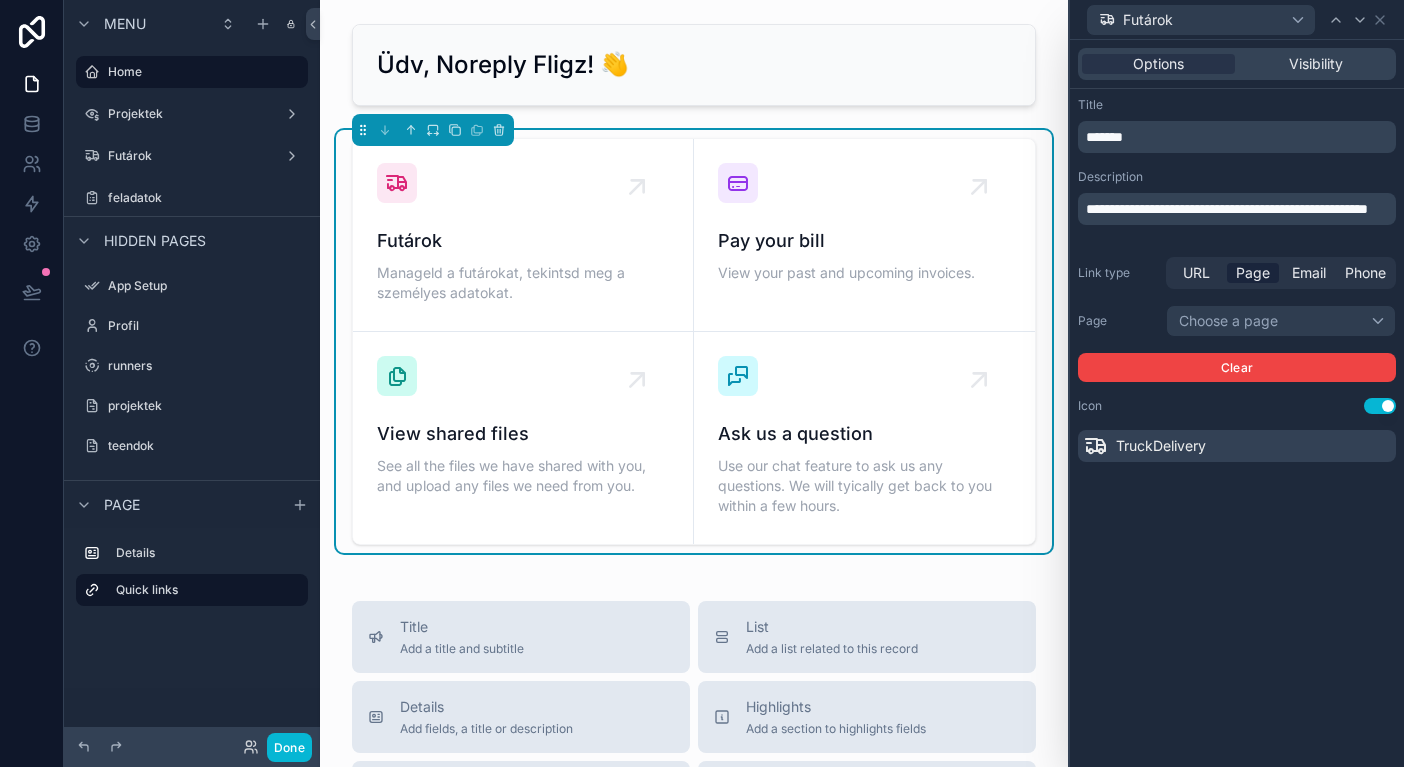 click on "Choose a page" at bounding box center [1281, 321] 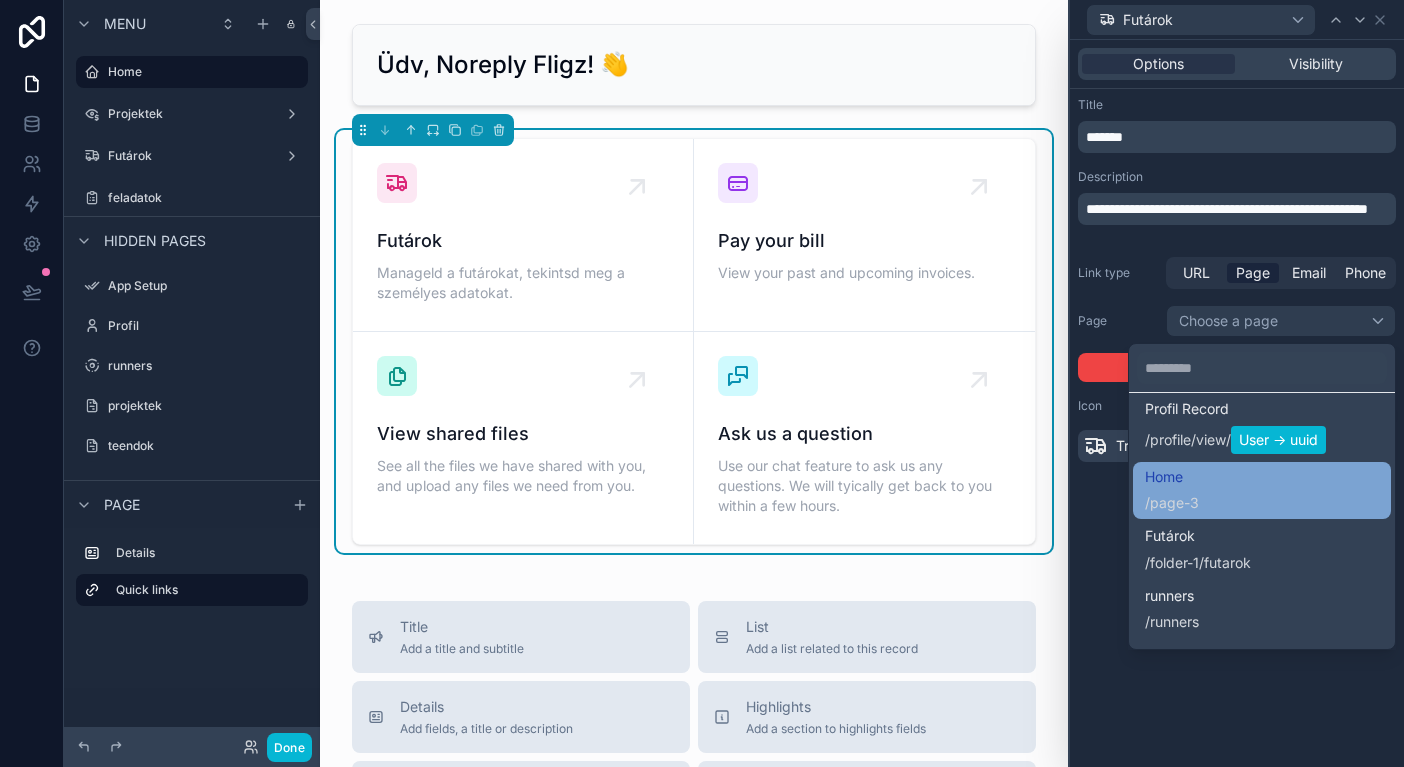 scroll, scrollTop: 137, scrollLeft: 0, axis: vertical 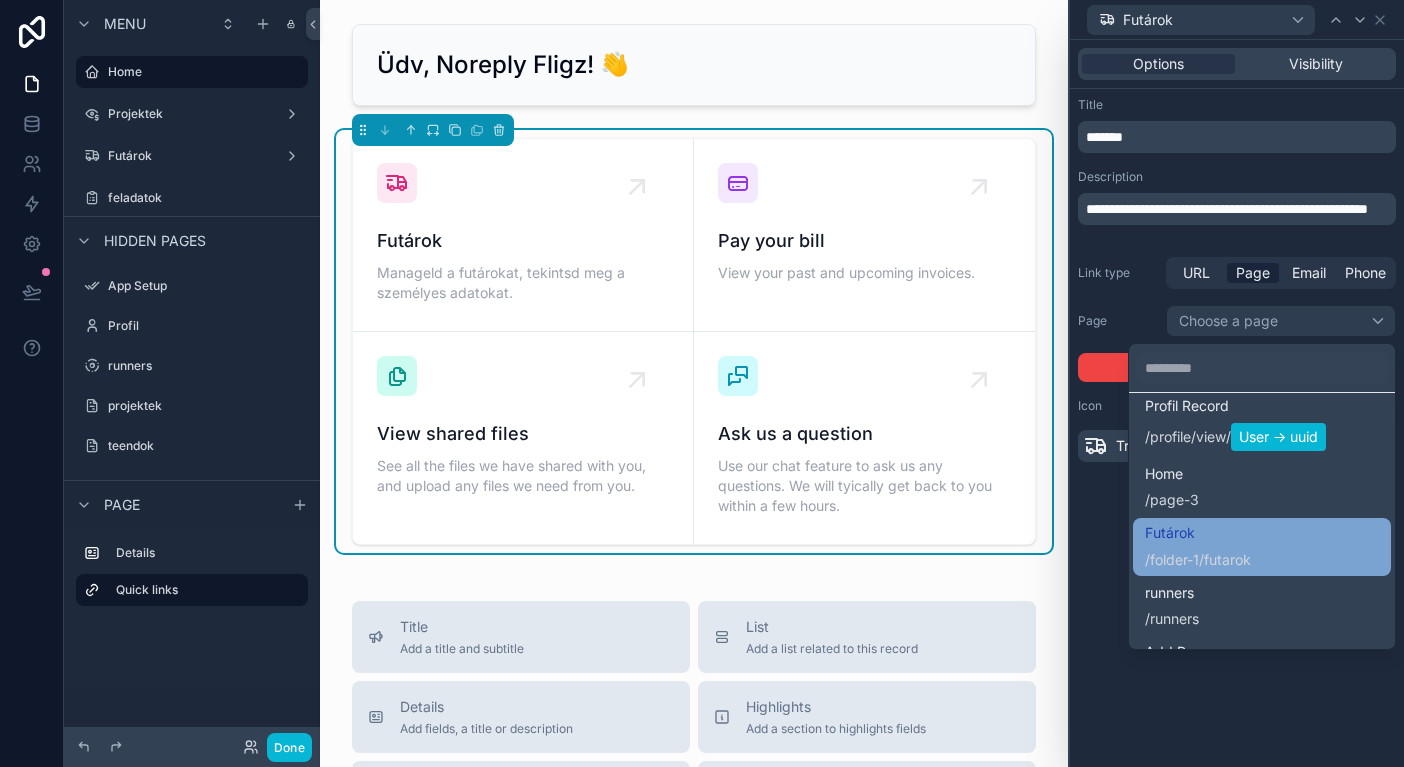 click on "/folder-1/futarok" at bounding box center (1198, 558) 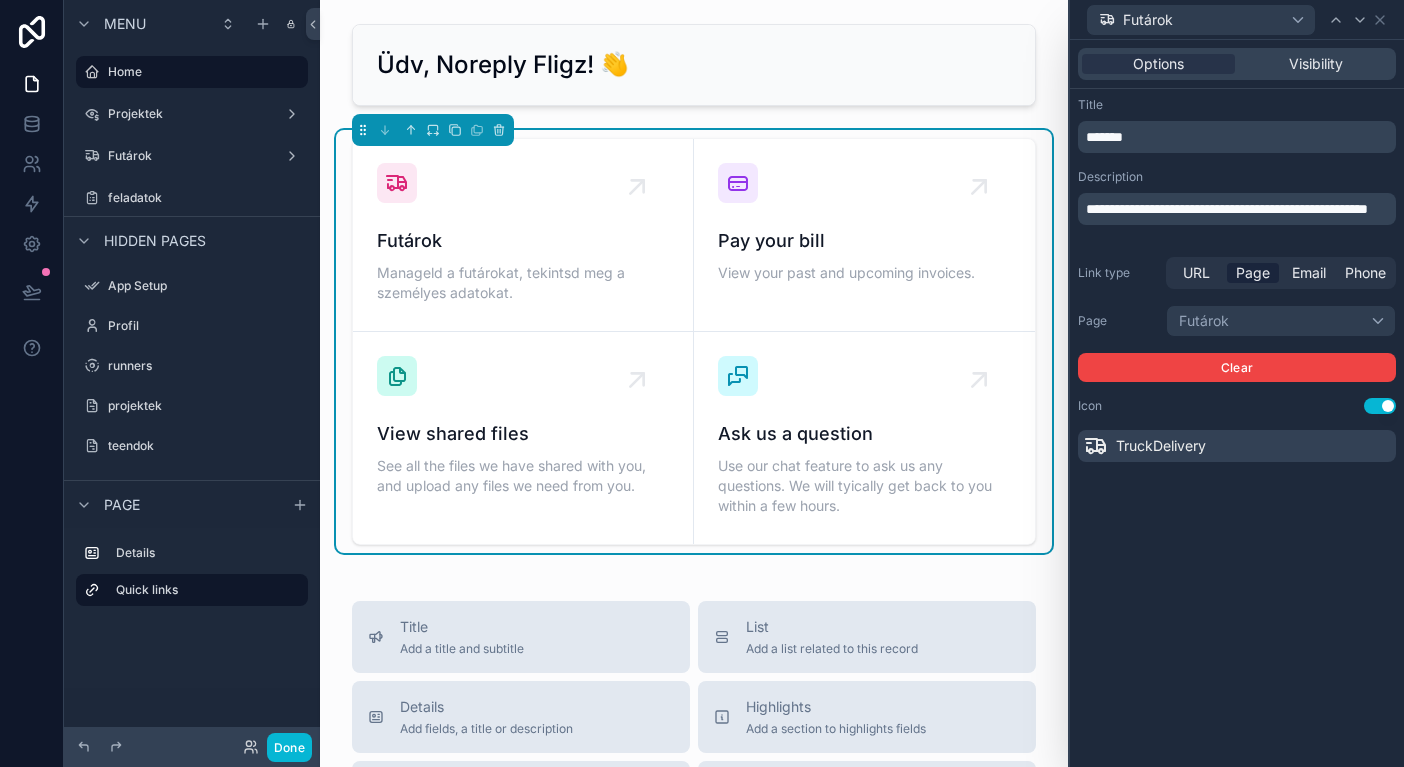 scroll, scrollTop: 0, scrollLeft: 0, axis: both 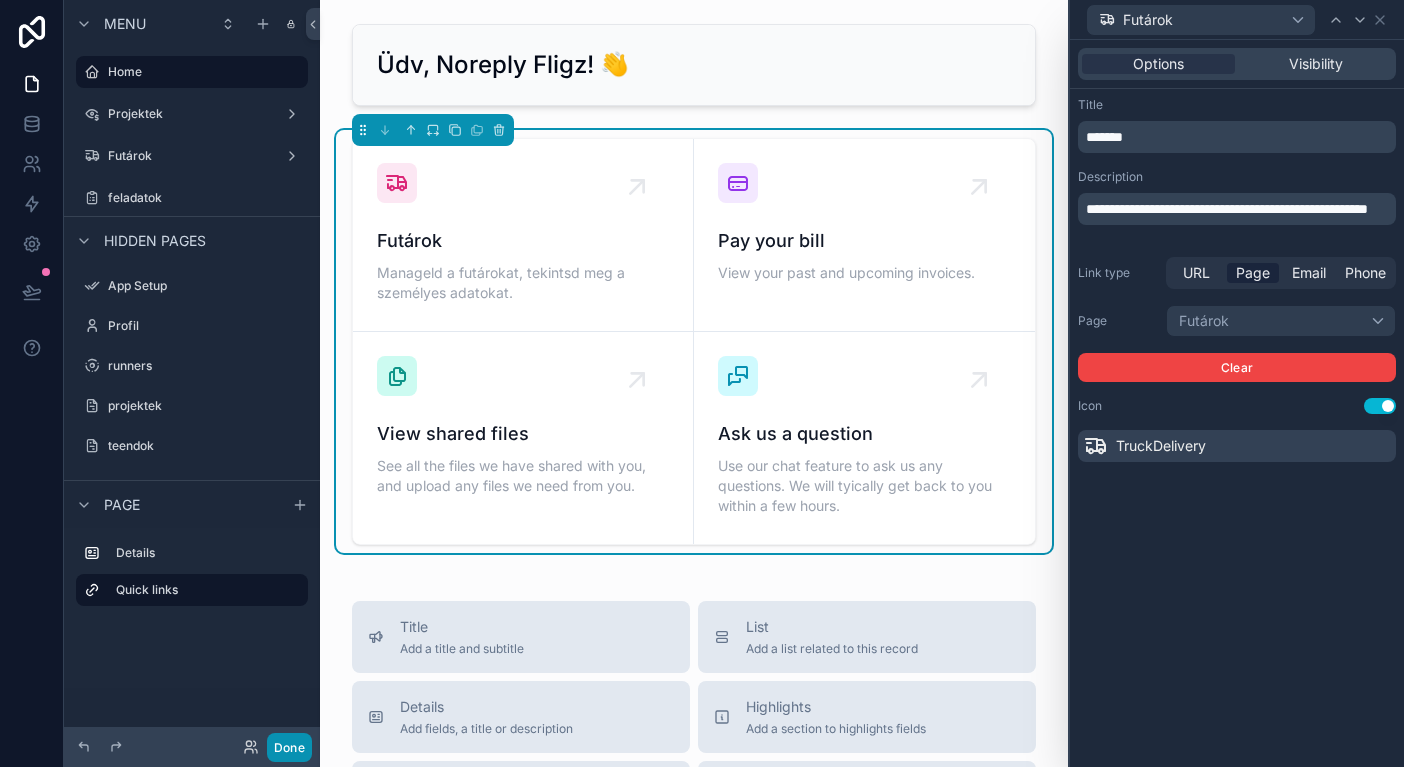 click on "Done" at bounding box center (289, 747) 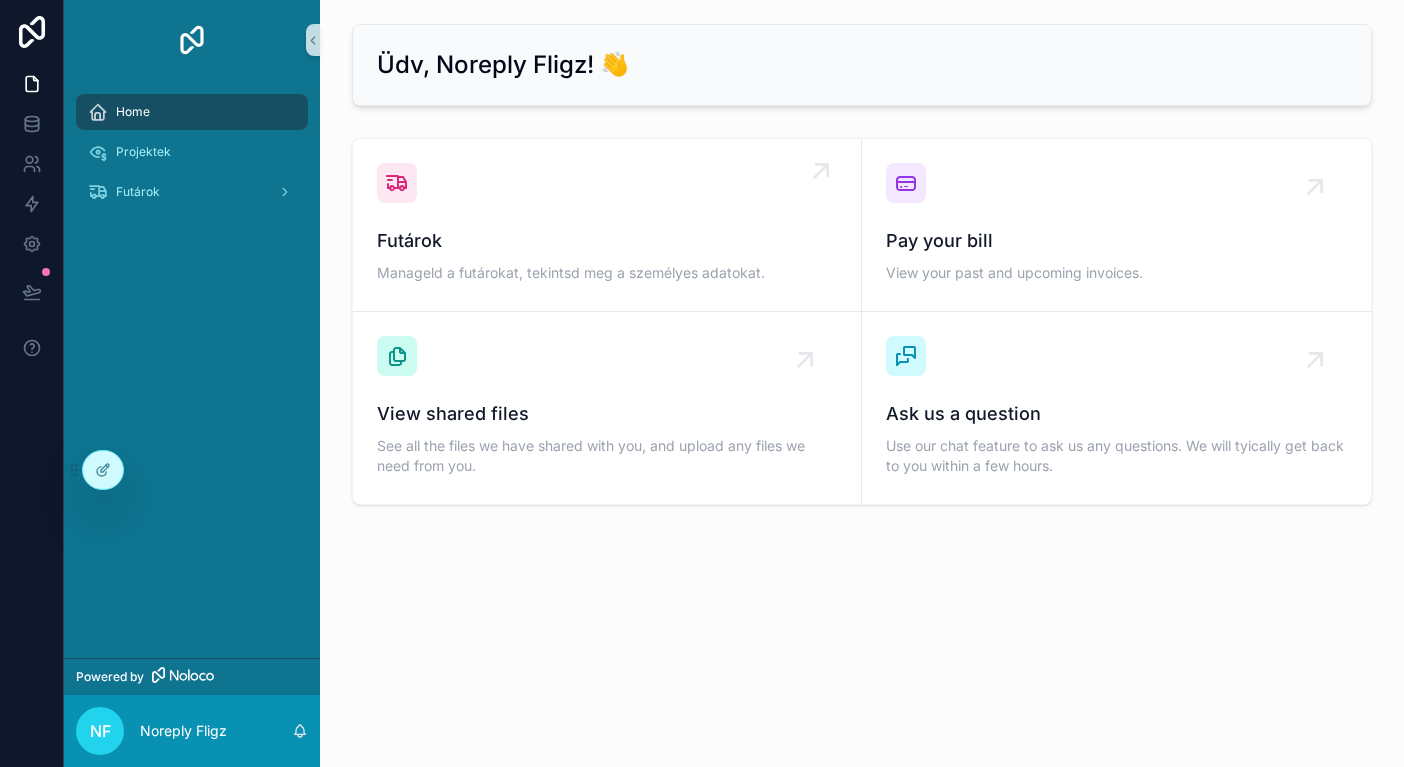 click on "Futárok Manageld a futárokat, tekintsd meg a személyes adatokat." at bounding box center [607, 257] 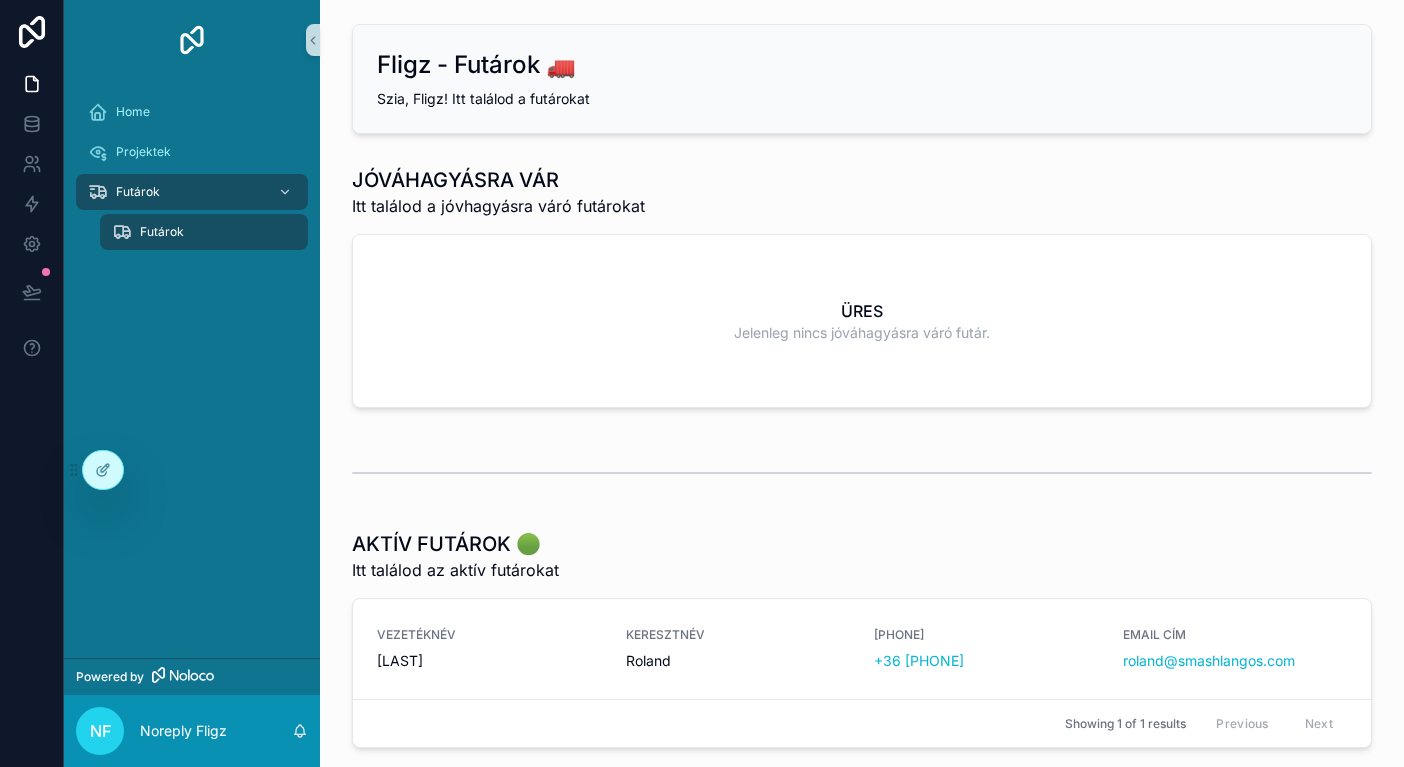 scroll, scrollTop: 0, scrollLeft: 0, axis: both 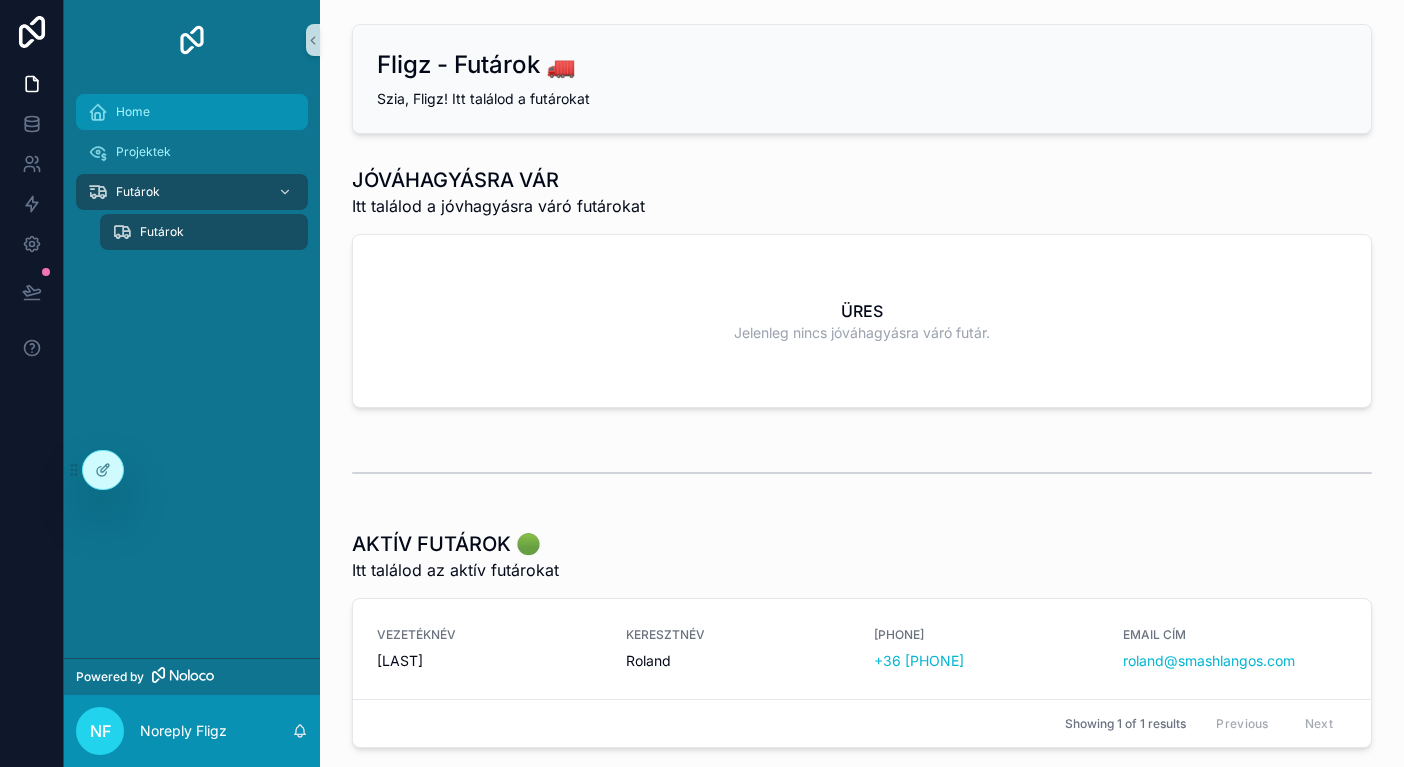 click on "Home" at bounding box center [192, 112] 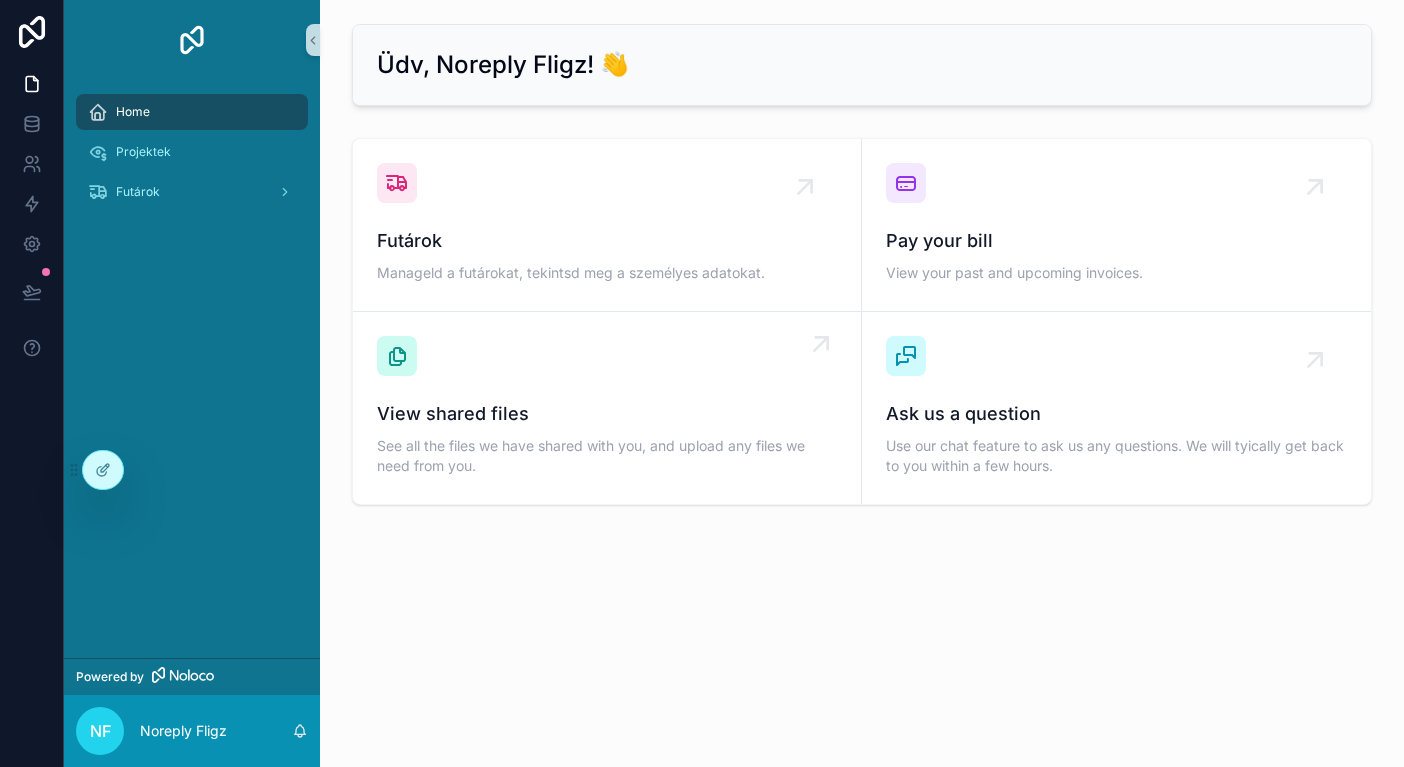 scroll, scrollTop: 0, scrollLeft: 0, axis: both 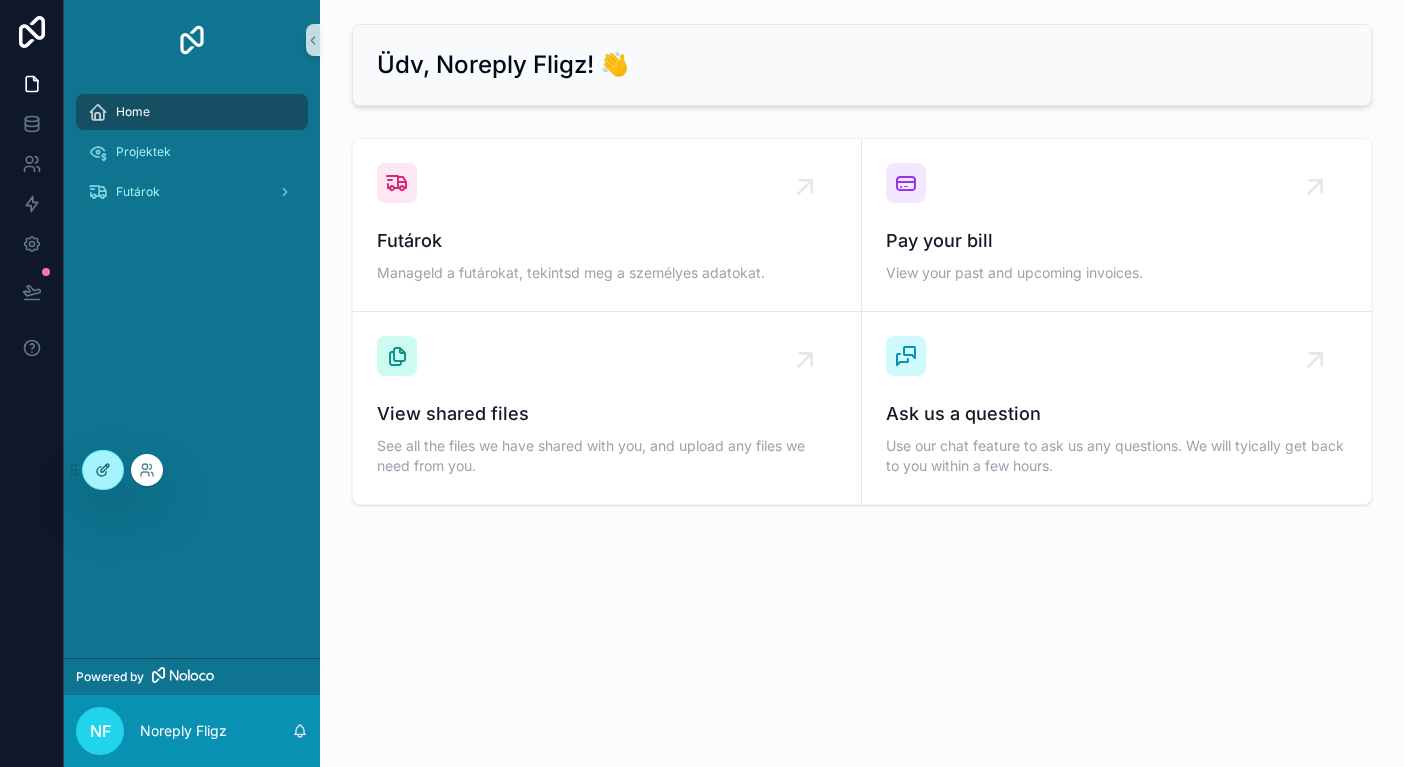 click 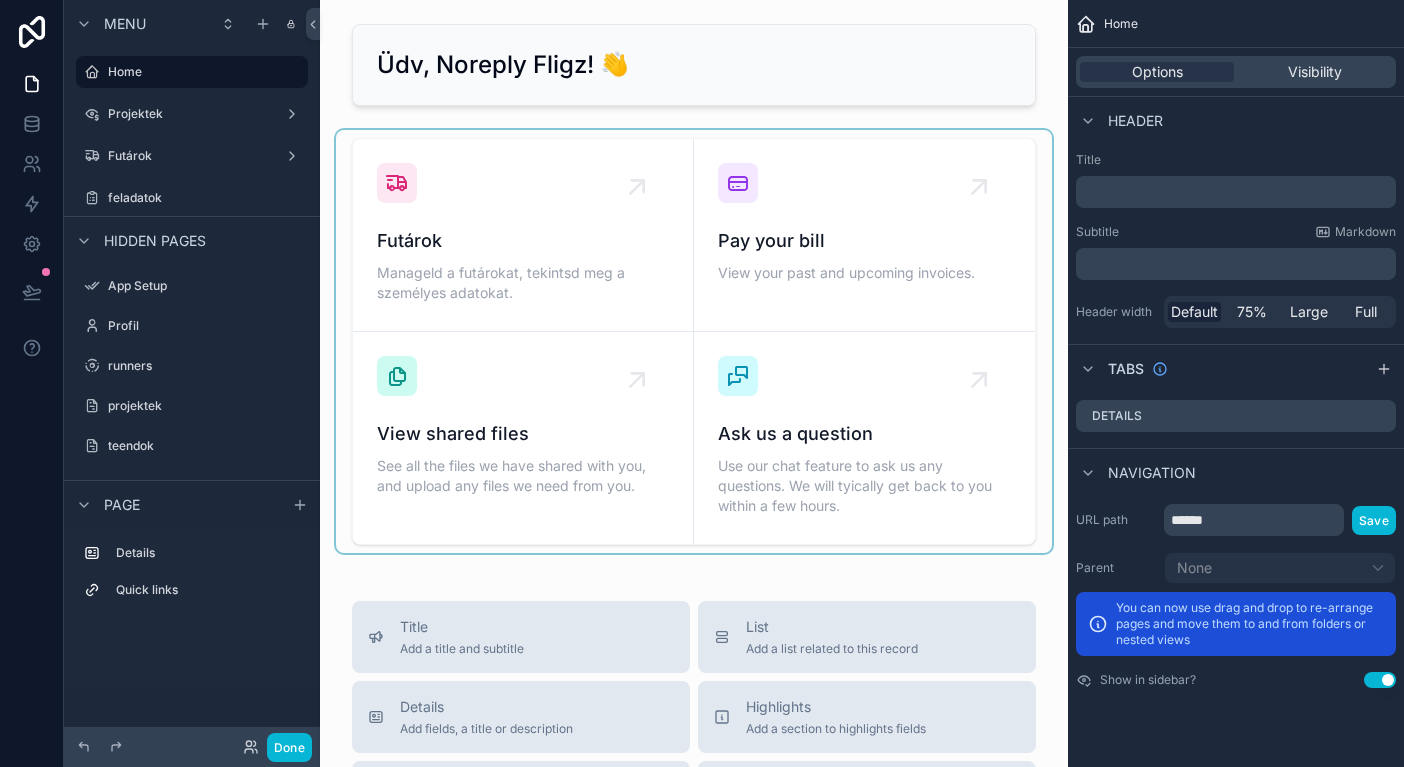 scroll, scrollTop: 0, scrollLeft: 0, axis: both 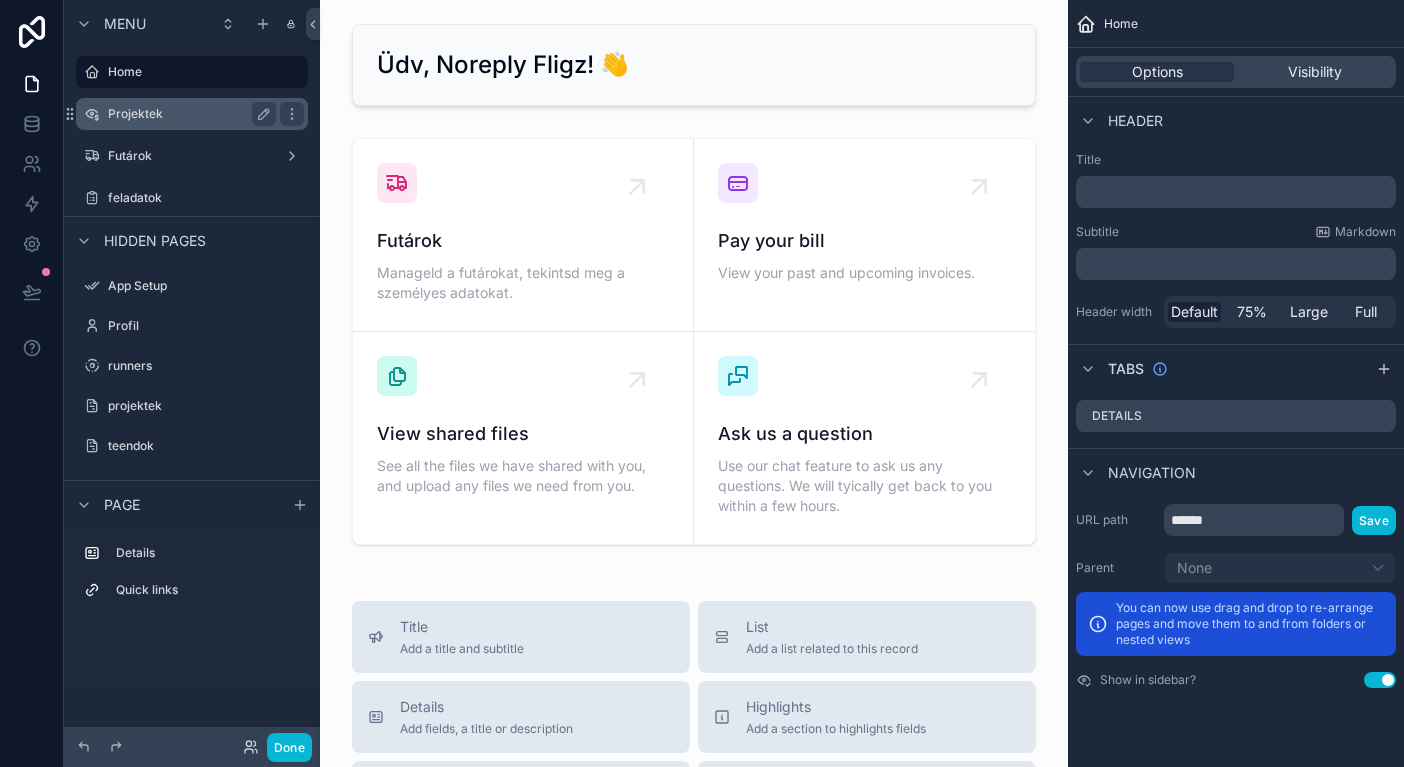 click on "Projektek" at bounding box center (188, 114) 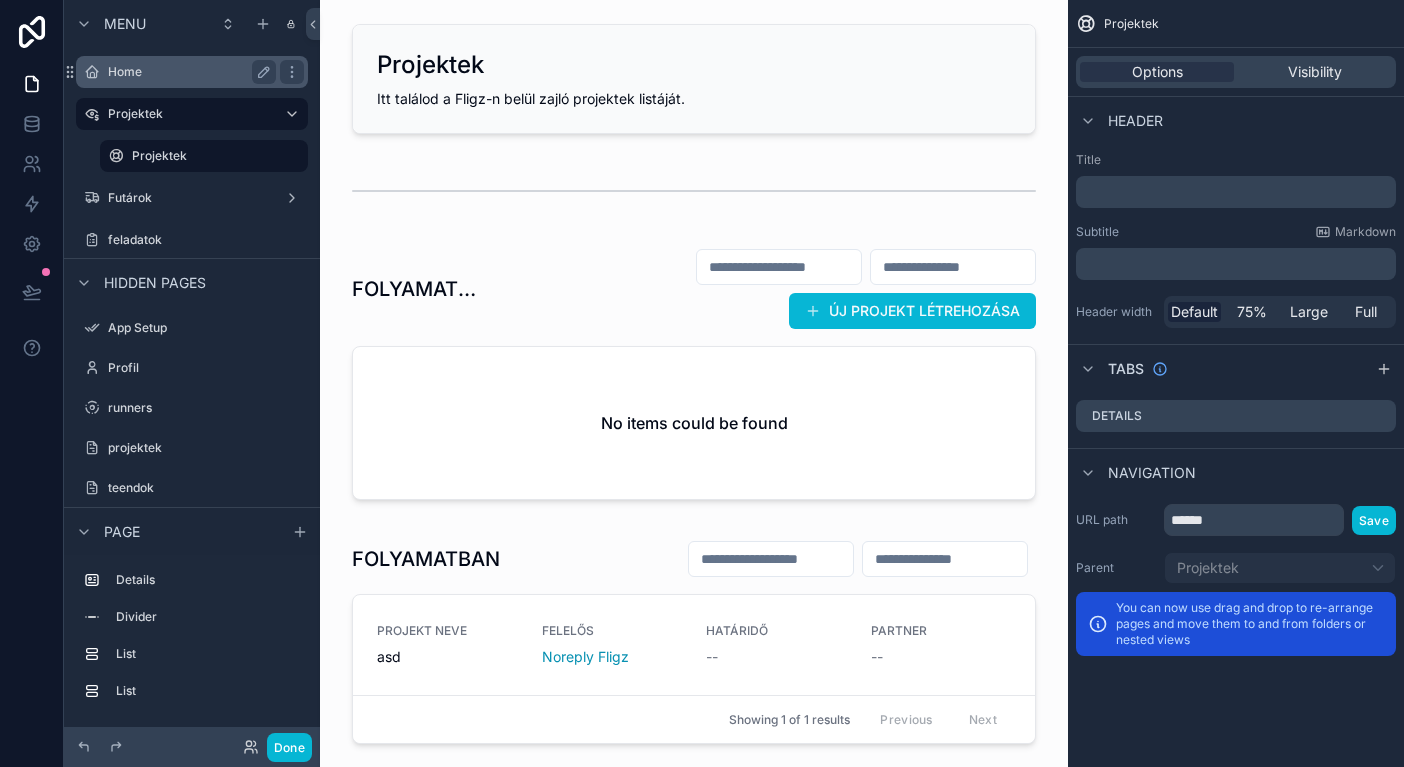 click on "Home" at bounding box center (188, 72) 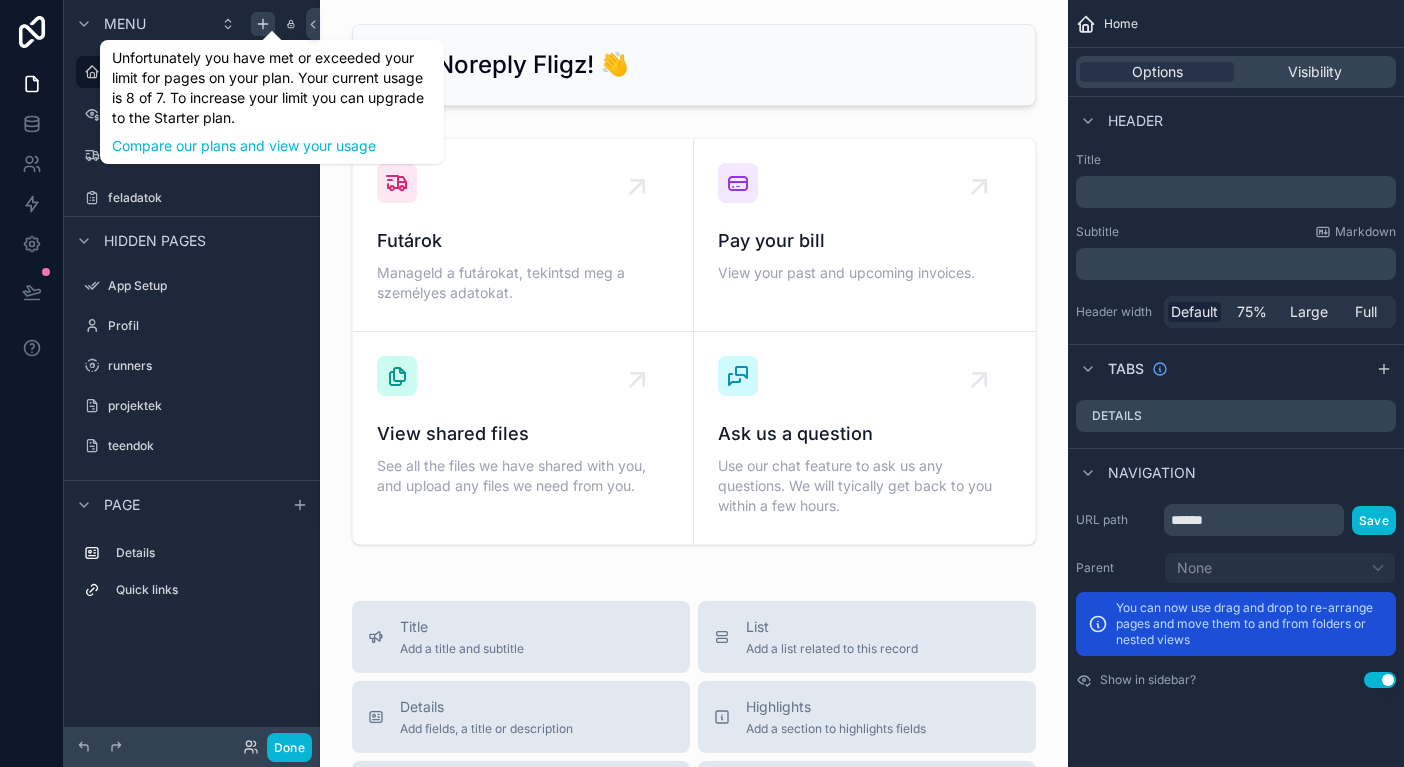 click 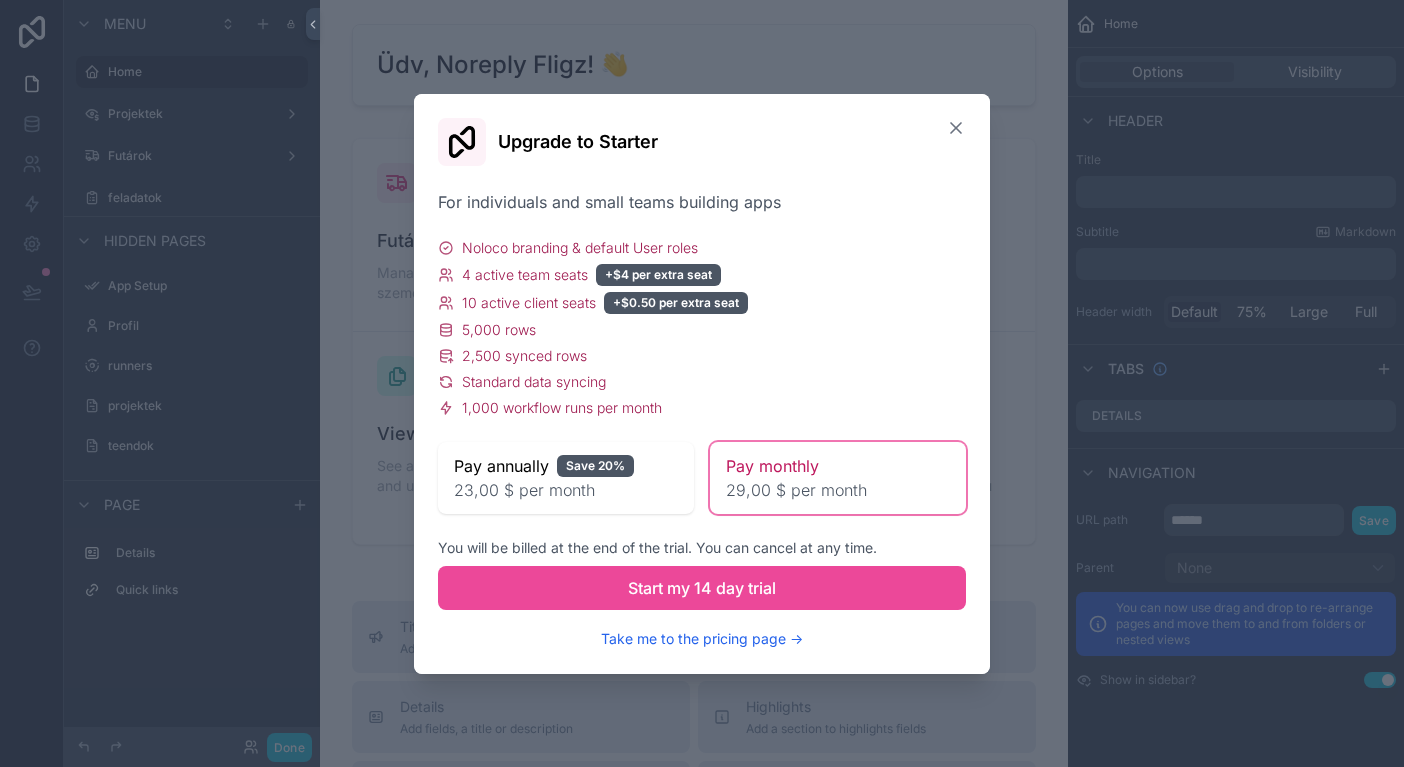click 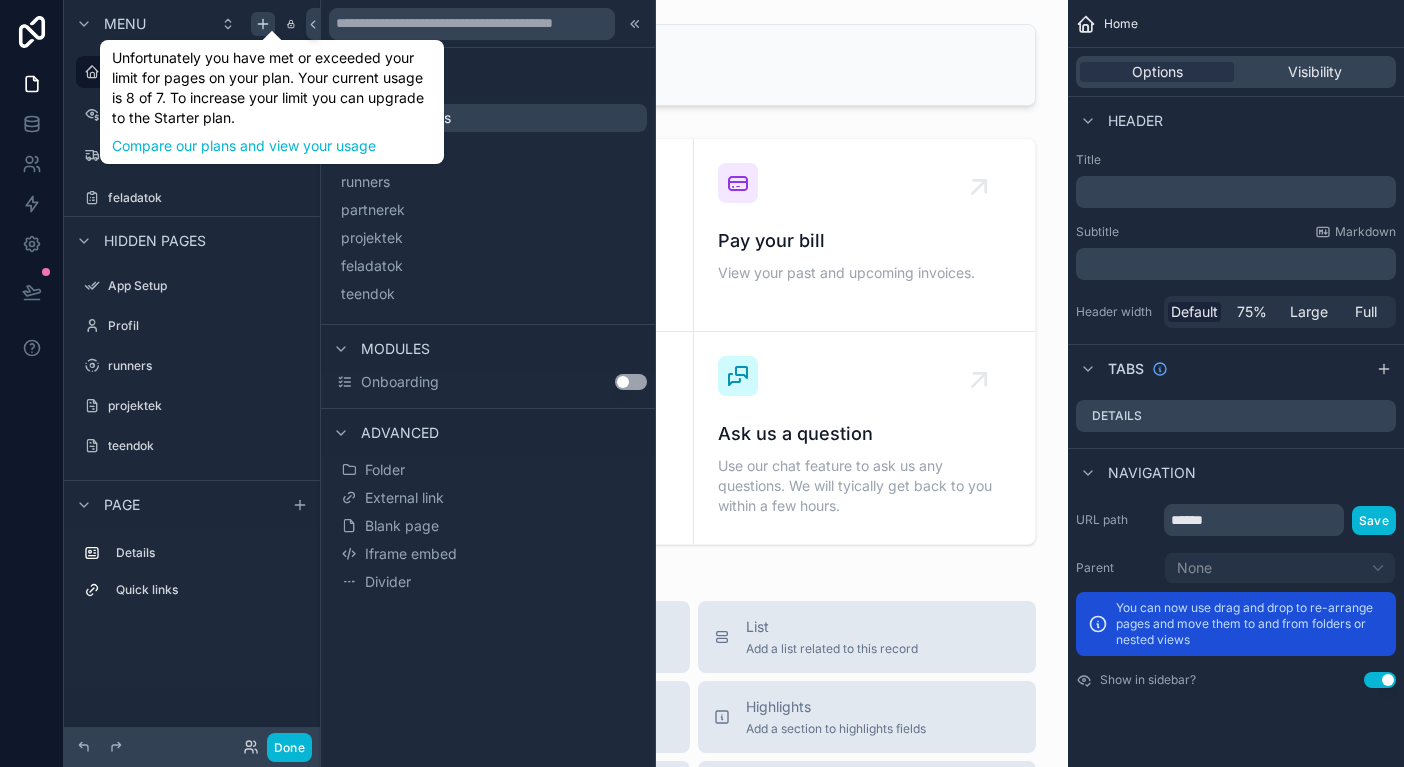 click 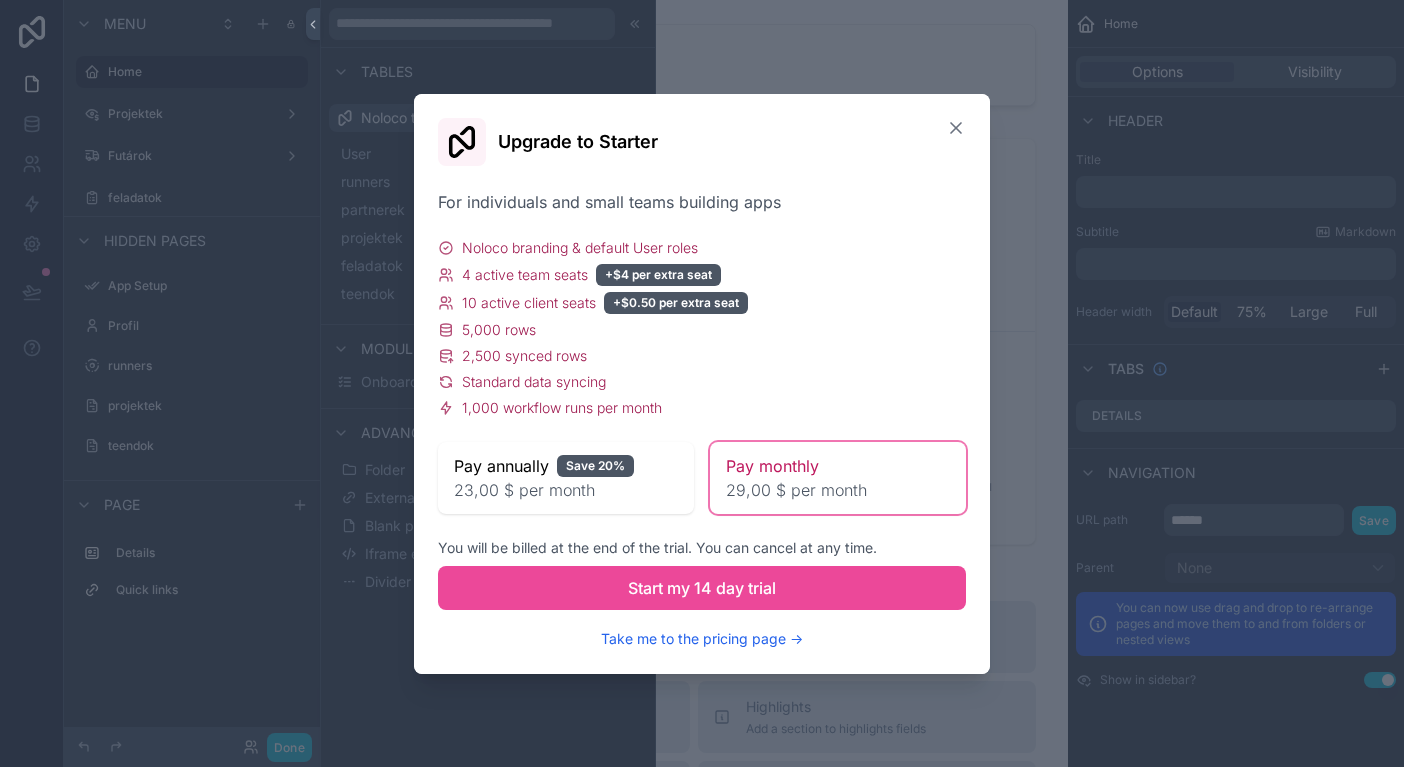 click 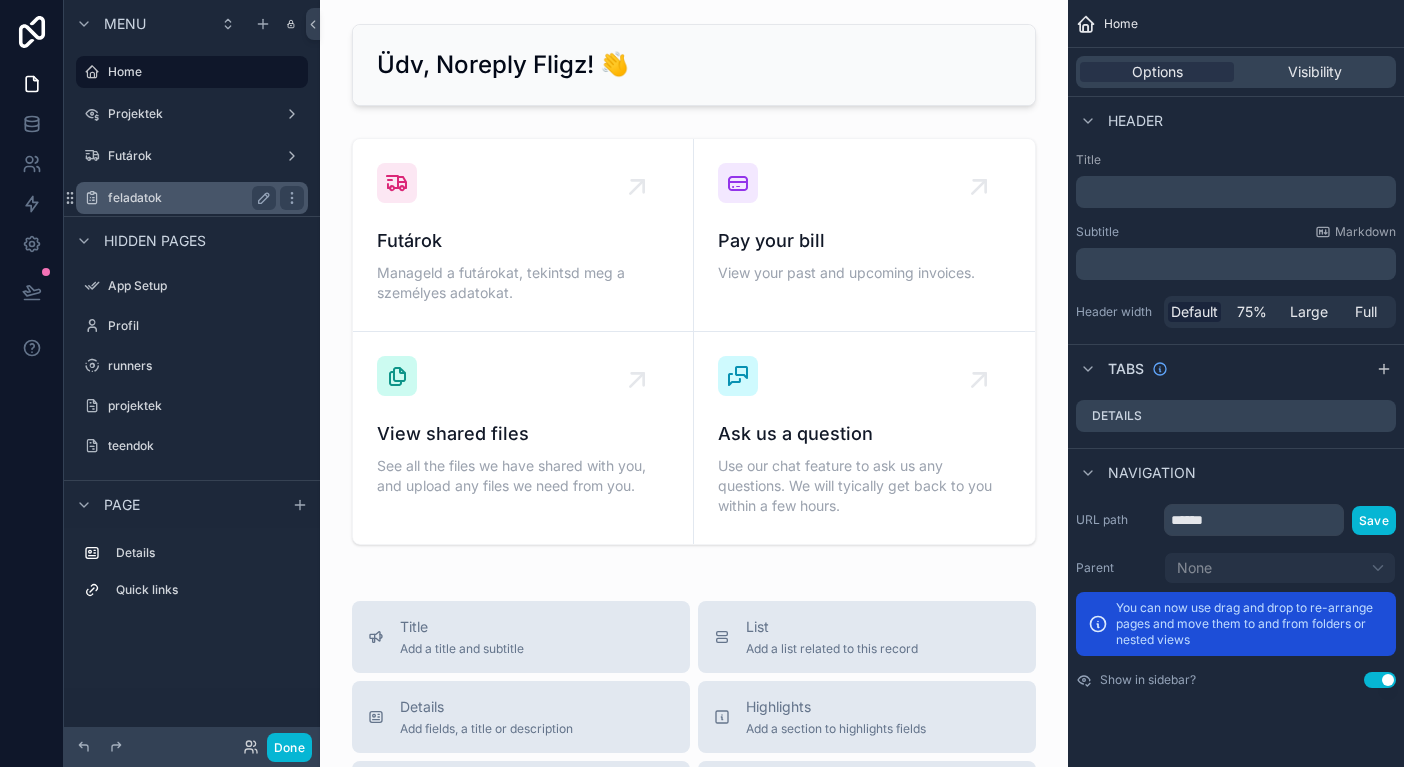 click on "feladatok" at bounding box center (188, 198) 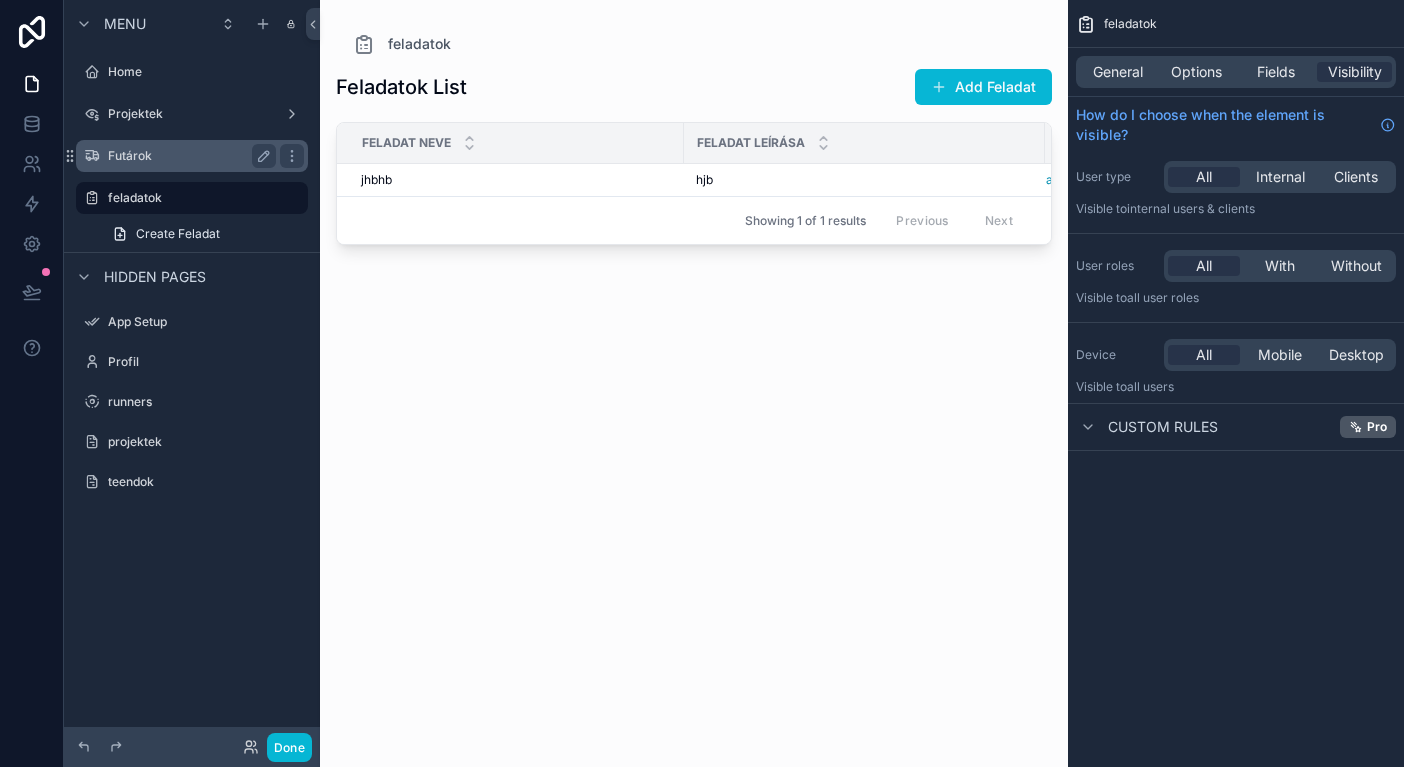 click on "Futárok" at bounding box center (192, 156) 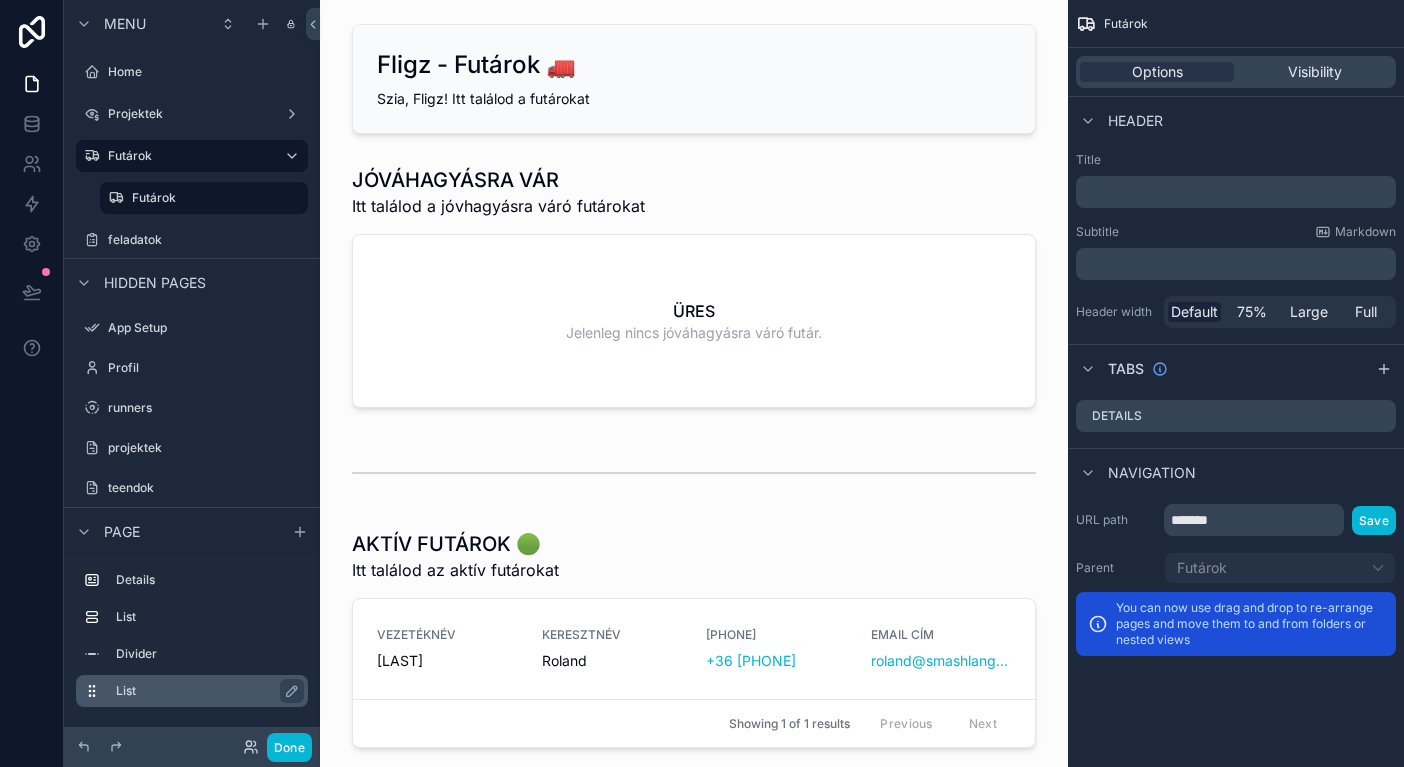 drag, startPoint x: 70, startPoint y: 245, endPoint x: 79, endPoint y: 696, distance: 451.08978 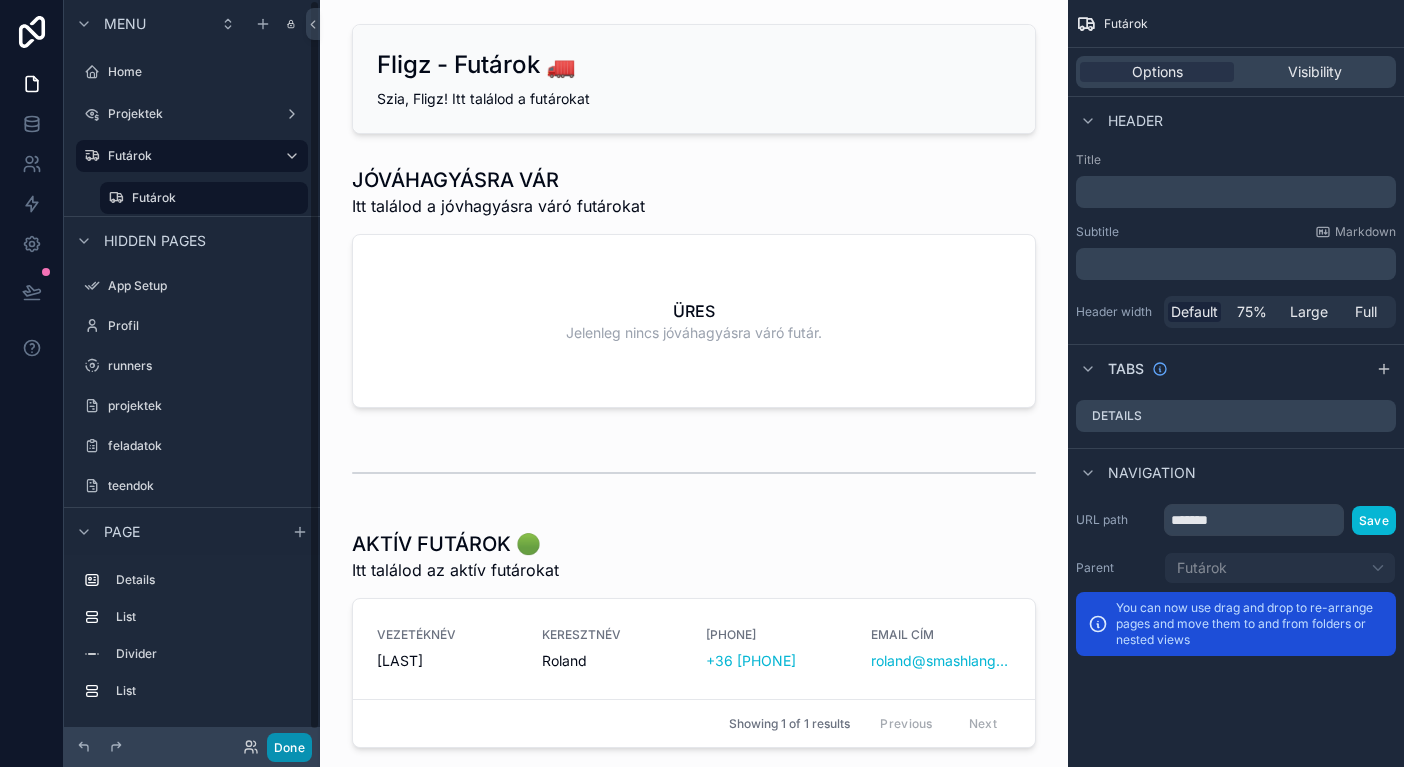 click on "Done" at bounding box center [289, 747] 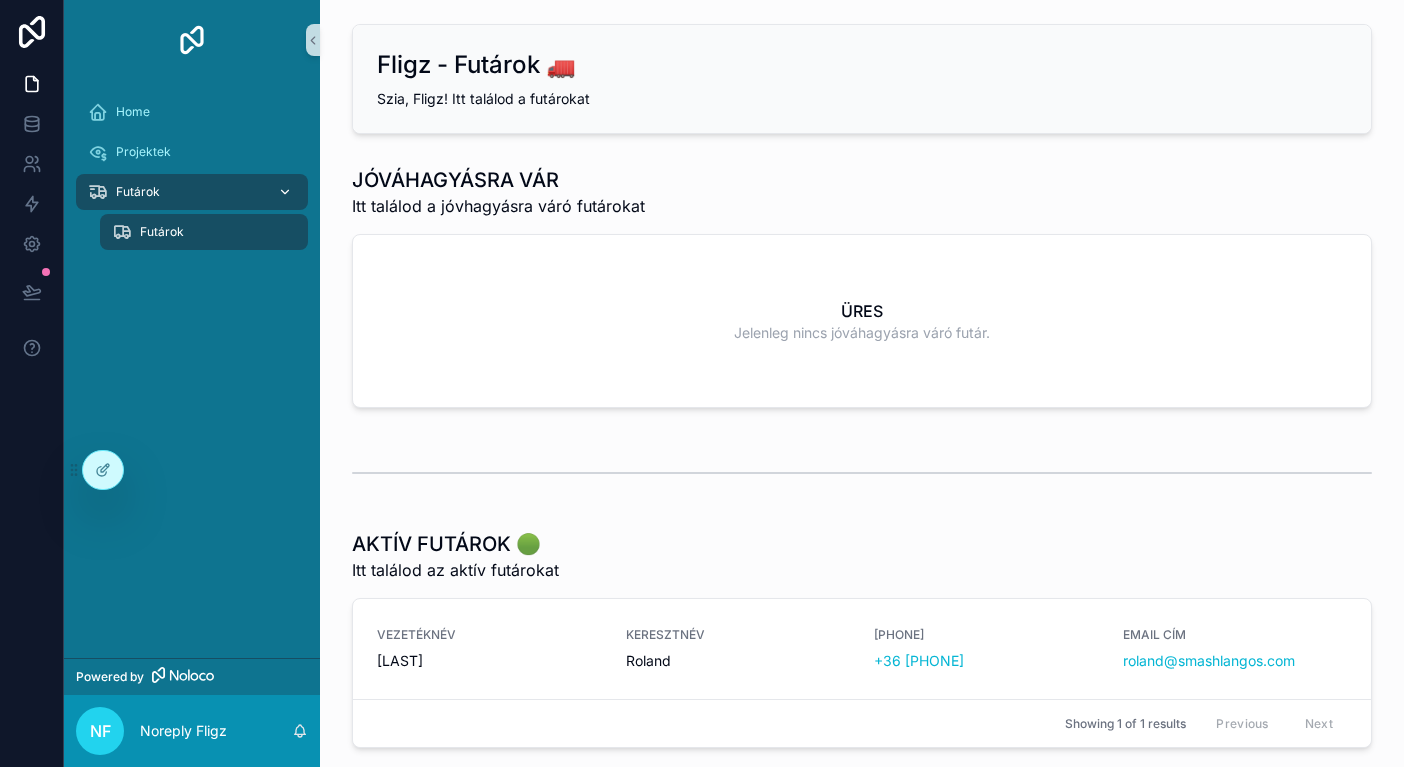 click on "Futárok" at bounding box center (192, 192) 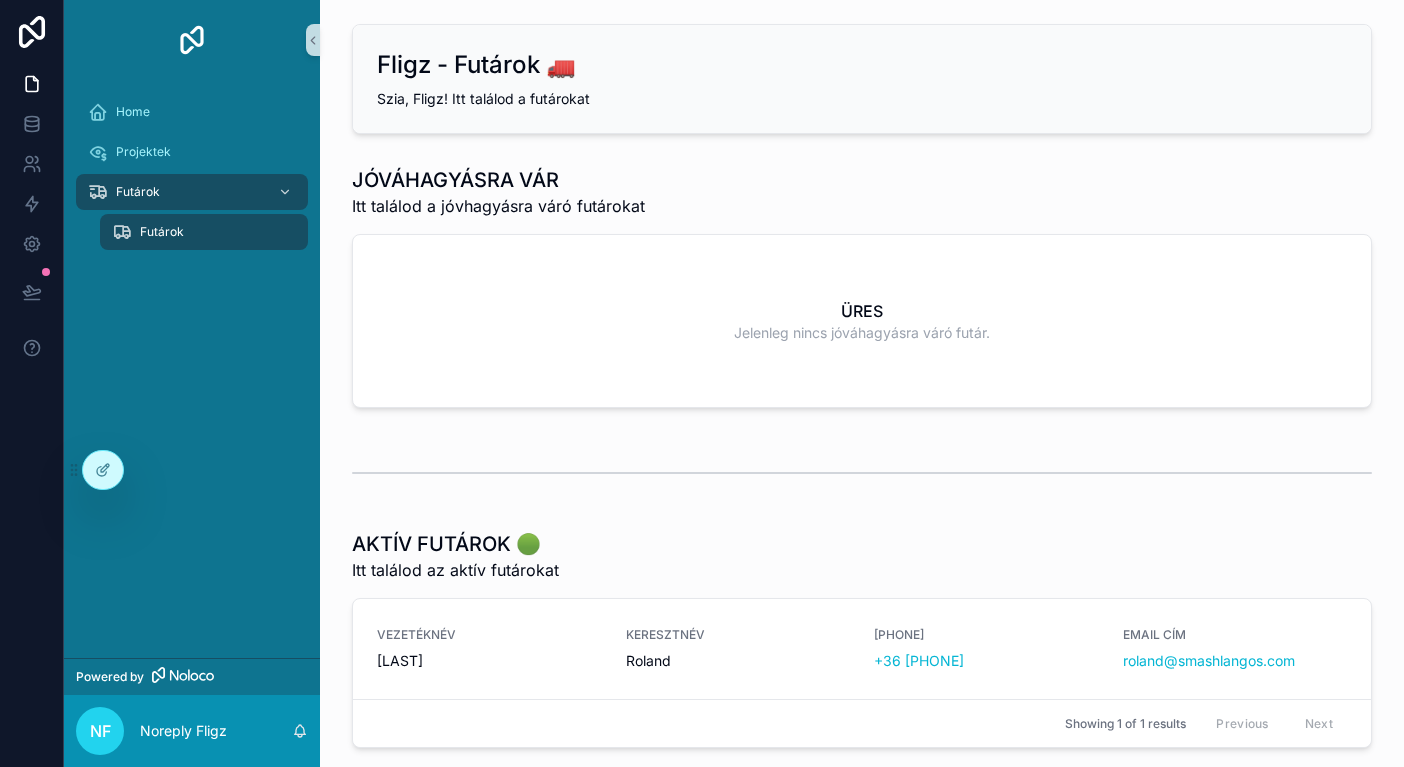 click on "Futárok" at bounding box center (204, 232) 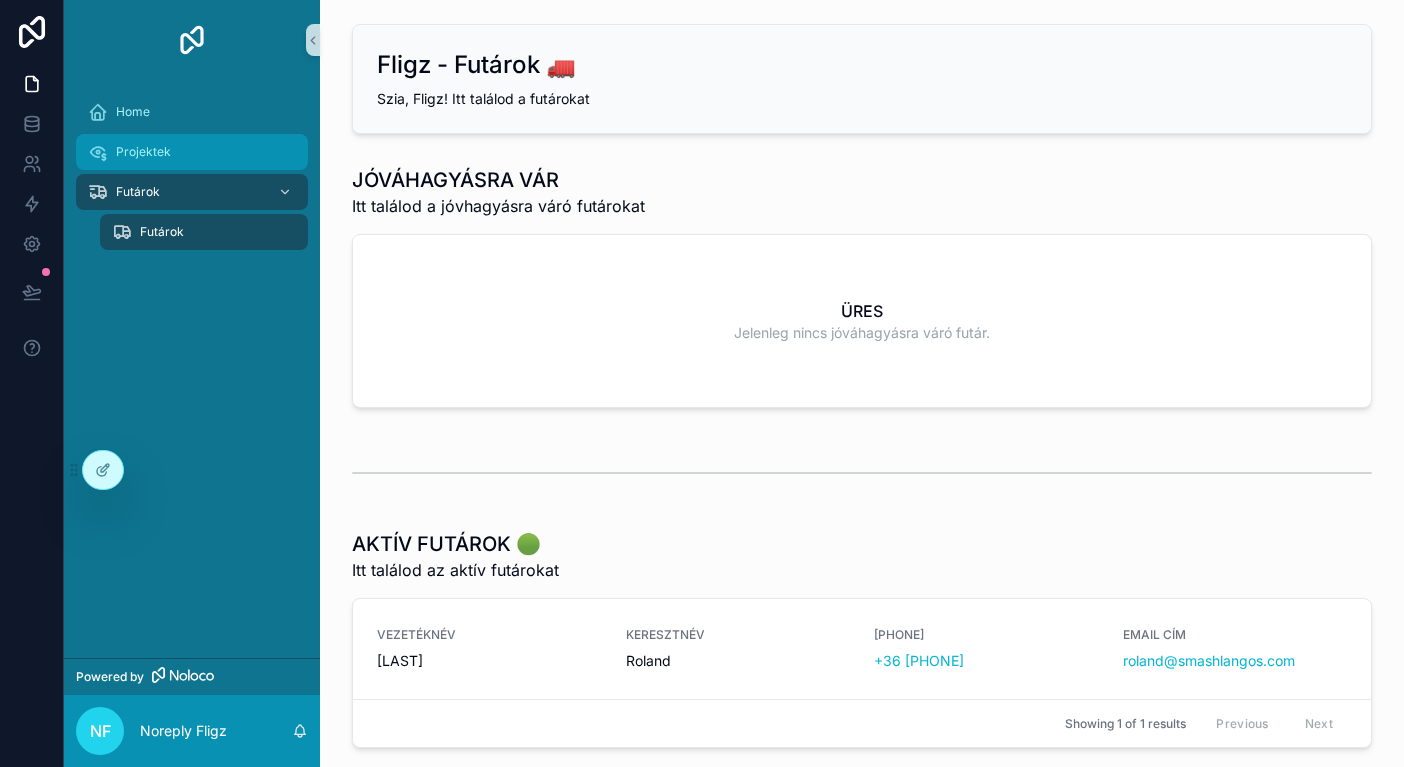 click on "Projektek" at bounding box center (192, 152) 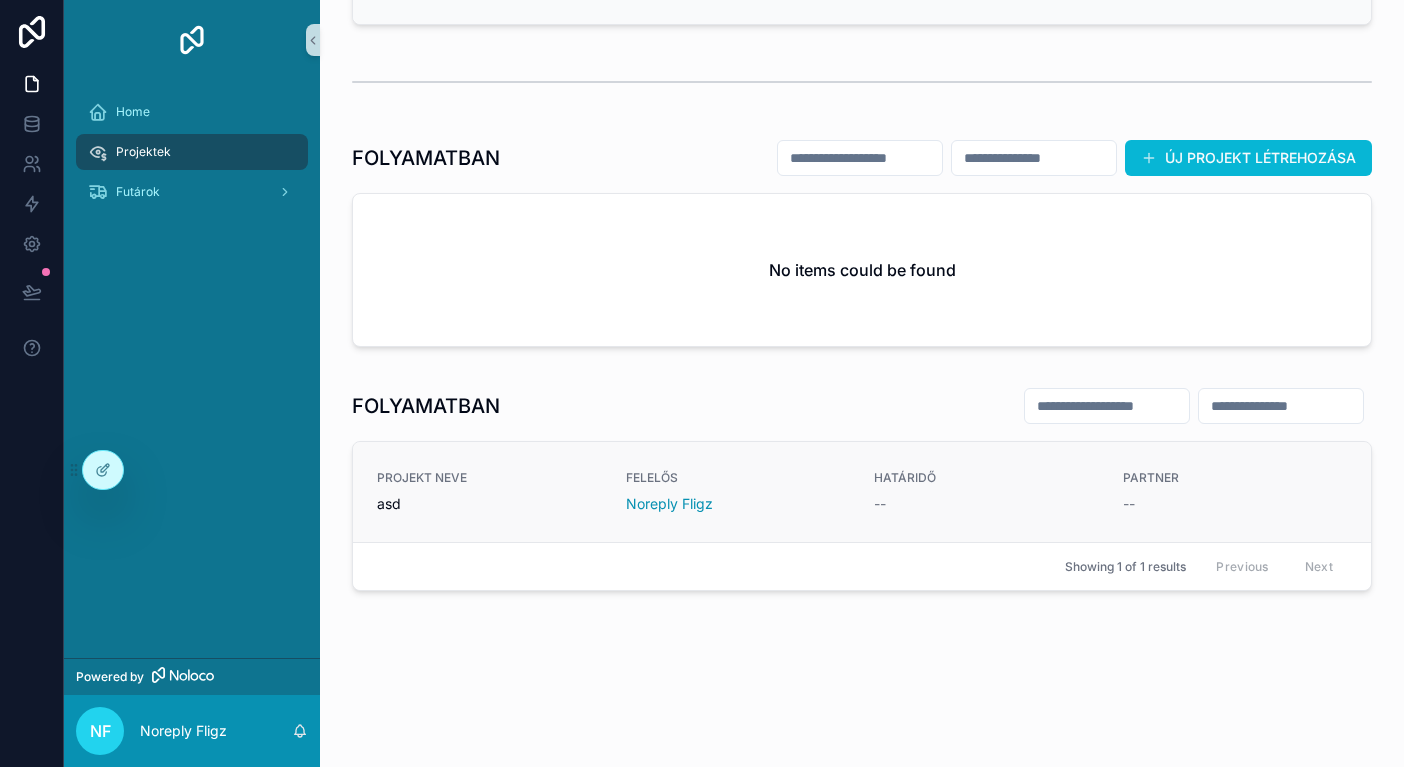 scroll, scrollTop: 109, scrollLeft: 0, axis: vertical 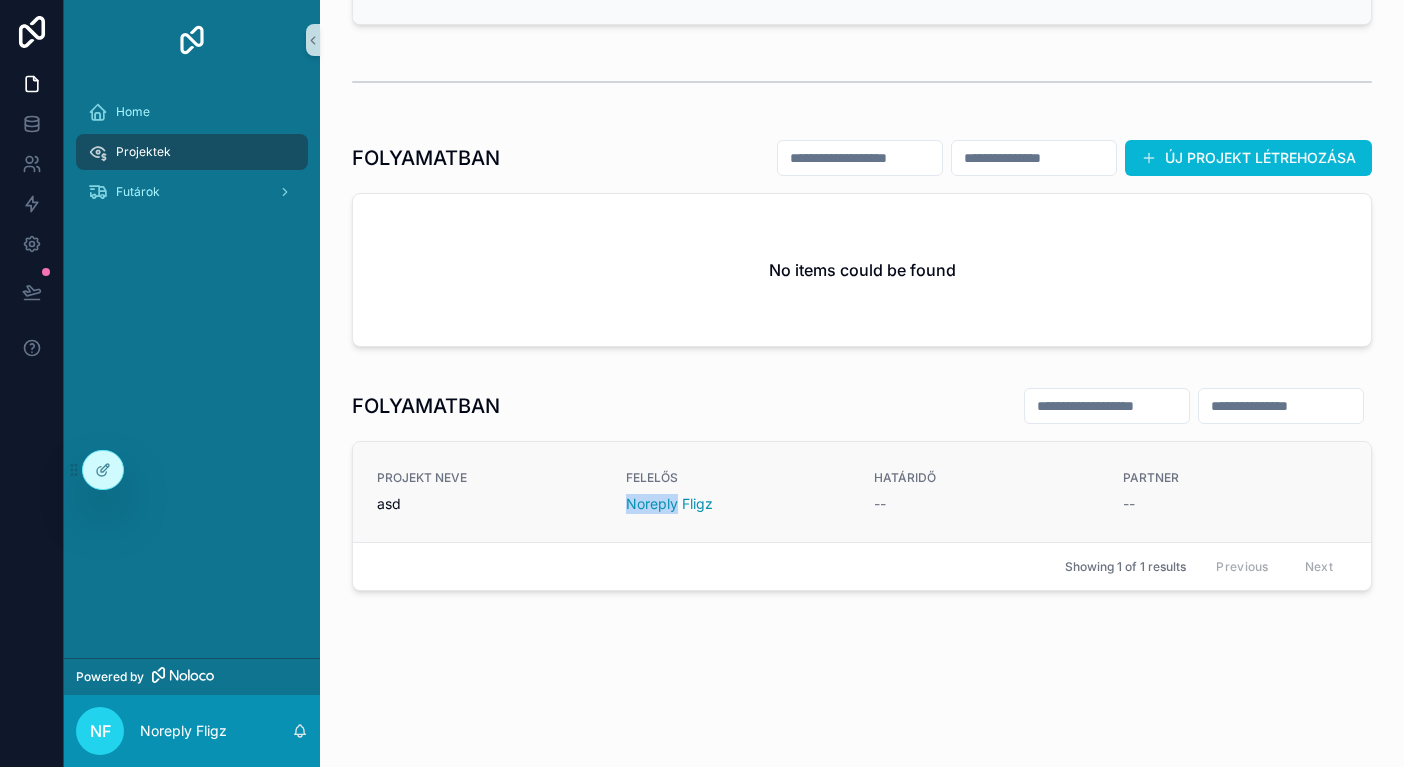 click on "FELELŐS Noreply Fligz" at bounding box center [738, 492] 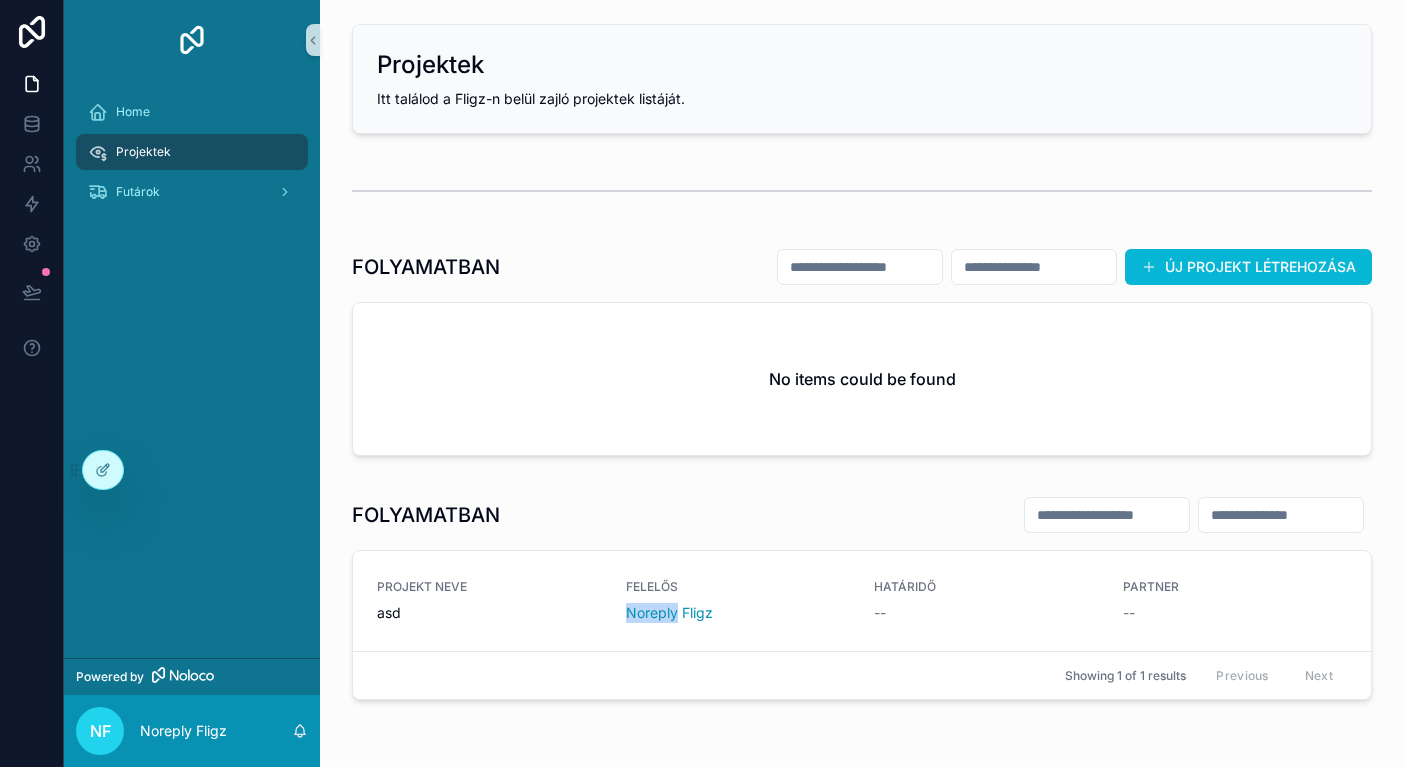 scroll, scrollTop: -1, scrollLeft: 0, axis: vertical 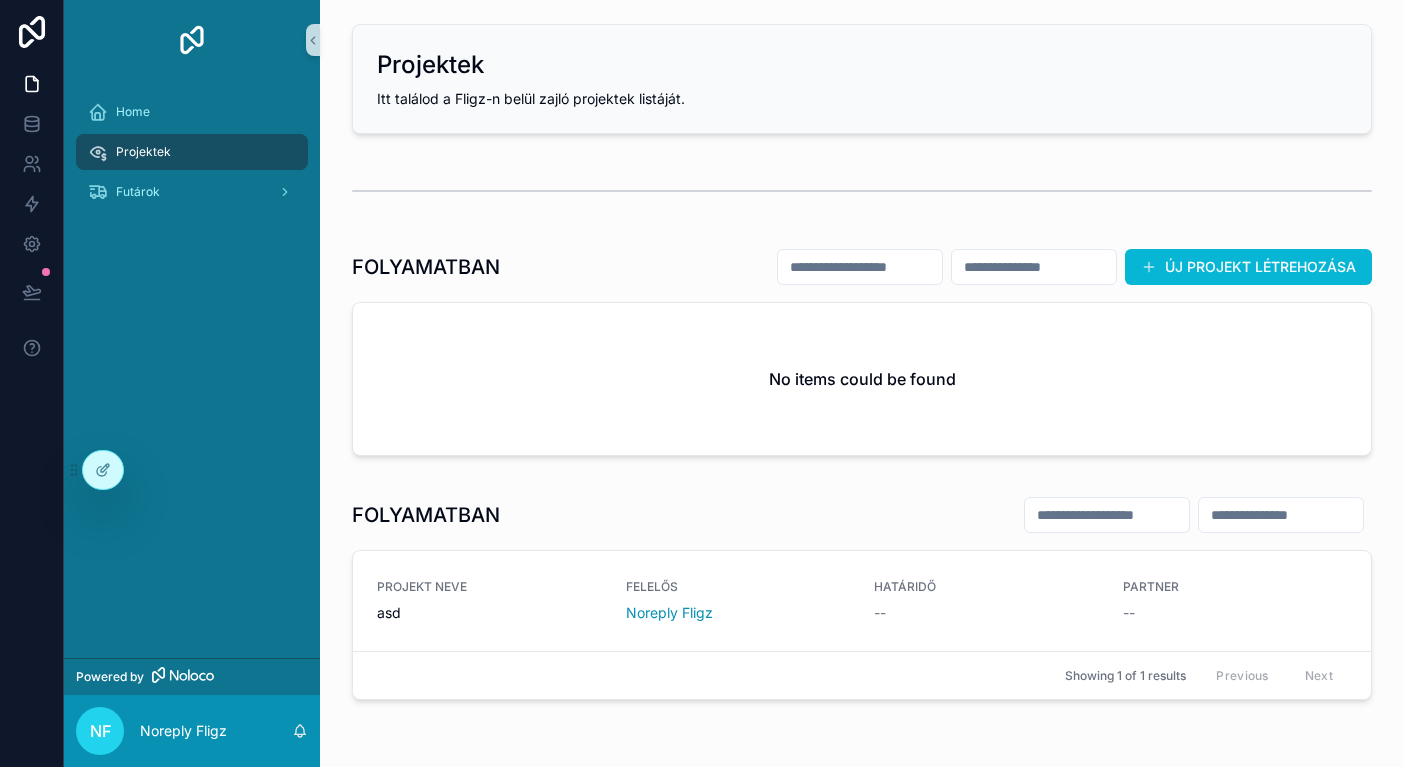 click on "No items could be found" at bounding box center [862, 379] 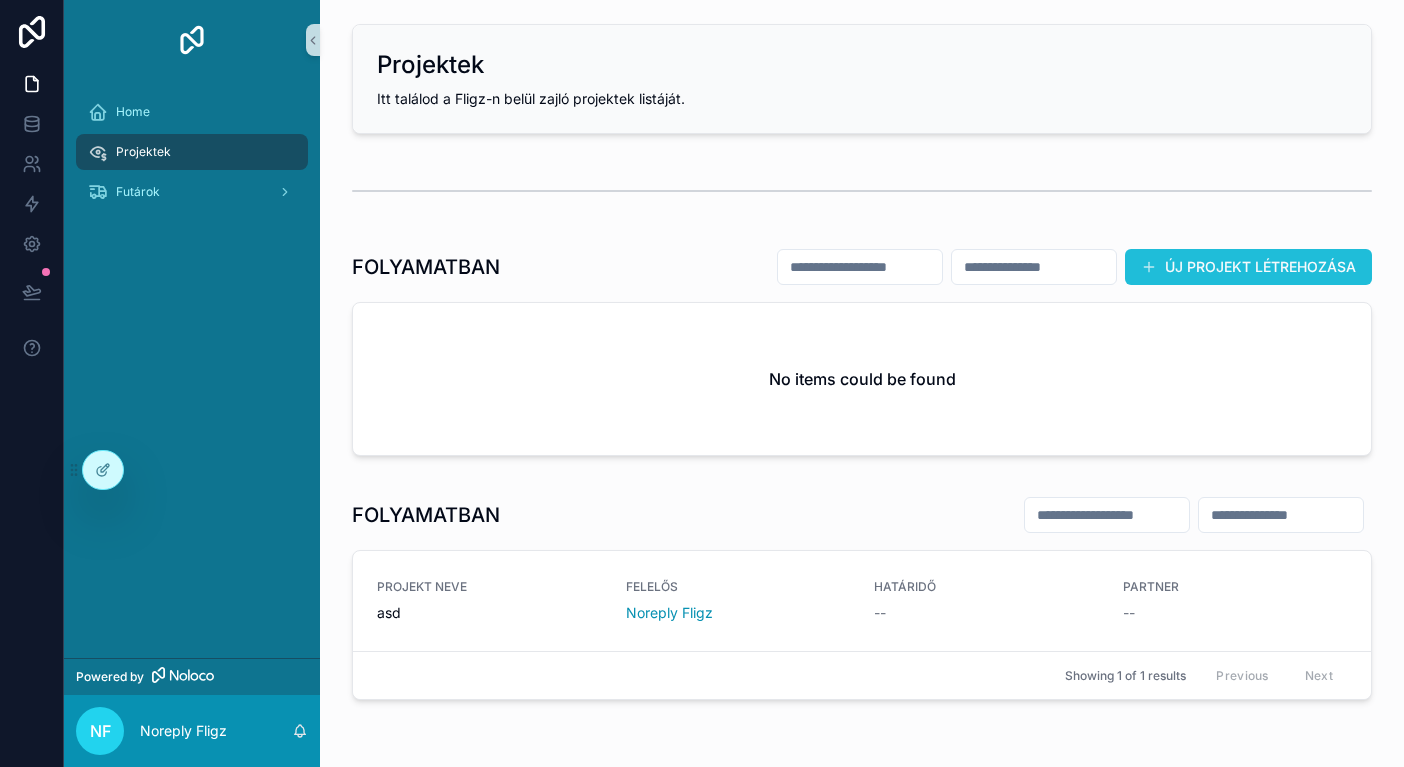 click on "ÚJ PROJEKT LÉTREHOZÁSA" at bounding box center [1248, 267] 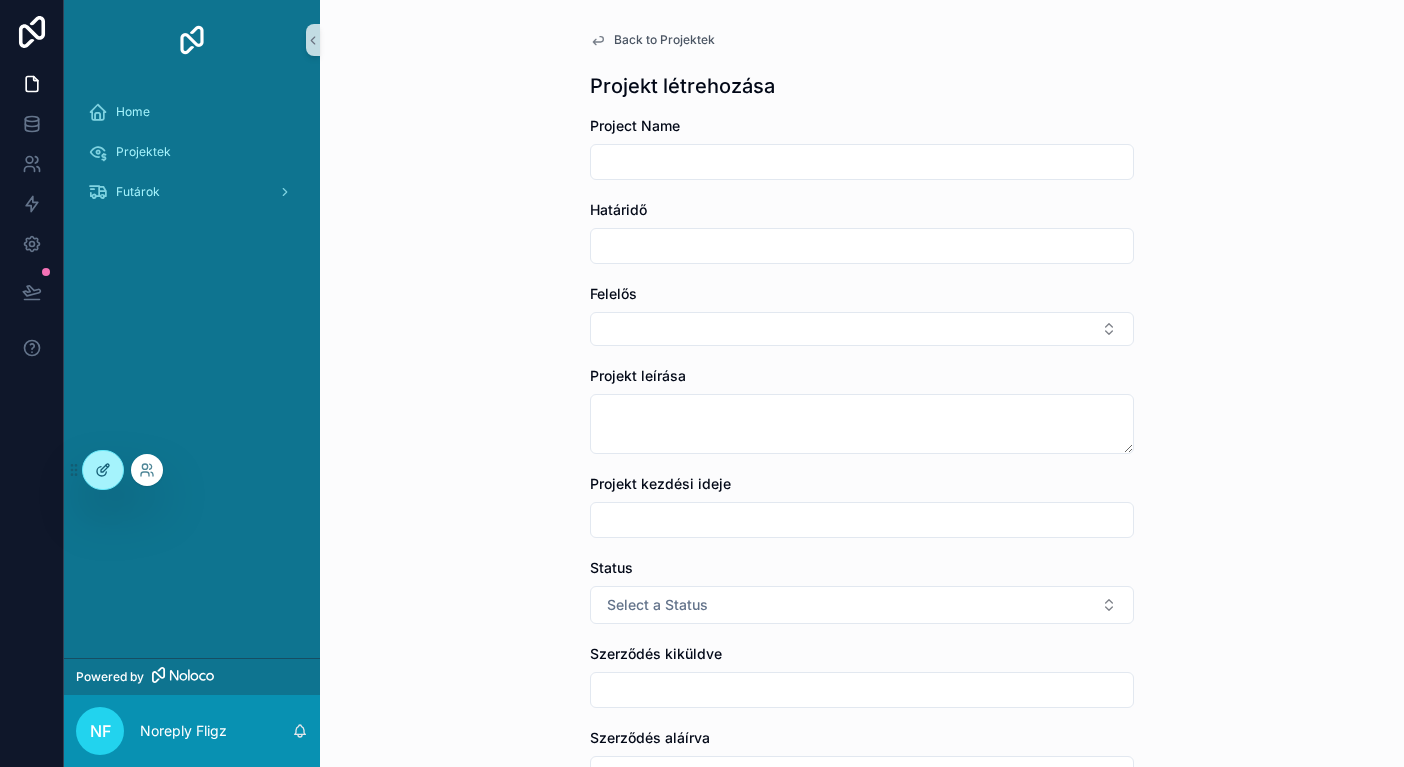 click at bounding box center [103, 470] 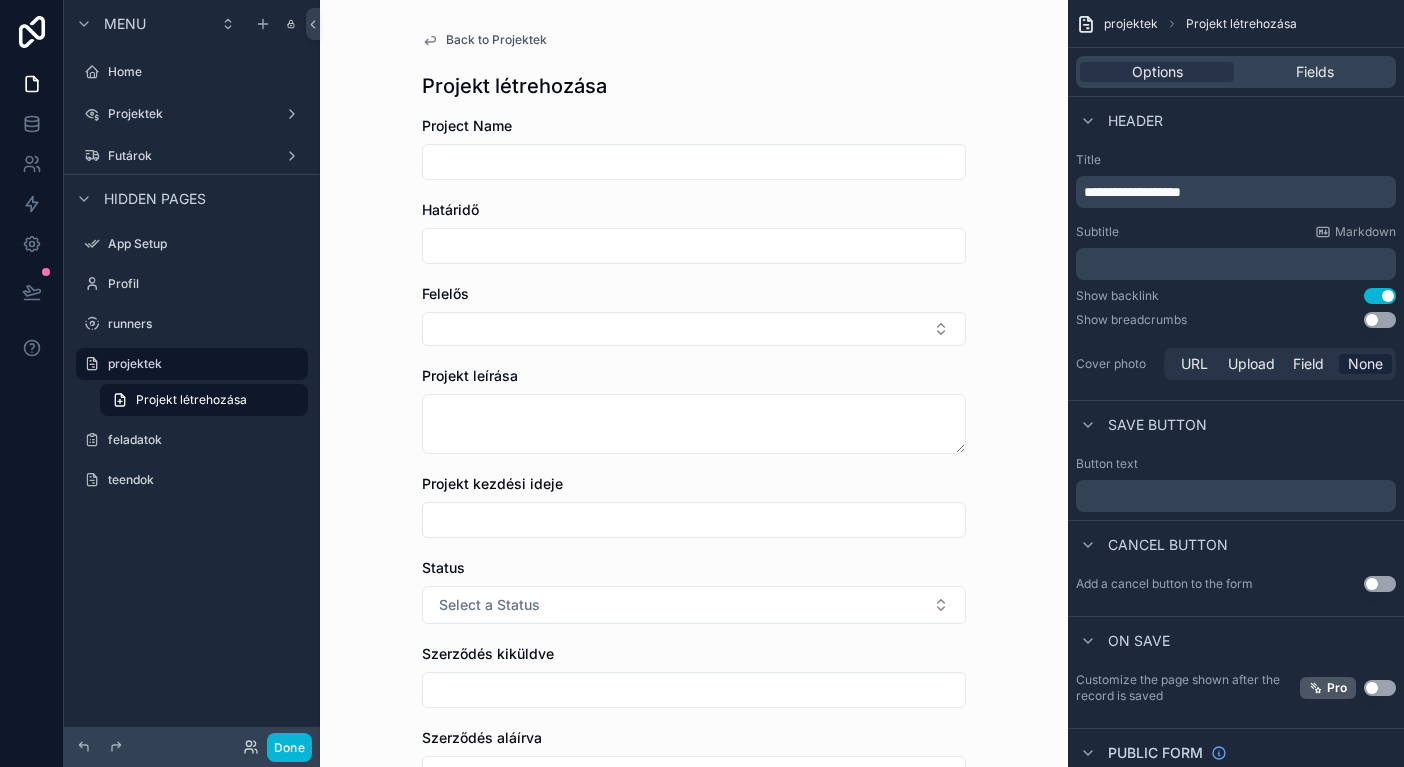 click on "Back to Projektek" at bounding box center (496, 40) 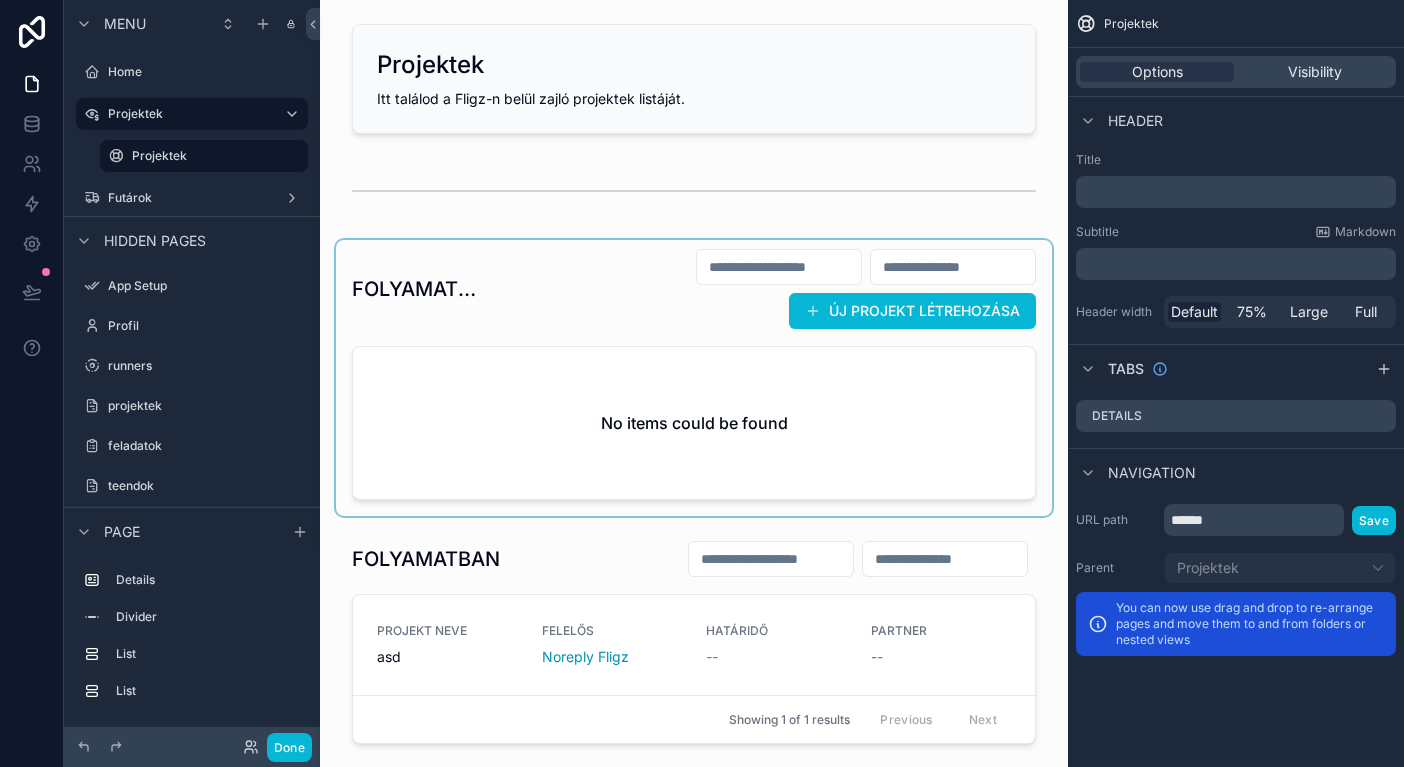 scroll, scrollTop: 0, scrollLeft: 0, axis: both 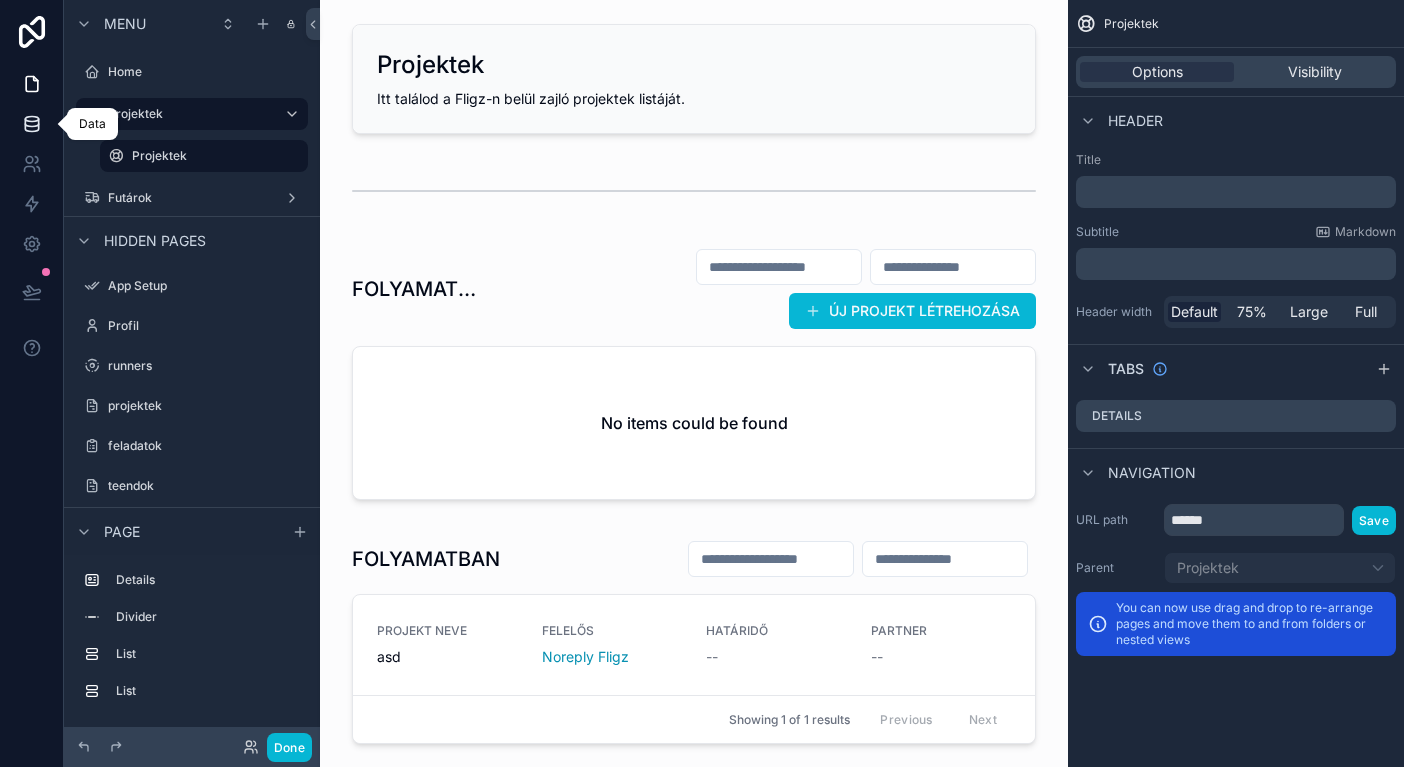 click 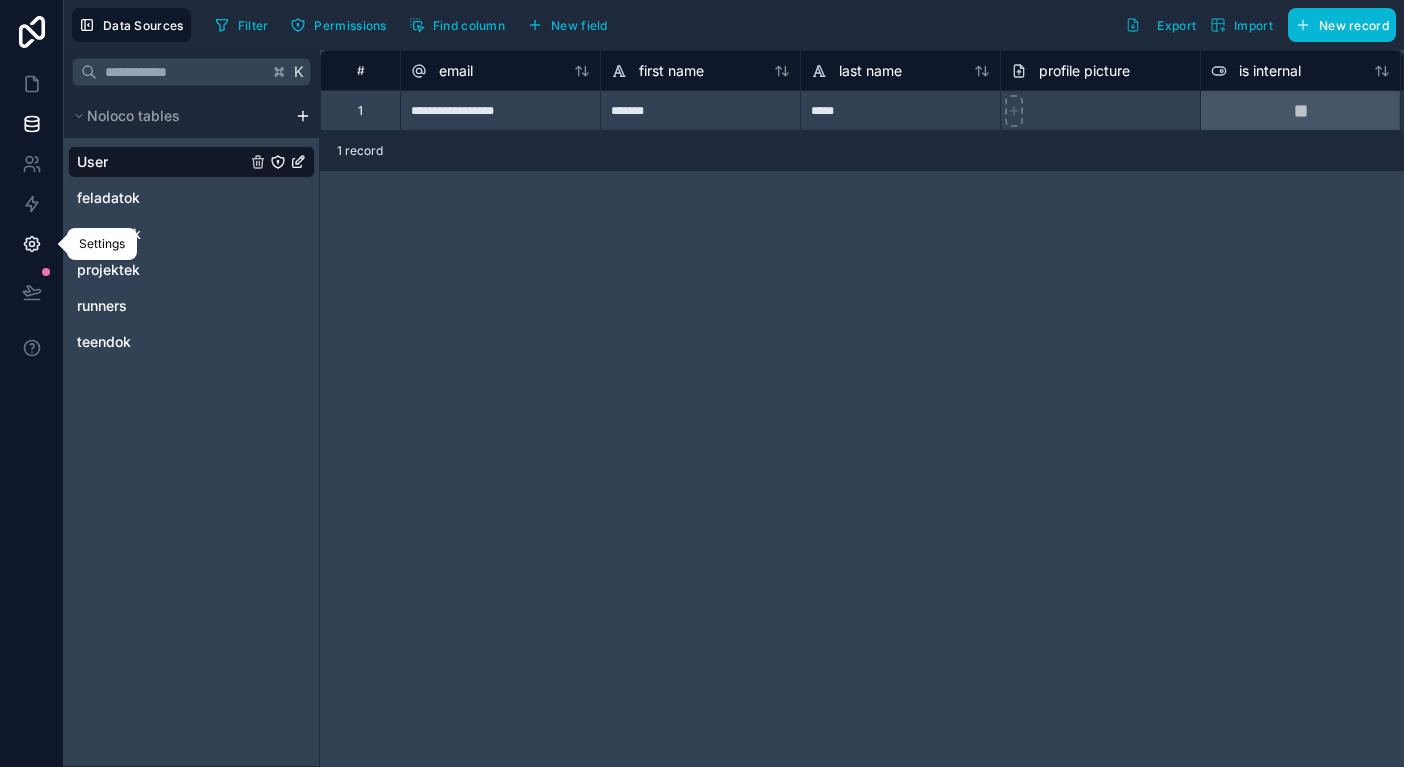 click 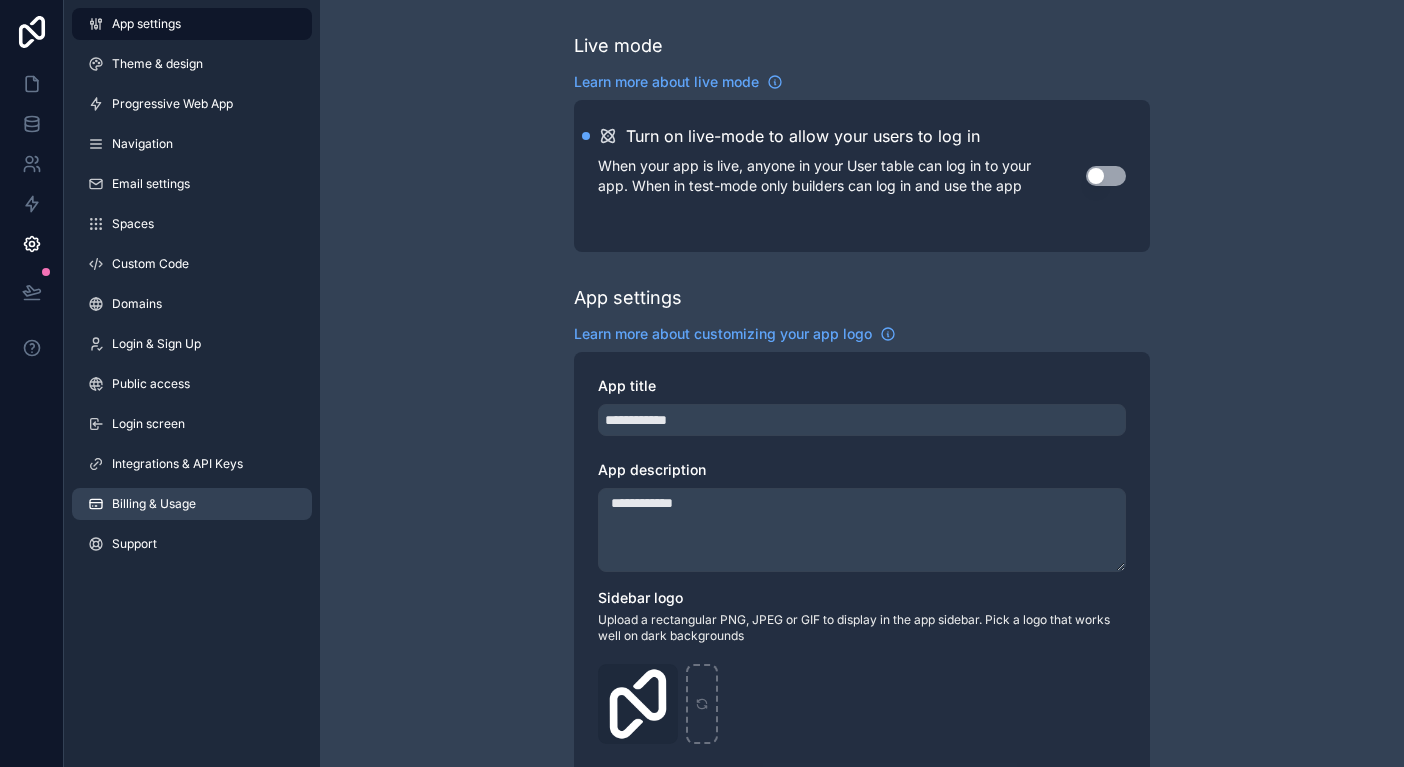 click on "Billing & Usage" at bounding box center (154, 504) 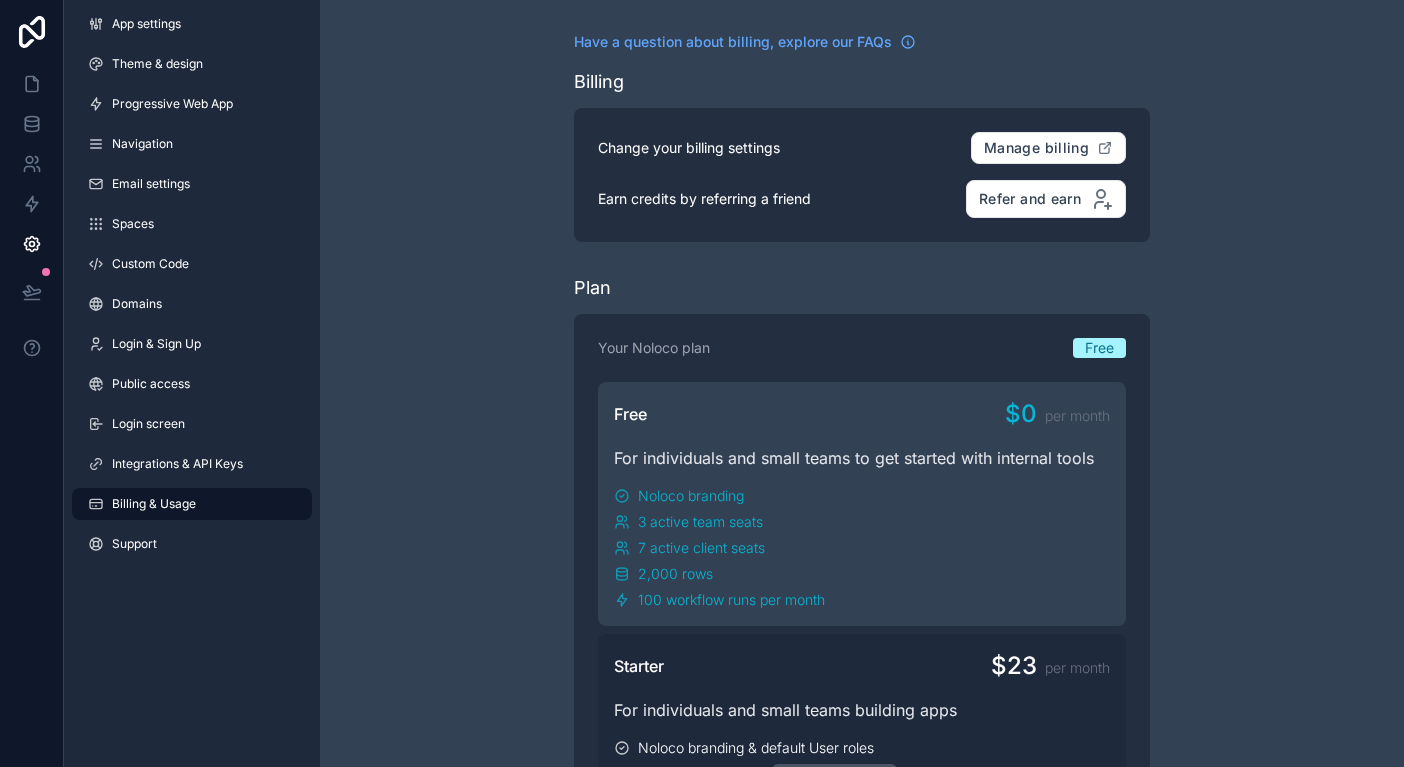 scroll, scrollTop: 0, scrollLeft: 0, axis: both 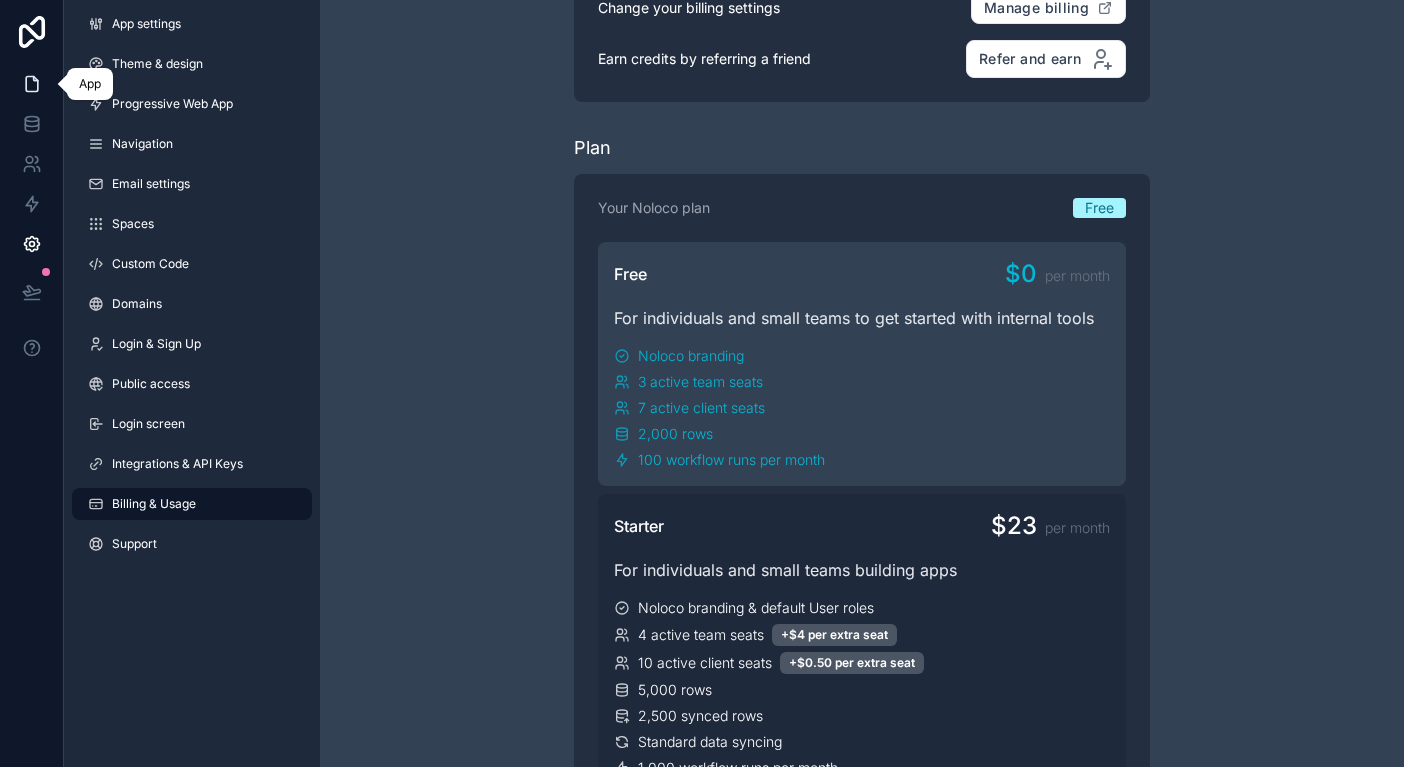 click 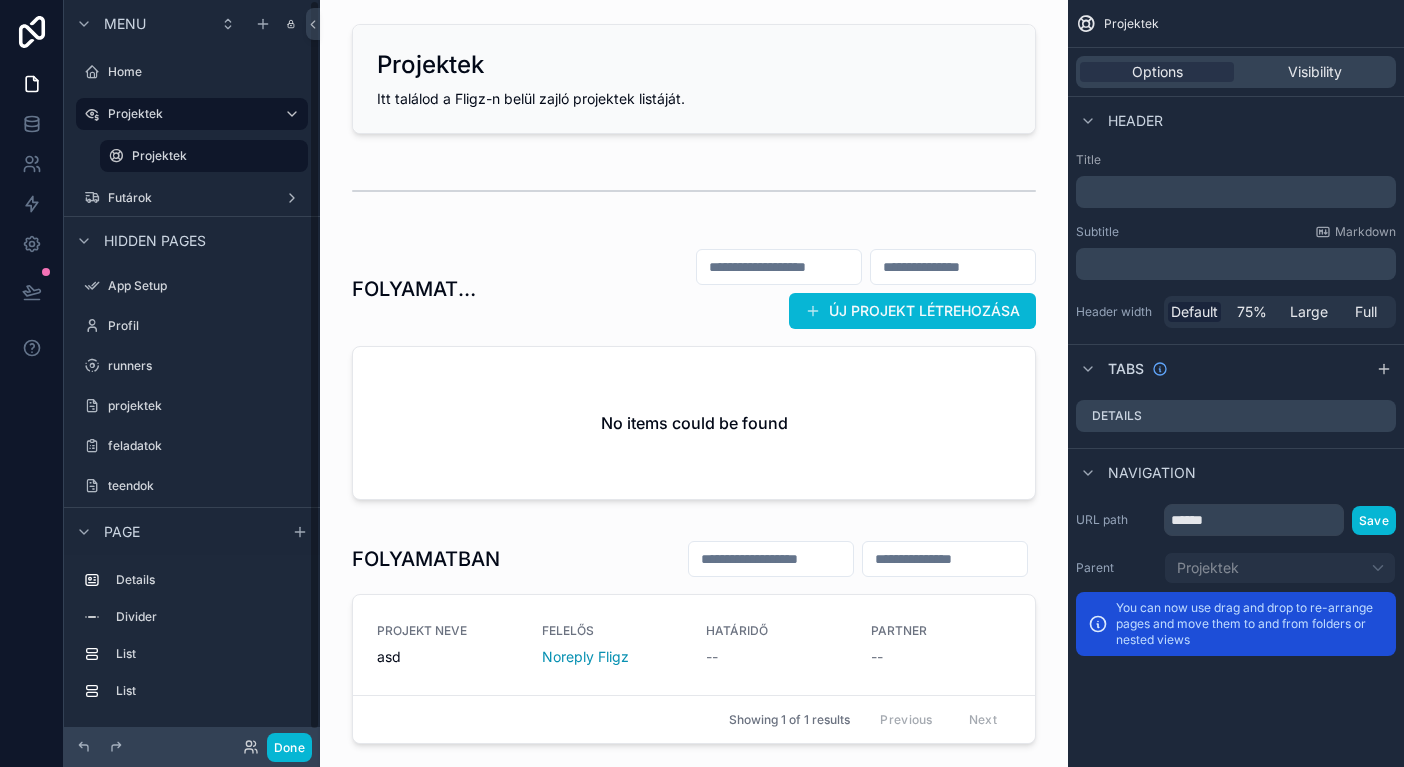 scroll, scrollTop: 0, scrollLeft: 0, axis: both 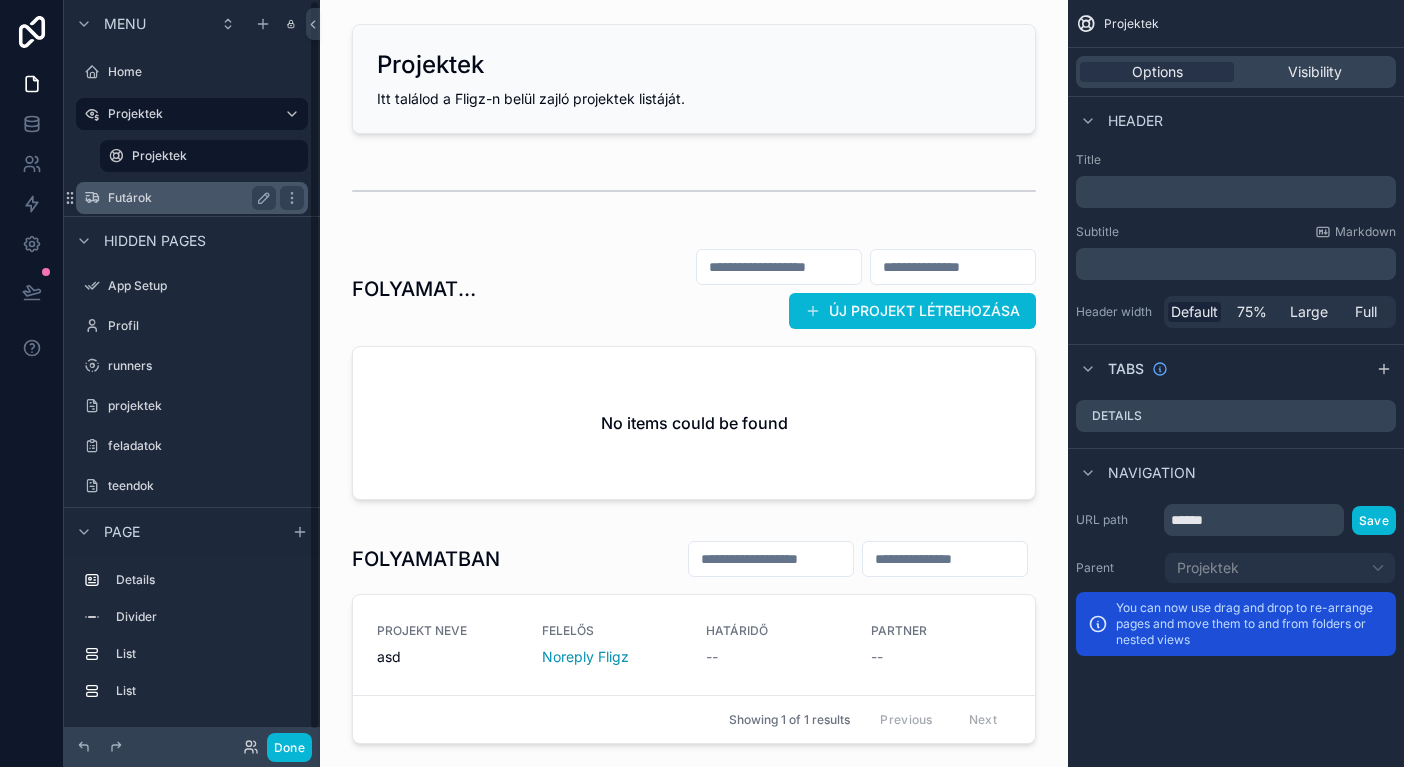 click on "Futárok" at bounding box center (188, 198) 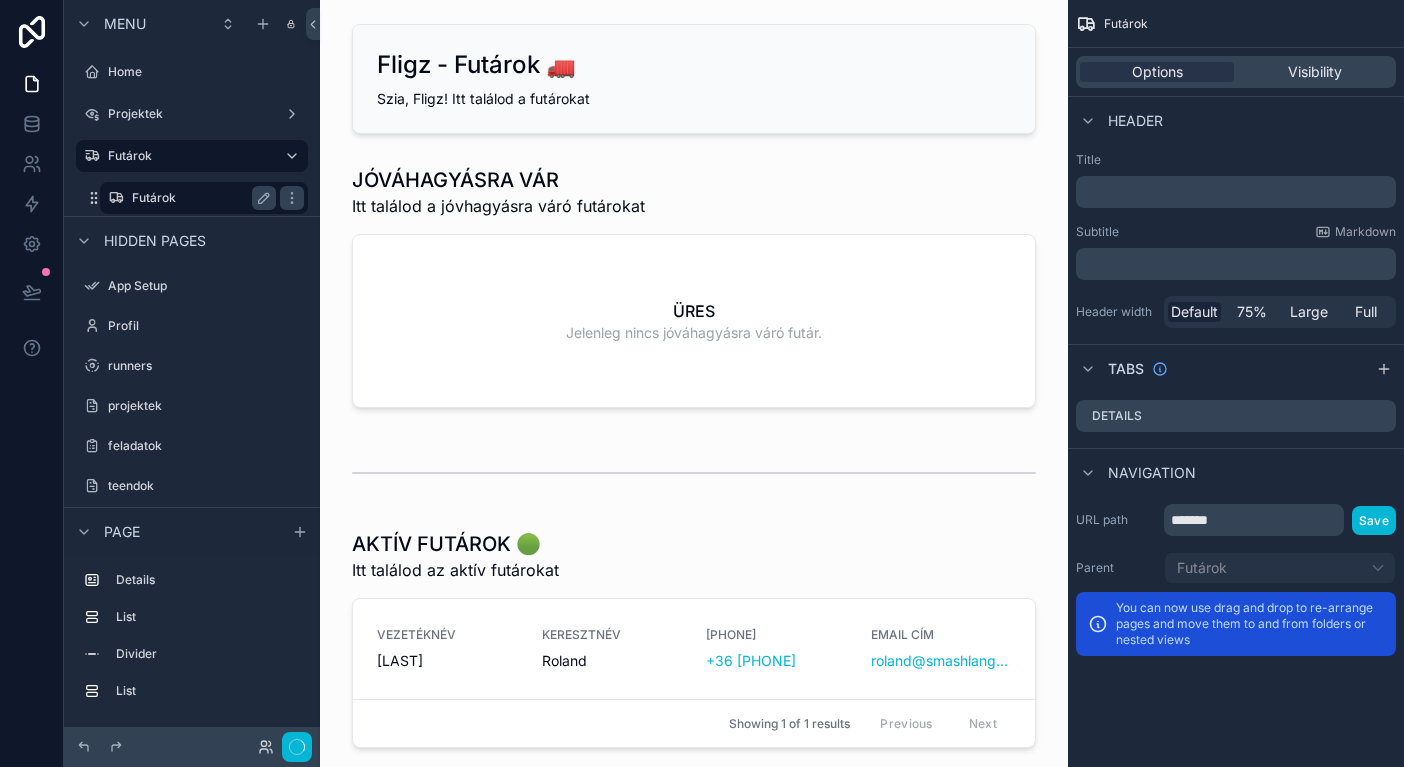 click on "Futárok" at bounding box center (200, 198) 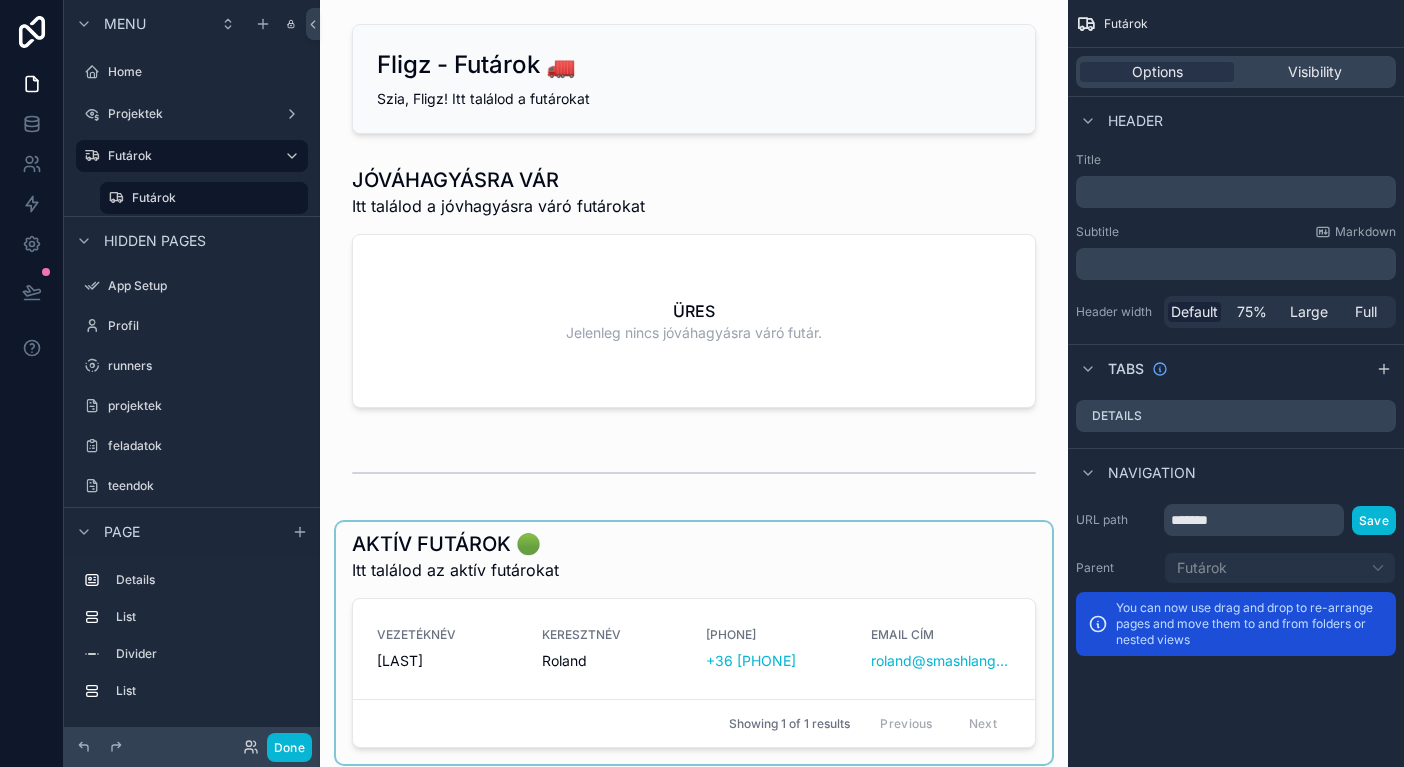 scroll, scrollTop: 125, scrollLeft: 0, axis: vertical 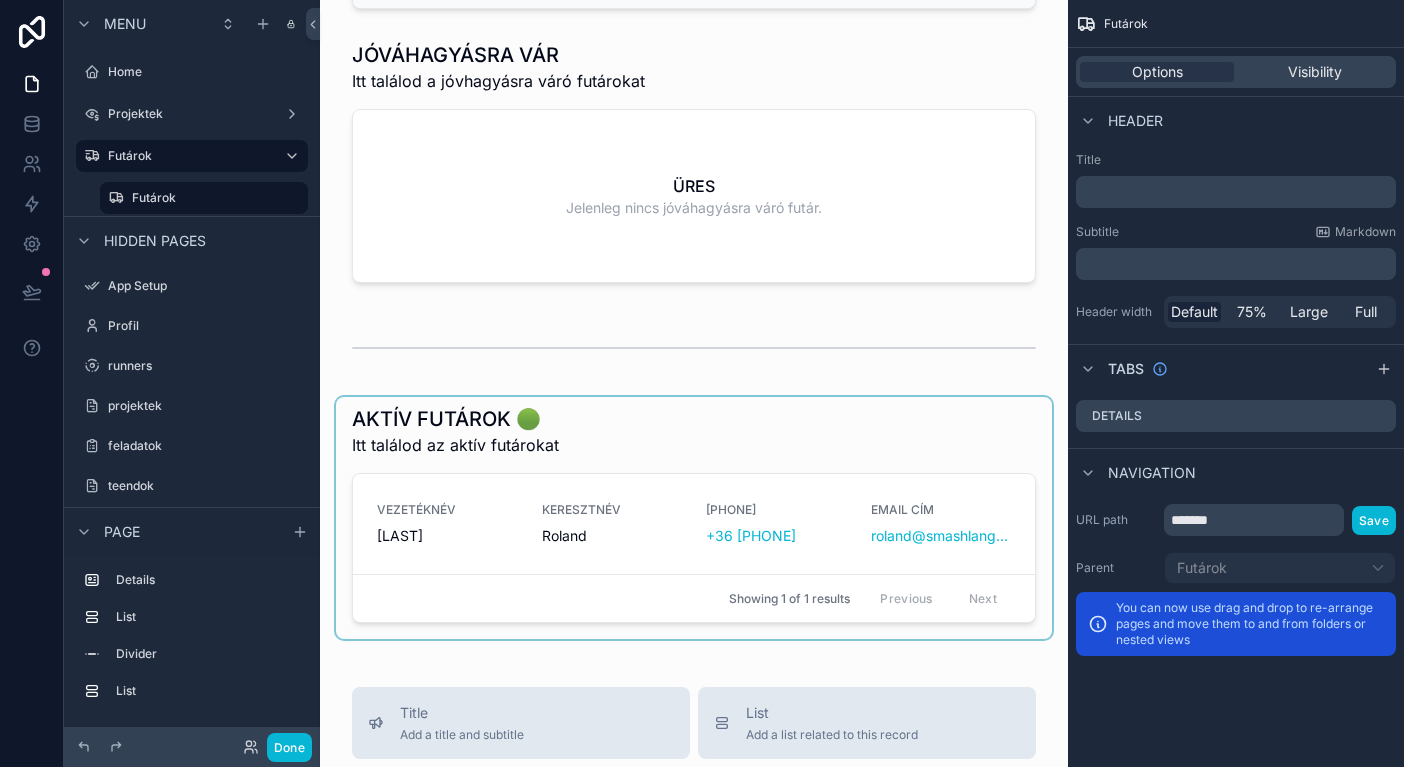 click at bounding box center (694, 518) 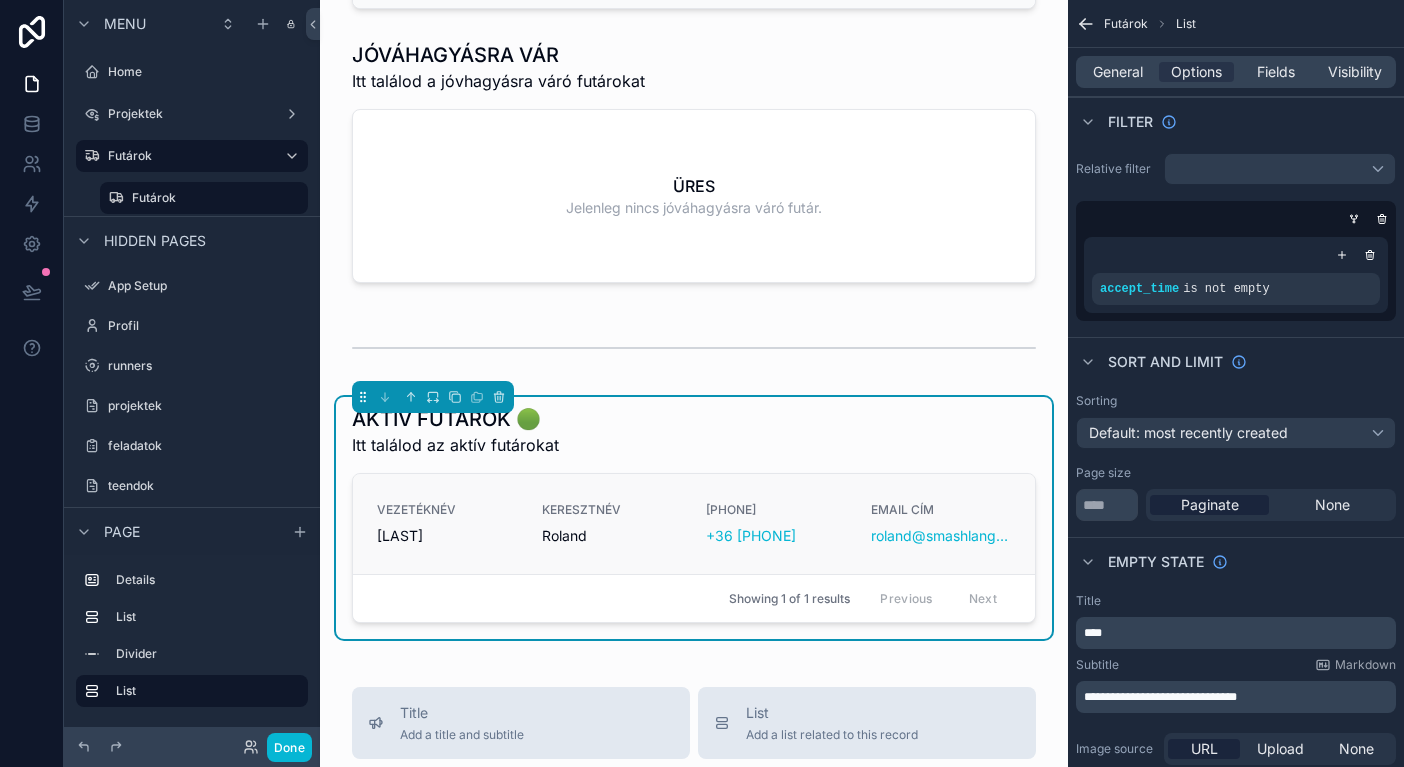 click on "Roland" at bounding box center (612, 536) 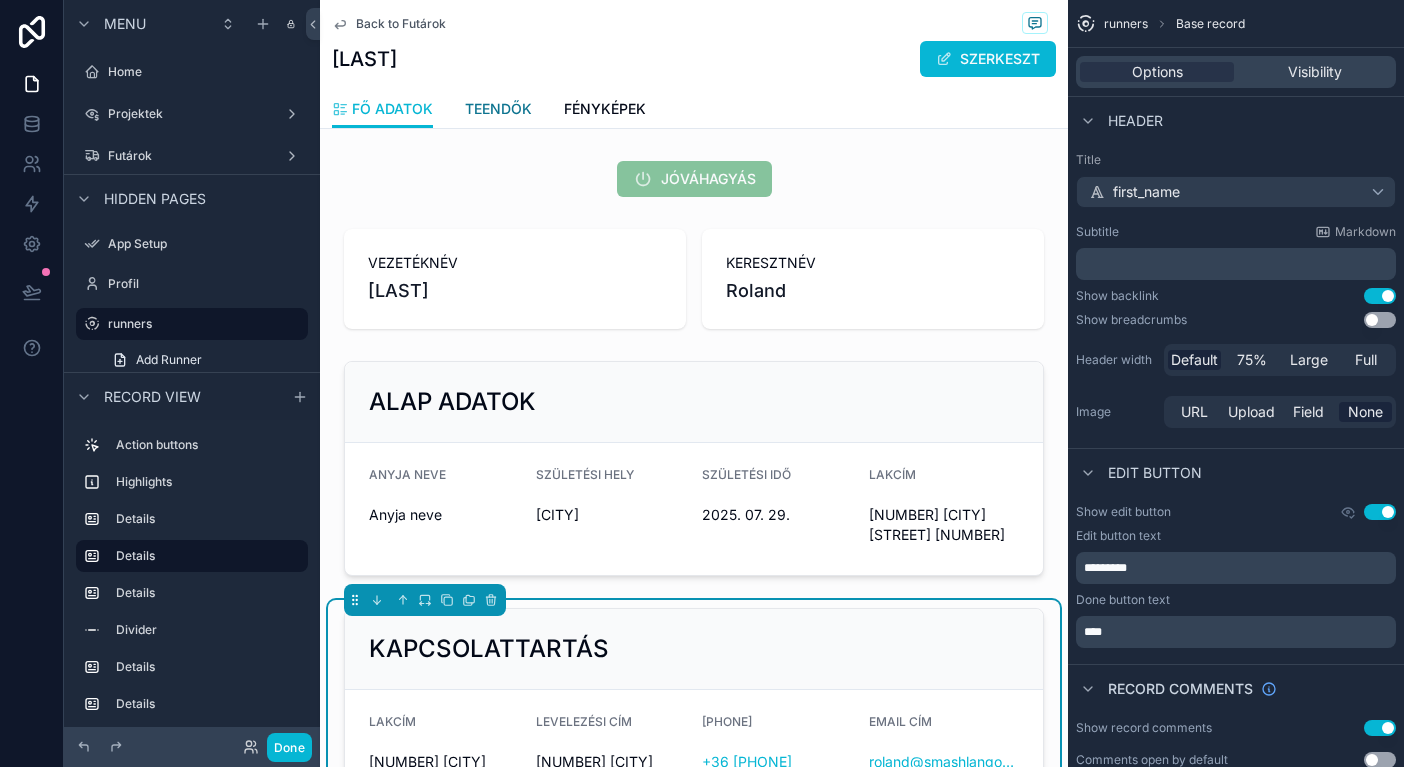 scroll, scrollTop: -1, scrollLeft: 0, axis: vertical 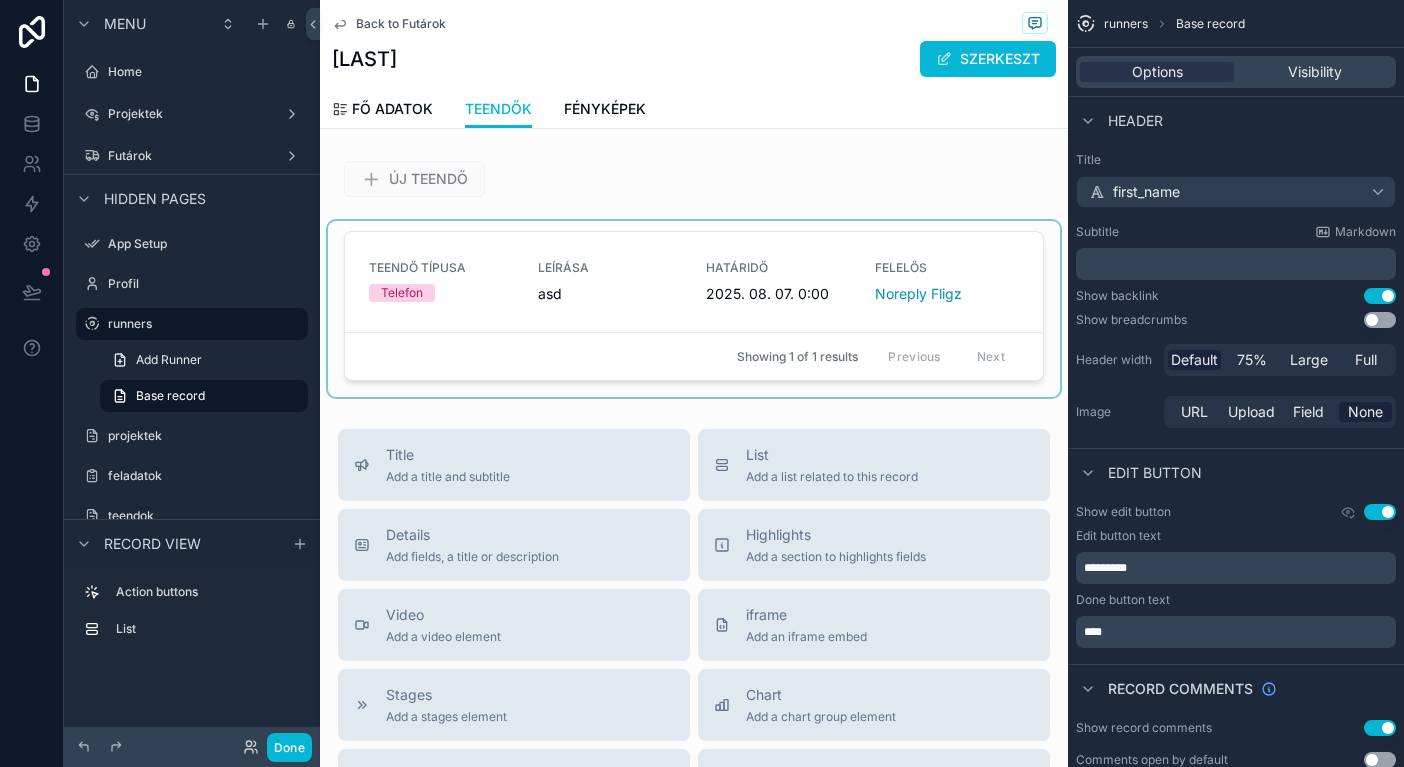 click at bounding box center (694, 309) 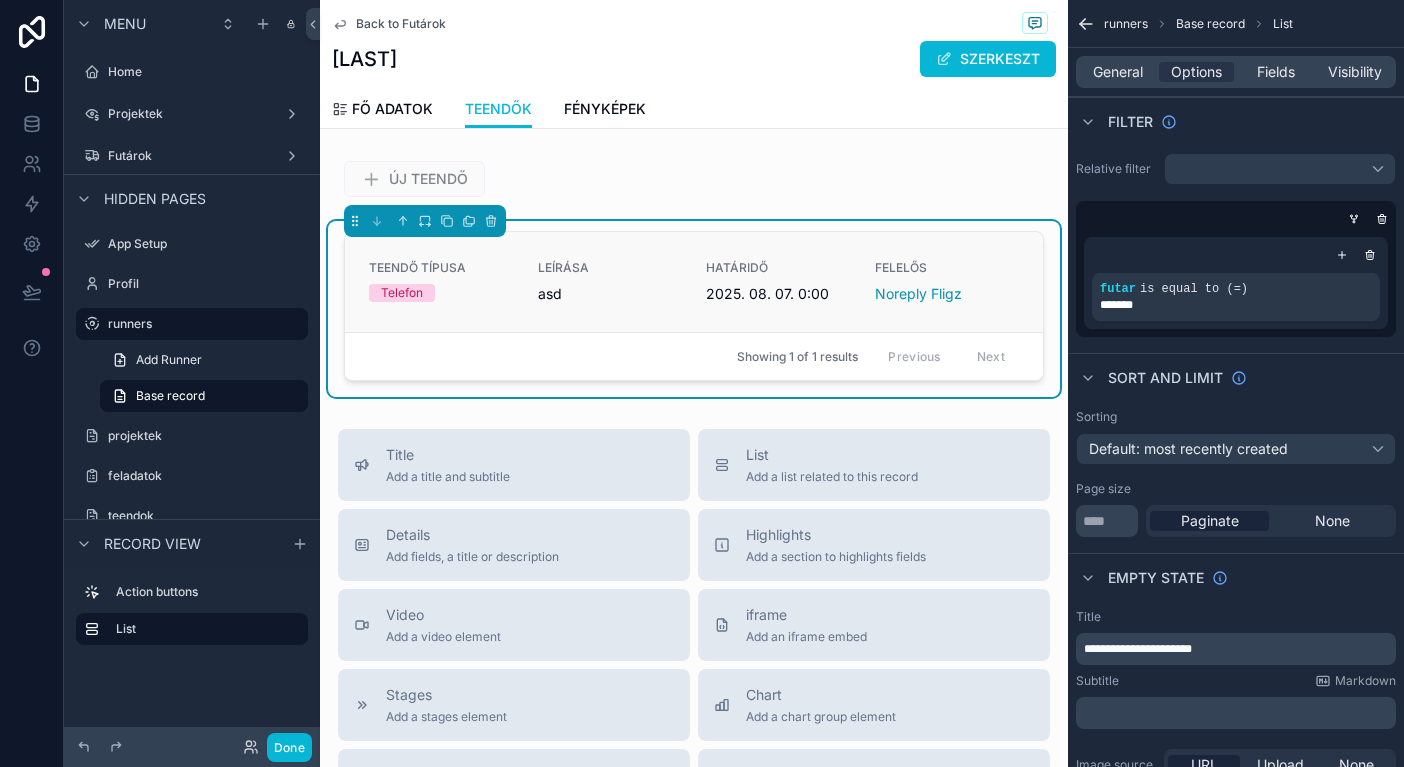 click on "TEENDŐ TÍPUSA Telefon LEÍRÁSA asd HATÁRIDŐ [DATE] 0:00 FELELŐS Noreply Fligz" at bounding box center [694, 282] 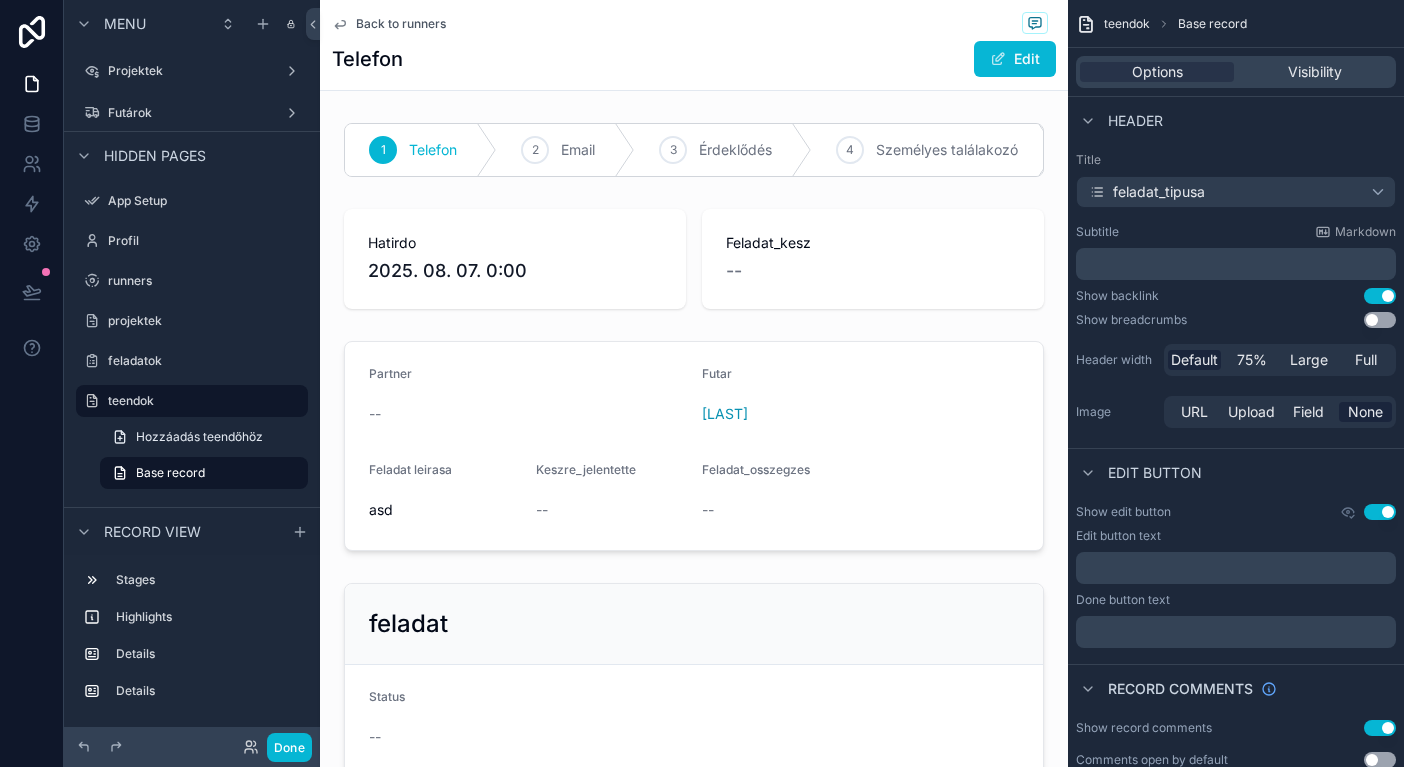 click on "Back to runners" at bounding box center [401, 24] 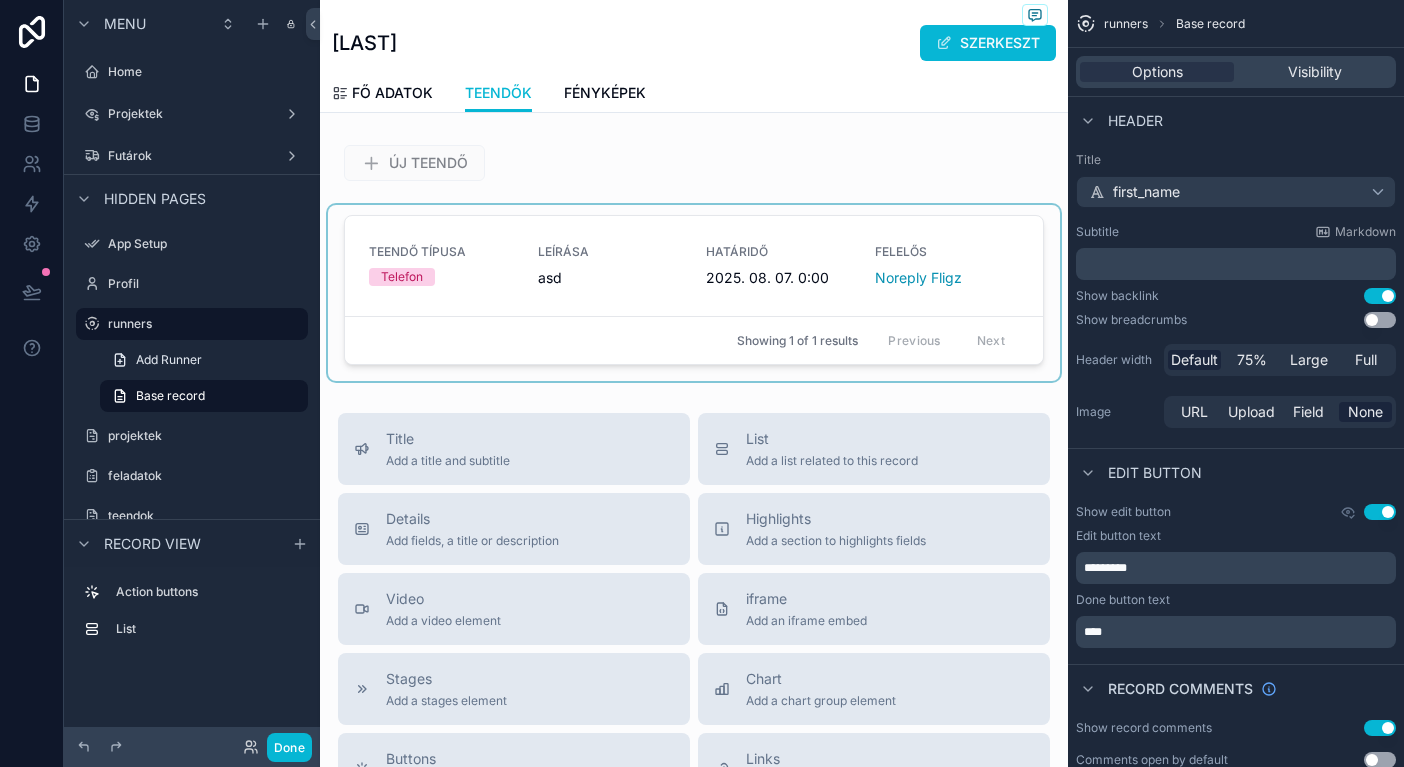click at bounding box center [694, 293] 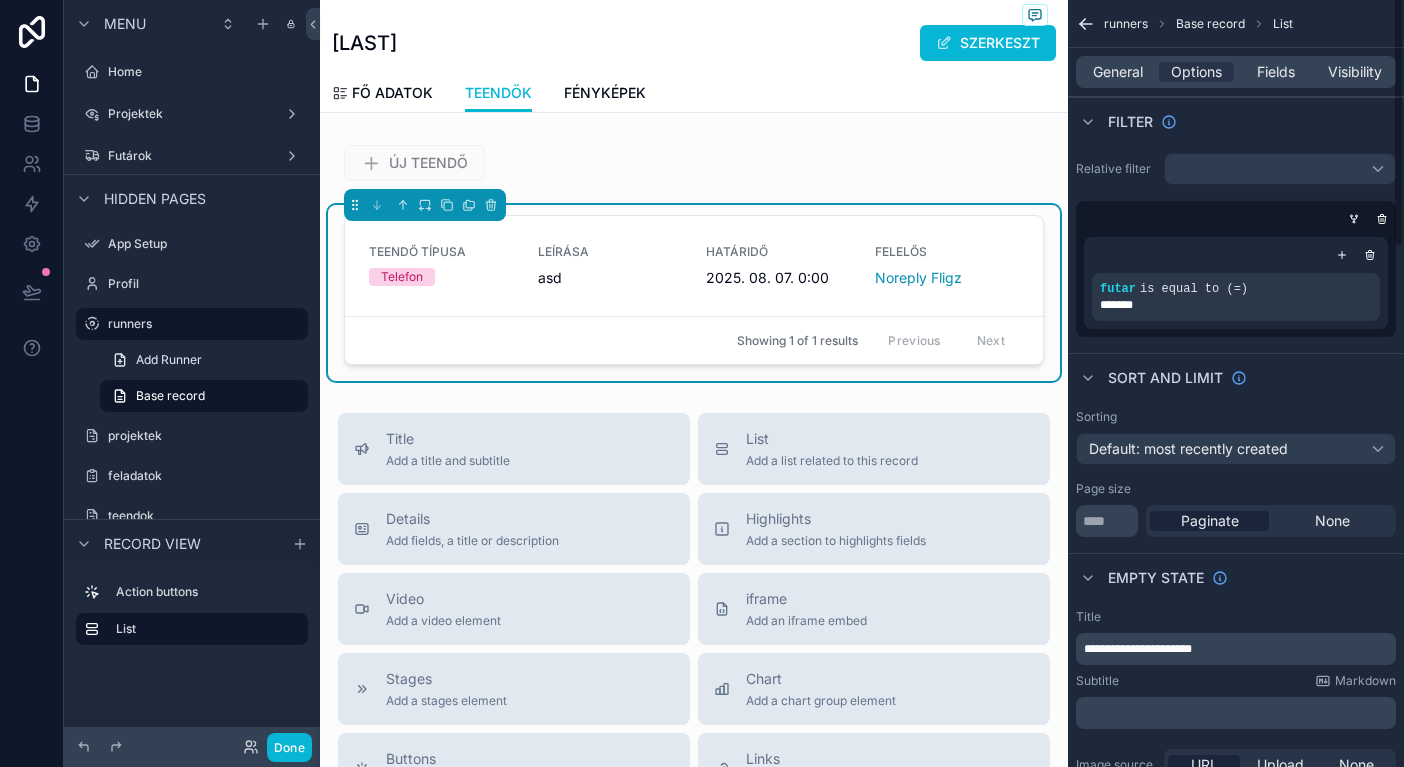 scroll, scrollTop: 0, scrollLeft: 0, axis: both 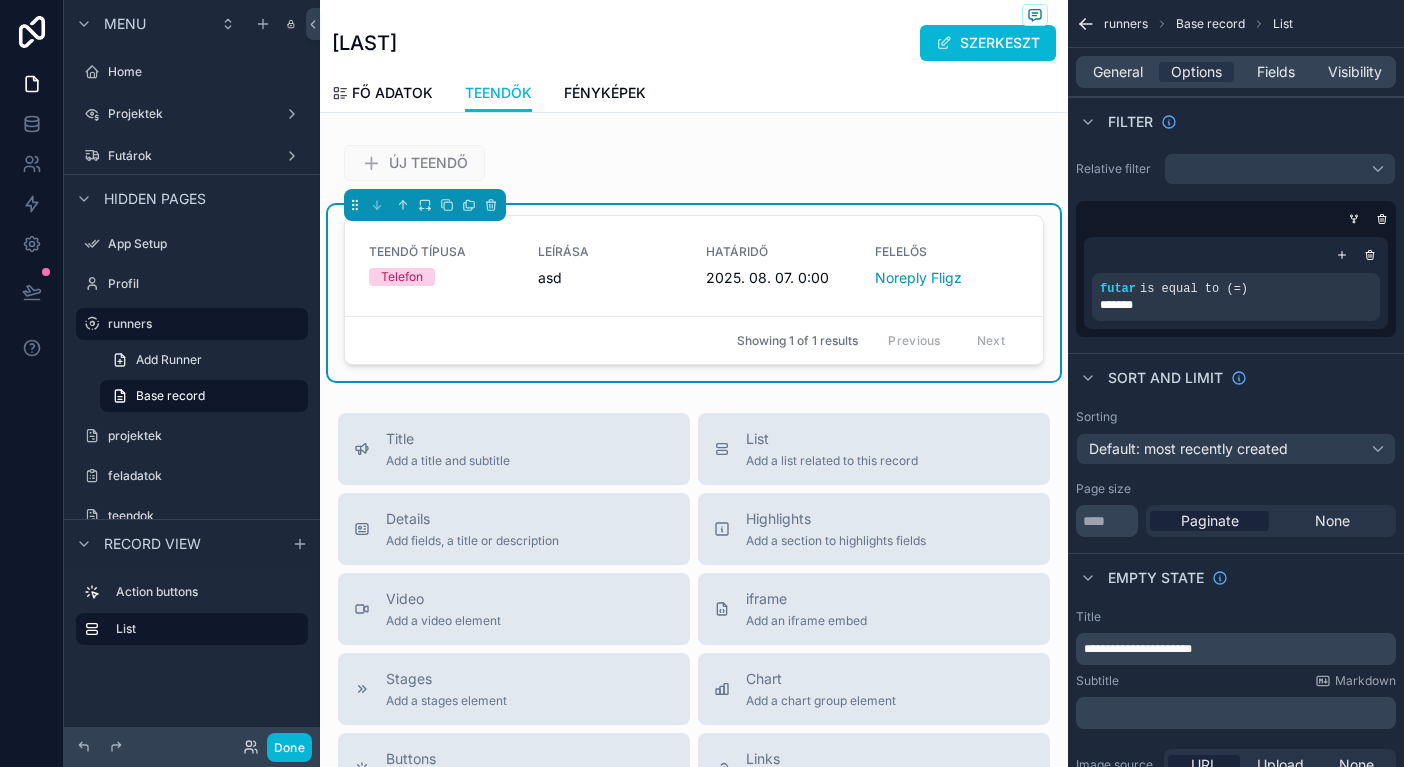 click on "General Options Fields Visibility" at bounding box center [1236, 72] 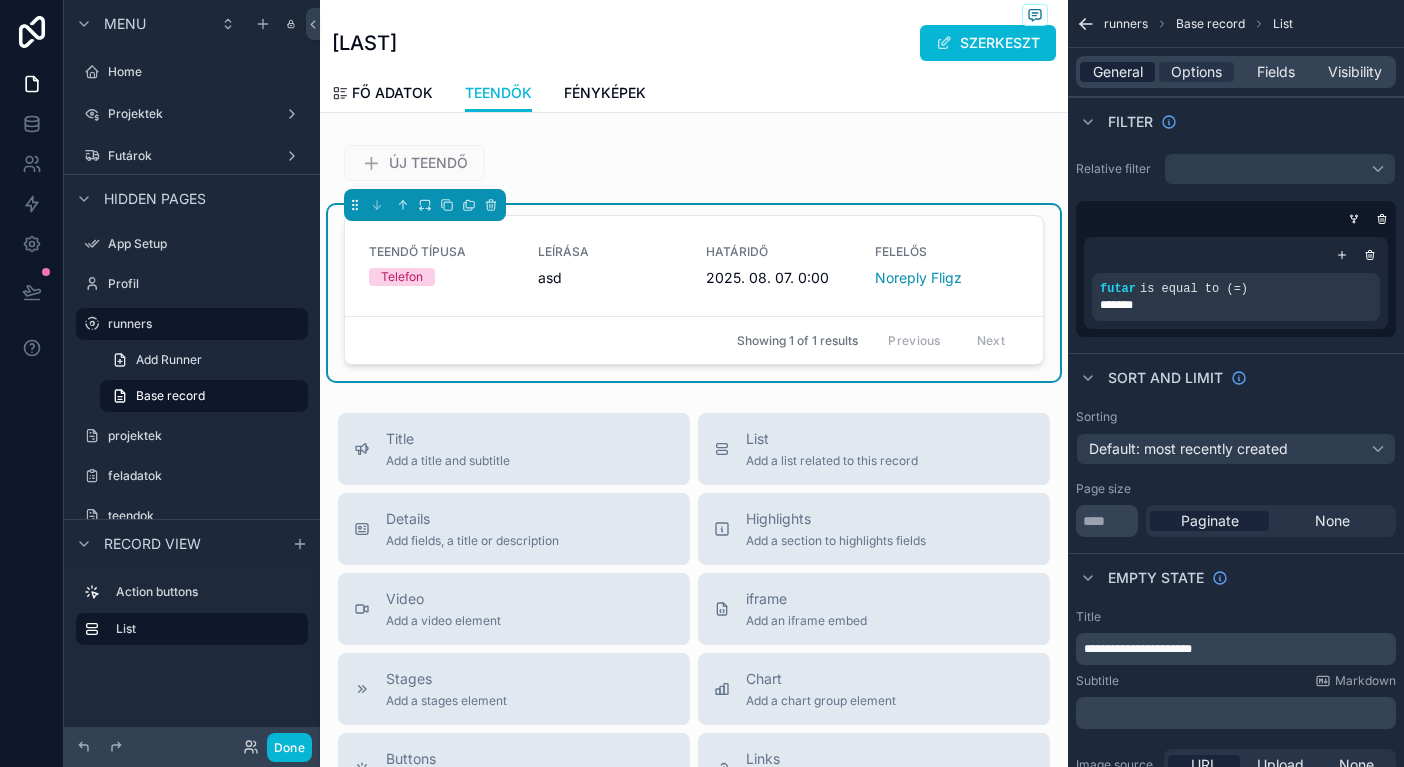 click on "General" at bounding box center (1118, 72) 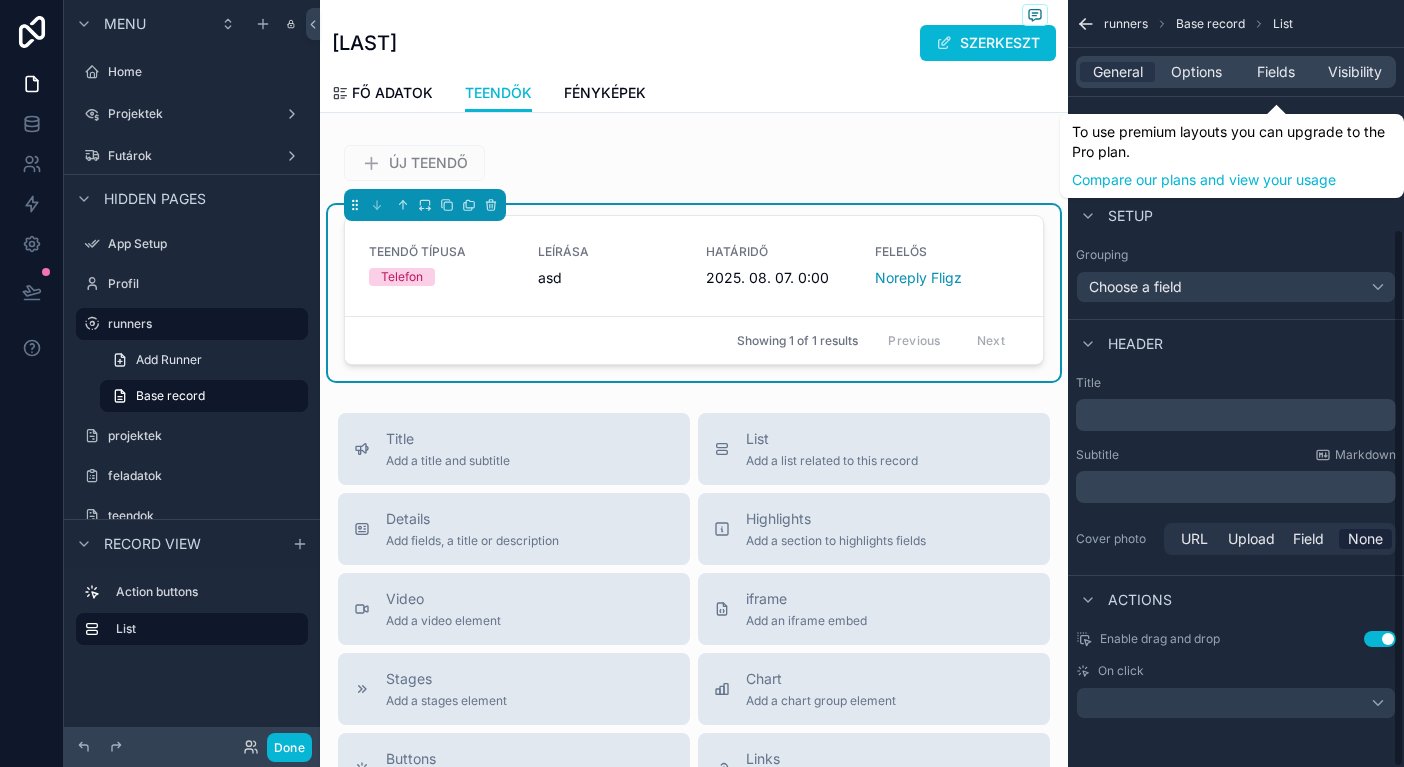 scroll, scrollTop: 326, scrollLeft: 0, axis: vertical 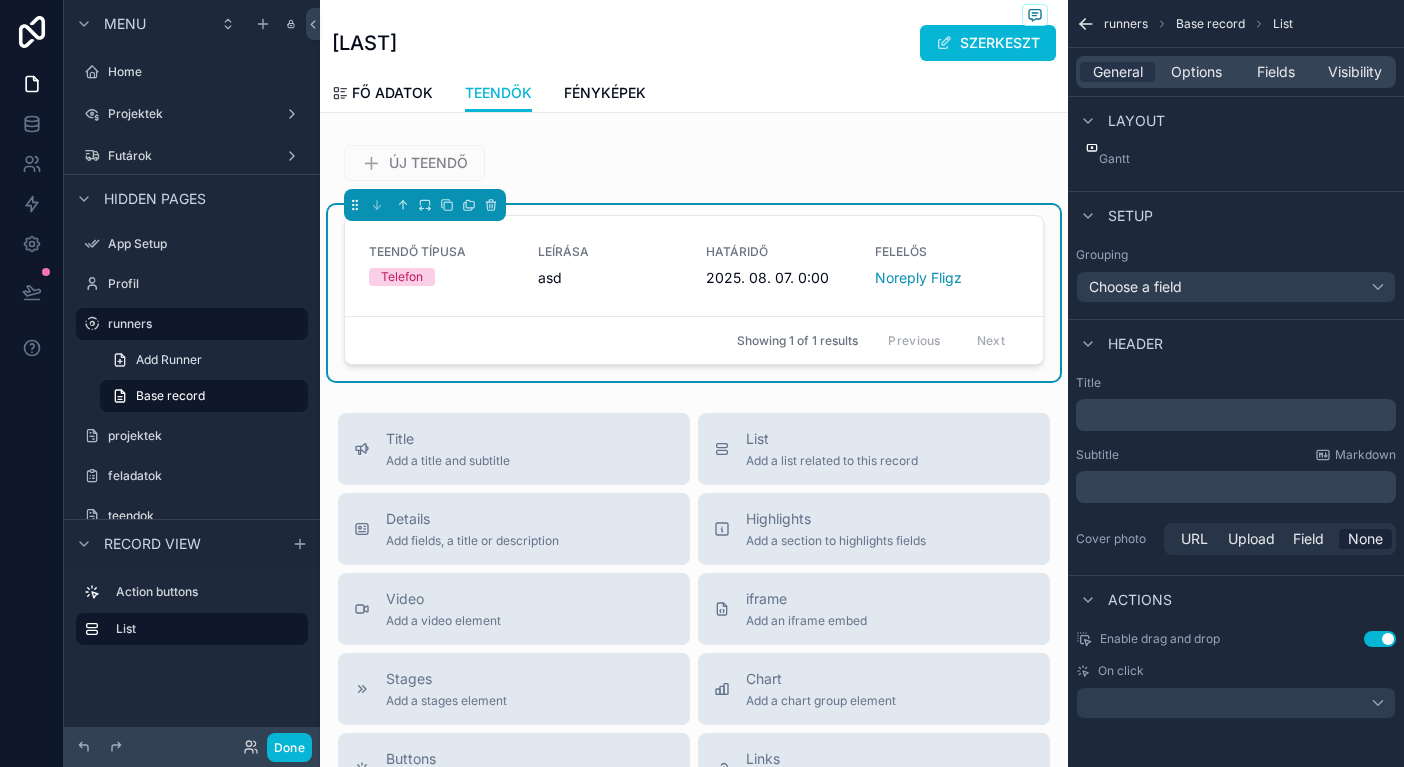 click at bounding box center (1236, 703) 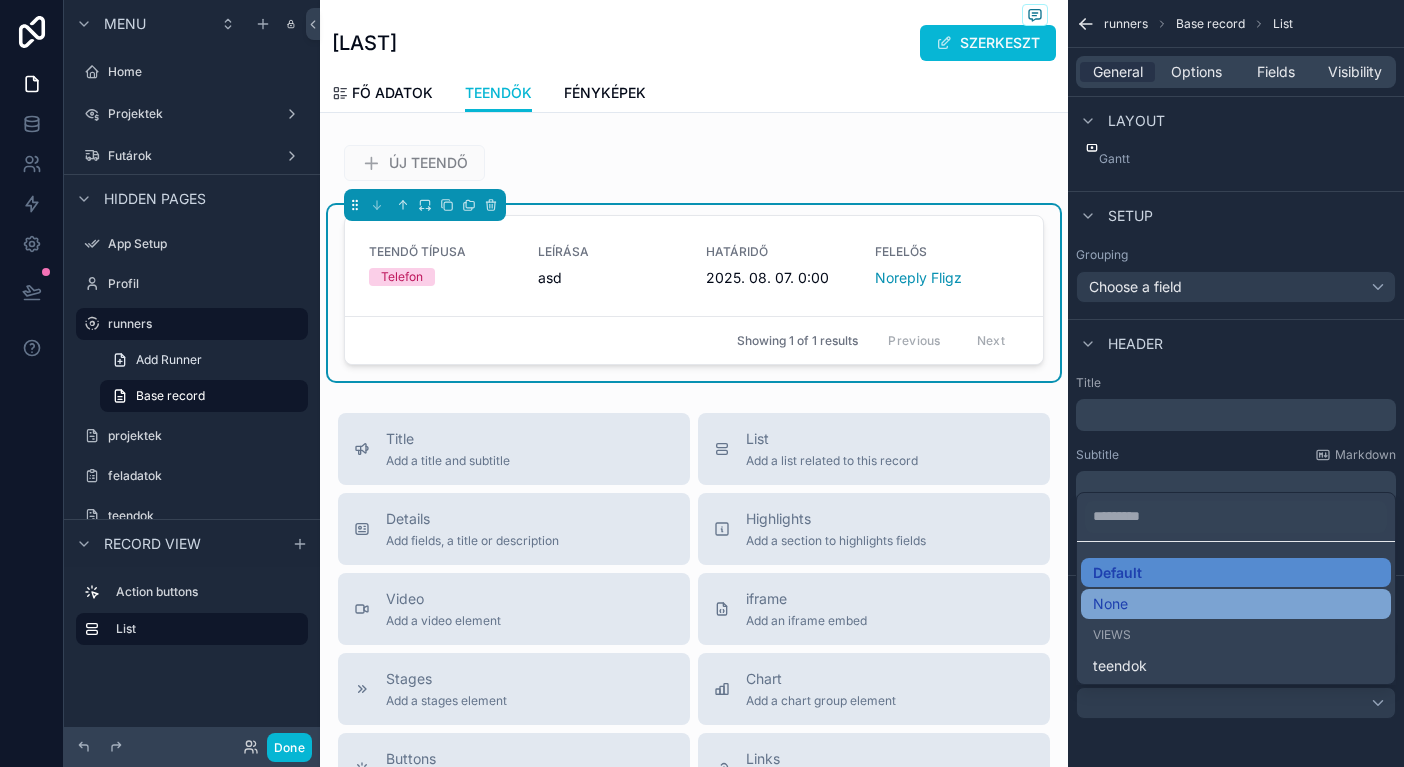 click on "None" at bounding box center (1236, 604) 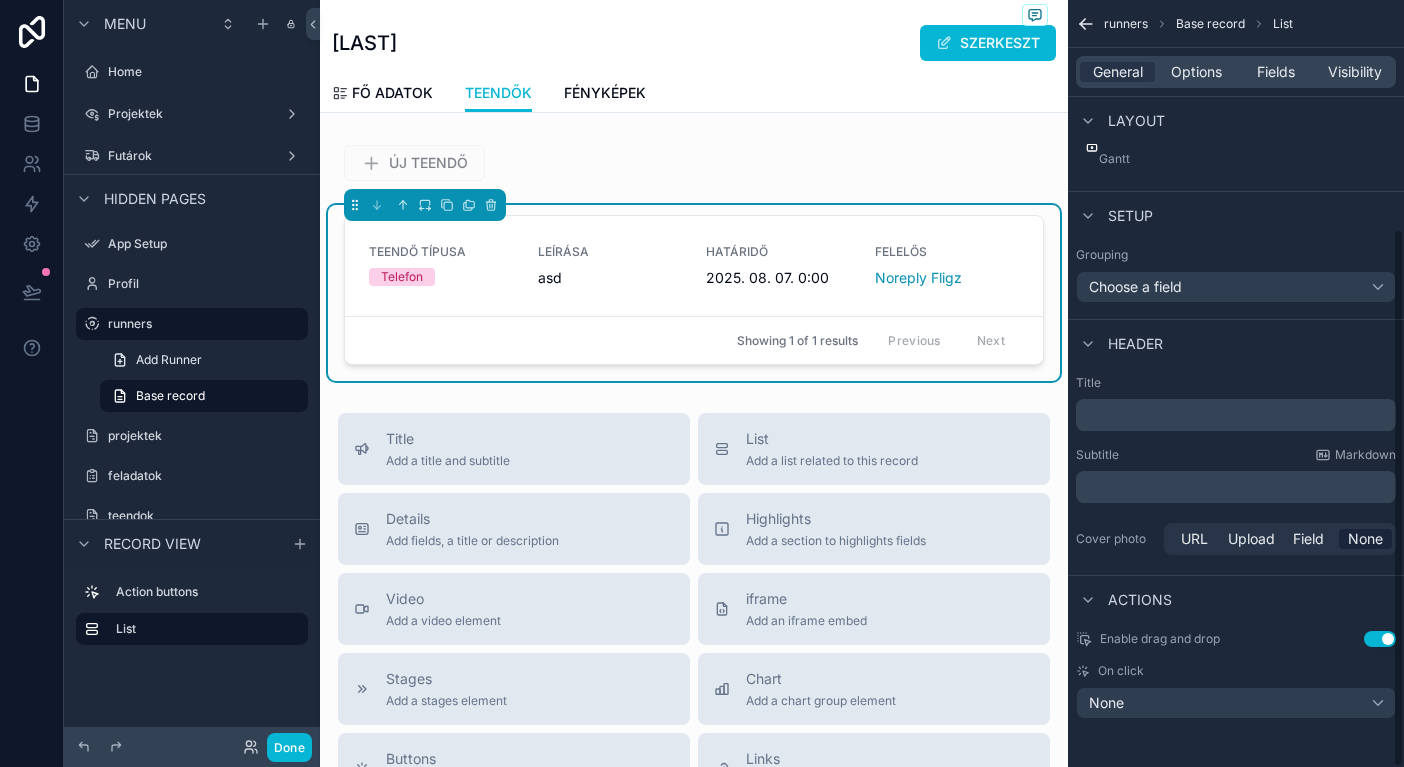 scroll, scrollTop: 326, scrollLeft: 0, axis: vertical 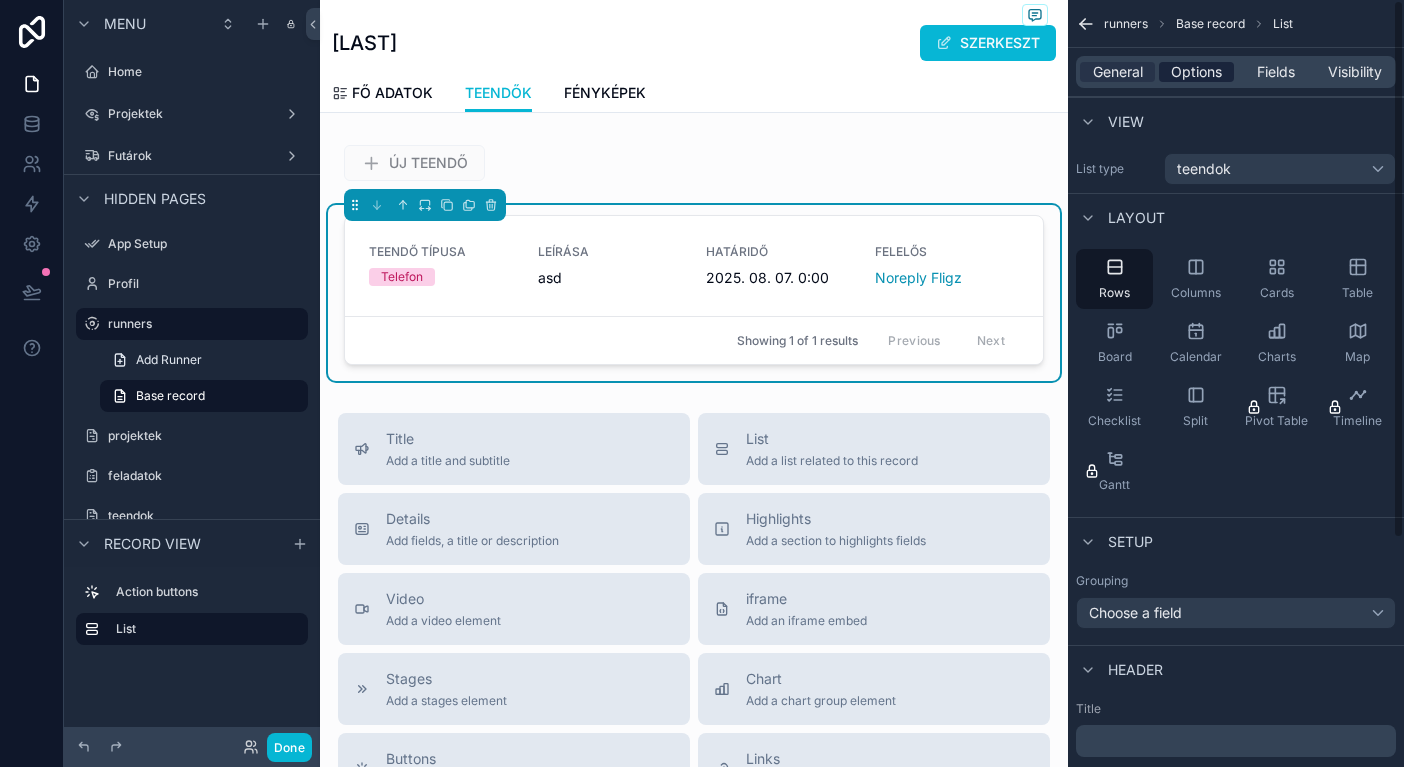 click on "Options" at bounding box center (1196, 72) 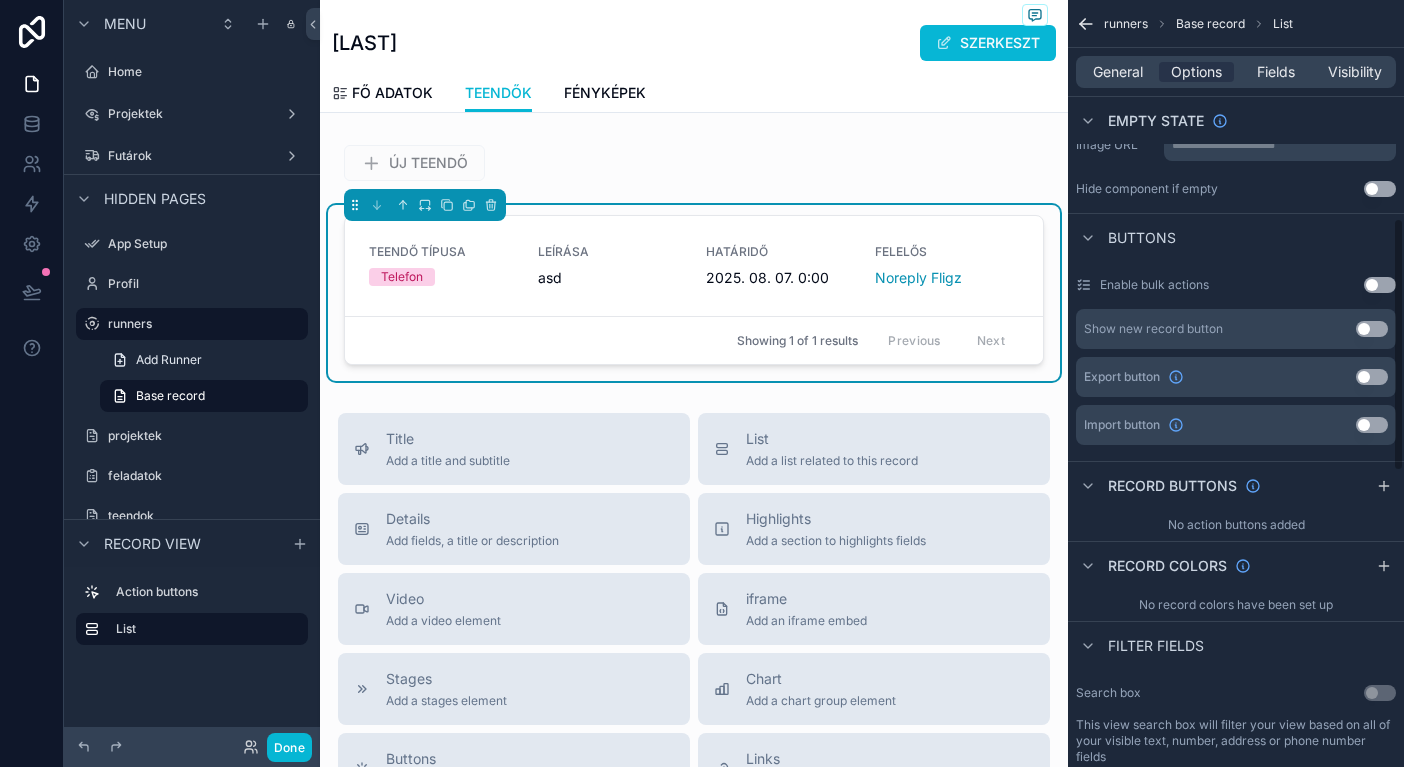 scroll, scrollTop: 674, scrollLeft: 0, axis: vertical 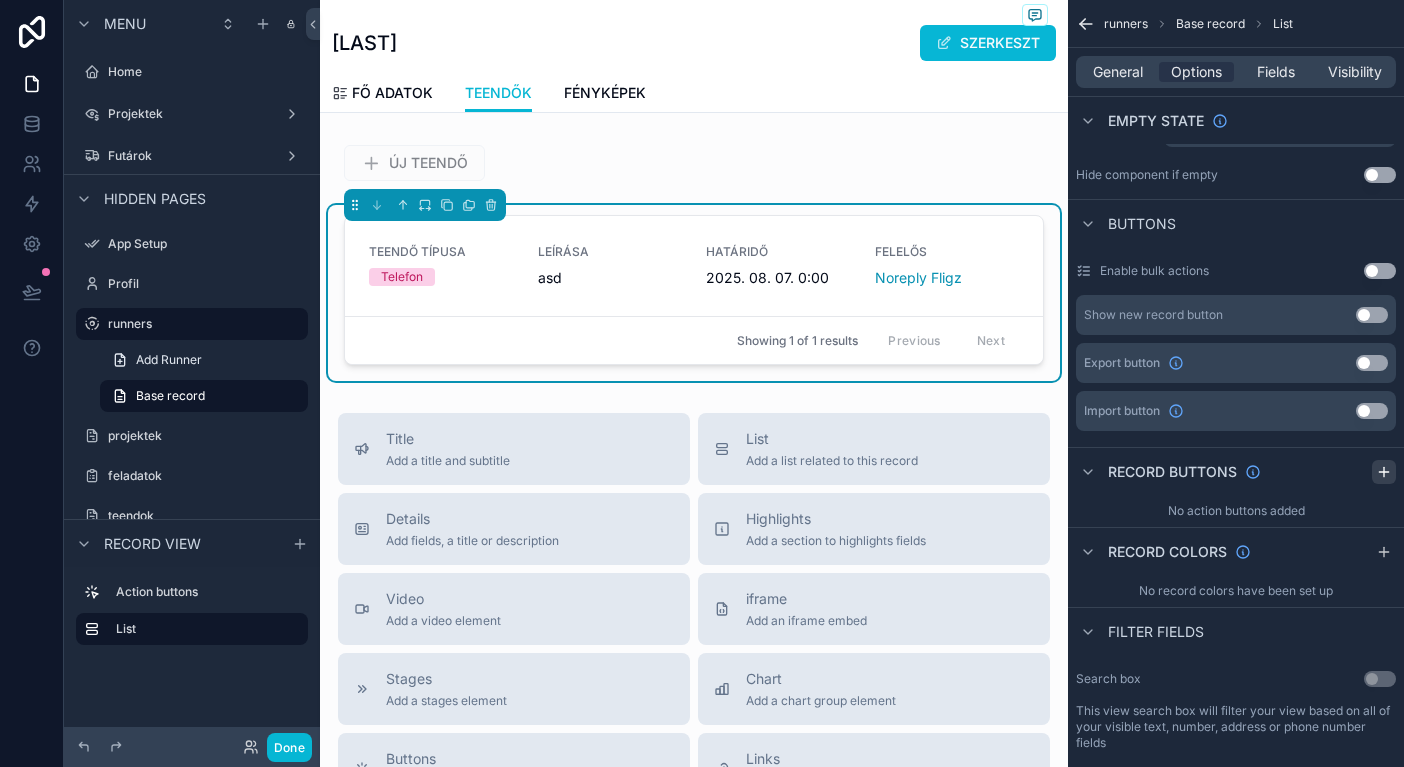 click 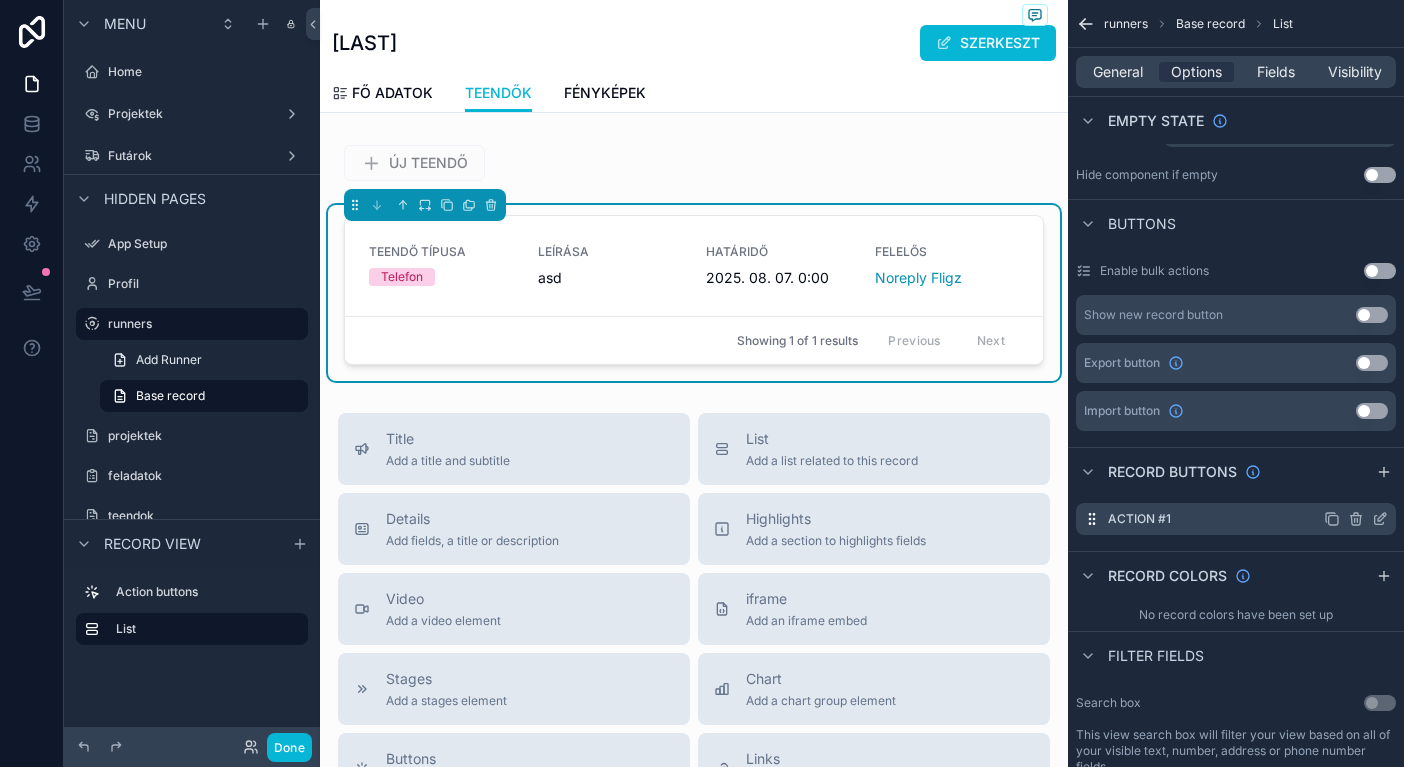click on "Action #1" at bounding box center [1139, 519] 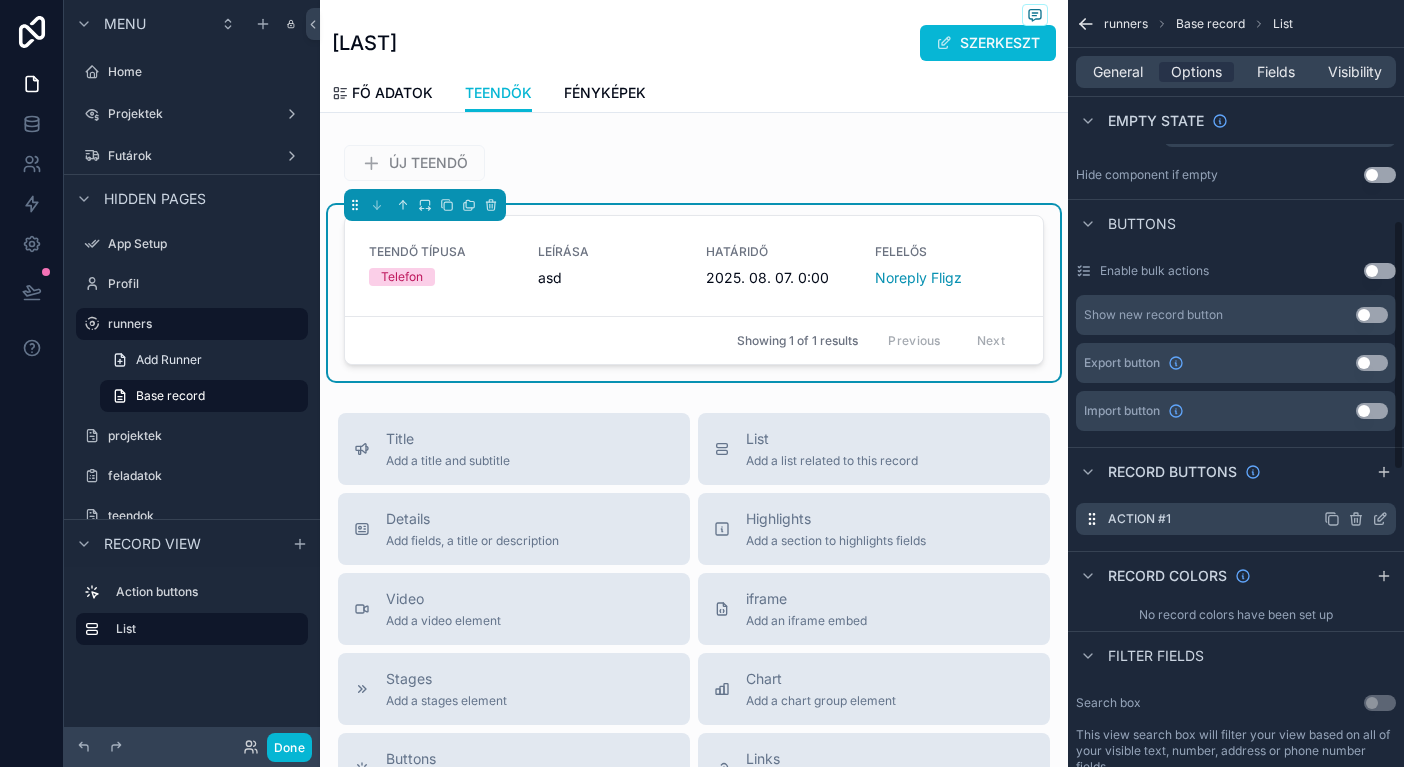click 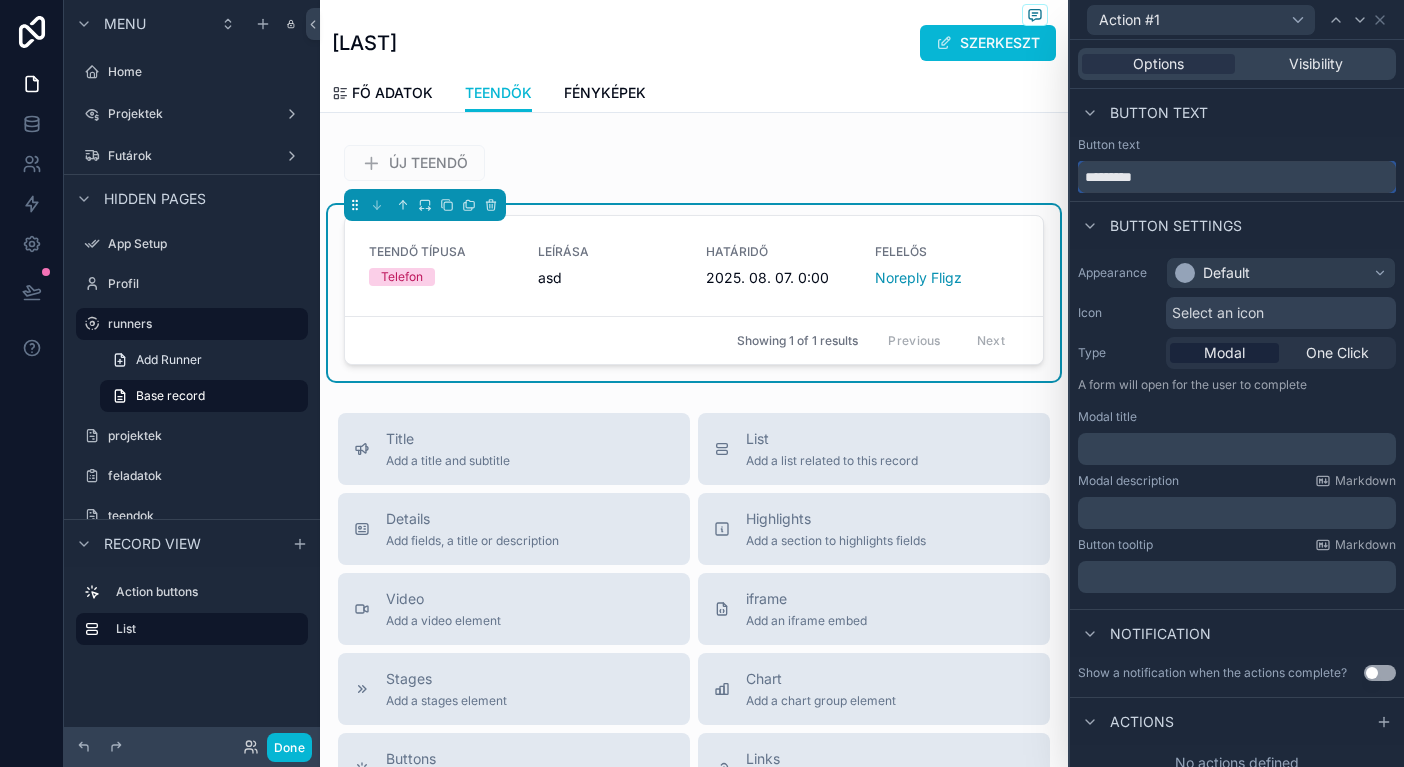 click on "*********" at bounding box center (1237, 177) 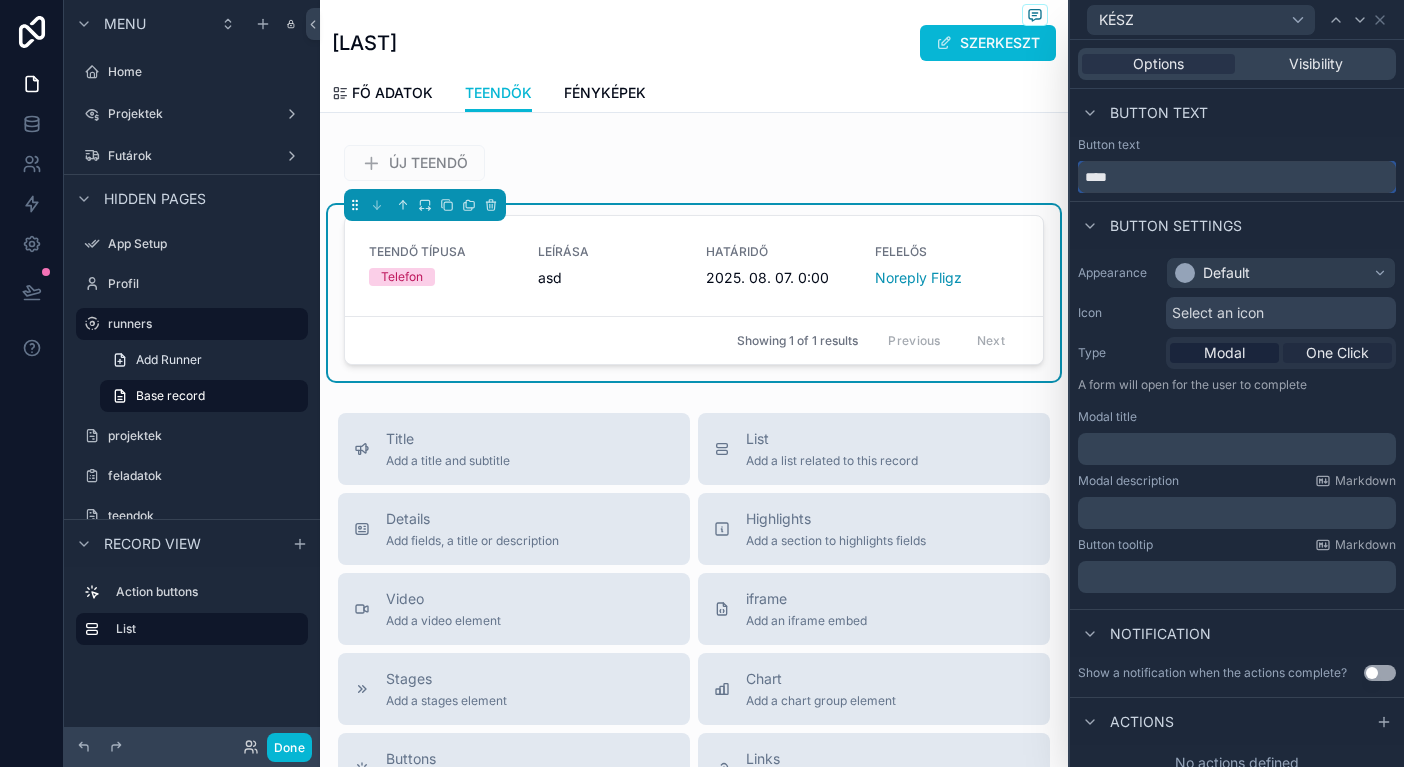 type on "****" 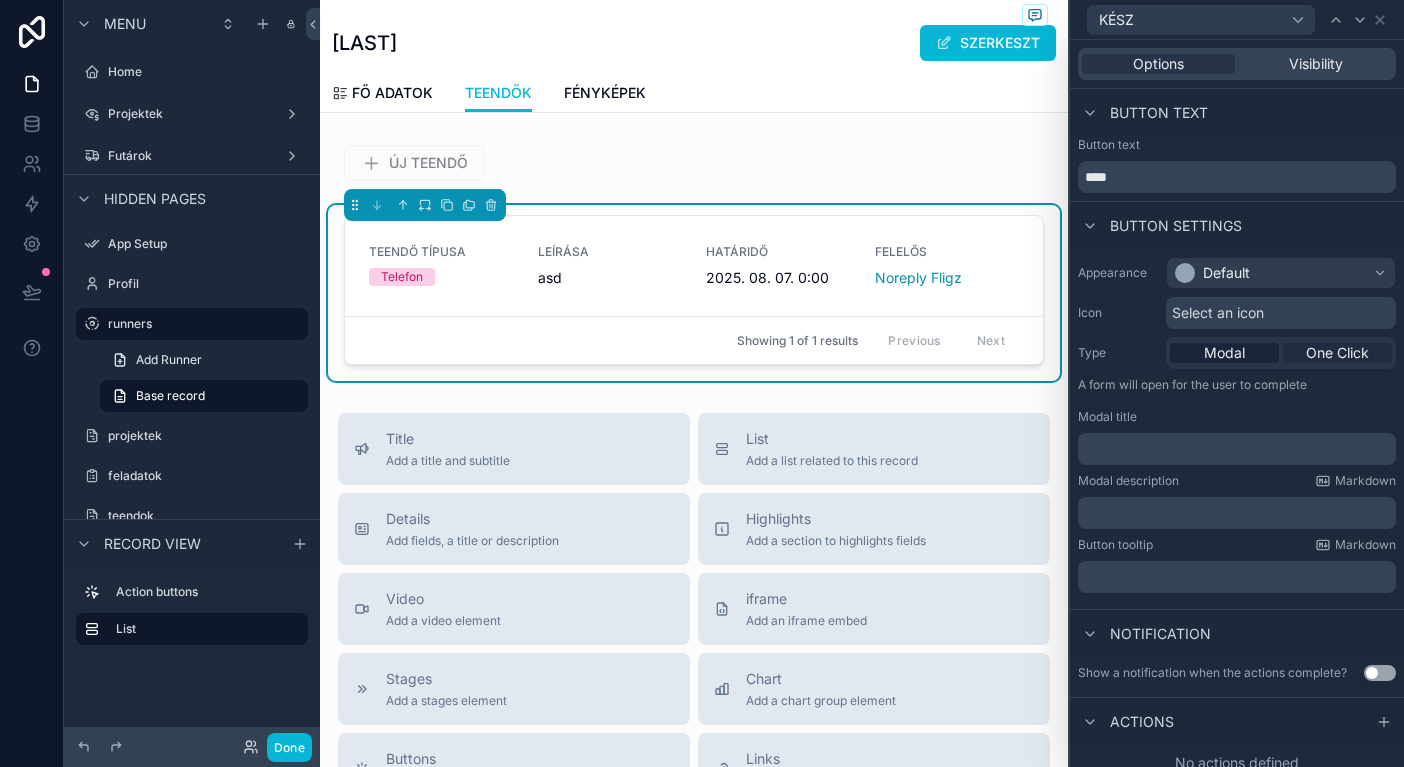 click on "One Click" at bounding box center [1337, 353] 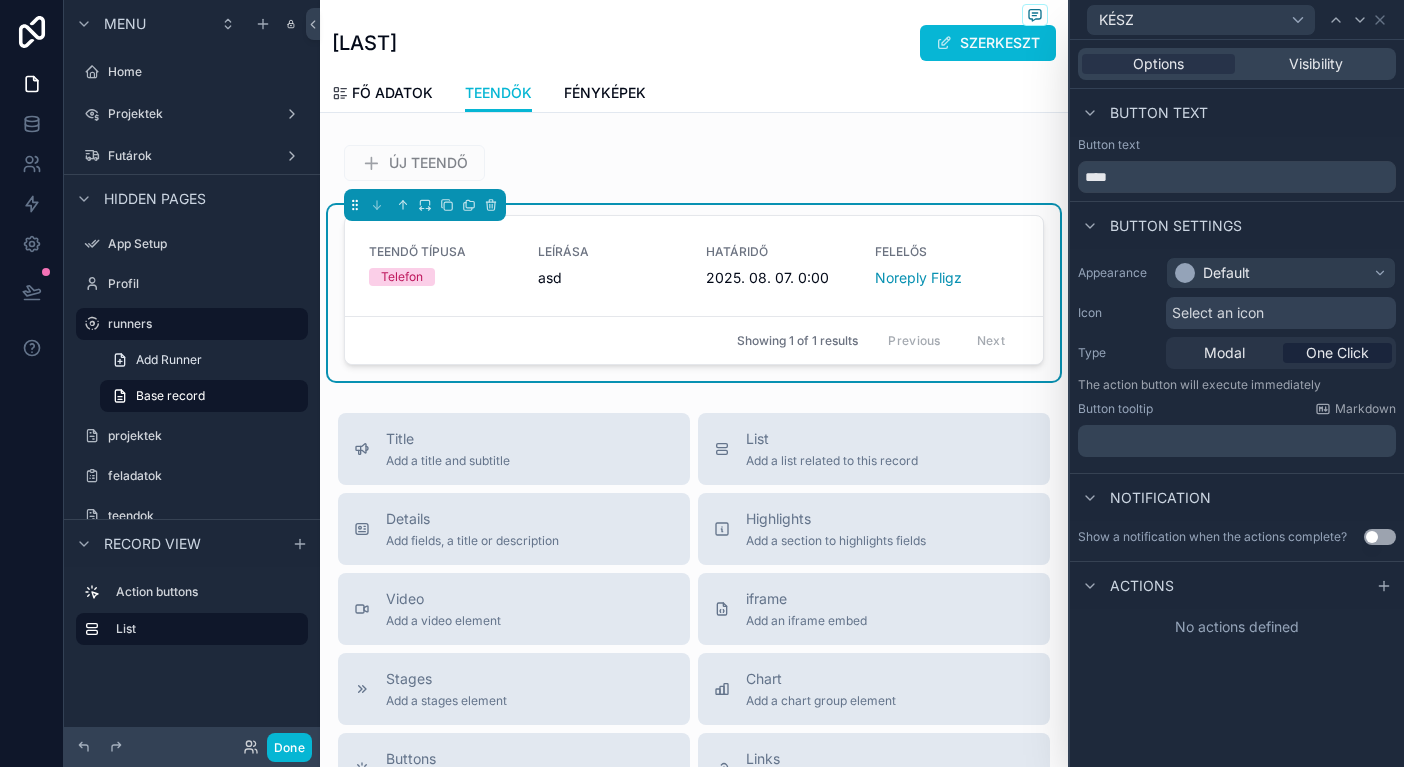 scroll, scrollTop: 1, scrollLeft: 0, axis: vertical 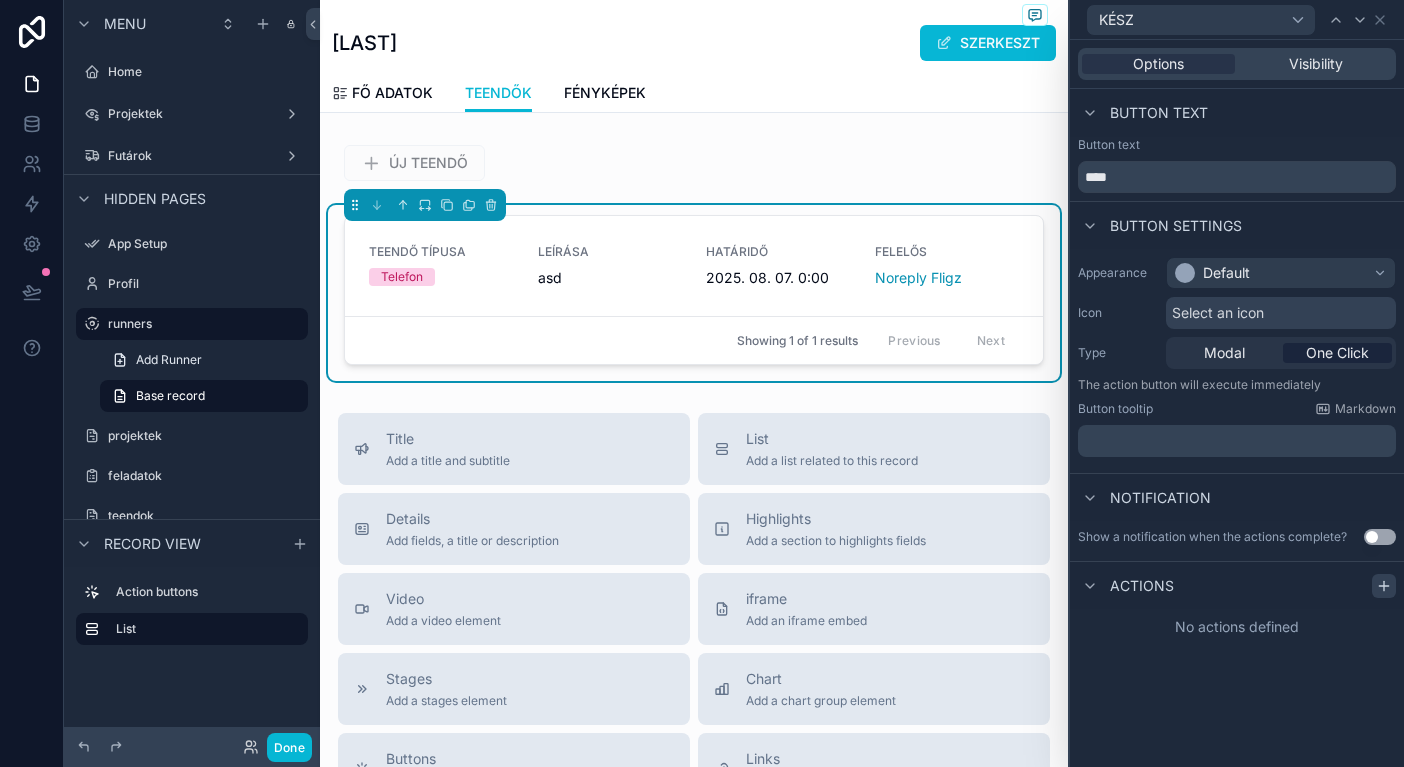 click at bounding box center [1384, 586] 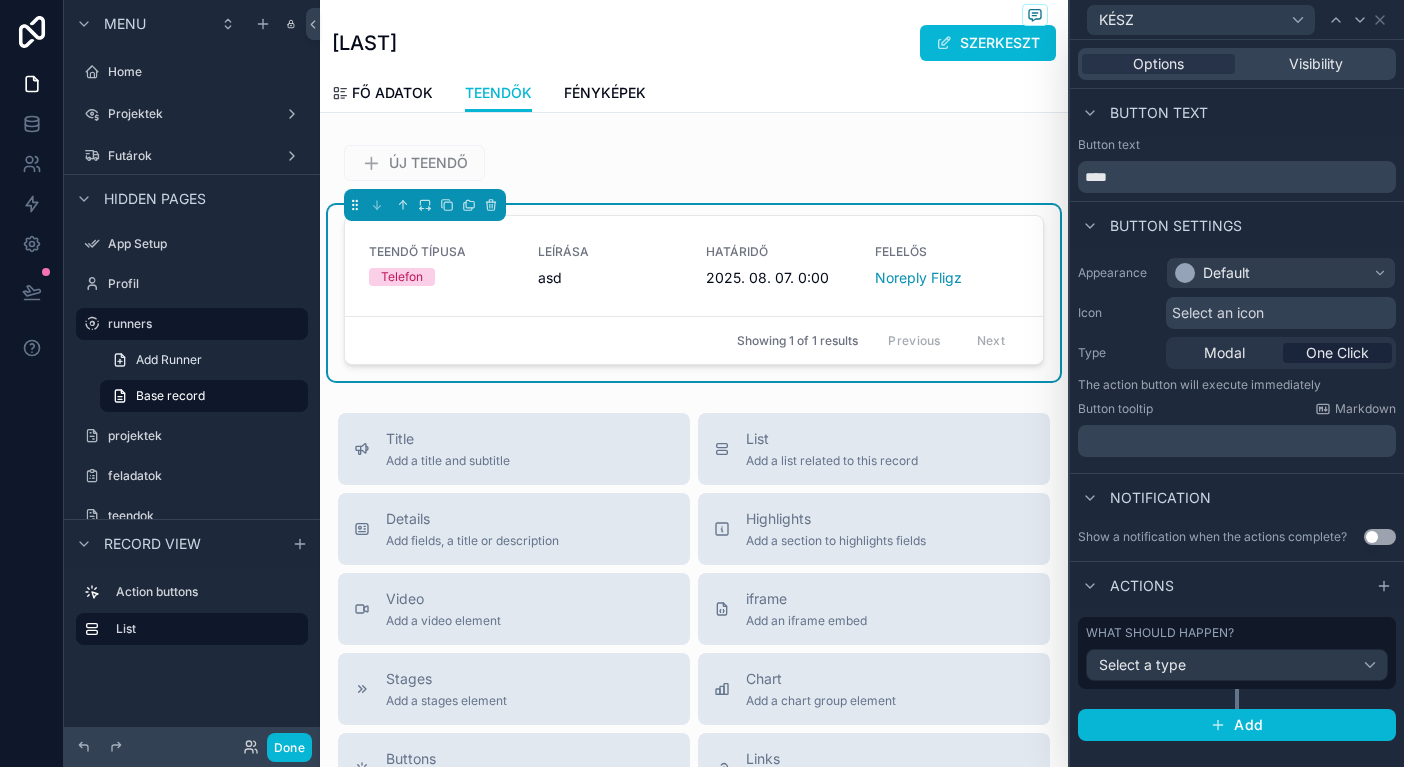scroll, scrollTop: 0, scrollLeft: 0, axis: both 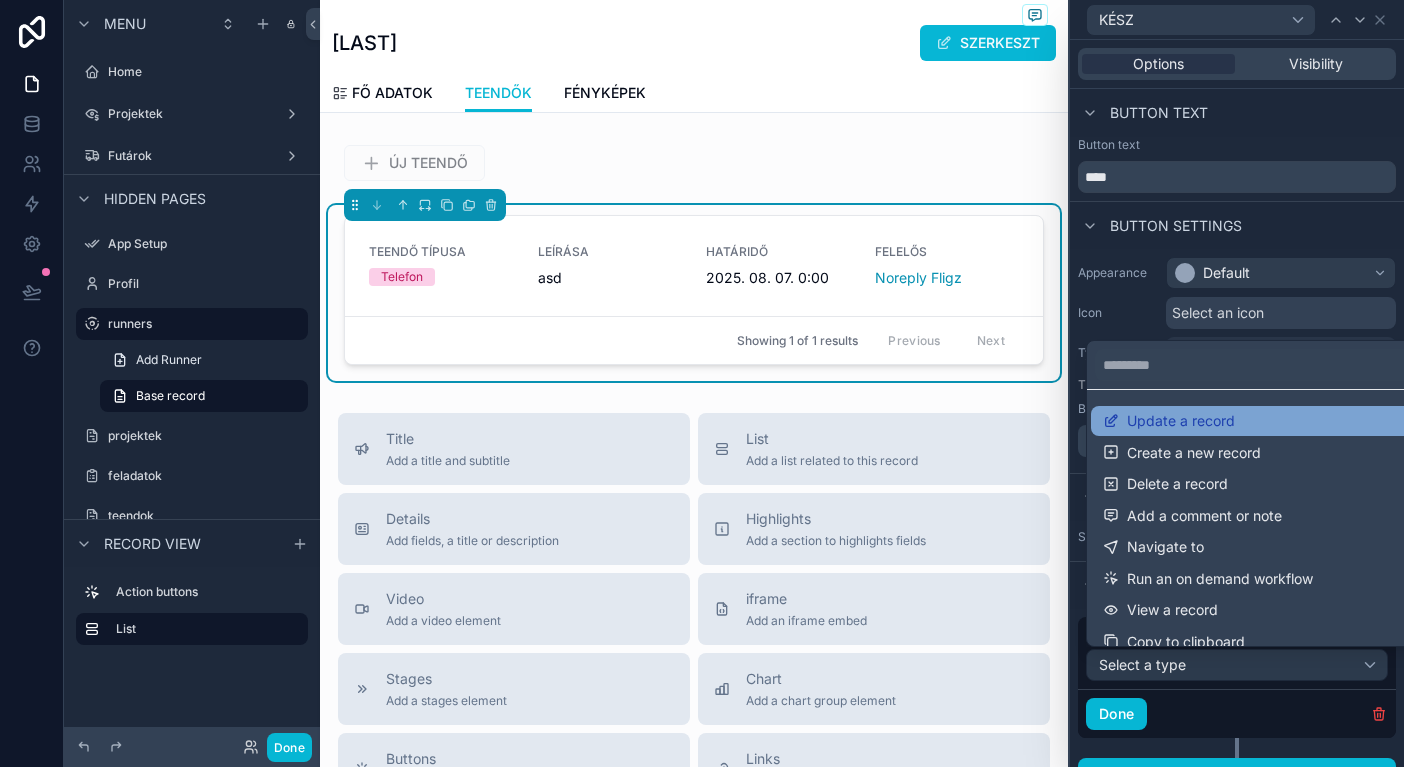 click on "Update a record" at bounding box center (1261, 421) 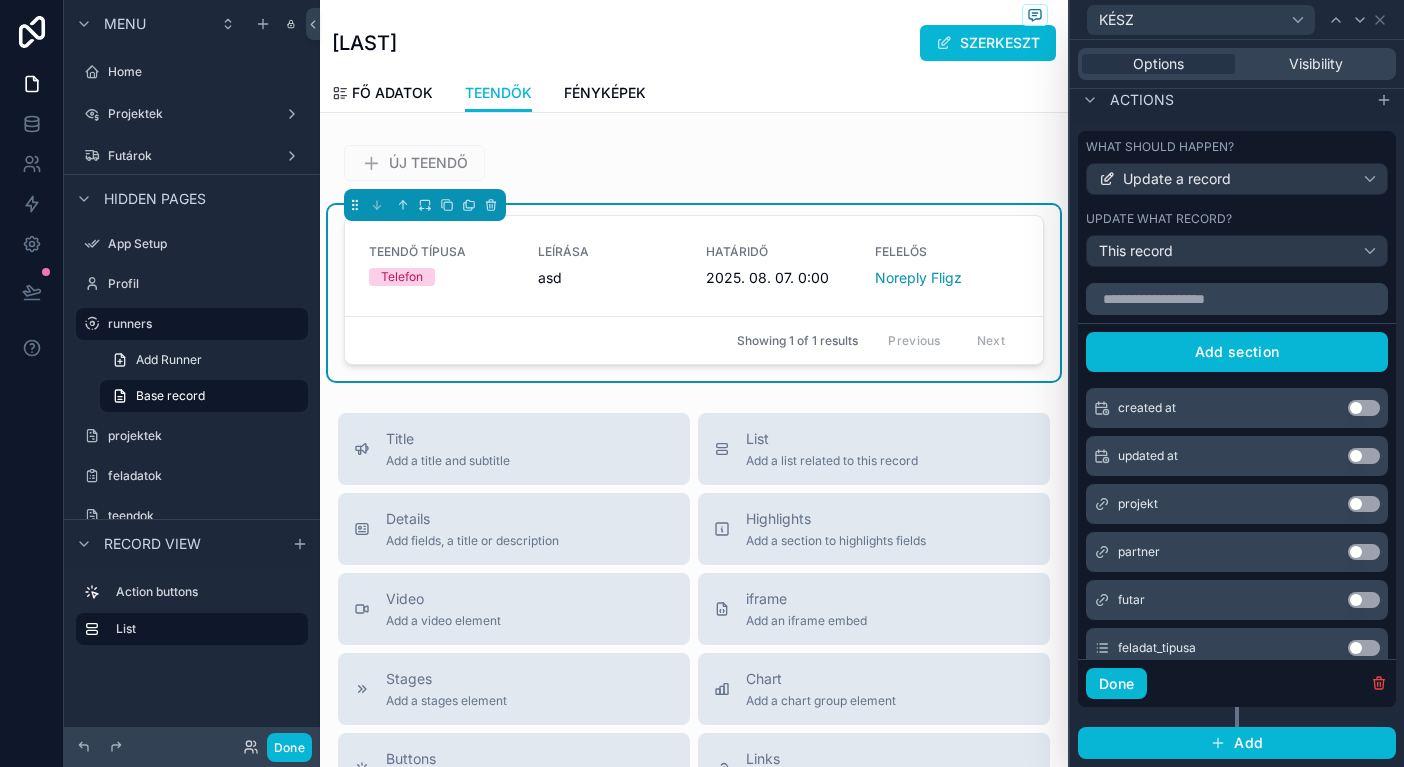 scroll, scrollTop: 485, scrollLeft: 0, axis: vertical 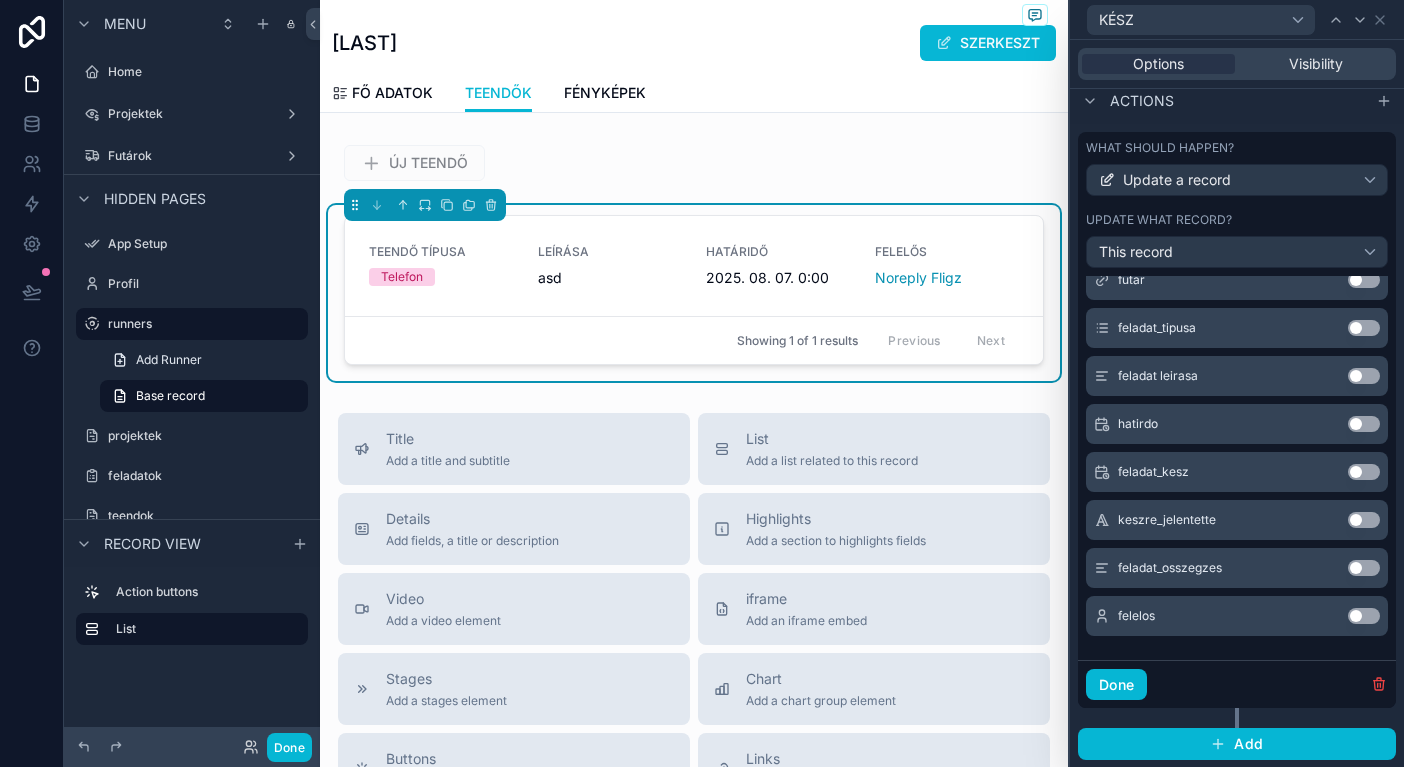 click on "Use setting" at bounding box center [1364, 472] 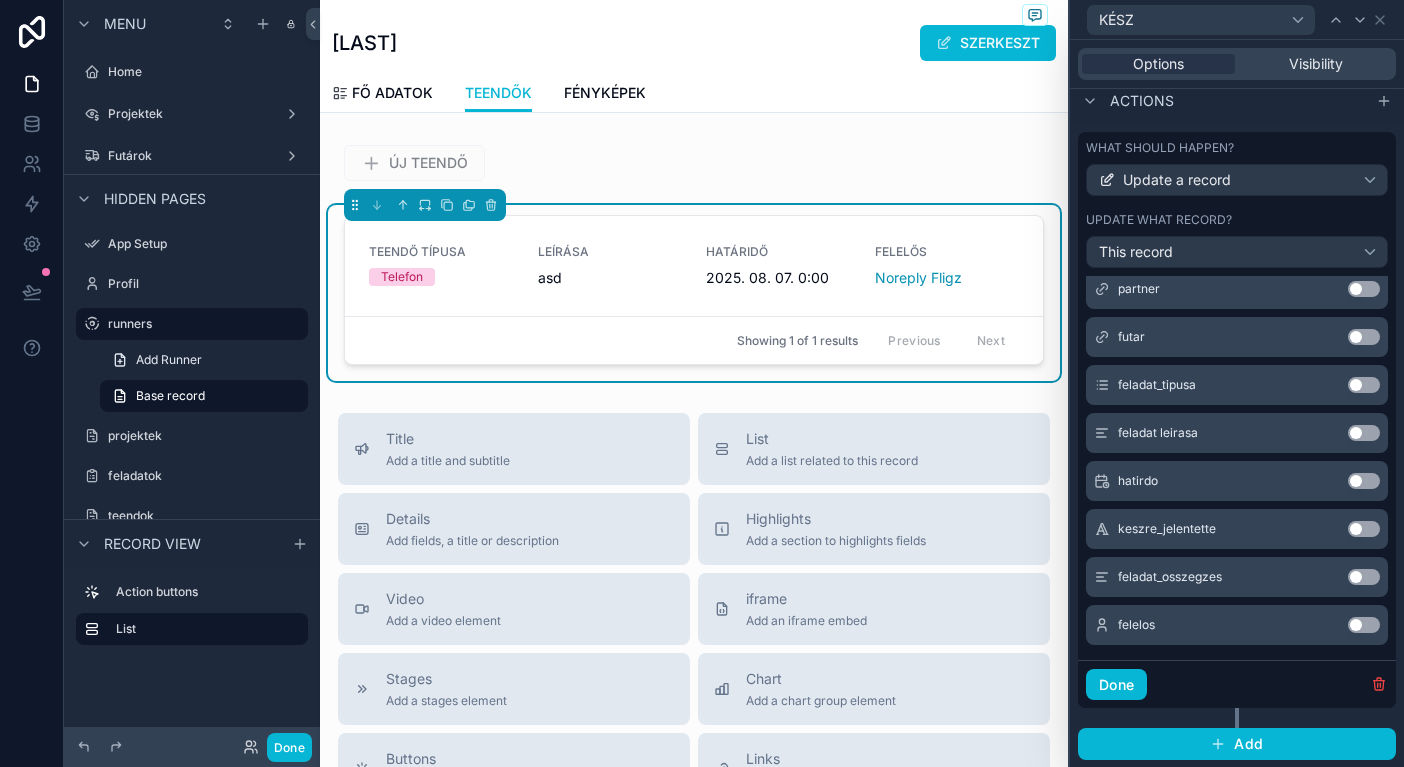 click on "Use setting" at bounding box center [1364, 529] 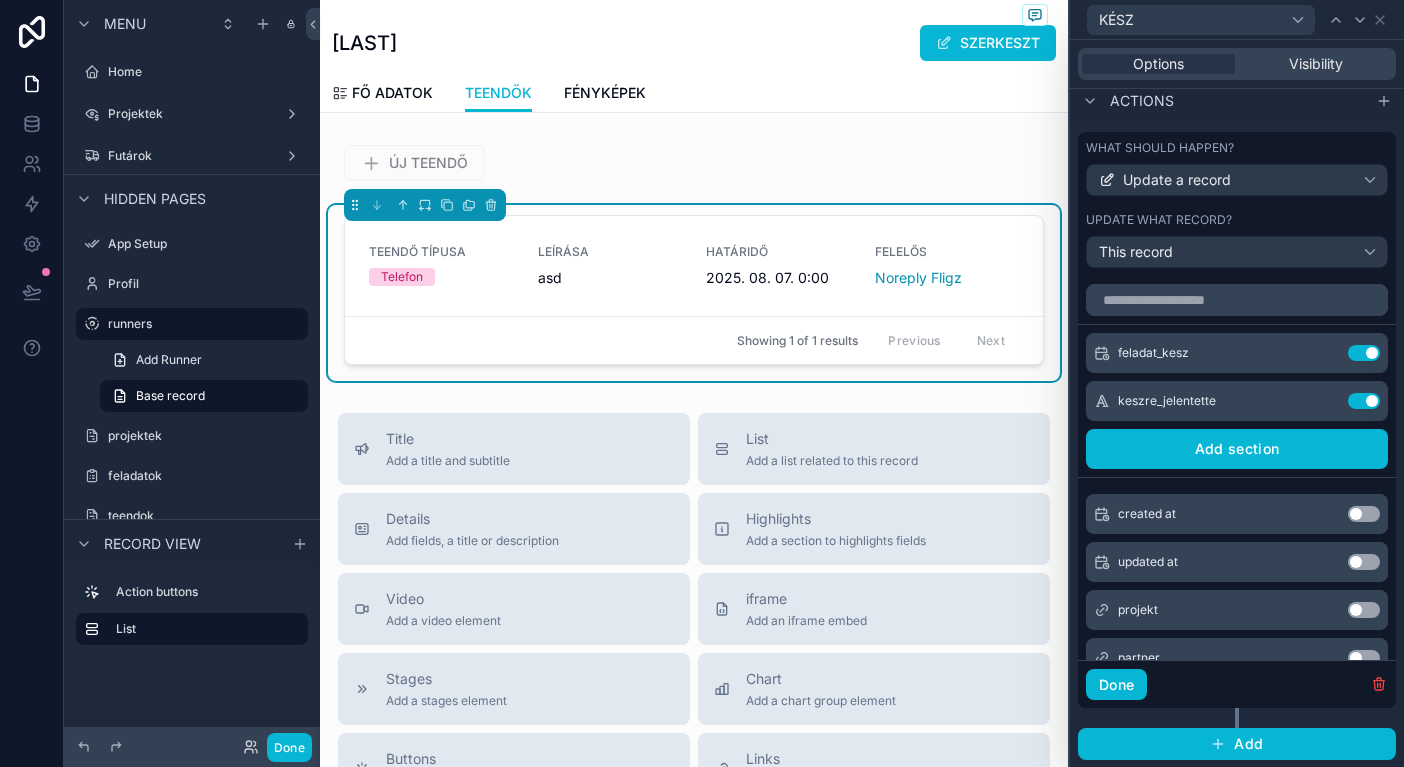 scroll, scrollTop: 0, scrollLeft: 0, axis: both 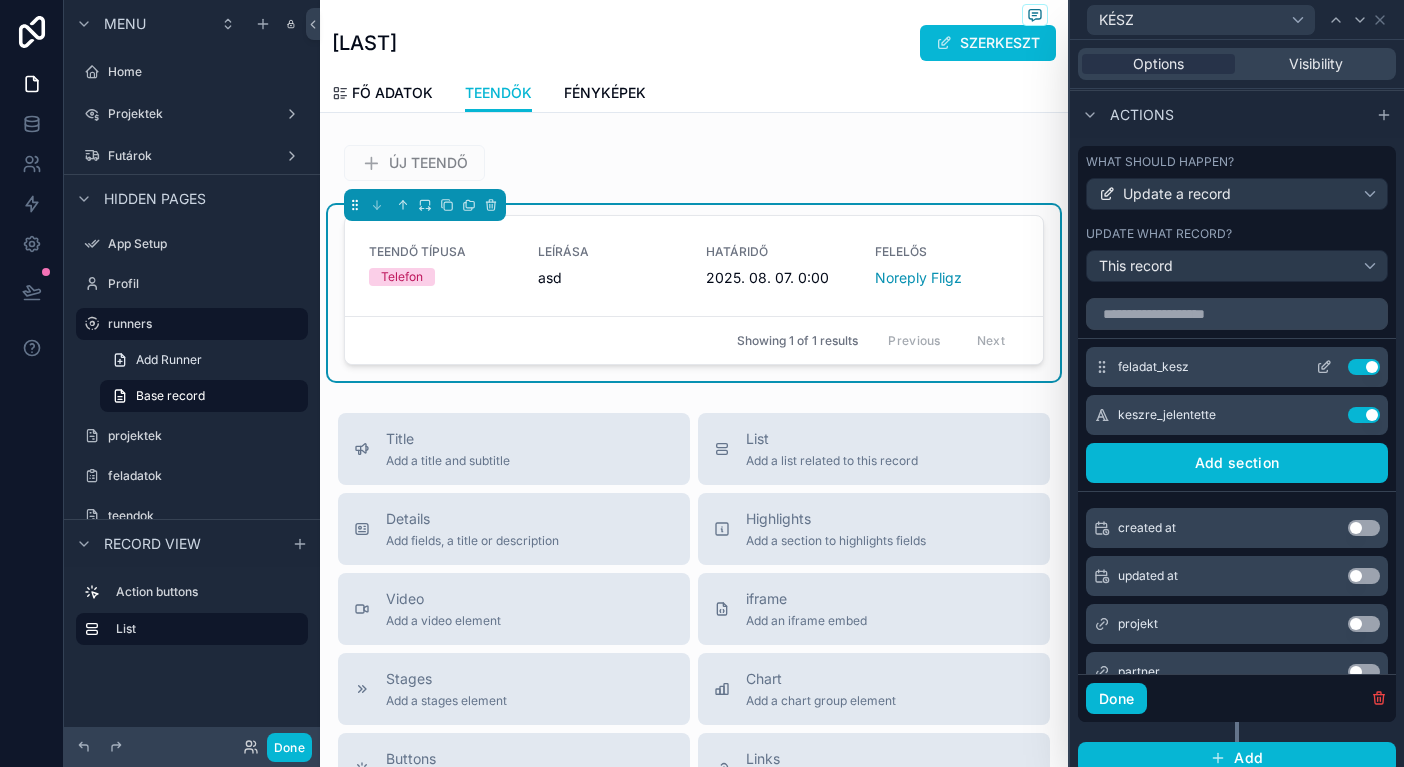 click on "feladat_kesz Use setting" at bounding box center (1237, 367) 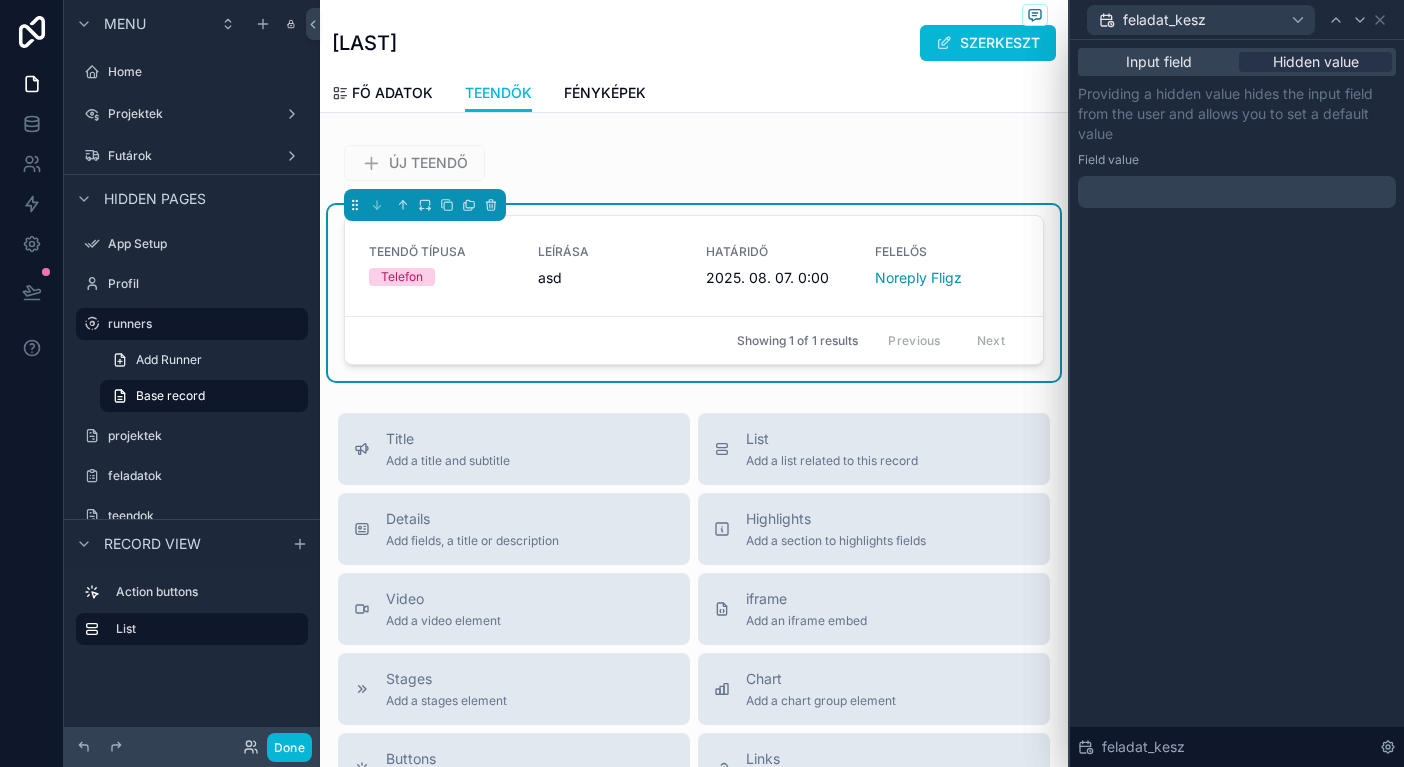 click at bounding box center (1237, 192) 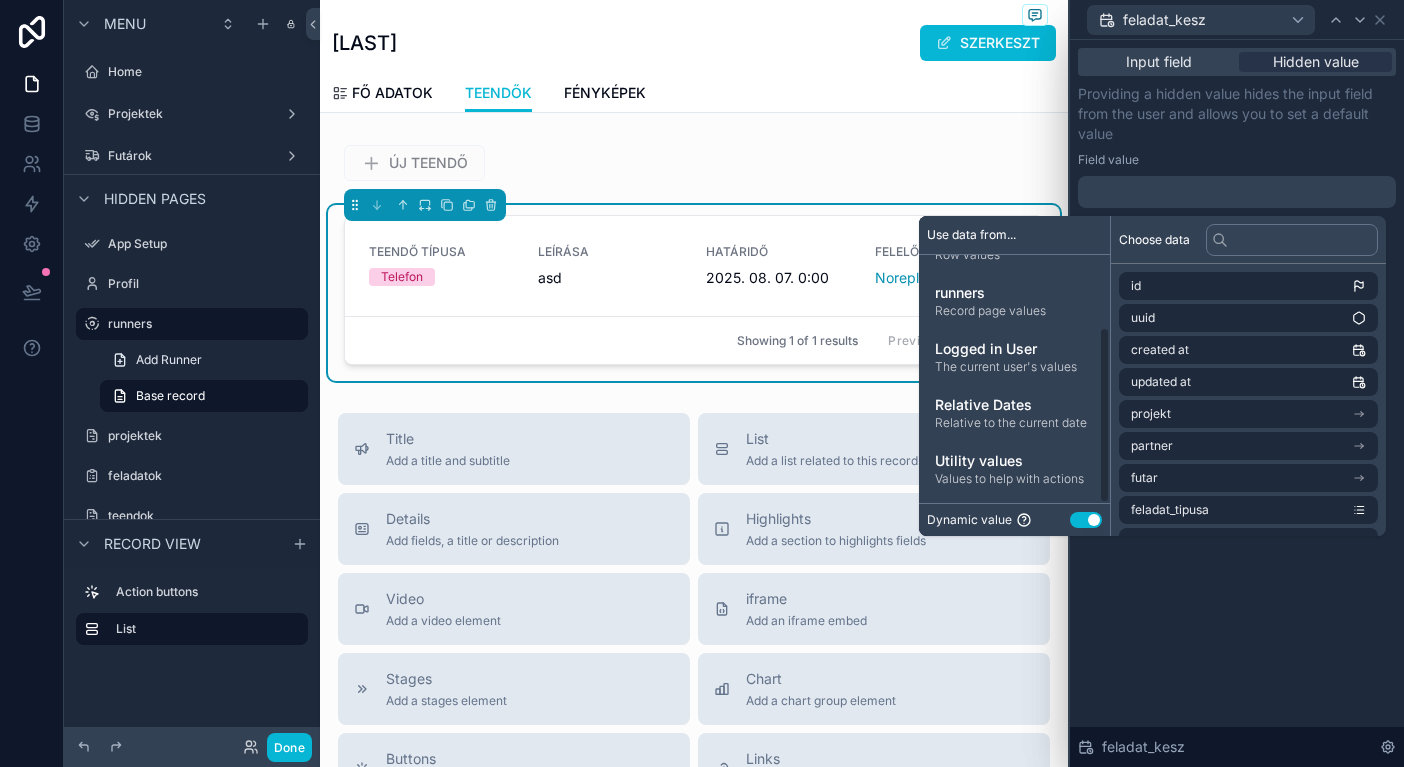 scroll, scrollTop: 100, scrollLeft: 0, axis: vertical 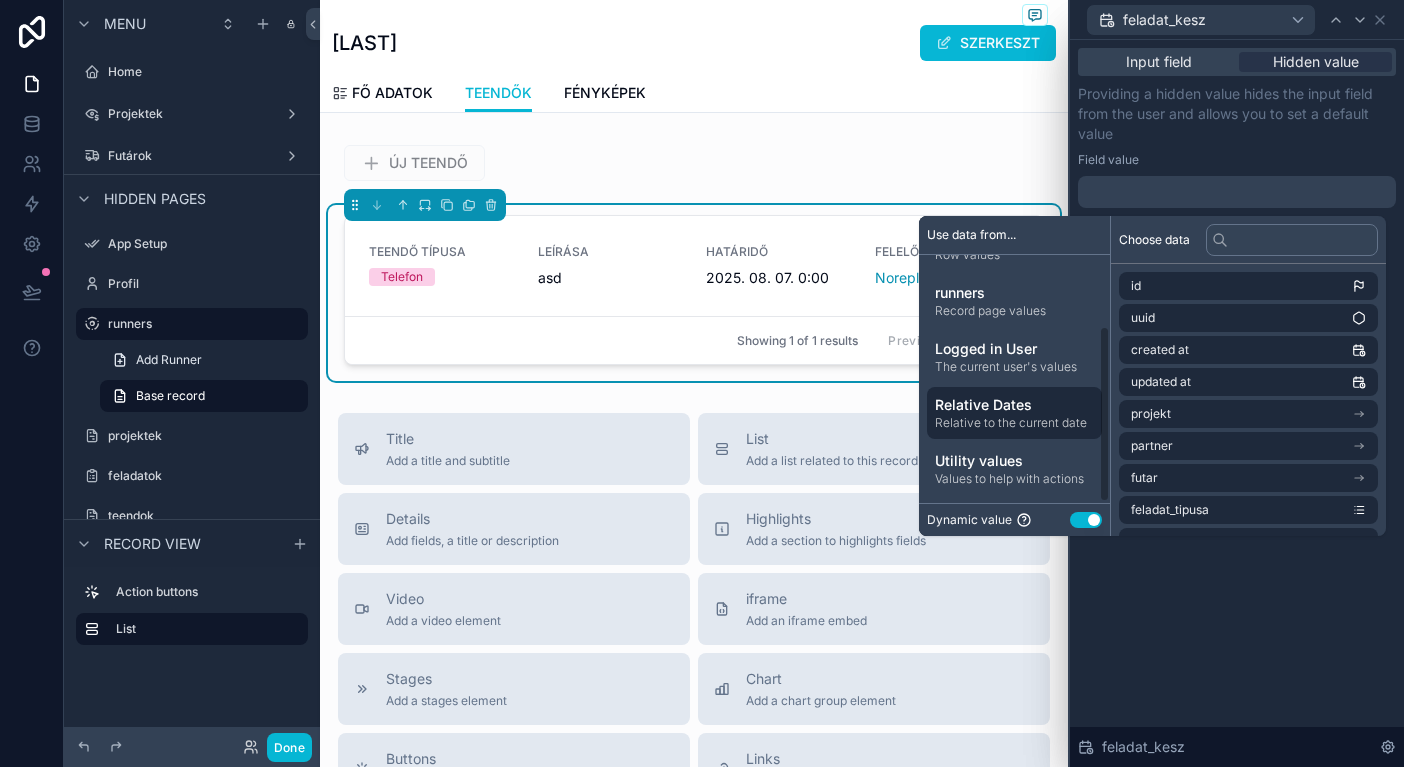 click on "Relative Dates Relative to the current date" at bounding box center (1014, 413) 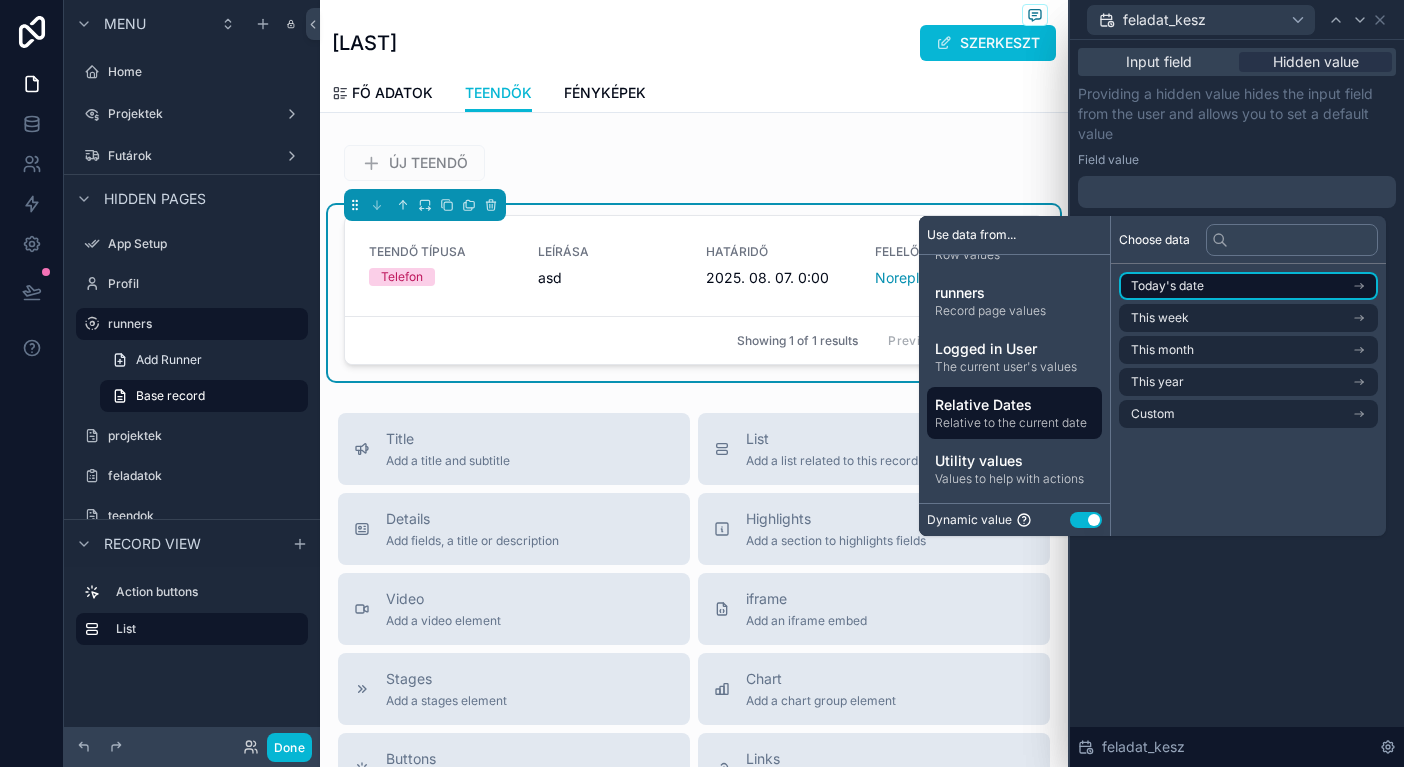 click on "Today's date" at bounding box center [1167, 286] 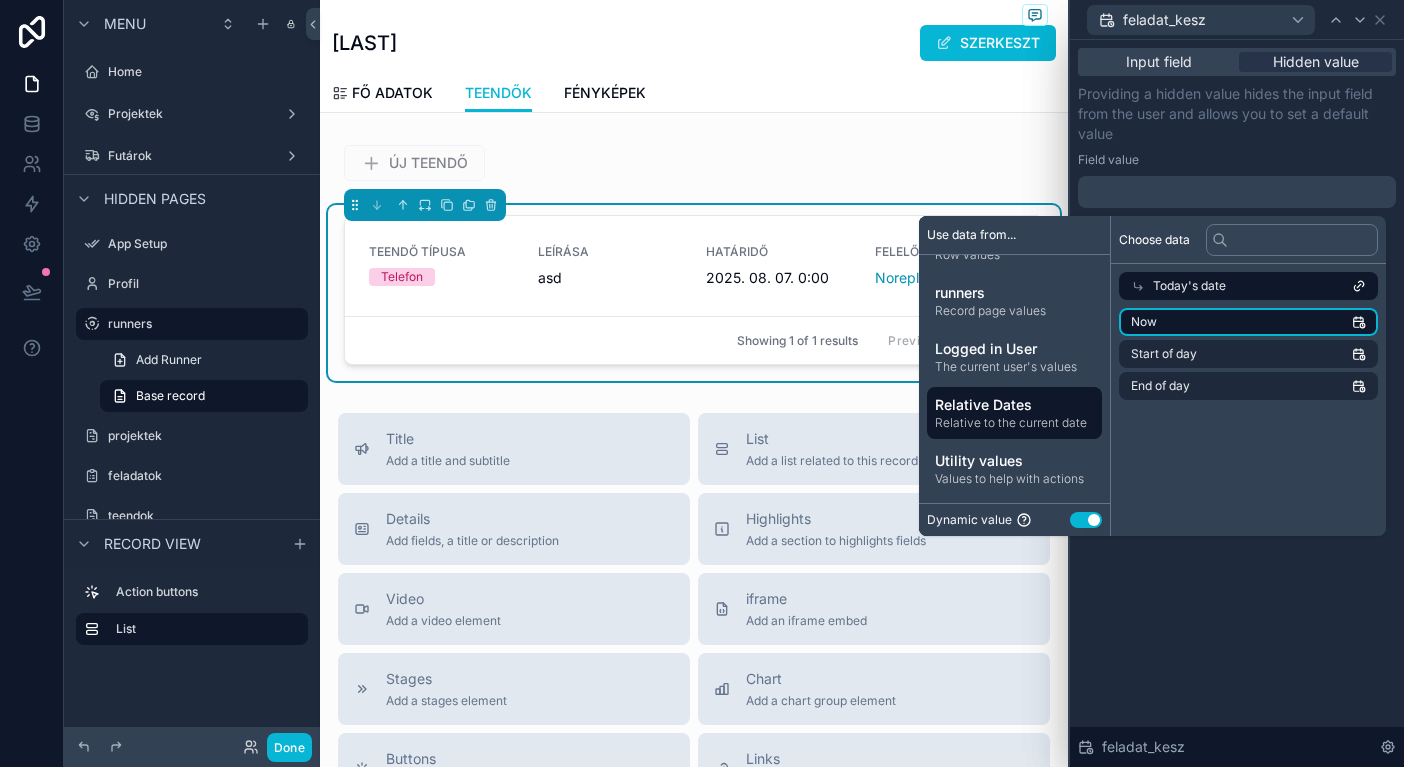 click on "Now" at bounding box center [1248, 322] 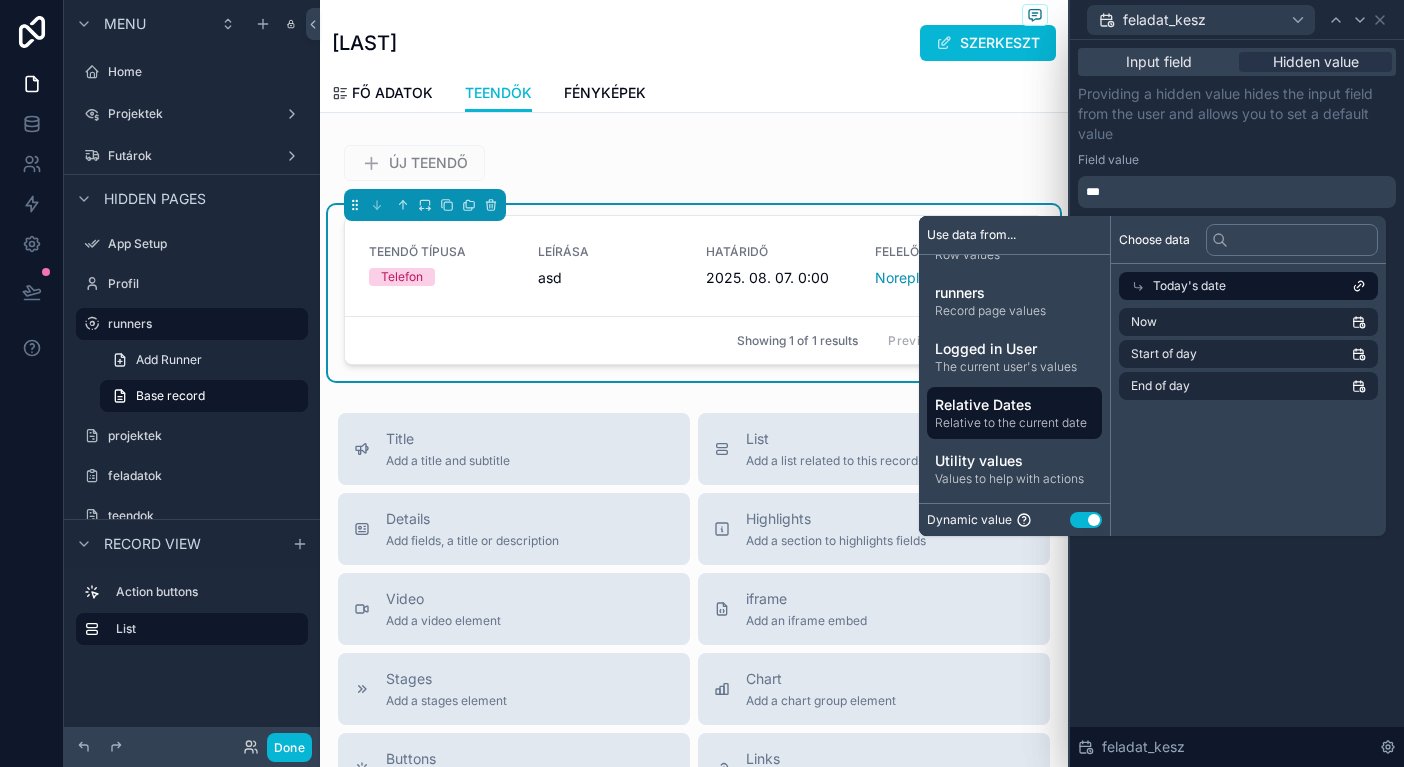 click on "Input field Hidden value Providing a hidden value hides the input field from the user and allows you to set a default value Field value *** feladat_kesz" at bounding box center (1237, 403) 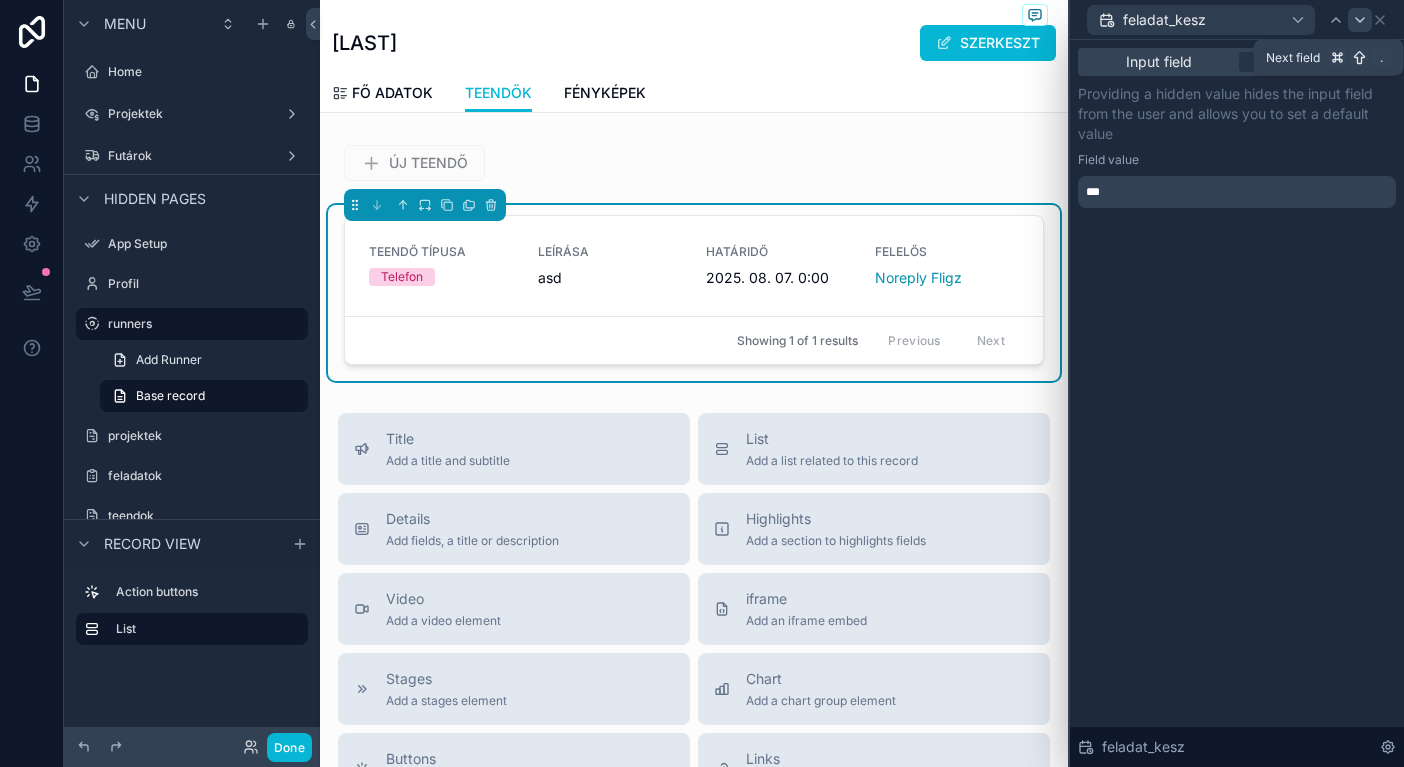 click 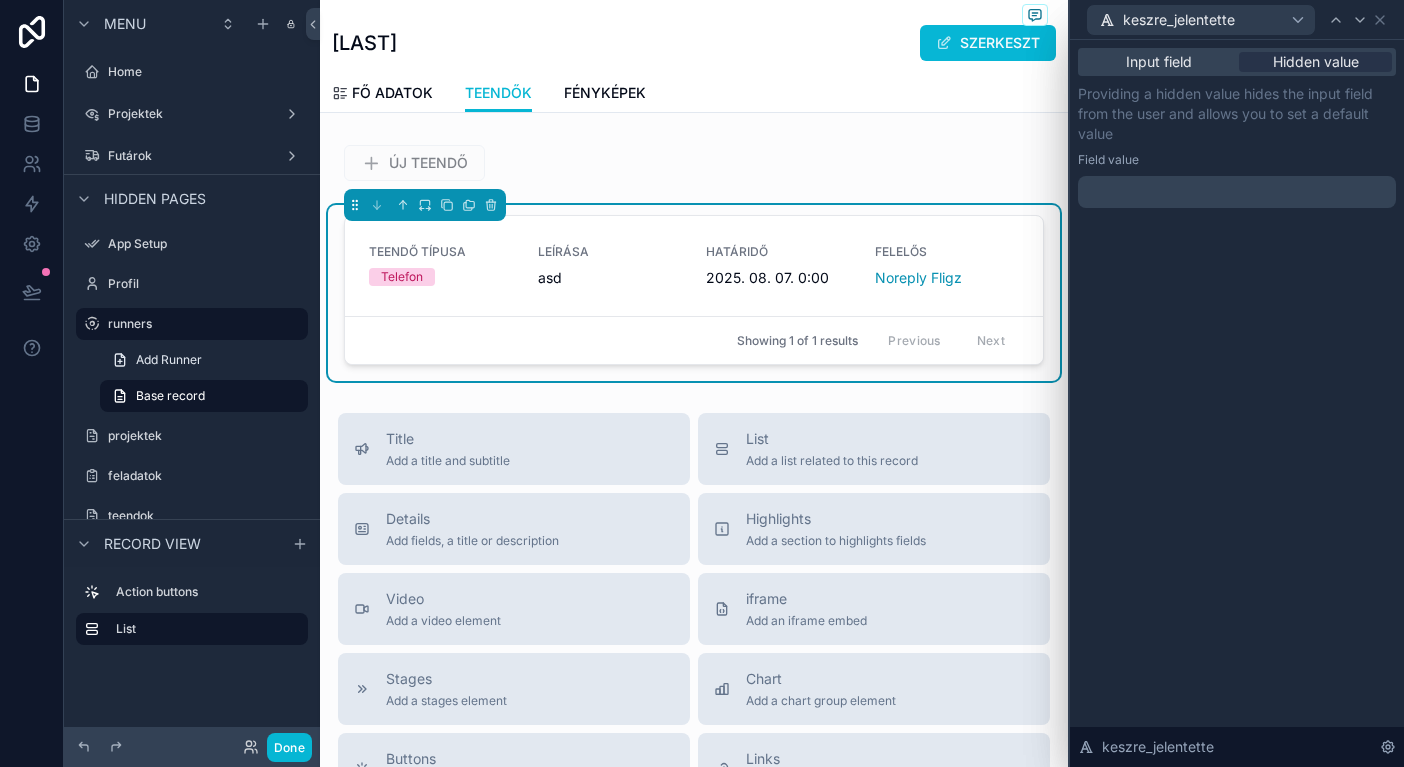 click on "﻿" at bounding box center (1239, 192) 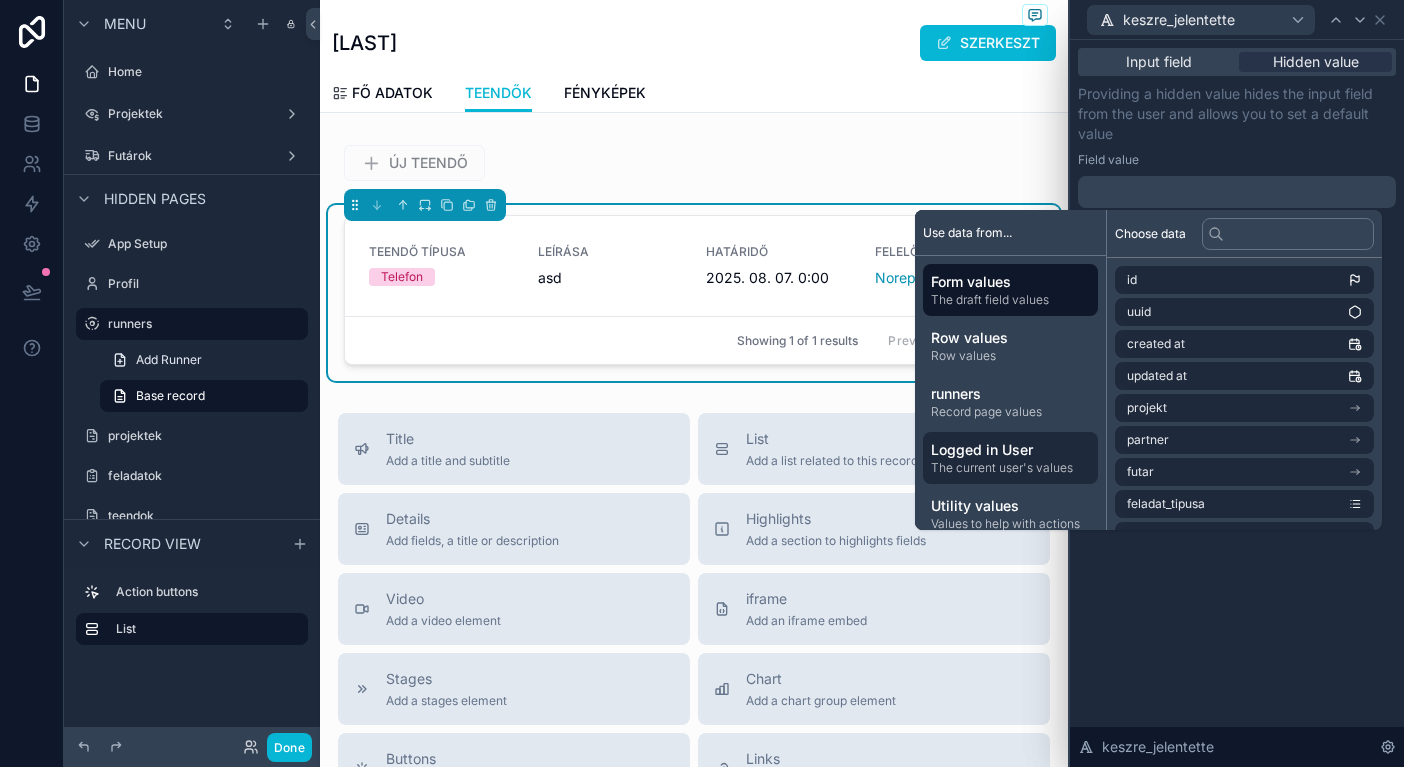 click on "Logged in User" at bounding box center [1010, 450] 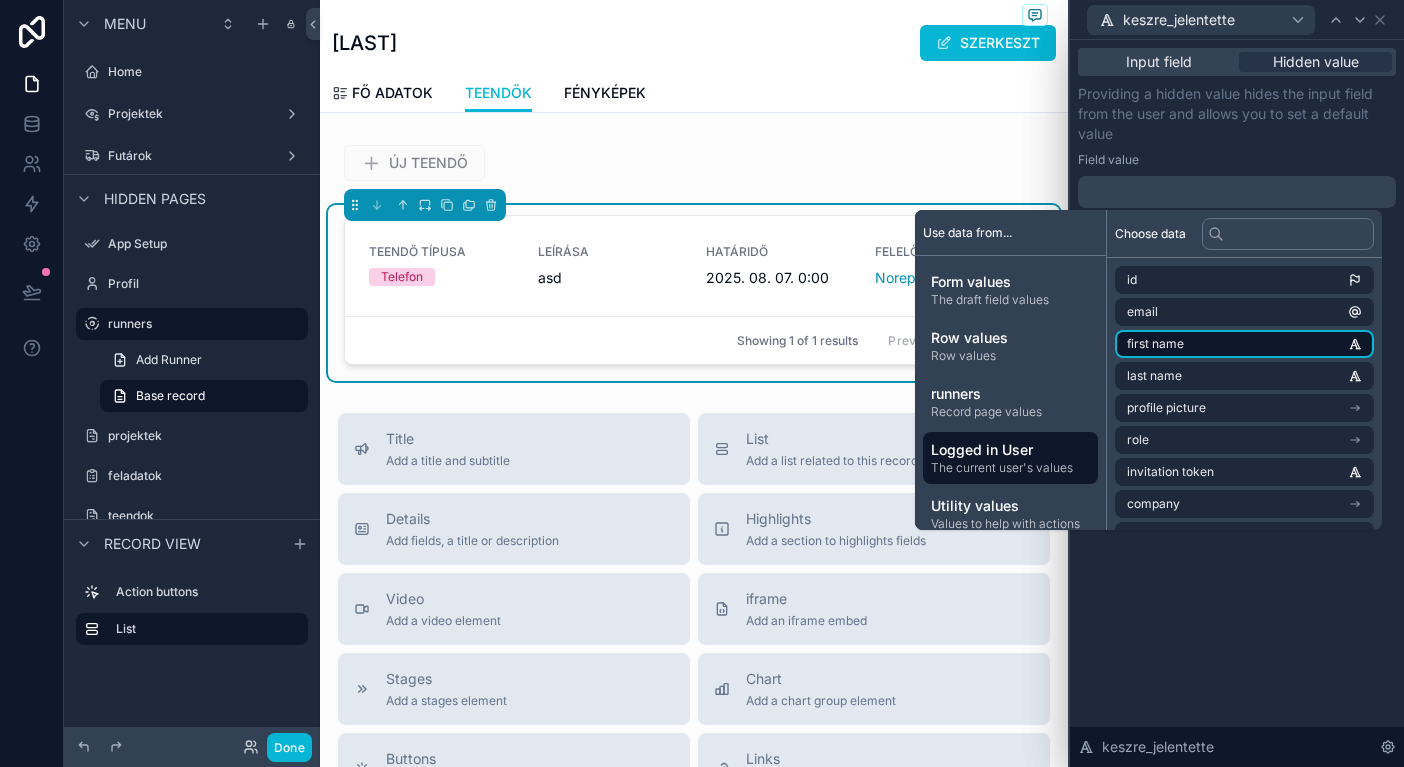 click on "first name" at bounding box center [1155, 344] 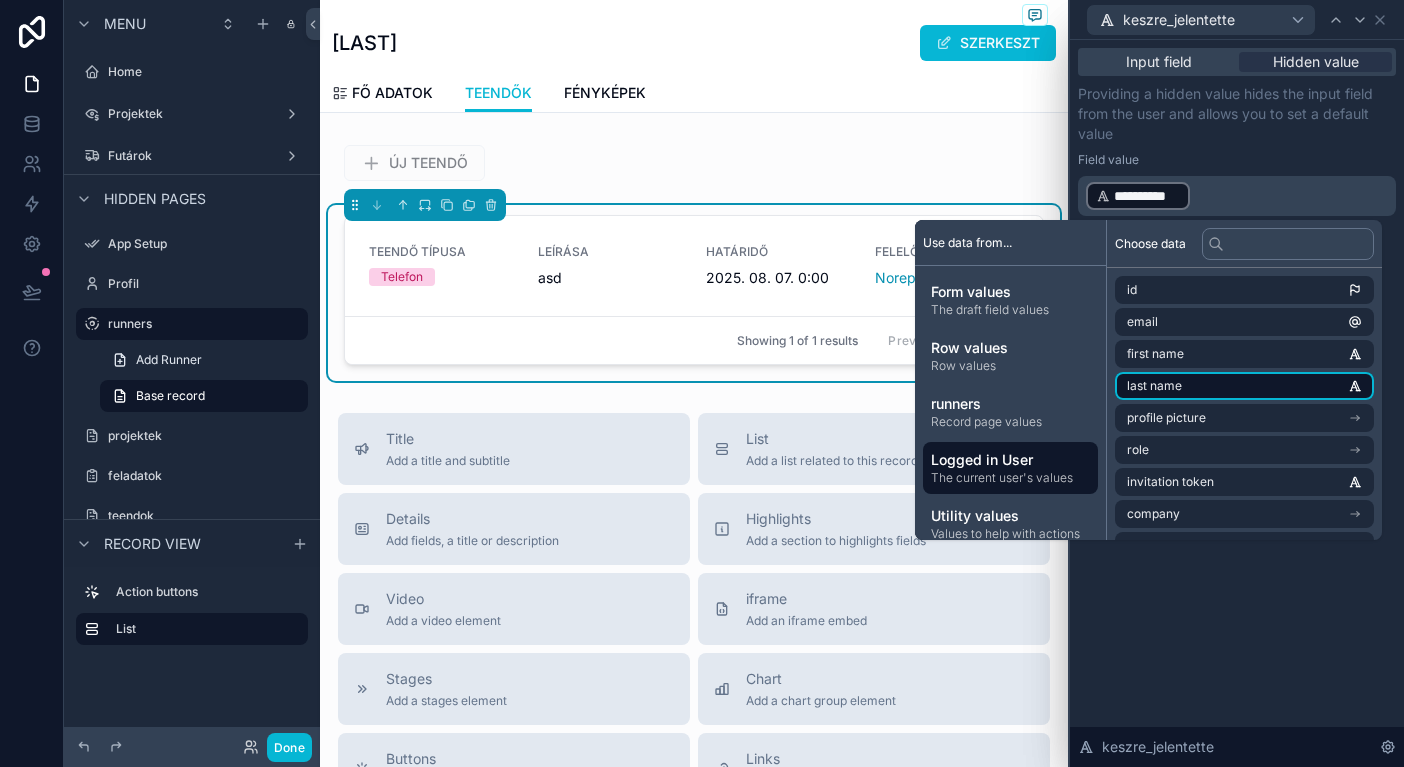 click on "last name" at bounding box center [1244, 386] 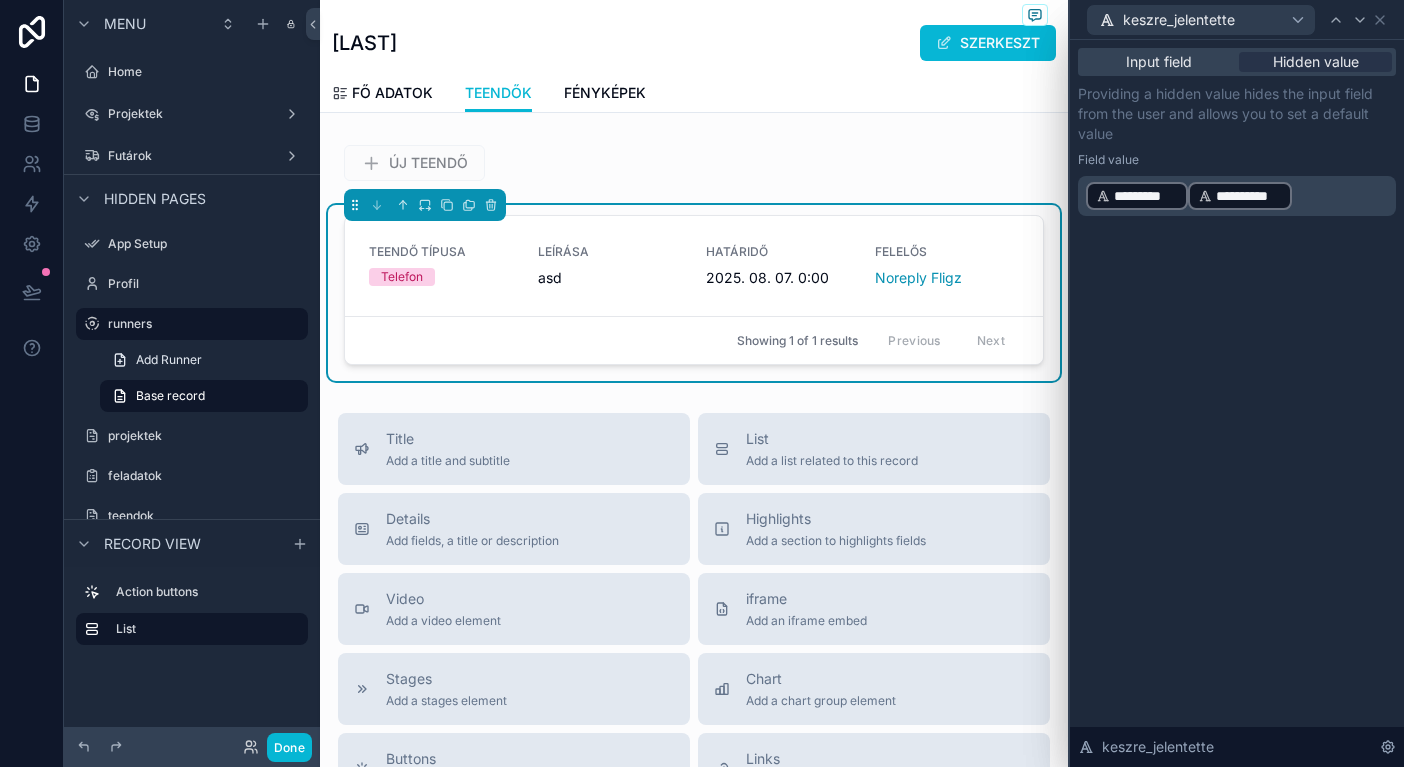 click on "**********" at bounding box center [1237, 403] 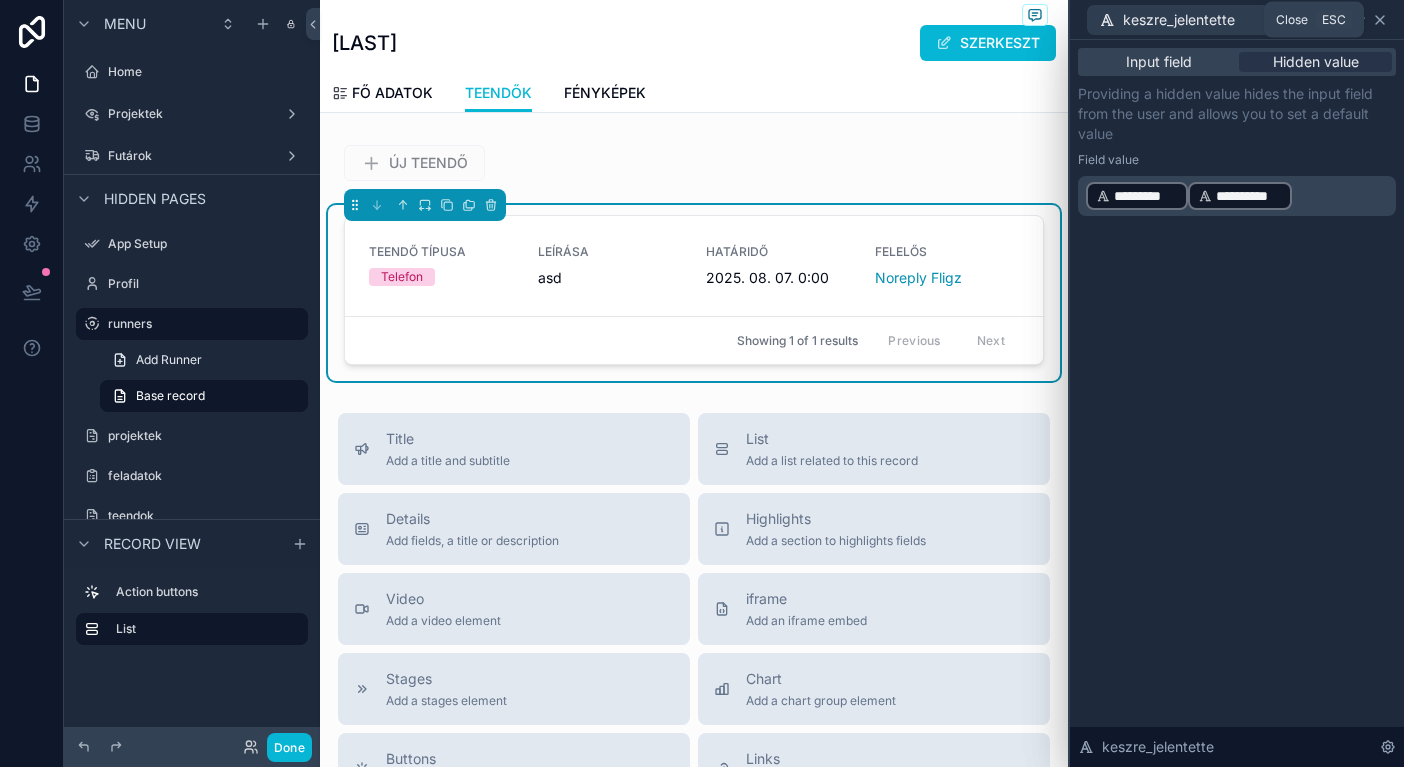 click 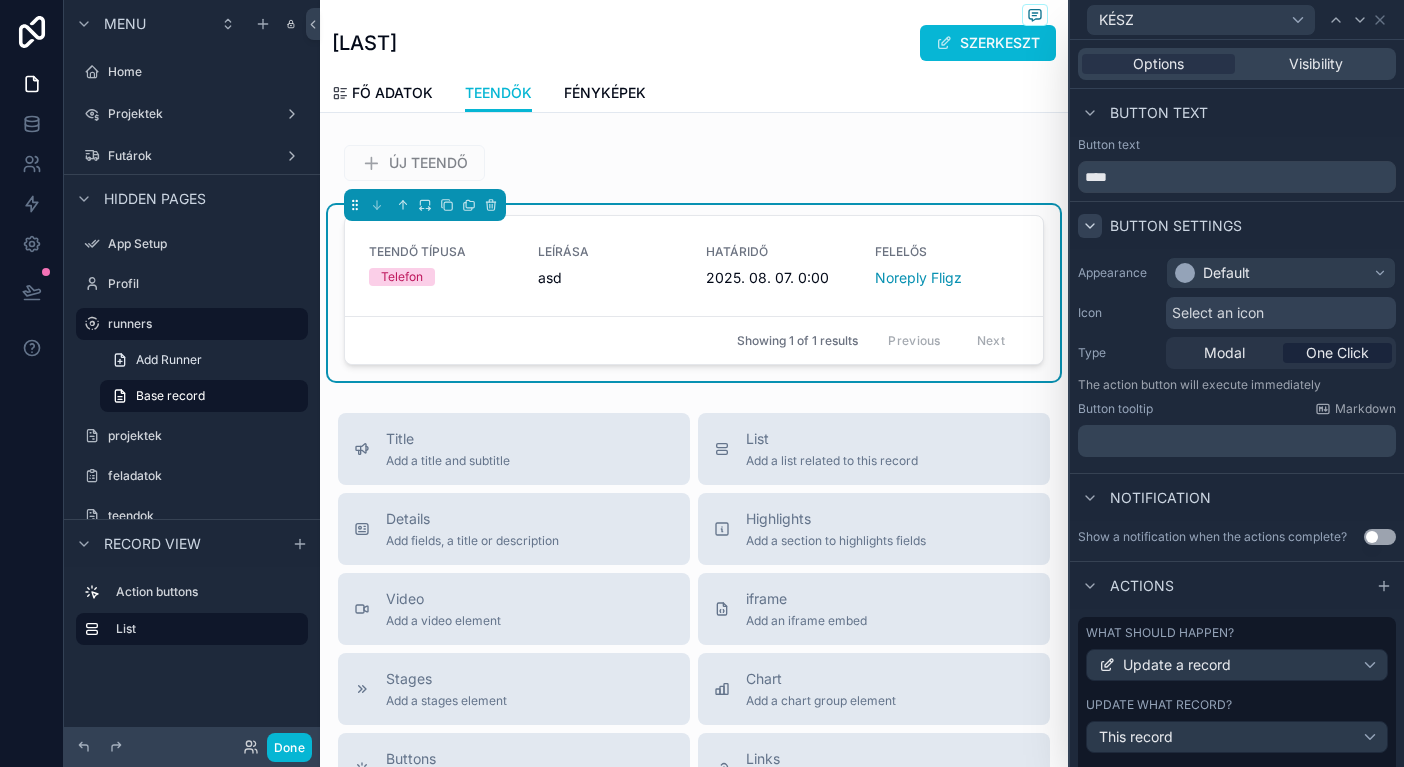 scroll, scrollTop: 0, scrollLeft: 0, axis: both 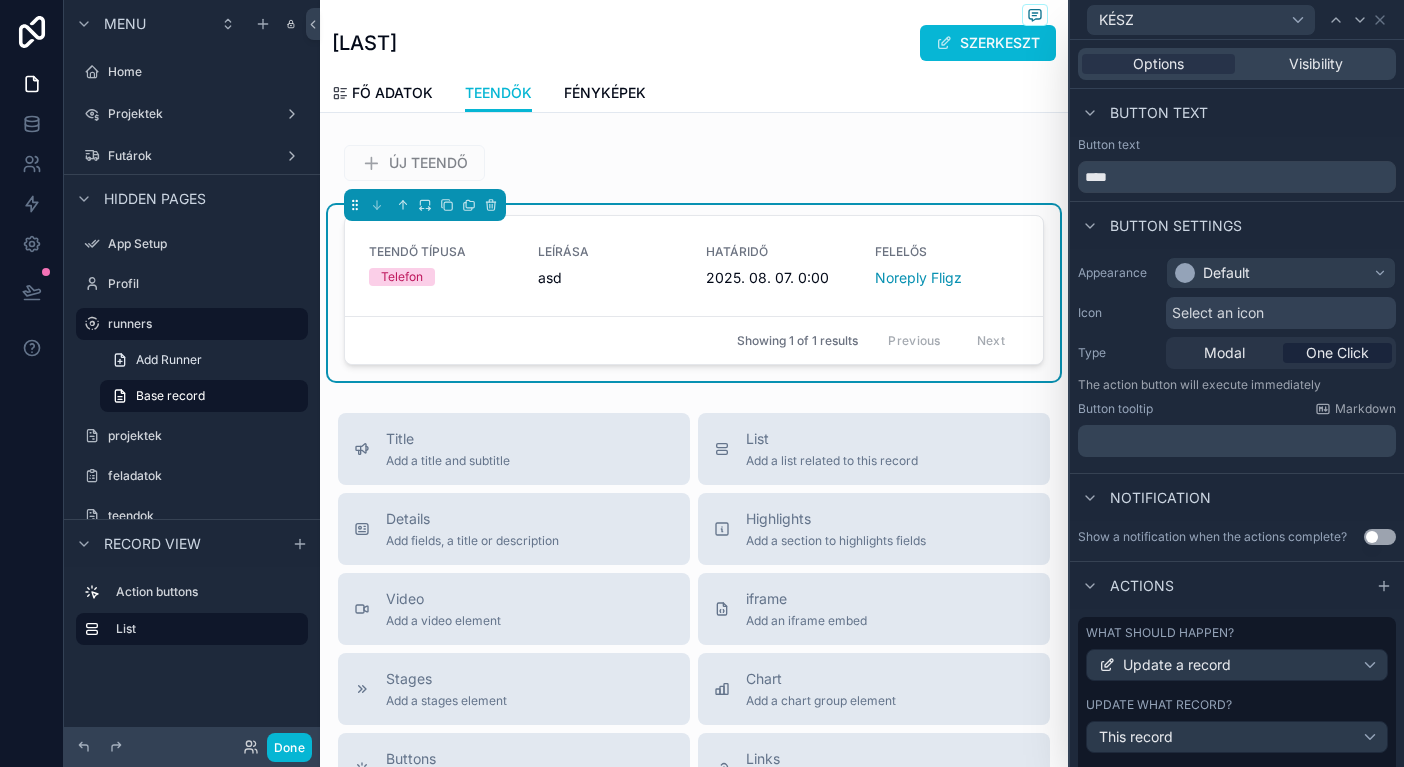 click on "Default" at bounding box center (1281, 273) 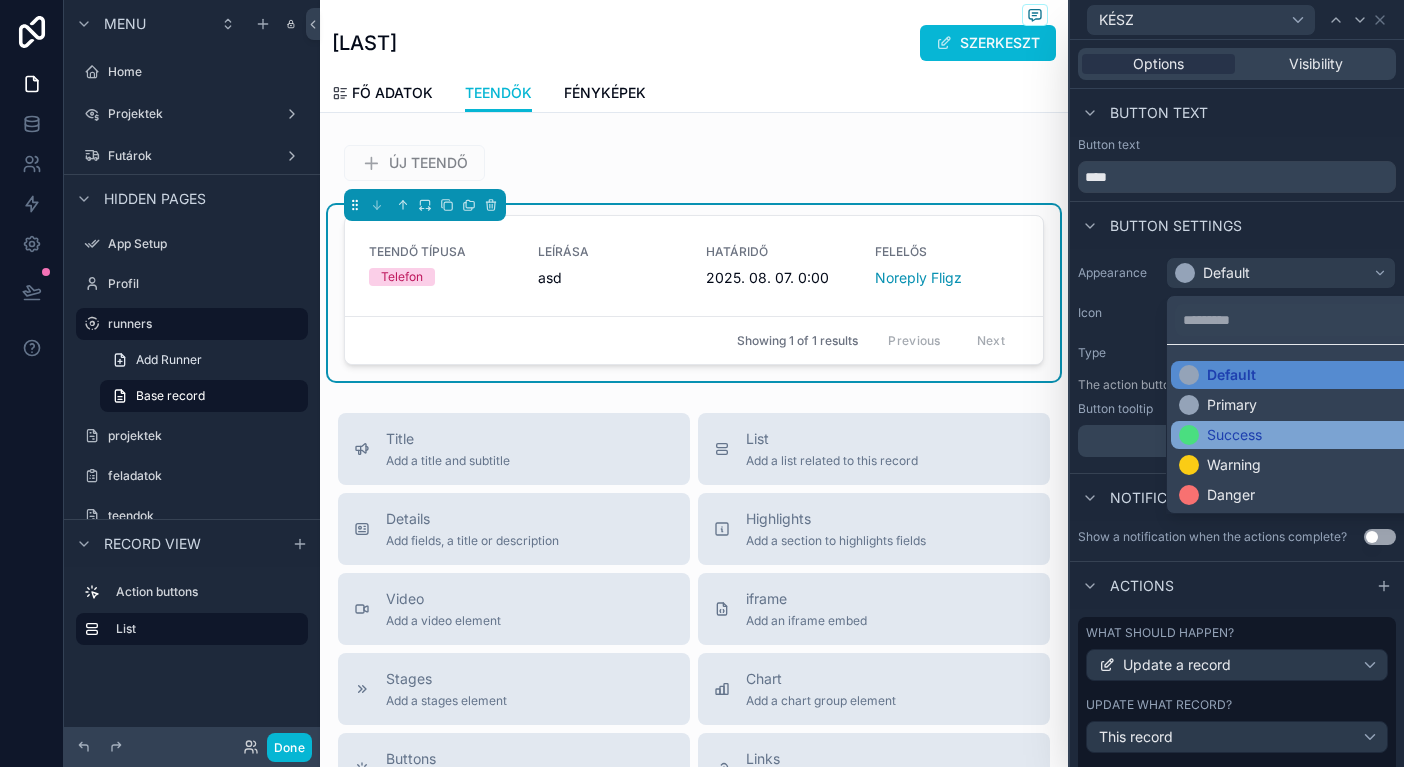 click on "Success" at bounding box center [1234, 435] 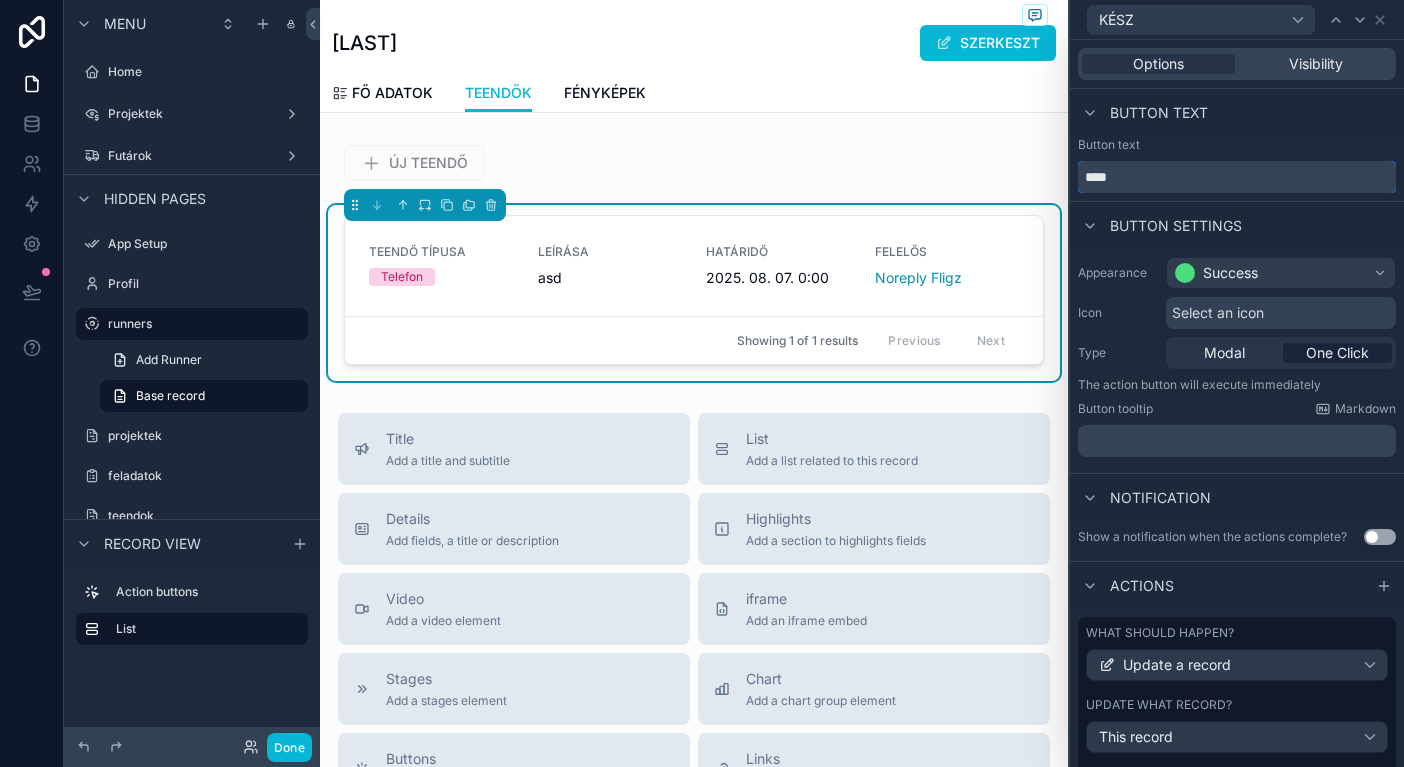 click on "****" at bounding box center [1237, 177] 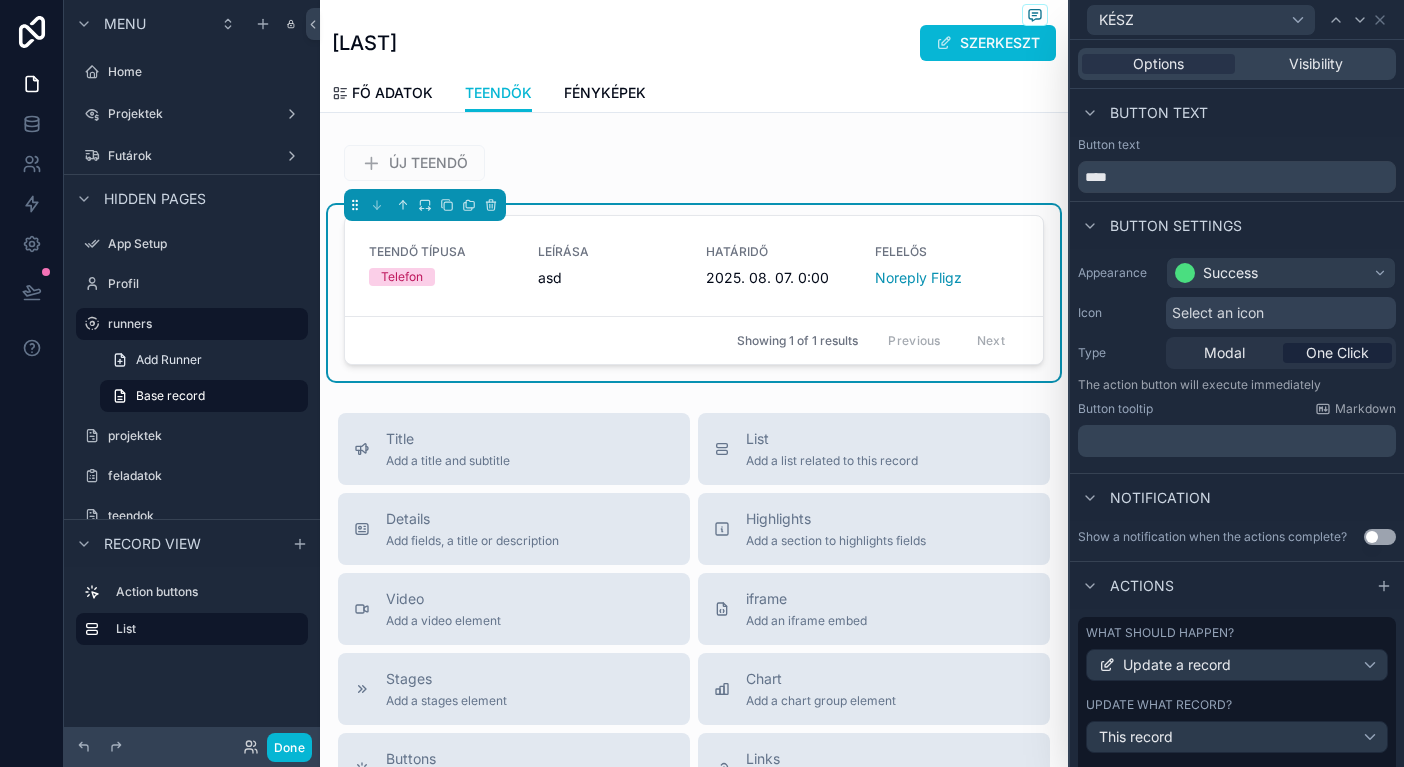 click on "Select an icon" at bounding box center (1218, 313) 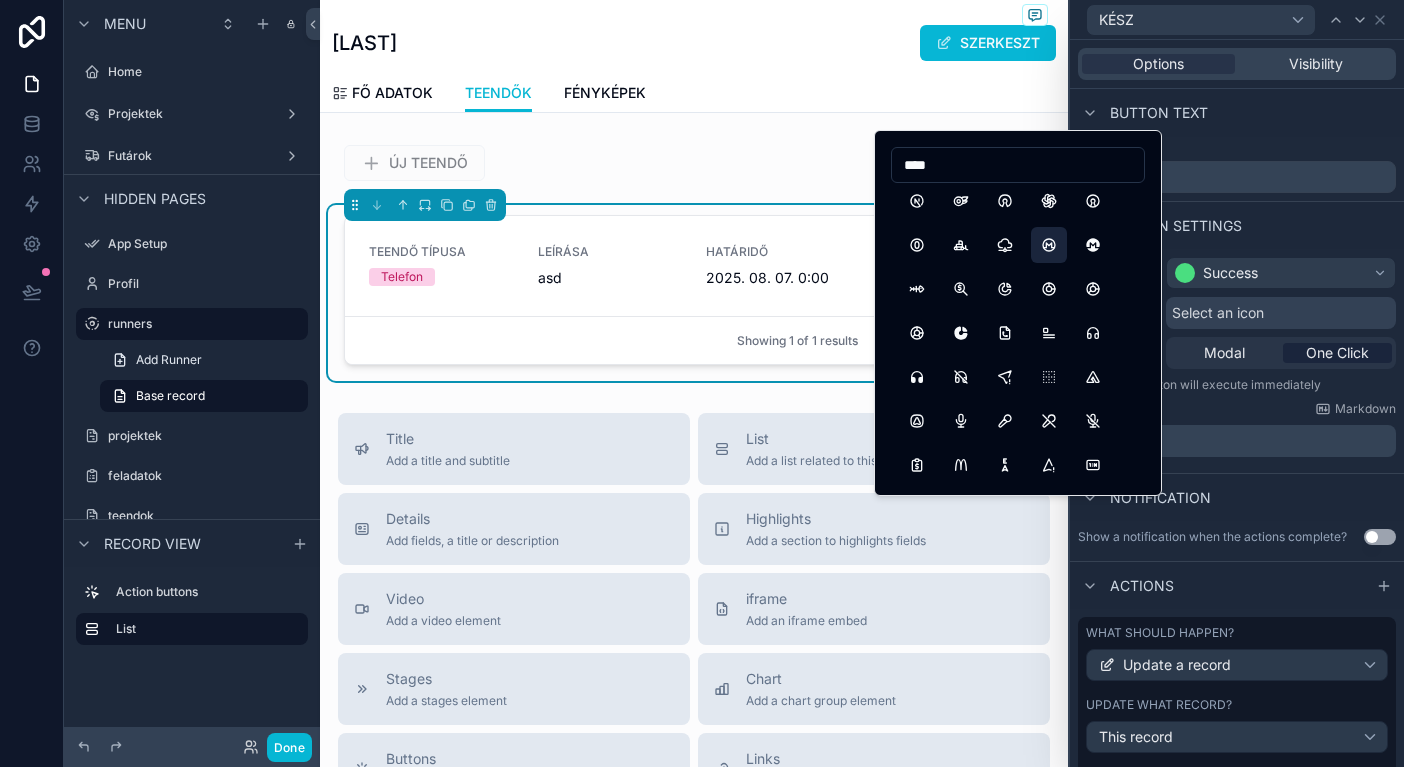 scroll, scrollTop: 317, scrollLeft: 0, axis: vertical 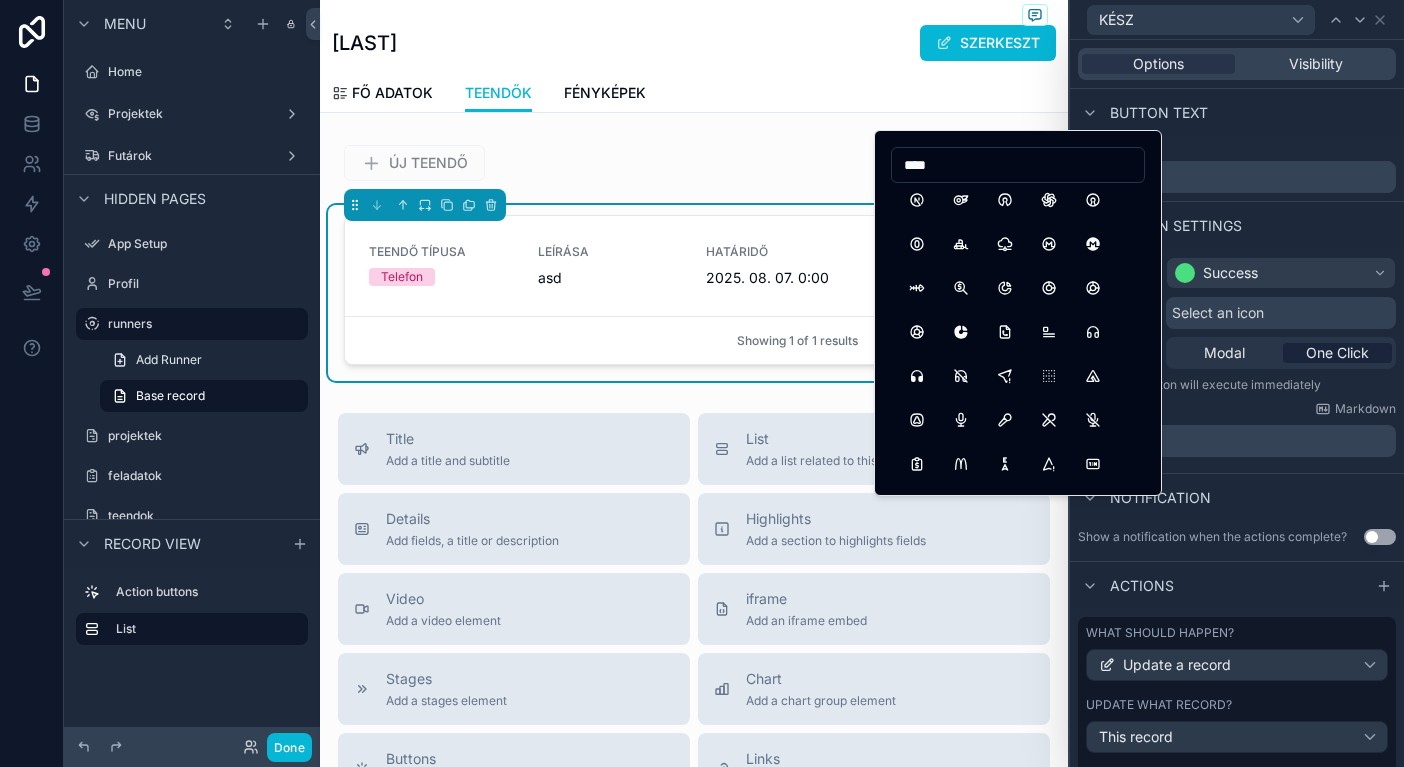 click on "****" at bounding box center [1018, 165] 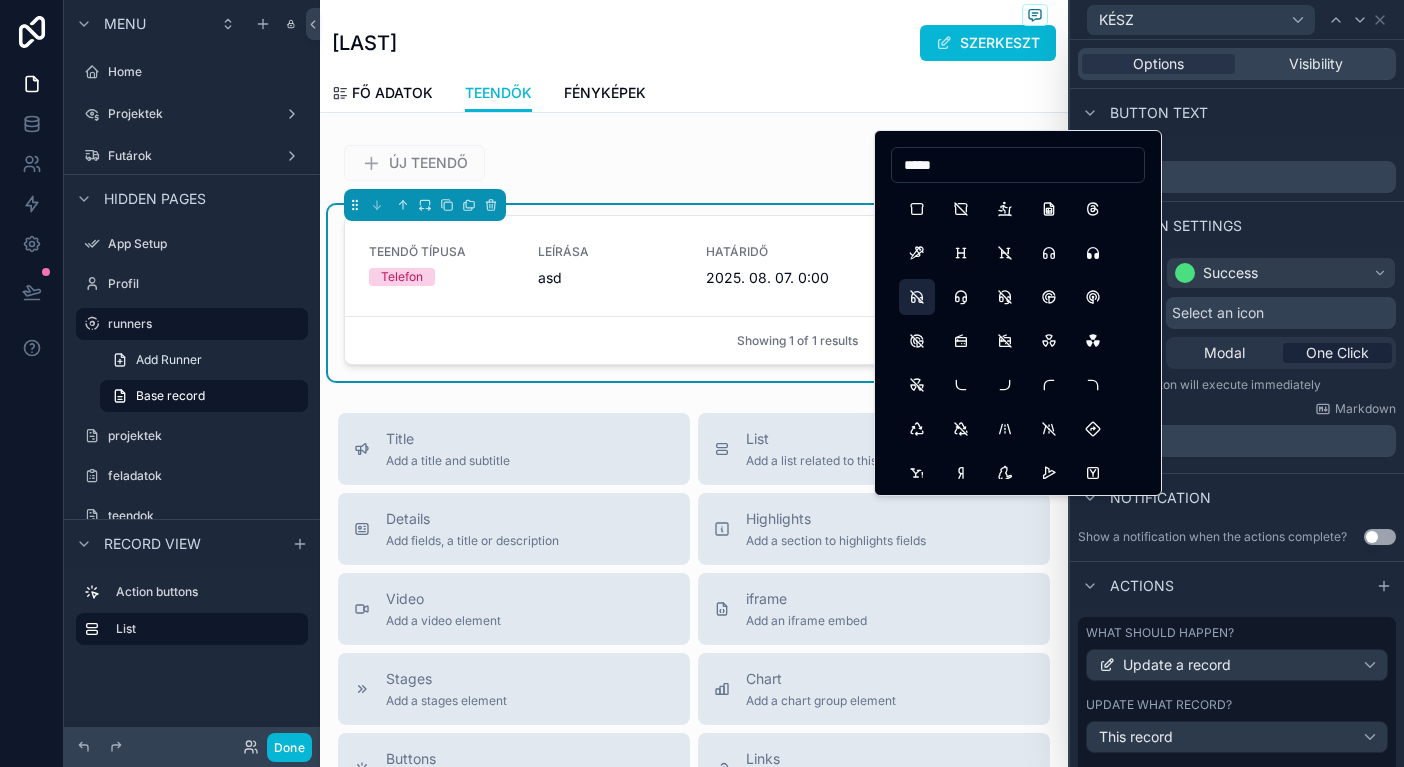 scroll, scrollTop: 0, scrollLeft: 0, axis: both 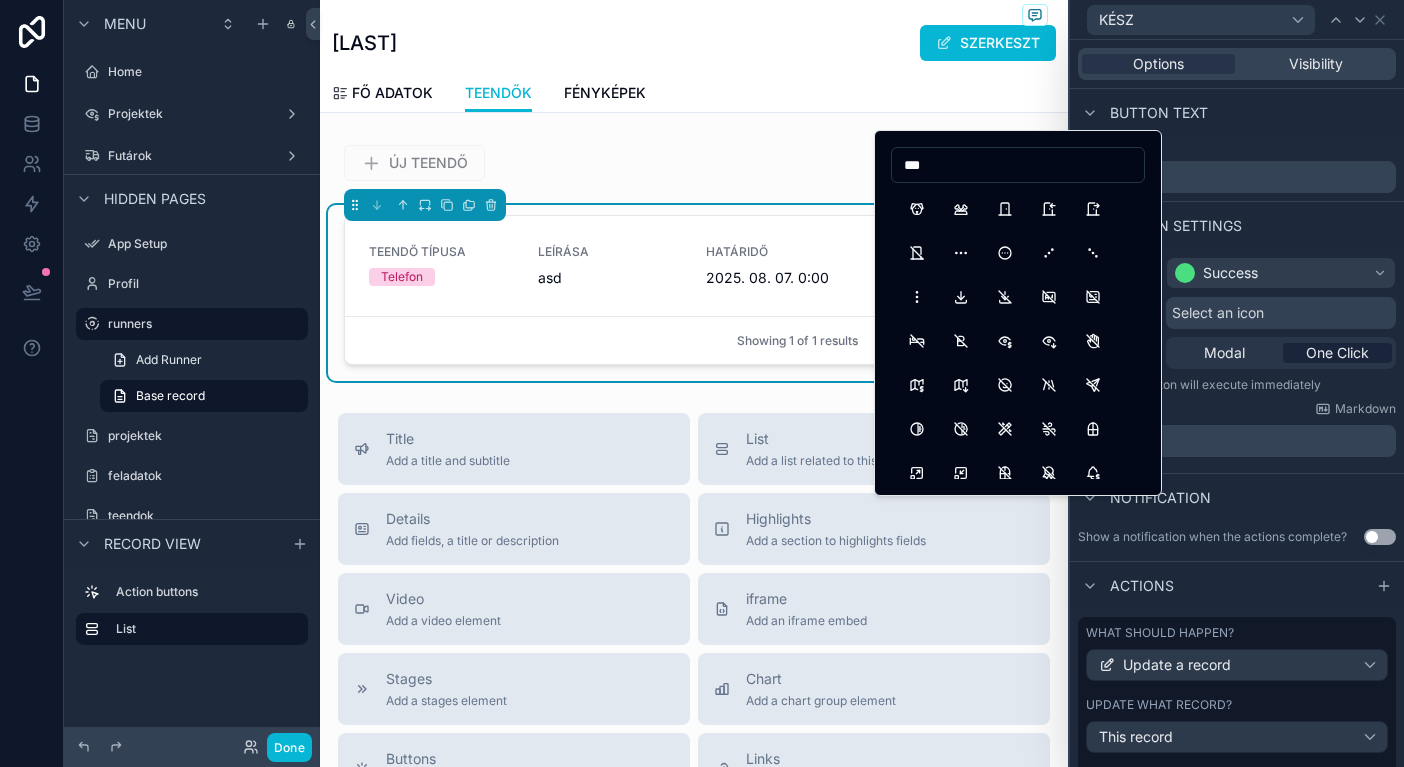 type on "****" 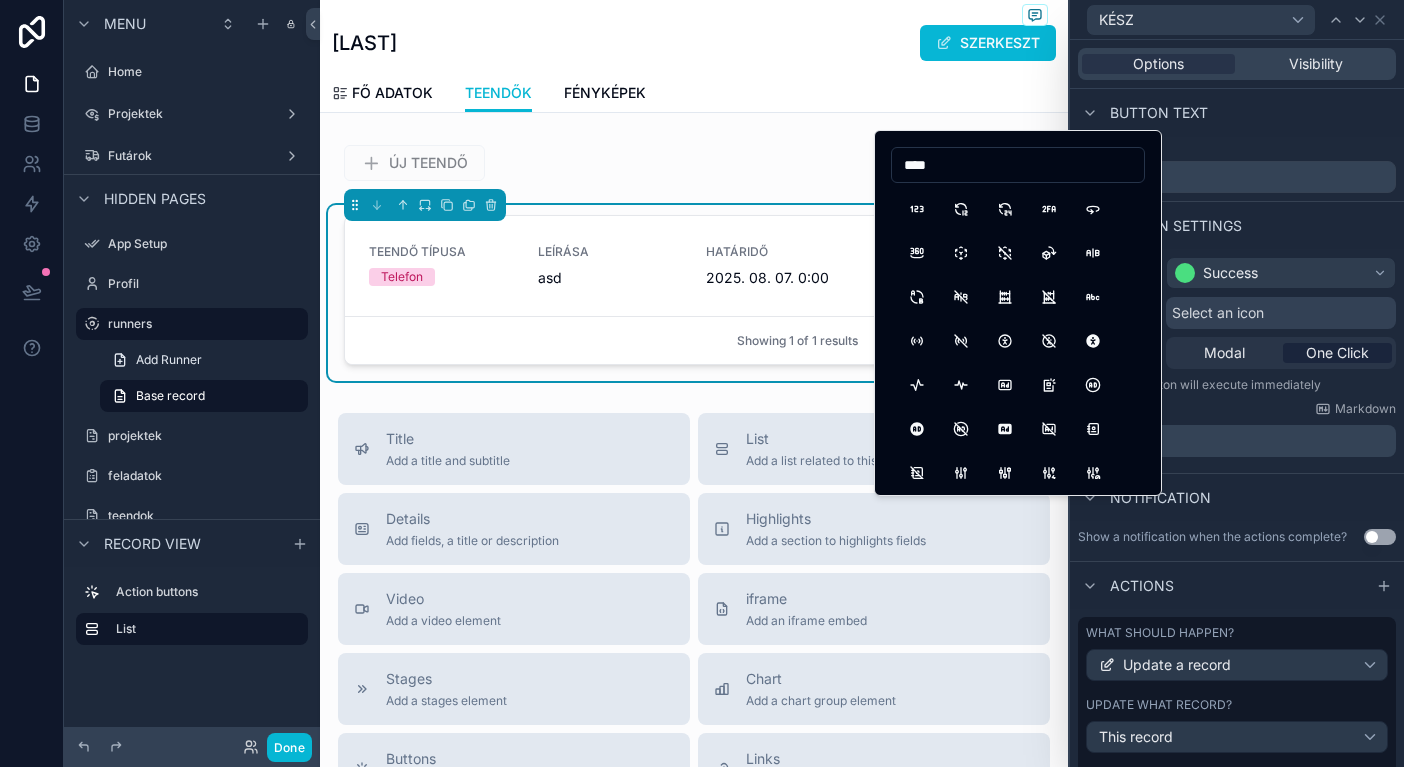 type 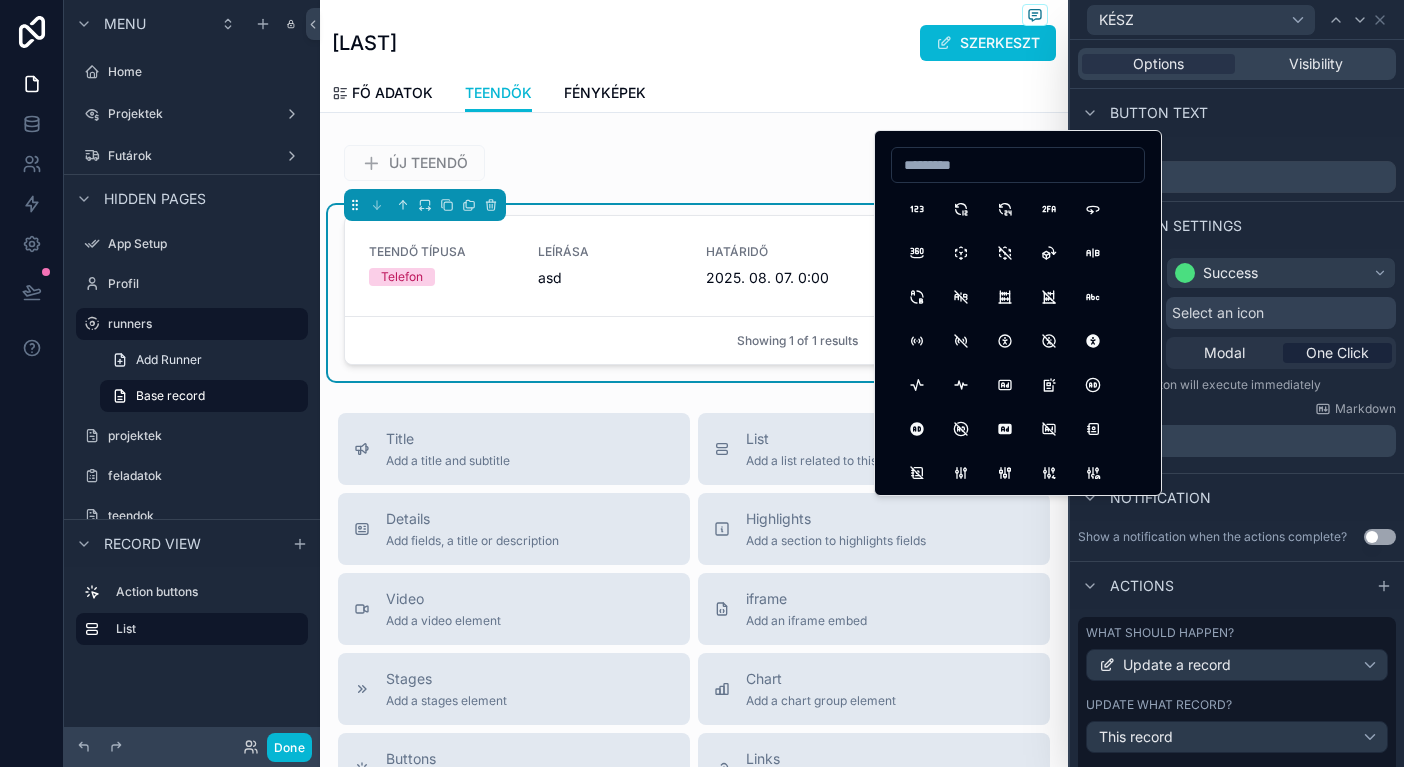 click on "Button settings" at bounding box center (1237, 225) 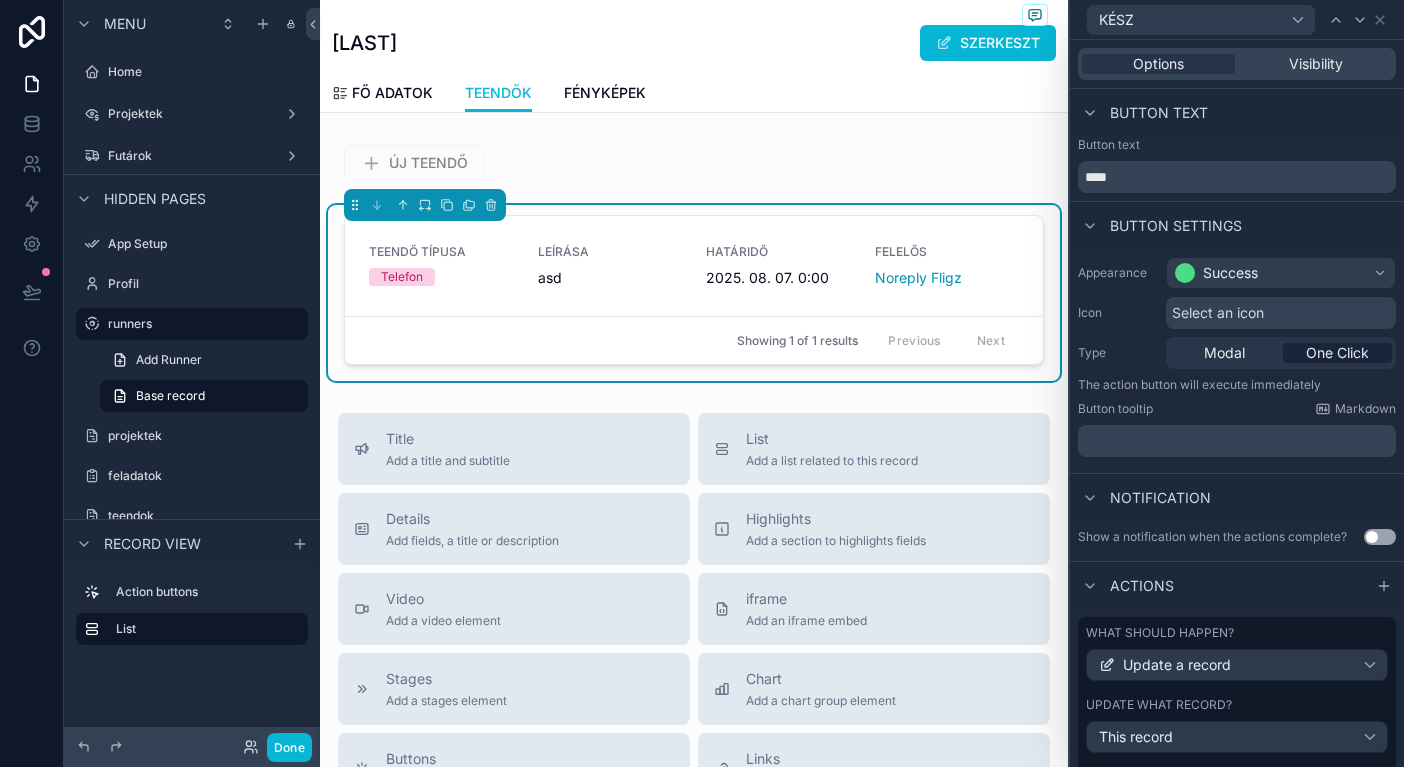 click on "﻿" at bounding box center [1239, 441] 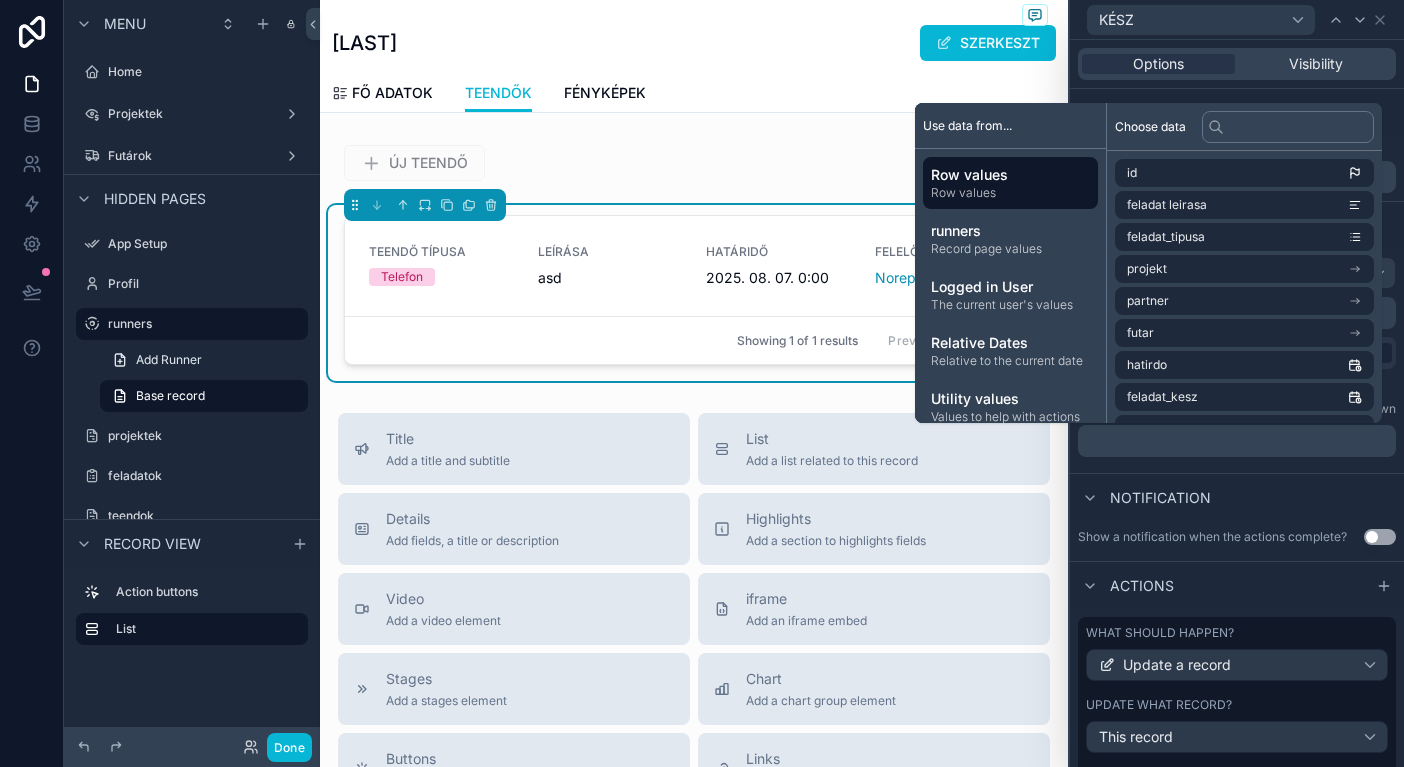 click on "Appearance Success Icon Select an icon Type Modal One Click The action button will execute immediately Button tooltip Markdown ﻿" at bounding box center [1237, 361] 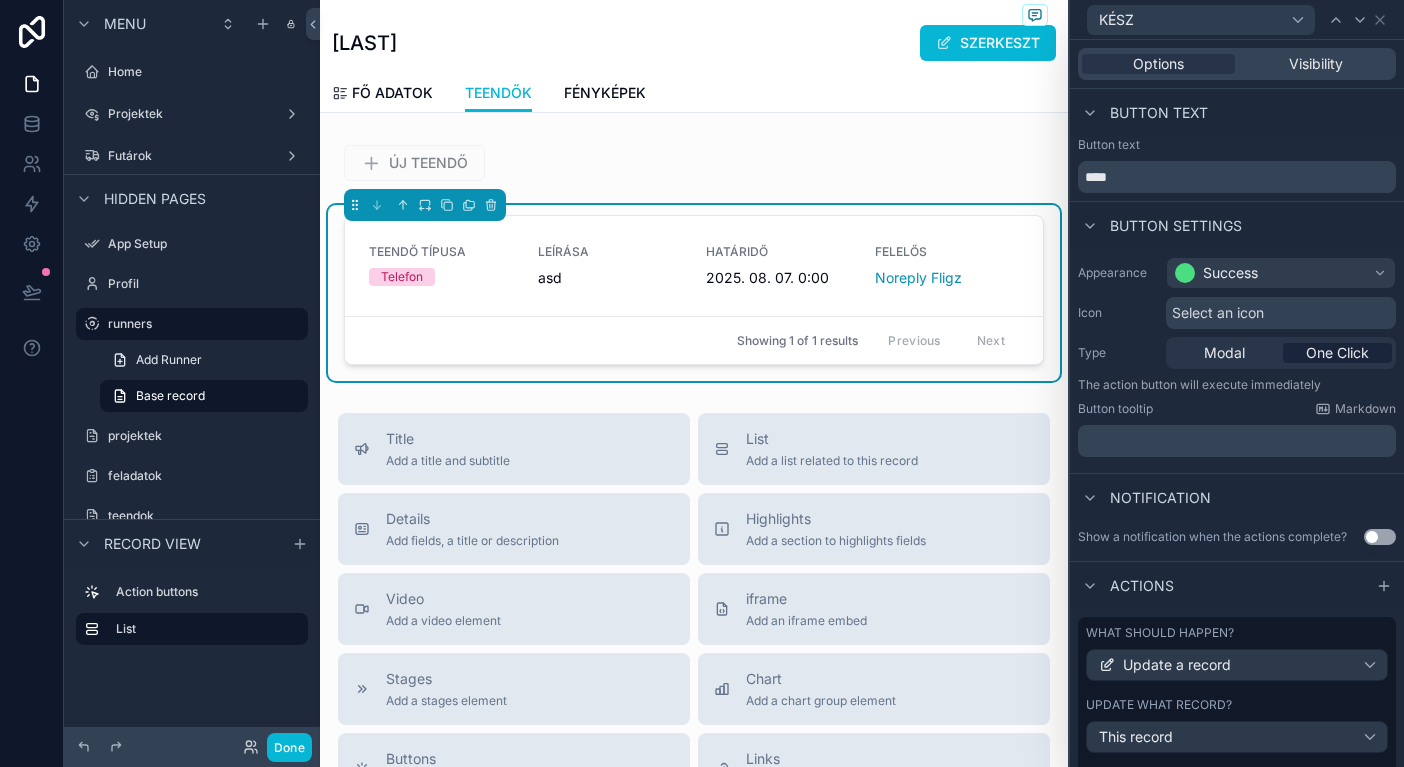 click on "﻿" at bounding box center [1239, 441] 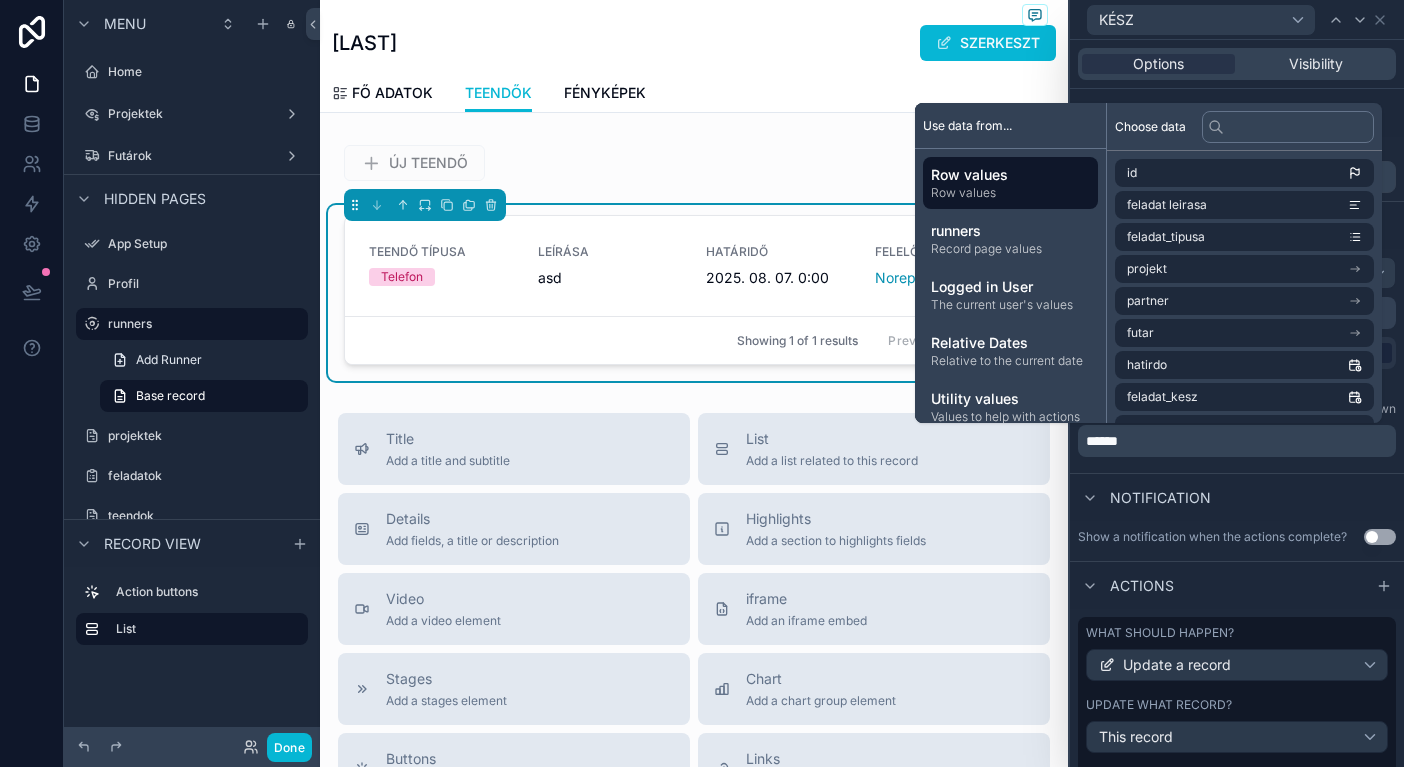 click on "Notification" at bounding box center (1237, 497) 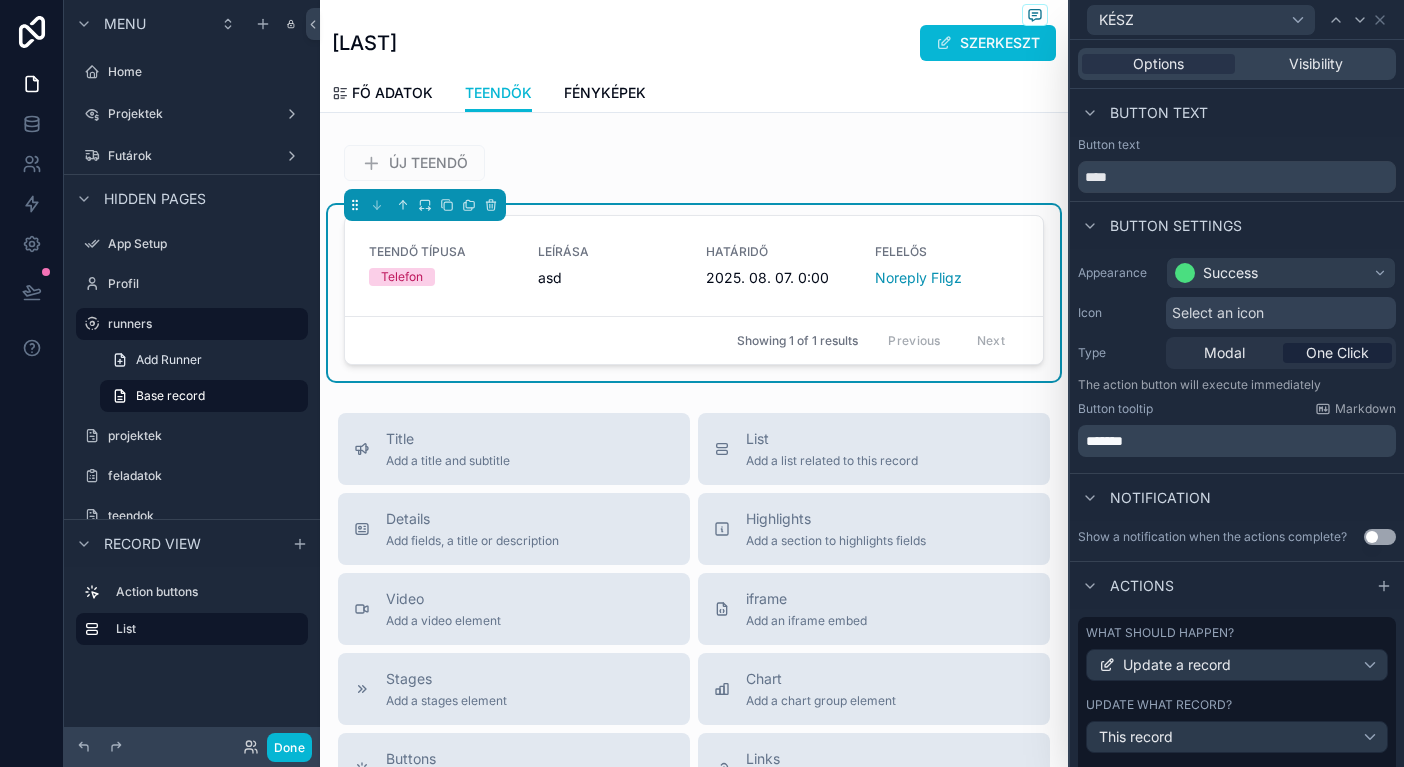 click on "*******" at bounding box center [1239, 441] 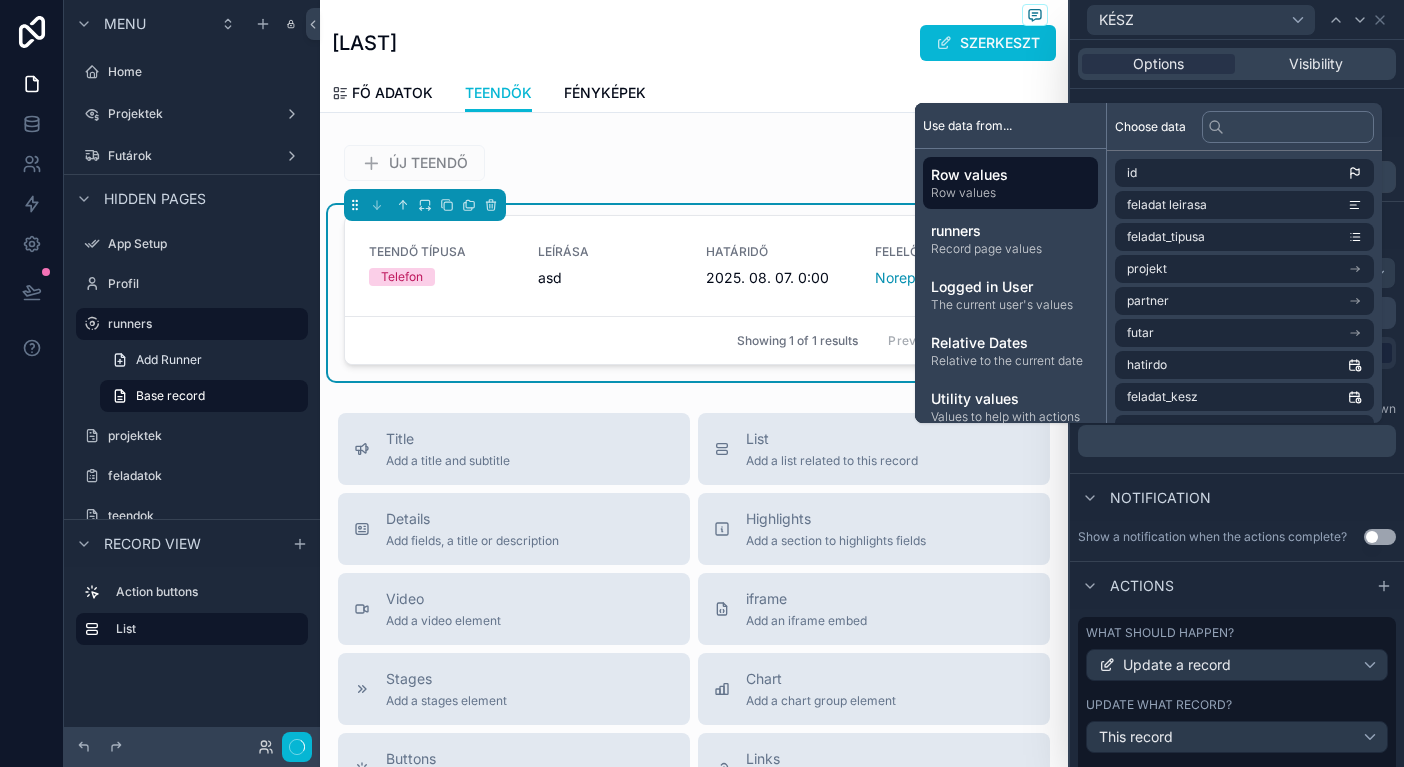 scroll, scrollTop: 77, scrollLeft: 0, axis: vertical 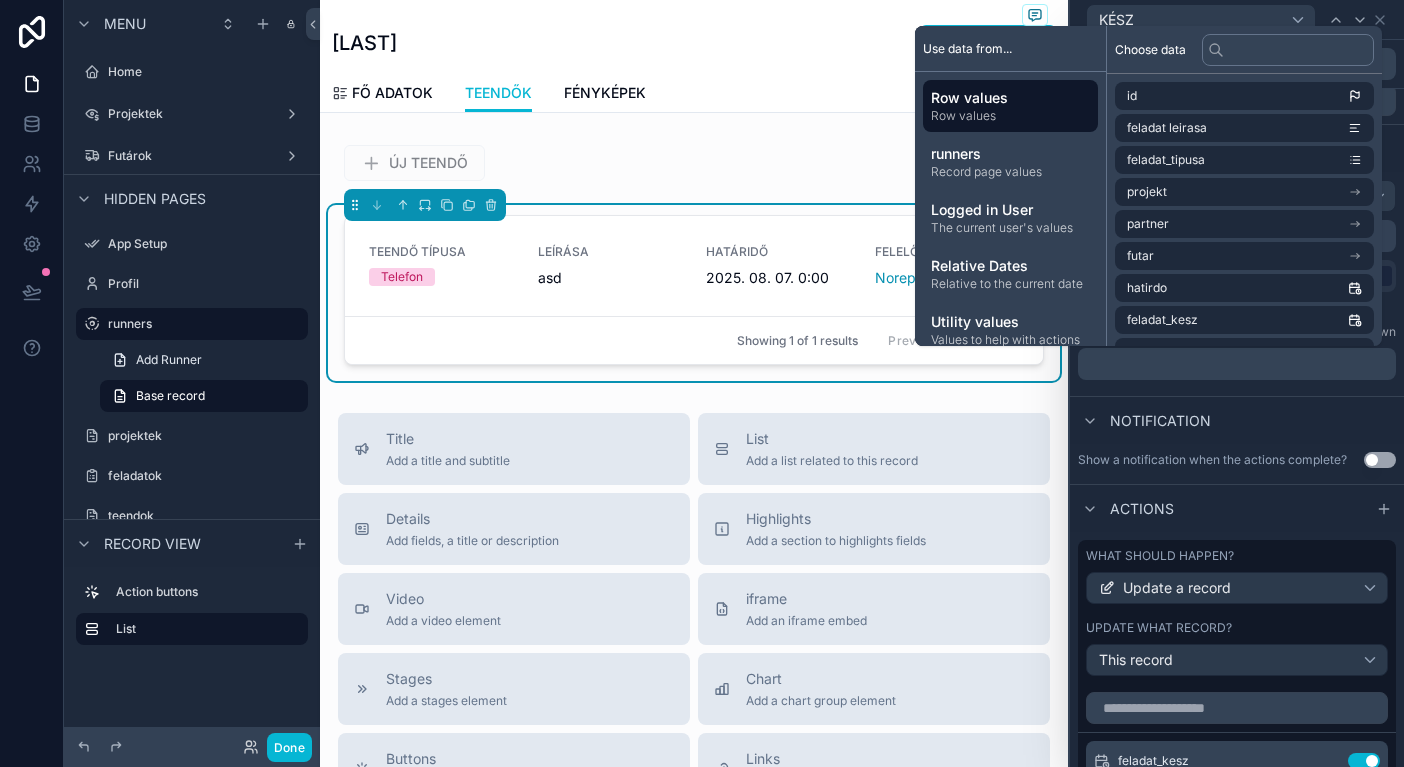click on "Use setting" at bounding box center (1380, 460) 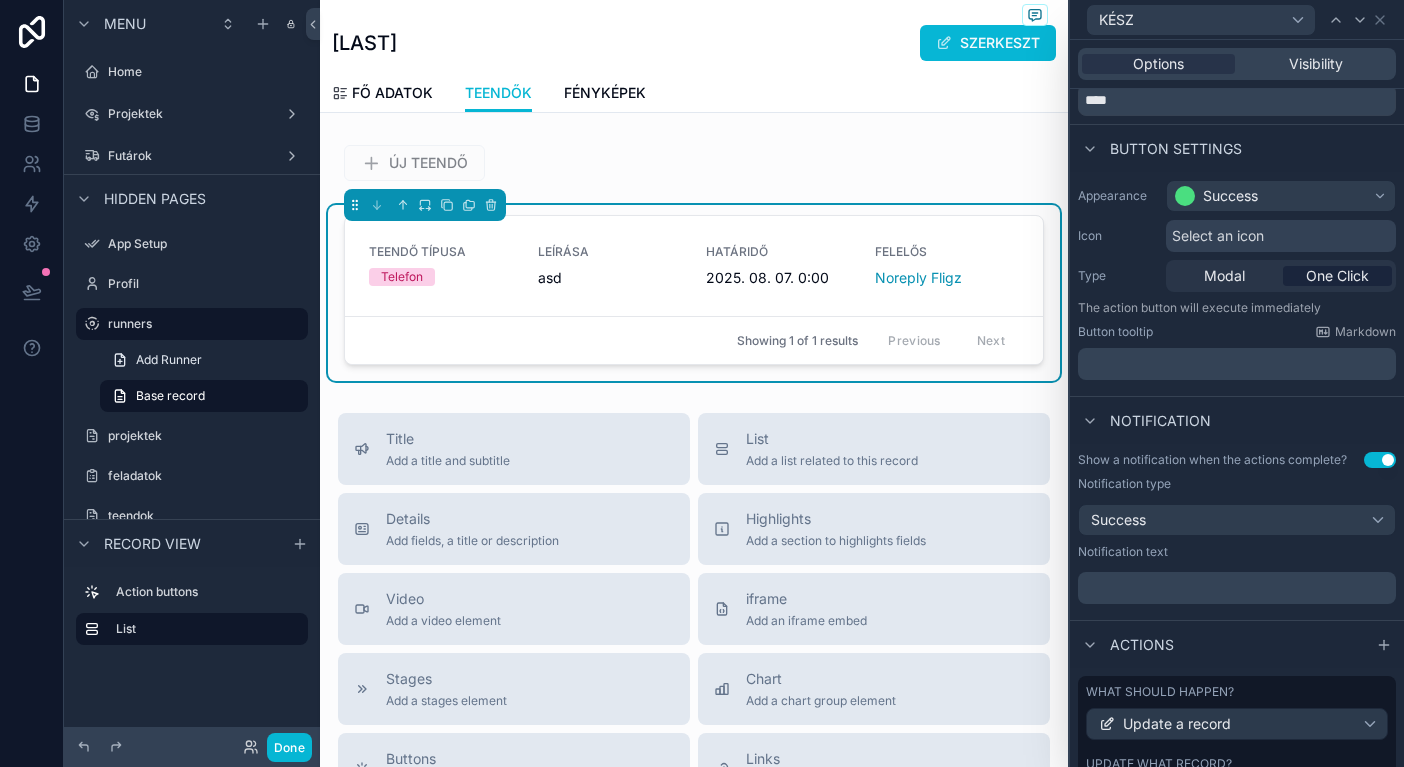 click on "Success" at bounding box center (1237, 520) 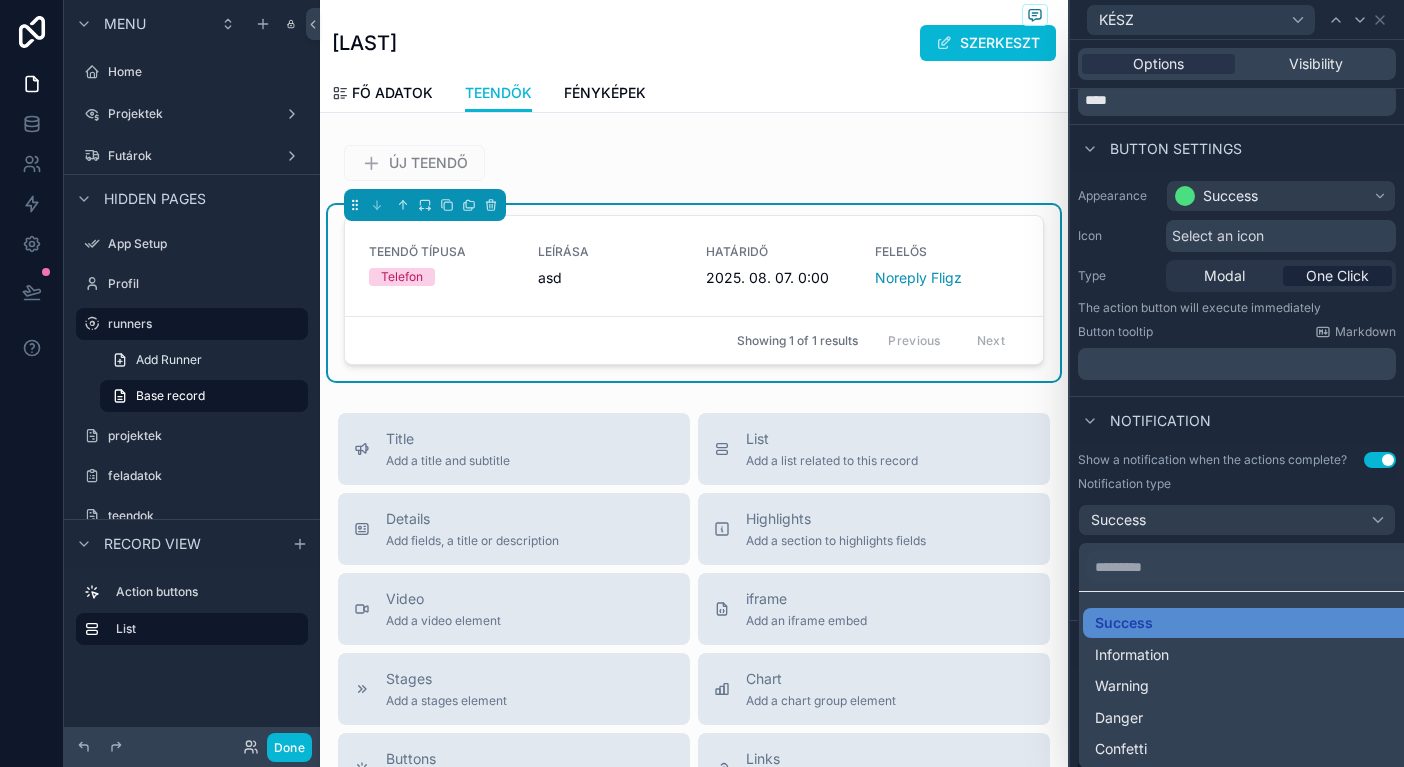 click at bounding box center (1237, 383) 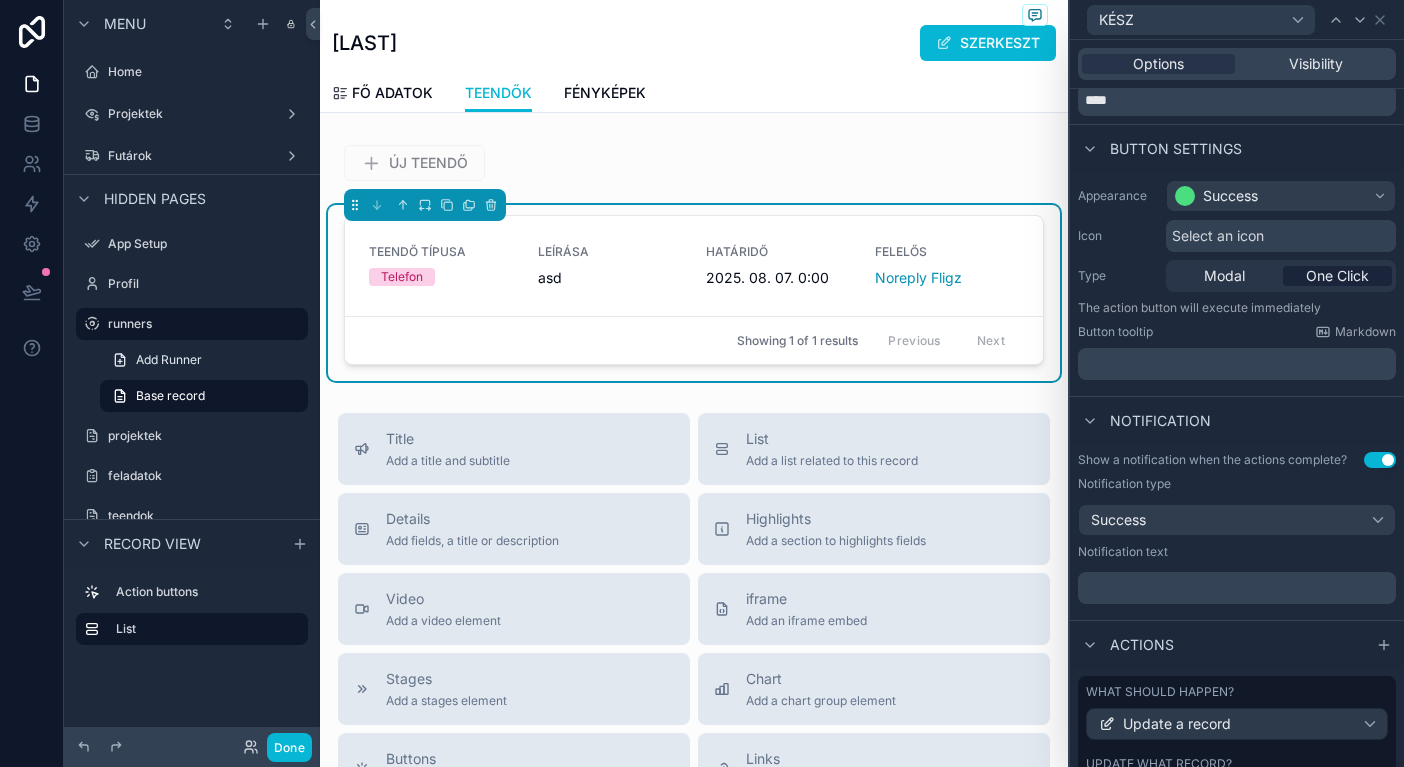 click on "﻿" at bounding box center (1239, 588) 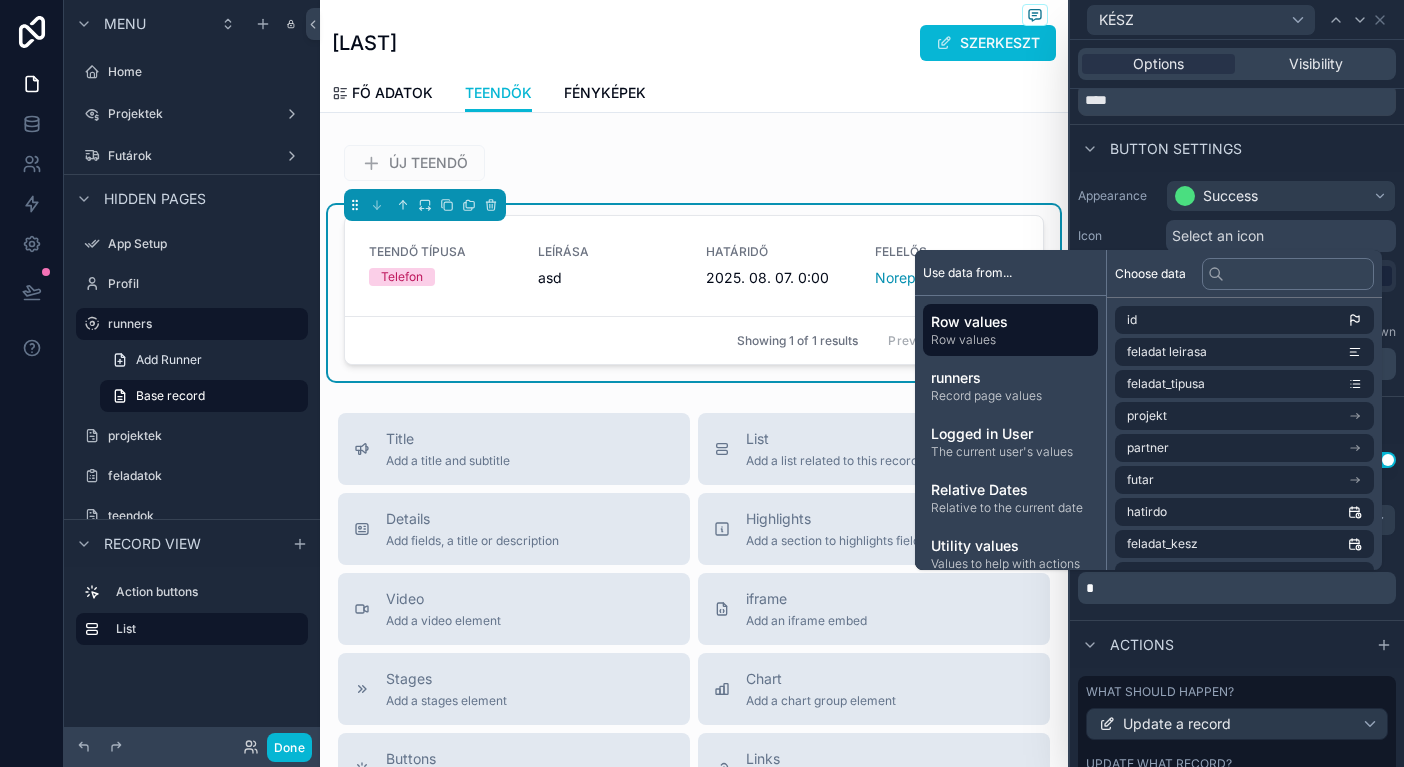 type 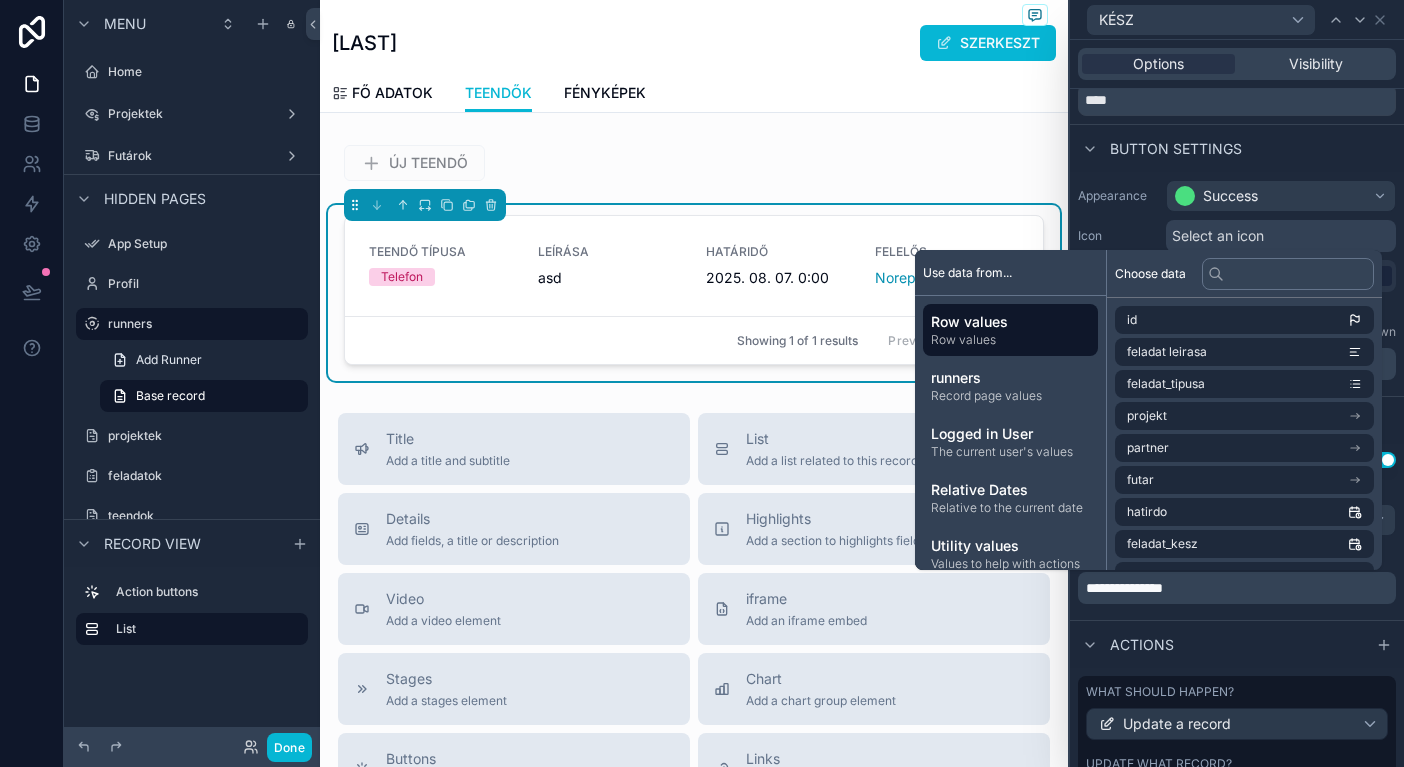 click on "Actions" at bounding box center (1237, 644) 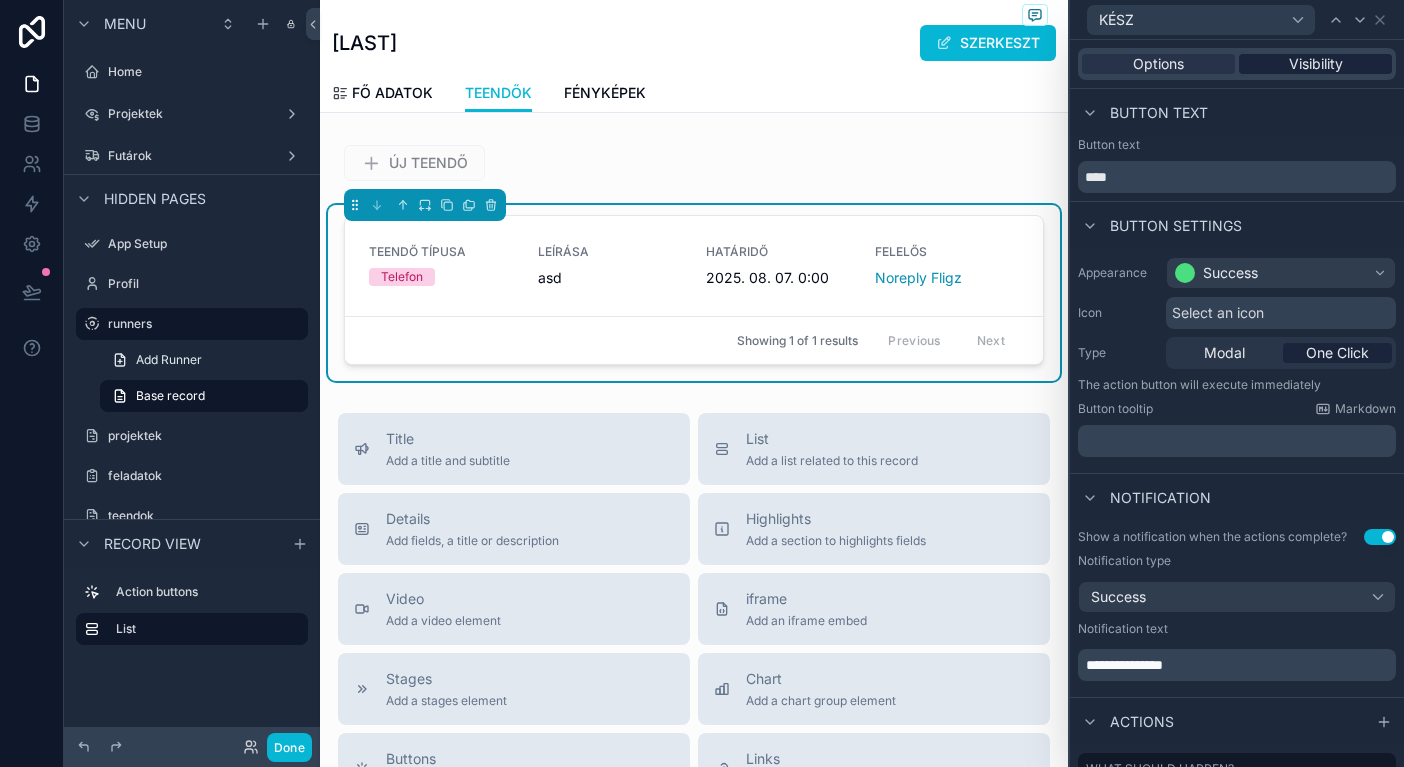 scroll, scrollTop: 0, scrollLeft: 0, axis: both 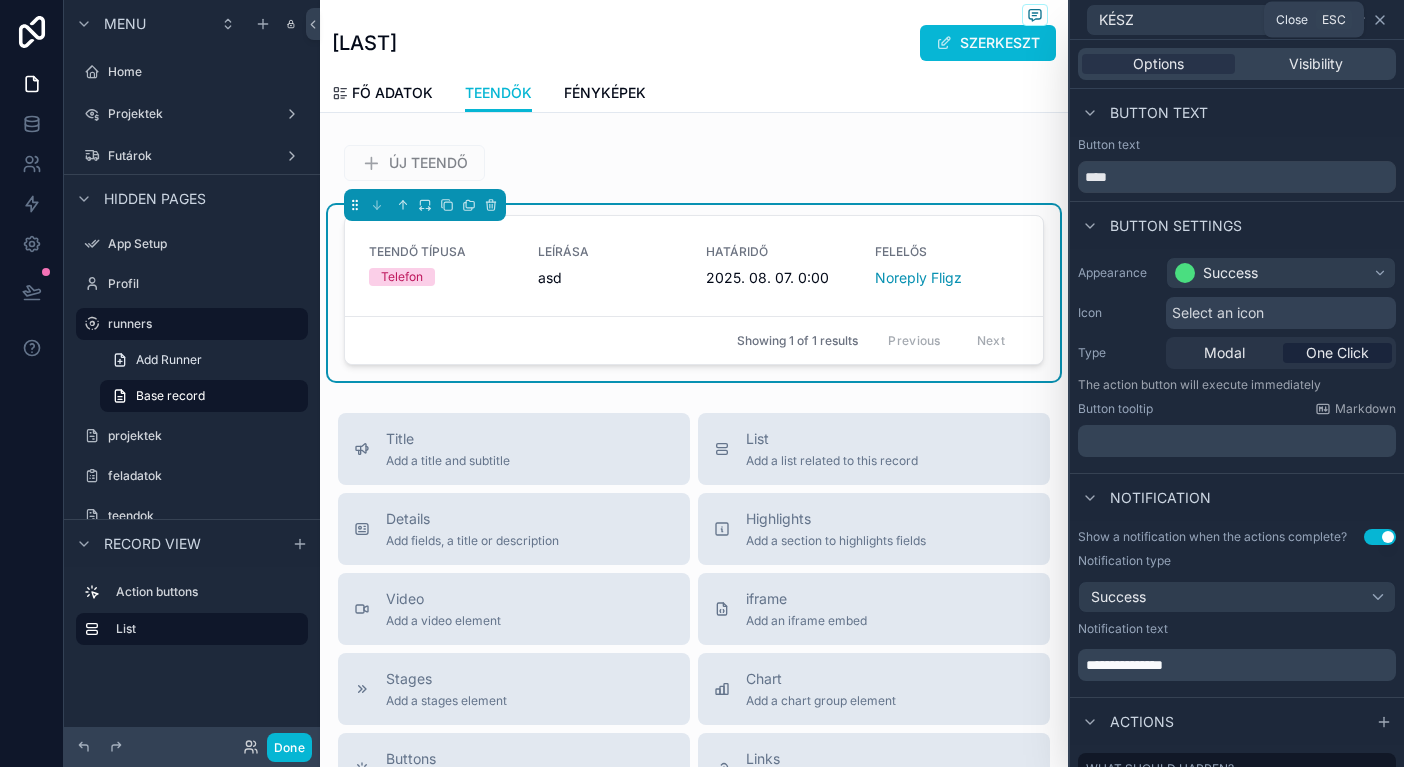 click 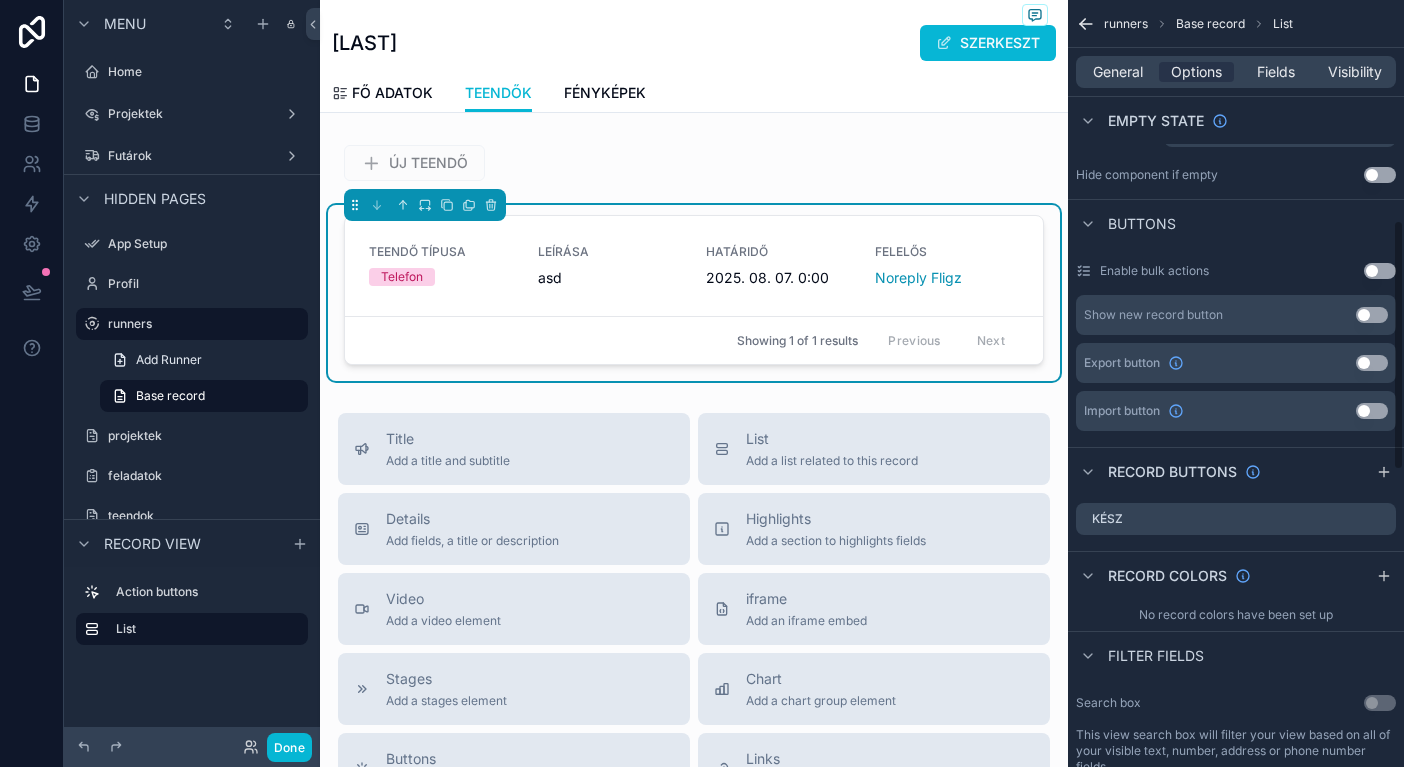 click on "General Options Fields Visibility" at bounding box center [1236, 72] 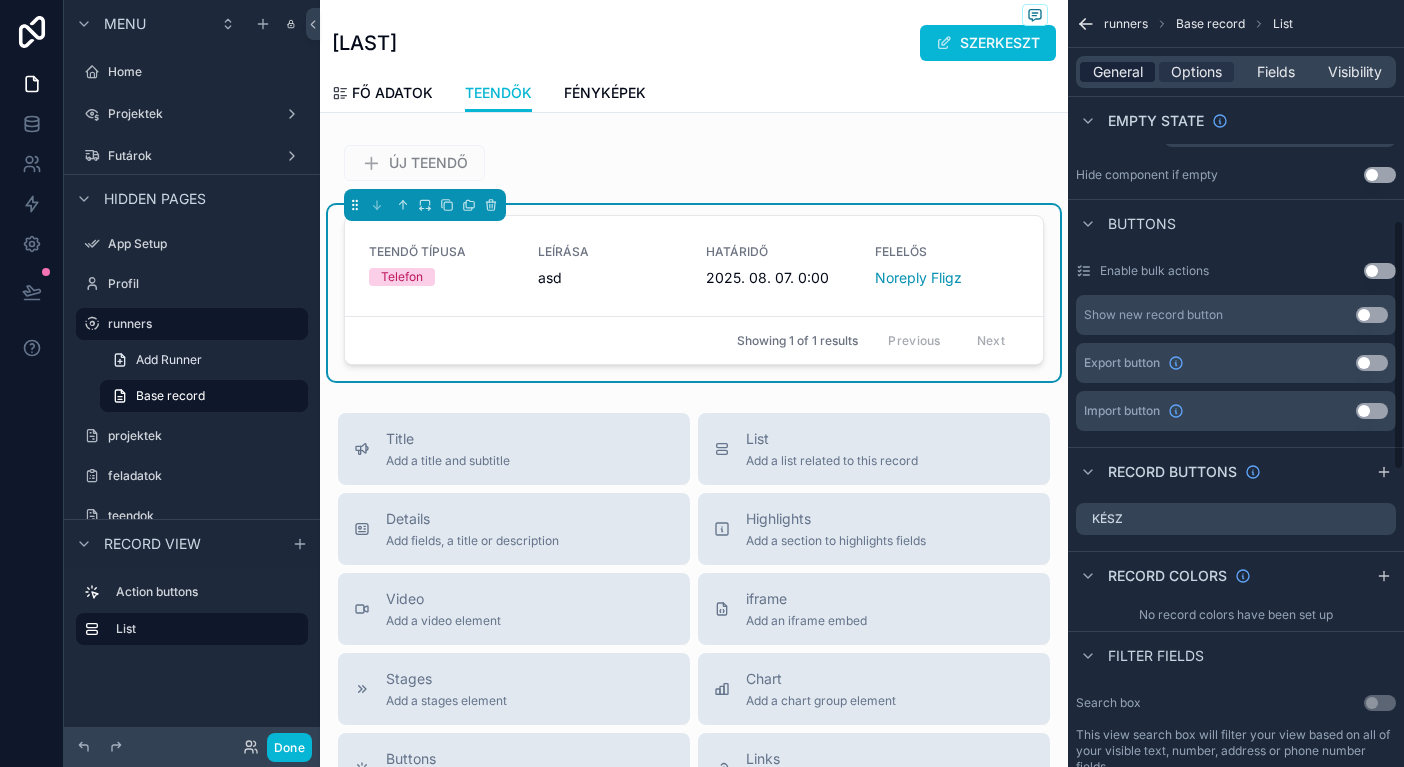 click on "General" at bounding box center [1118, 72] 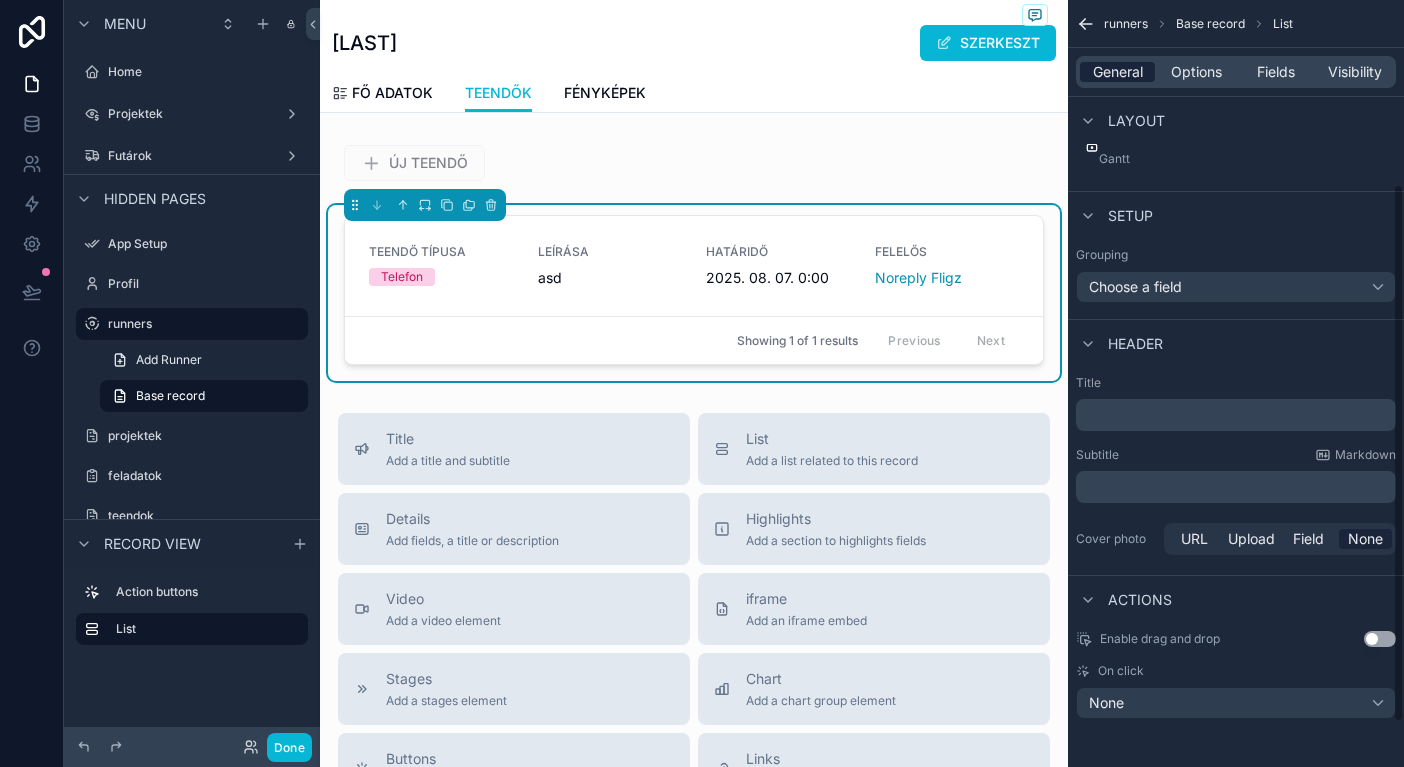 scroll, scrollTop: 262, scrollLeft: 0, axis: vertical 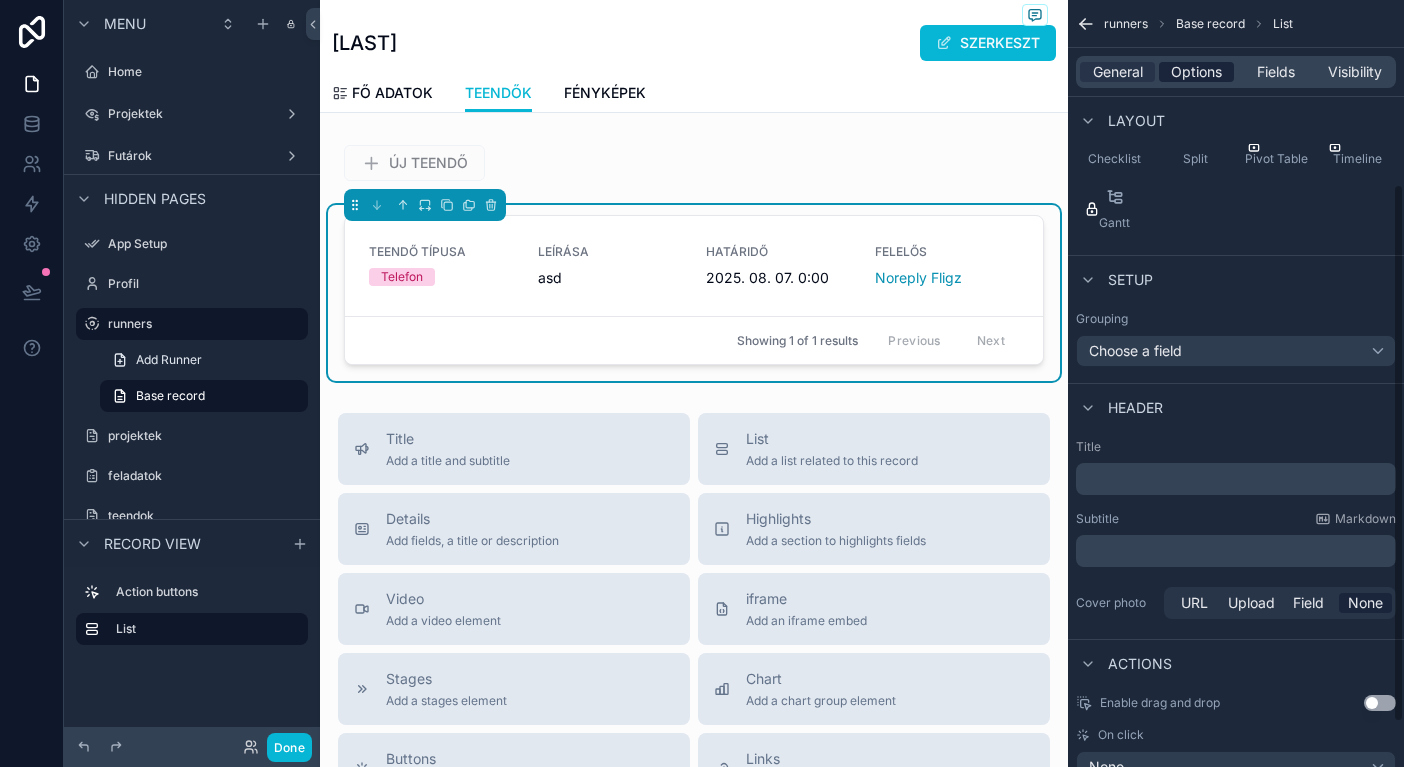 click on "Options" at bounding box center (1196, 72) 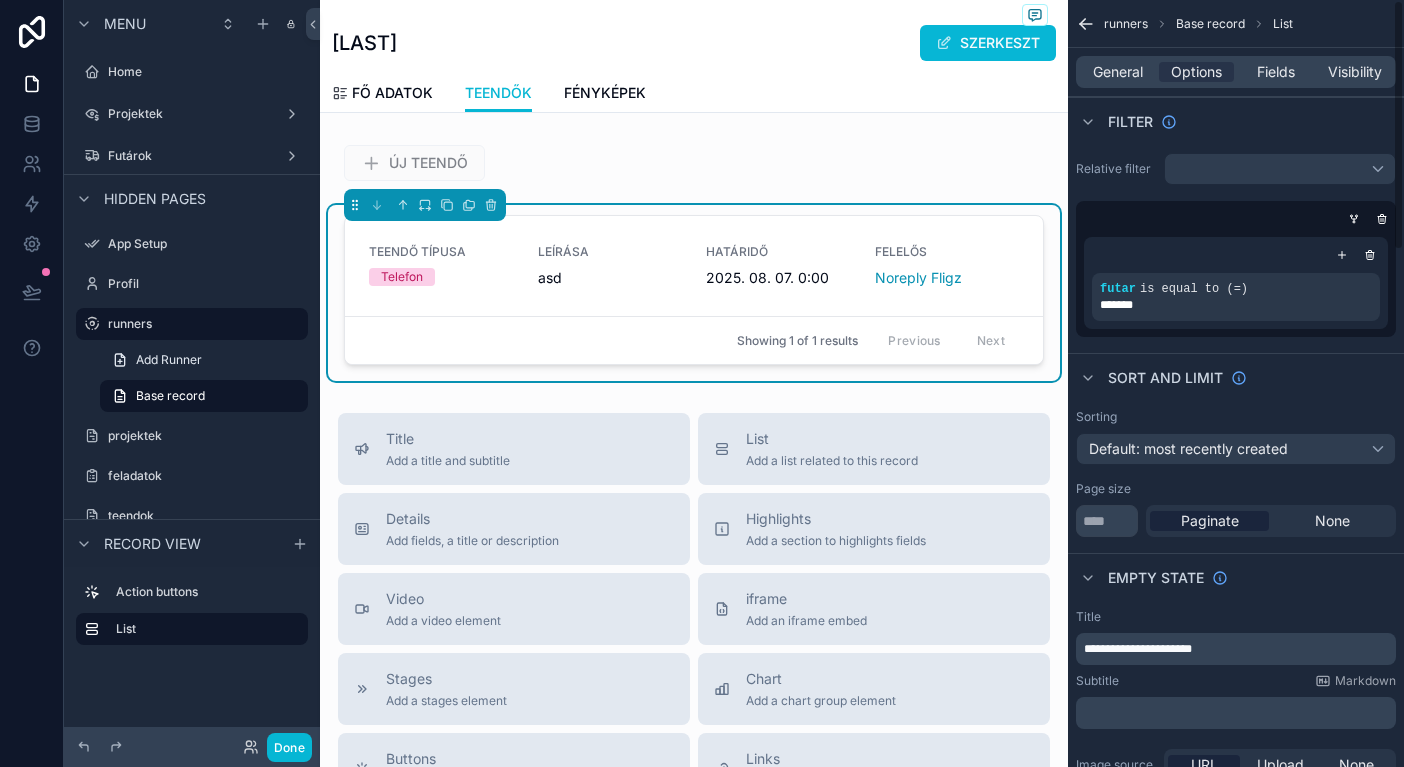 scroll, scrollTop: 0, scrollLeft: 0, axis: both 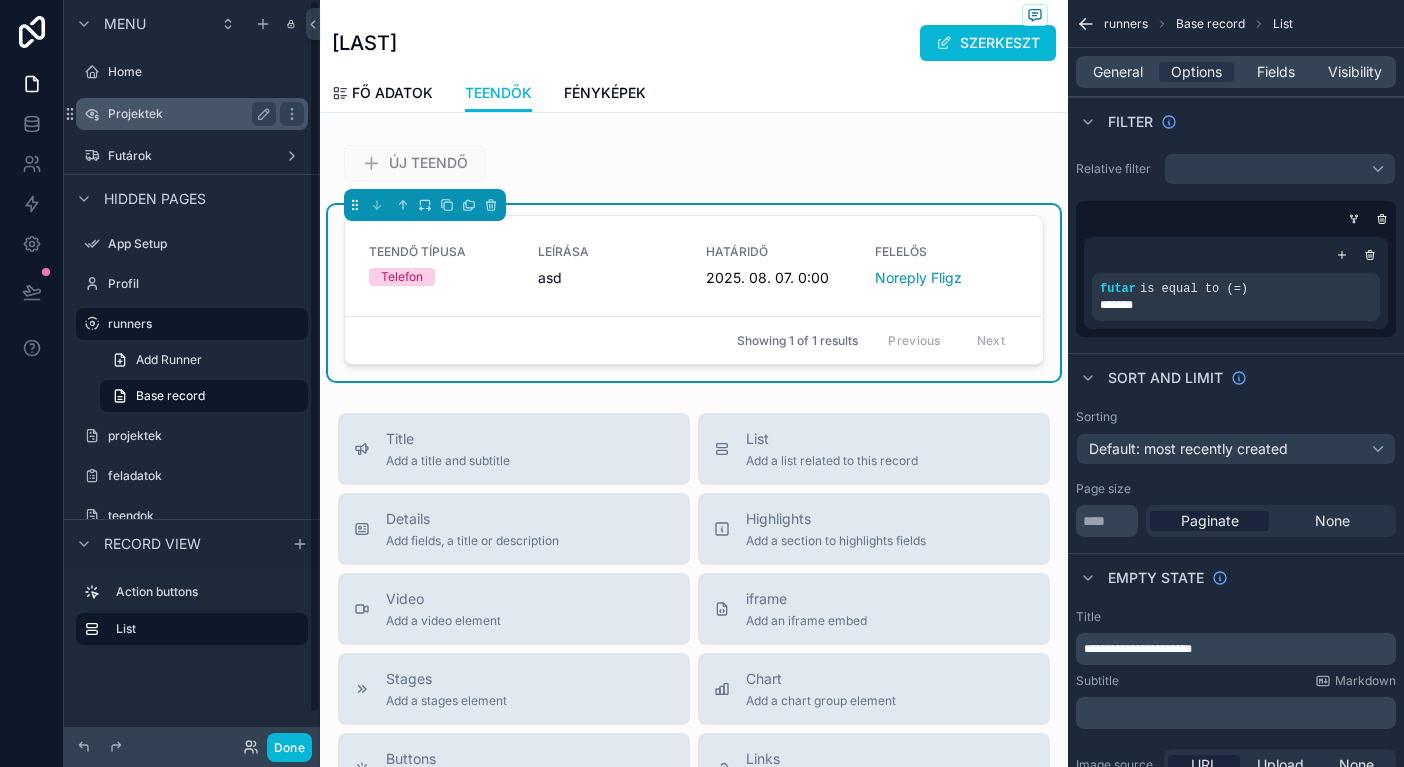click on "Projektek" at bounding box center (188, 114) 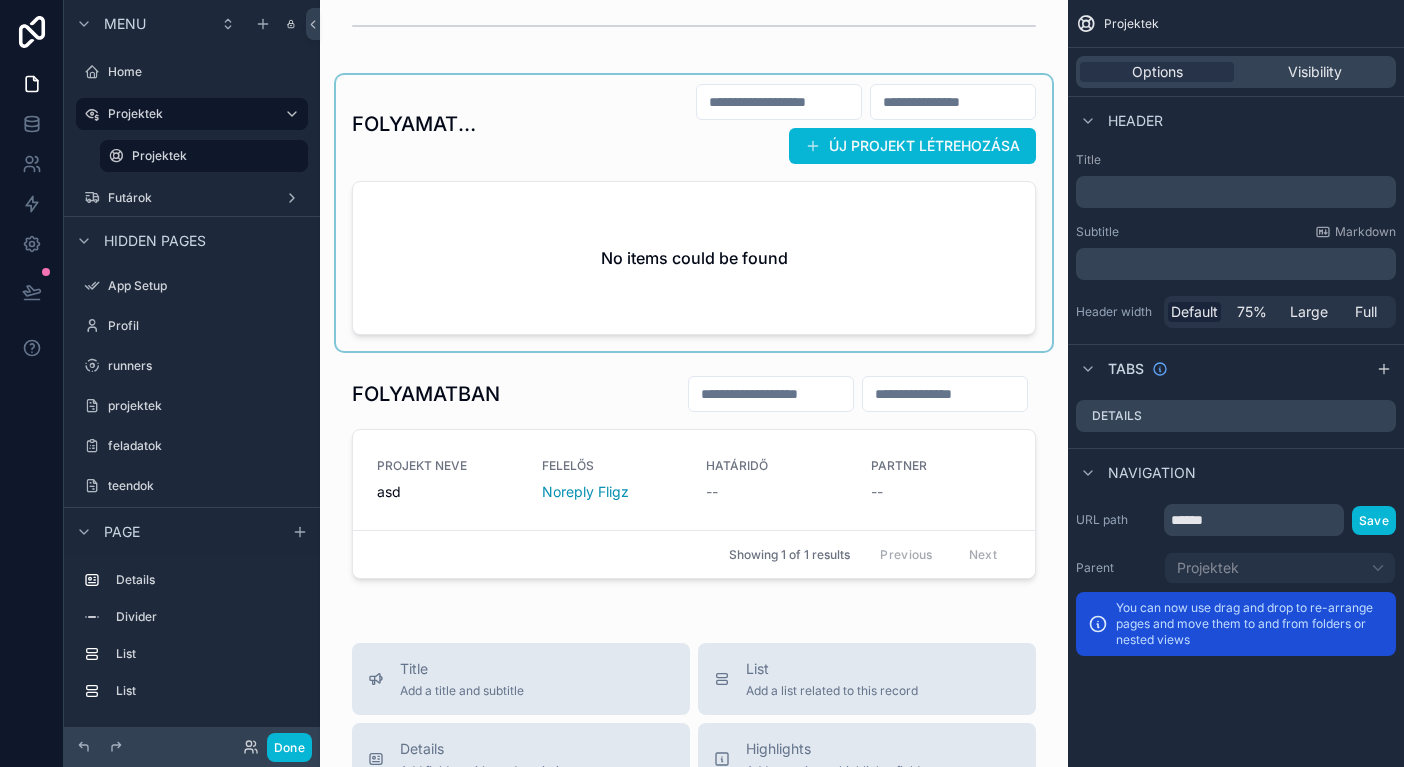 scroll, scrollTop: 279, scrollLeft: 0, axis: vertical 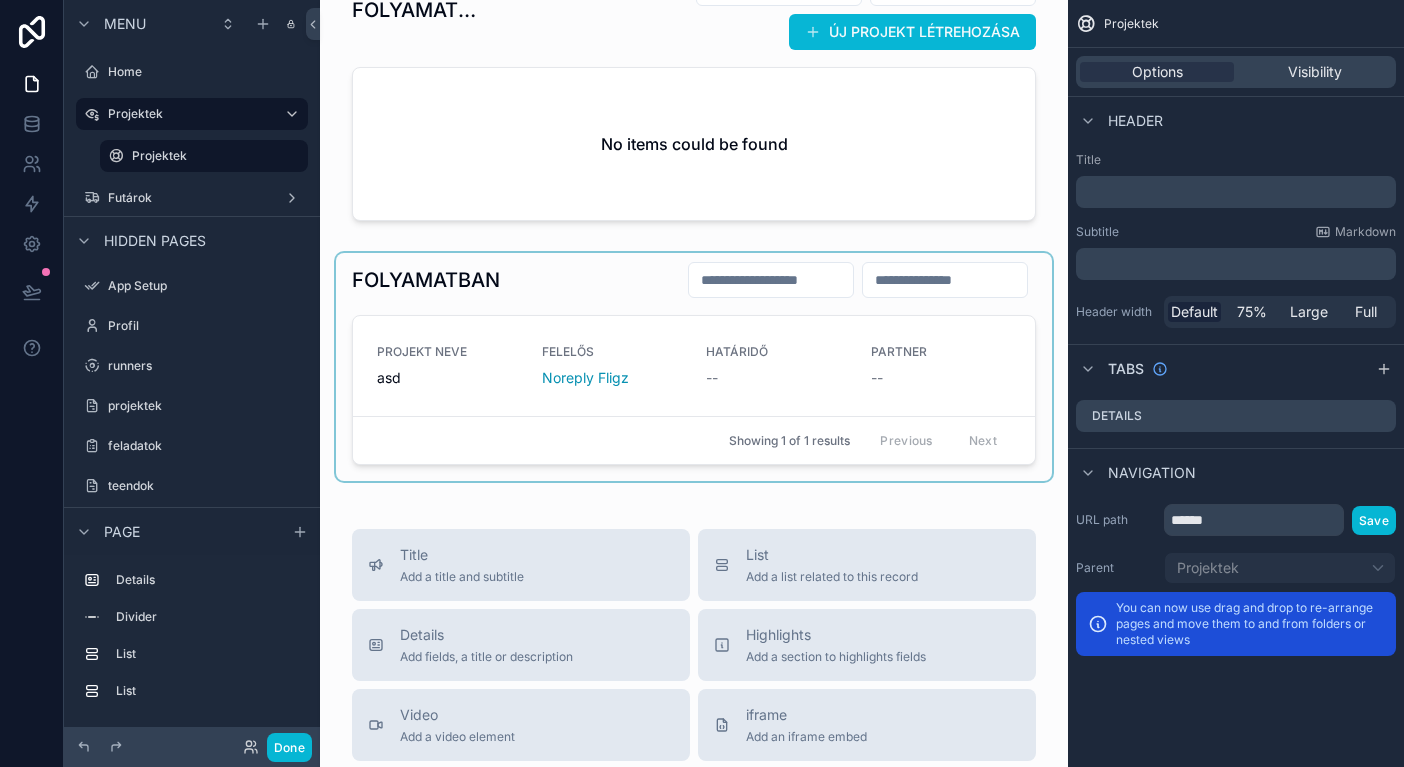 click at bounding box center [694, 367] 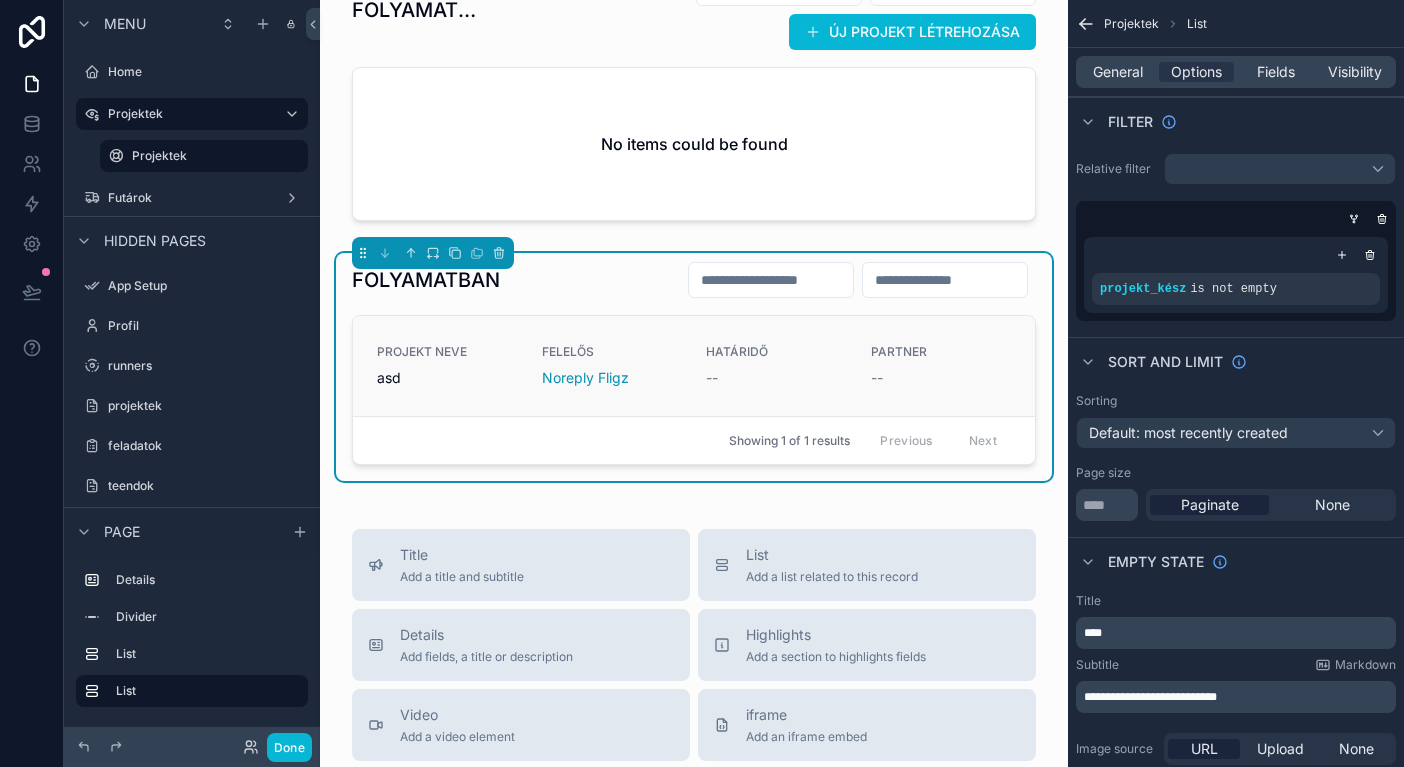 click on "PROJEKT NEVE asd FELELŐS Noreply Fligz HATÁRIDŐ -- PARTNER --" at bounding box center (694, 366) 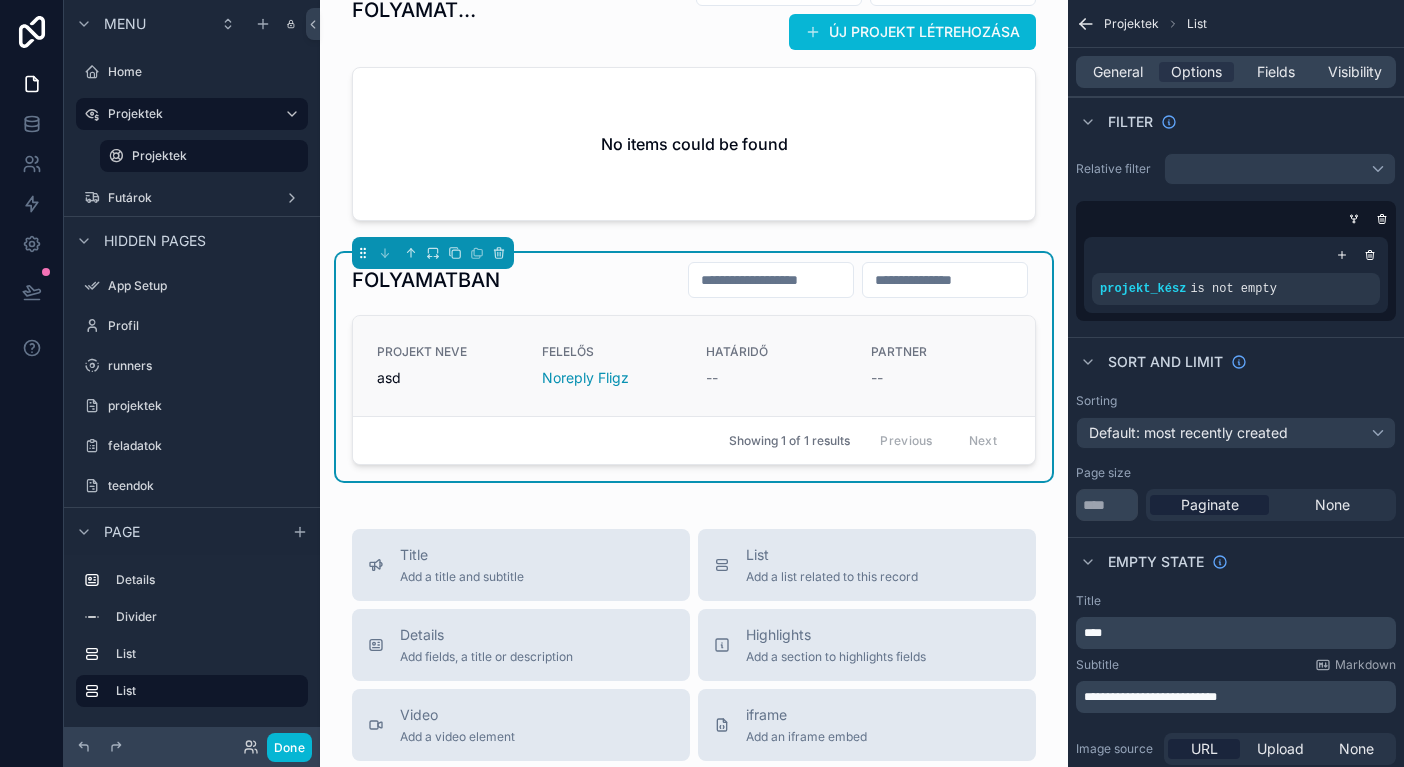 click on "PROJEKT NEVE asd FELELŐS Noreply Fligz HATÁRIDŐ -- PARTNER --" at bounding box center [694, 366] 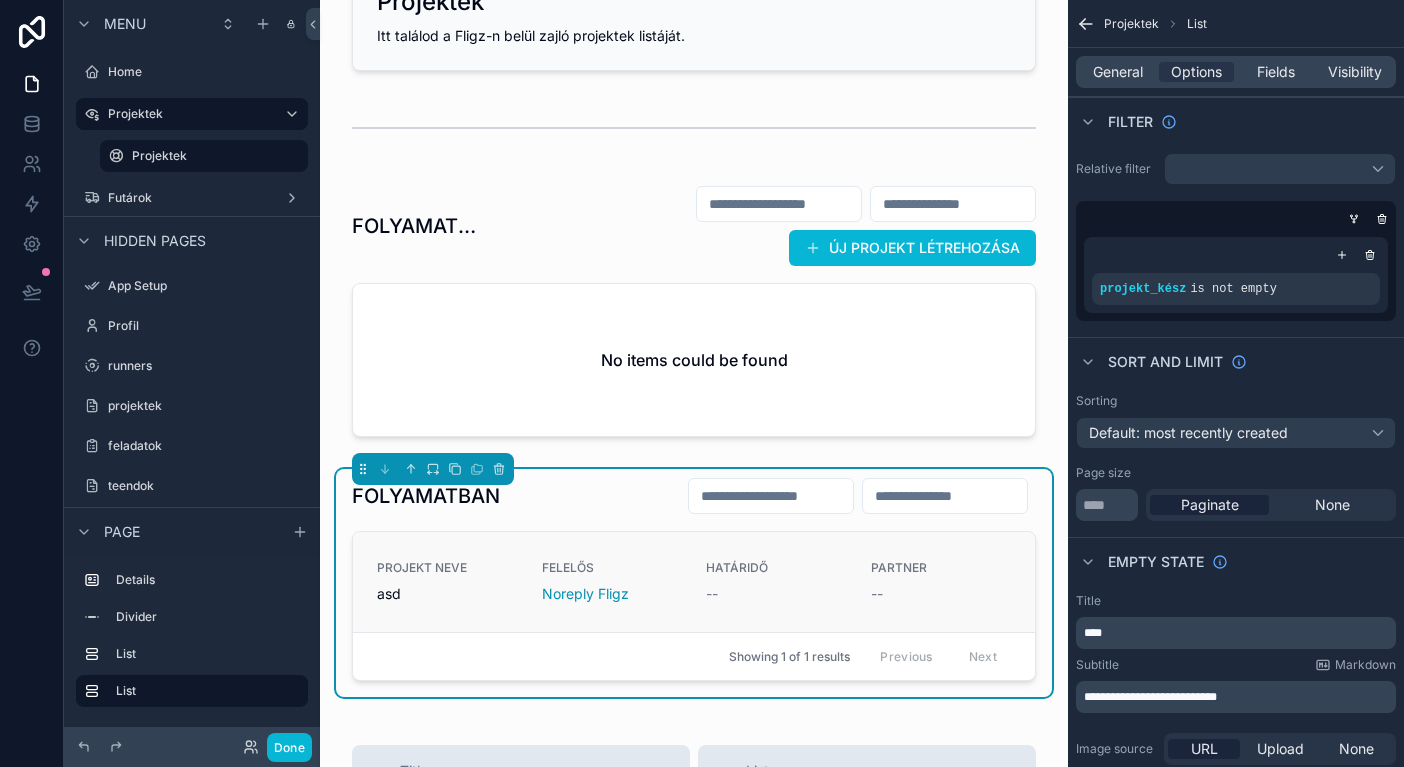 scroll, scrollTop: 206, scrollLeft: 0, axis: vertical 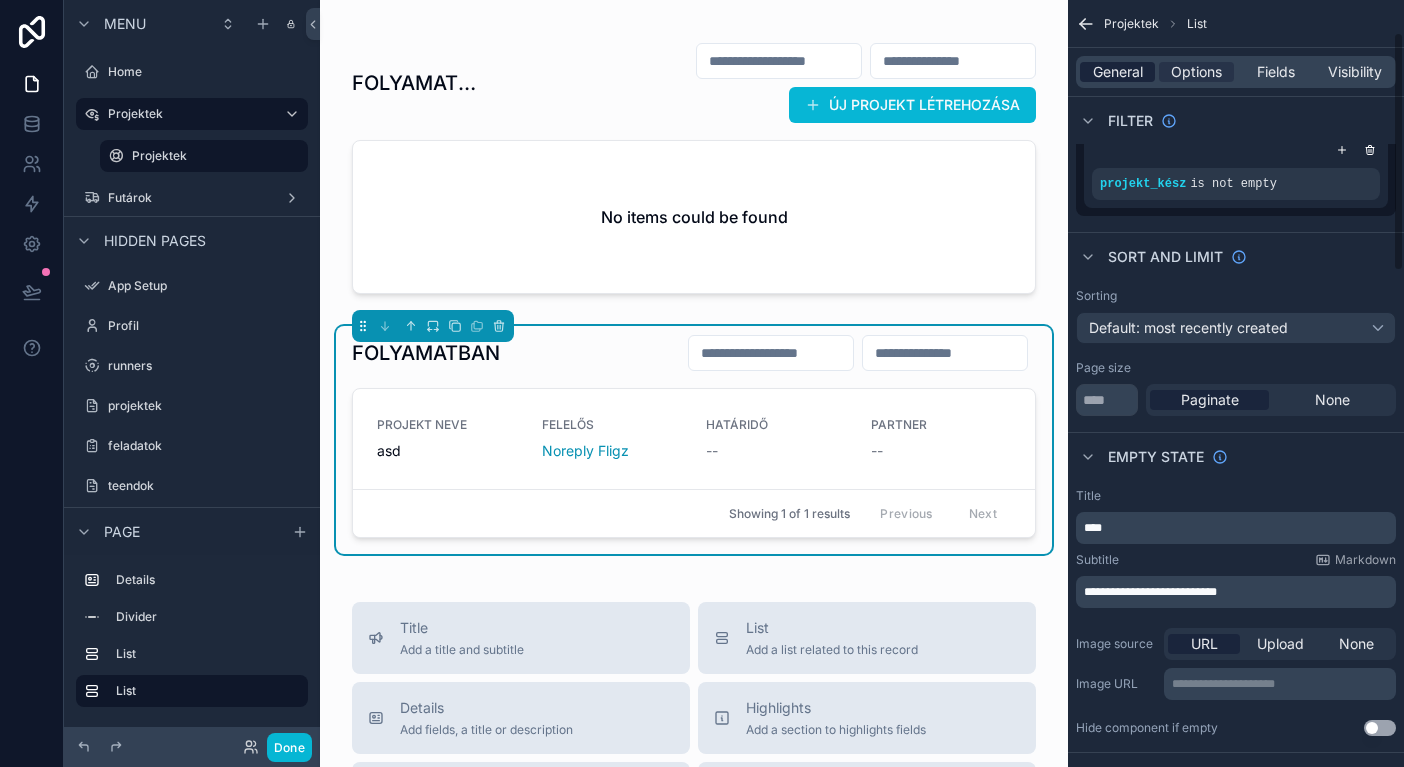 click on "General" at bounding box center [1118, 72] 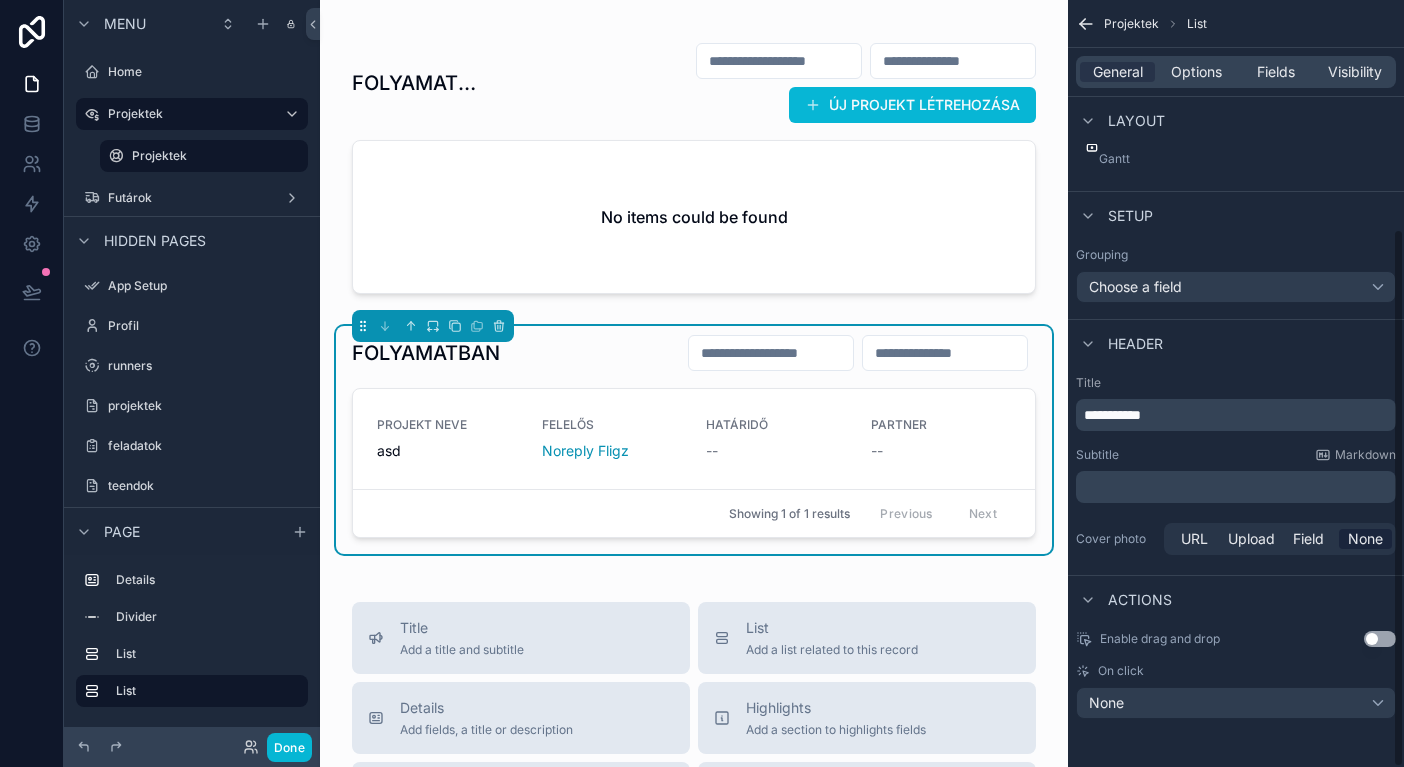 scroll, scrollTop: 326, scrollLeft: 0, axis: vertical 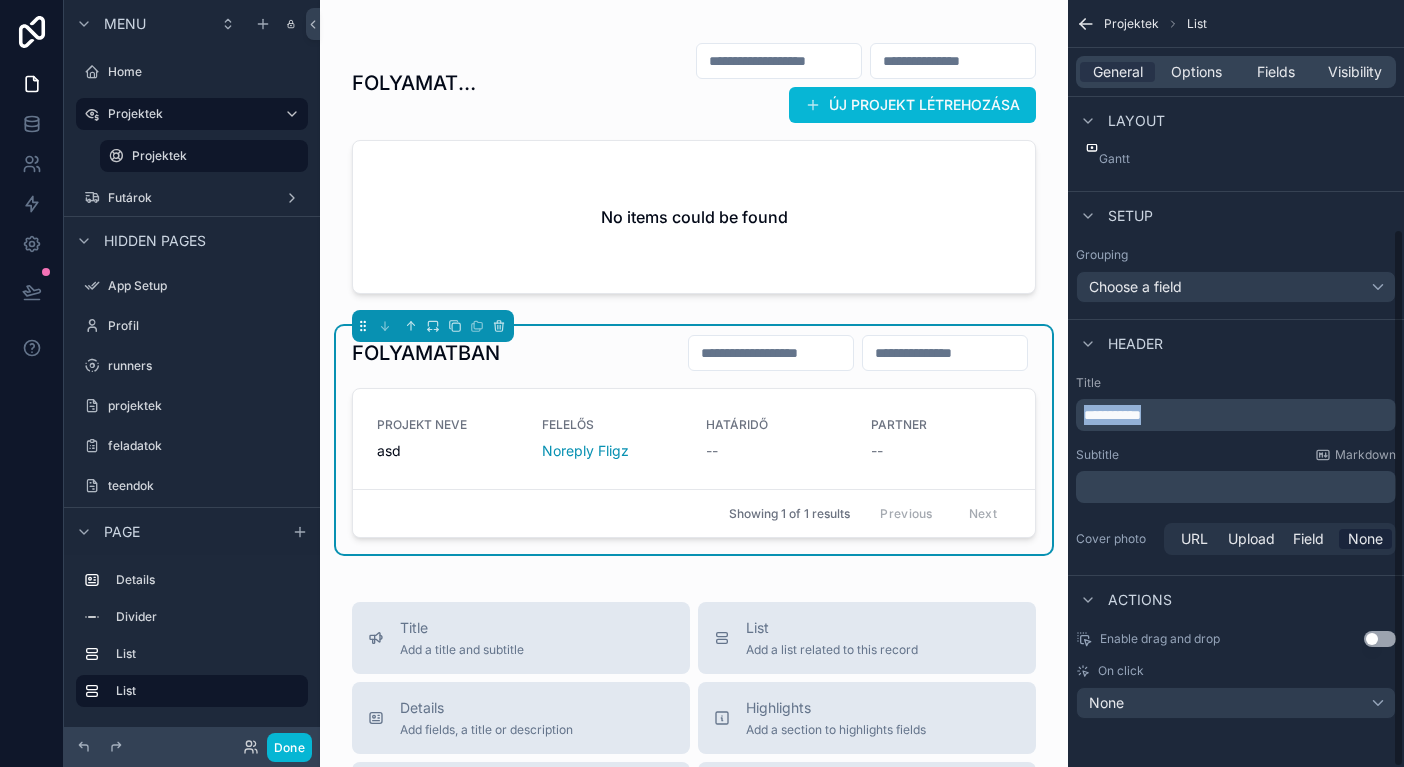 click on "**********" at bounding box center (1112, 415) 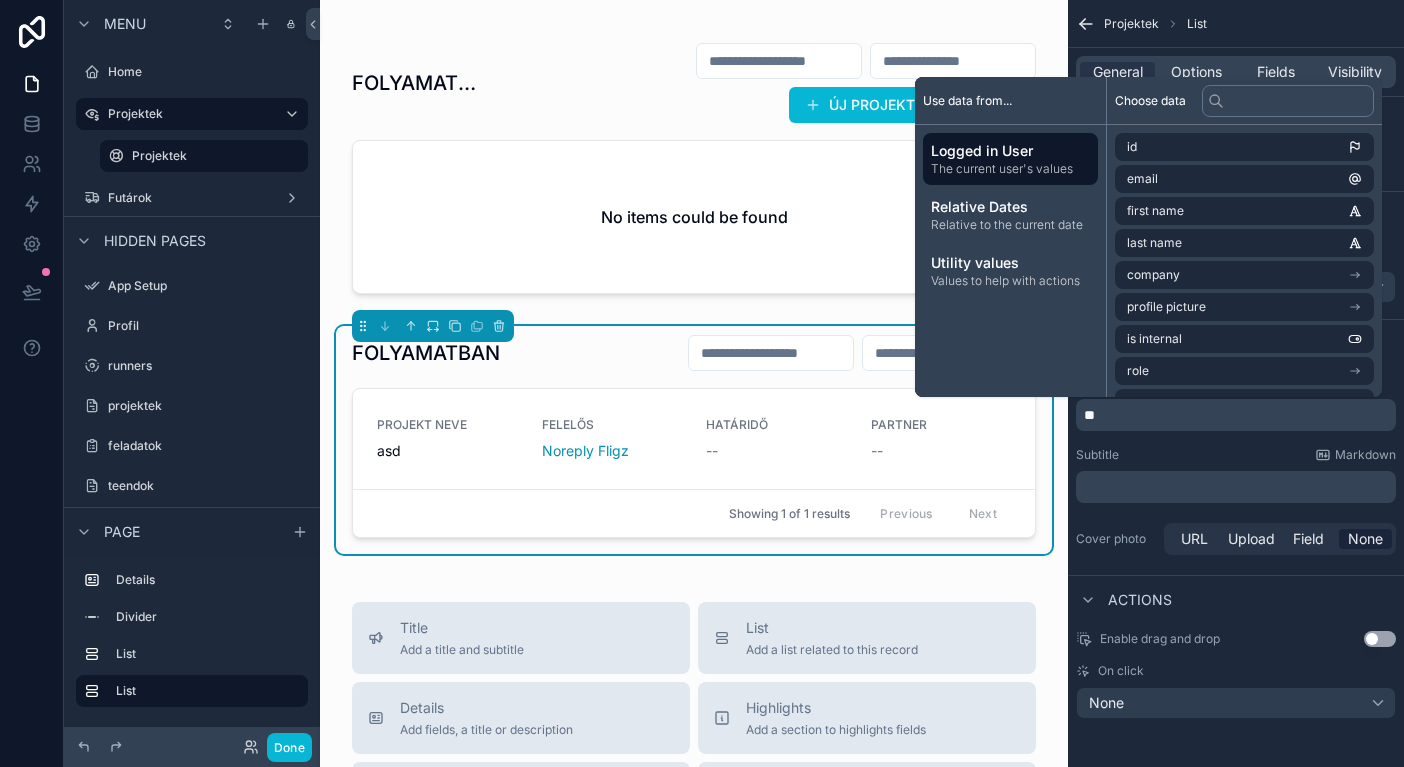 type 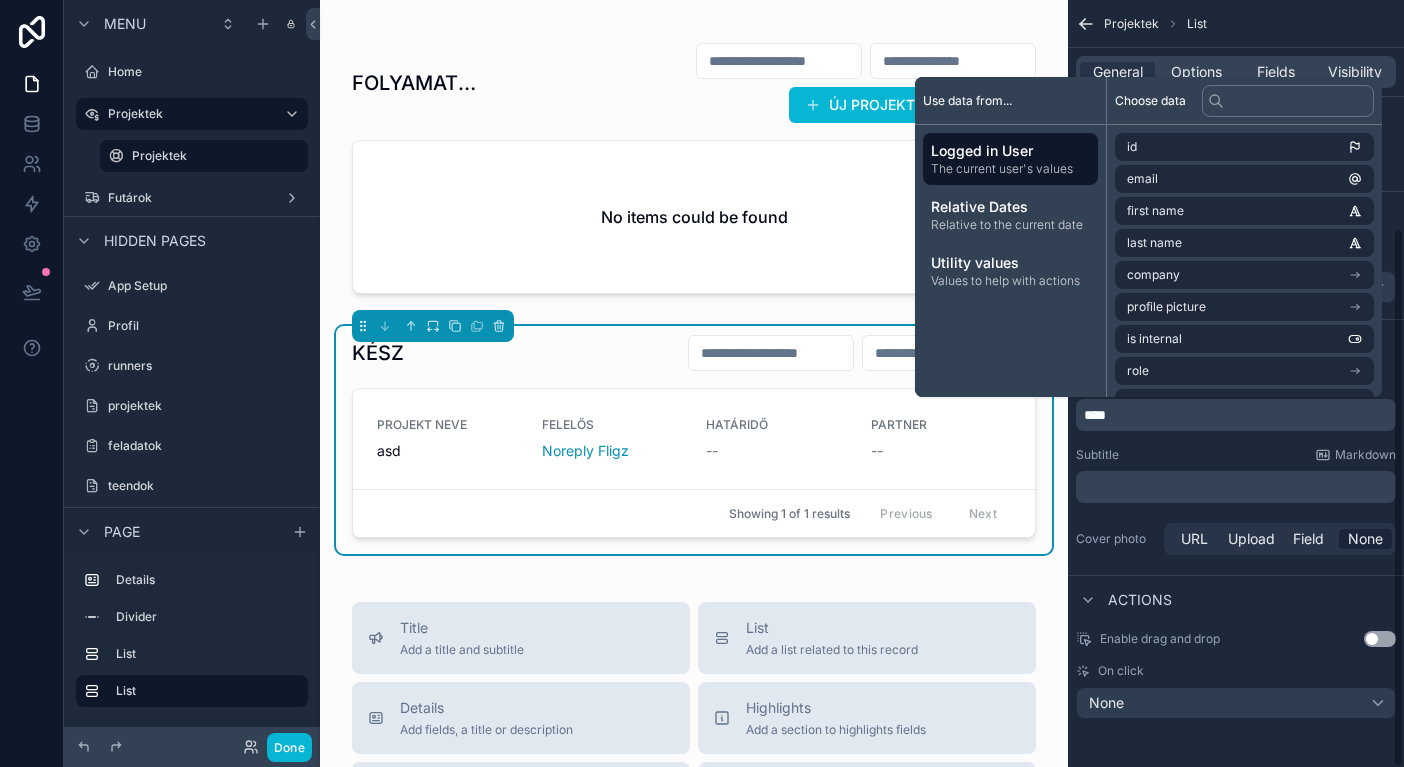 click on "Subtitle Markdown" at bounding box center [1236, 455] 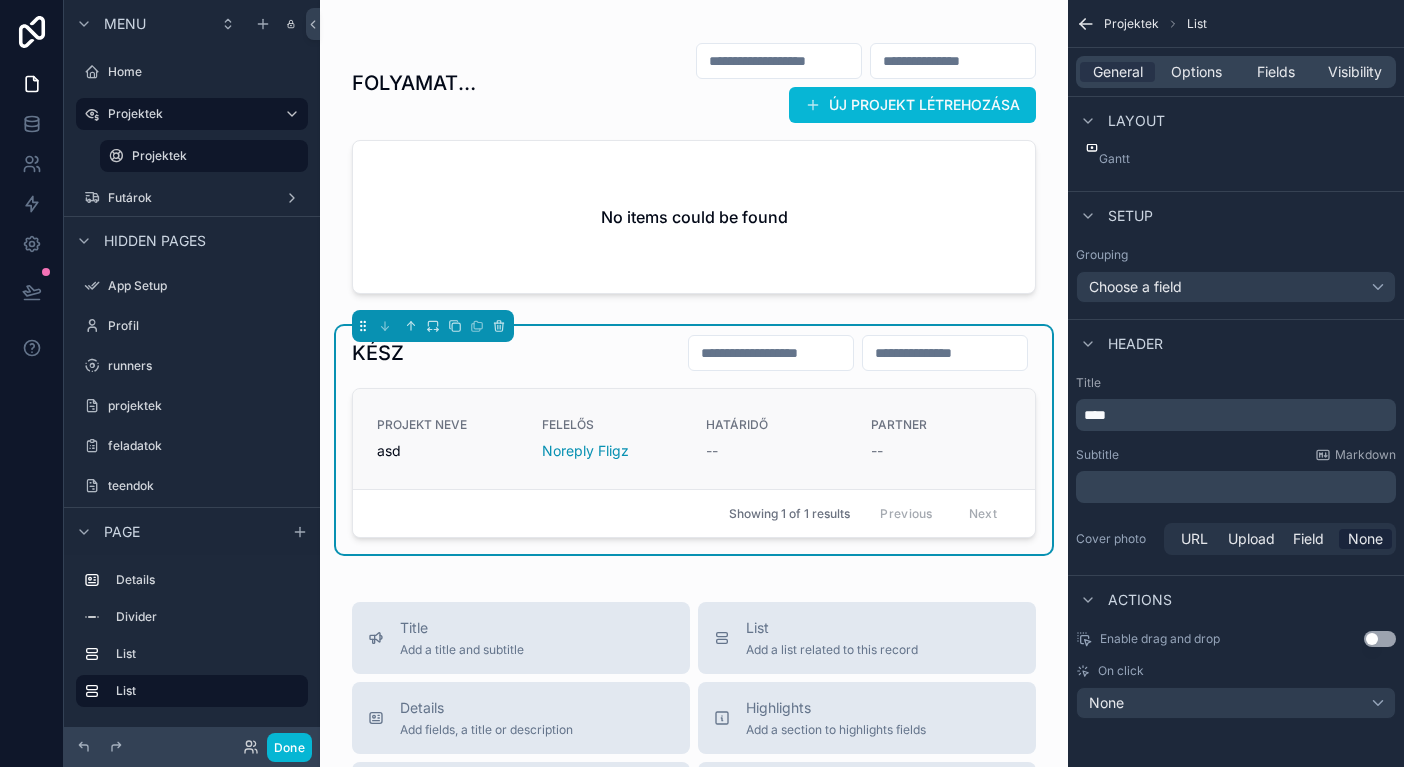 click on "PROJEKT NEVE asd FELELŐS Noreply Fligz HATÁRIDŐ -- PARTNER --" at bounding box center (694, 439) 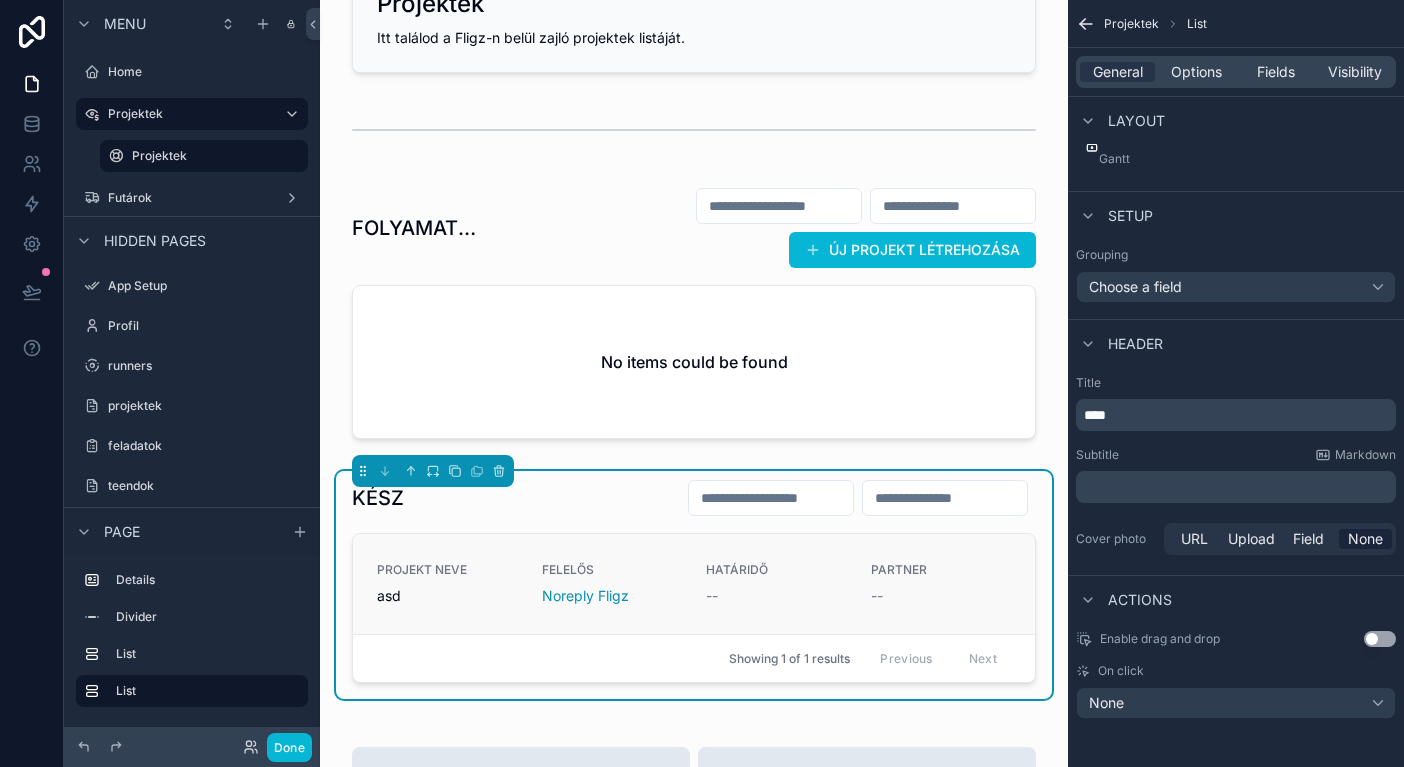 scroll, scrollTop: 57, scrollLeft: 0, axis: vertical 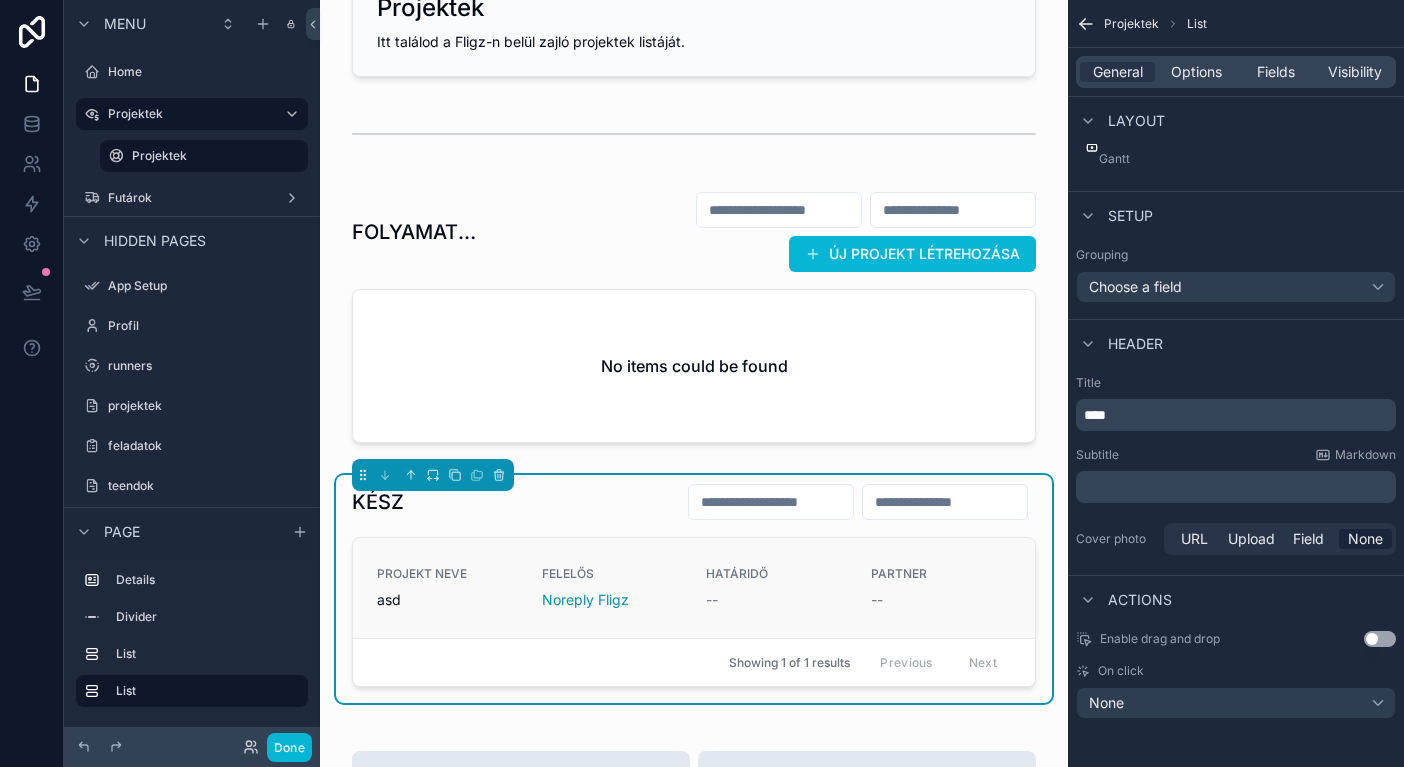 click on "Noreply Fligz" at bounding box center [612, 600] 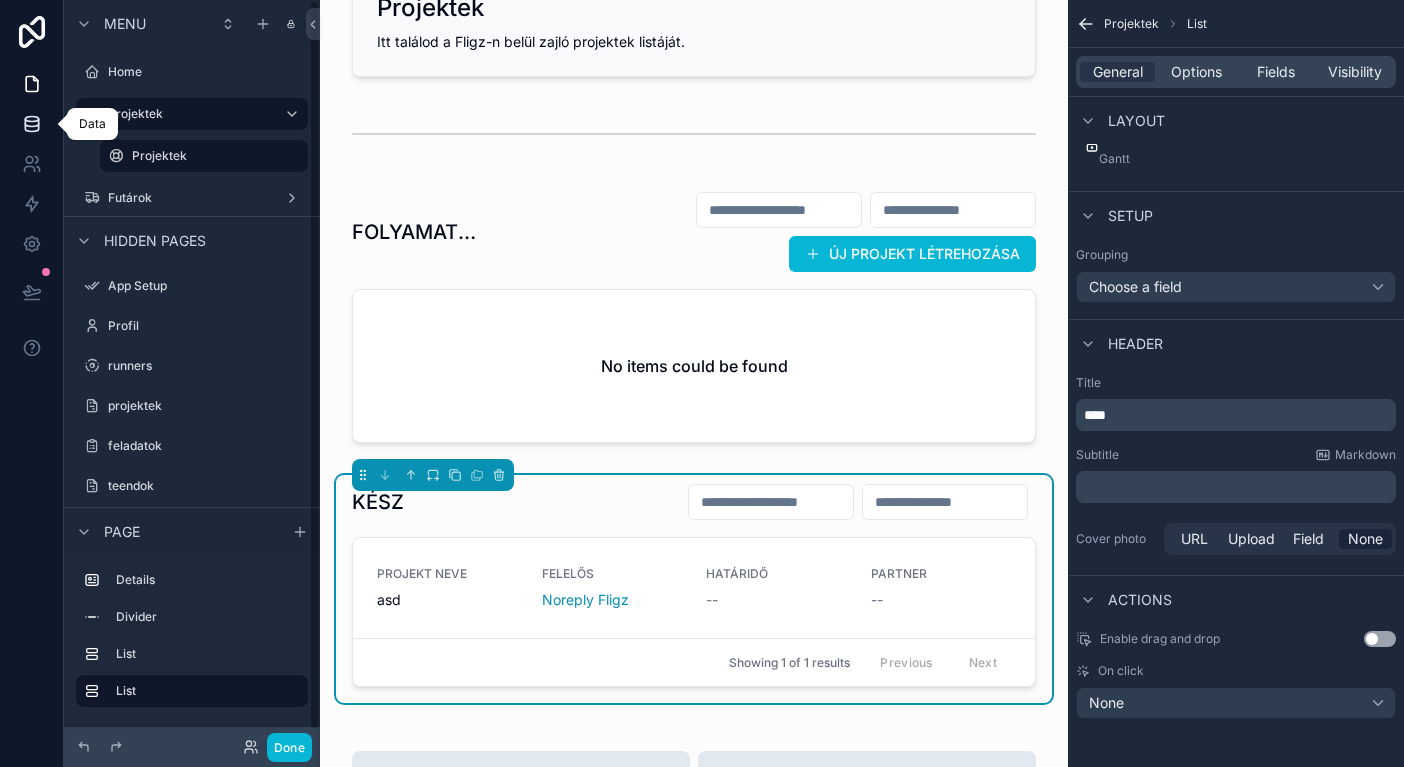 click 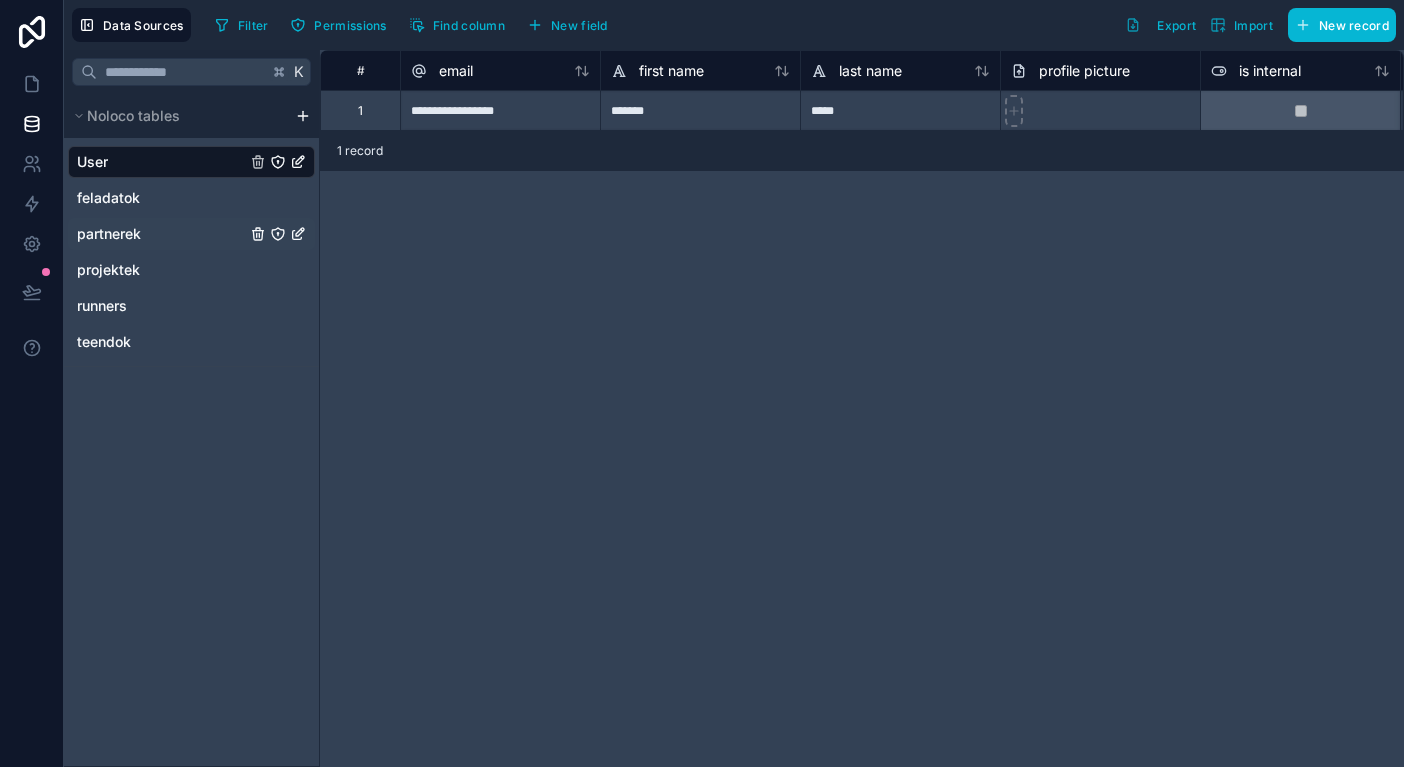 click on "partnerek" at bounding box center (109, 234) 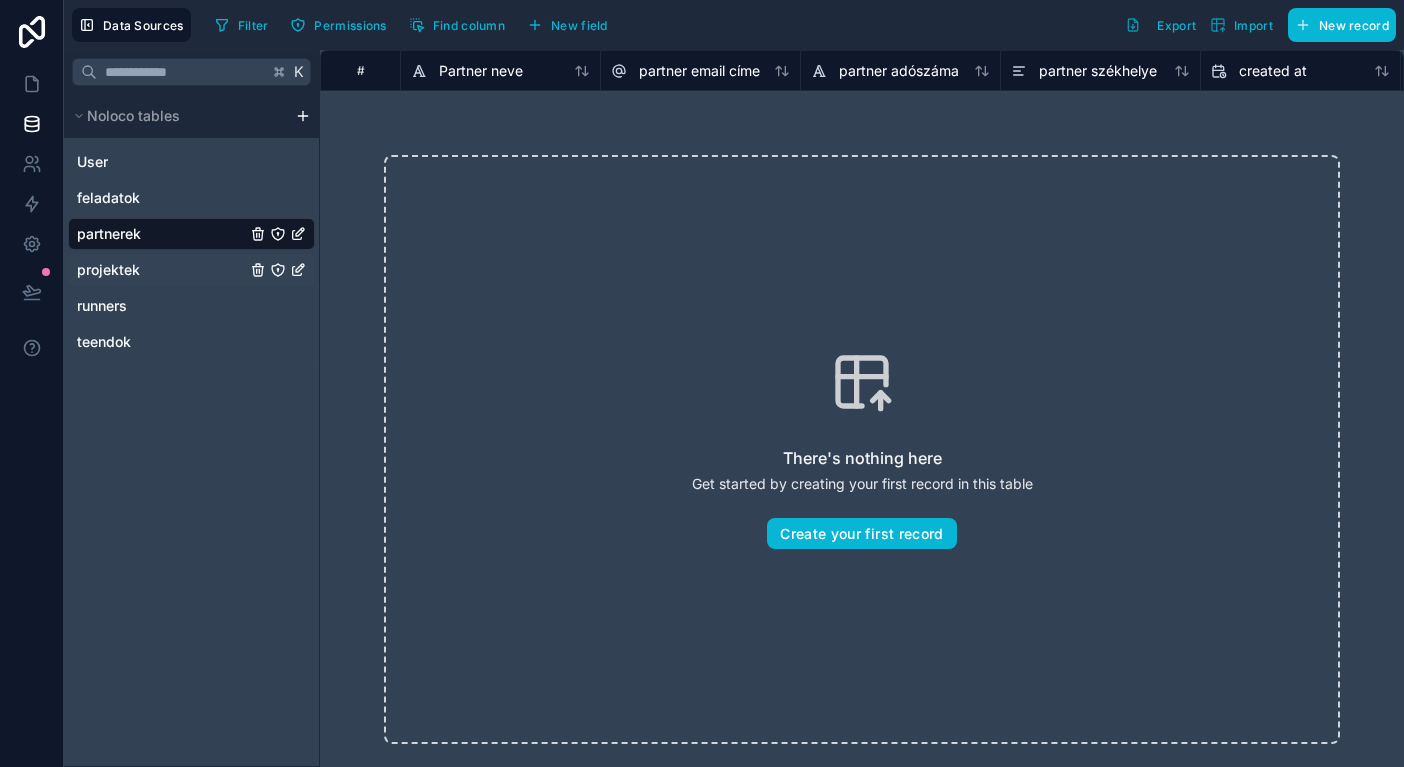click on "projektek" at bounding box center [191, 270] 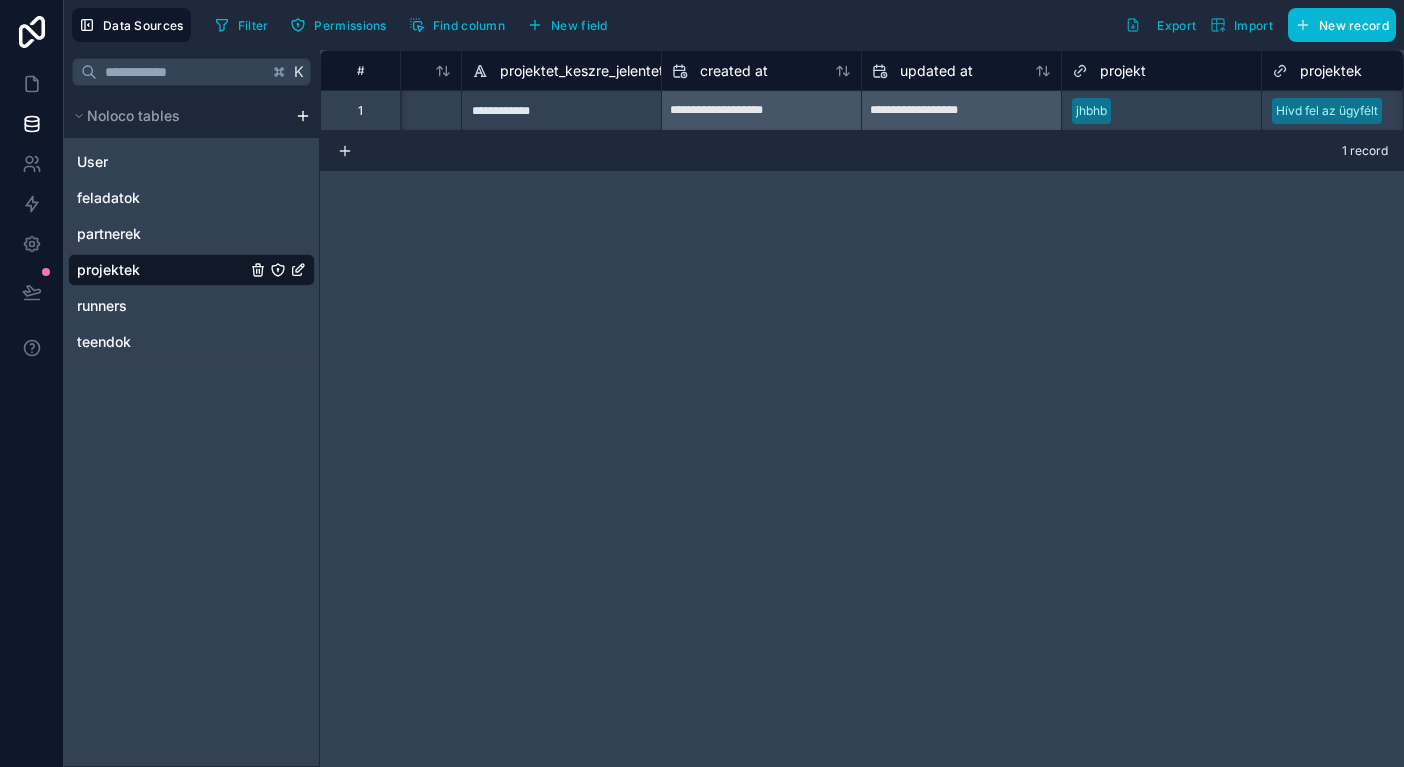 scroll, scrollTop: 0, scrollLeft: 2035, axis: horizontal 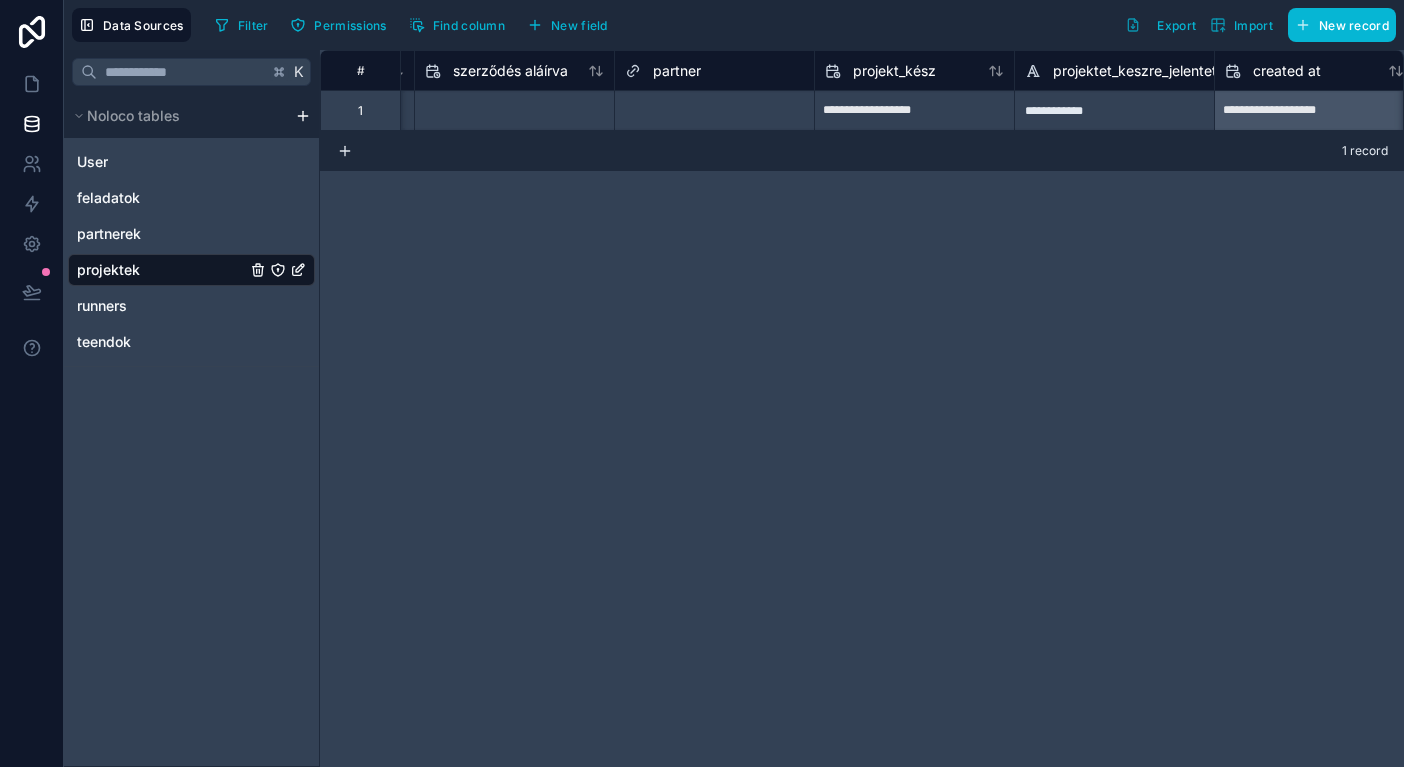 click on "**********" at bounding box center [314, 111] 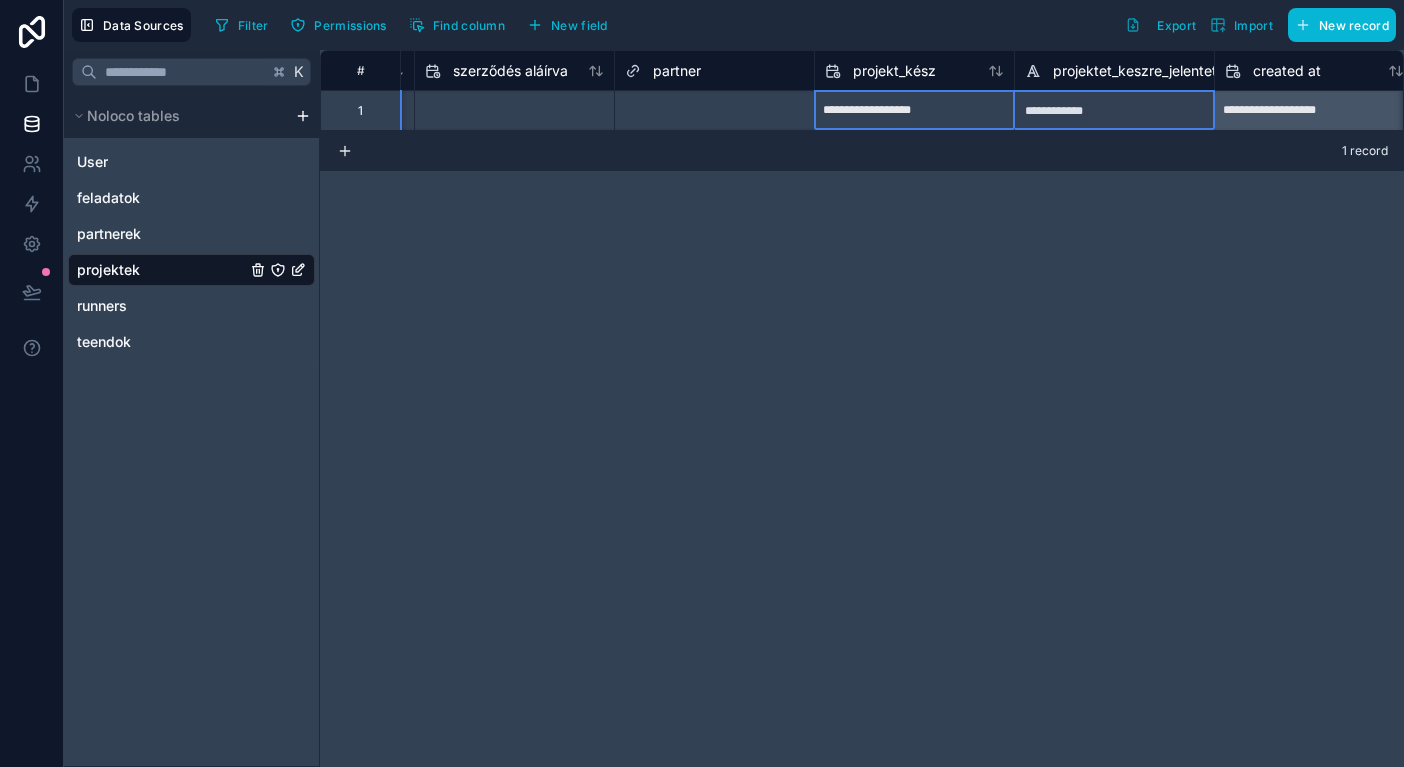 click on "**********" at bounding box center [574, 110] 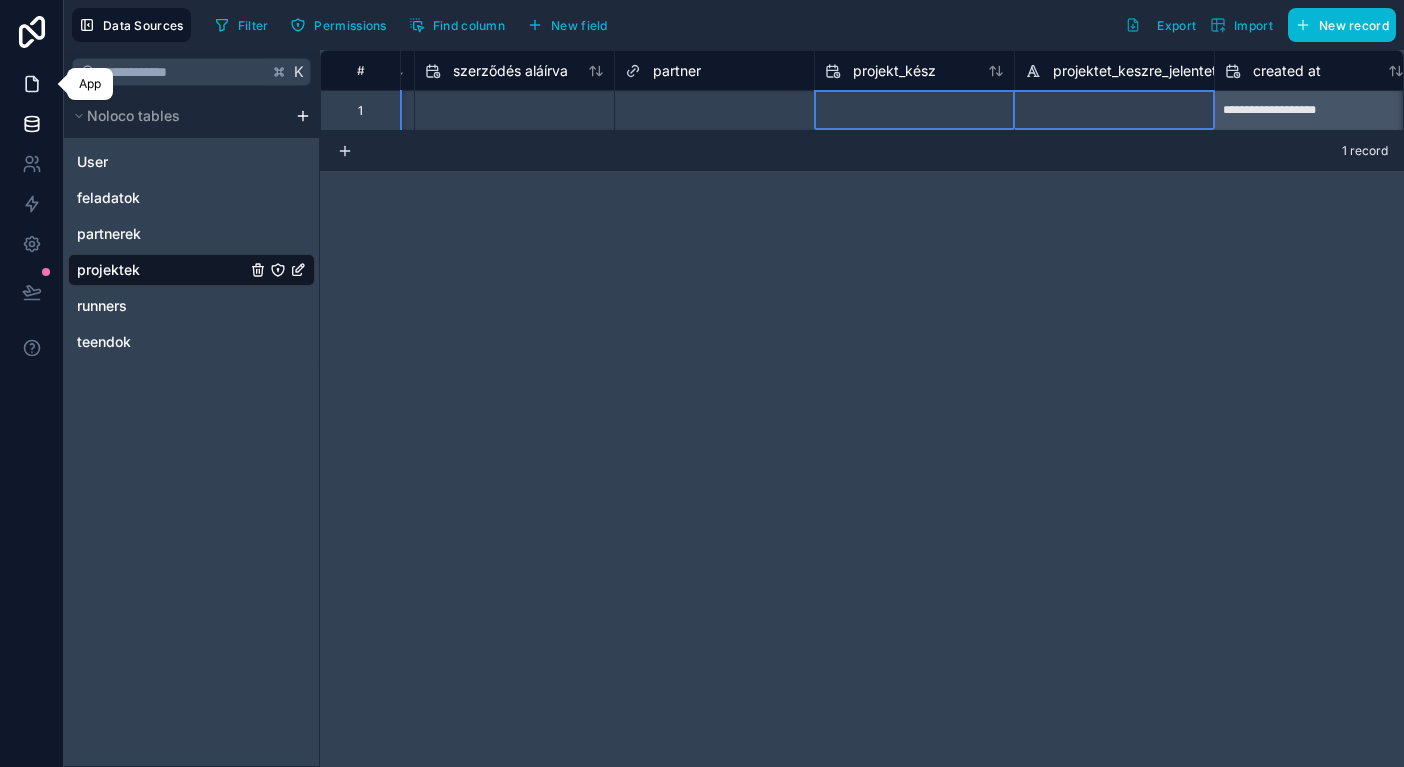 click 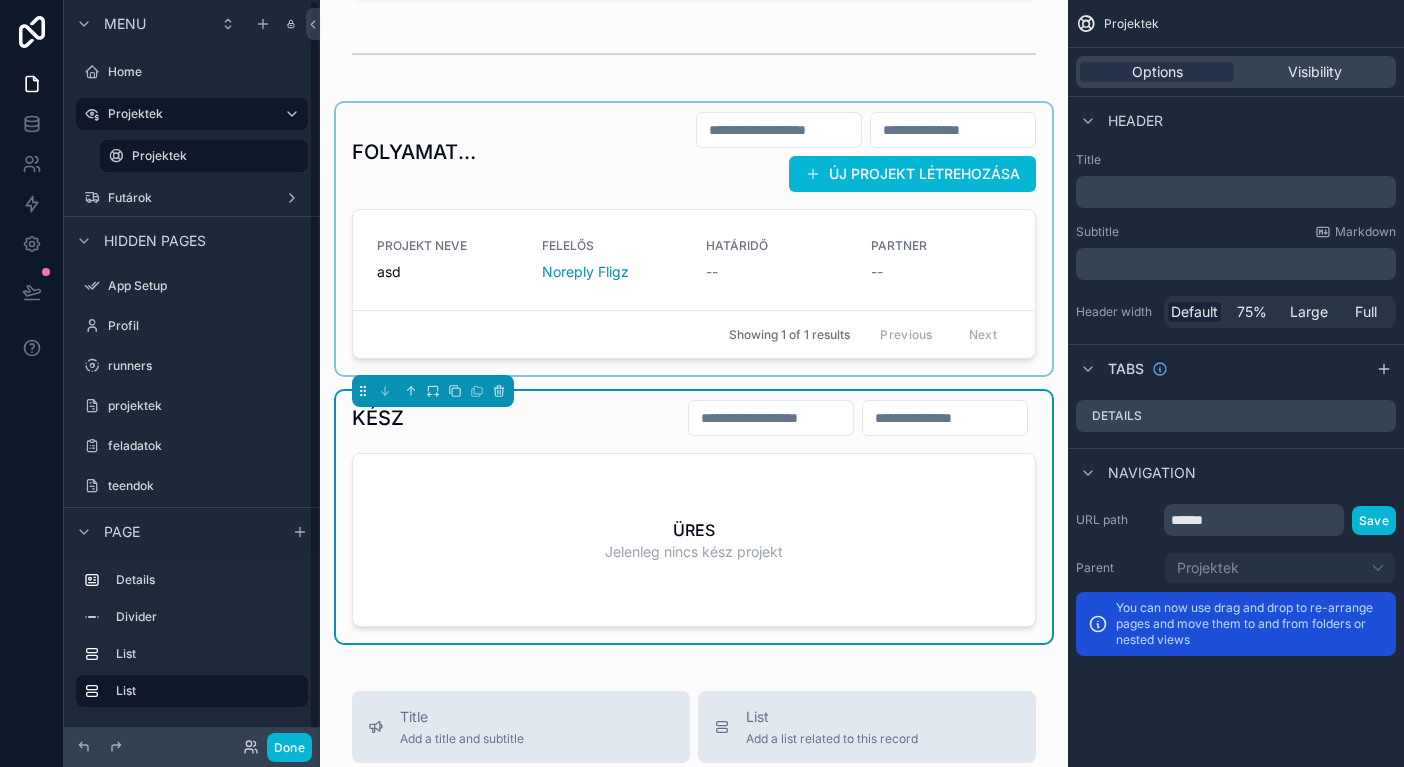scroll, scrollTop: 138, scrollLeft: 0, axis: vertical 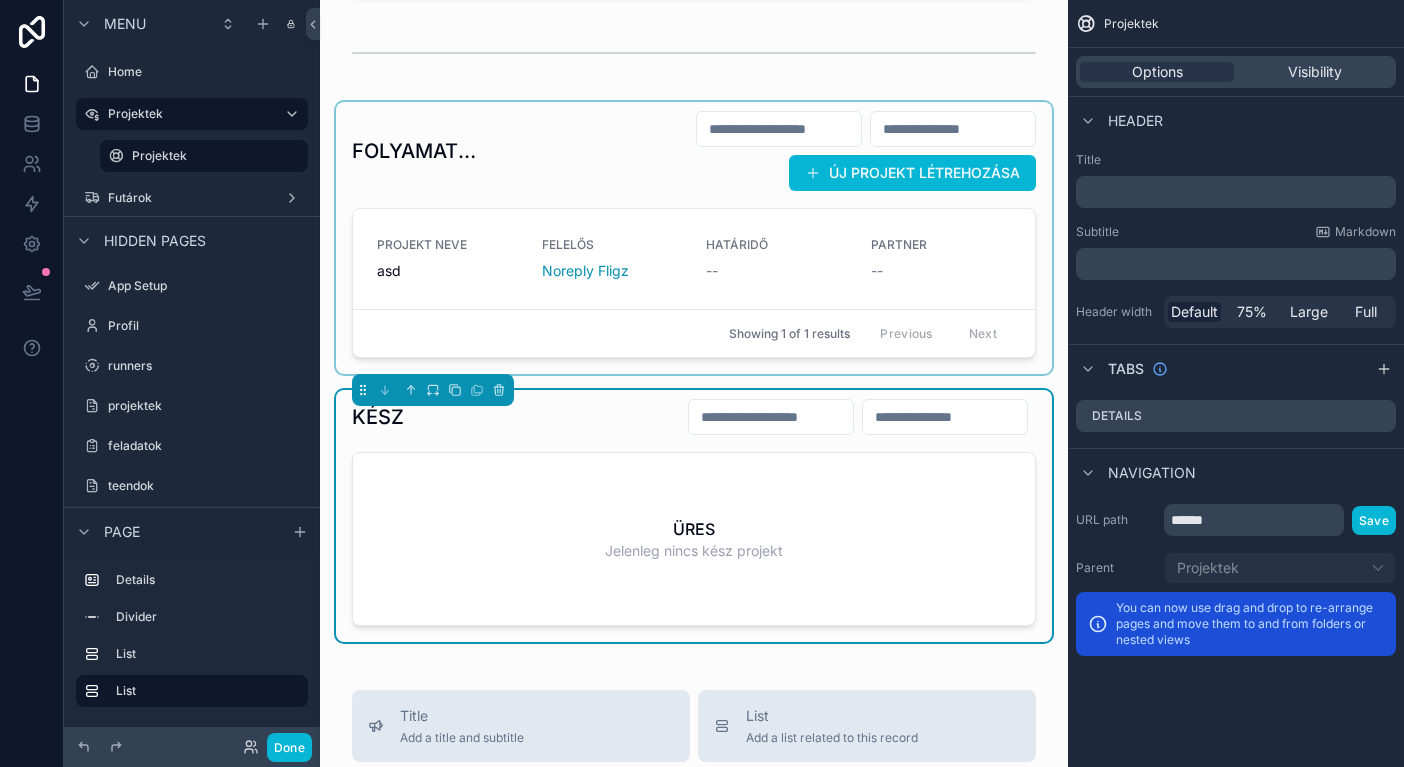 click at bounding box center (694, 238) 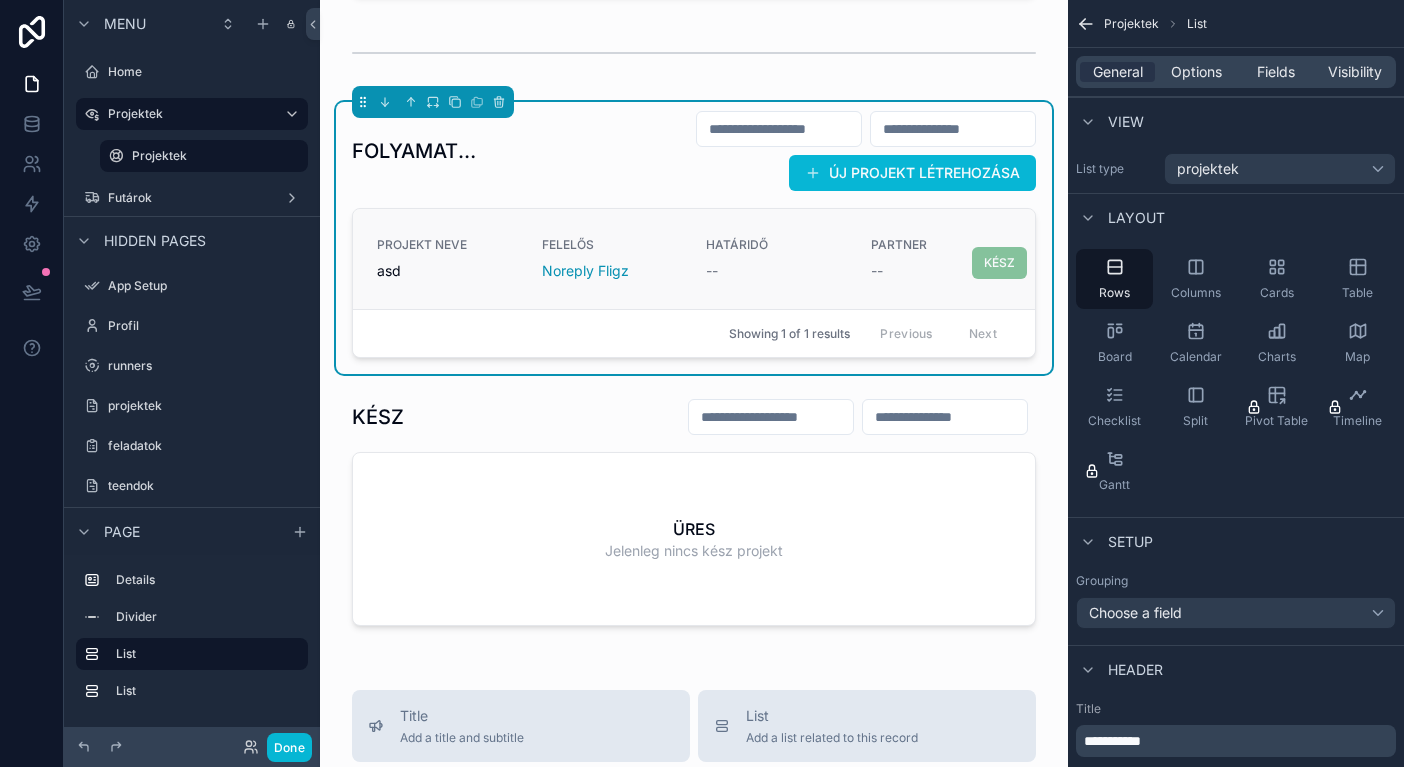 click on "PROJEKT NEVE asd FELELŐS Noreply Fligz HATÁRIDŐ -- PARTNER -- KÉSZ" at bounding box center [694, 259] 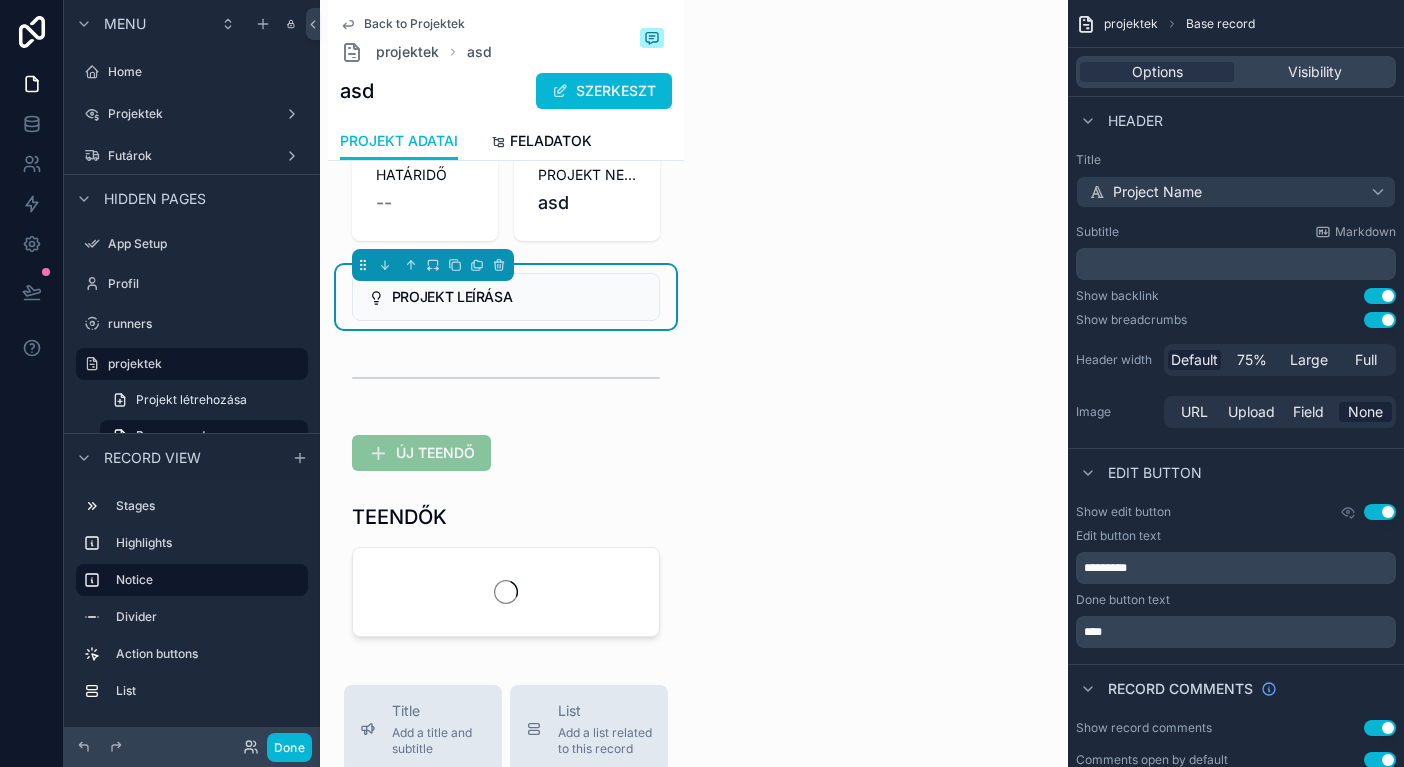 scroll, scrollTop: 0, scrollLeft: 0, axis: both 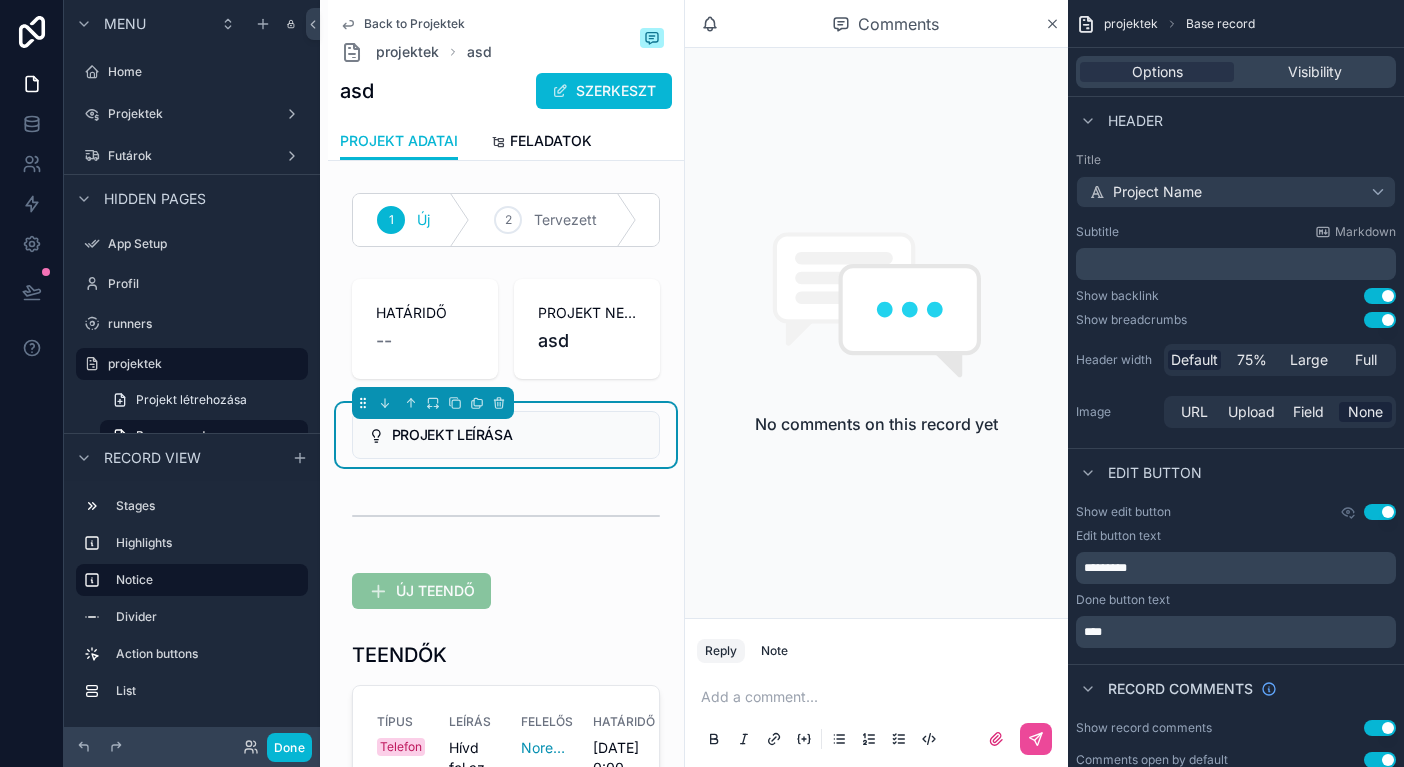 click on "Comments" at bounding box center (876, 24) 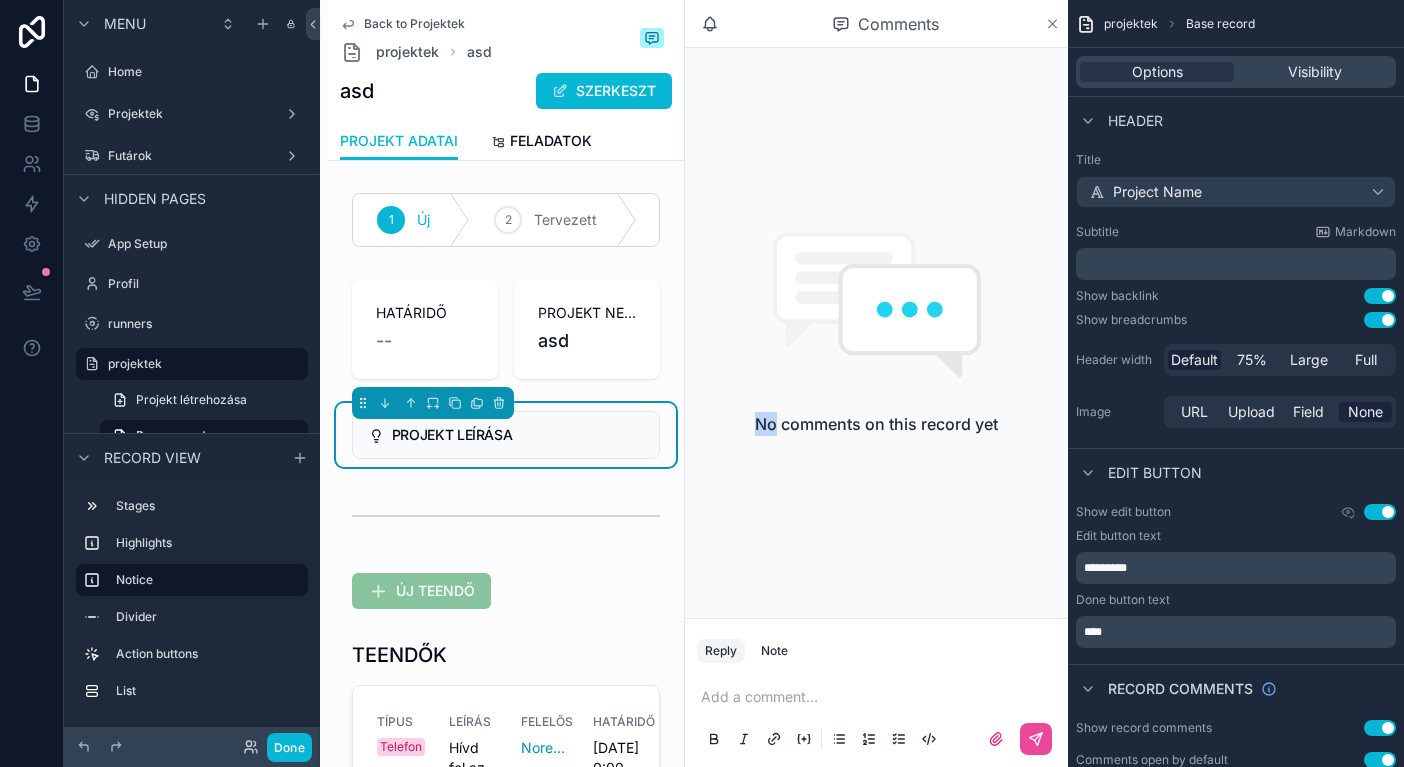 click 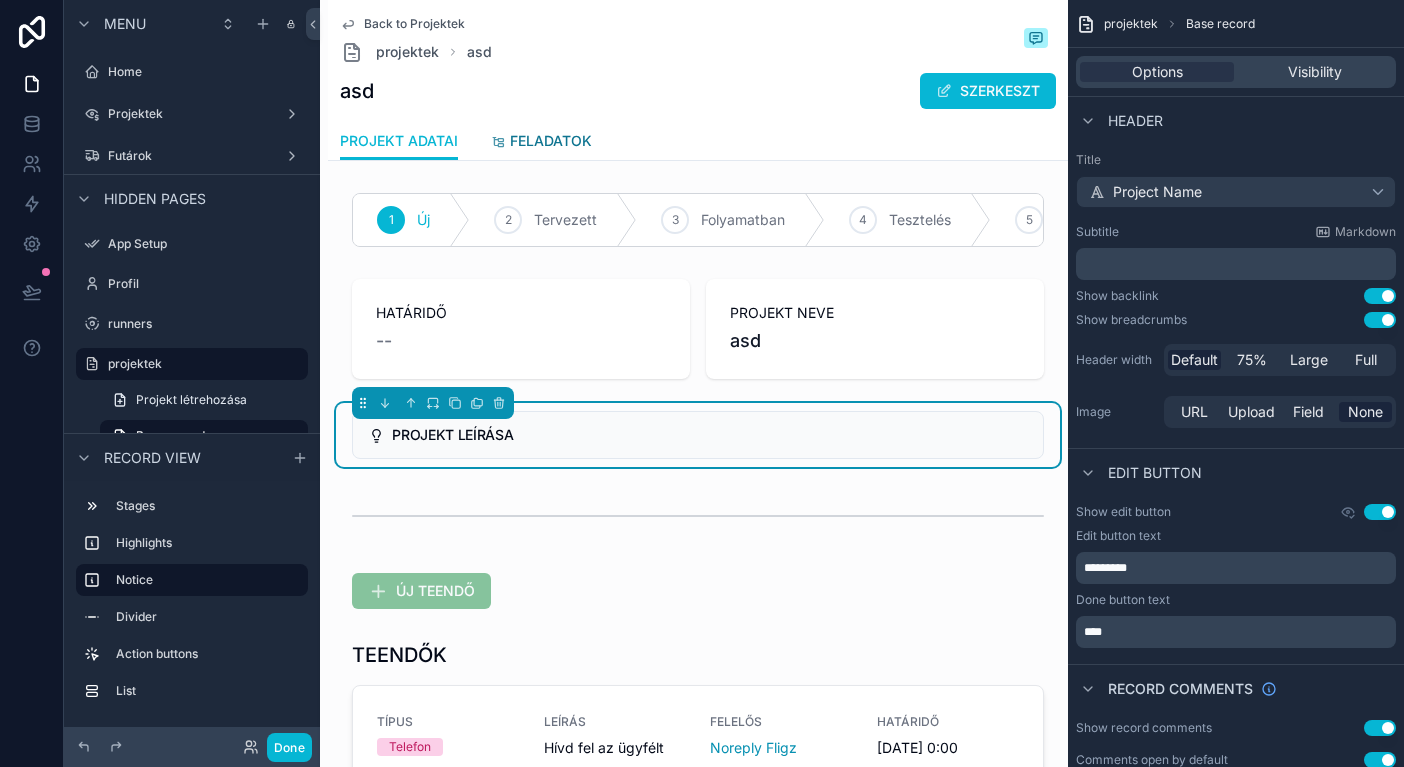 click on "FELADATOK" at bounding box center (541, 143) 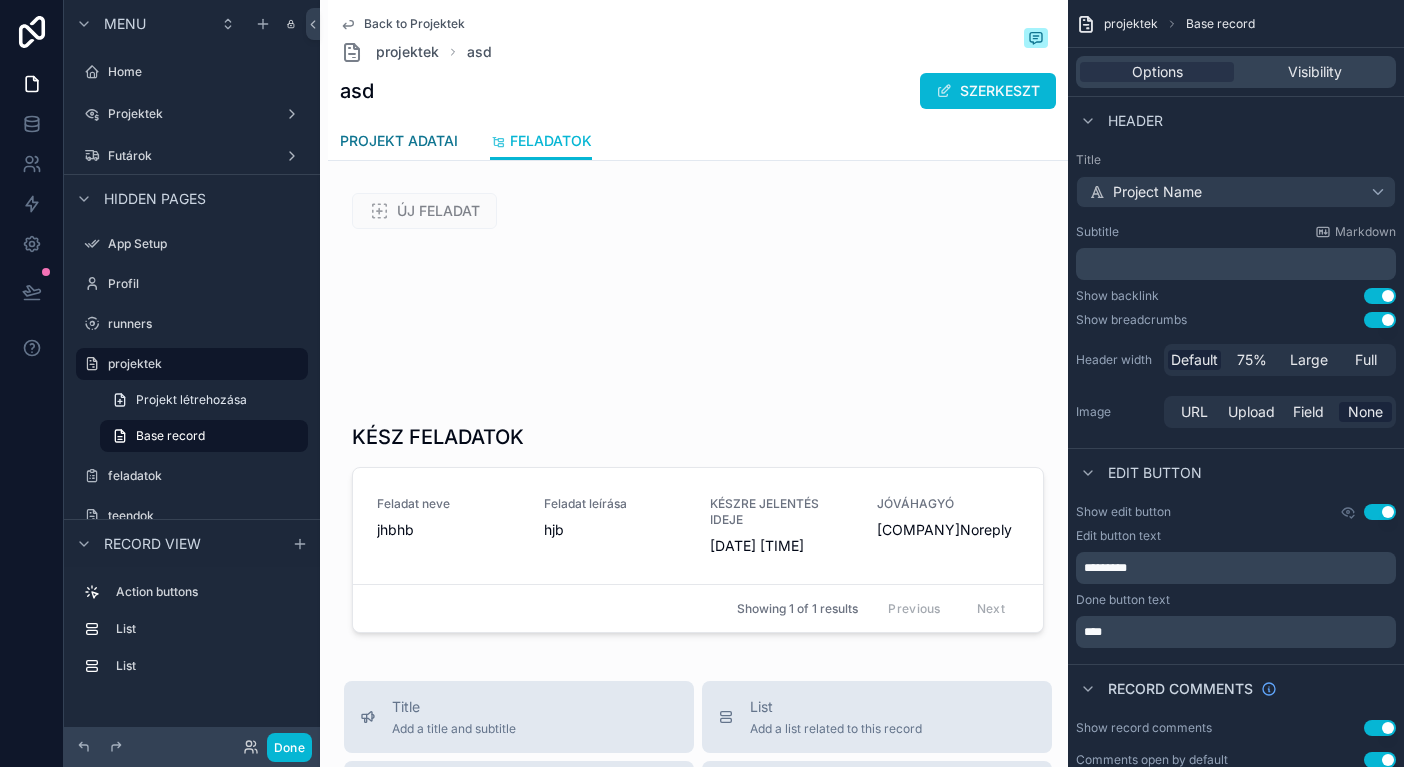 click on "PROJEKT ADATAI" at bounding box center (399, 143) 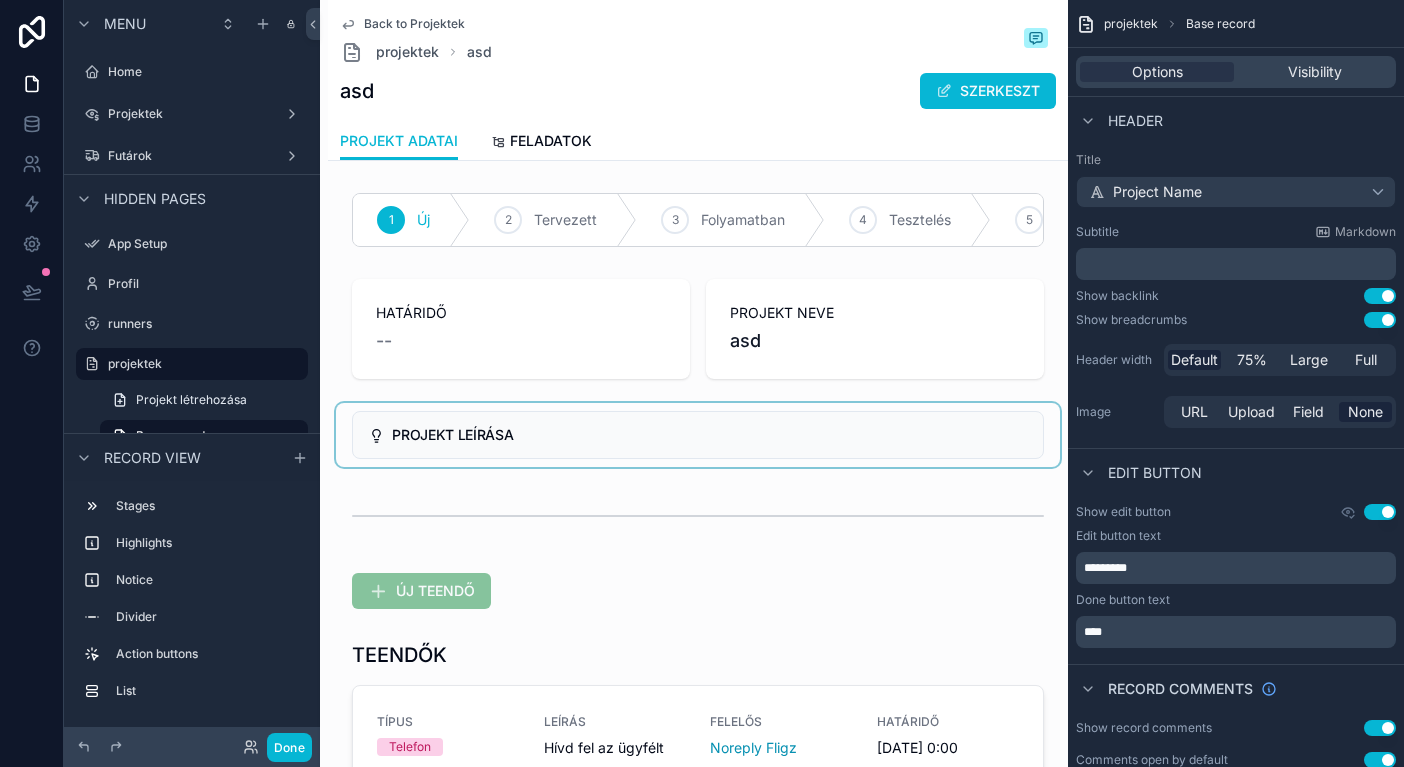 scroll, scrollTop: 397, scrollLeft: 0, axis: vertical 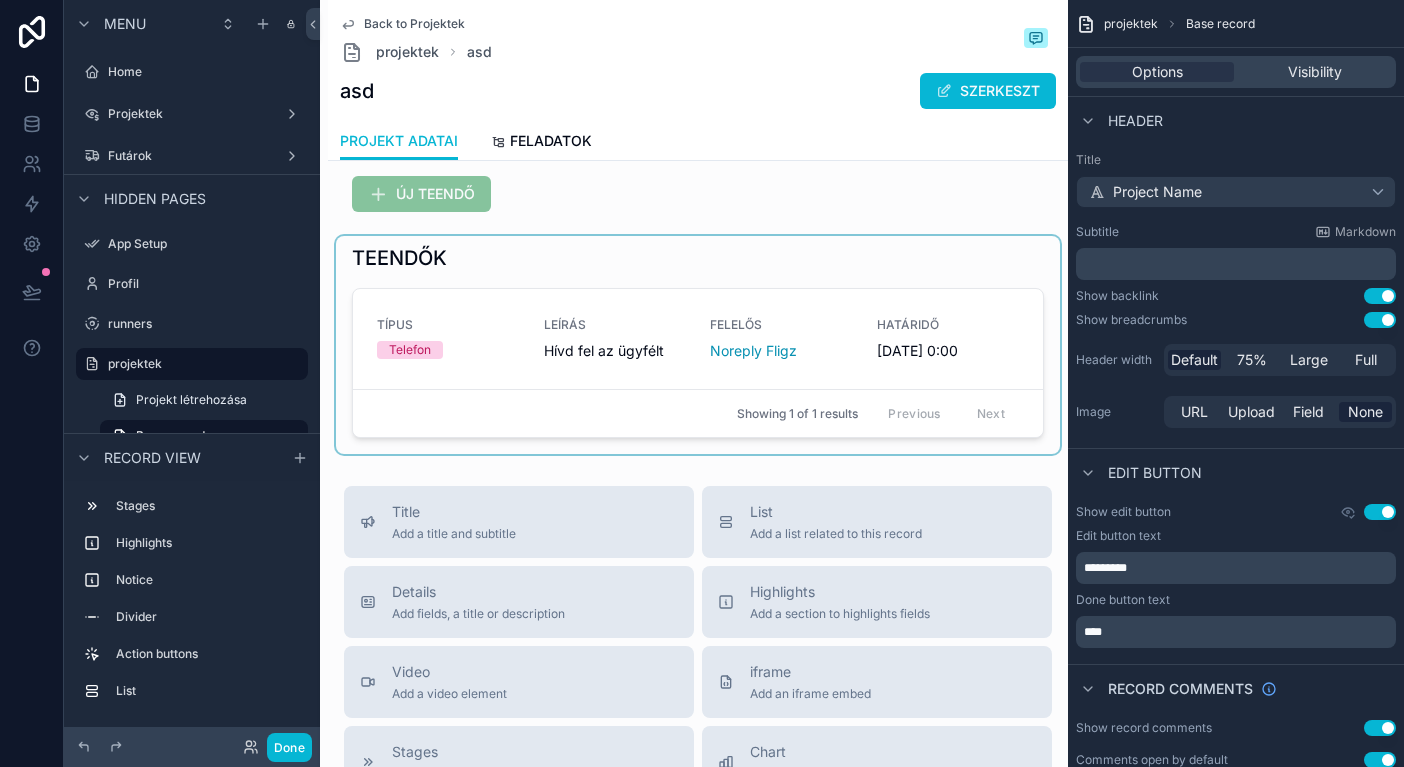 click at bounding box center (698, 345) 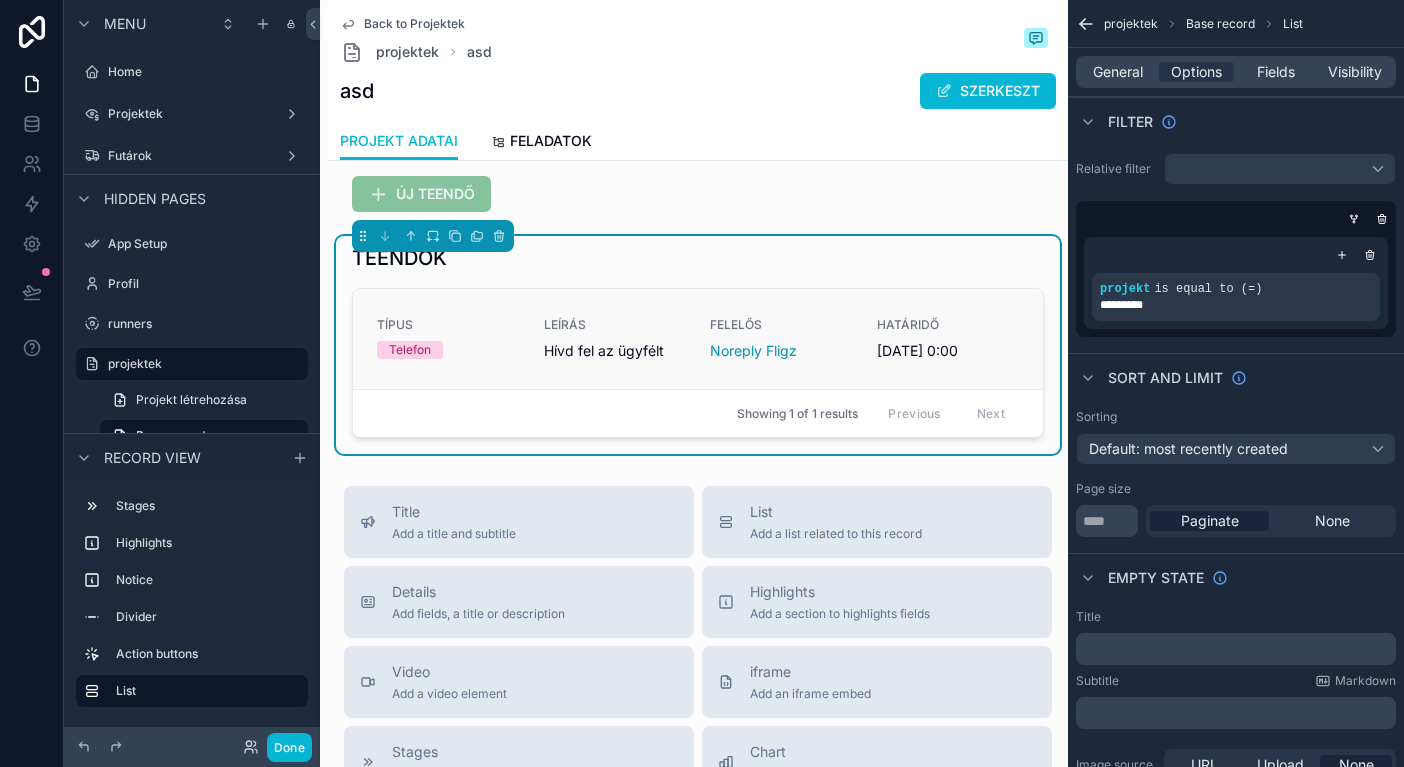 click on "TÍPUS Telefon LEÍRÁS Hívd fel az ügyfélt FELELŐS Noreply Fligz HATÁRIDŐ [DATE] 0:00" at bounding box center (698, 339) 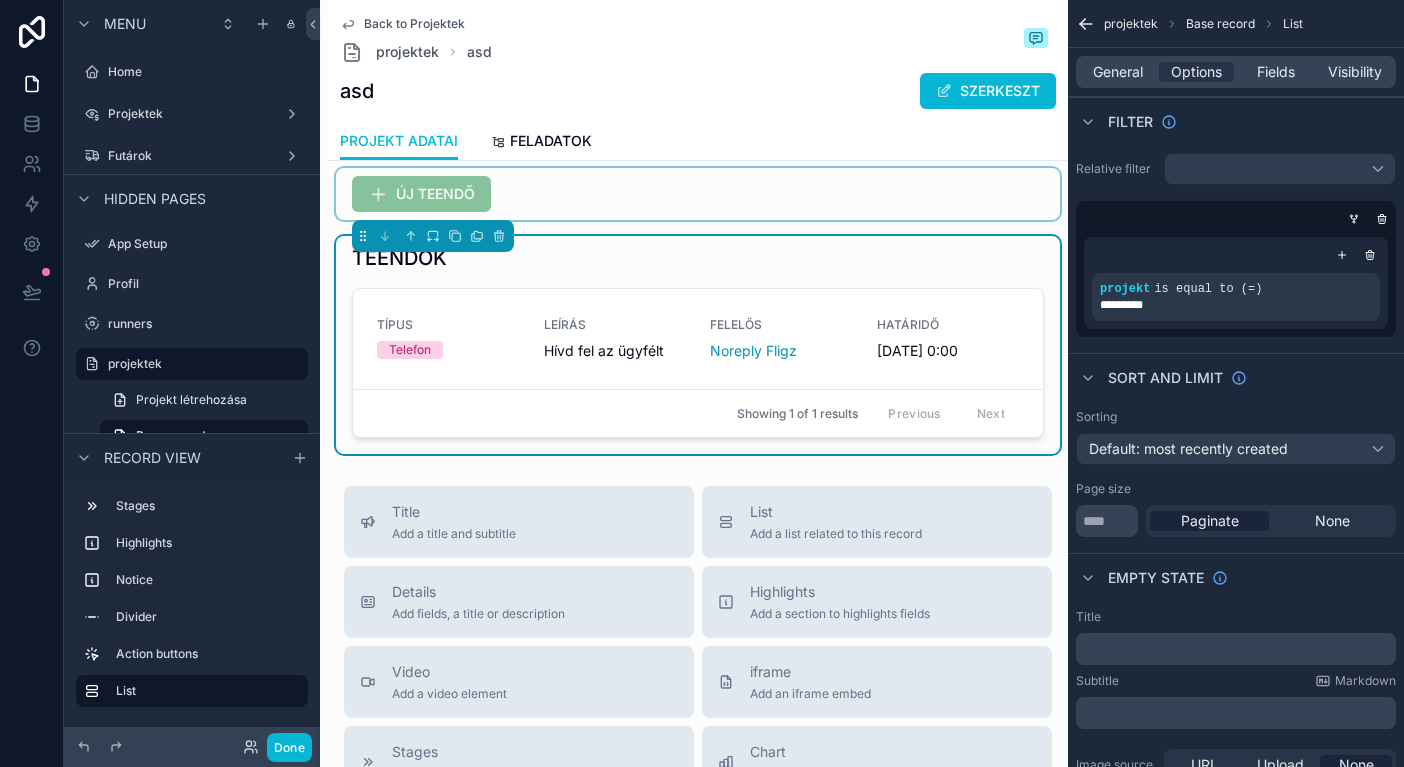 click at bounding box center [698, 194] 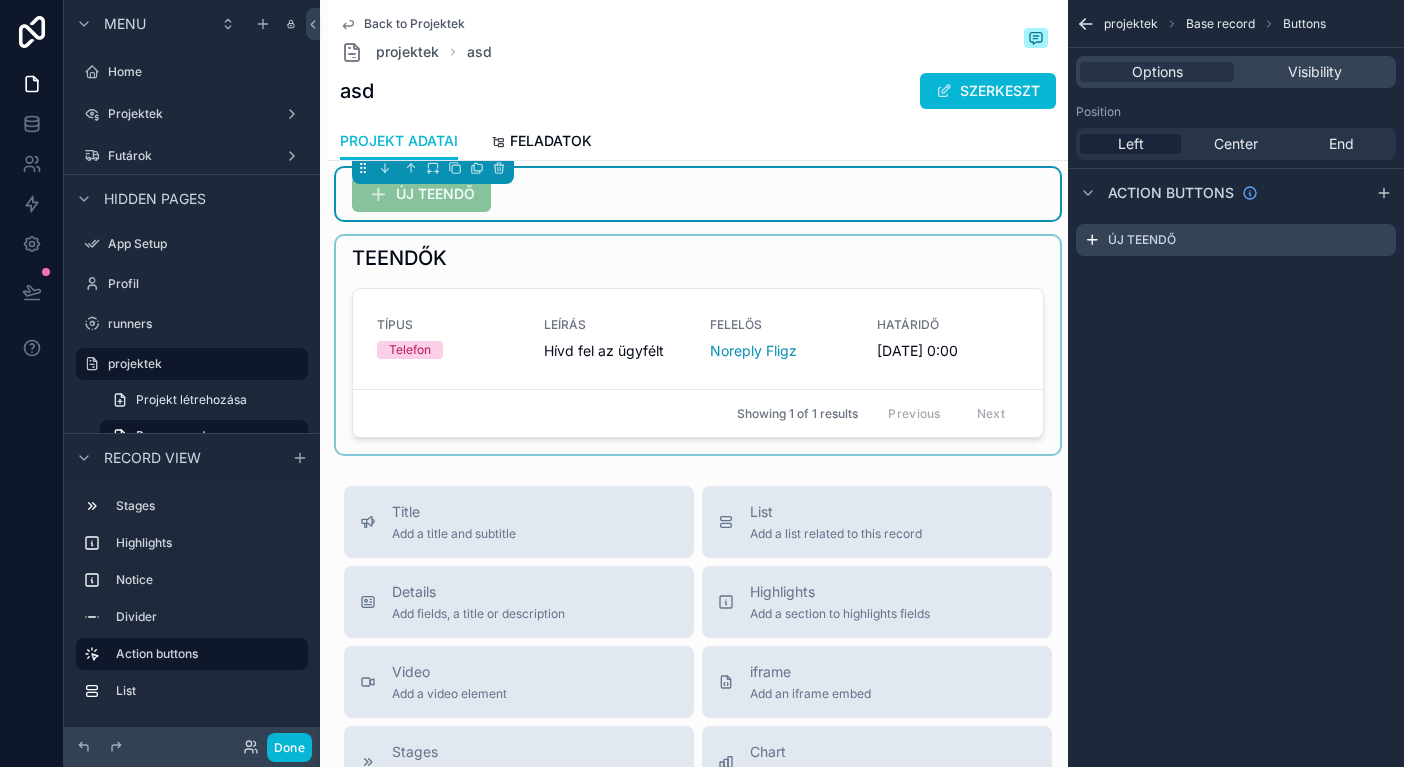 click at bounding box center [698, 345] 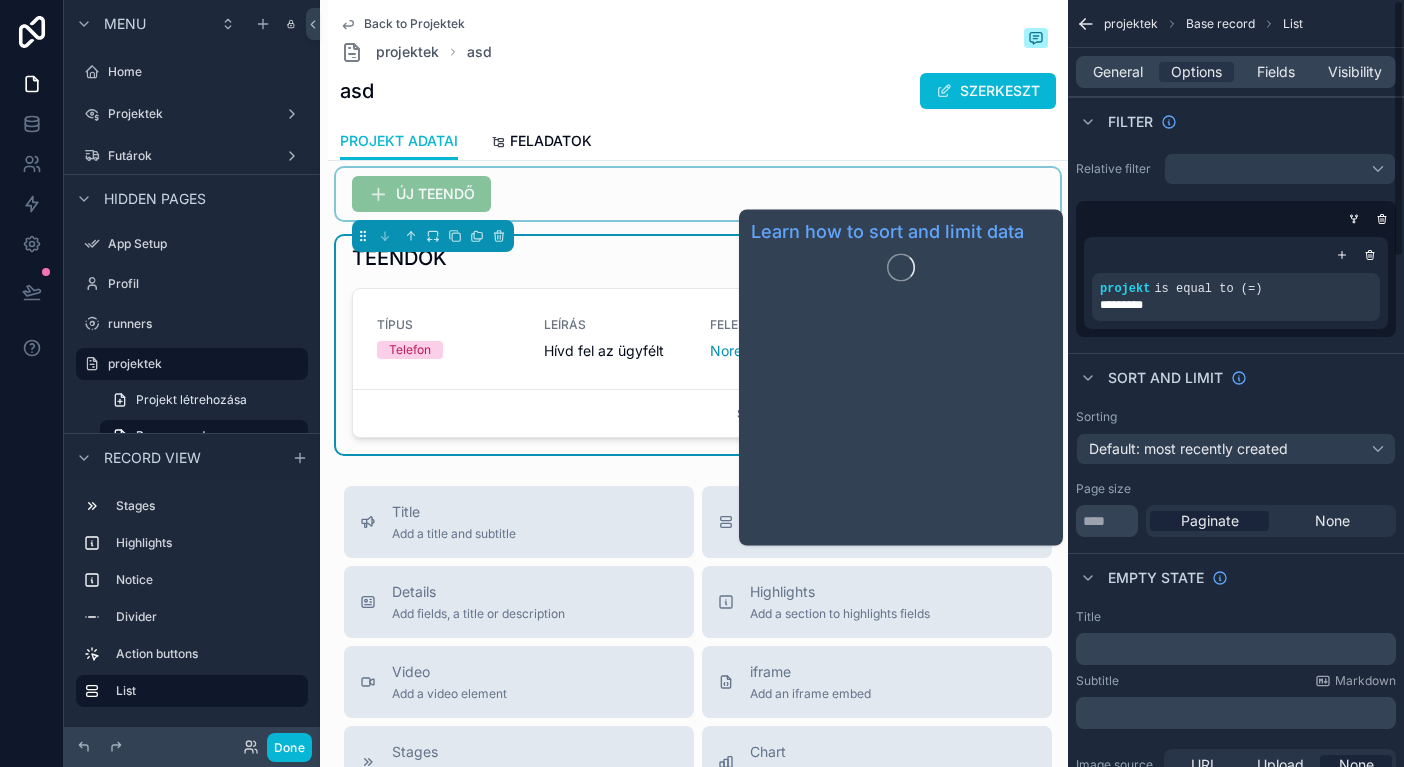 scroll, scrollTop: 0, scrollLeft: 0, axis: both 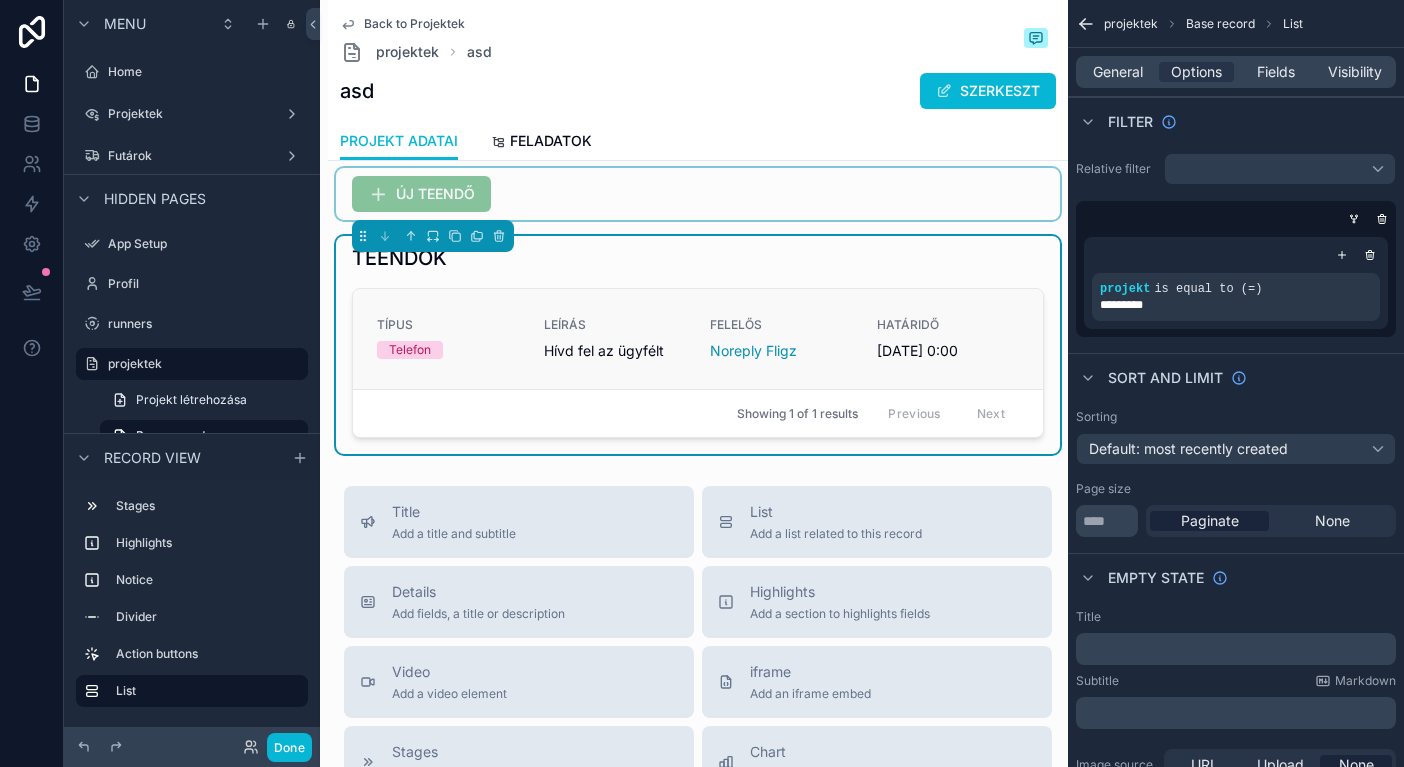 click on "Noreply Fligz" at bounding box center [781, 351] 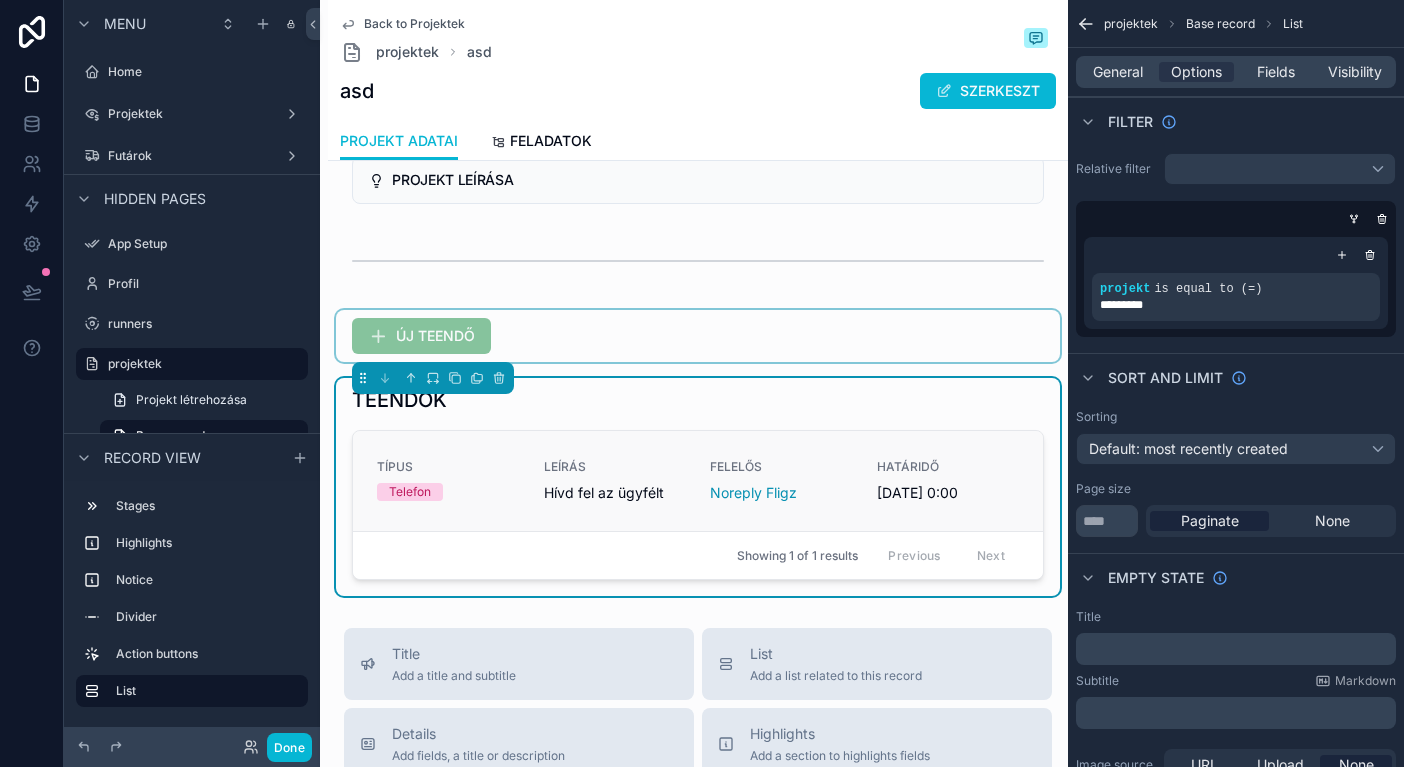 scroll, scrollTop: 245, scrollLeft: 0, axis: vertical 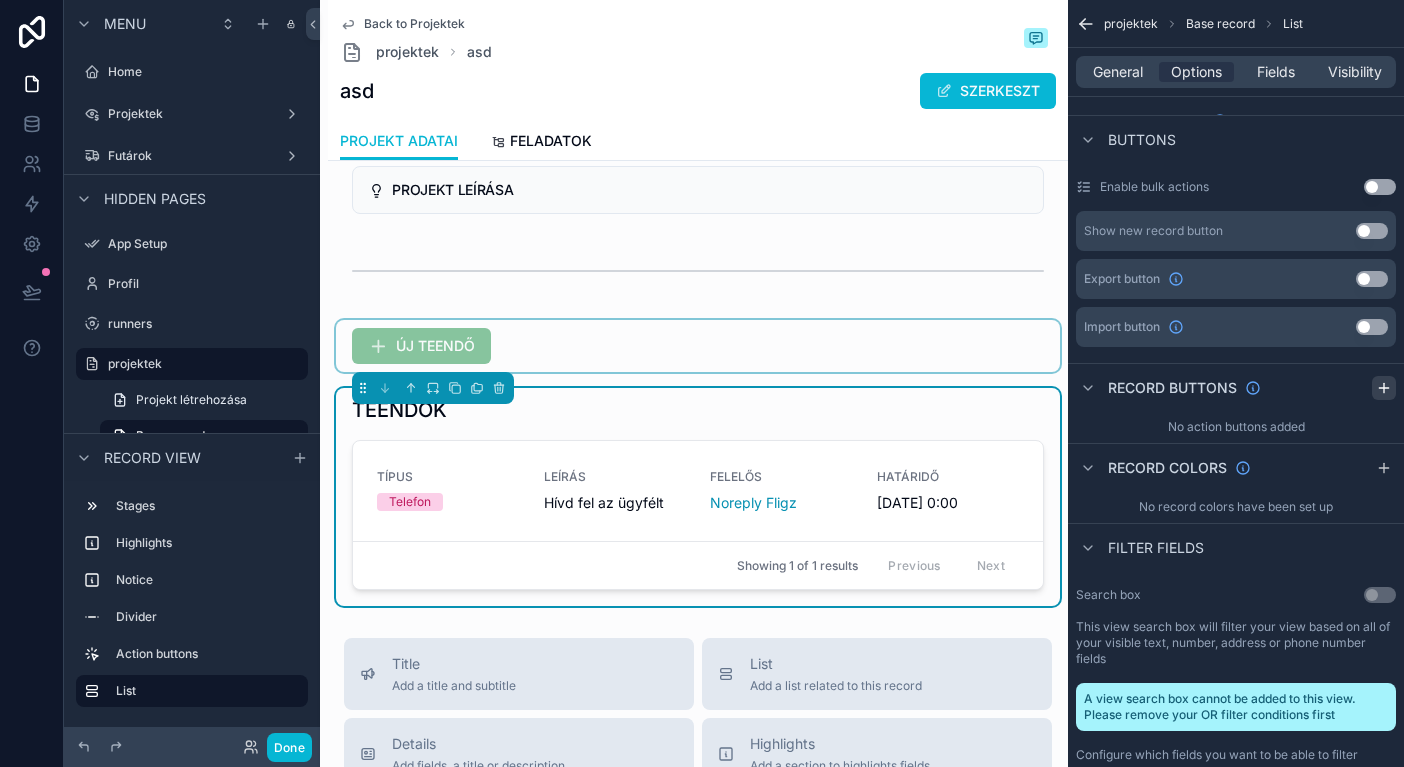 click 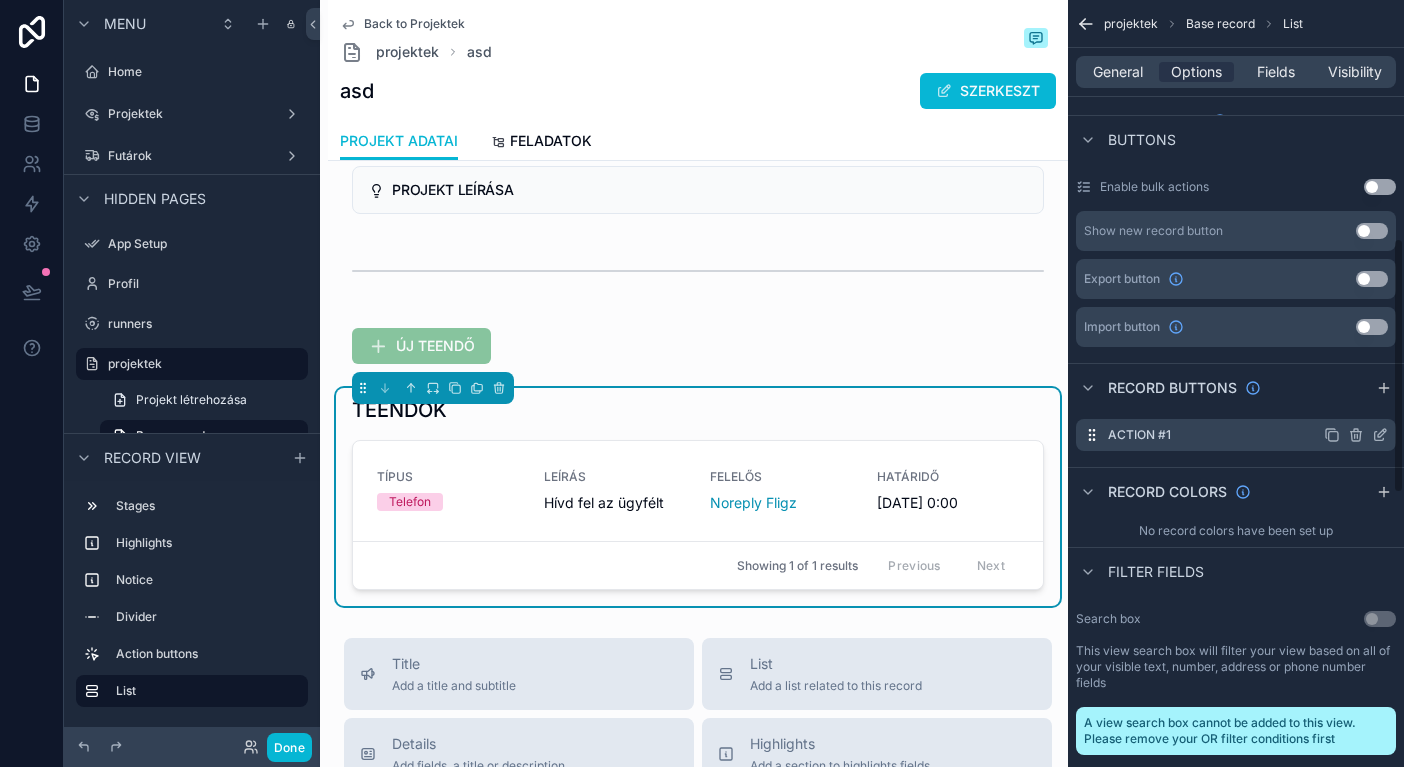 click on "Action #1" at bounding box center [1139, 435] 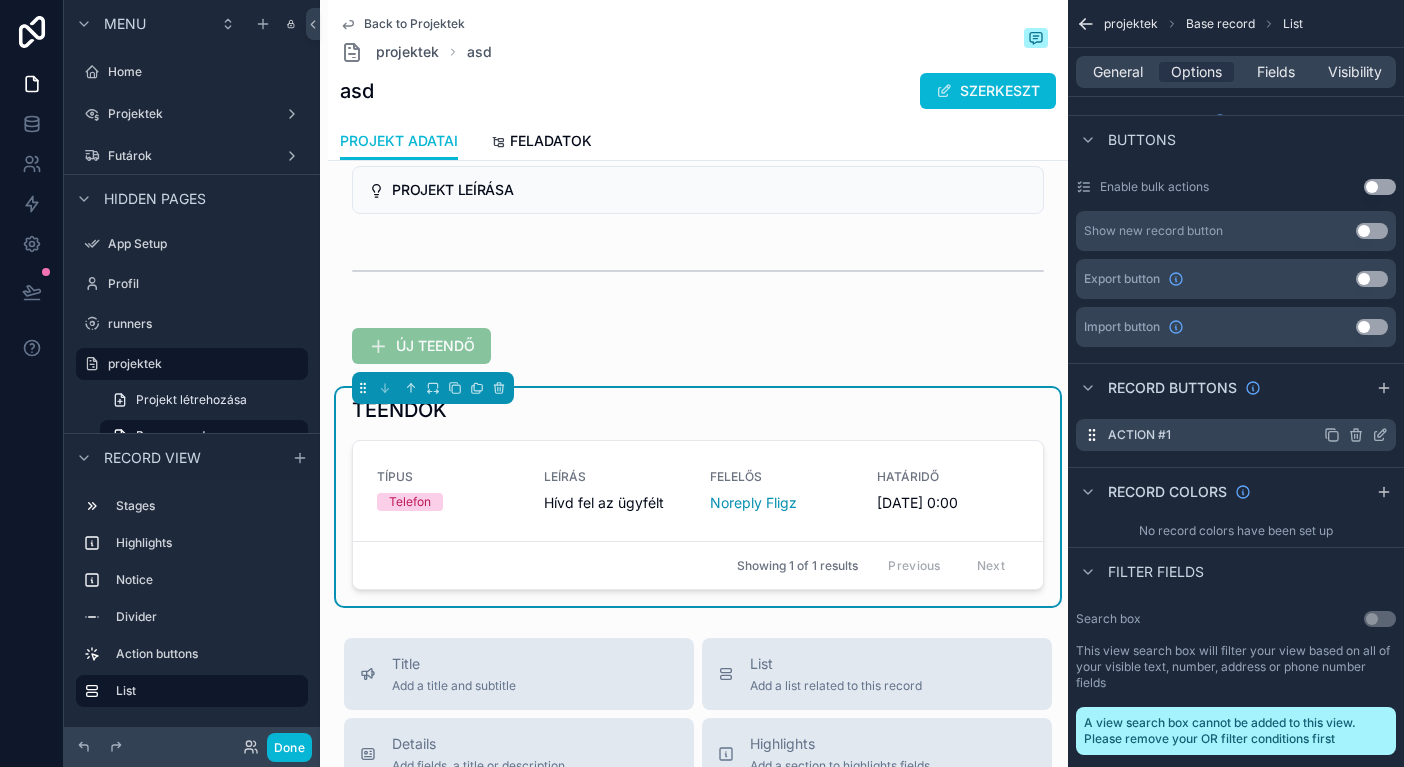 click 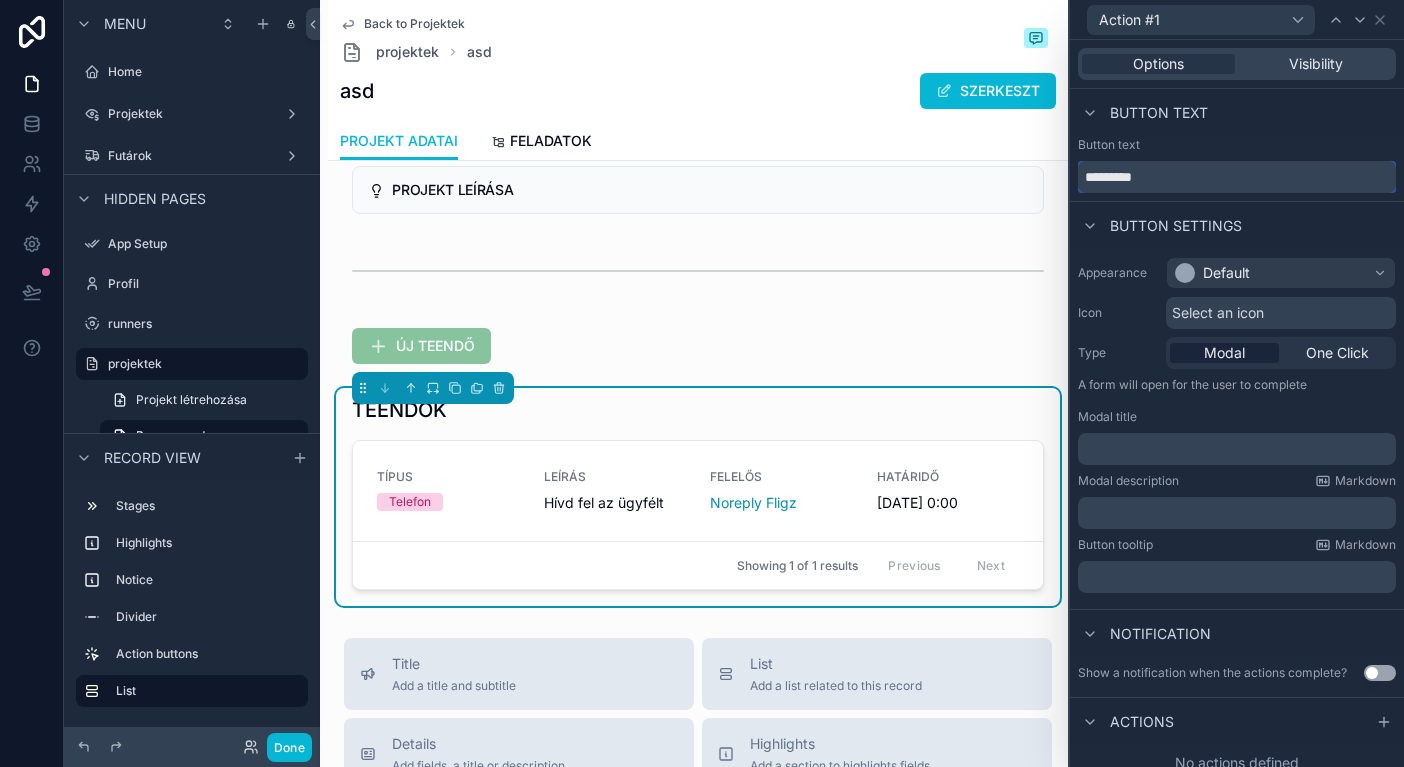 click on "*********" at bounding box center [1237, 177] 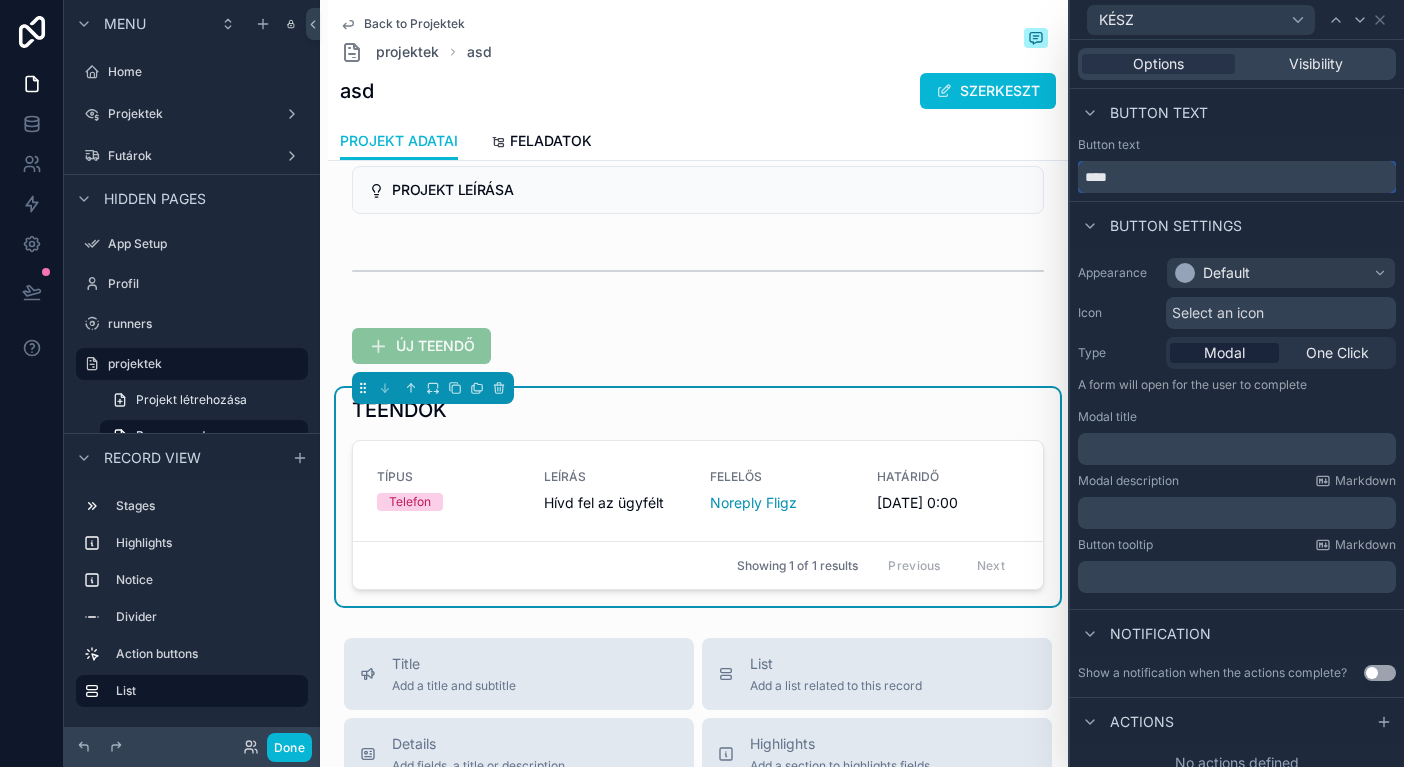 type on "****" 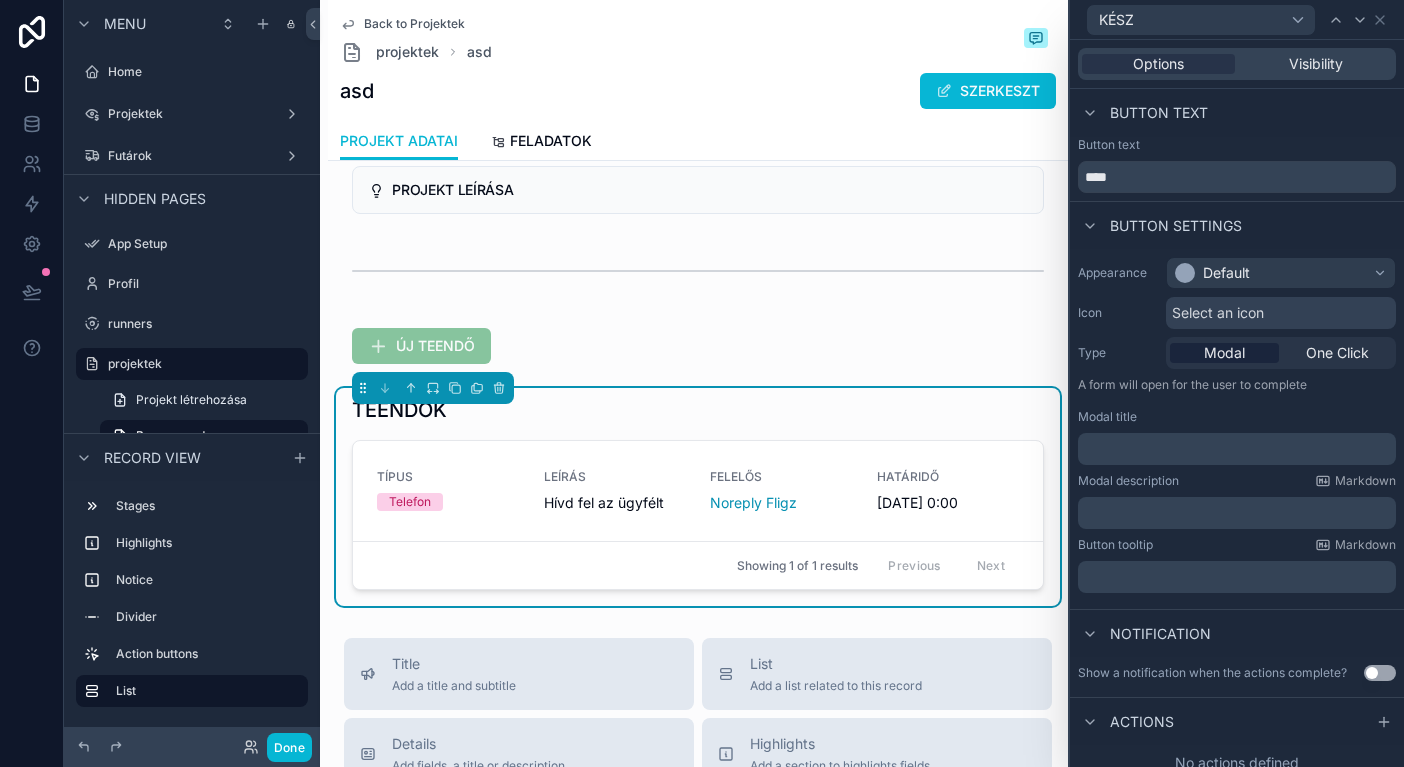 click on "Default" at bounding box center (1281, 273) 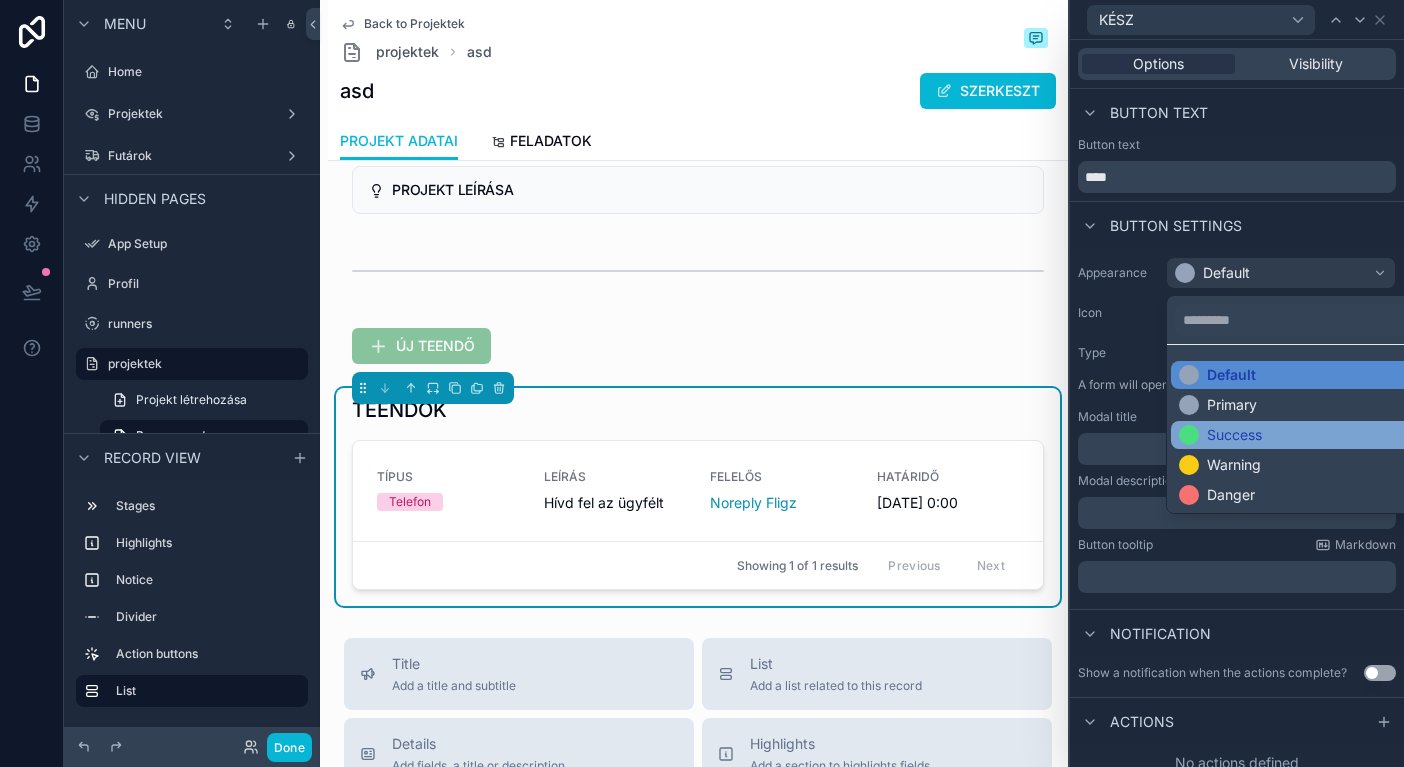 click on "Success" at bounding box center [1305, 435] 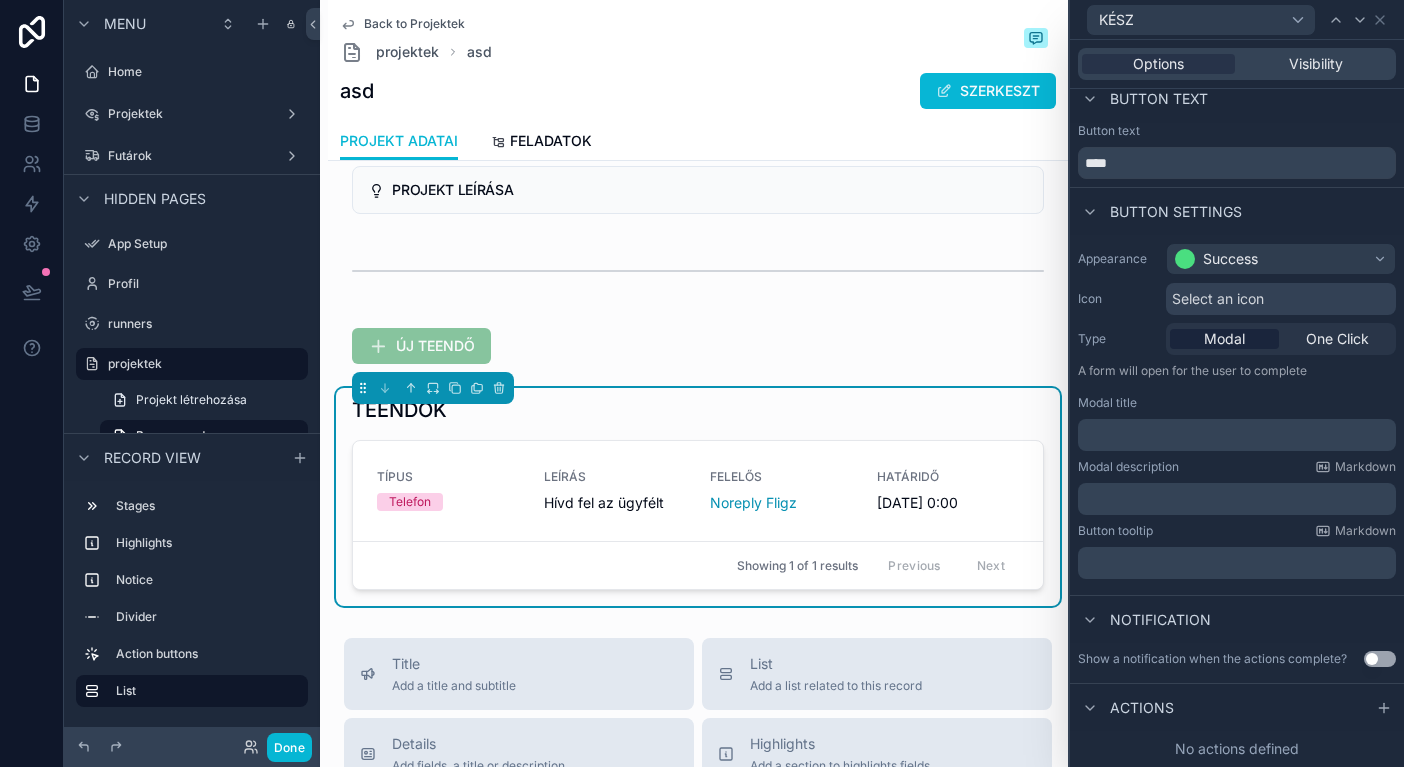 scroll, scrollTop: 14, scrollLeft: 0, axis: vertical 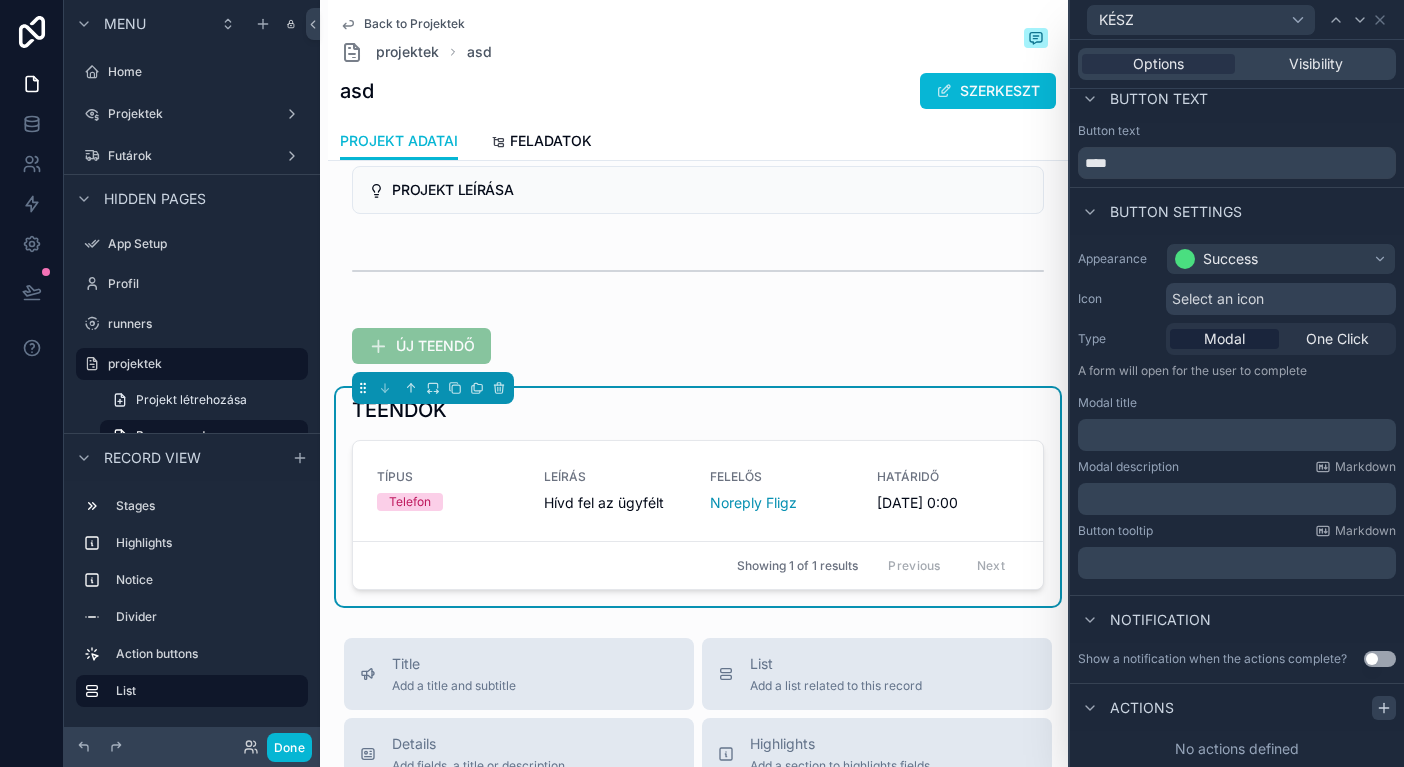 click 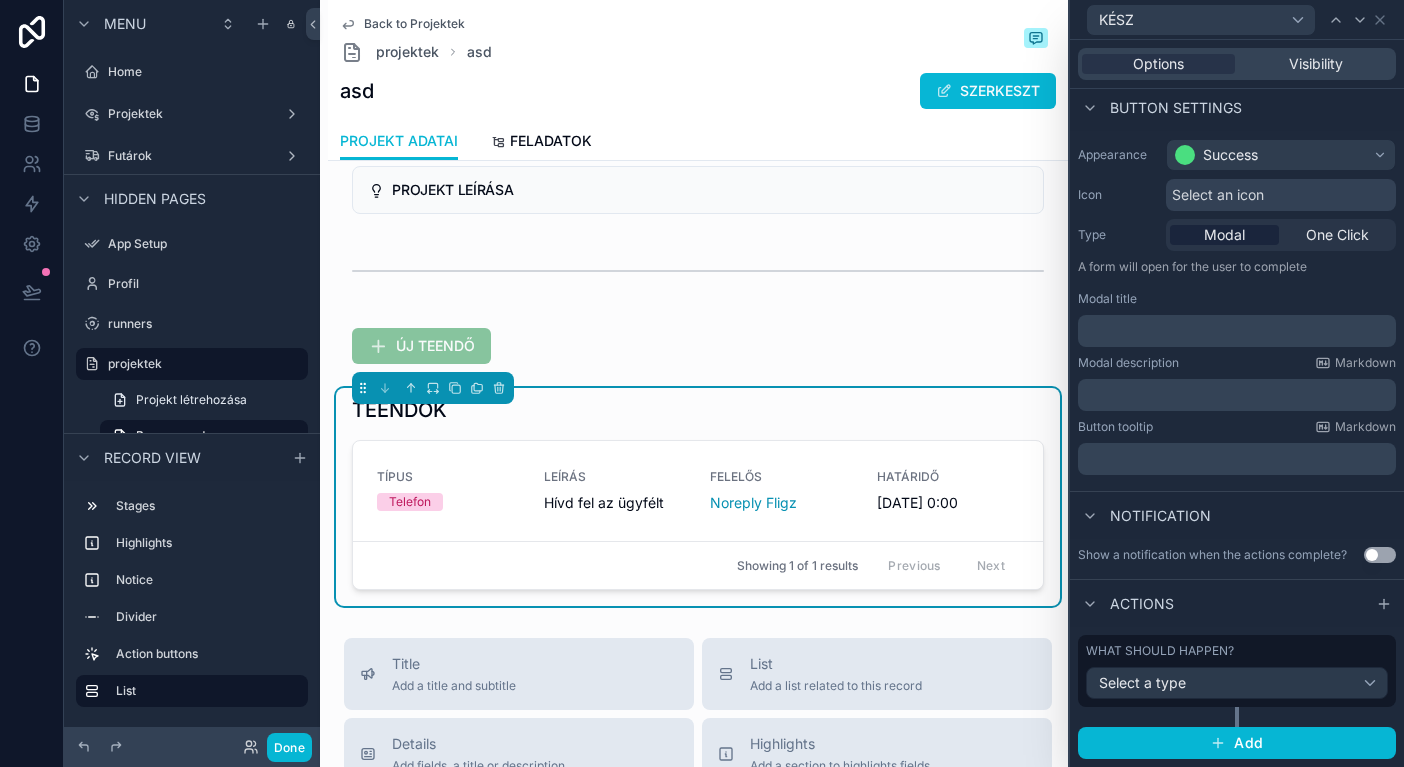 scroll, scrollTop: 117, scrollLeft: 0, axis: vertical 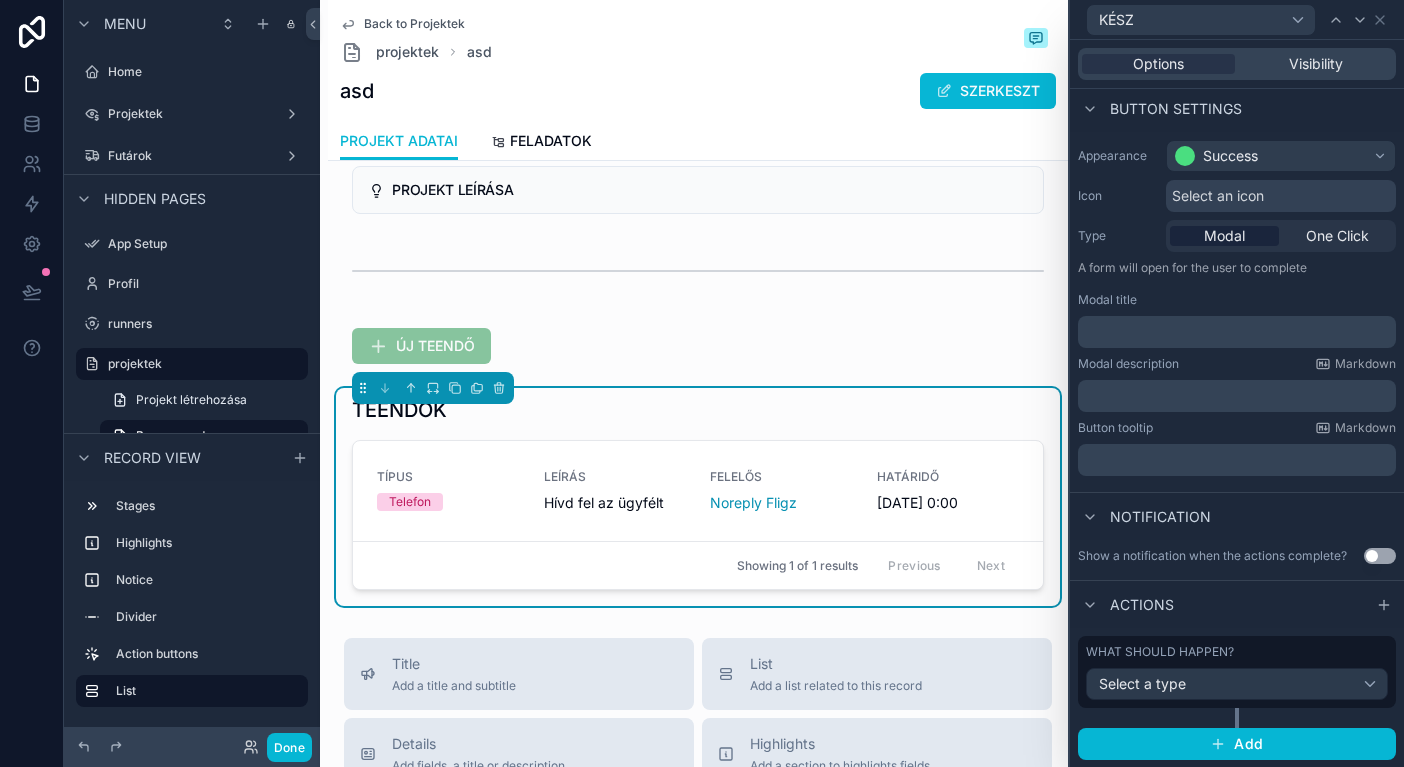 click on "Select a type" at bounding box center [1237, 684] 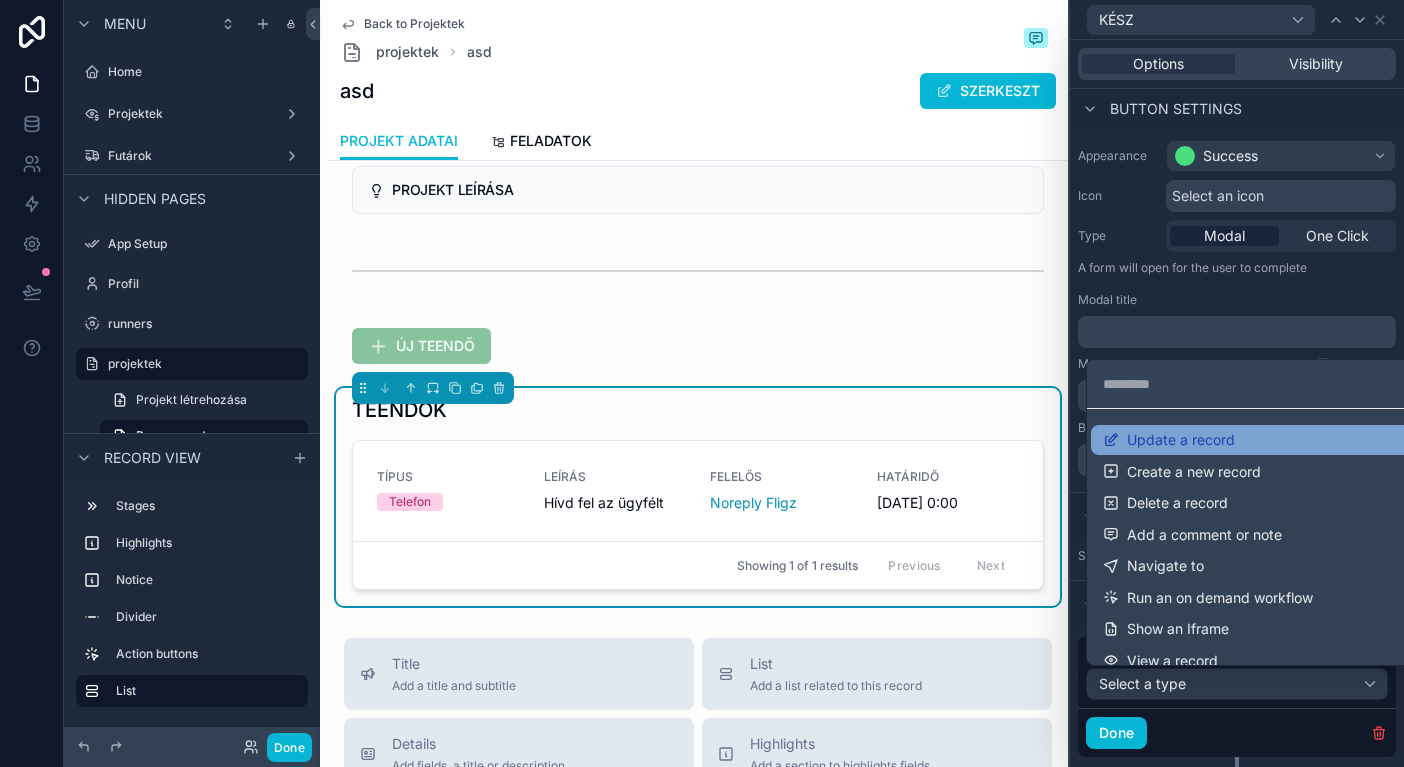 click on "Update a record" at bounding box center [1181, 440] 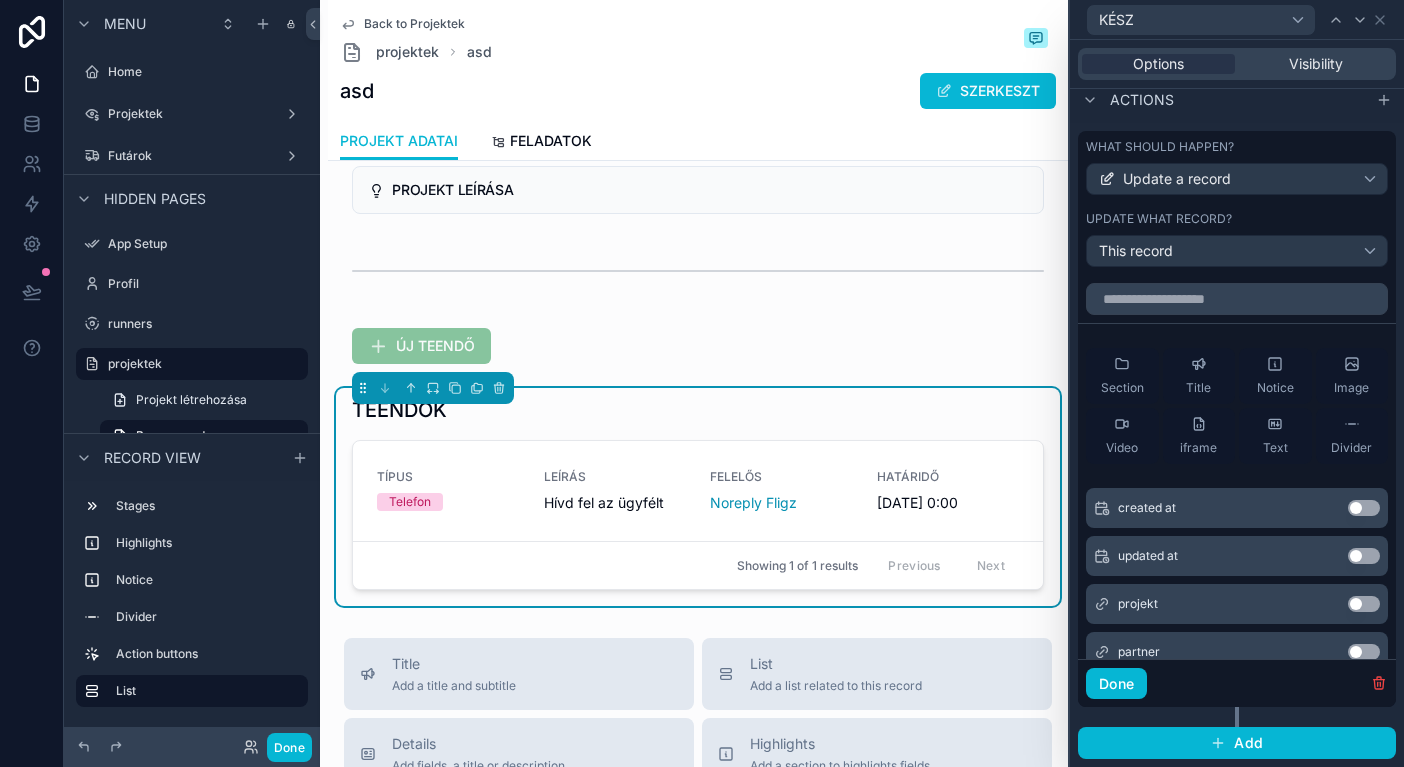 scroll, scrollTop: 621, scrollLeft: 0, axis: vertical 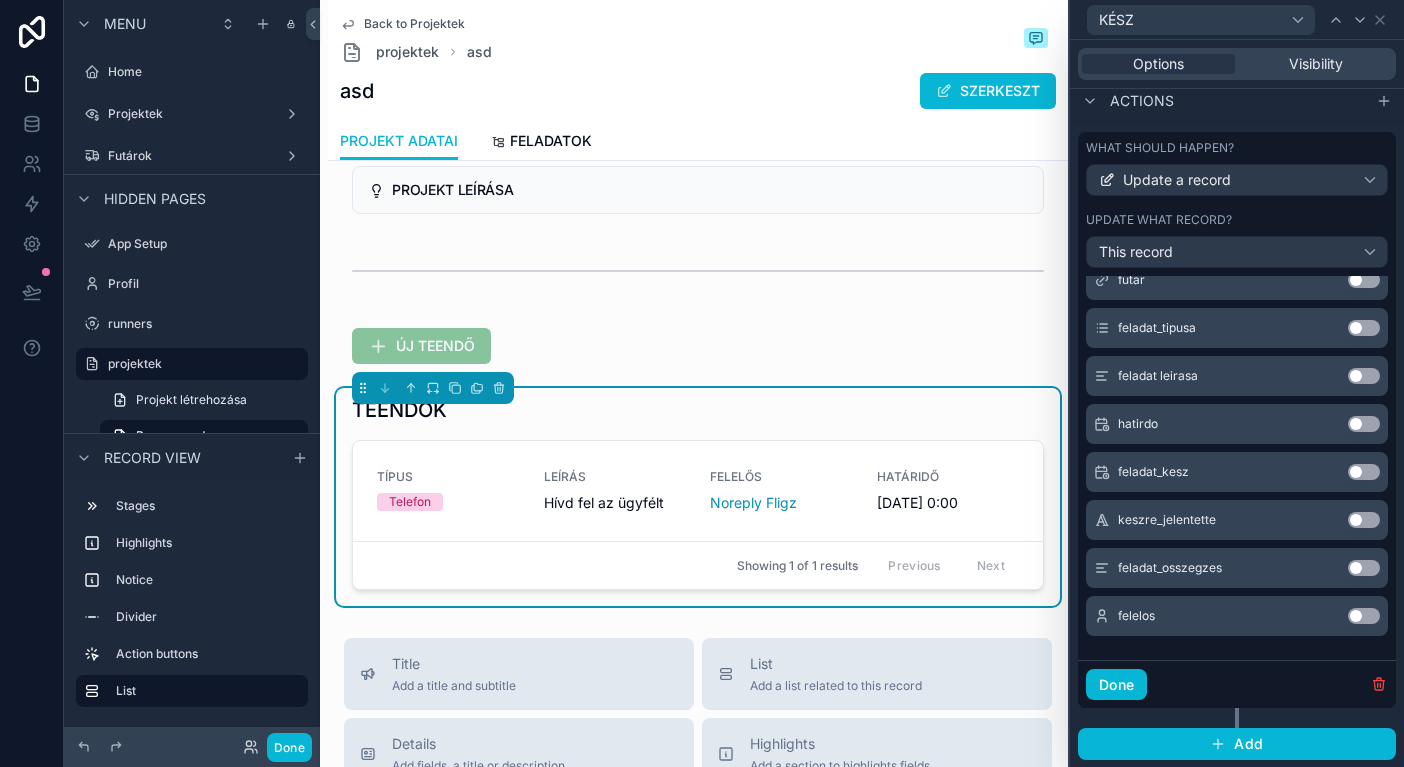 click on "Use setting" at bounding box center (1364, 520) 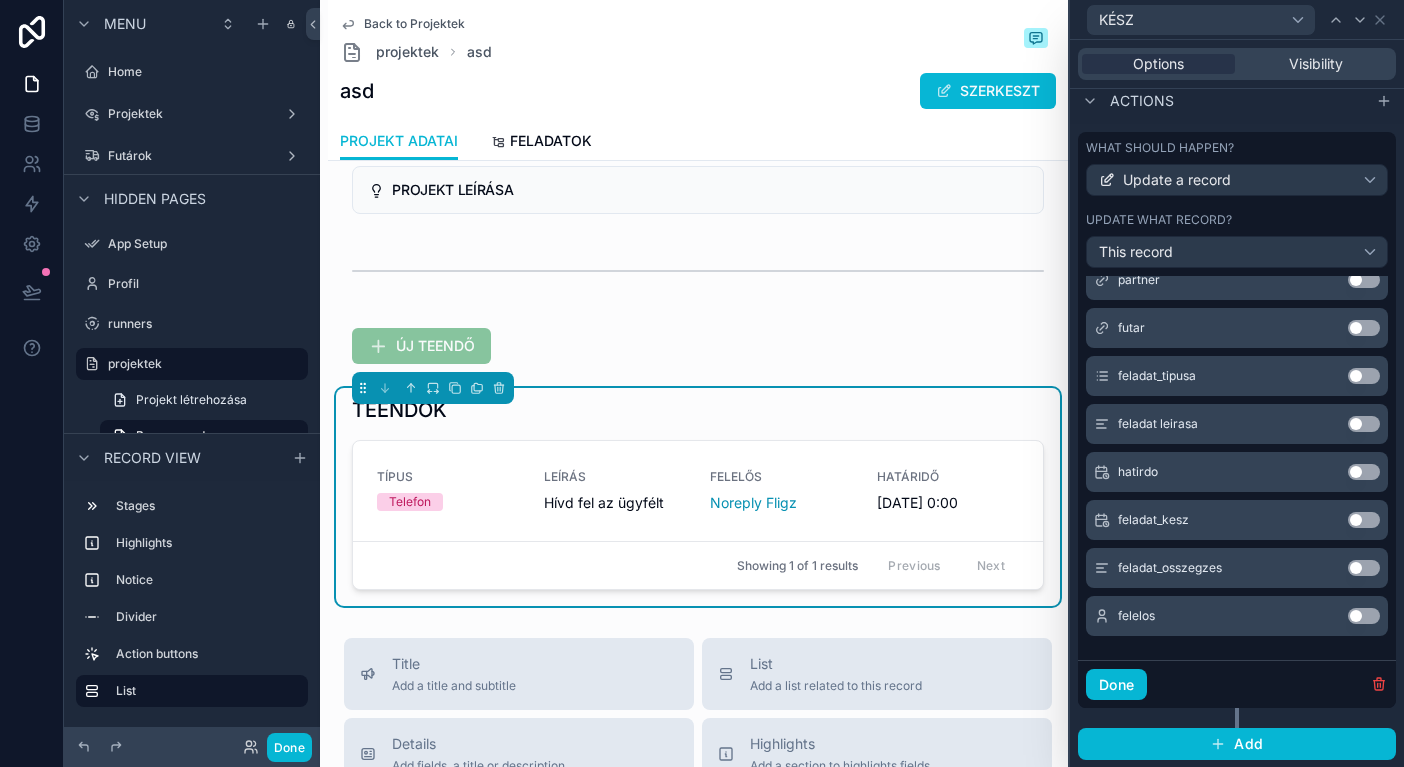 scroll, scrollTop: 438, scrollLeft: 0, axis: vertical 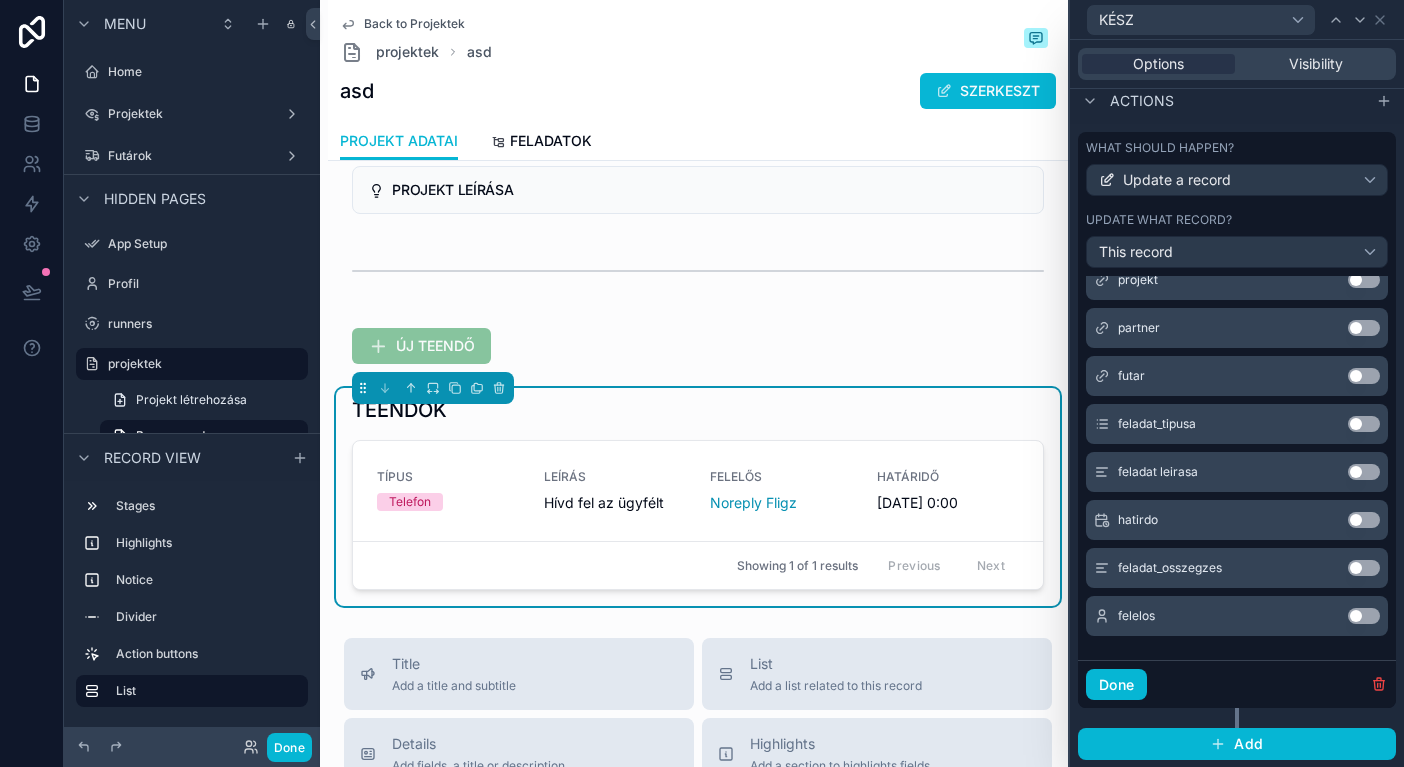click on "feladat_osszegzes Use setting" at bounding box center (1237, 568) 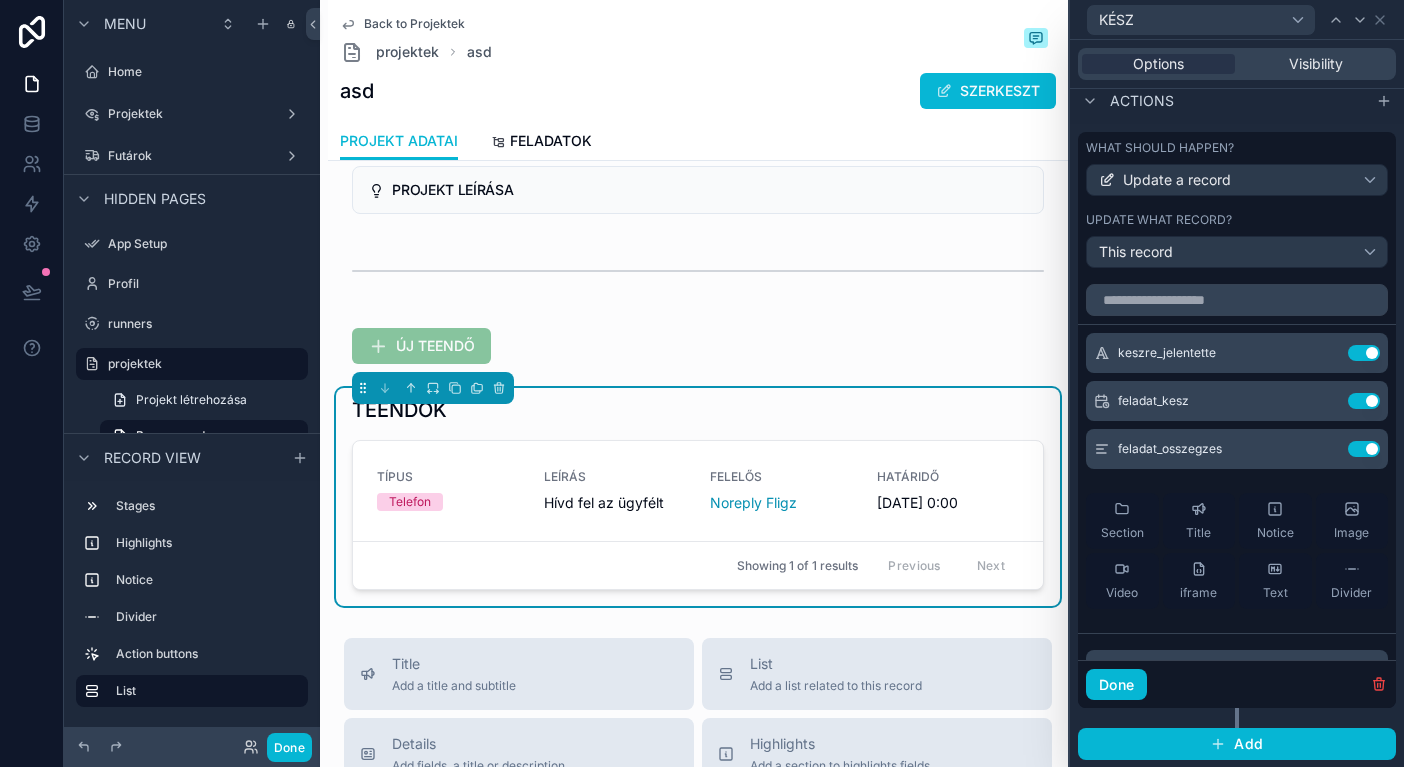 scroll, scrollTop: 0, scrollLeft: 0, axis: both 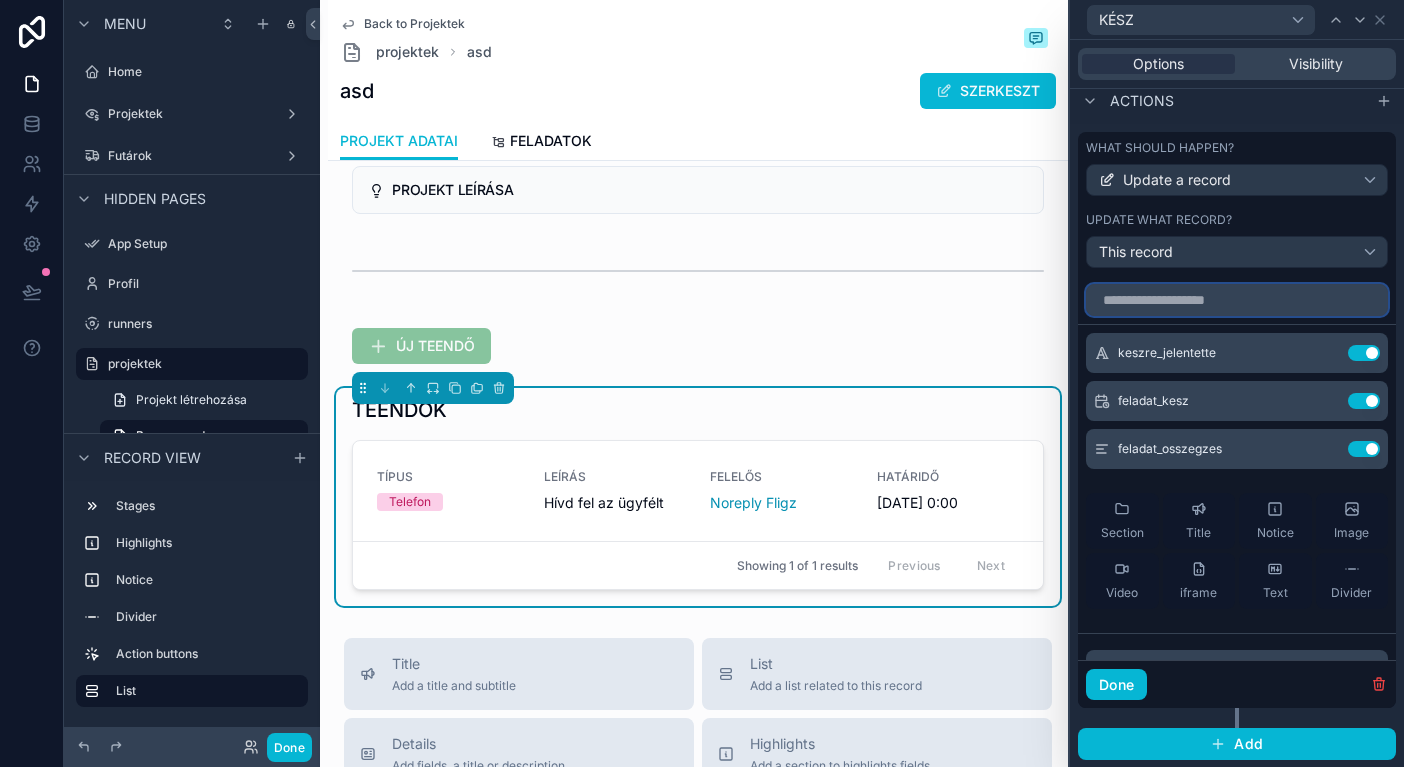 click at bounding box center [1237, 300] 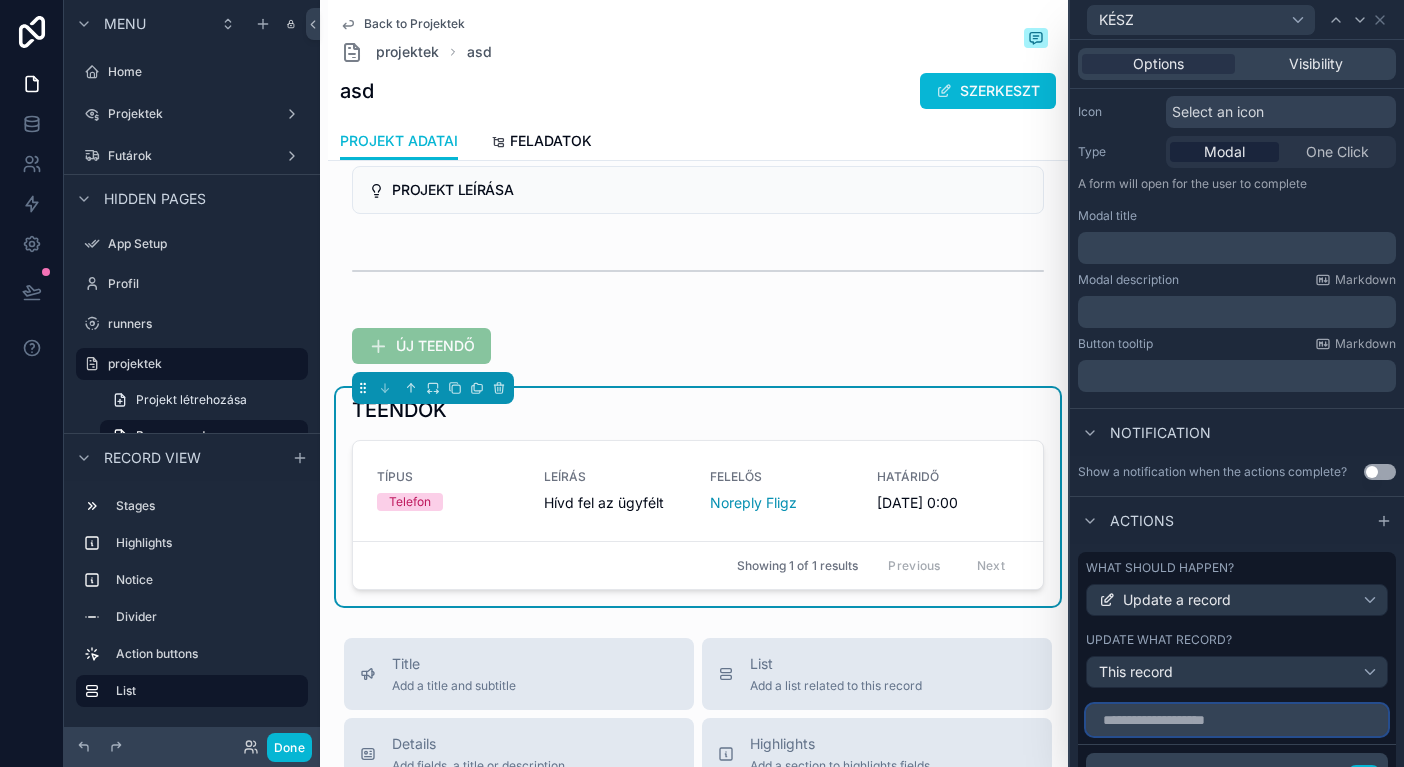 scroll, scrollTop: 537, scrollLeft: 0, axis: vertical 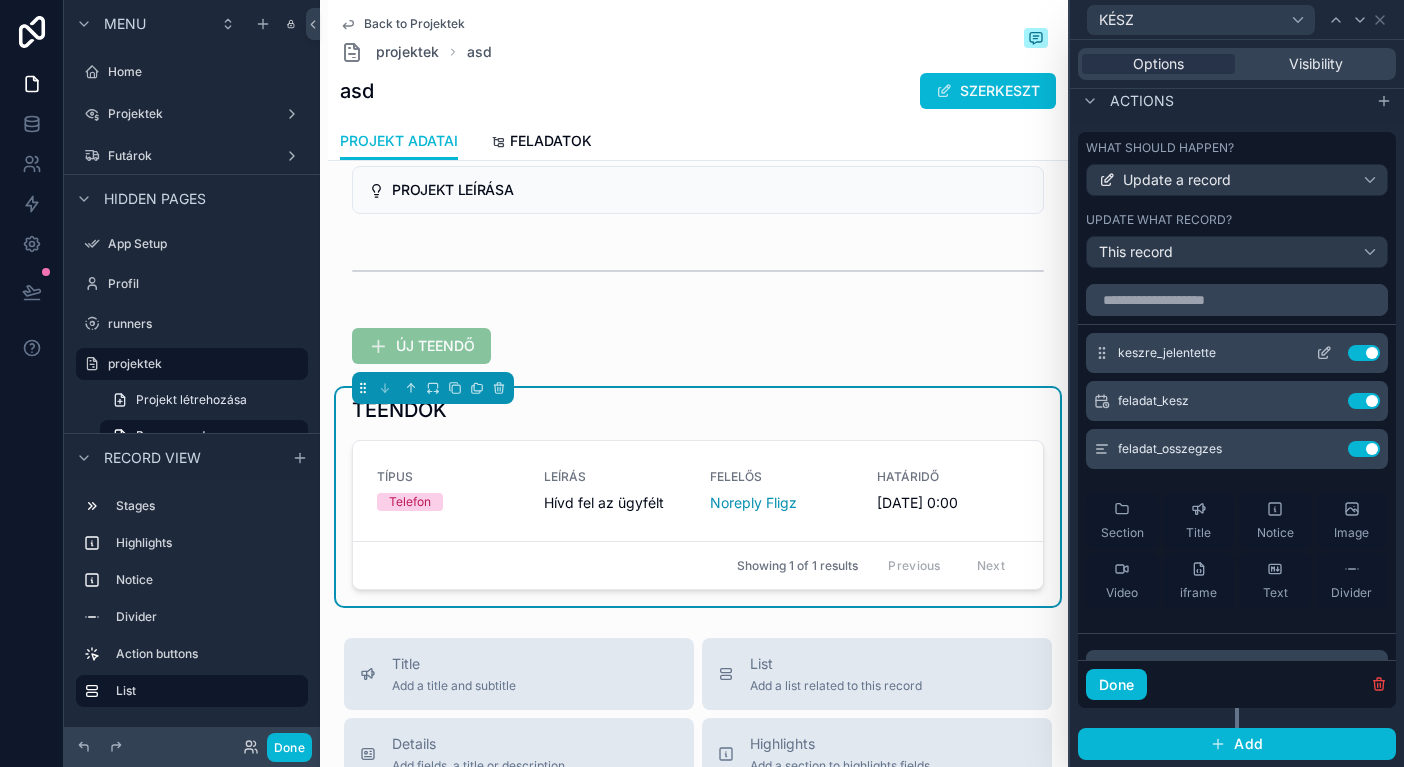 click 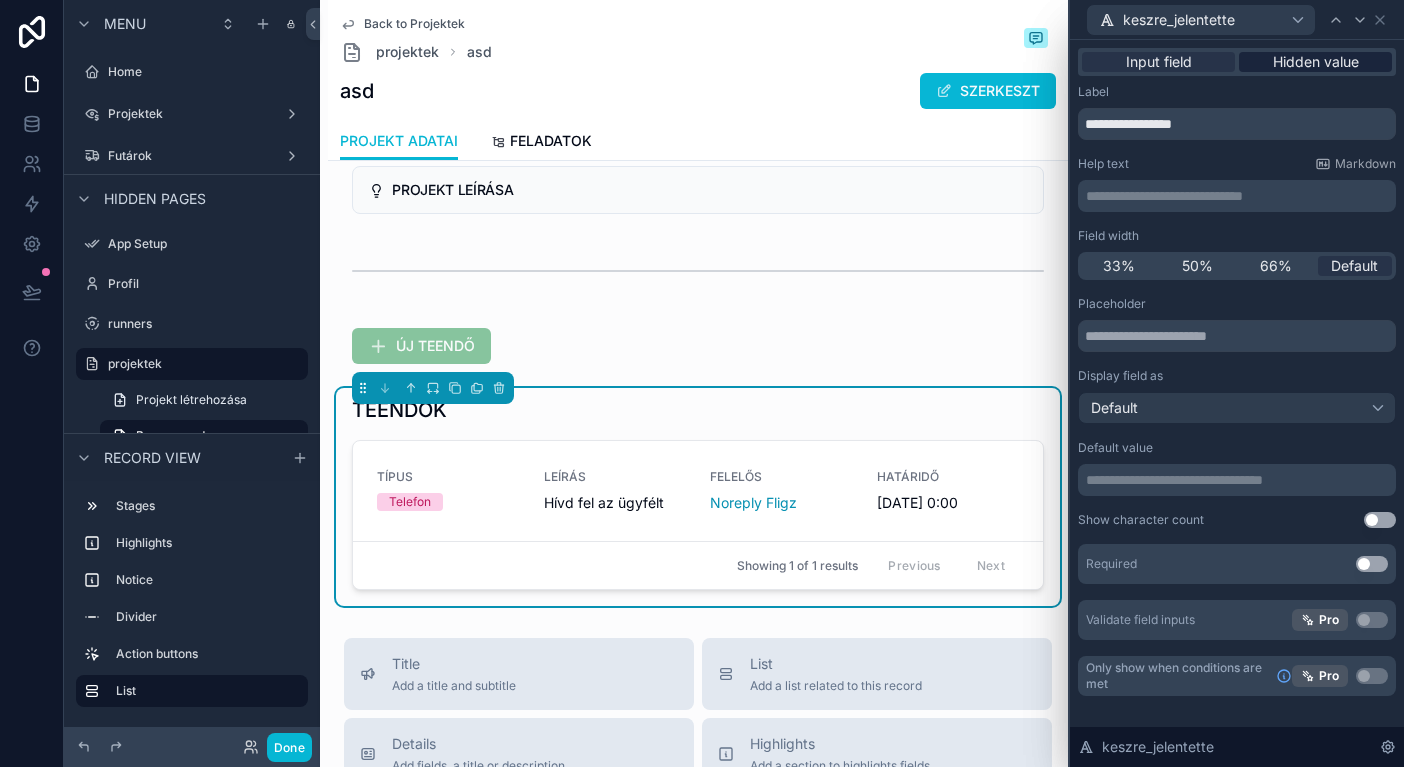 click on "Hidden value" at bounding box center [1316, 62] 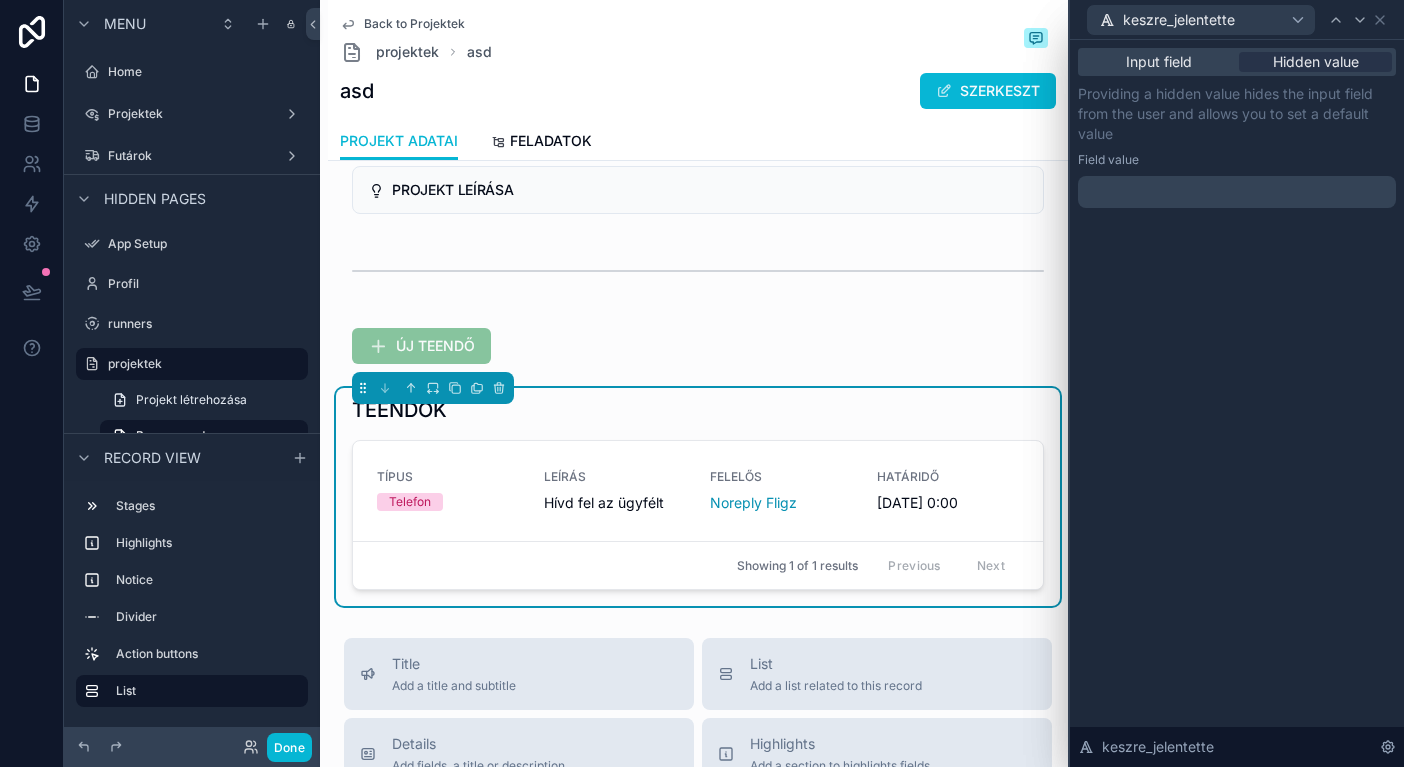 click on "Input field Hidden value Providing a hidden value hides the input field from the user and allows you to set a default value Field value ﻿" at bounding box center [1237, 148] 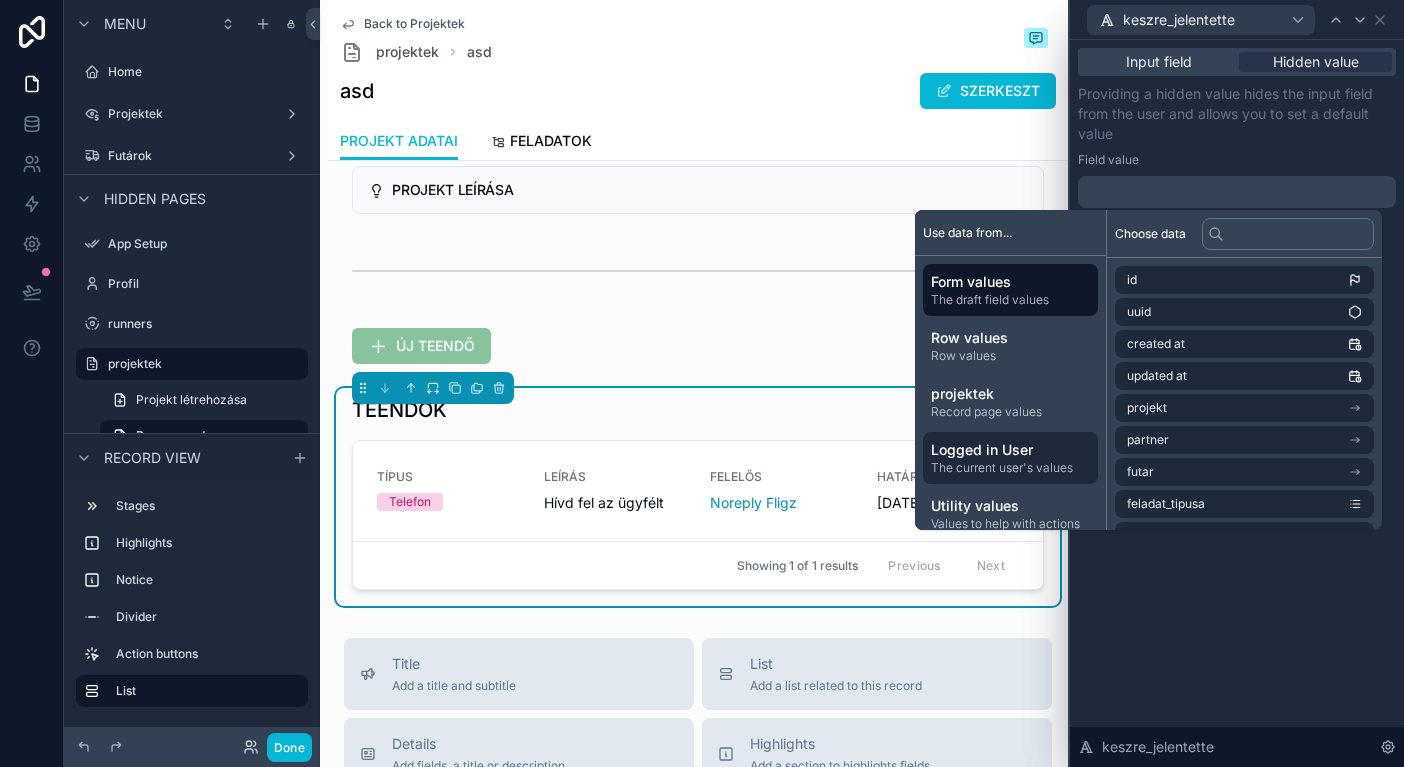 click on "Logged in User" at bounding box center [1010, 450] 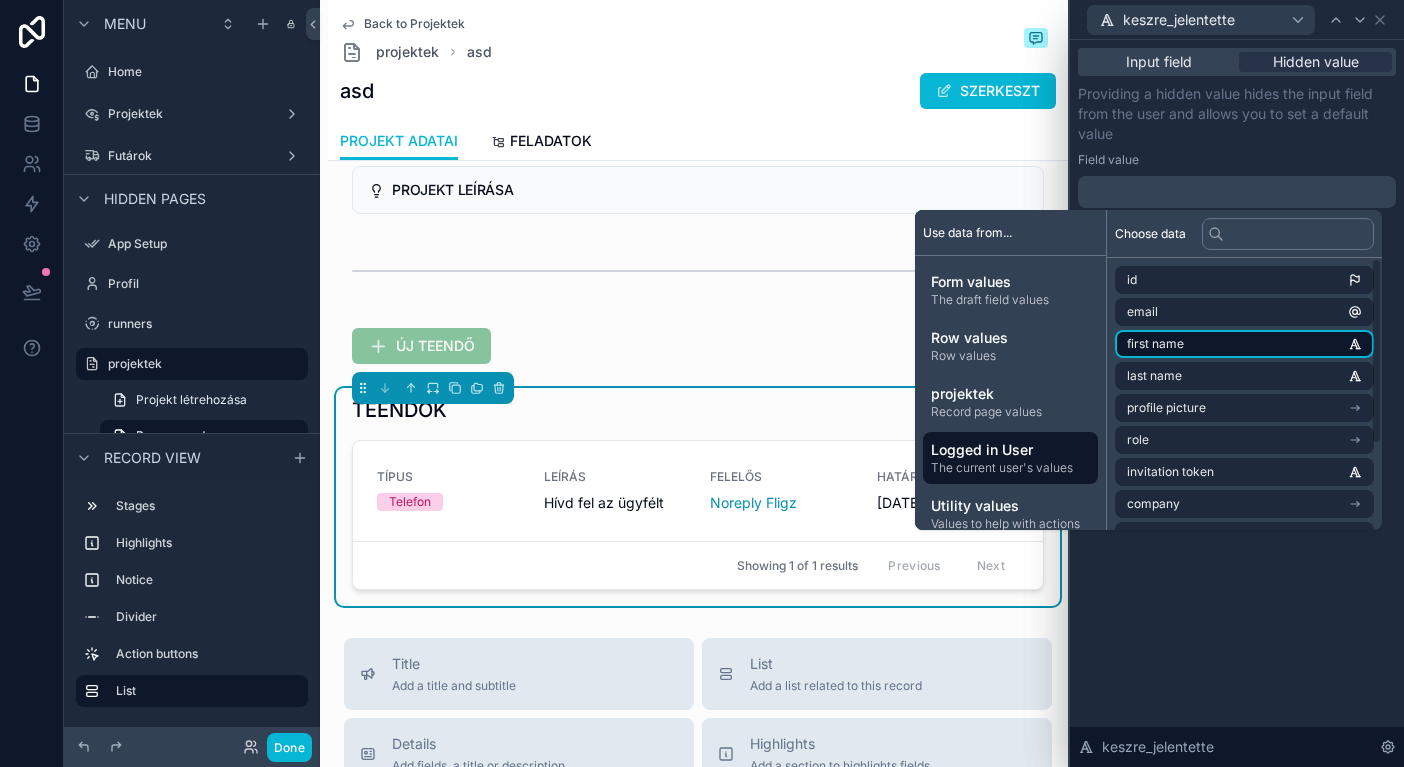 click on "first name" at bounding box center (1155, 344) 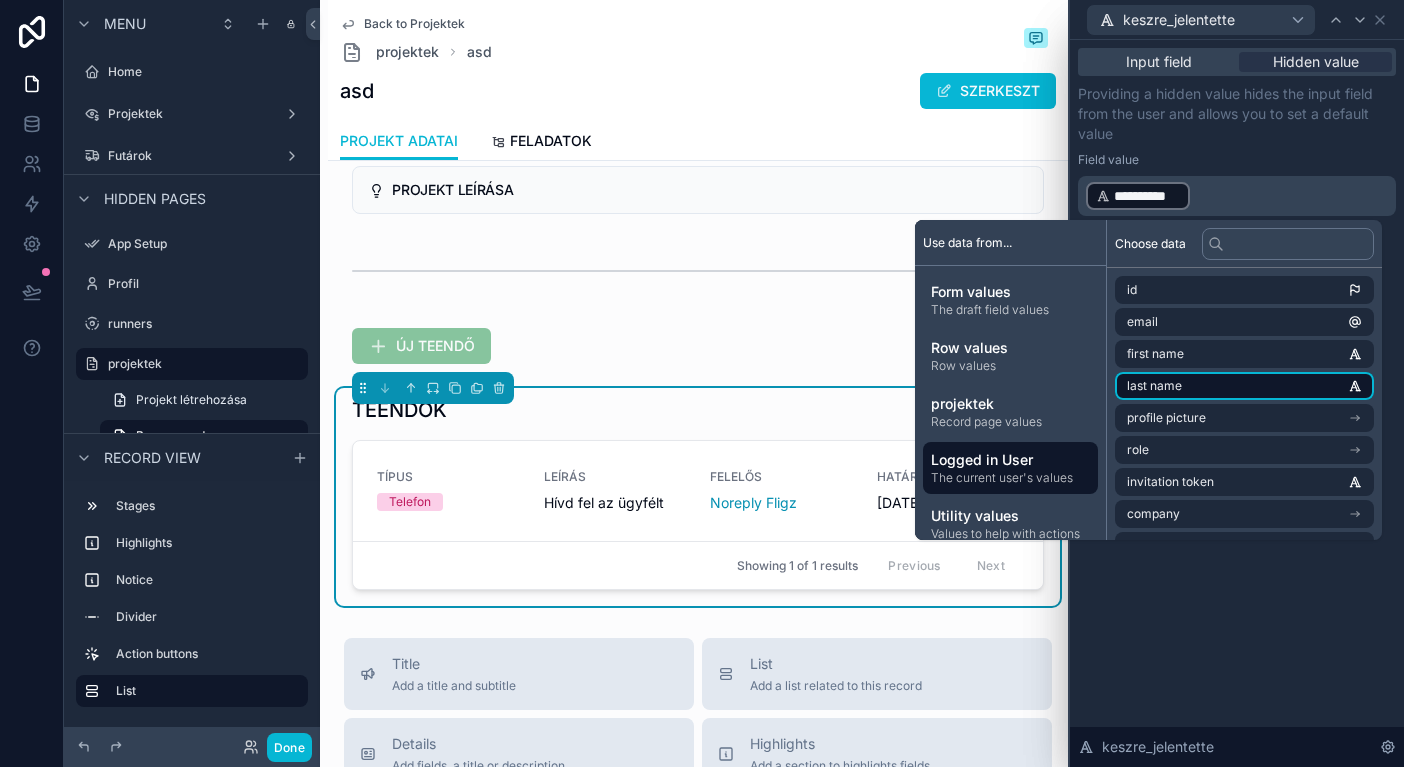 click on "last name" at bounding box center [1154, 386] 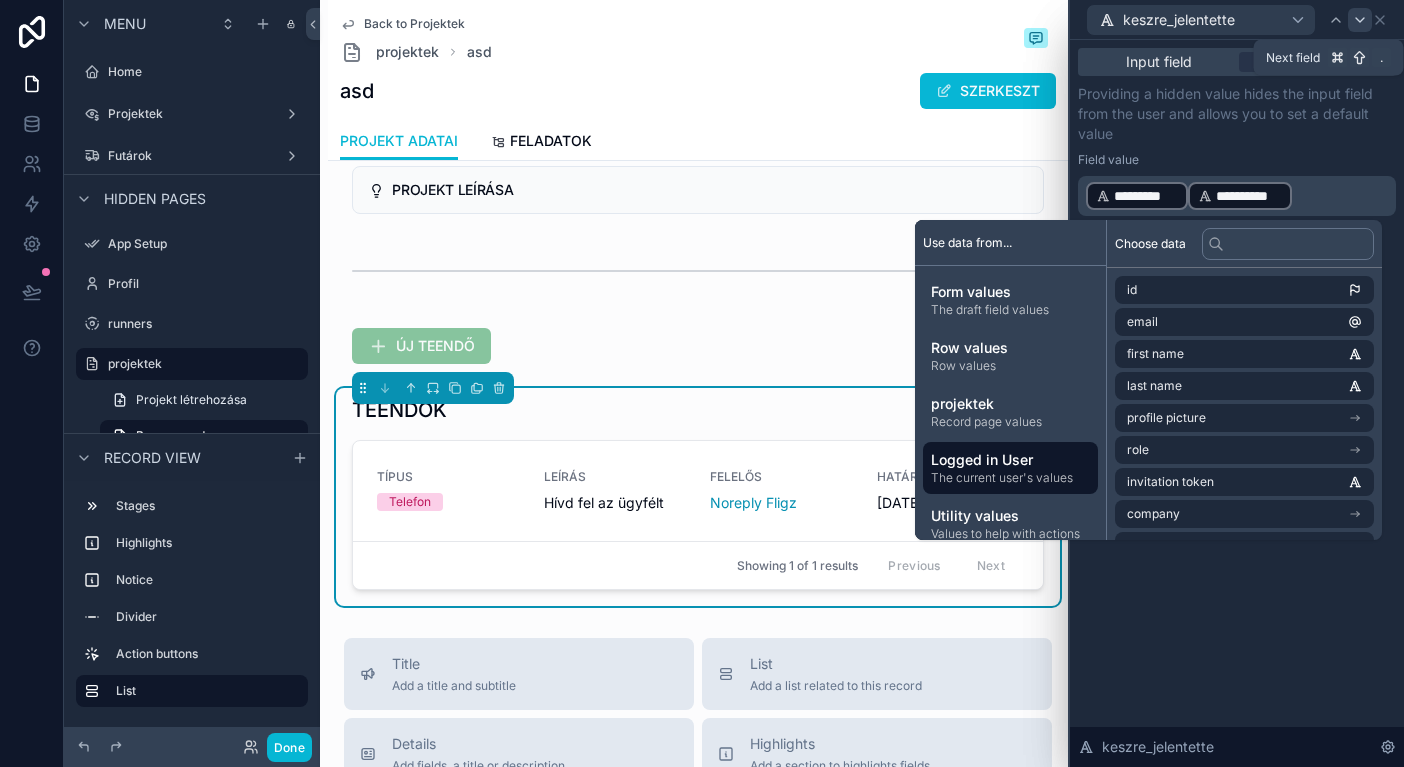click at bounding box center (1360, 20) 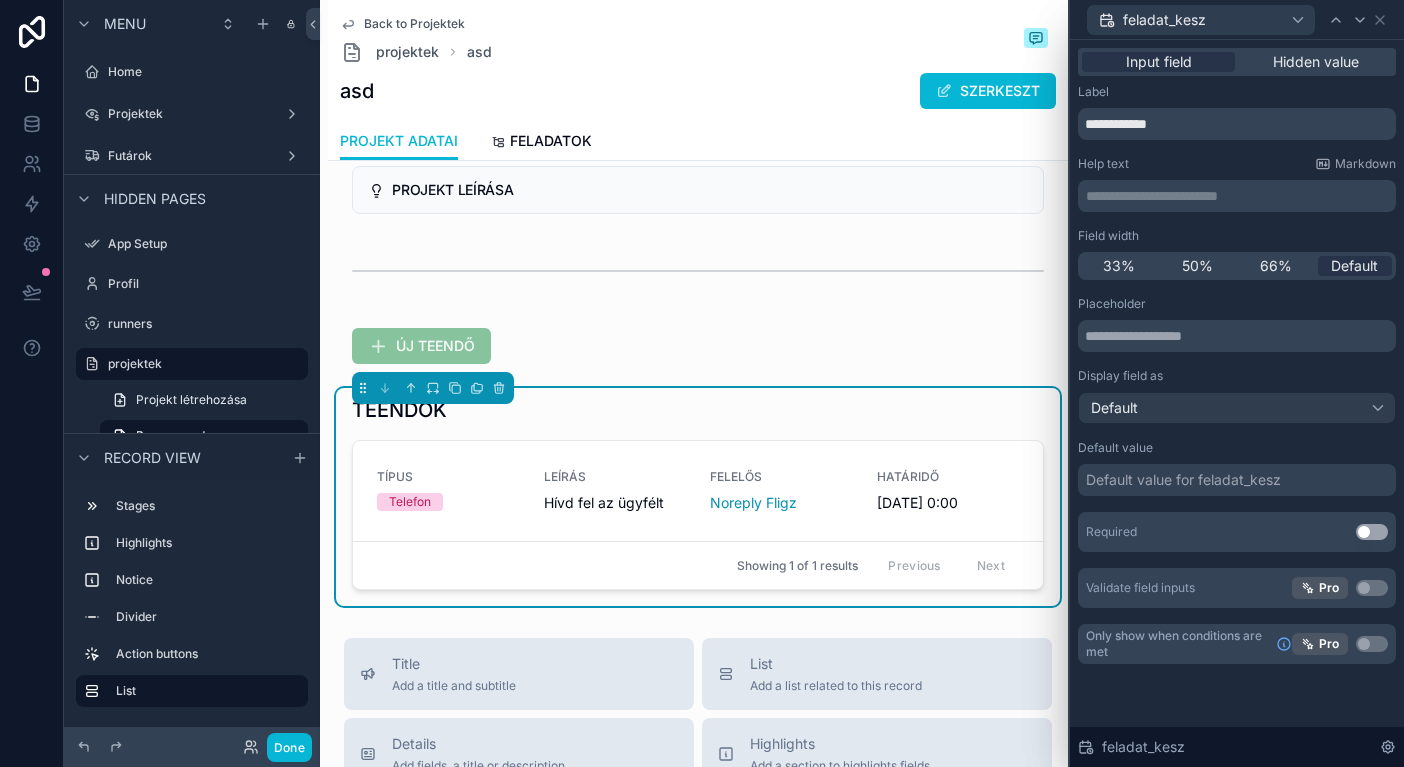 click on "feladat_kesz" at bounding box center (1201, 20) 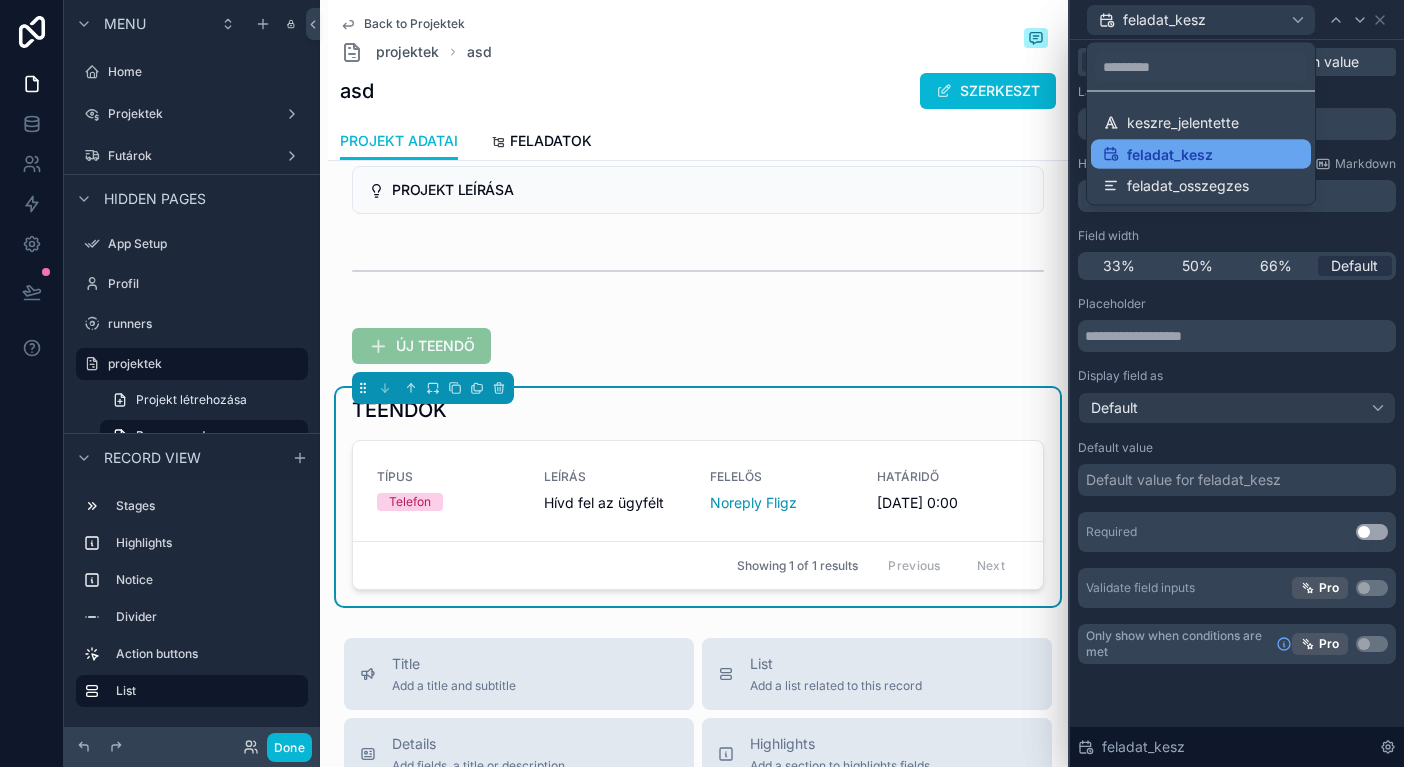 click on "feladat_kesz" at bounding box center [1170, 154] 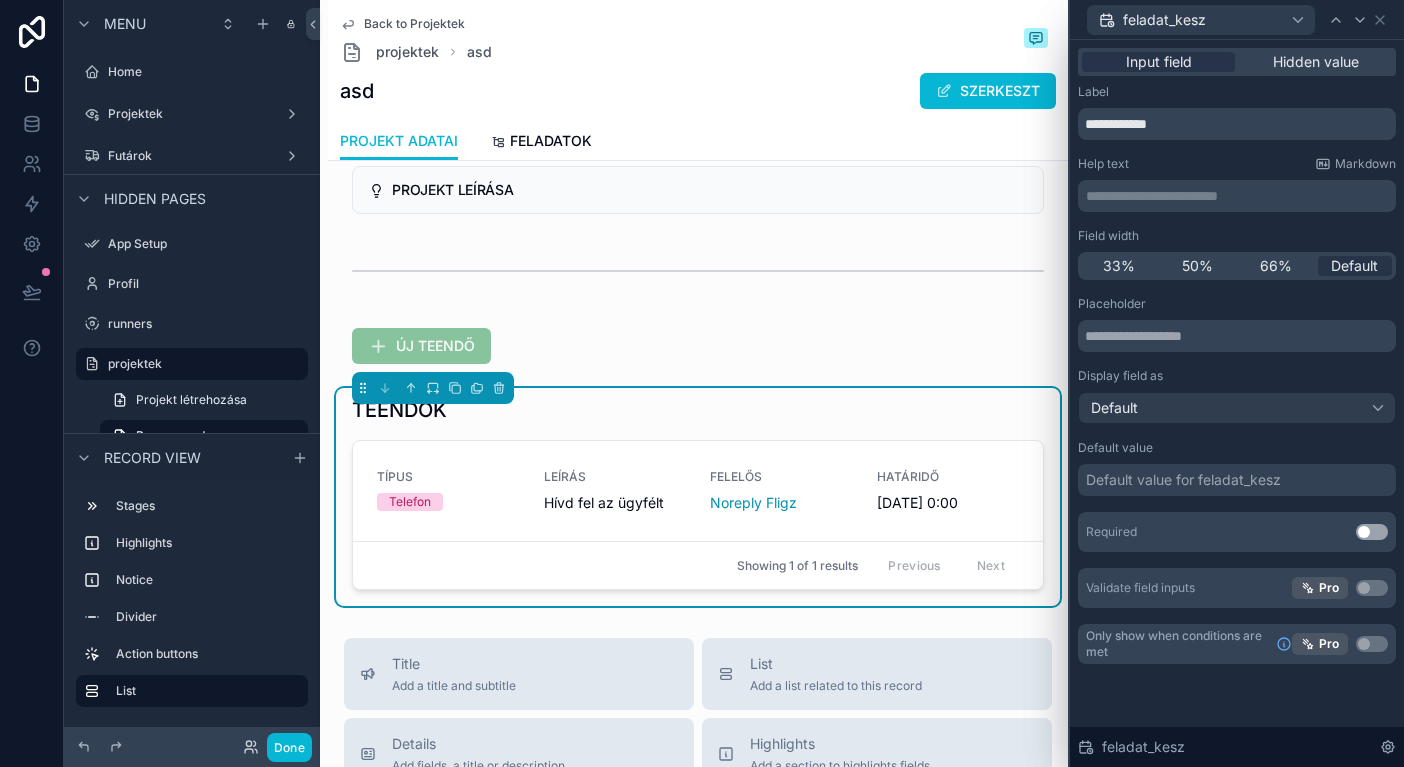 click on "**********" at bounding box center [1237, 376] 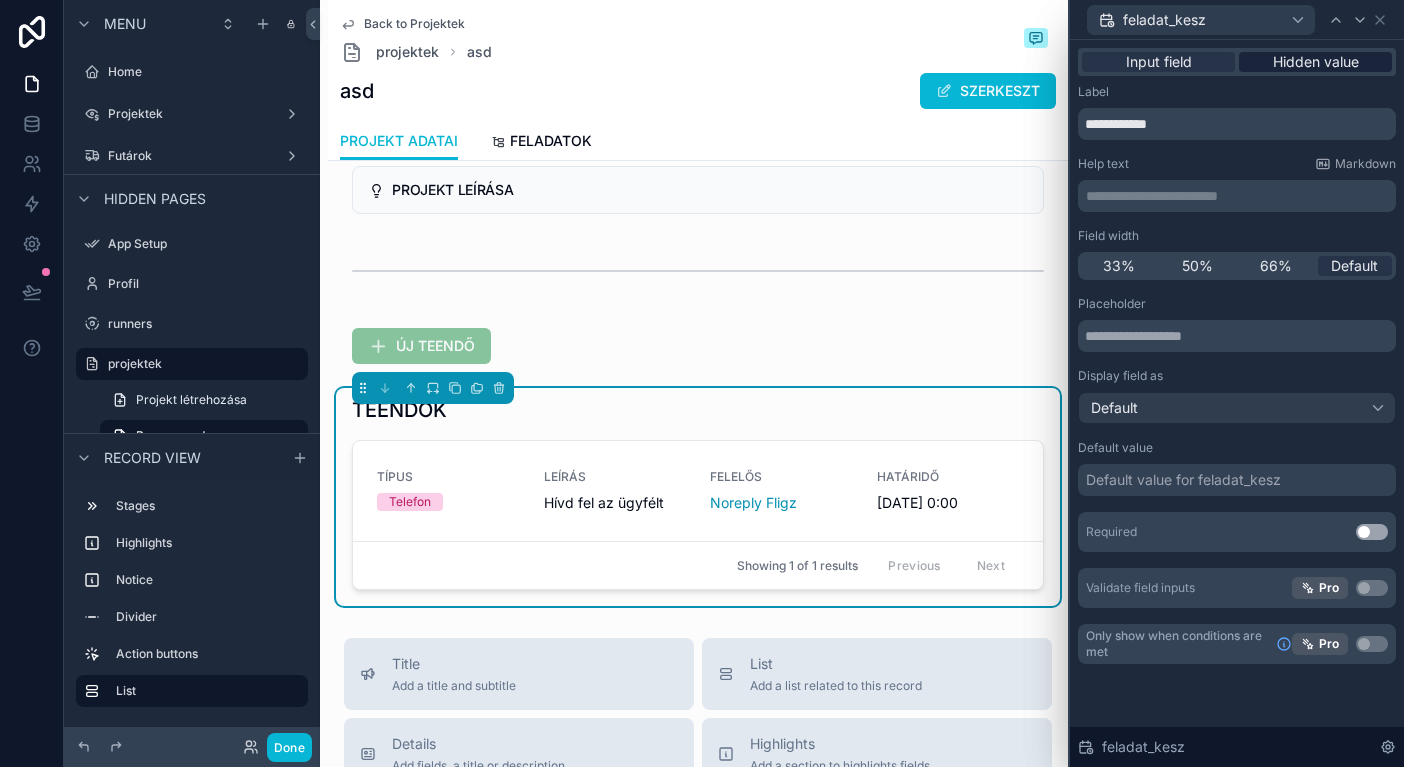click on "Hidden value" at bounding box center (1316, 62) 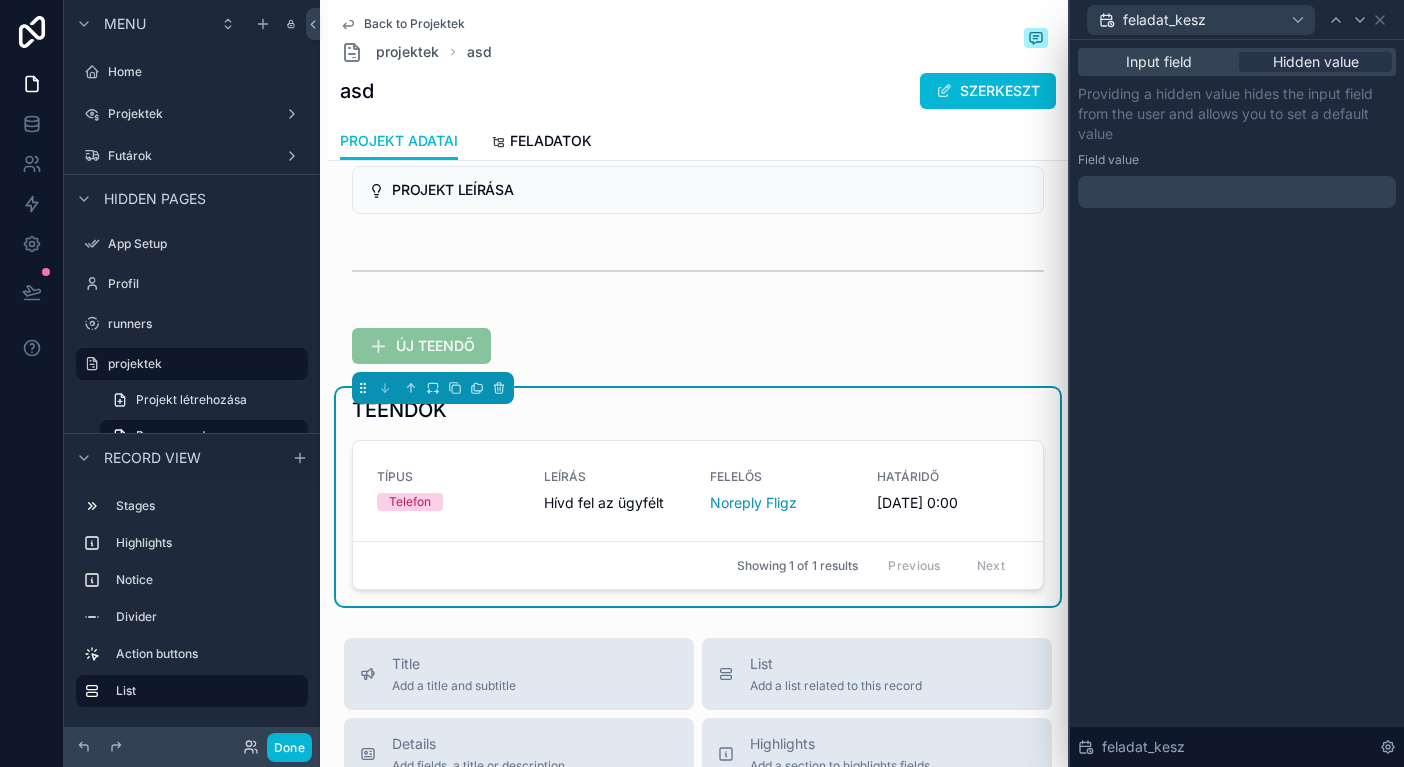 click at bounding box center [1237, 192] 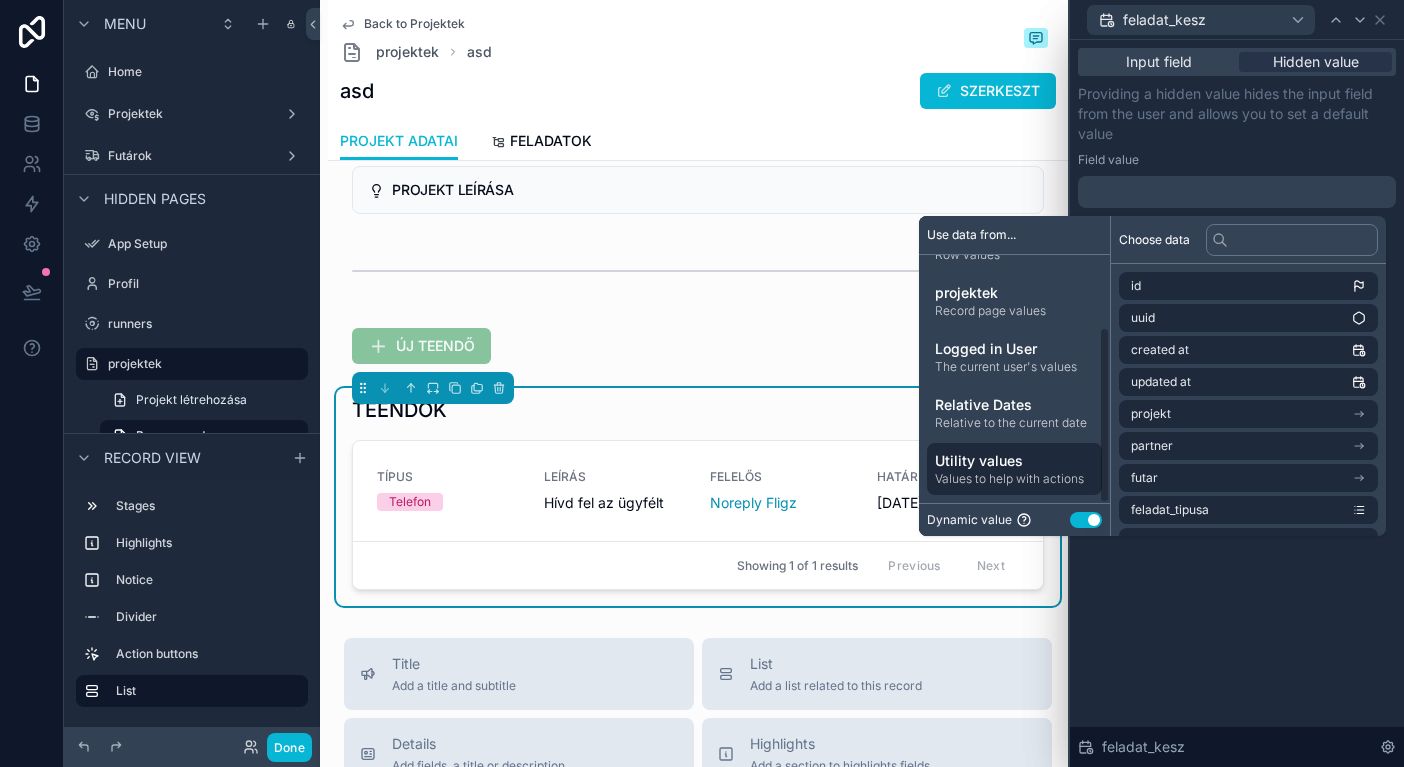 click on "Utility values" at bounding box center [1014, 461] 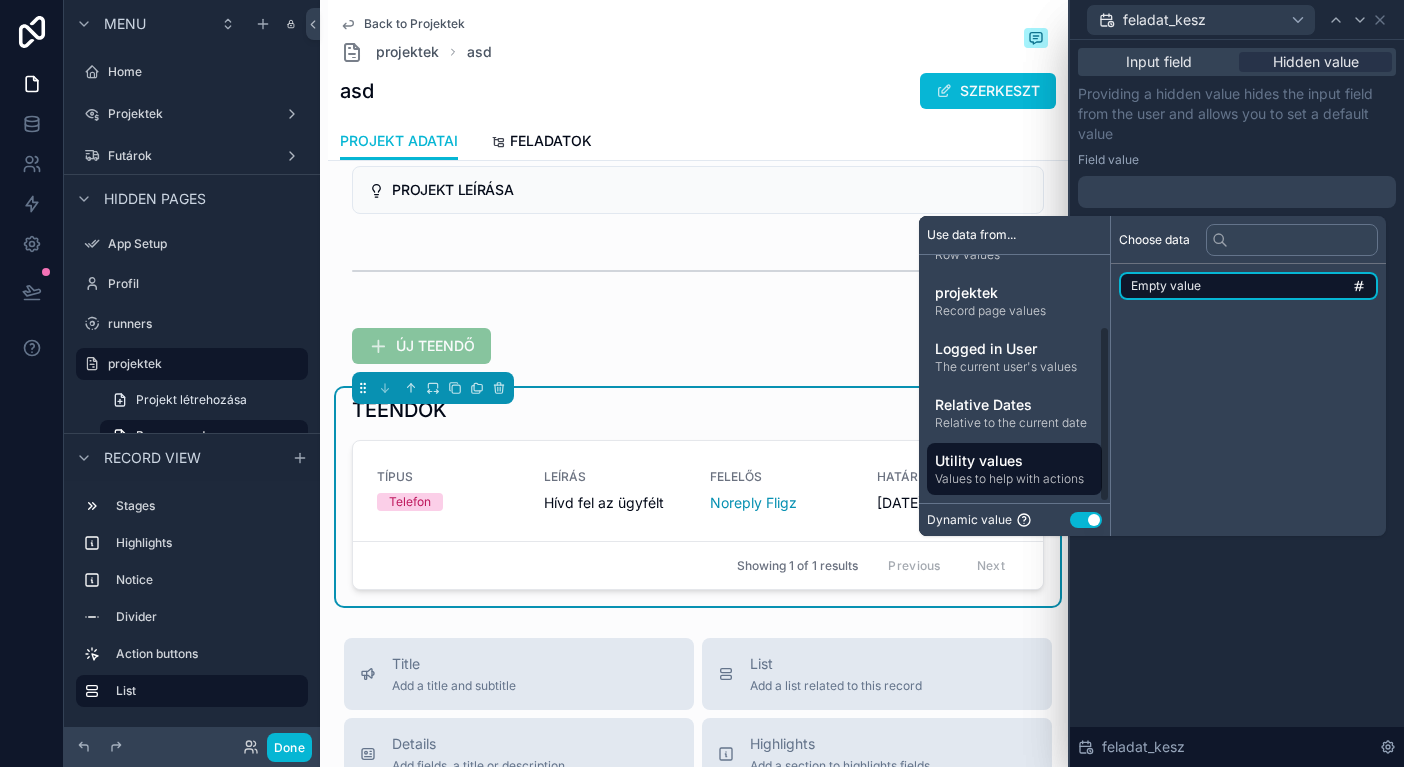 click on "Empty value" at bounding box center (1166, 286) 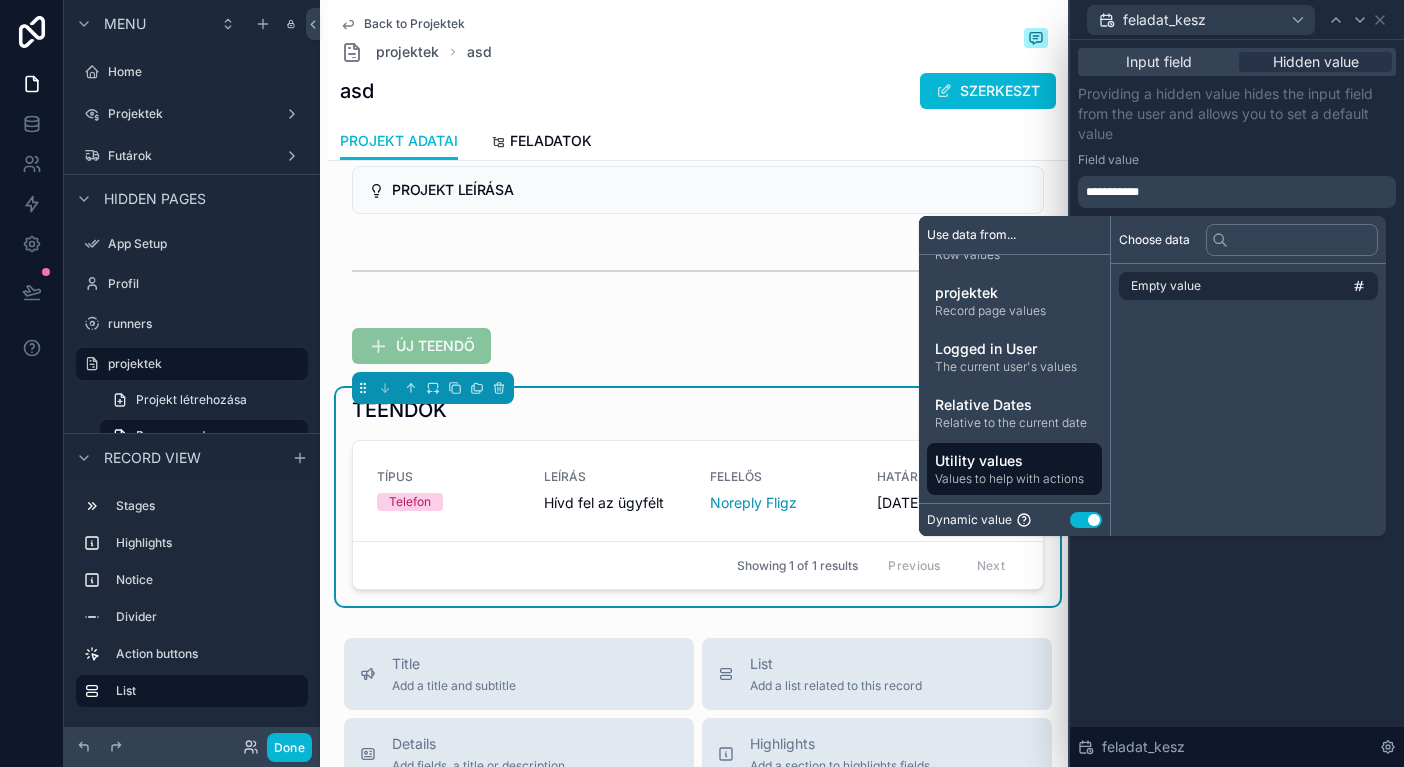 type 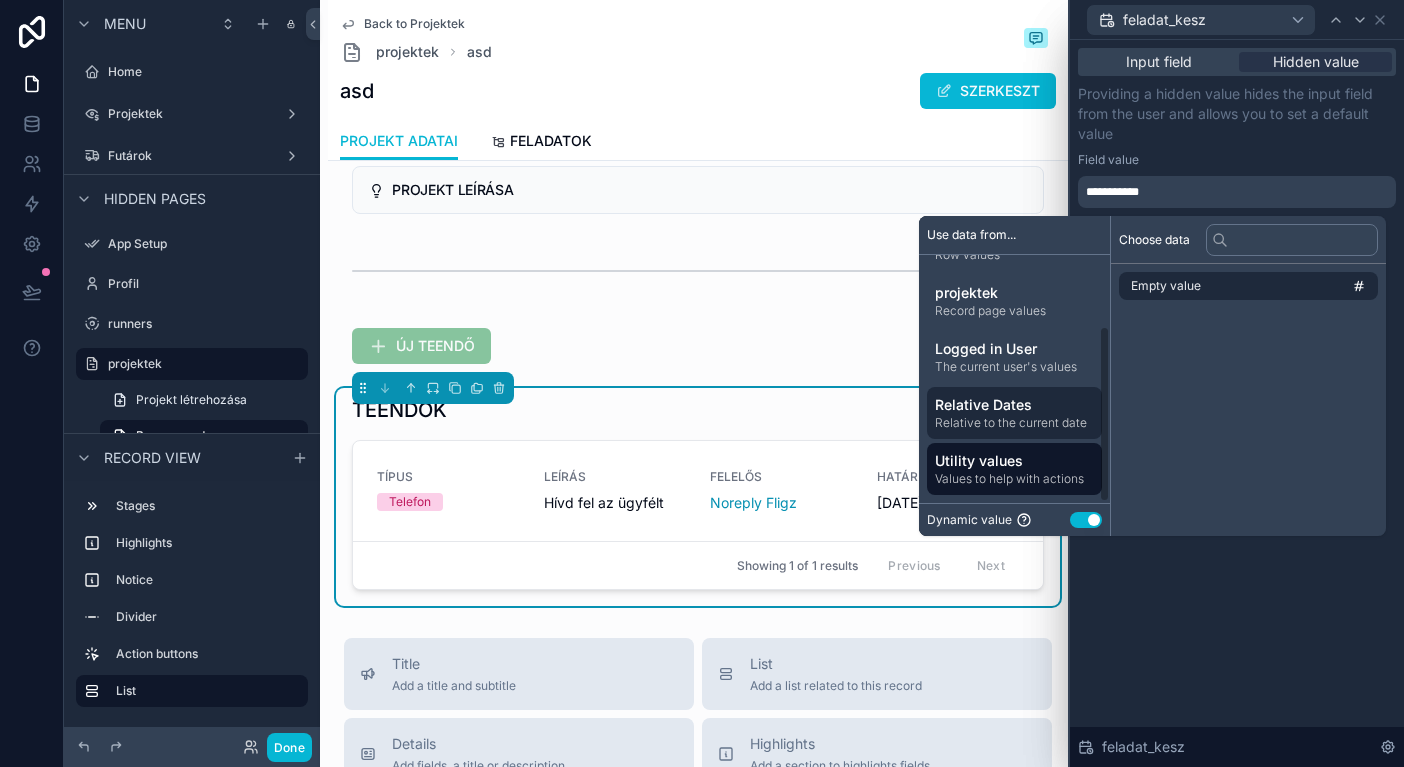 click on "Relative Dates Relative to the current date" at bounding box center (1014, 413) 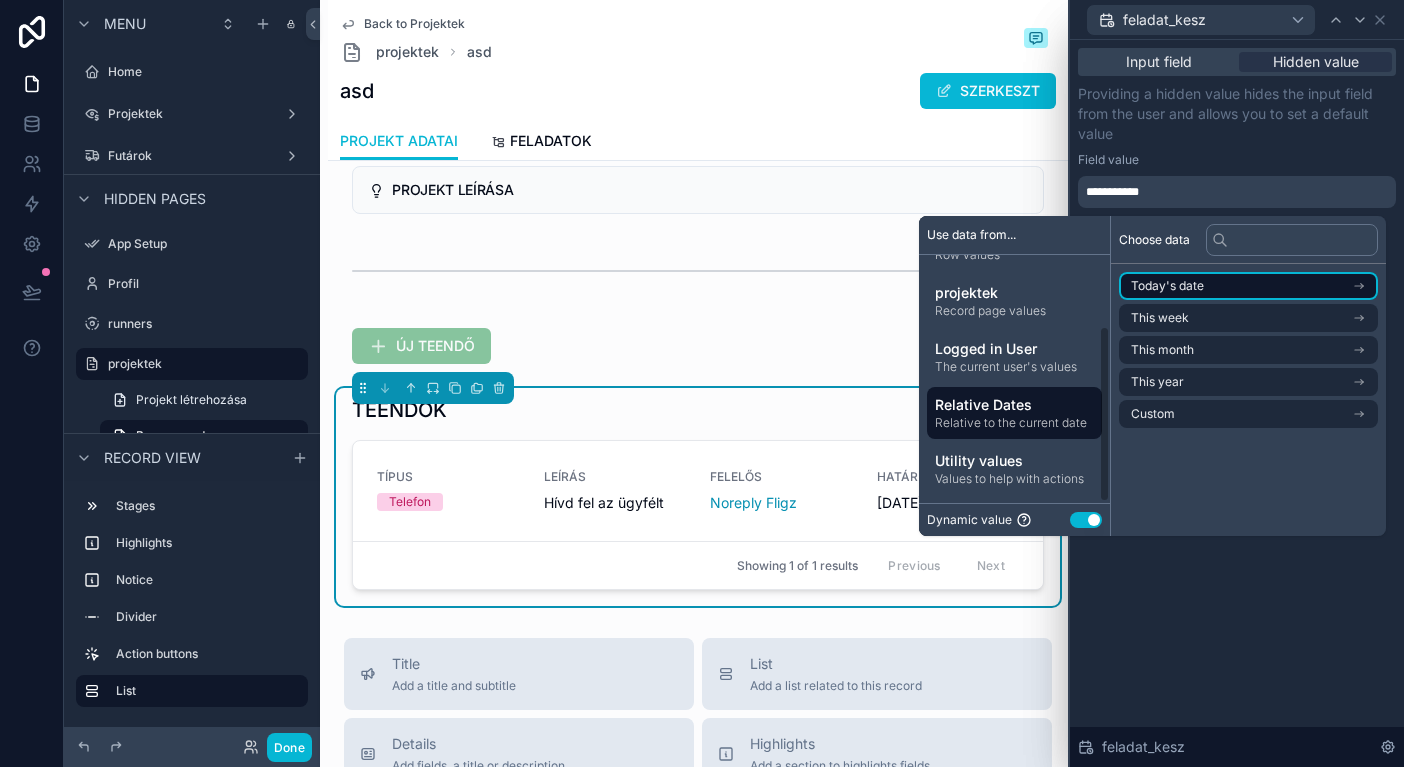 click on "Today's date" at bounding box center [1248, 286] 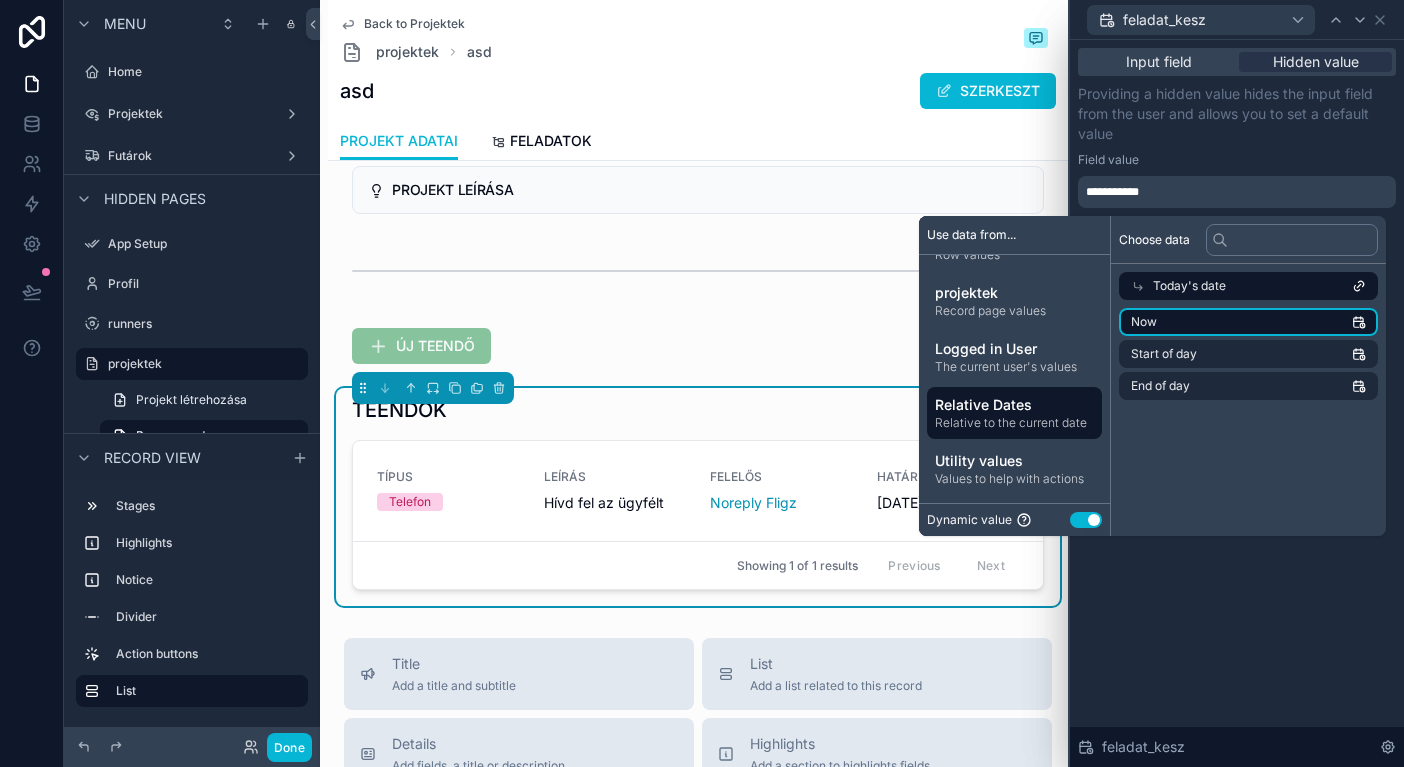 click on "Now" at bounding box center [1248, 322] 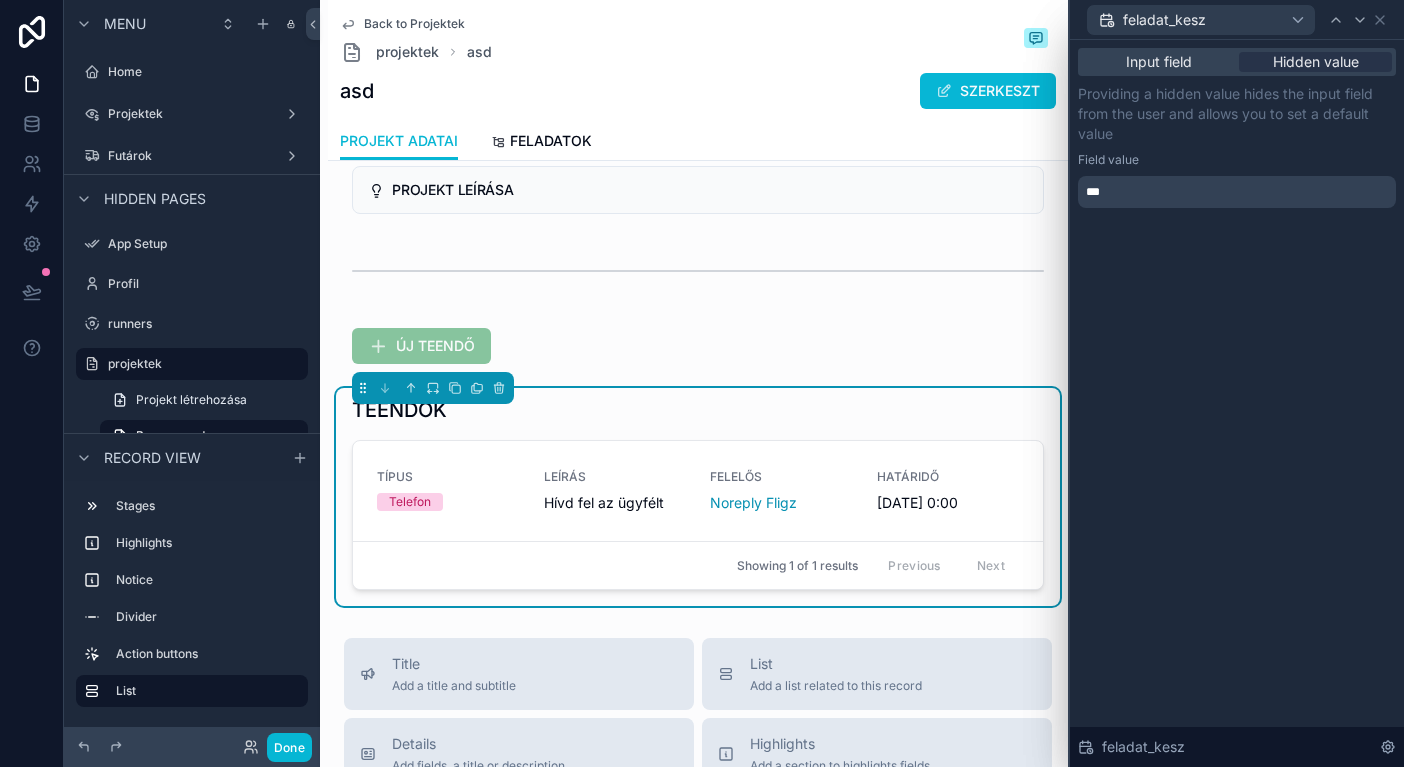 click on "Input field Hidden value Providing a hidden value hides the input field from the user and allows you to set a default value Field value *** feladat_kesz" at bounding box center [1237, 403] 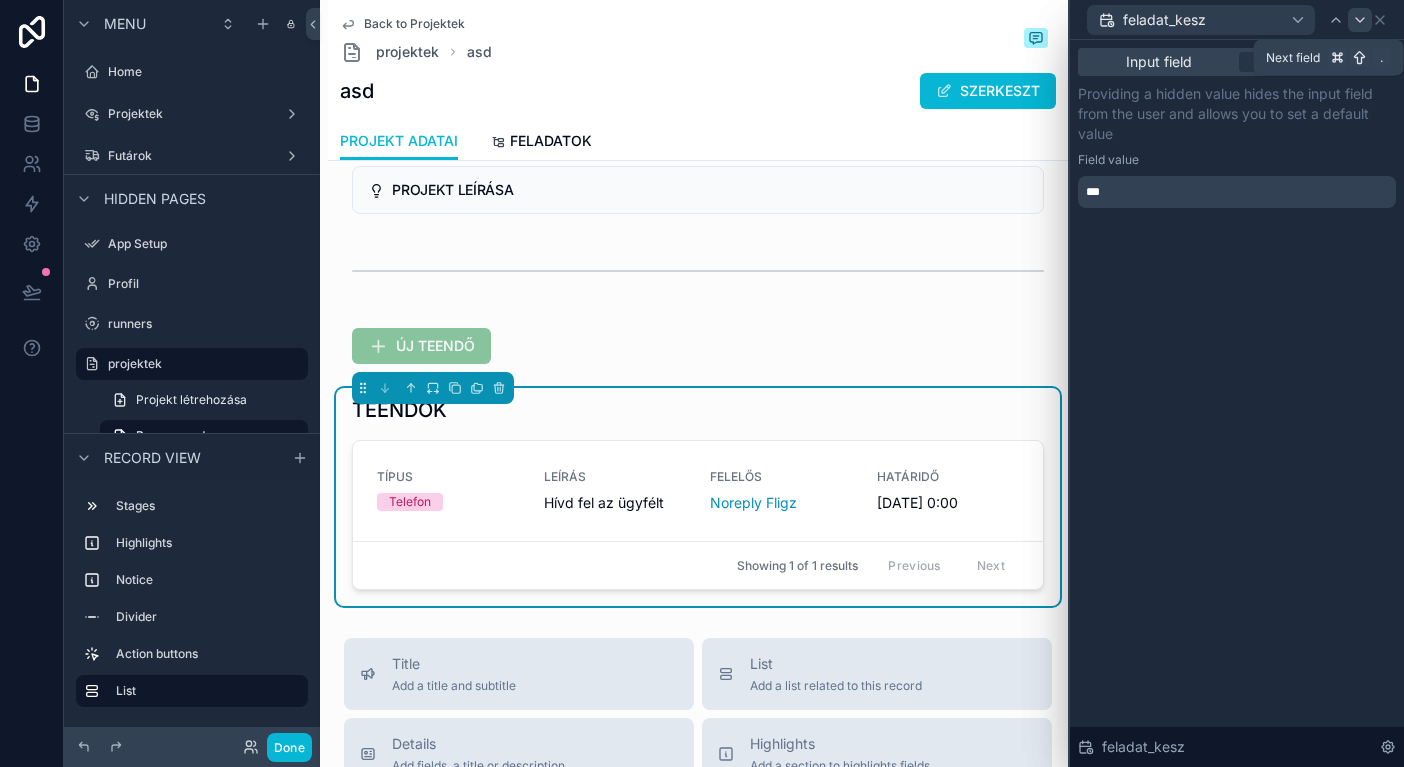 click 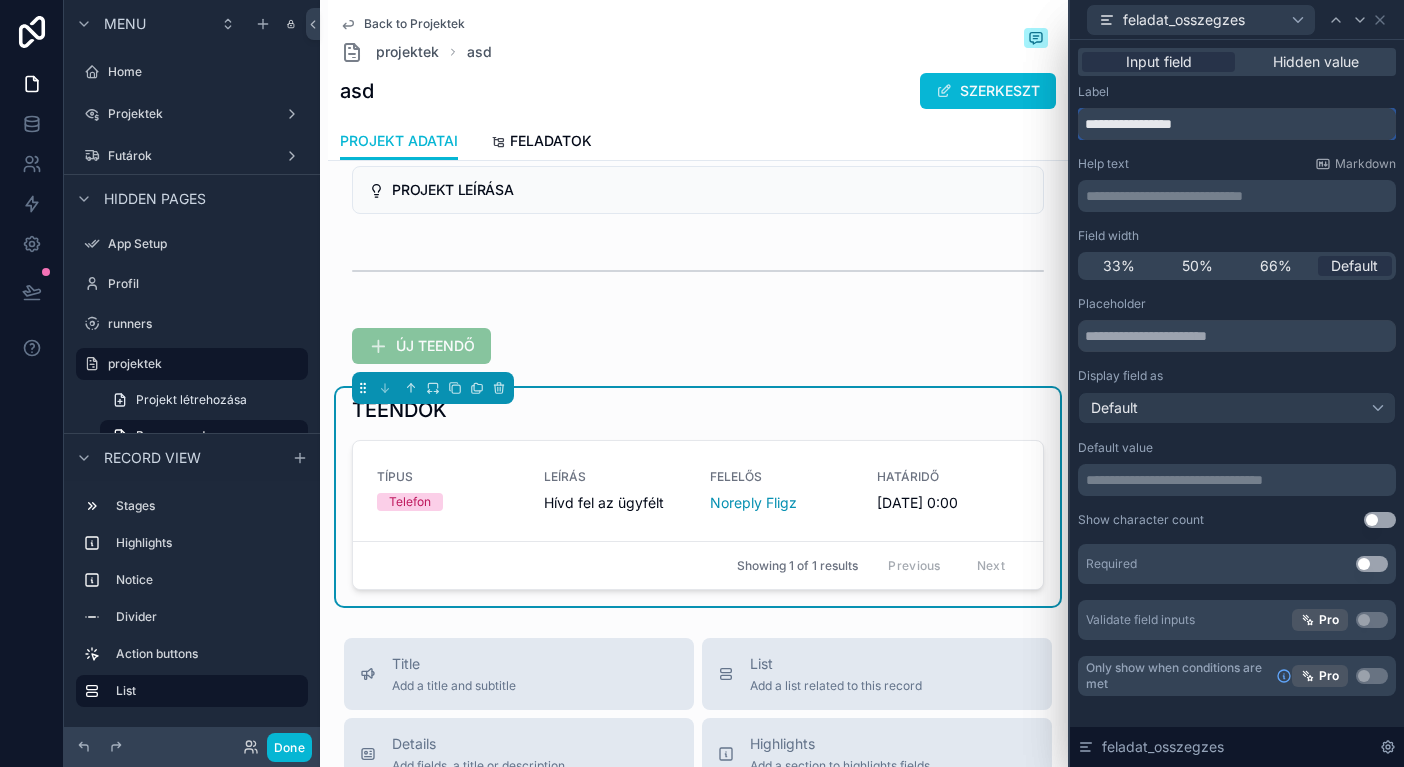 click on "**********" at bounding box center (1237, 124) 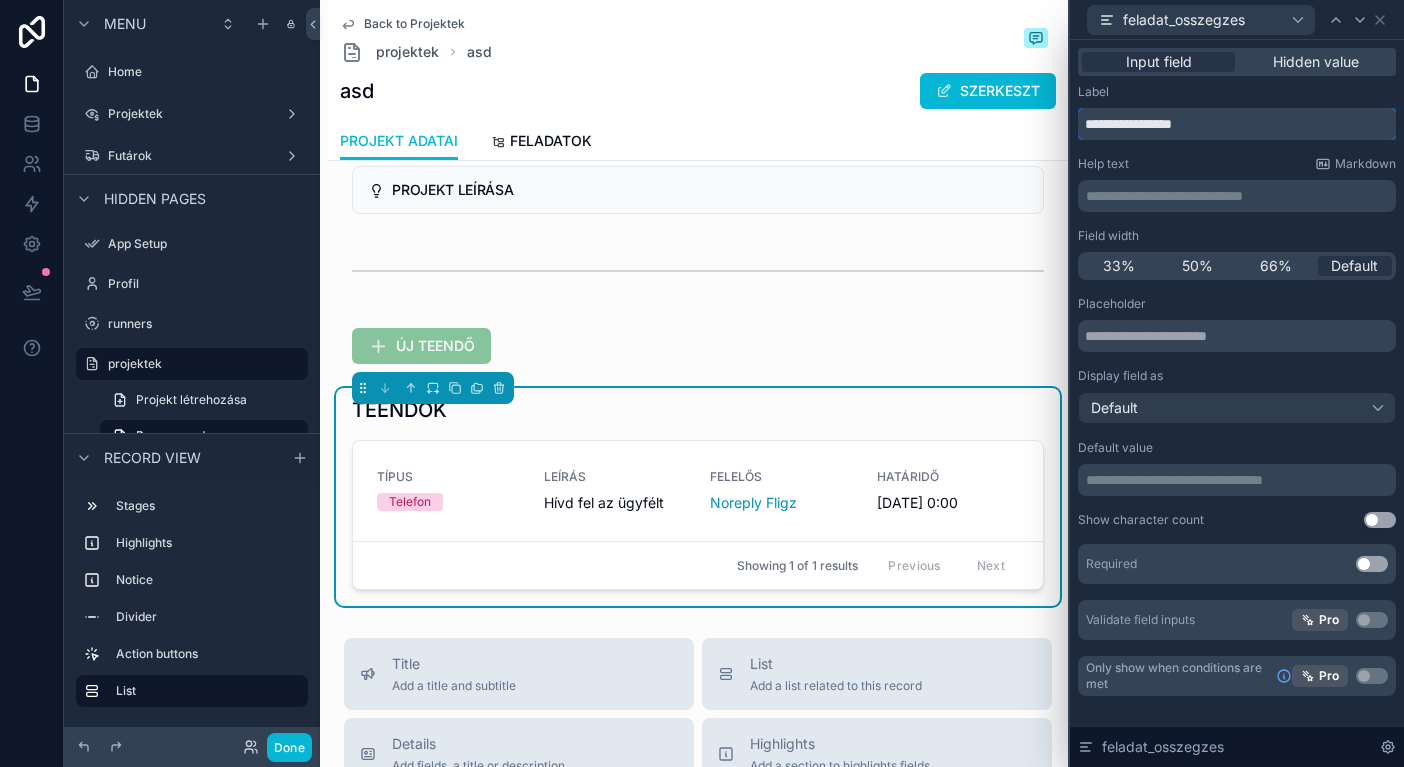 click on "**********" at bounding box center (1237, 124) 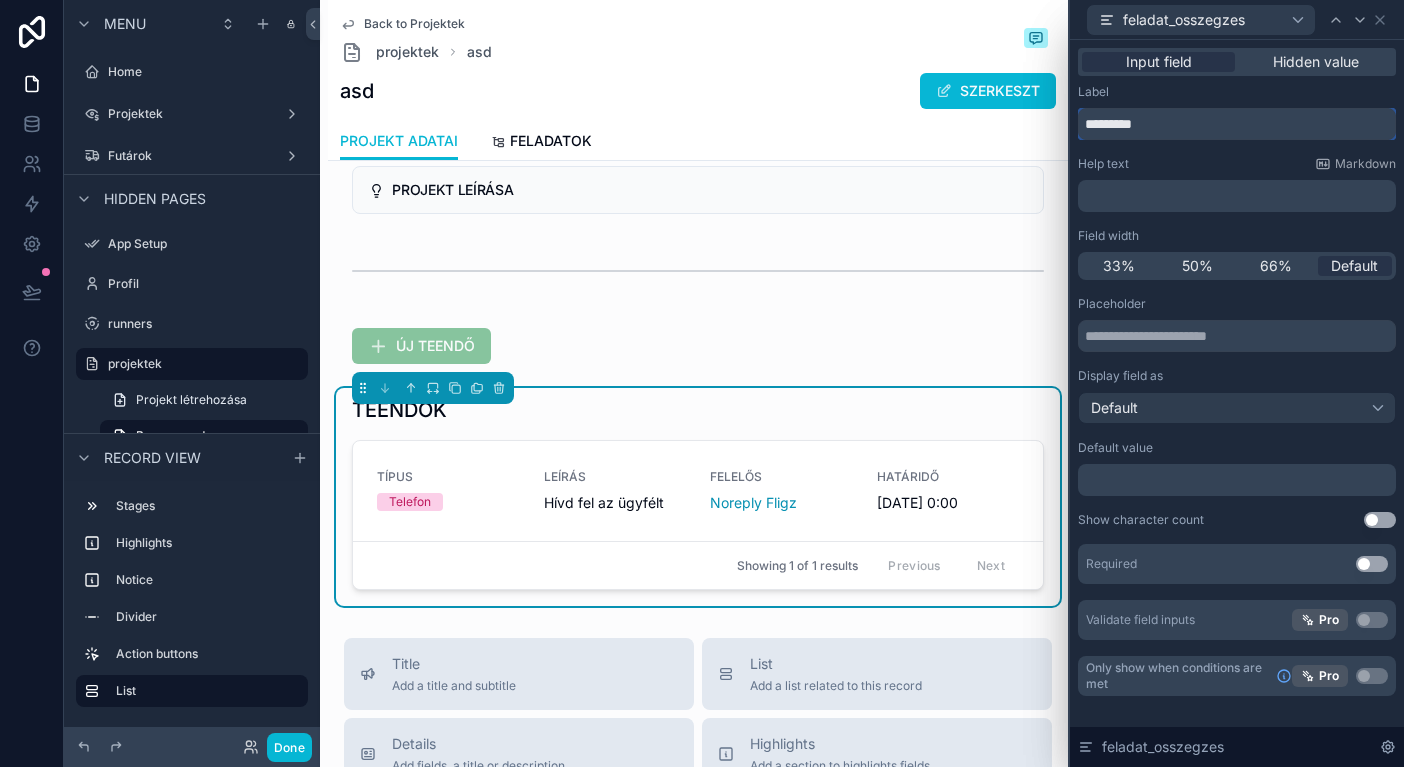 type on "*********" 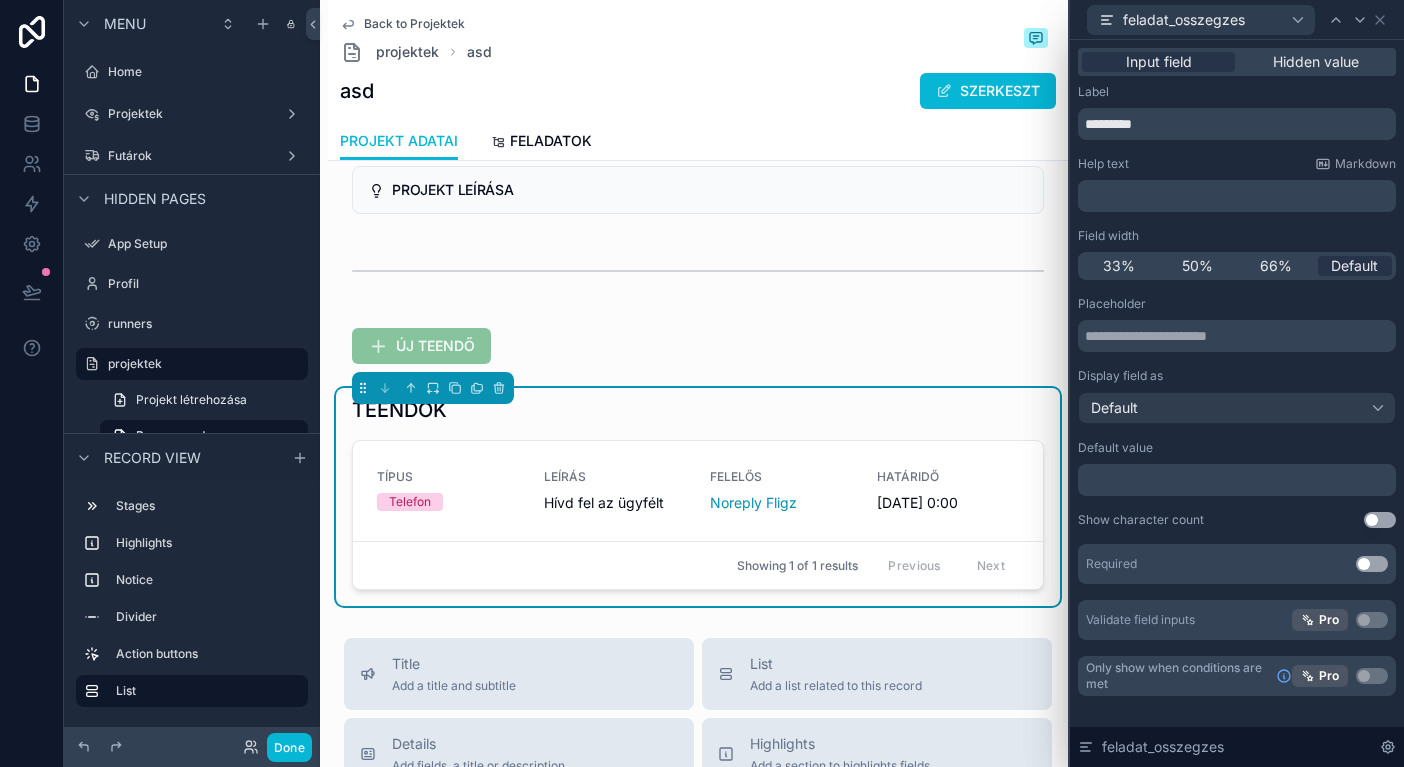 click on "Help text Markdown" at bounding box center [1237, 164] 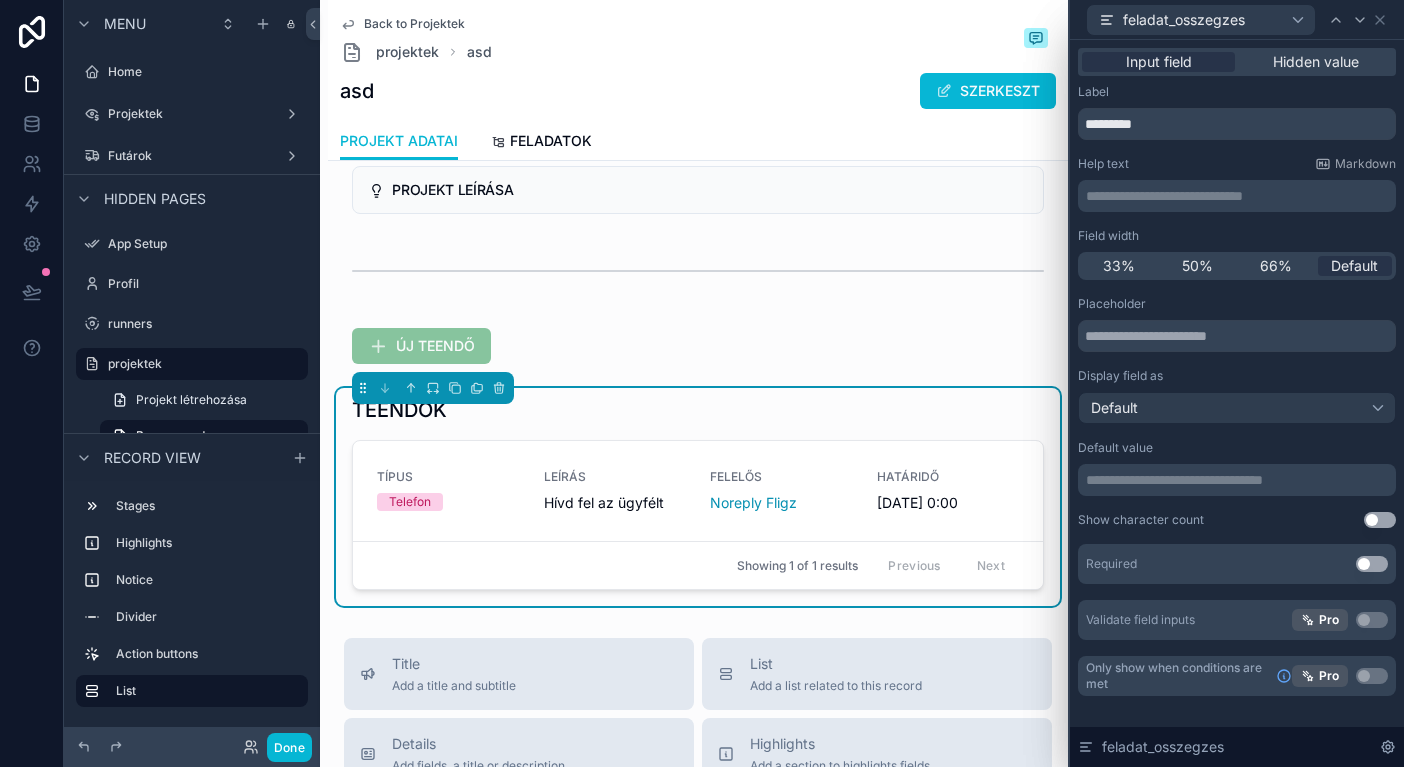 click on "Use setting" at bounding box center [1372, 564] 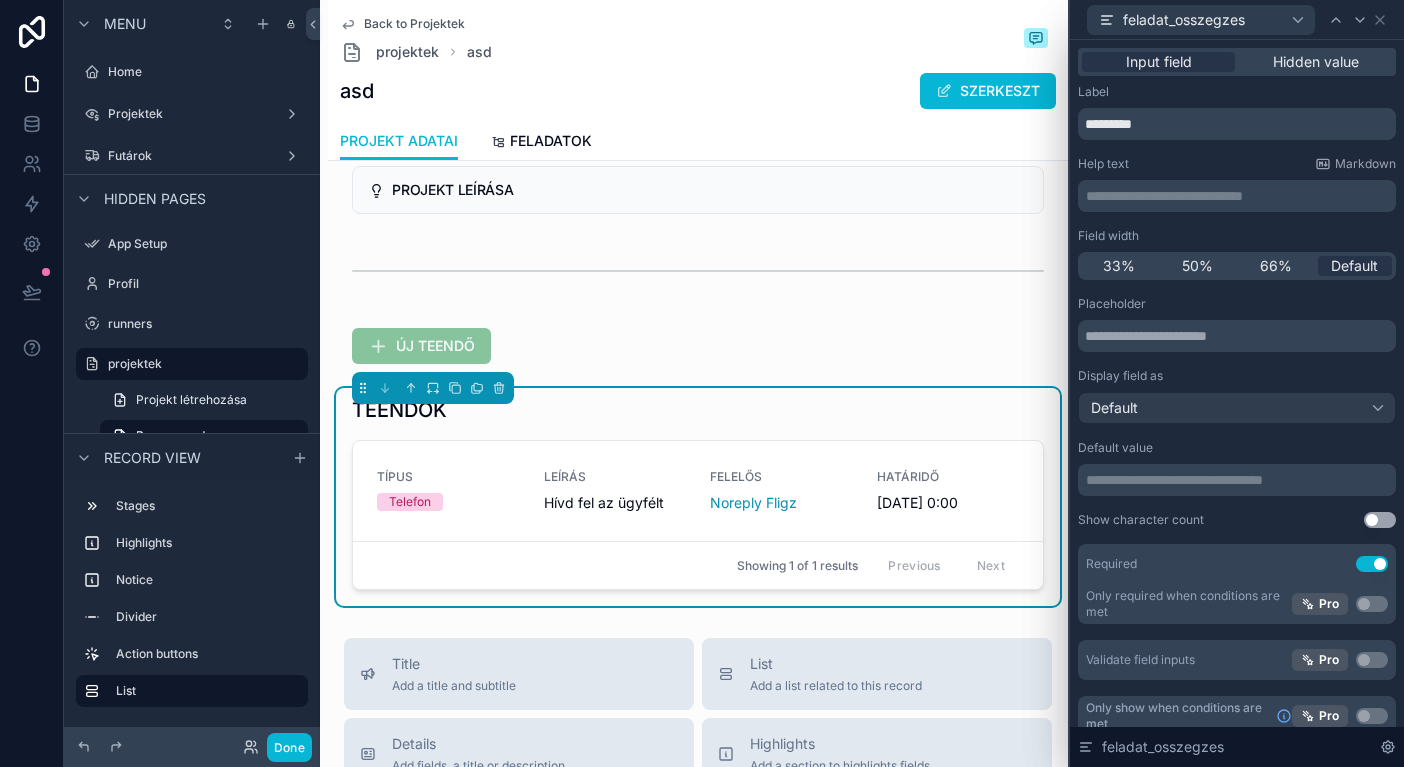 scroll, scrollTop: 0, scrollLeft: 0, axis: both 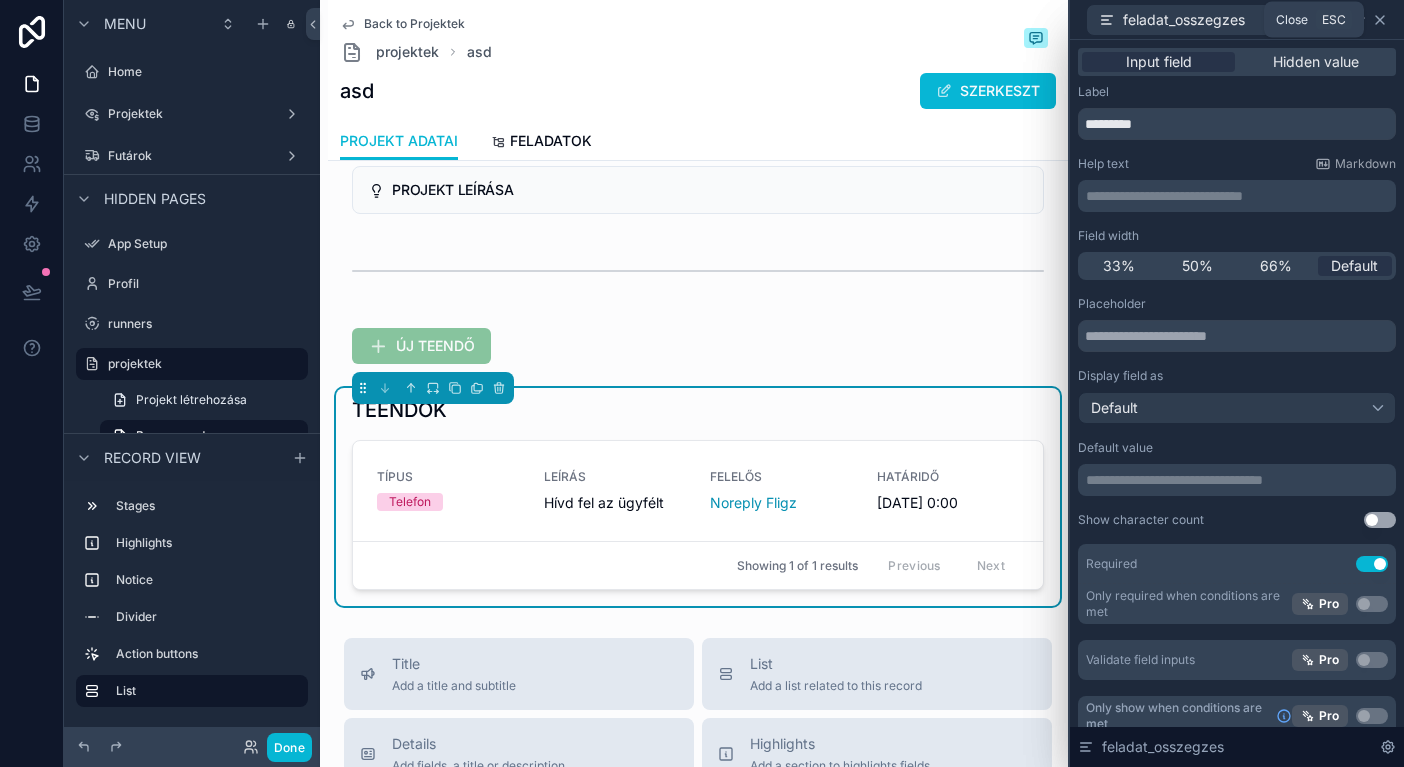 click 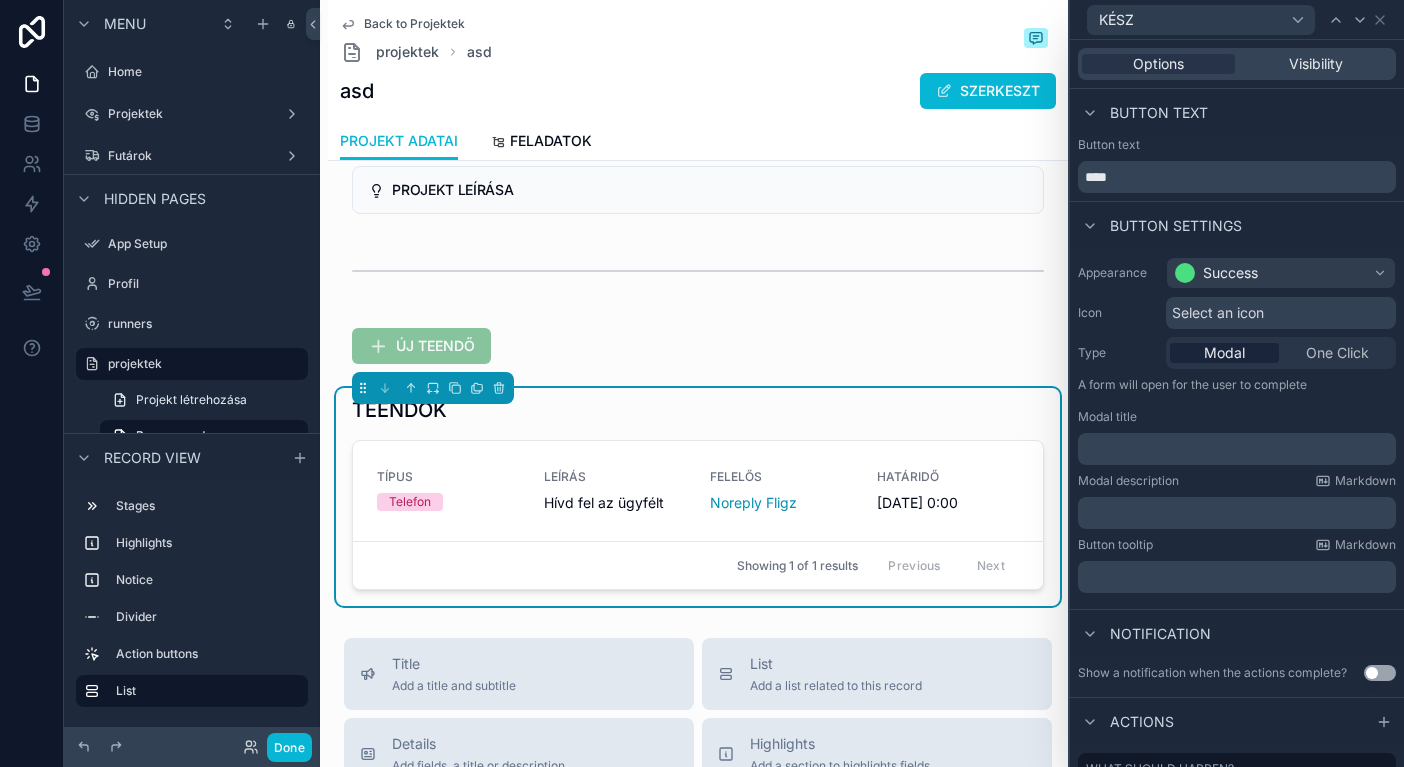 scroll, scrollTop: 0, scrollLeft: 0, axis: both 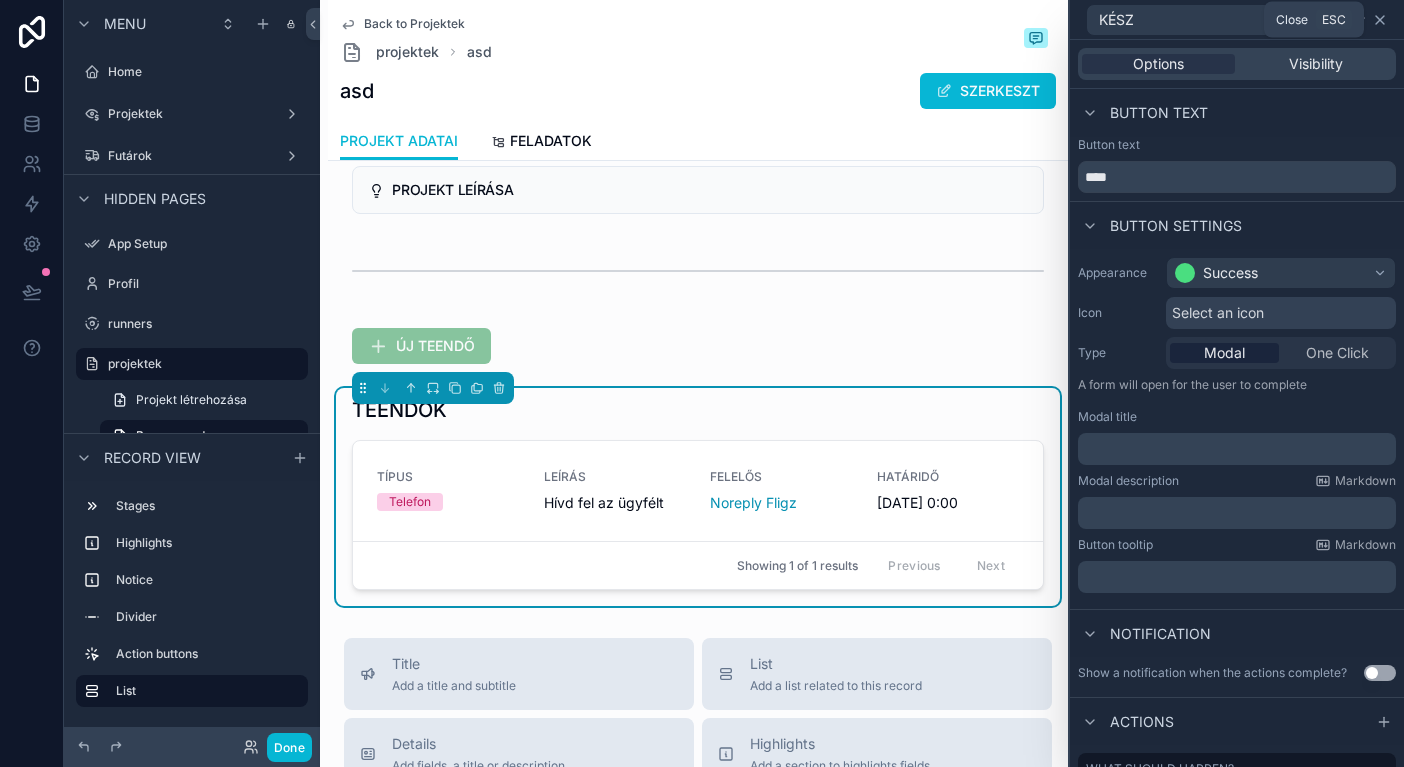 click 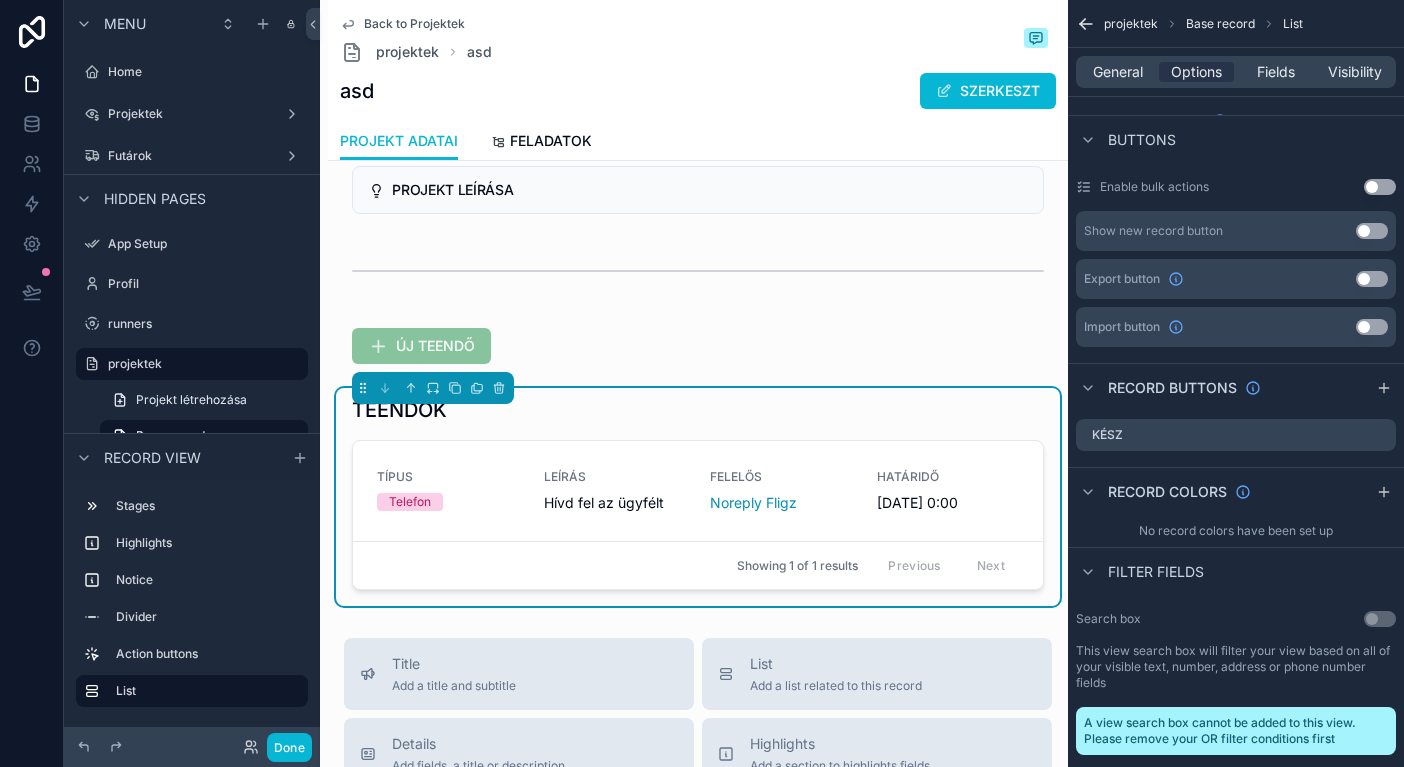 click 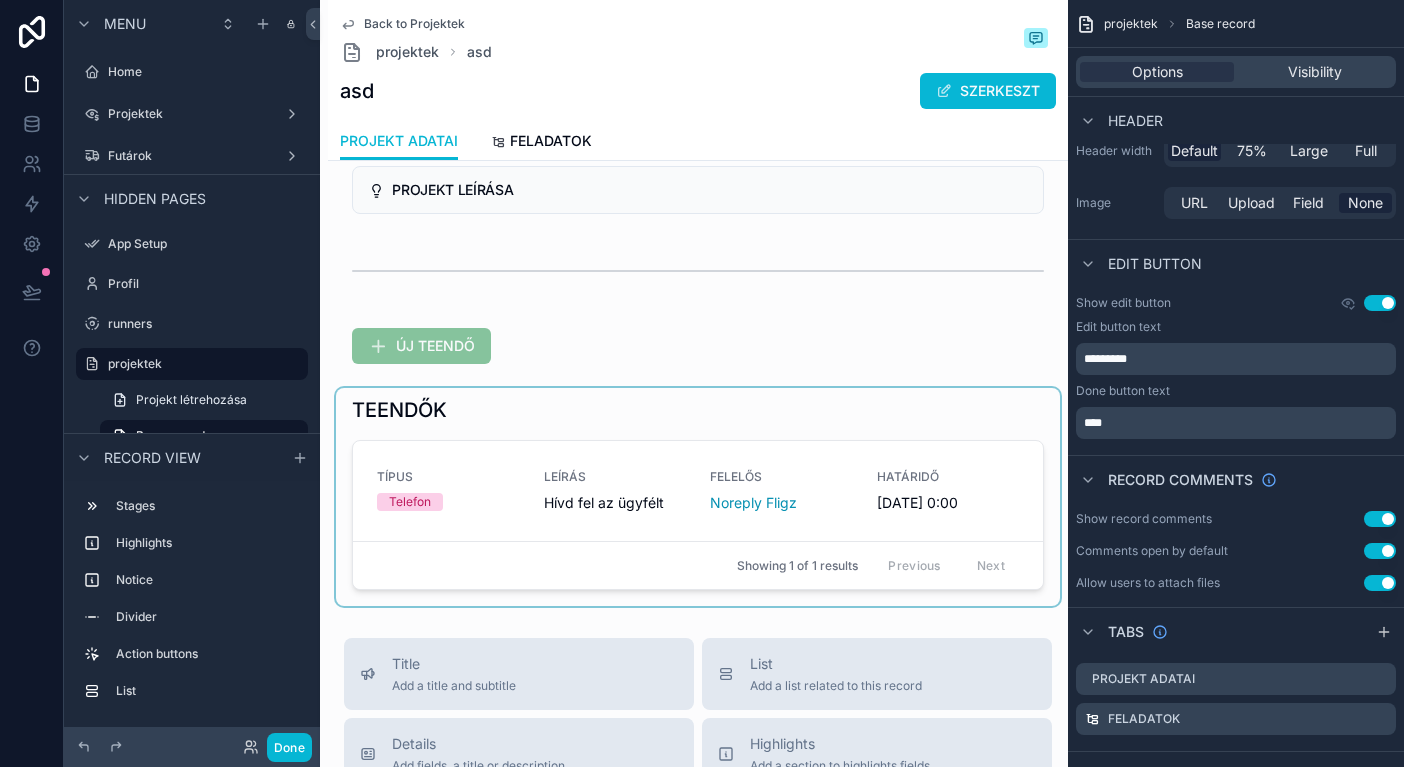 click at bounding box center (698, 497) 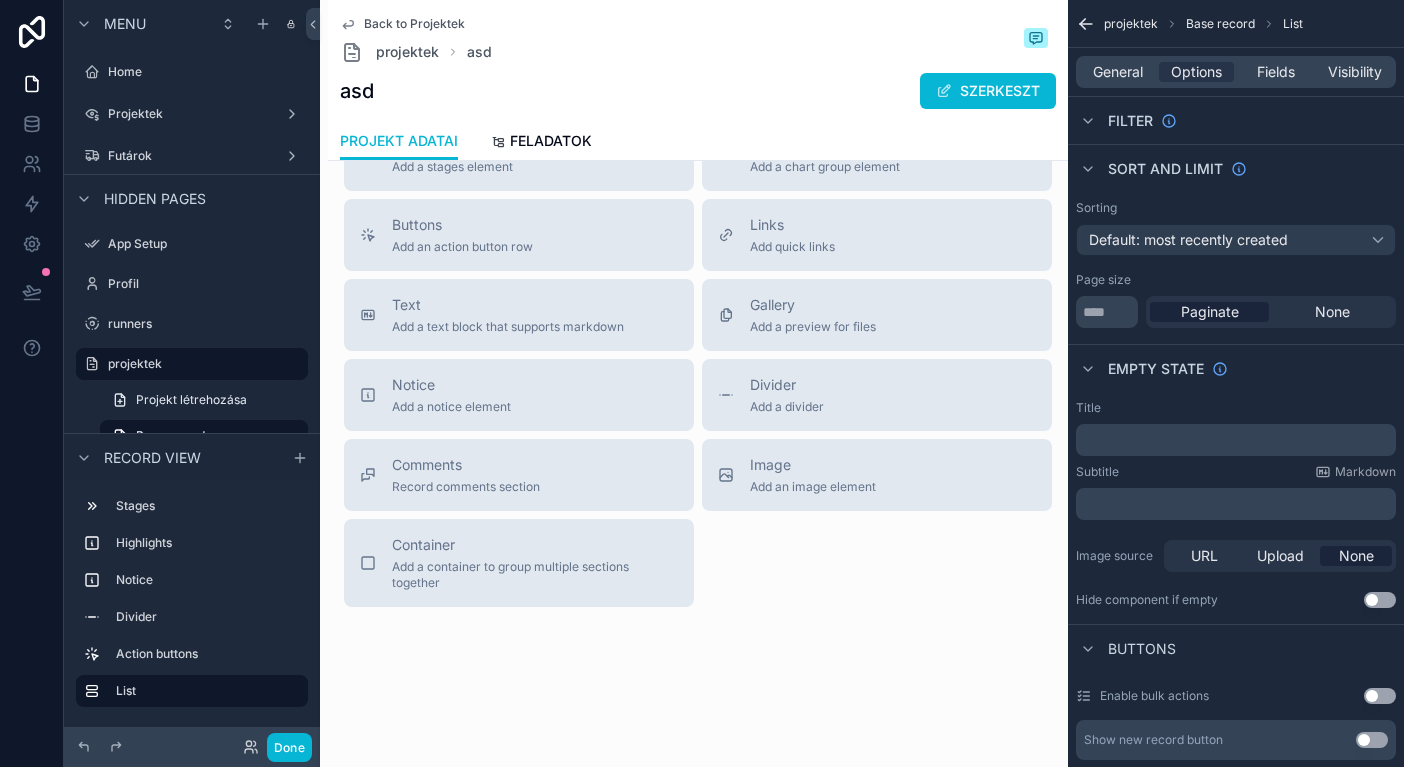 scroll, scrollTop: 1004, scrollLeft: 0, axis: vertical 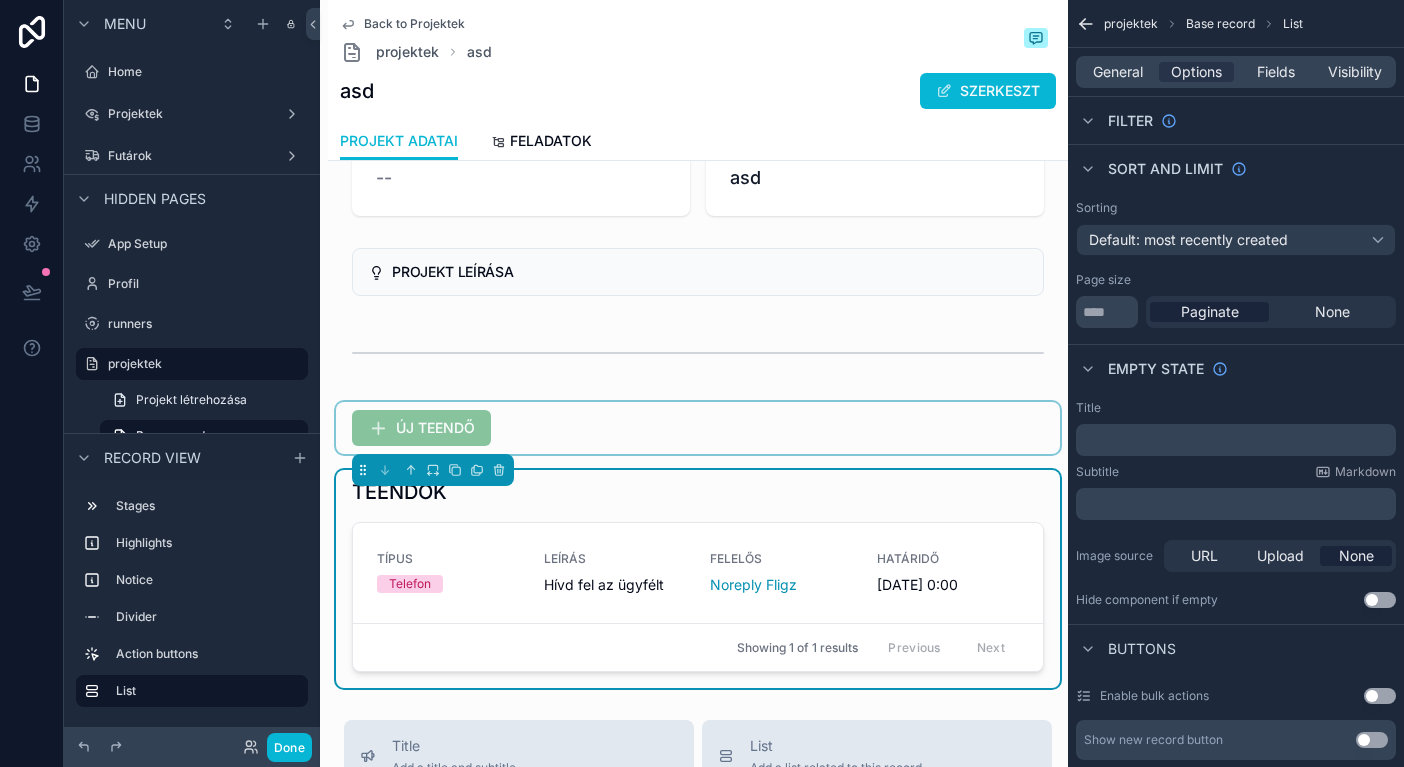 click at bounding box center [698, 428] 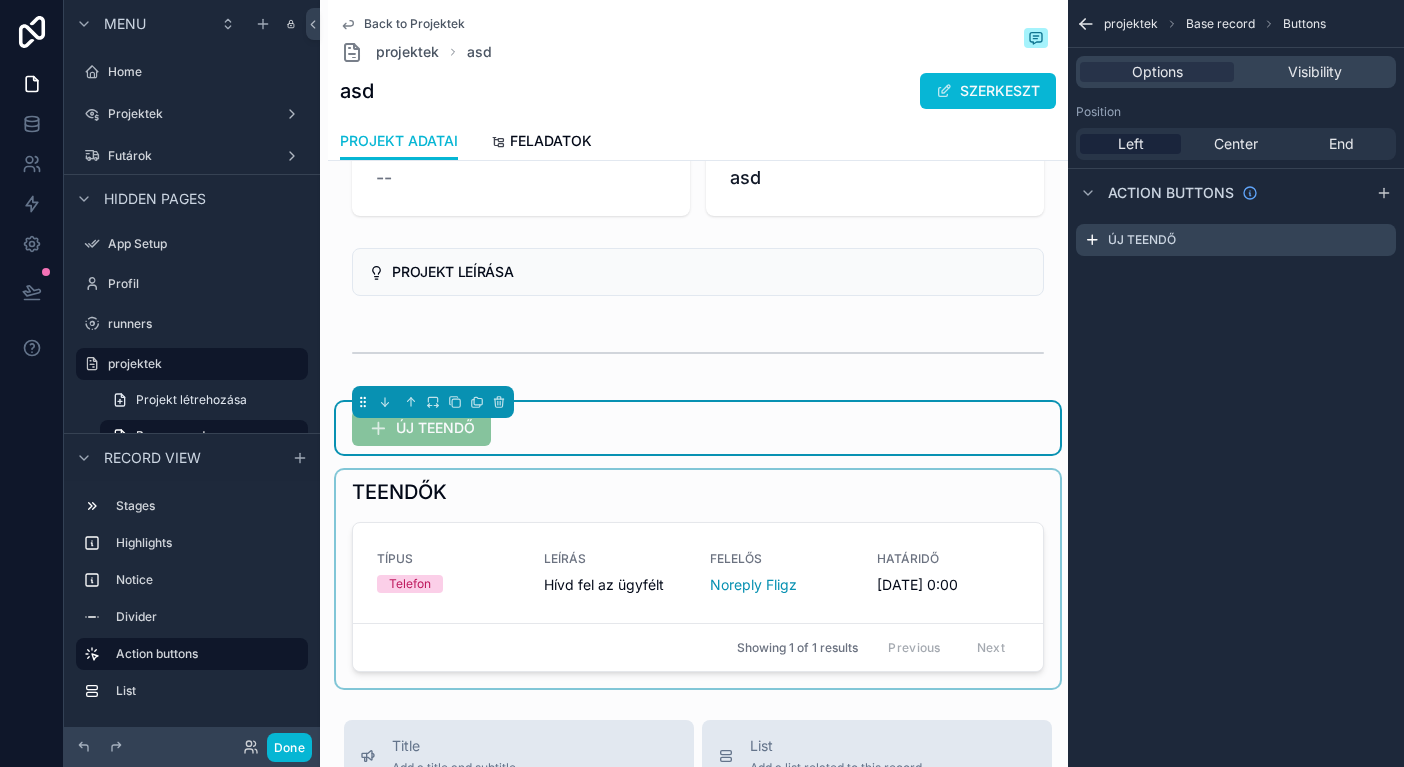 click at bounding box center [698, 579] 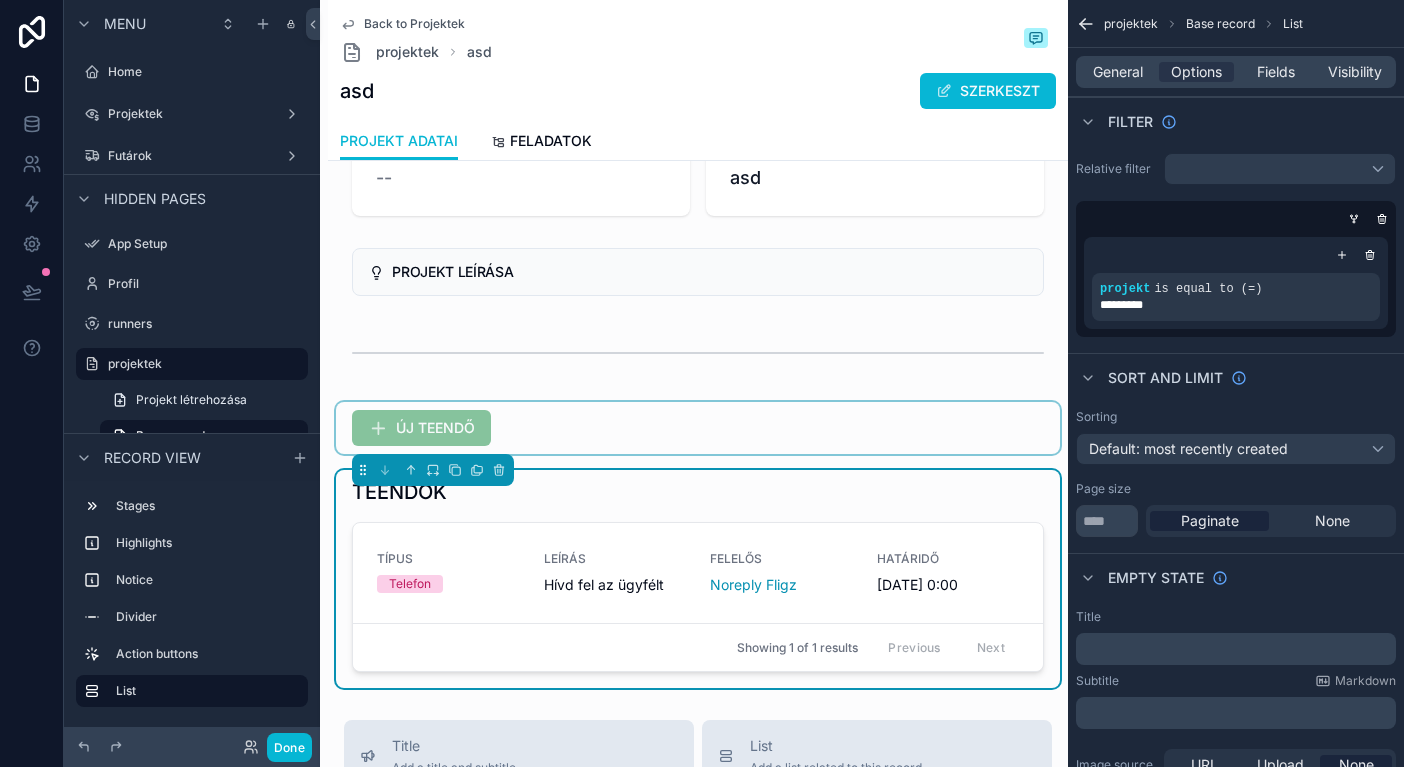 click at bounding box center [698, 428] 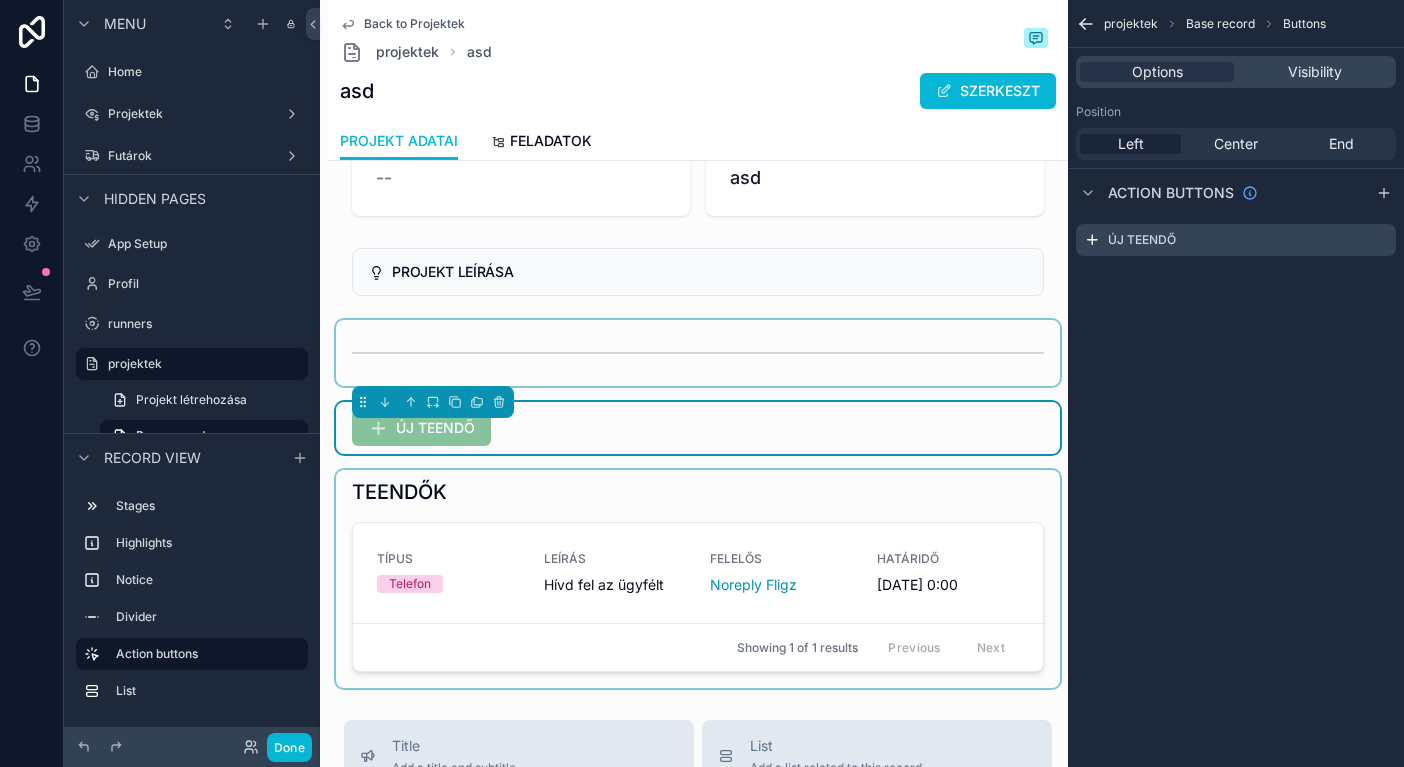 click at bounding box center [698, 353] 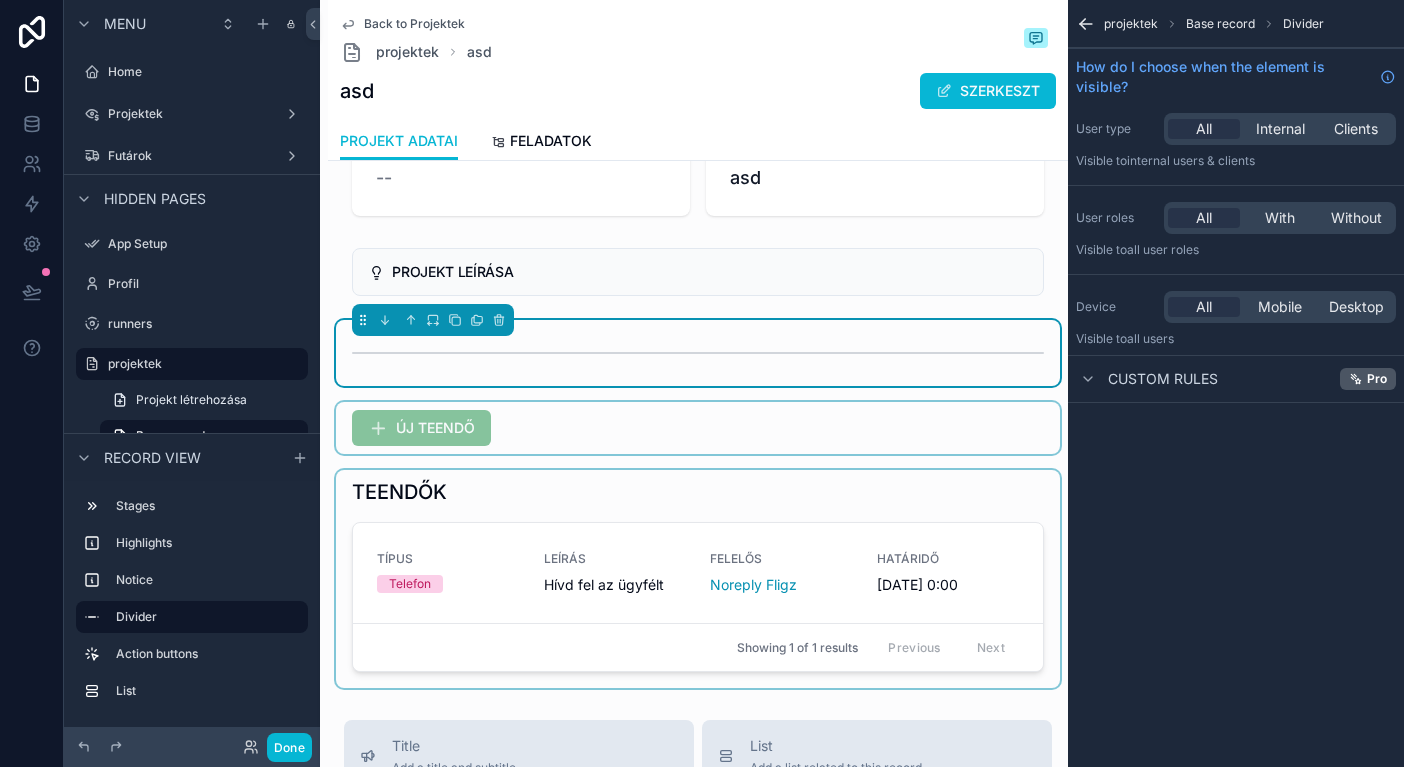 click at bounding box center (698, 428) 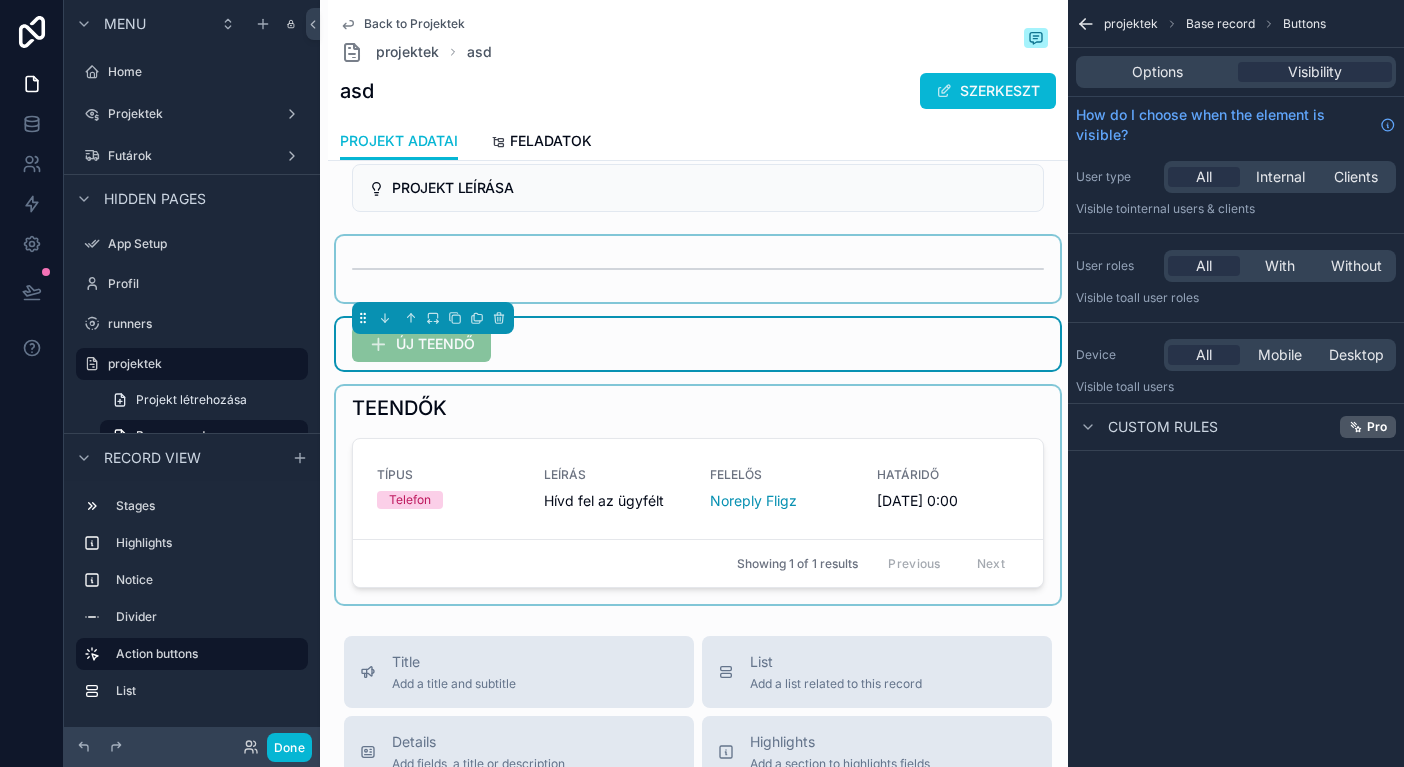 scroll, scrollTop: 246, scrollLeft: 0, axis: vertical 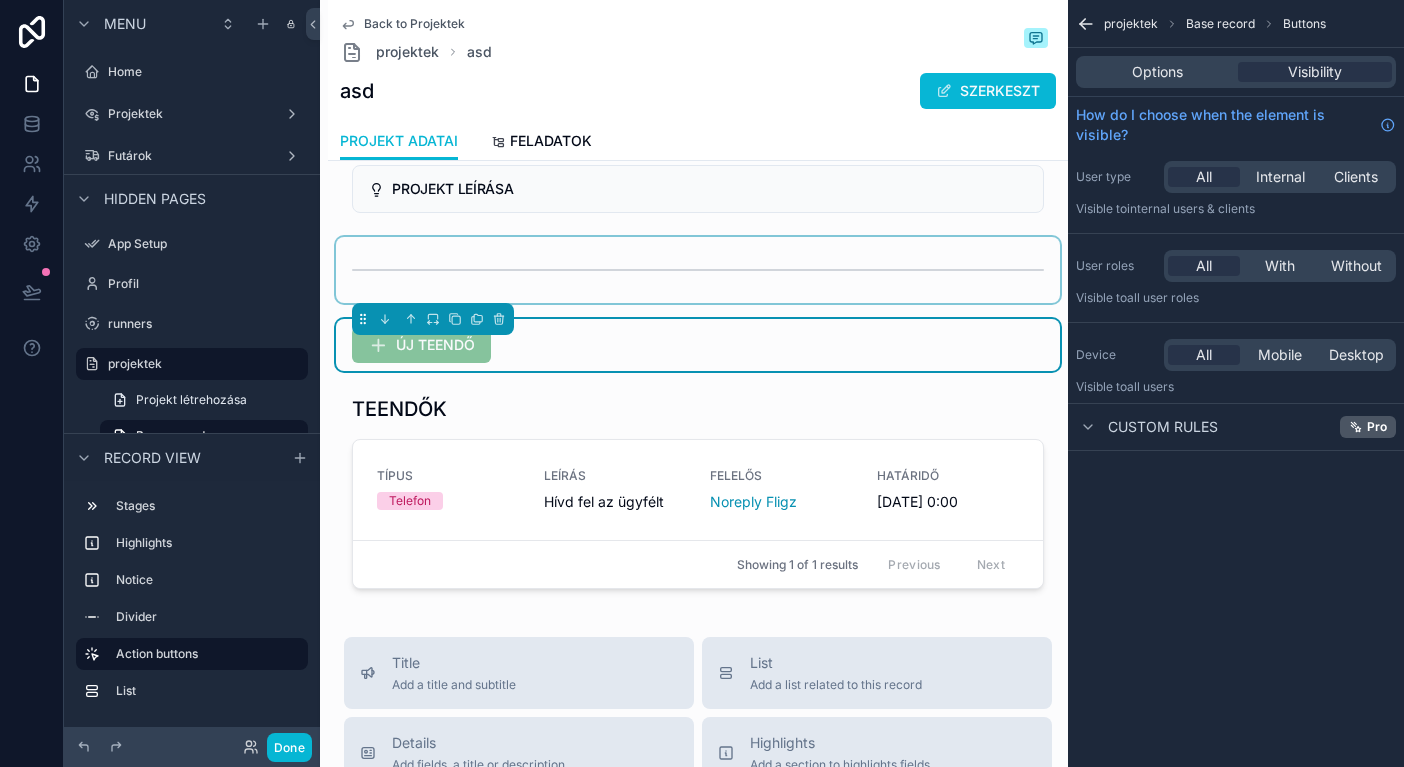 click on "Custom rules" at bounding box center [1163, 427] 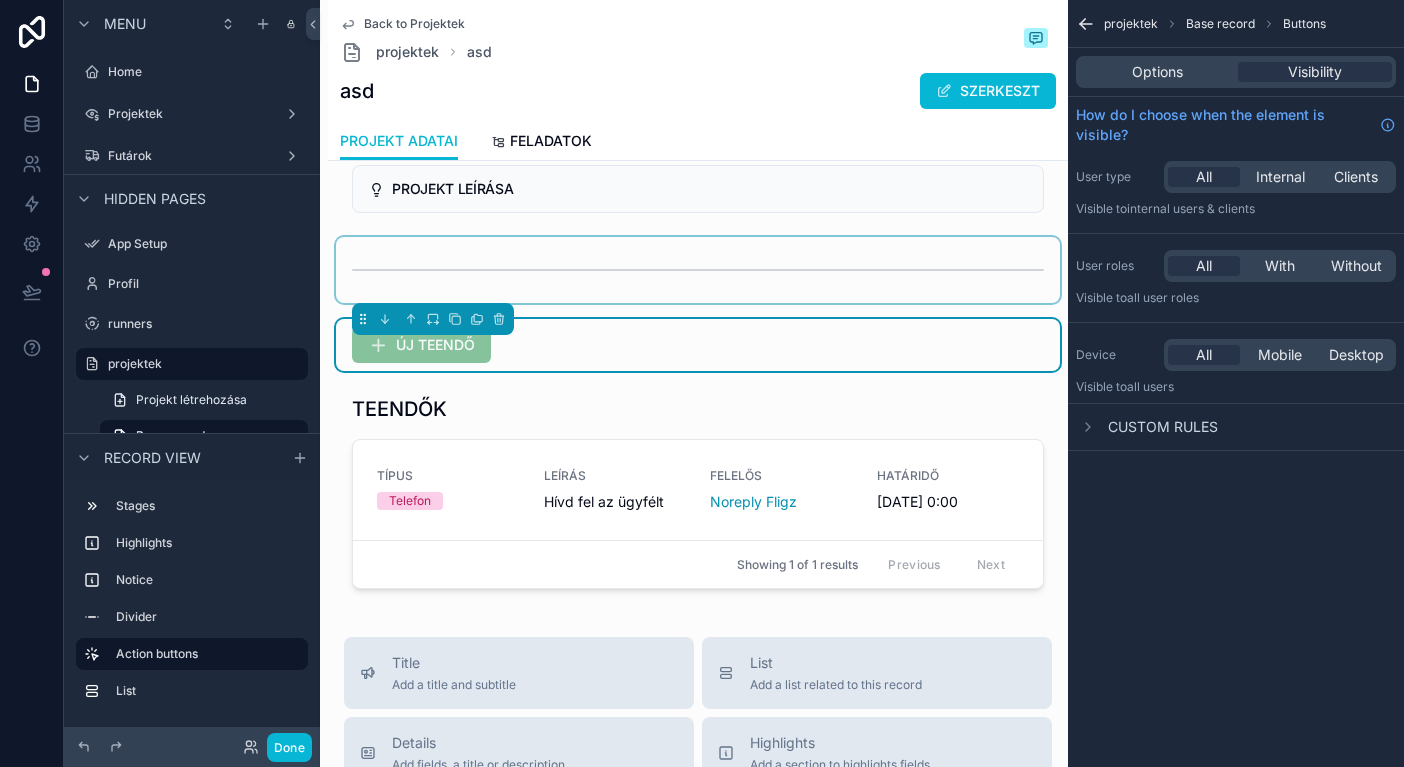 click on "Custom rules" at bounding box center (1163, 427) 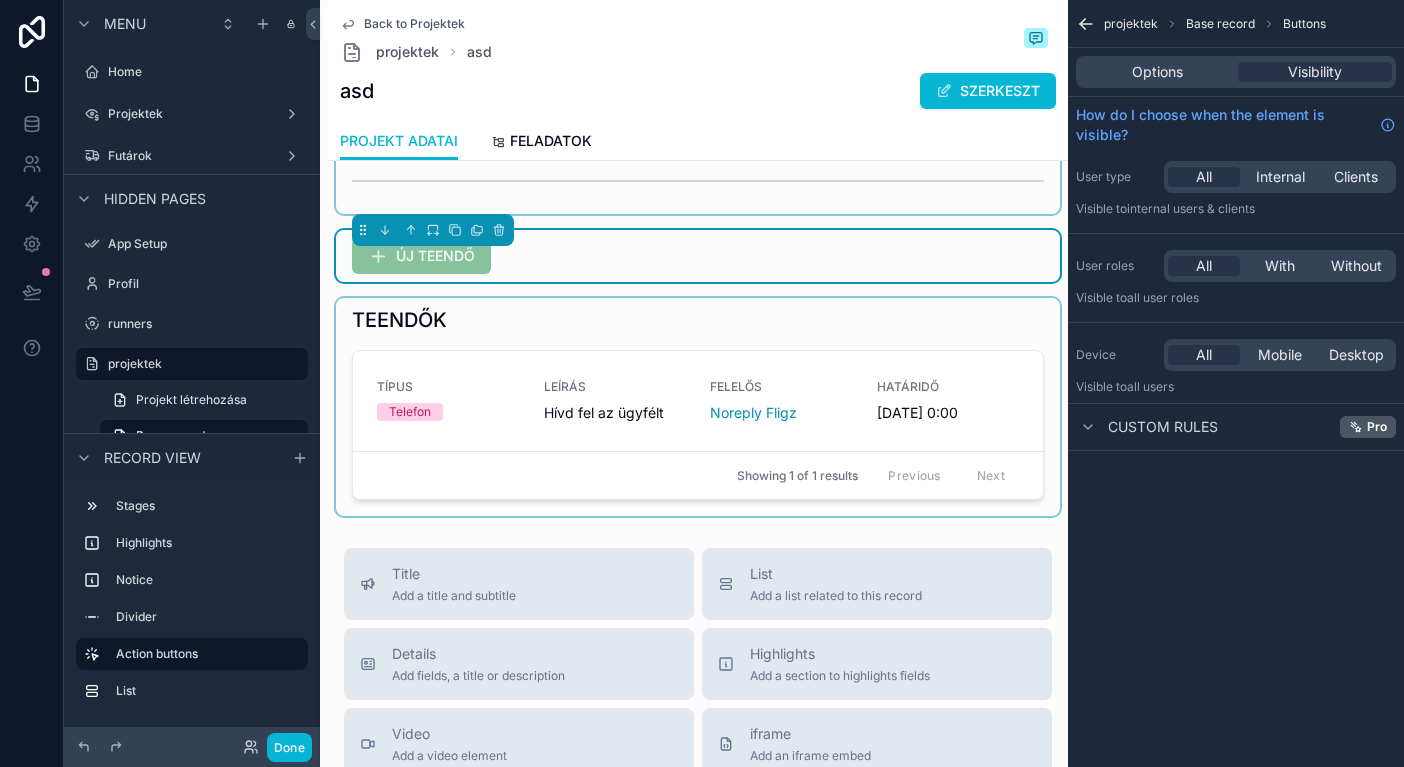 scroll, scrollTop: 336, scrollLeft: 0, axis: vertical 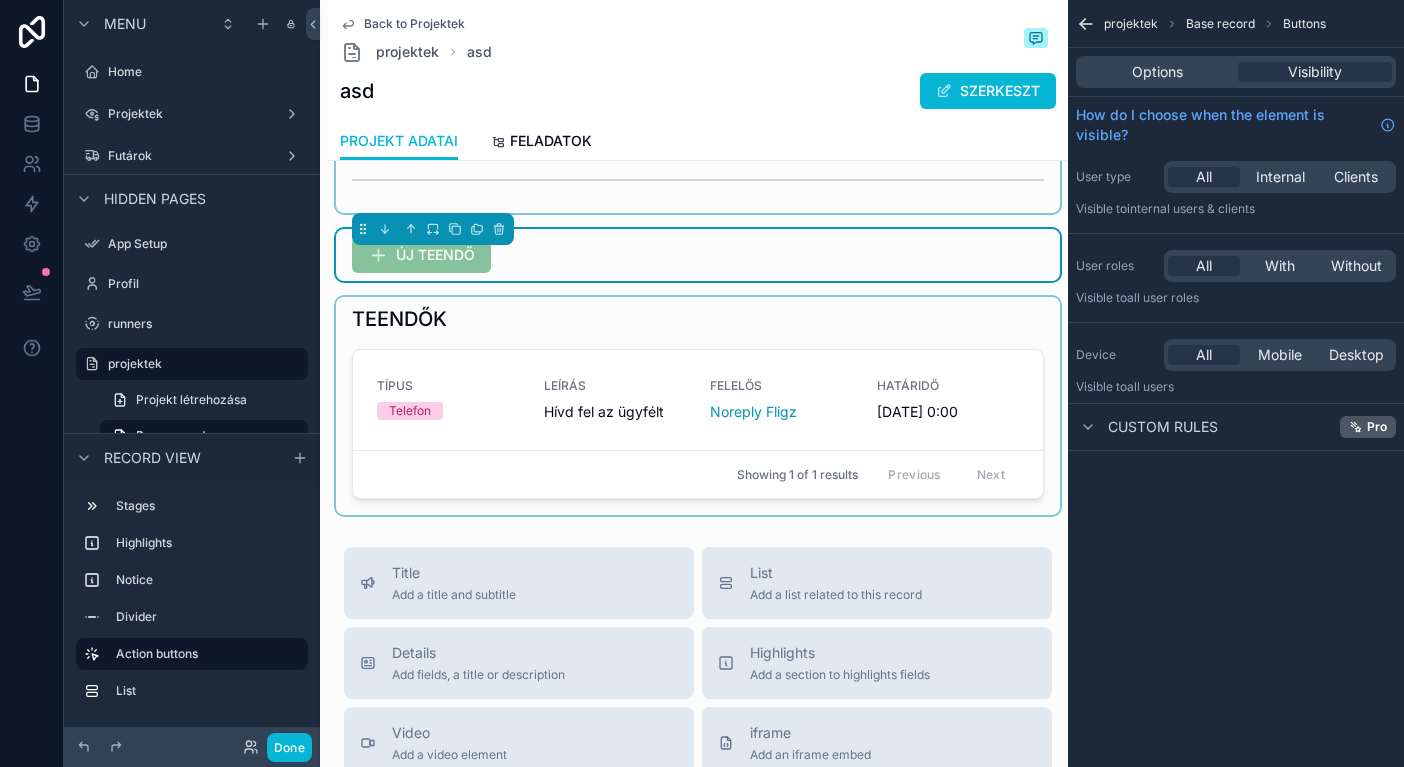 click at bounding box center [698, 406] 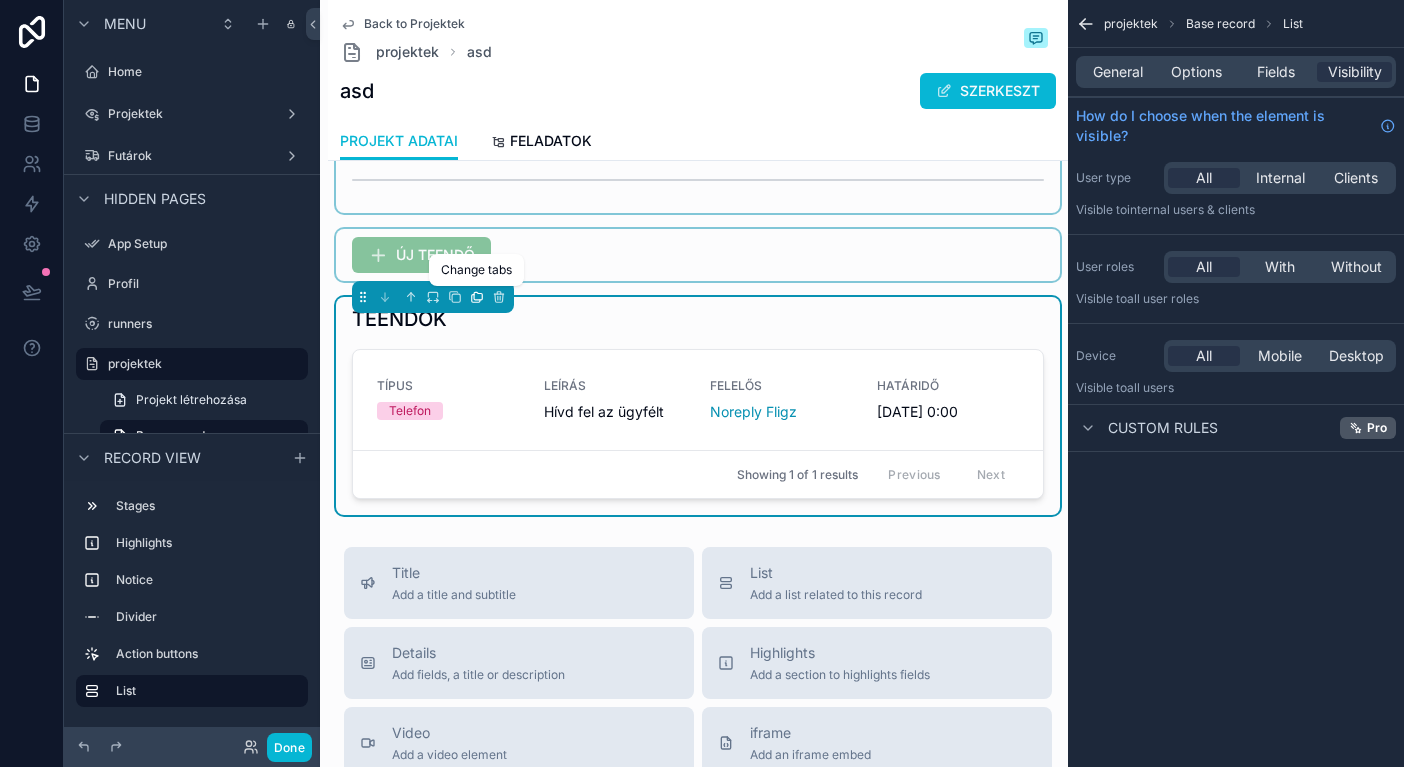 click 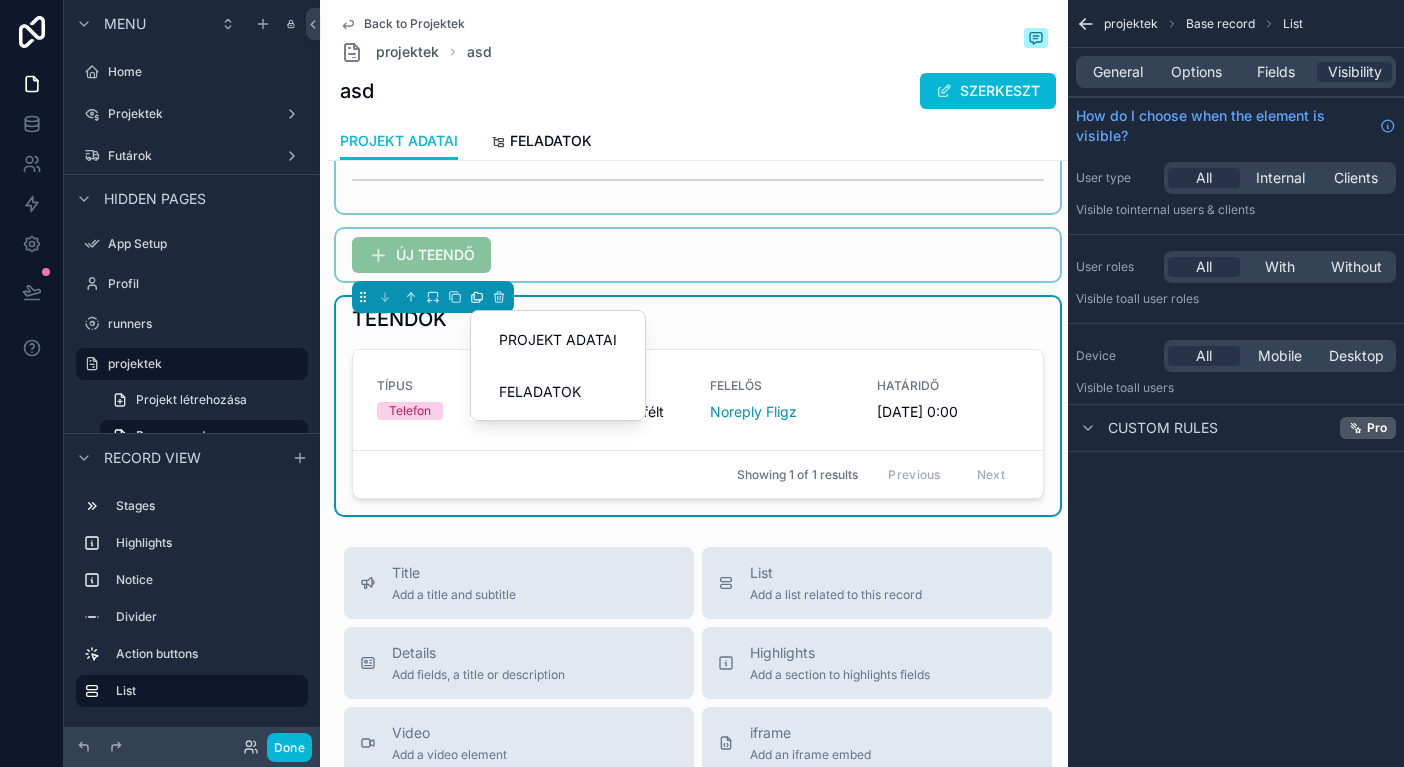 click at bounding box center (702, 383) 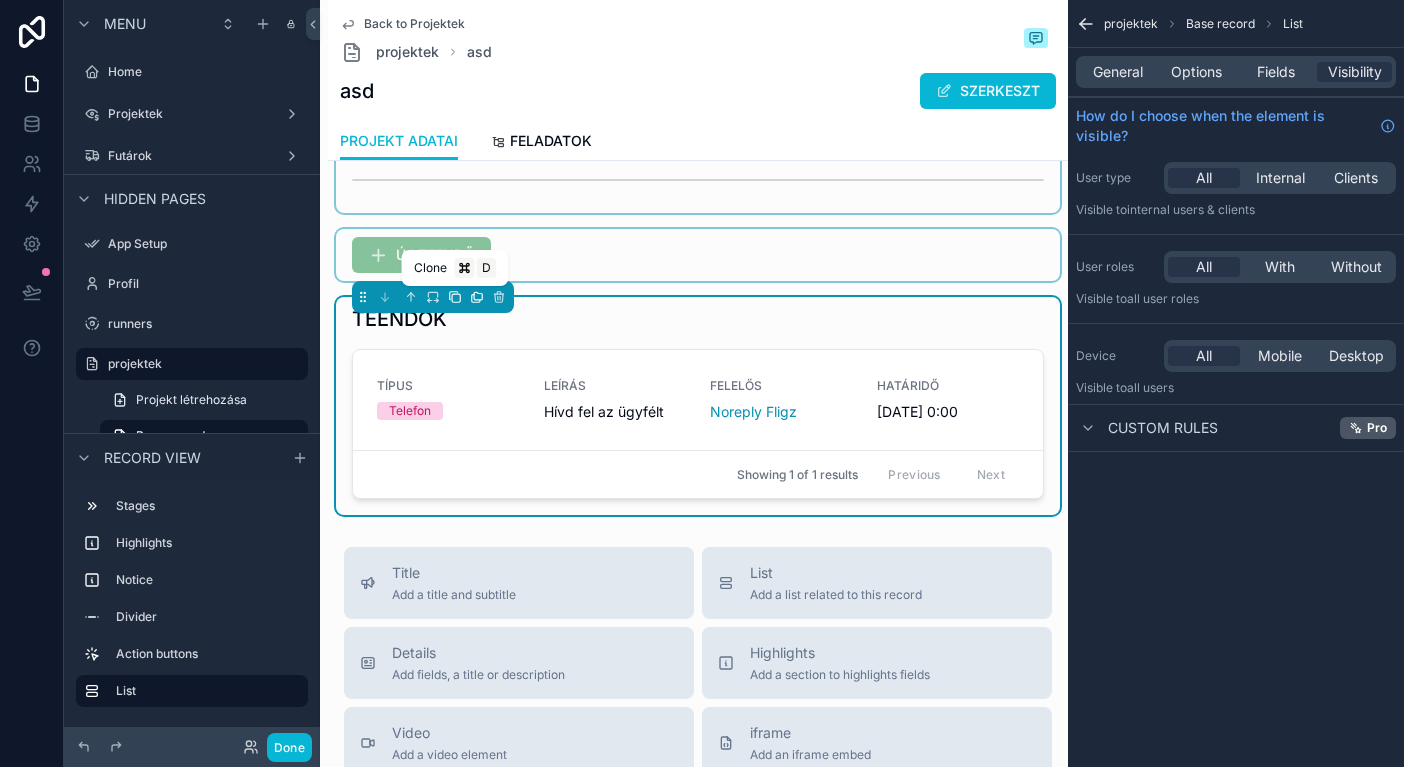 click at bounding box center [455, 297] 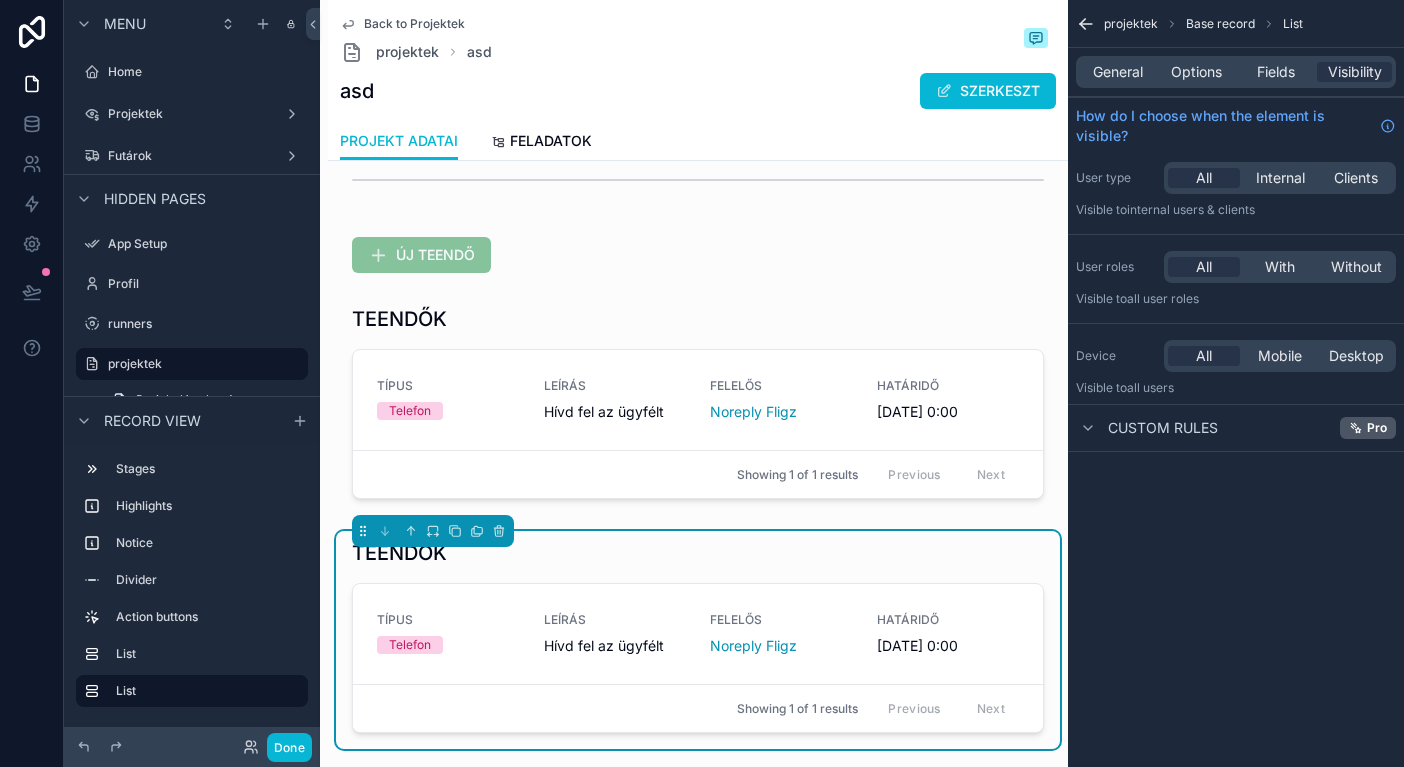 click on "TEENDŐK TÍPUS Telefon LEÍRÁS Hívd fel az ügyfélt FELELŐS Noreply Fligz HATÁRIDŐ 2025. 08. 22. 0:00 KÉSZ Showing 1 of 1 results Previous Next" at bounding box center [698, 640] 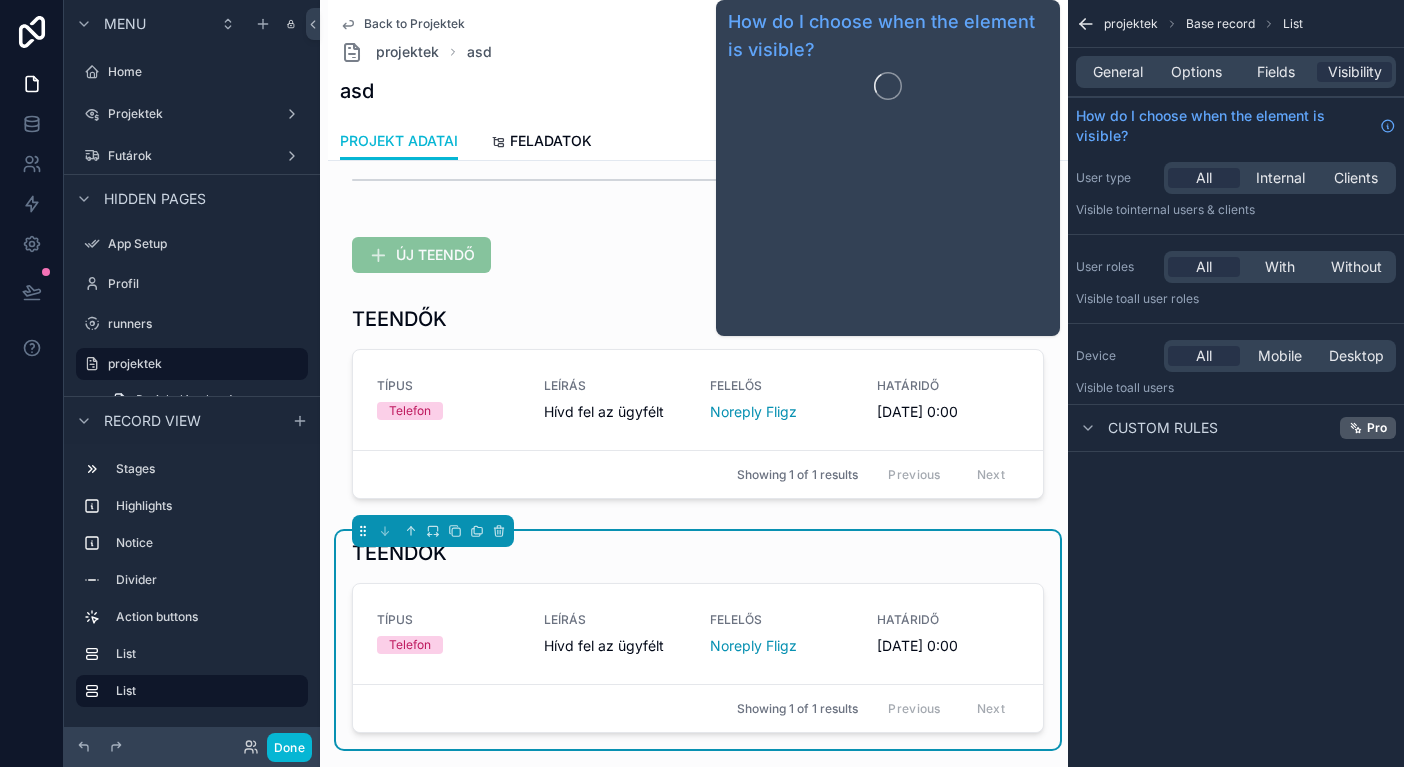 click on "General Options Fields Visibility" at bounding box center [1236, 72] 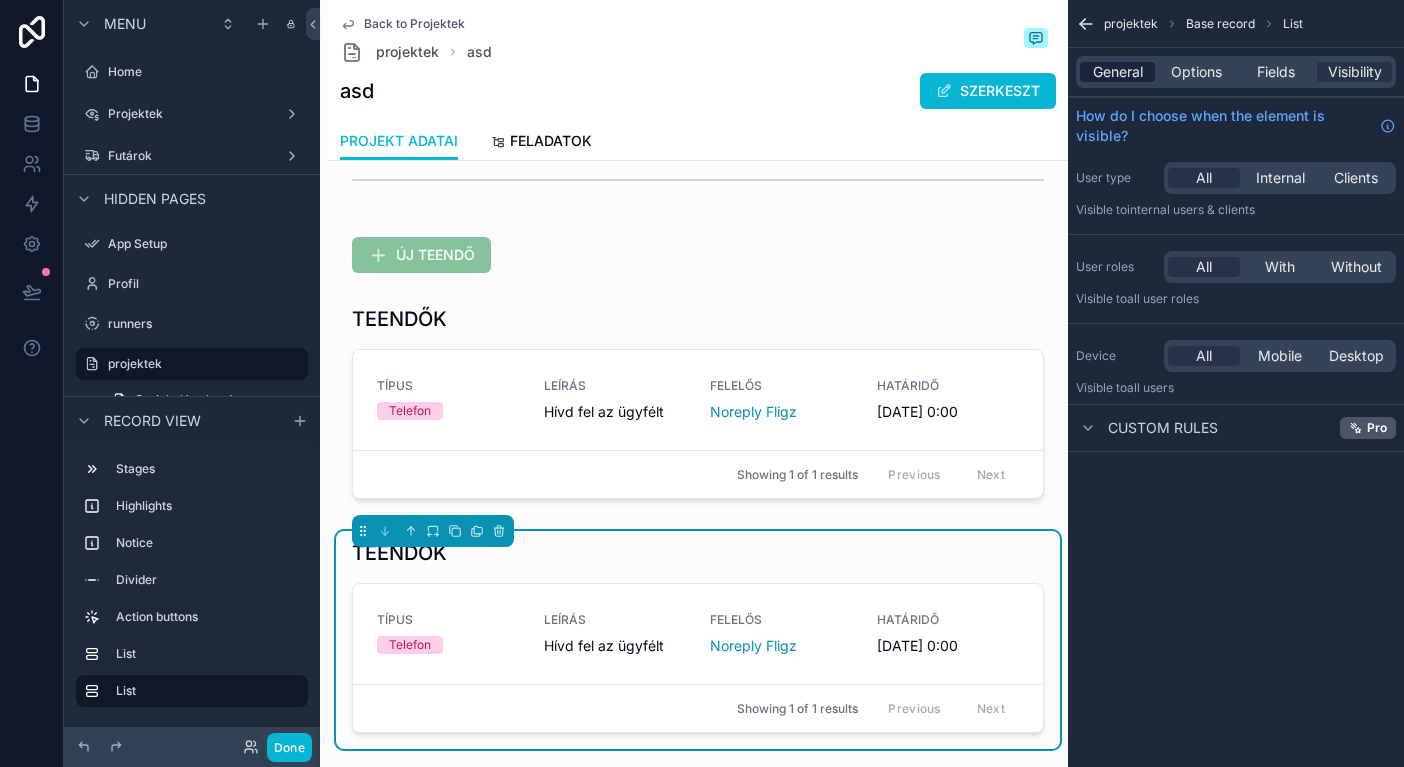 click on "General" at bounding box center [1118, 72] 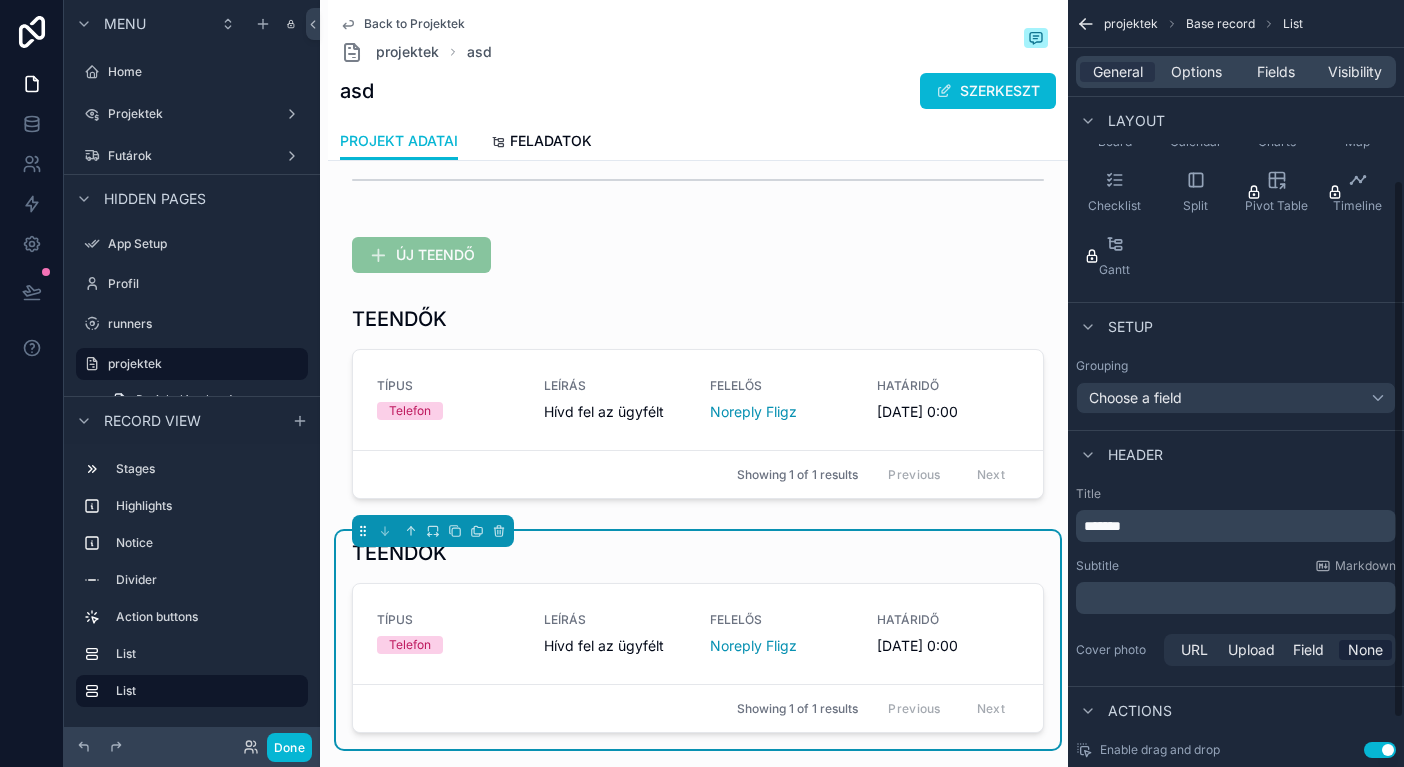 scroll, scrollTop: 257, scrollLeft: 0, axis: vertical 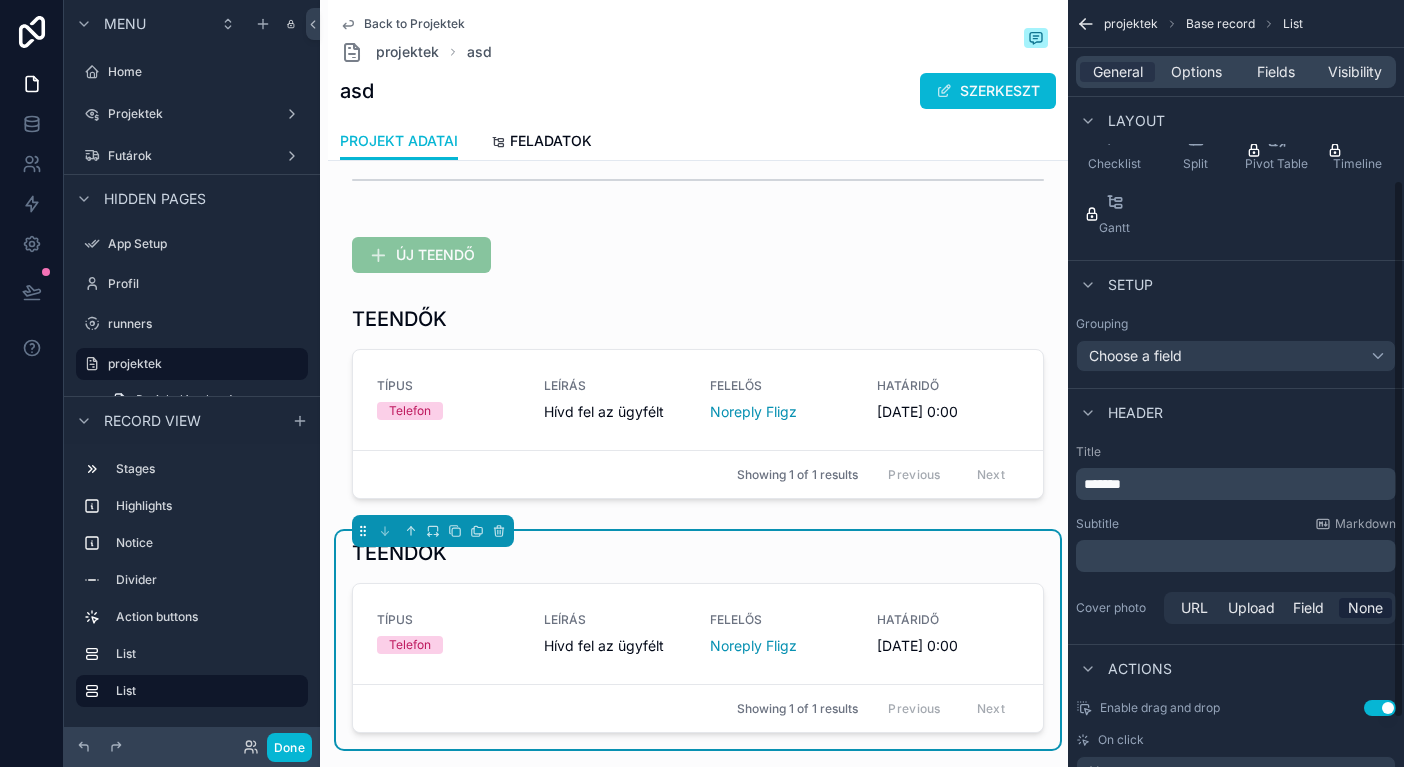 click on "*******" at bounding box center (1102, 484) 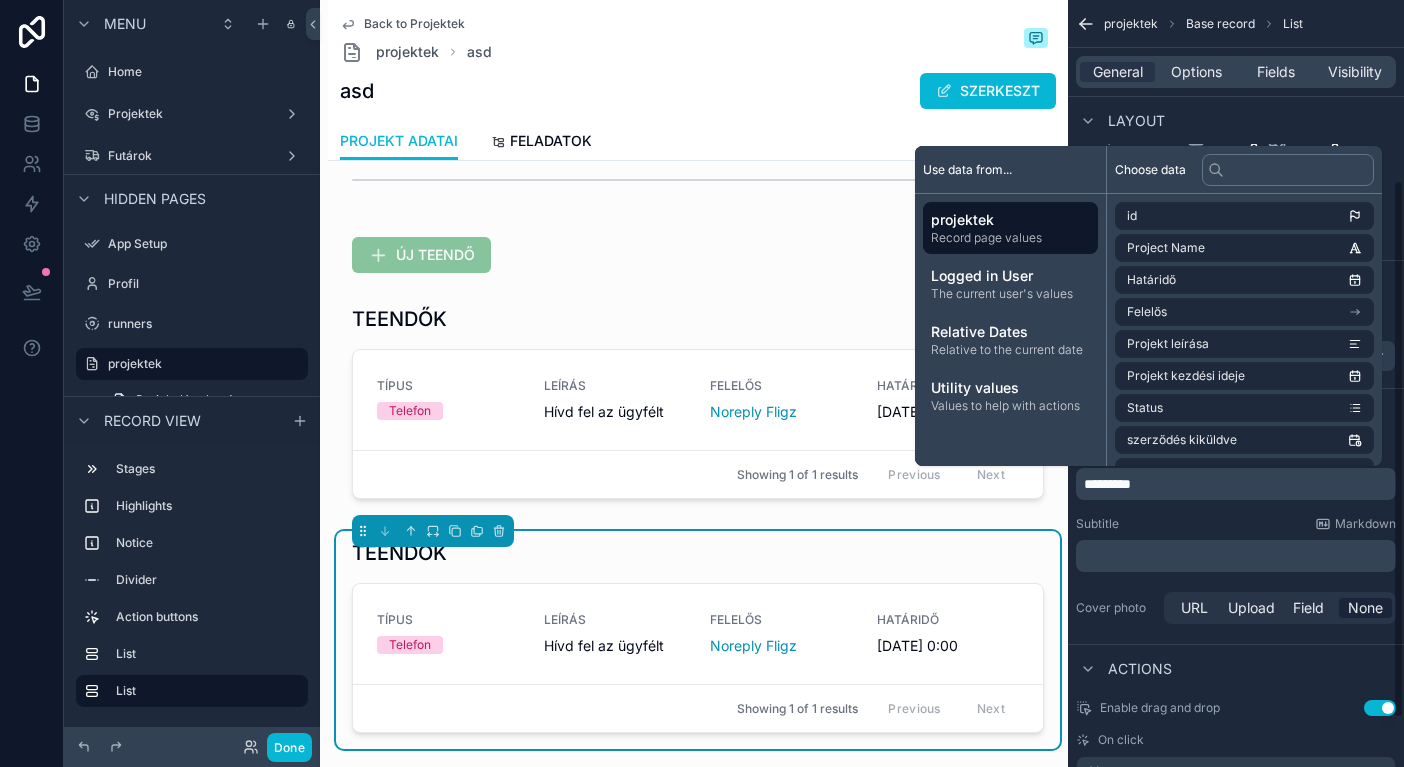 type 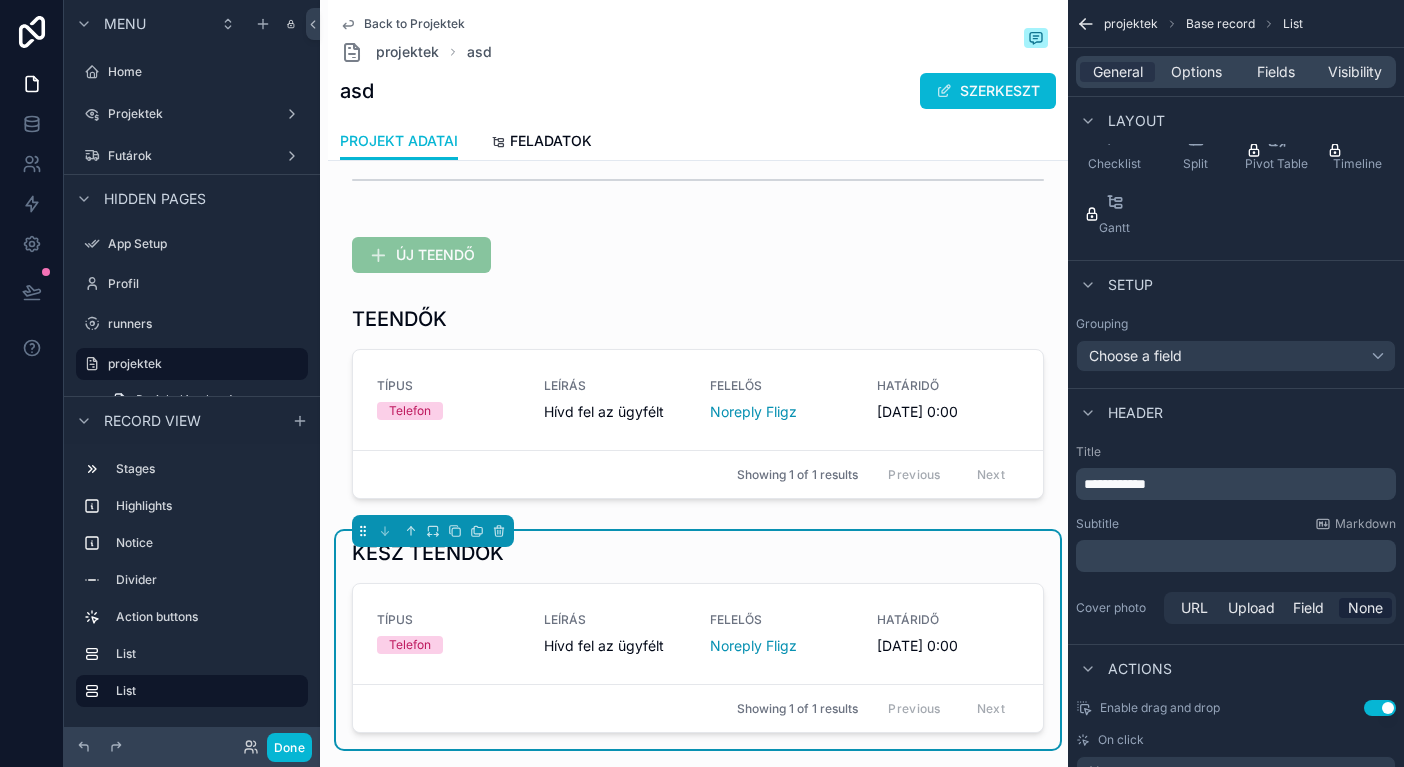 click on "**********" at bounding box center (698, 299) 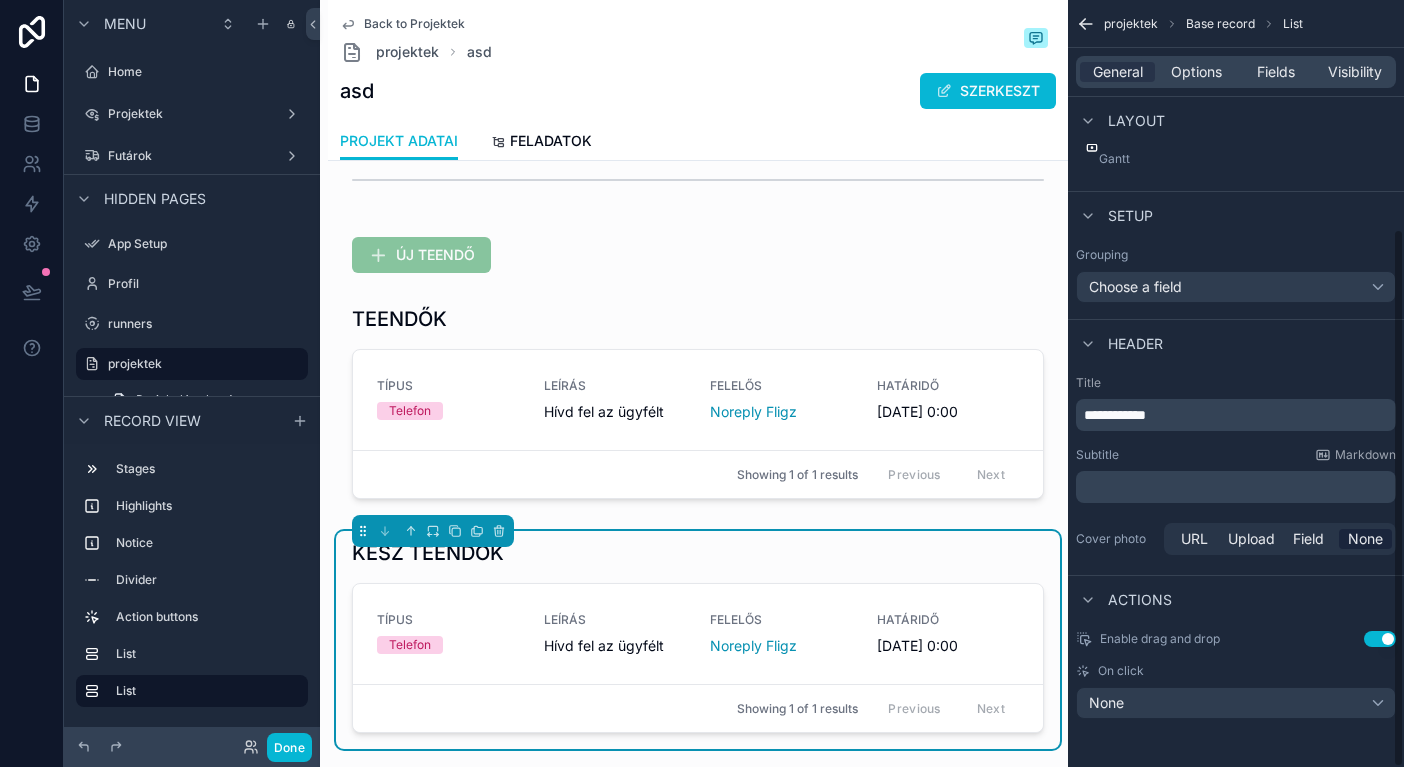 scroll, scrollTop: 326, scrollLeft: 0, axis: vertical 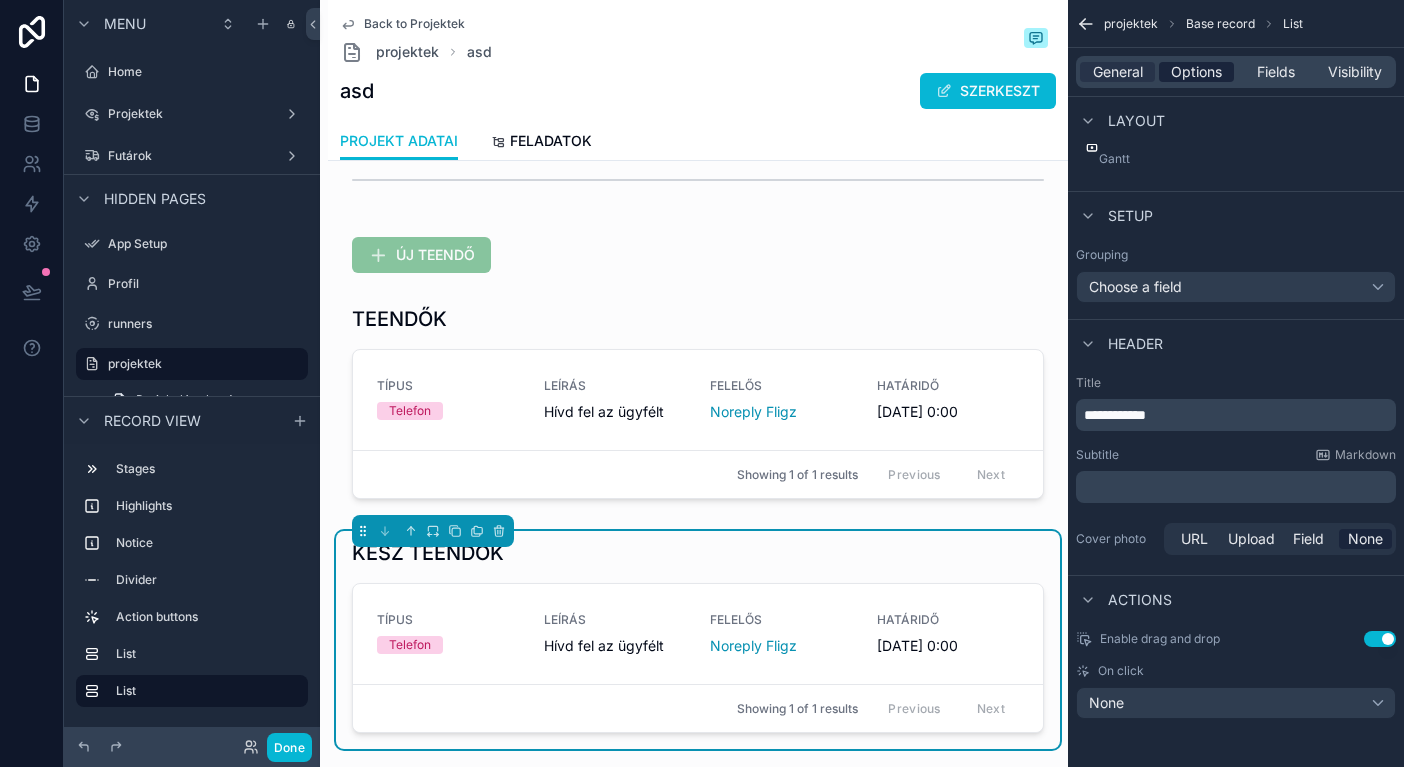 click on "Options" at bounding box center (1196, 72) 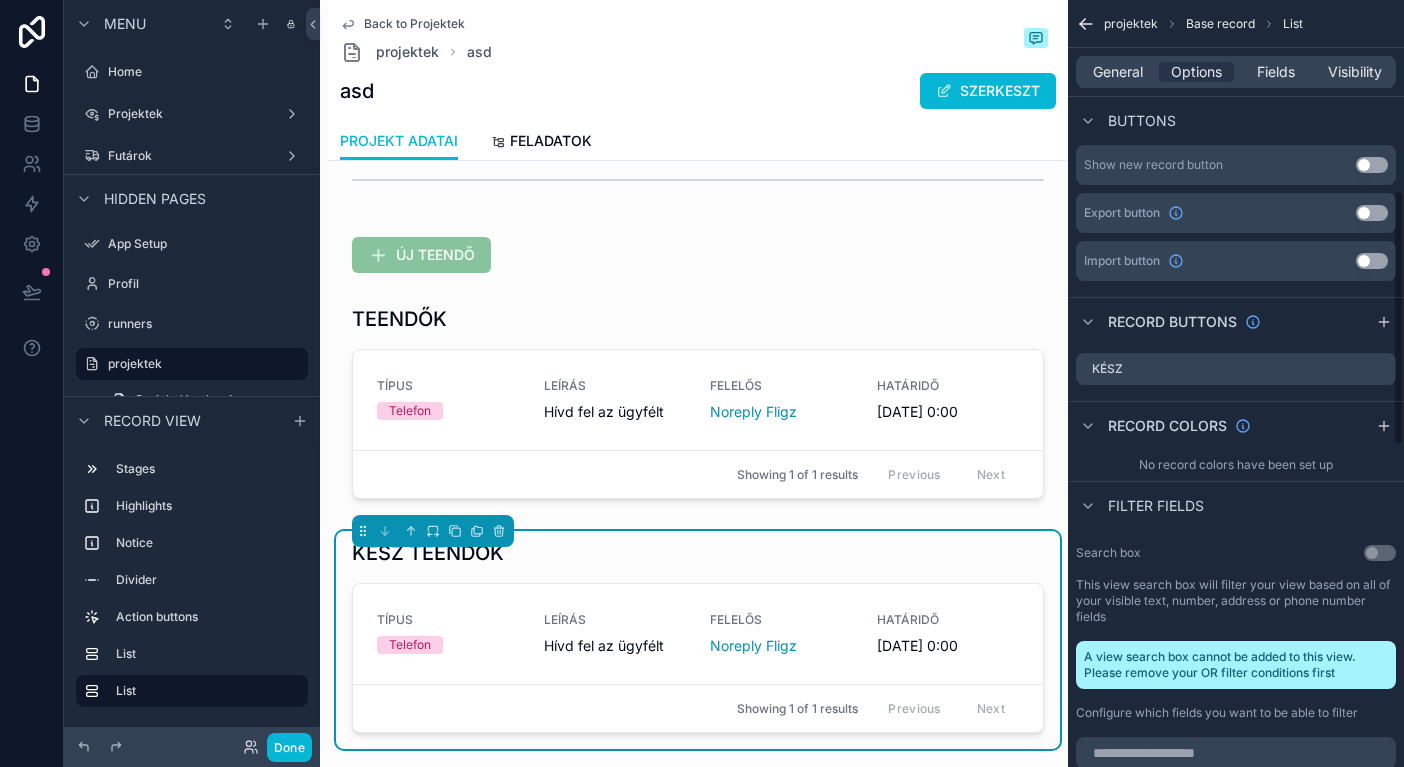 scroll, scrollTop: 547, scrollLeft: 0, axis: vertical 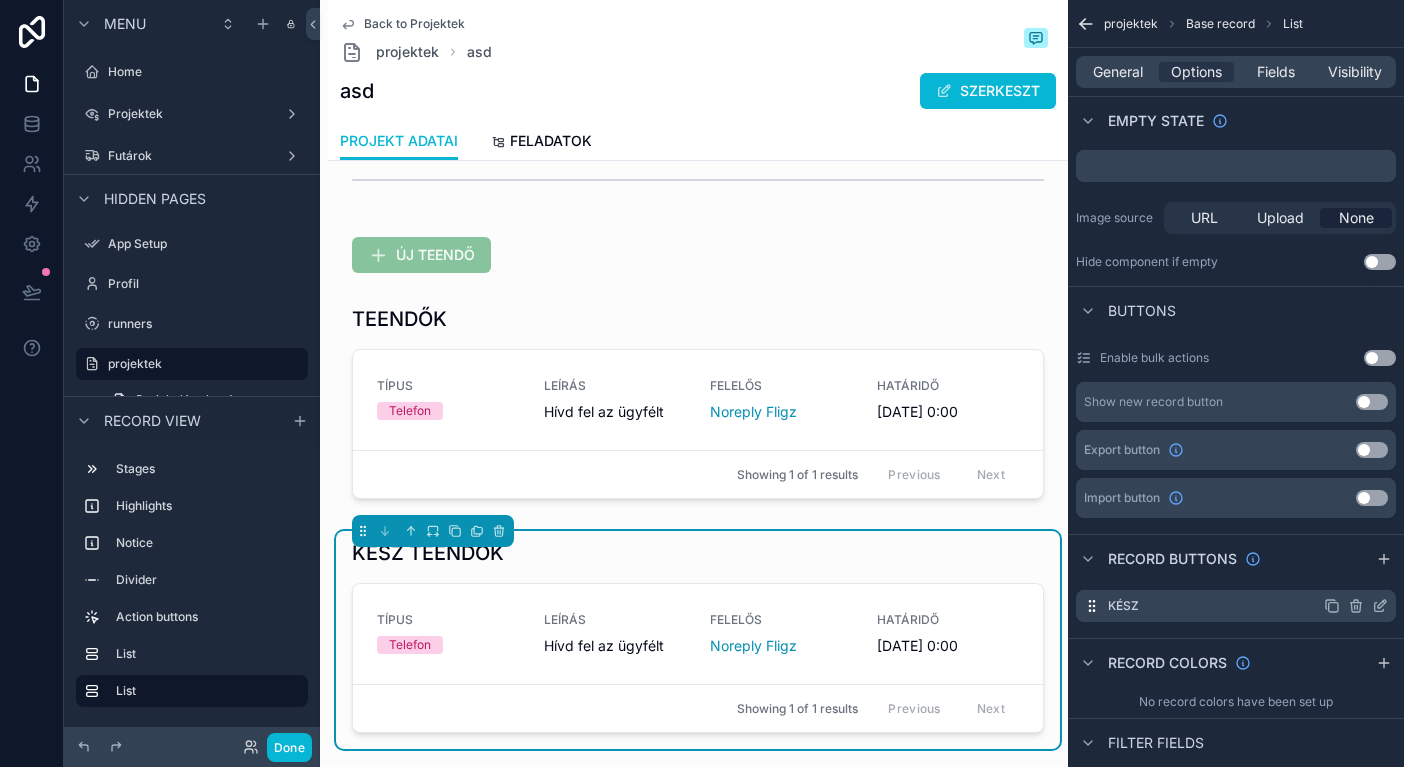 click 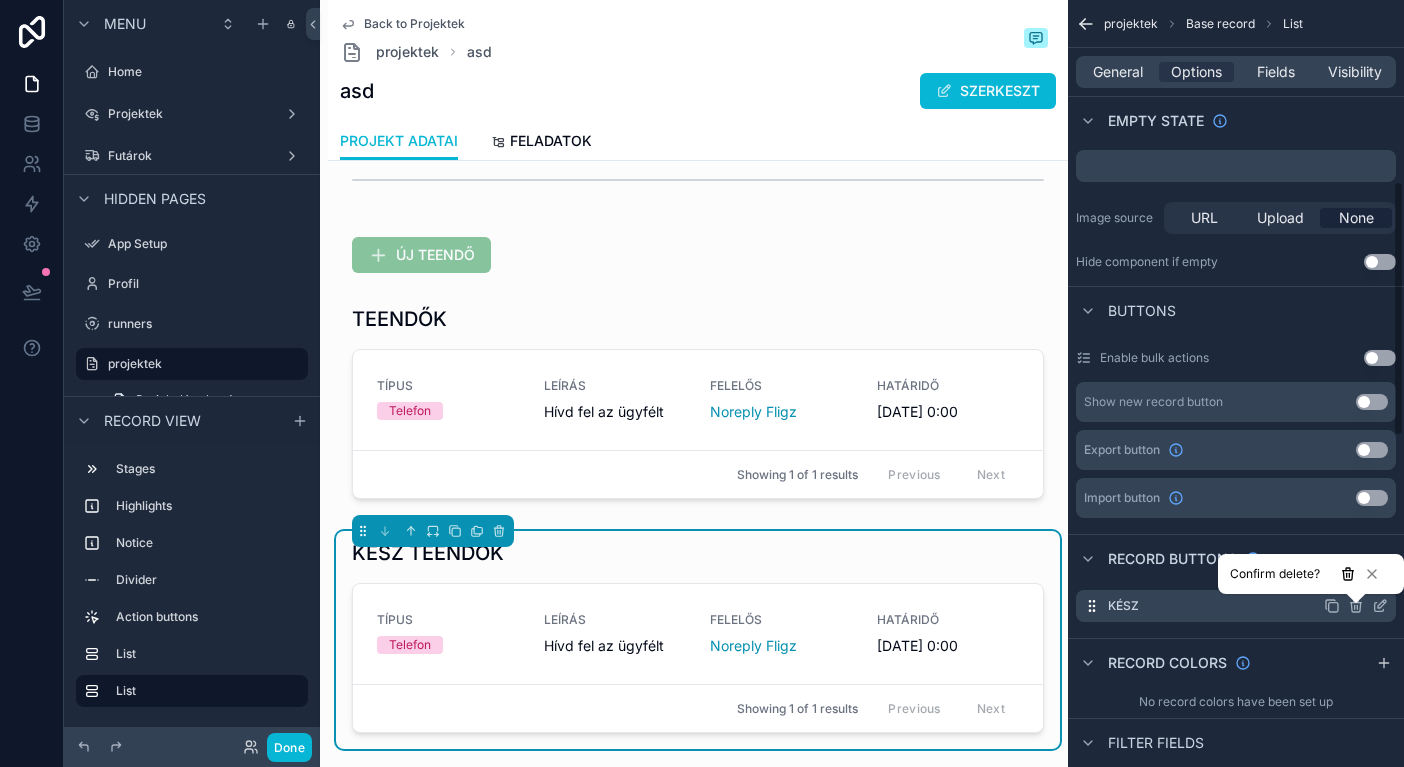 click 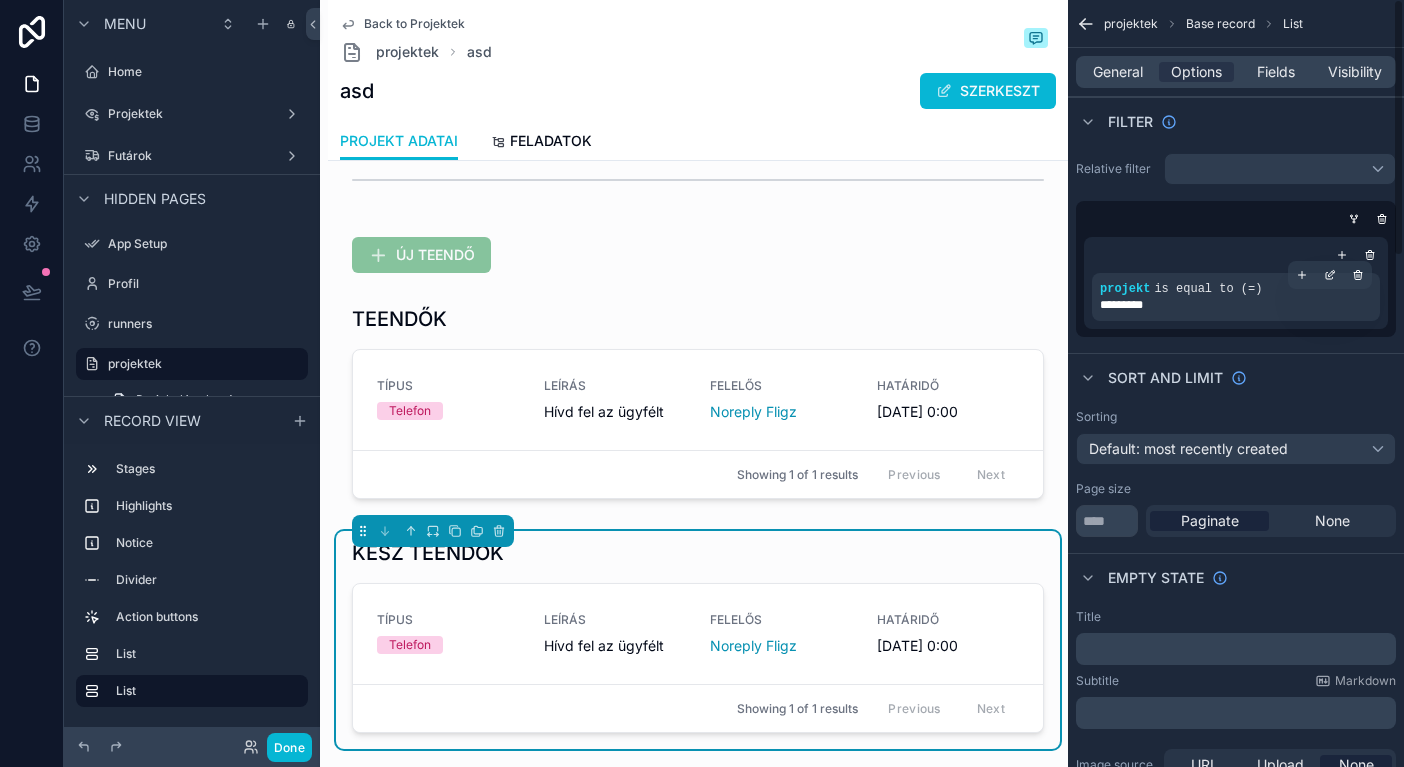scroll, scrollTop: 0, scrollLeft: 0, axis: both 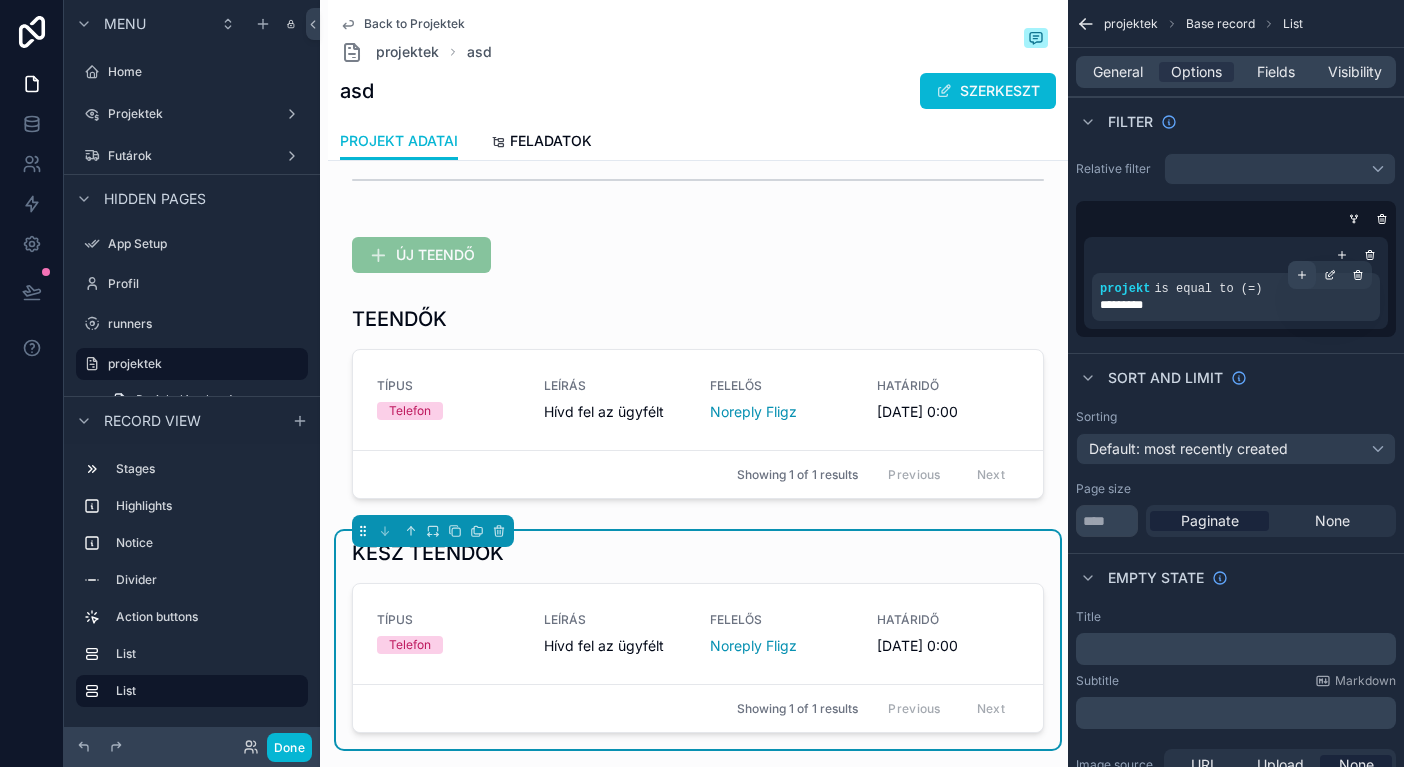 click at bounding box center (1302, 275) 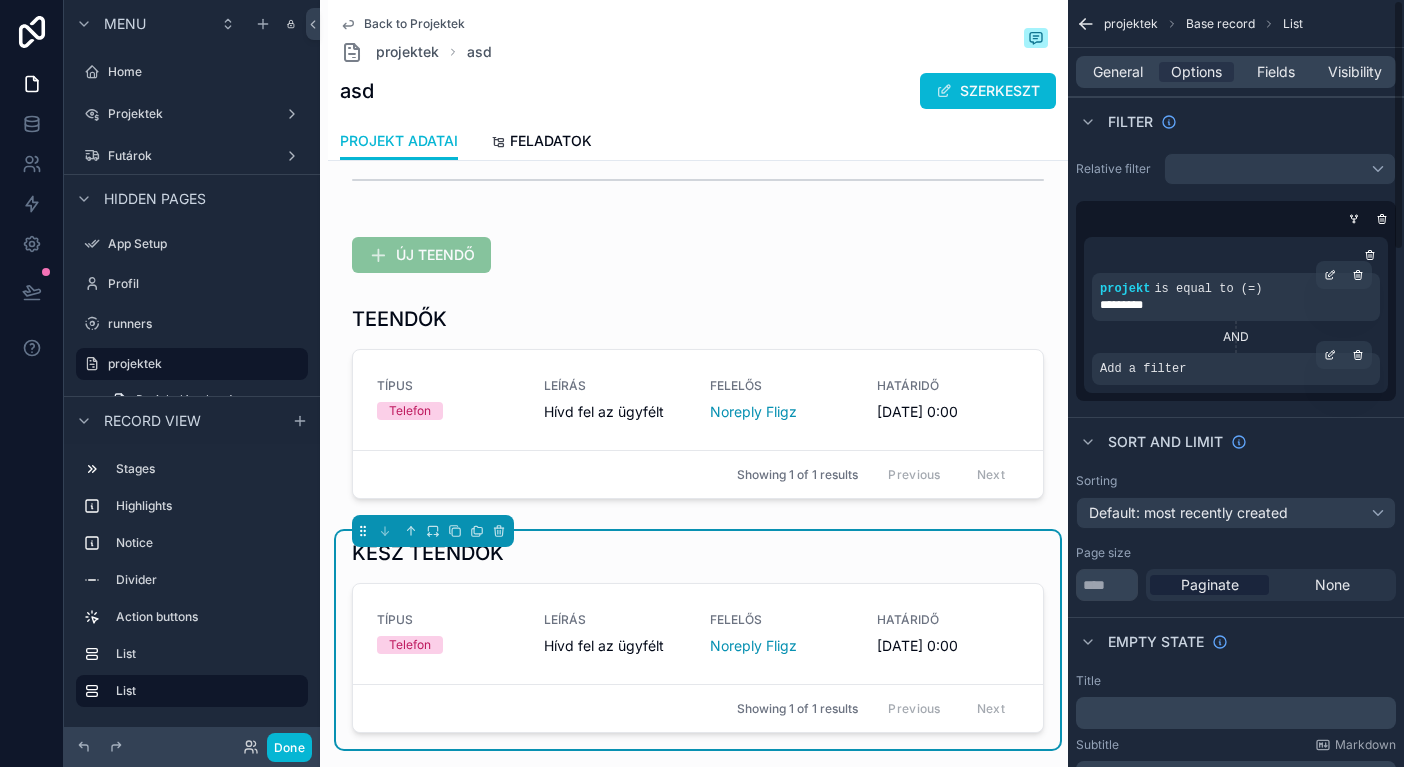 click on "Add a filter" at bounding box center (1236, 369) 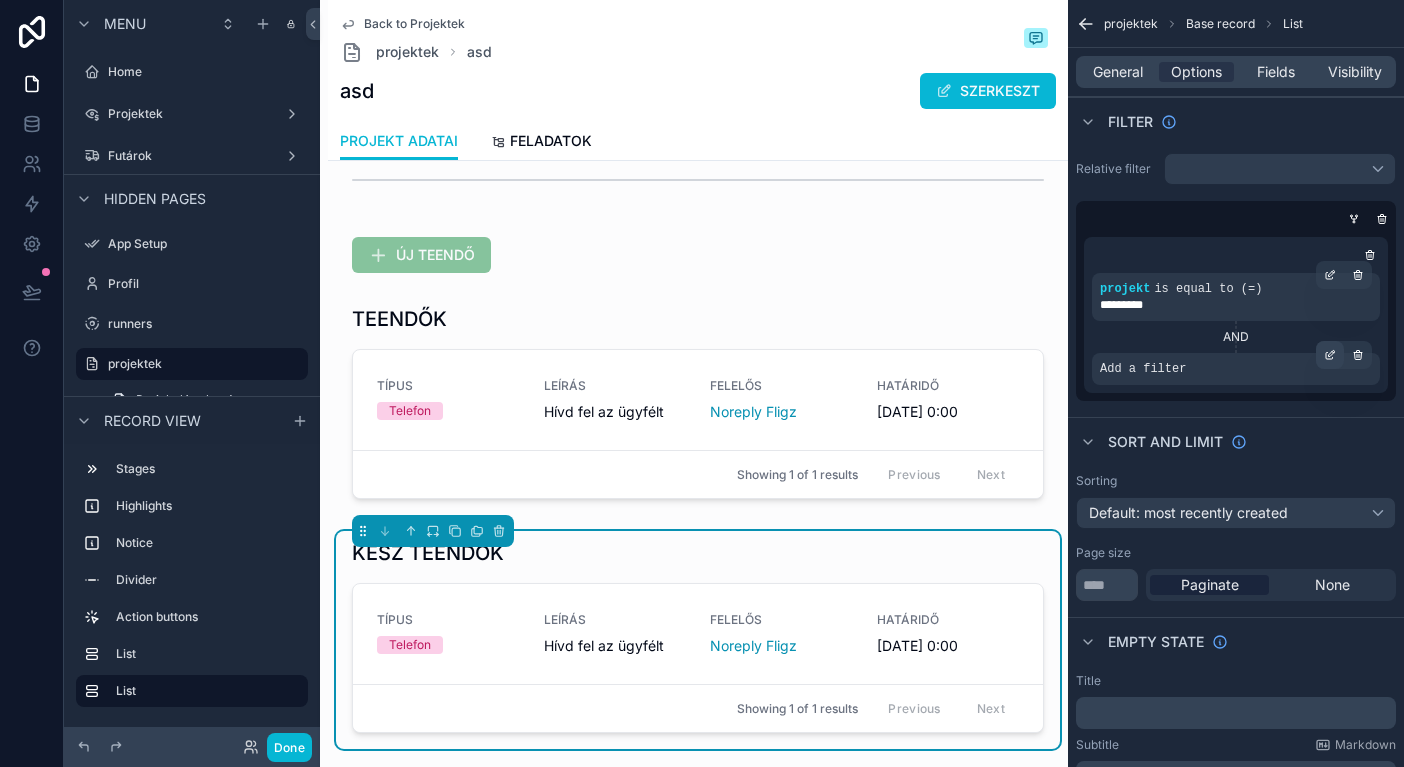 click 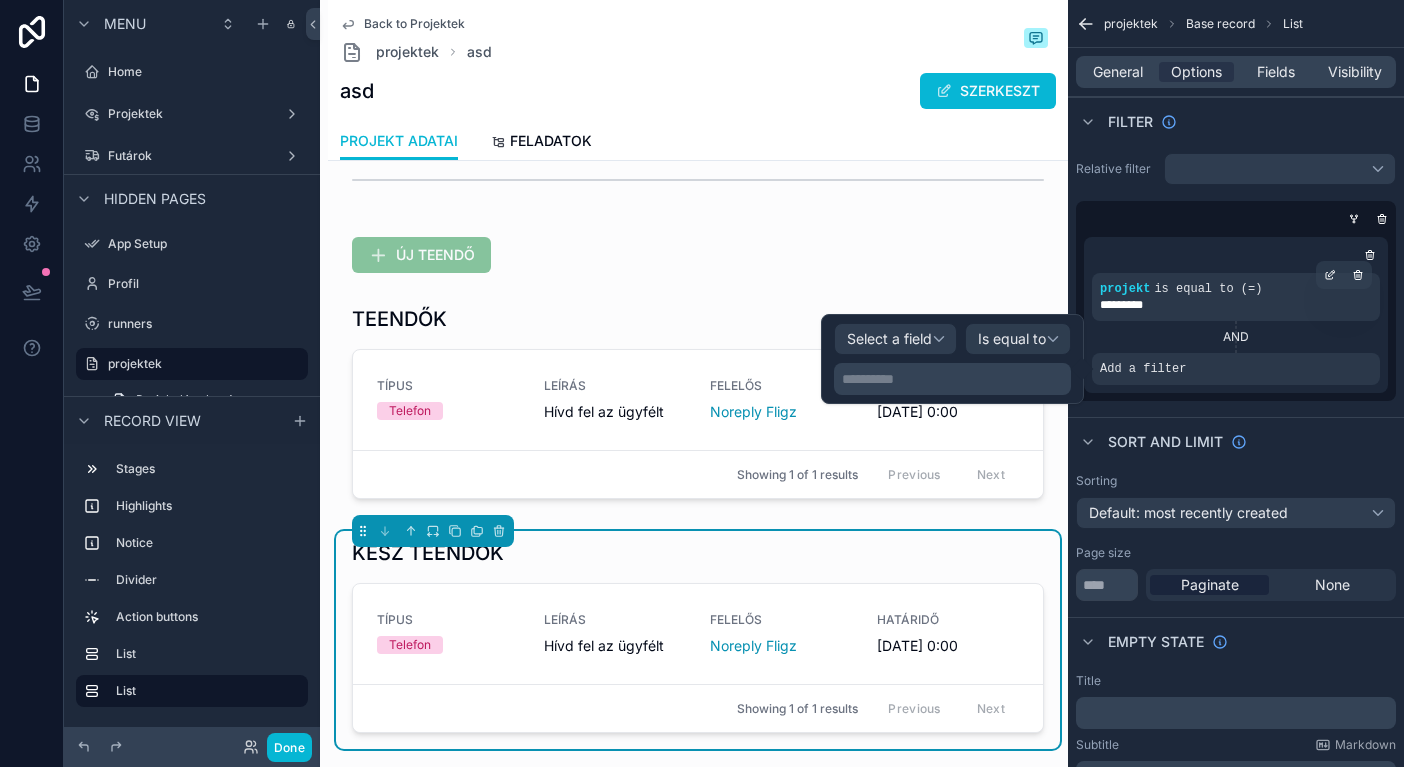 click on "Select a field" at bounding box center [889, 338] 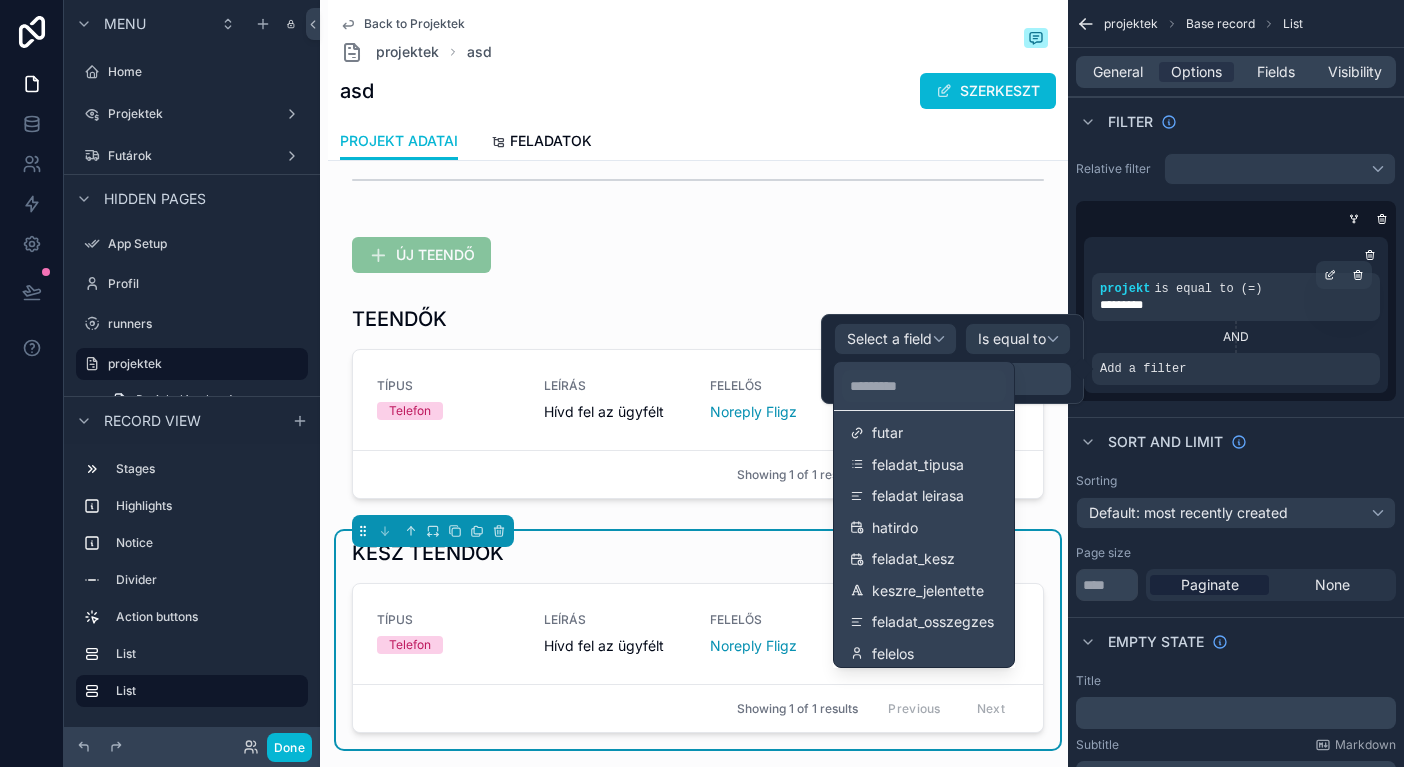 scroll, scrollTop: 196, scrollLeft: 0, axis: vertical 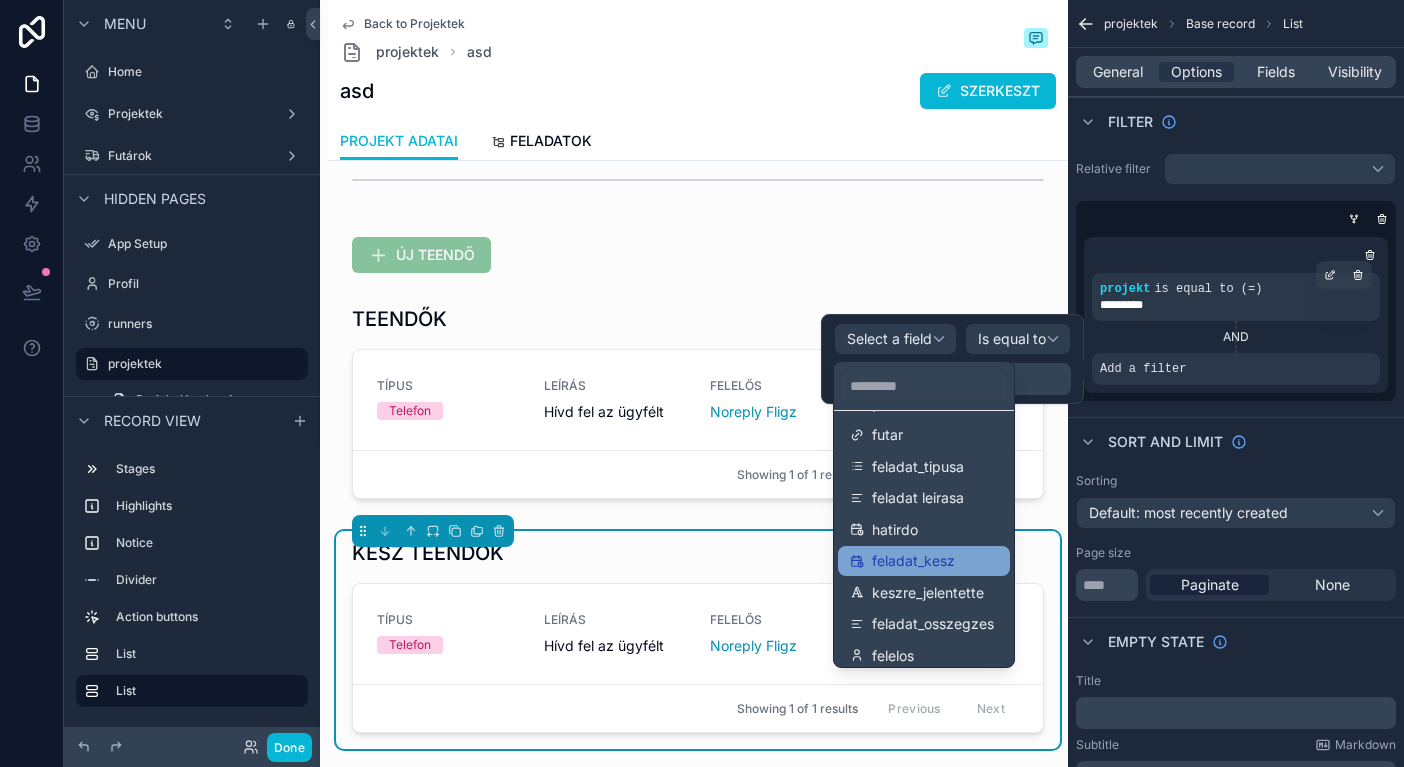 click on "feladat_kesz" at bounding box center (924, 561) 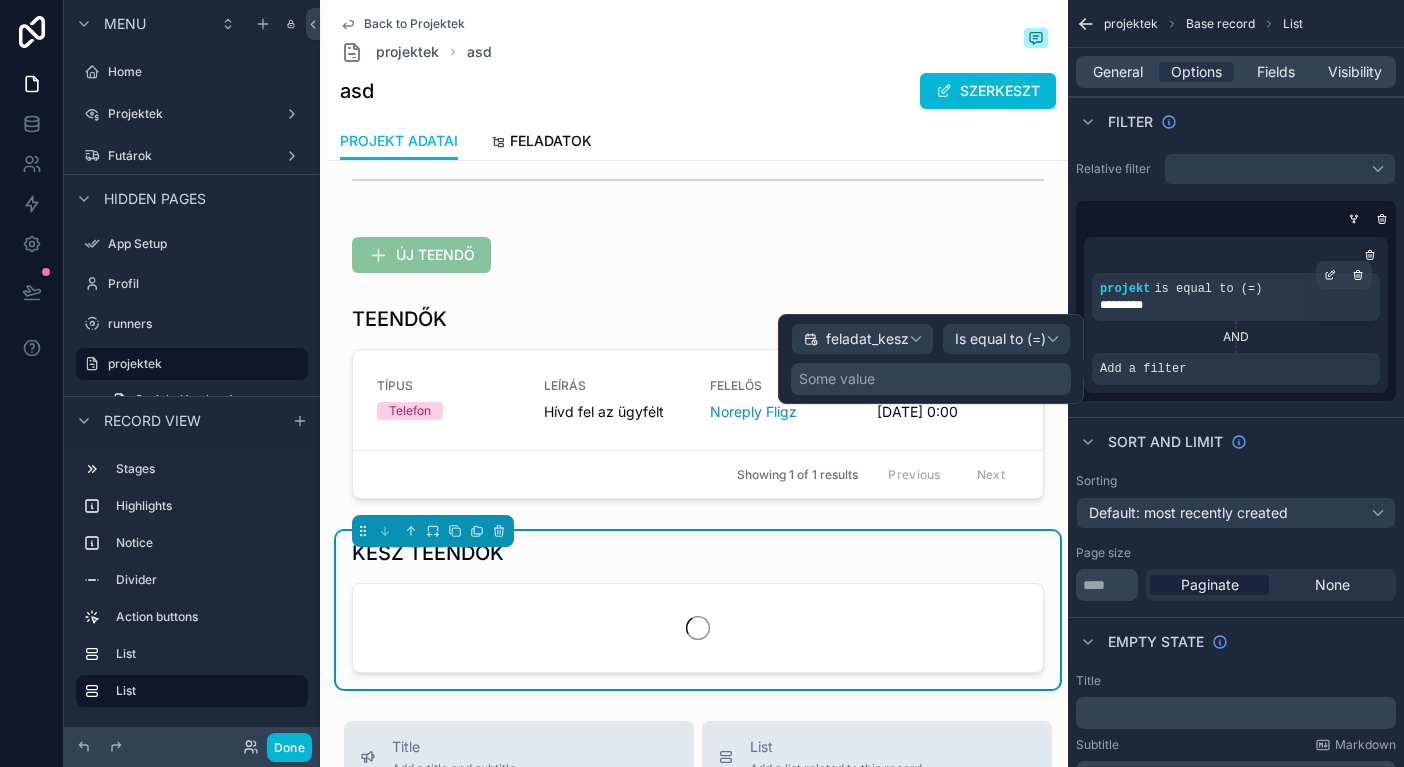 click on "Is equal to (=)" at bounding box center [1000, 339] 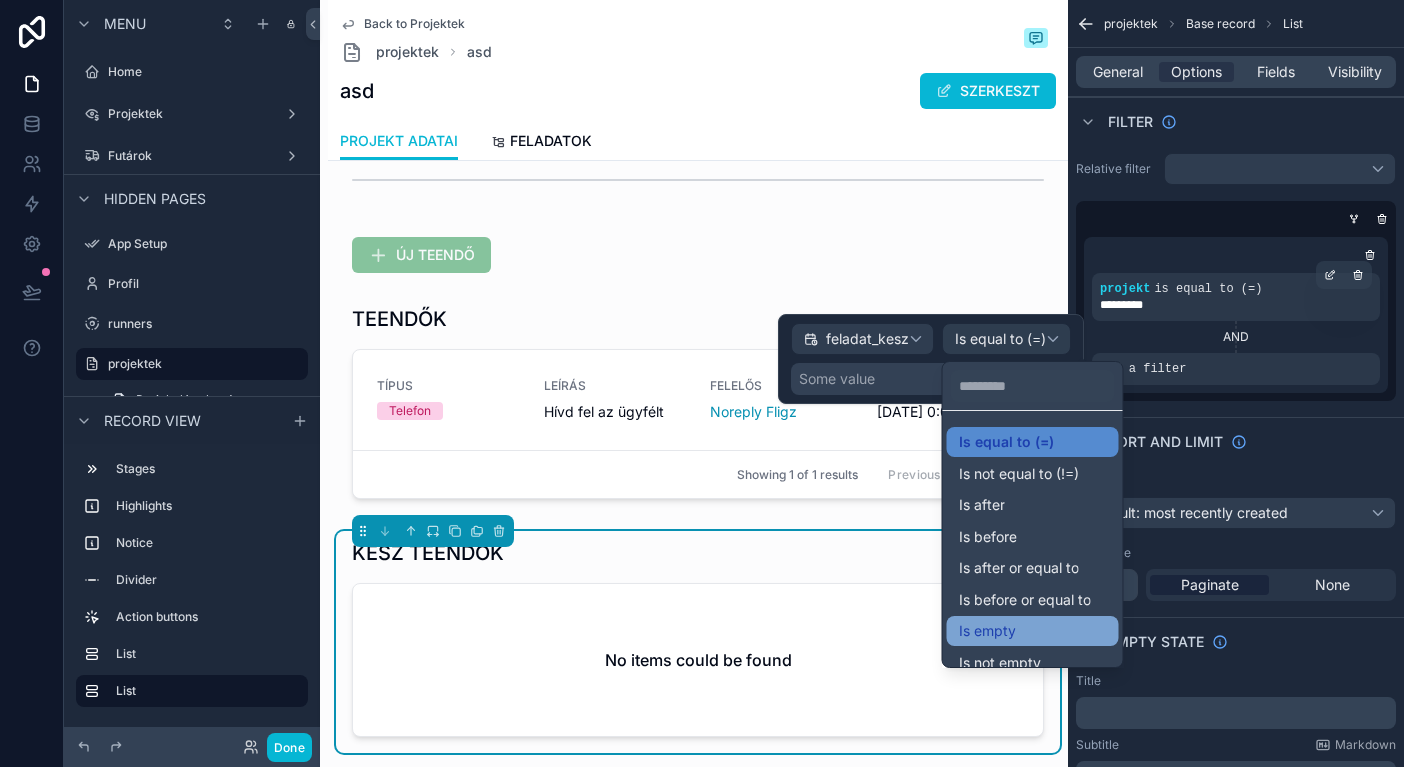 click on "Is empty" at bounding box center (987, 631) 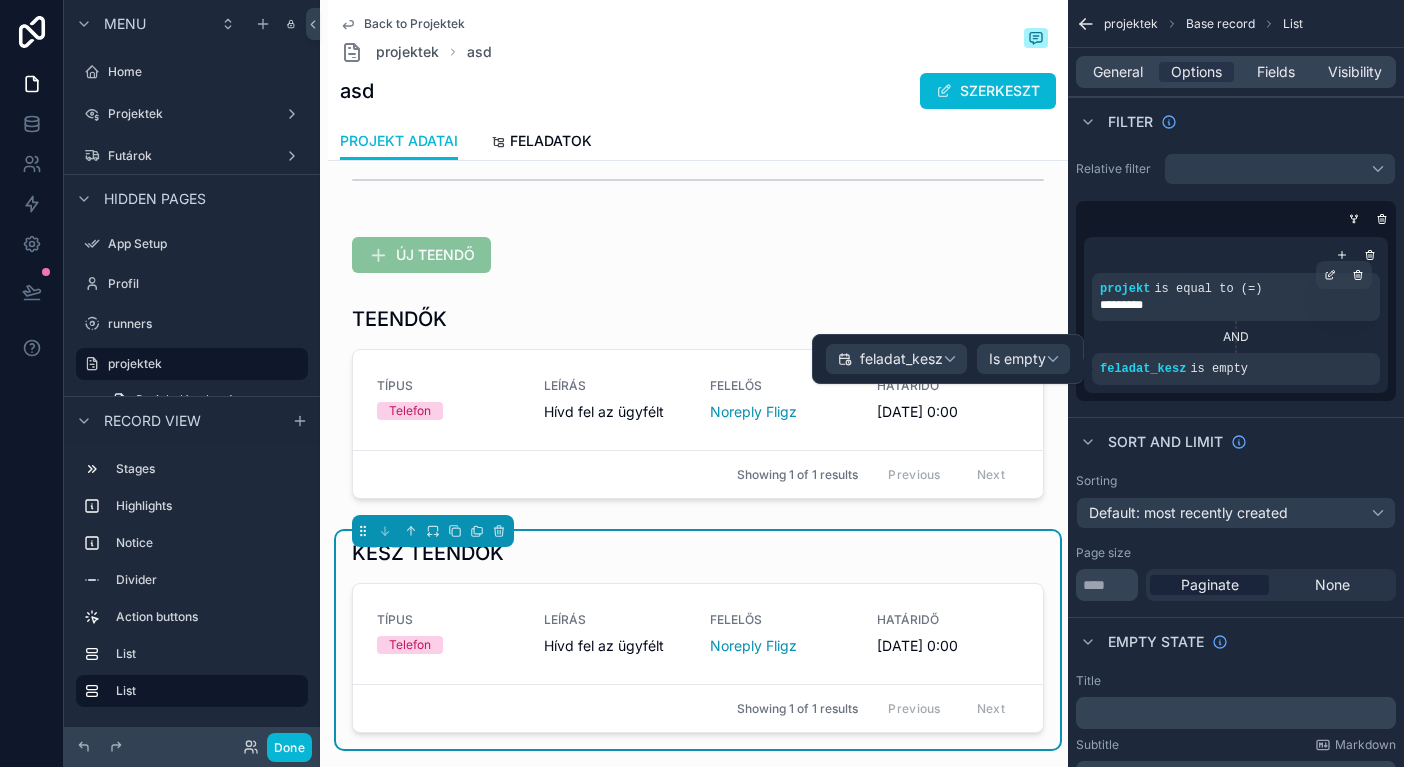 click on "Is empty" at bounding box center [1023, 359] 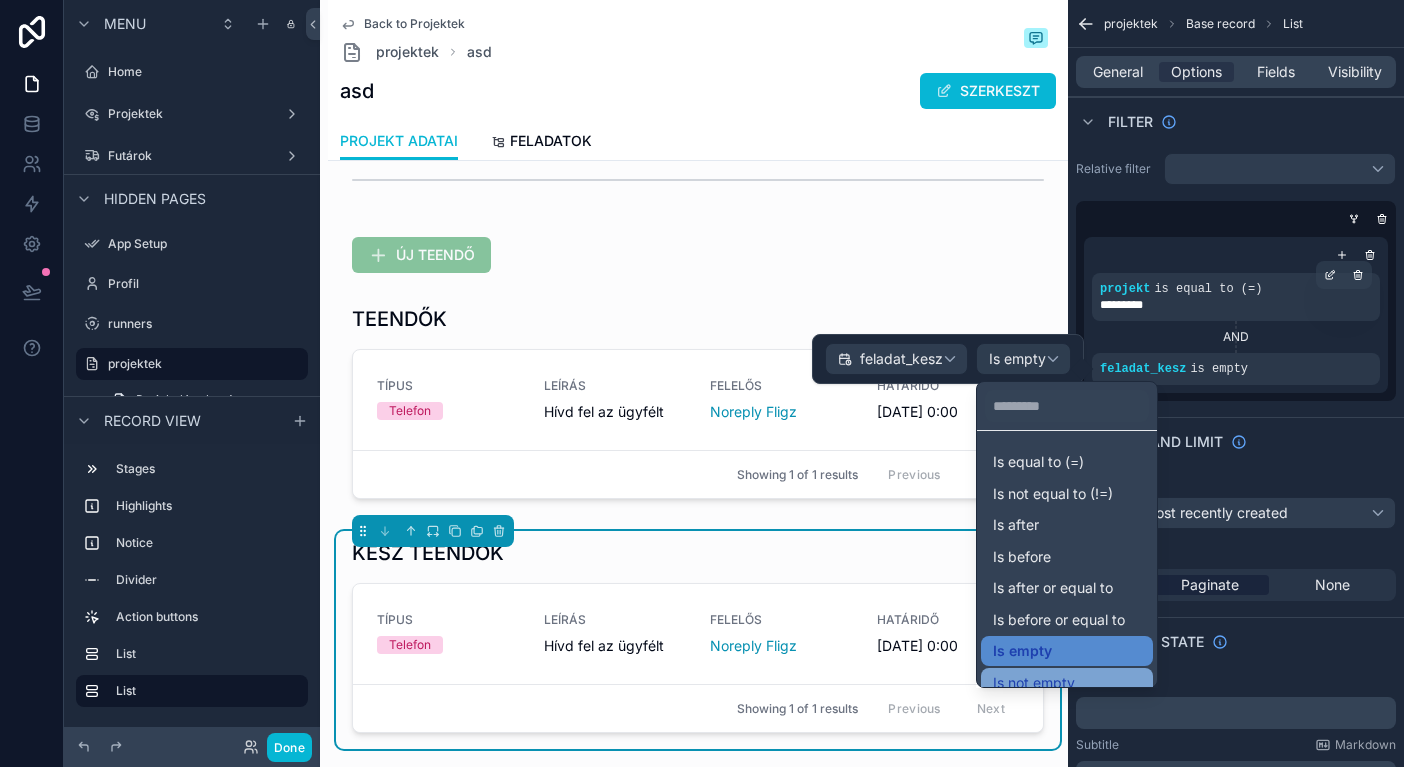 click on "Is not empty" at bounding box center [1034, 683] 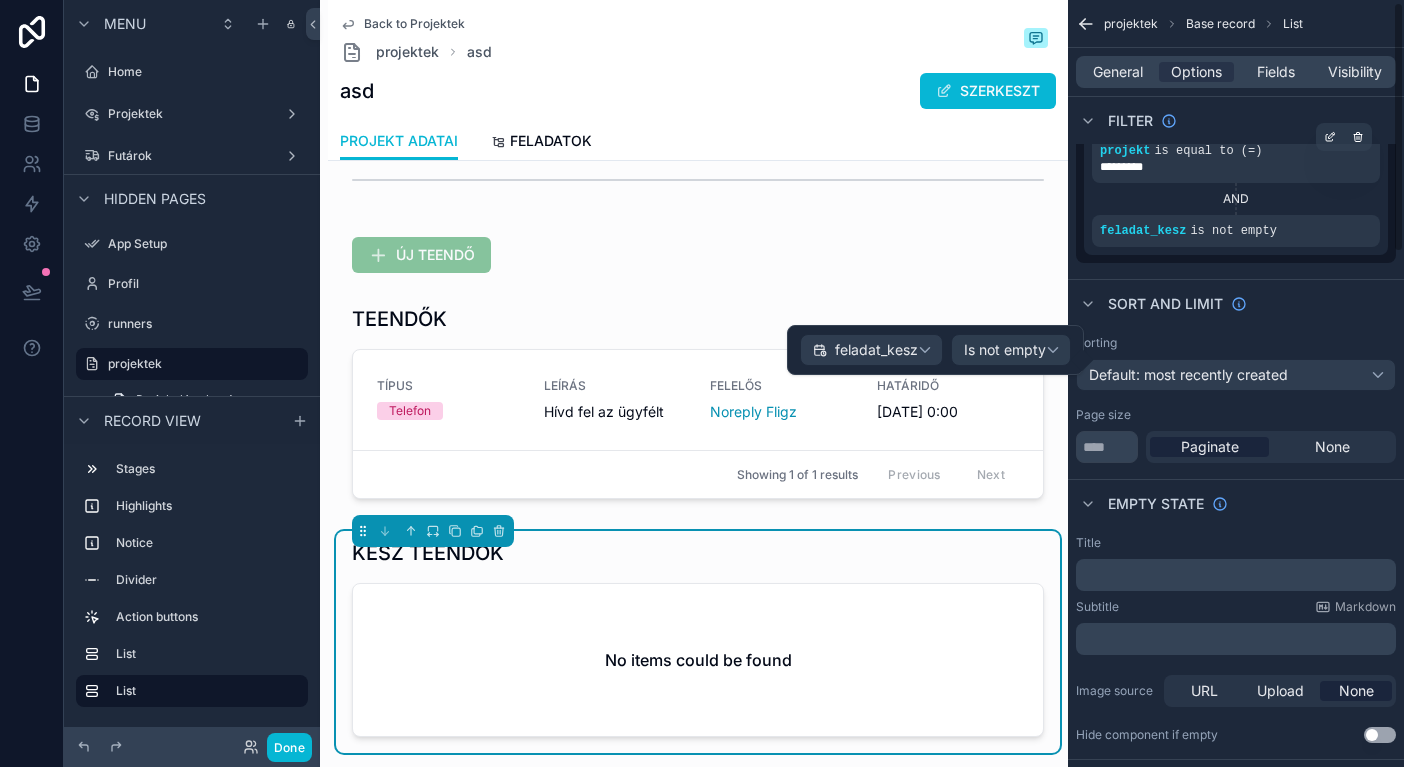 scroll, scrollTop: 138, scrollLeft: 0, axis: vertical 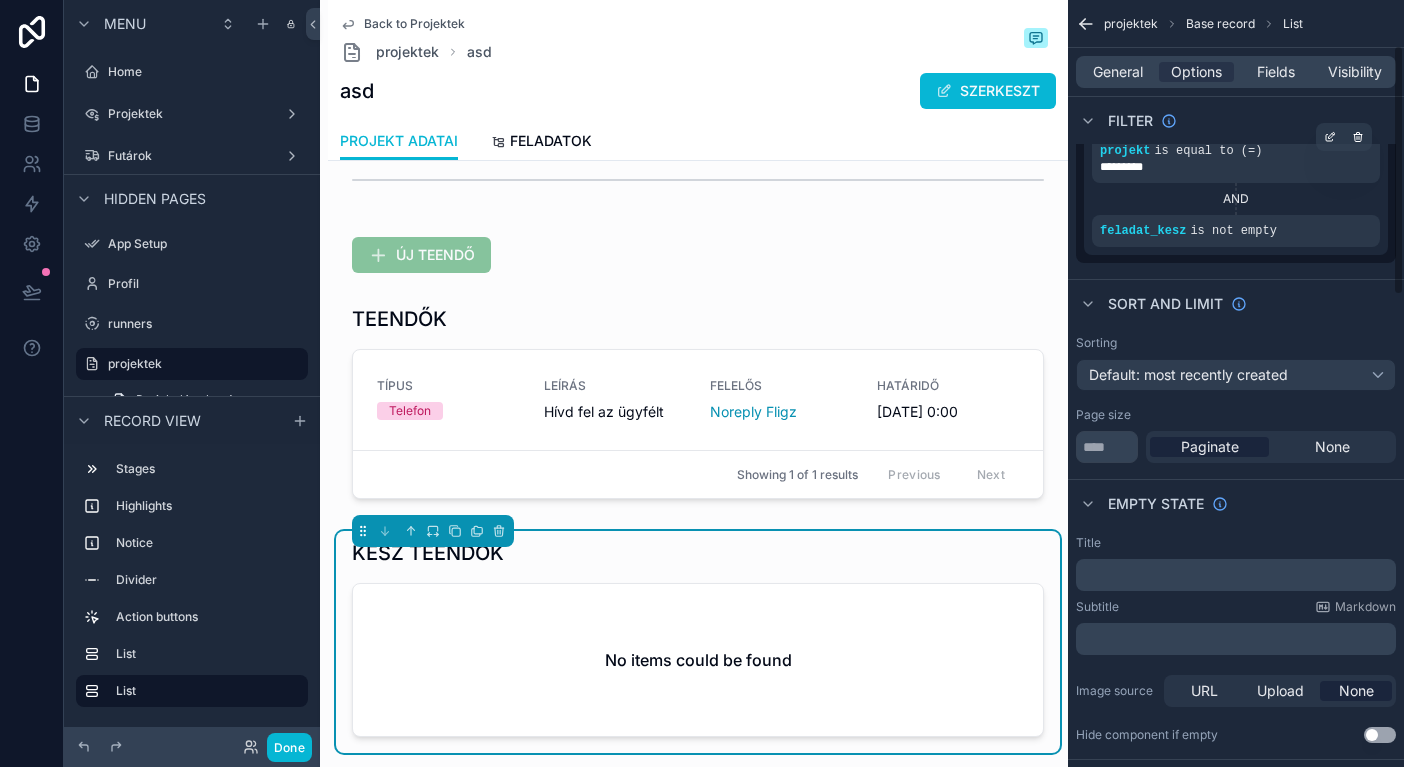 click on "Title" at bounding box center [1236, 543] 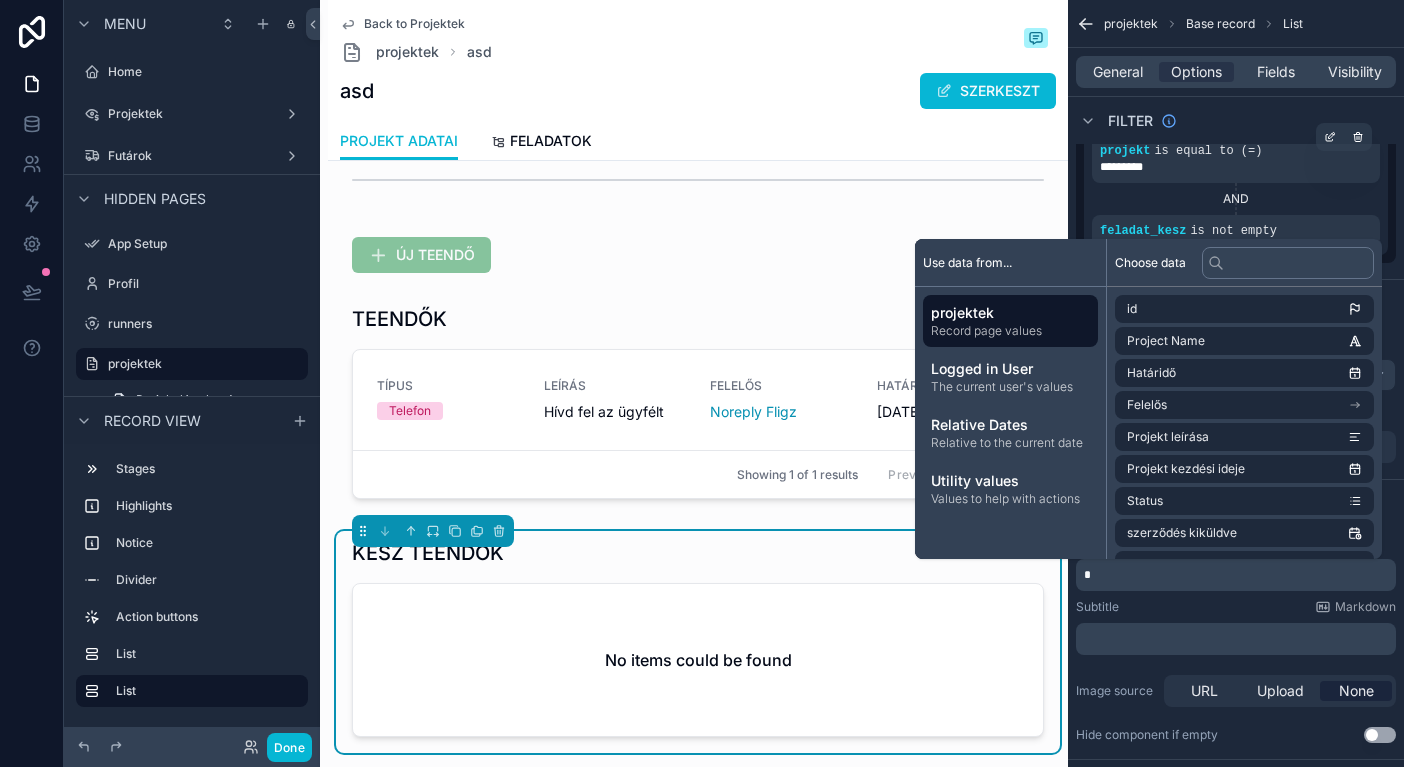type 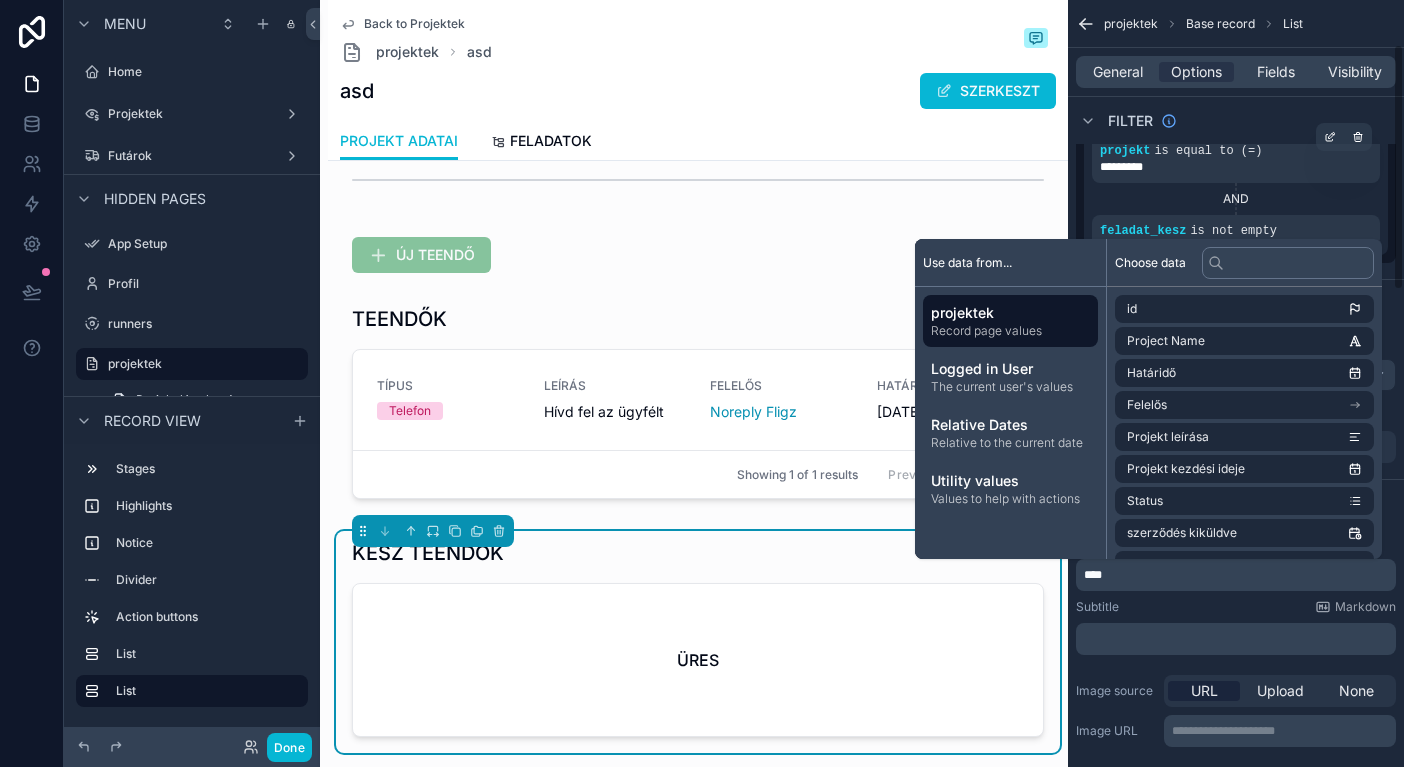 click on "﻿" at bounding box center (1236, 639) 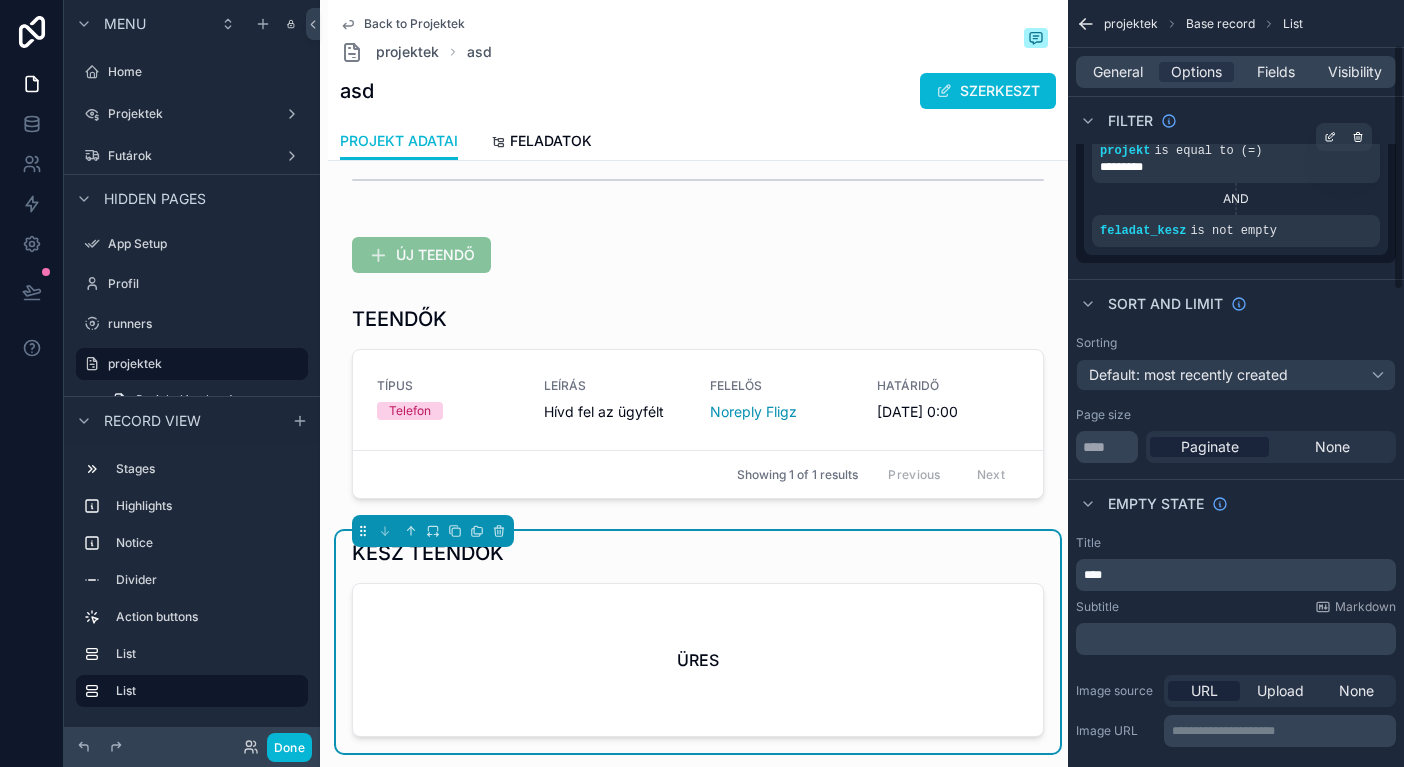 click on "﻿" at bounding box center (1238, 639) 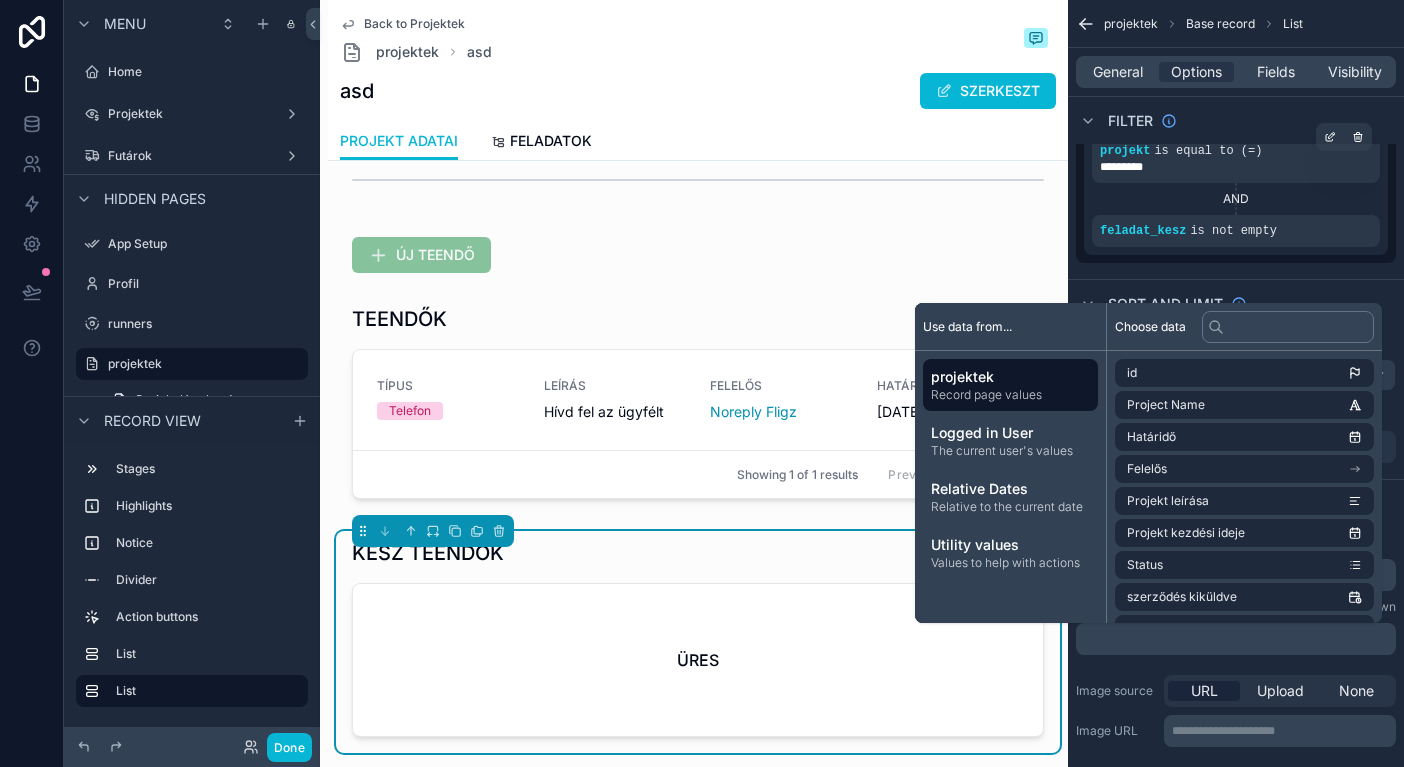 type 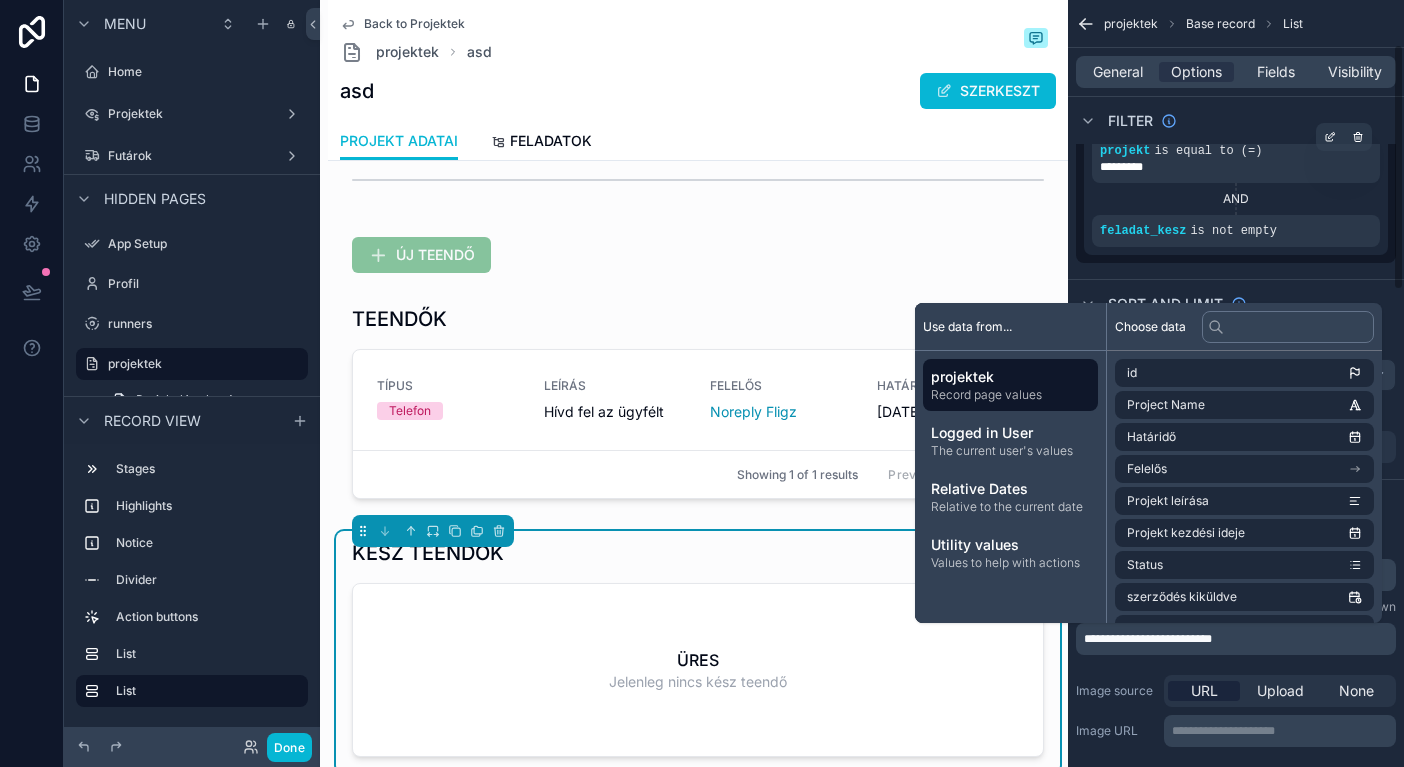 click on "1 Új 2 Tervezett 3 Folyamatban 4 Tesztelés 5 Kész HATÁRIDŐ -- PROJEKT NEVE asd PROJEKT LEÍRÁSA ÚJ TEENDŐ TEENDŐK TÍPUS Telefon LEÍRÁS Hívd fel az ügyfélt FELELŐS Noreply Fligz HATÁRIDŐ 2025. 08. 22. 0:00 KÉSZ Showing 1 of 1 results Previous Next KÉSZ TEENDŐK ÜRES Jelenleg nincs kész teendő" at bounding box center (698, 311) 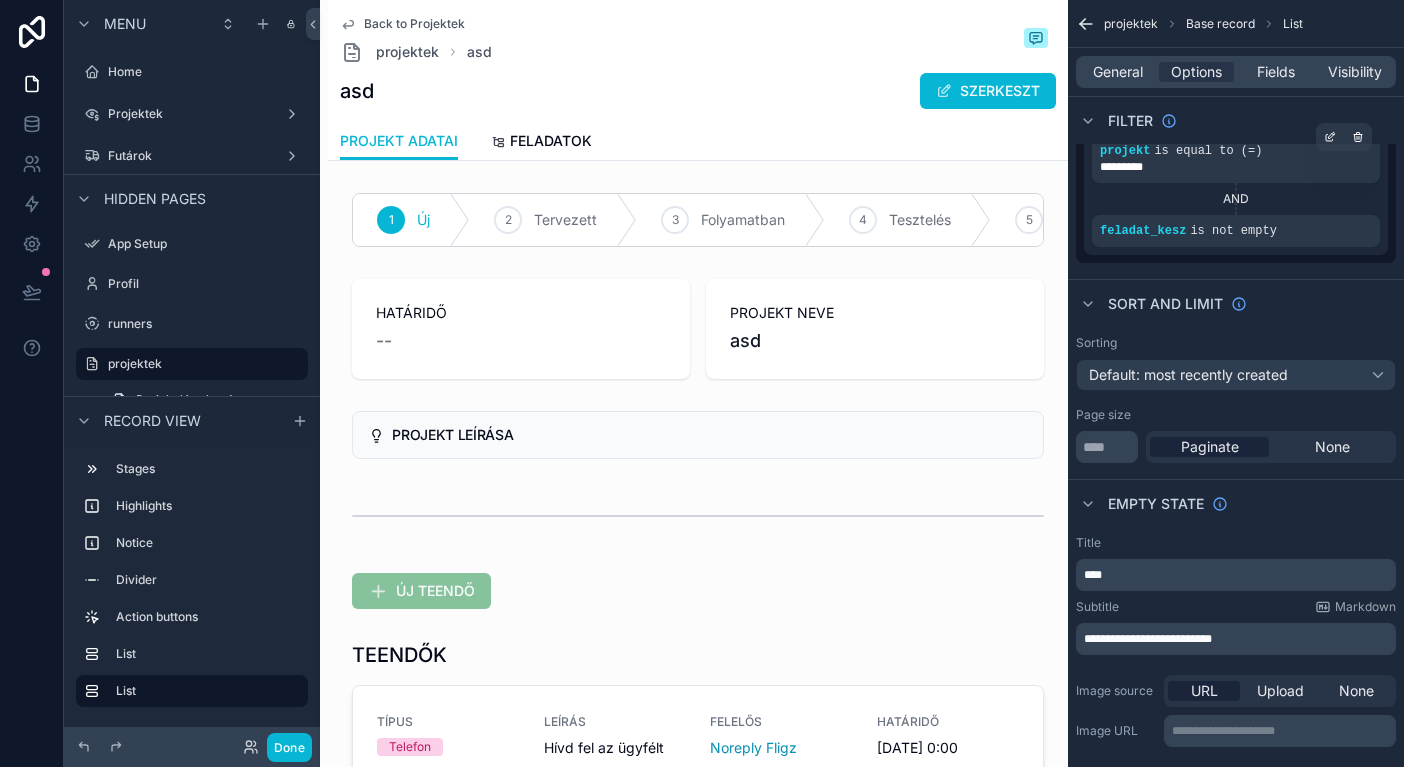 scroll, scrollTop: 0, scrollLeft: 0, axis: both 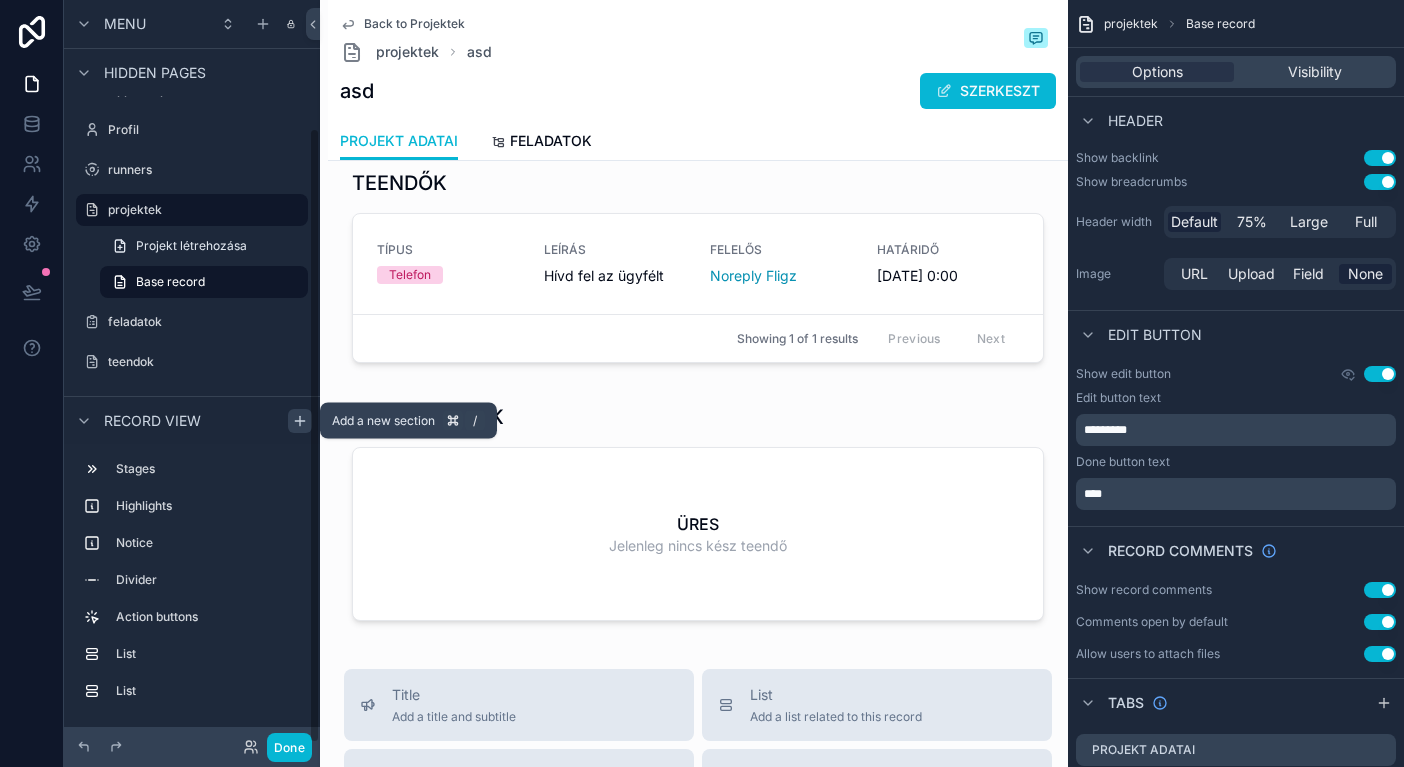 click 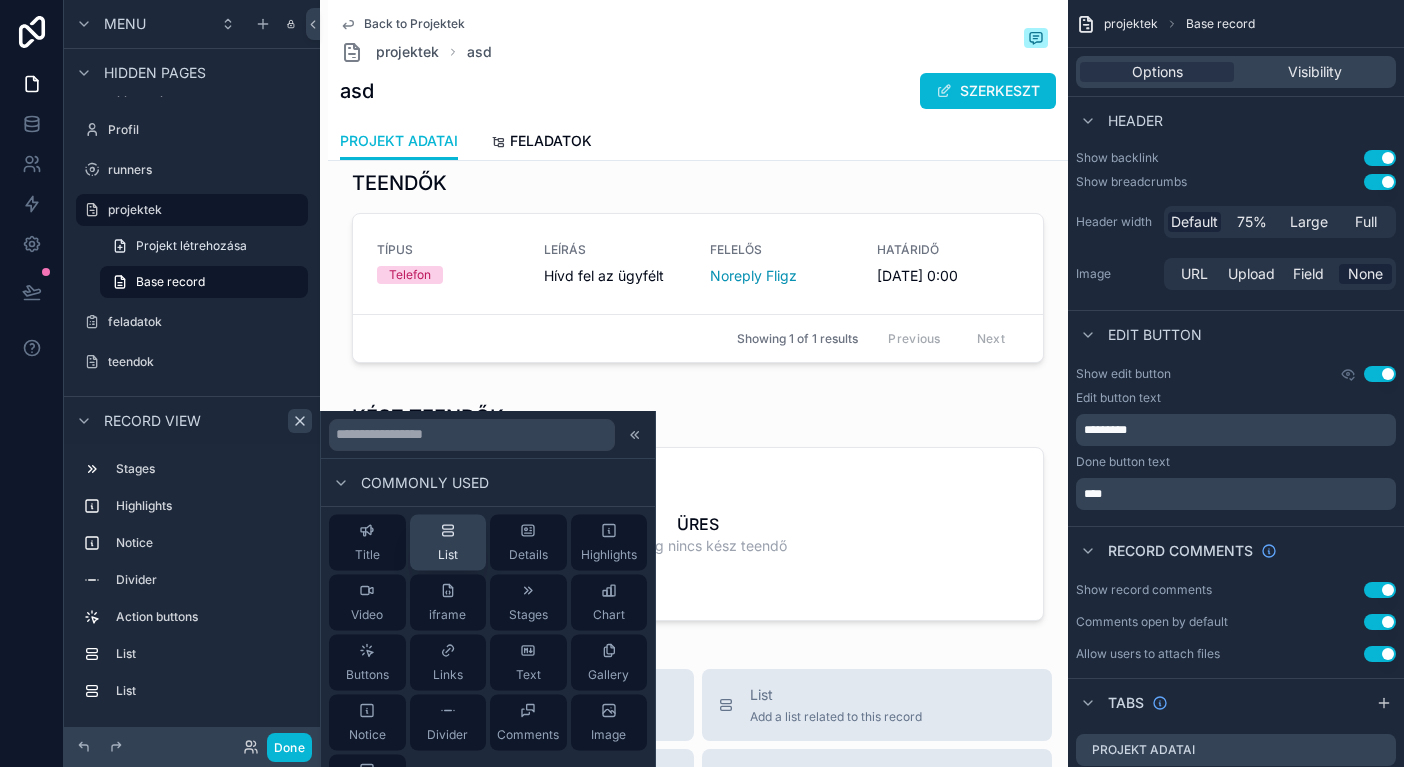 scroll, scrollTop: 83, scrollLeft: 0, axis: vertical 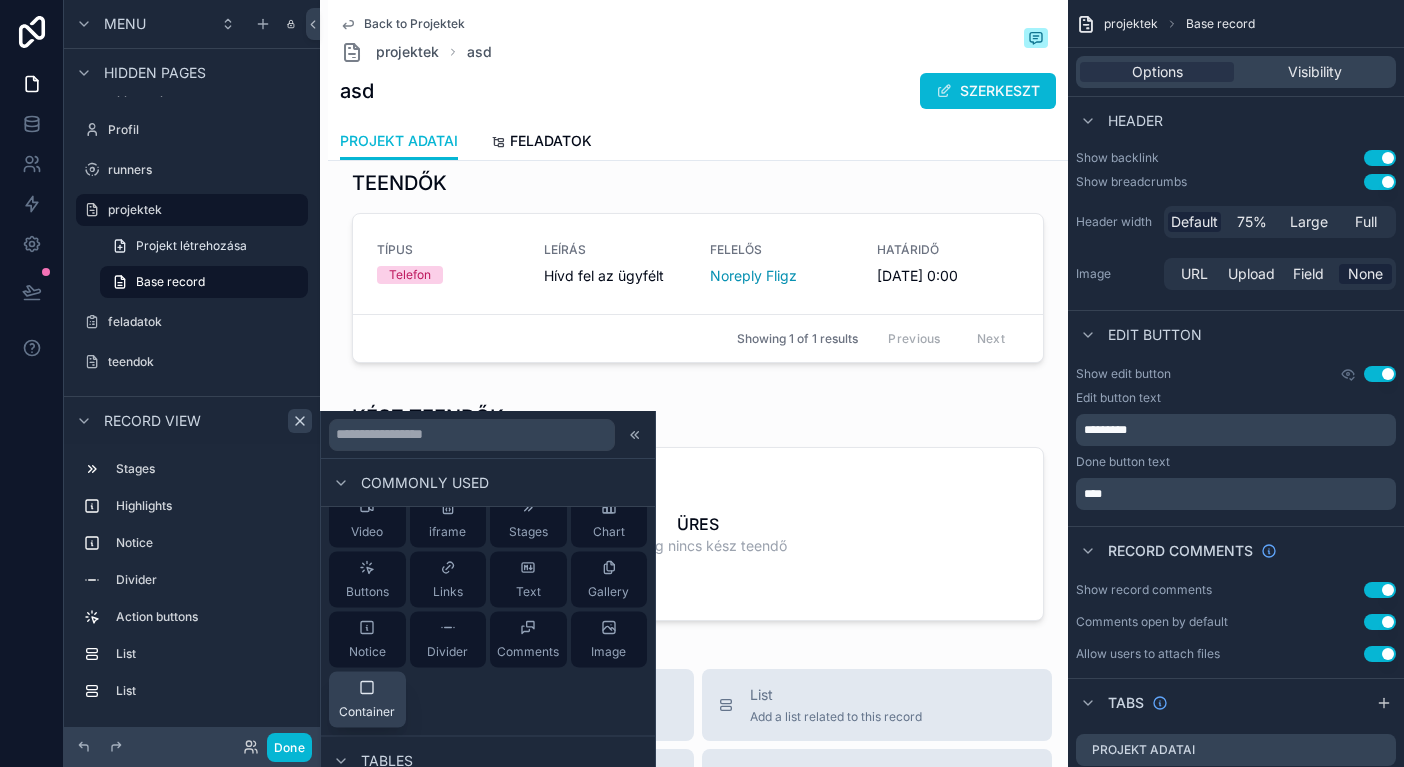 click on "Container" at bounding box center (367, 700) 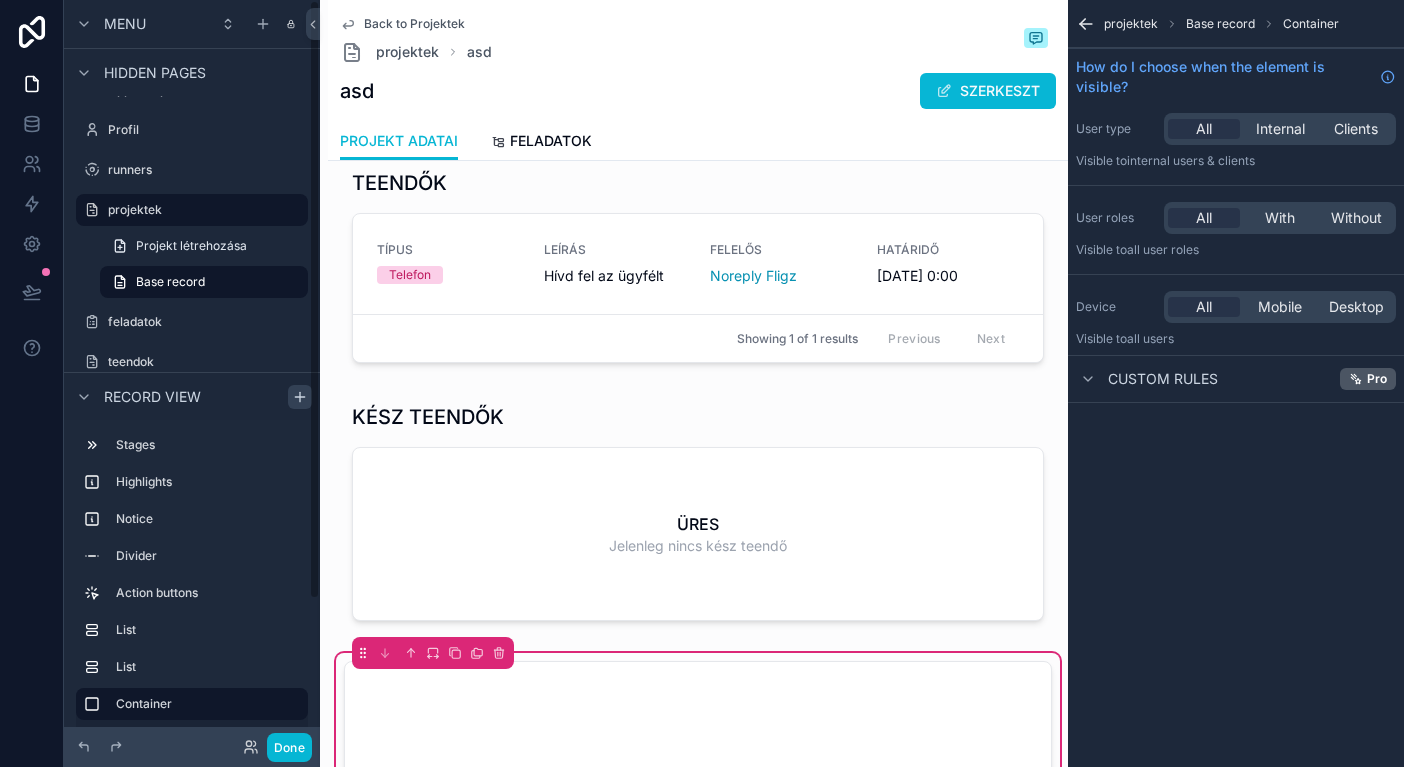 scroll, scrollTop: 0, scrollLeft: 0, axis: both 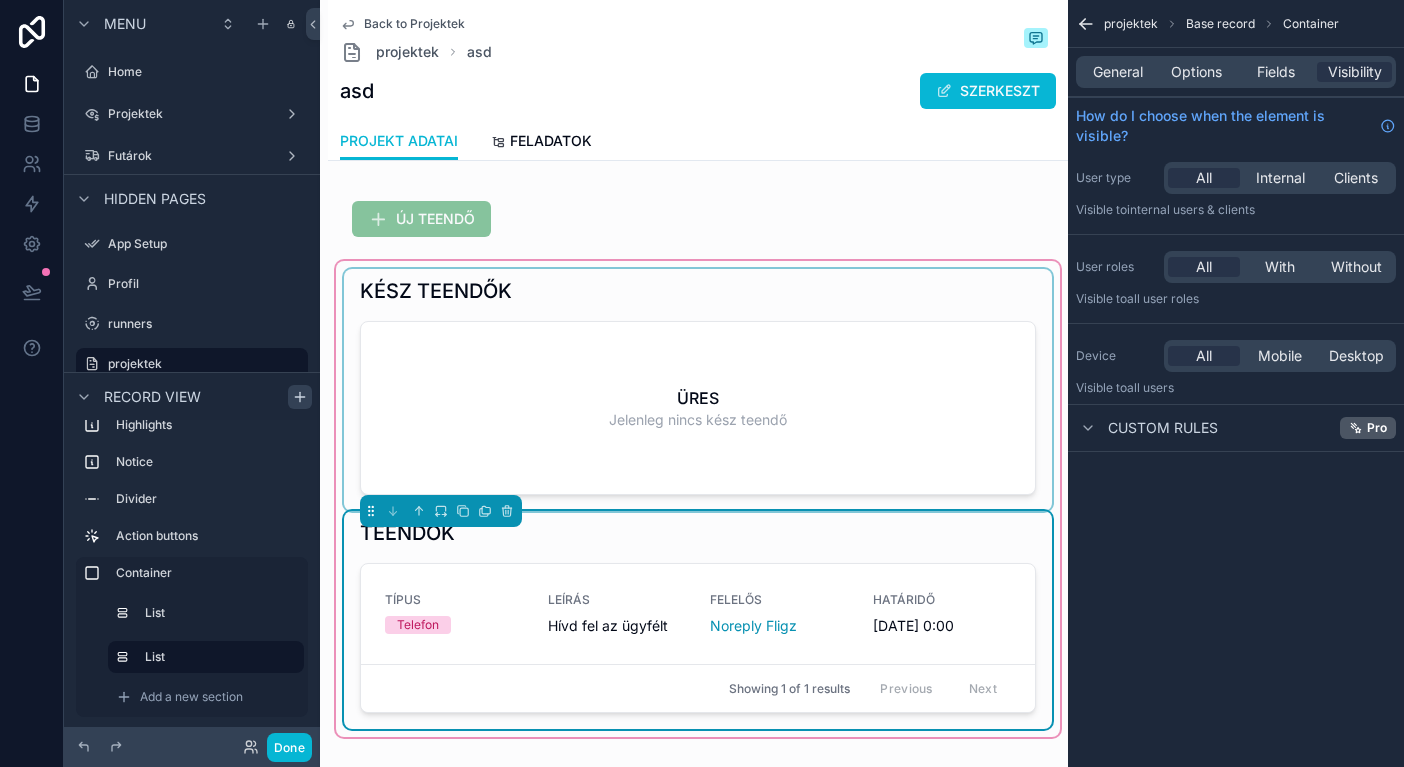 click at bounding box center (698, 390) 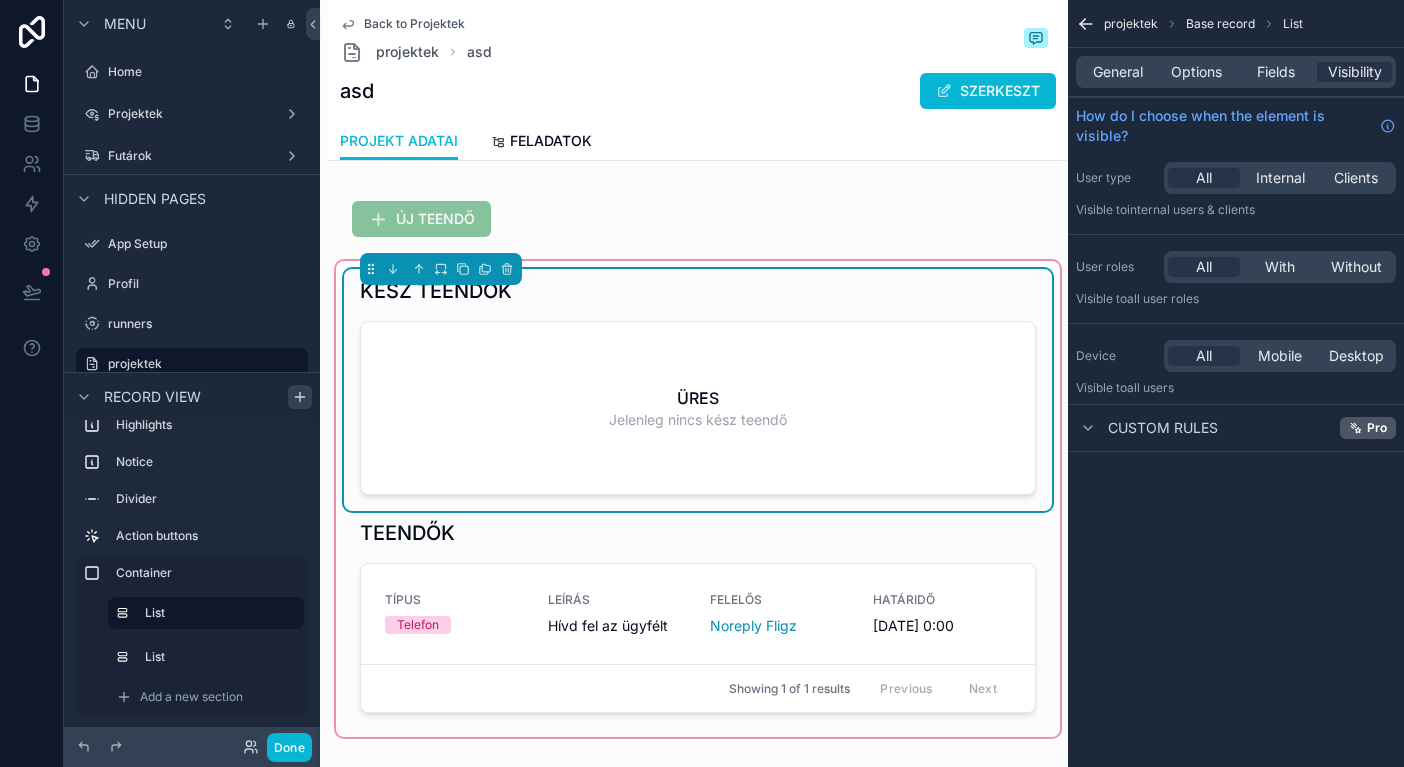 click on "KÉSZ TEENDŐK ÜRES Jelenleg nincs kész teendő TEENDŐK TÍPUS Telefon LEÍRÁS Hívd fel az ügyfélt FELELŐS Noreply Fligz HATÁRIDŐ 2025. 08. 22. 0:00 KÉSZ Showing 1 of 1 results Previous Next" at bounding box center [698, 499] 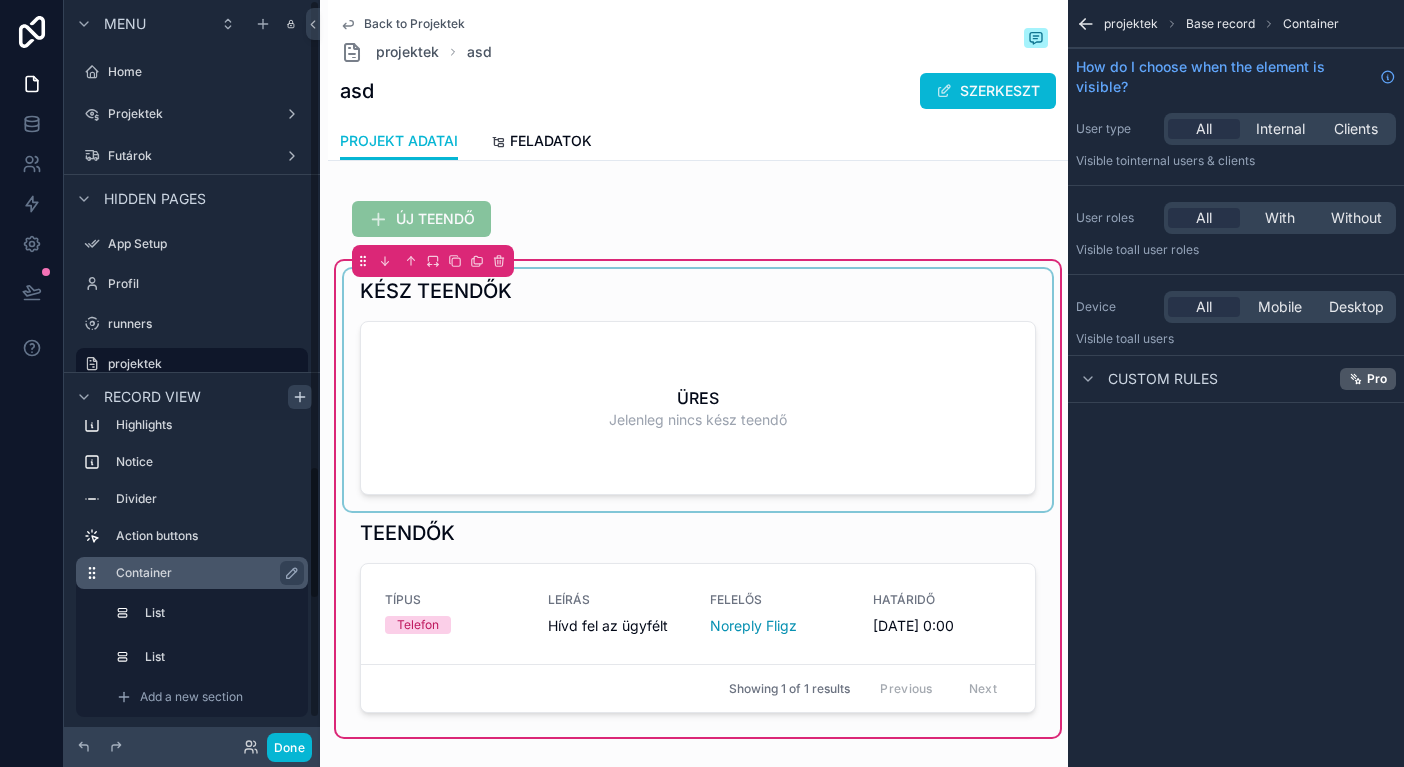 click on "Container" at bounding box center [204, 573] 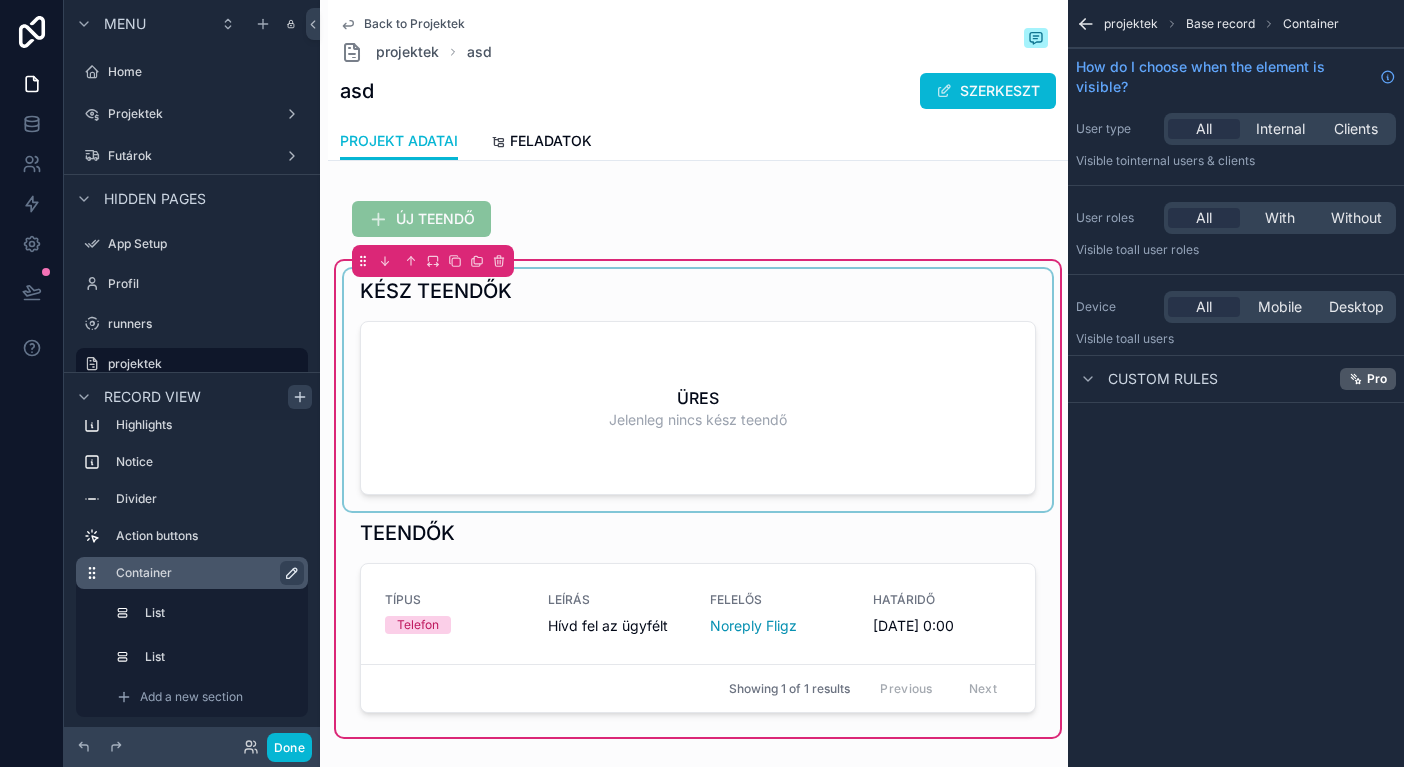 click 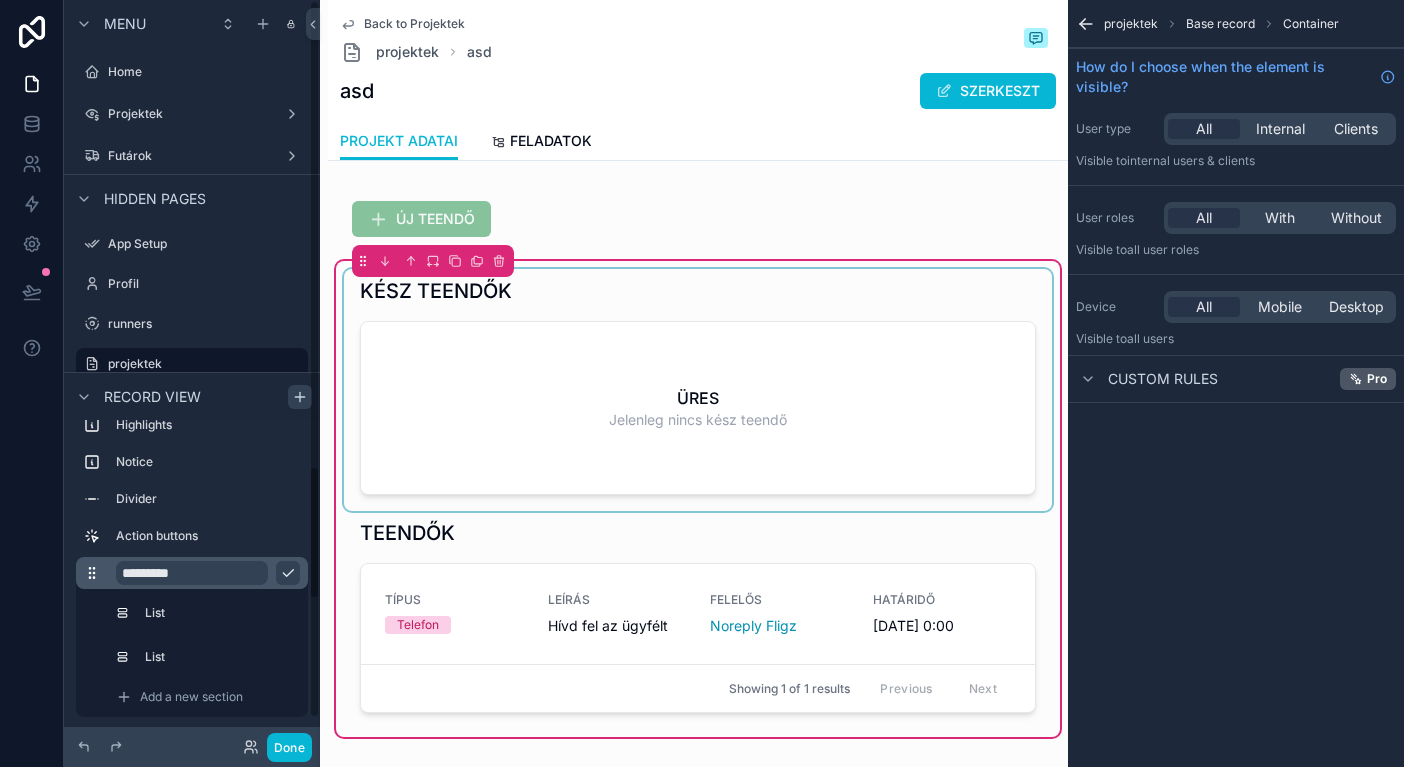 click 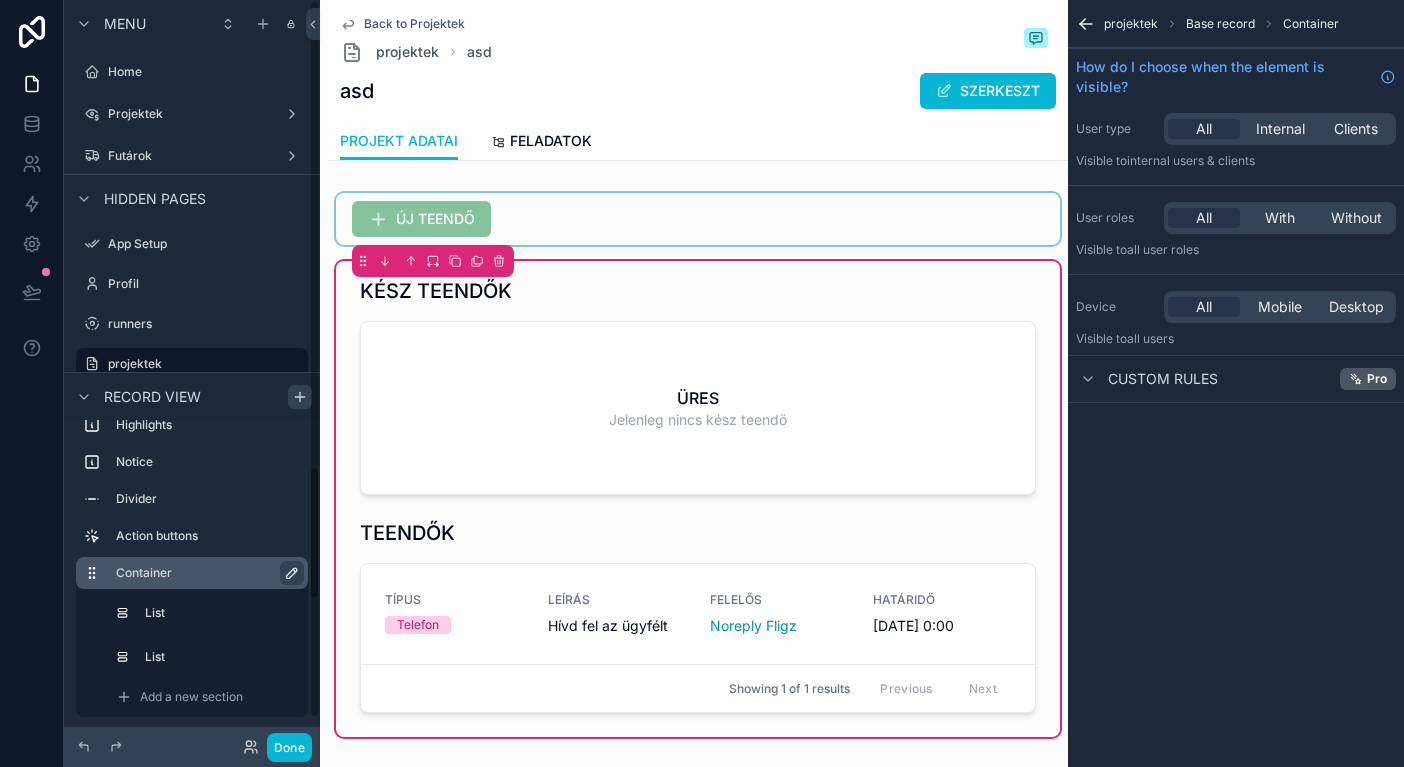 click at bounding box center [698, 219] 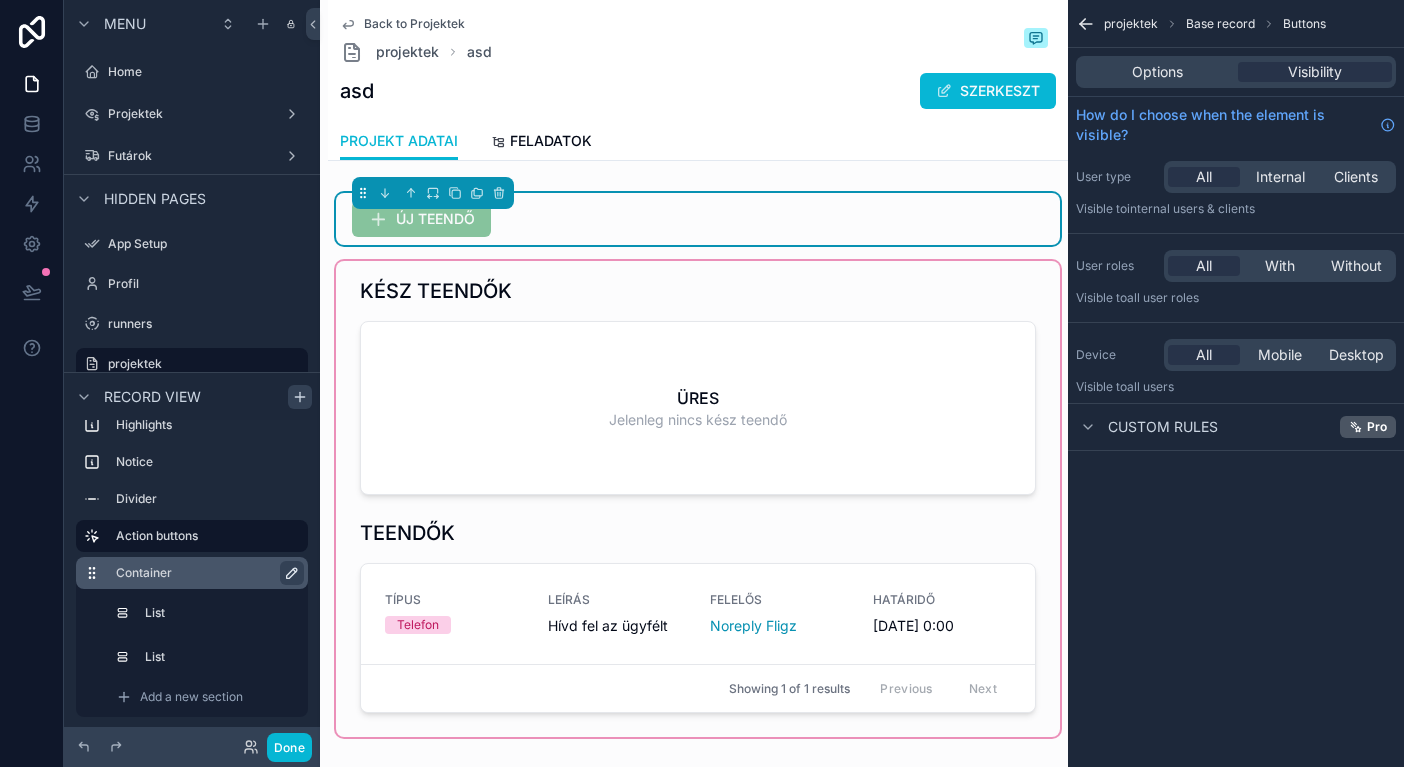 click at bounding box center (698, 499) 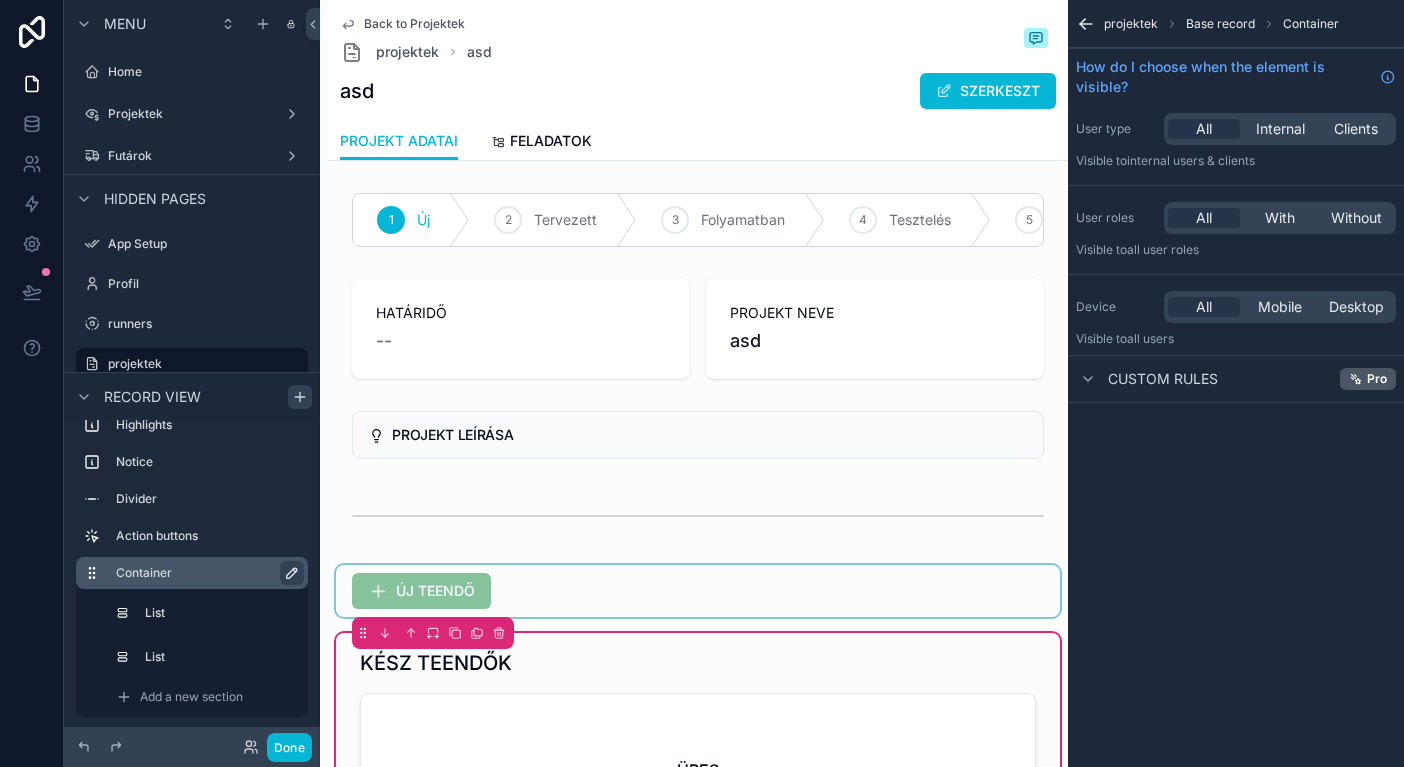 scroll, scrollTop: -1, scrollLeft: 0, axis: vertical 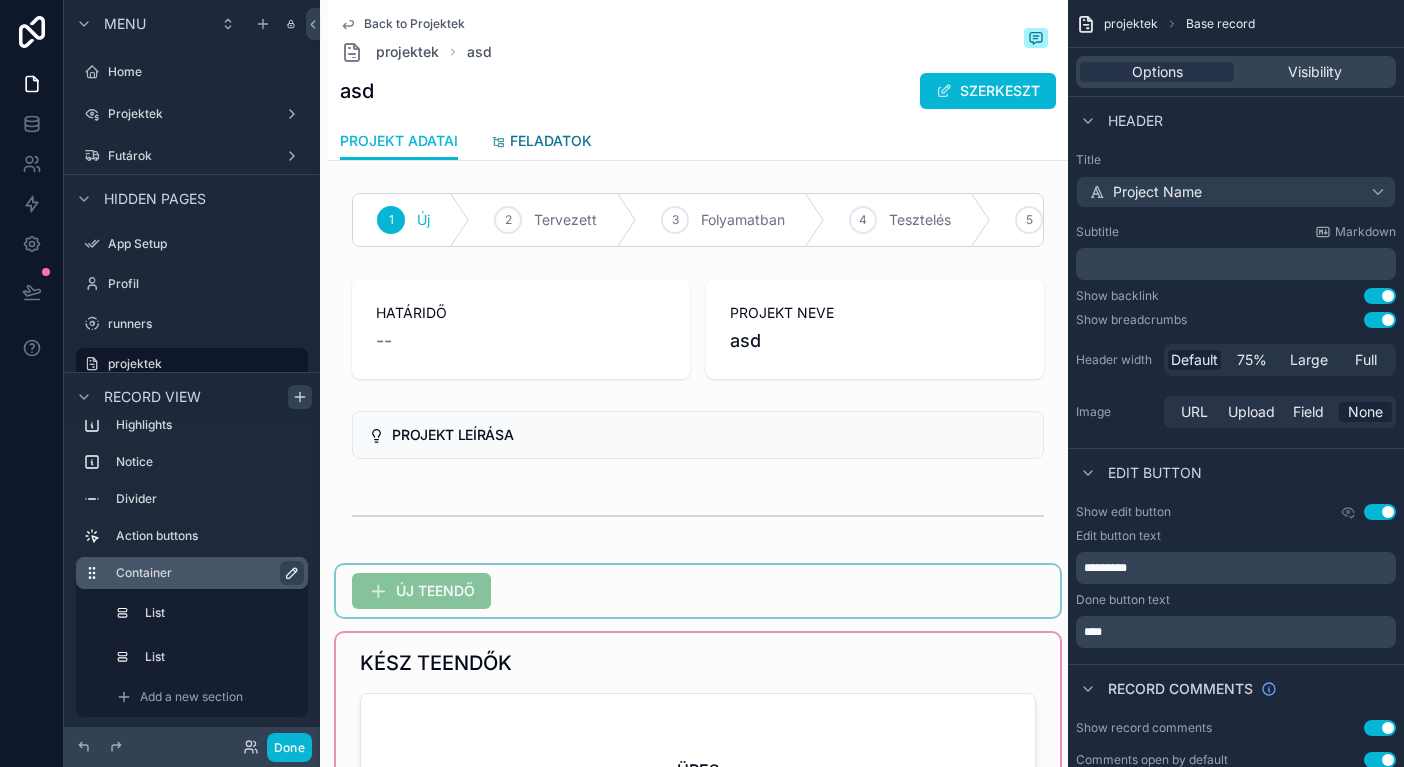 click on "FELADATOK" at bounding box center [551, 141] 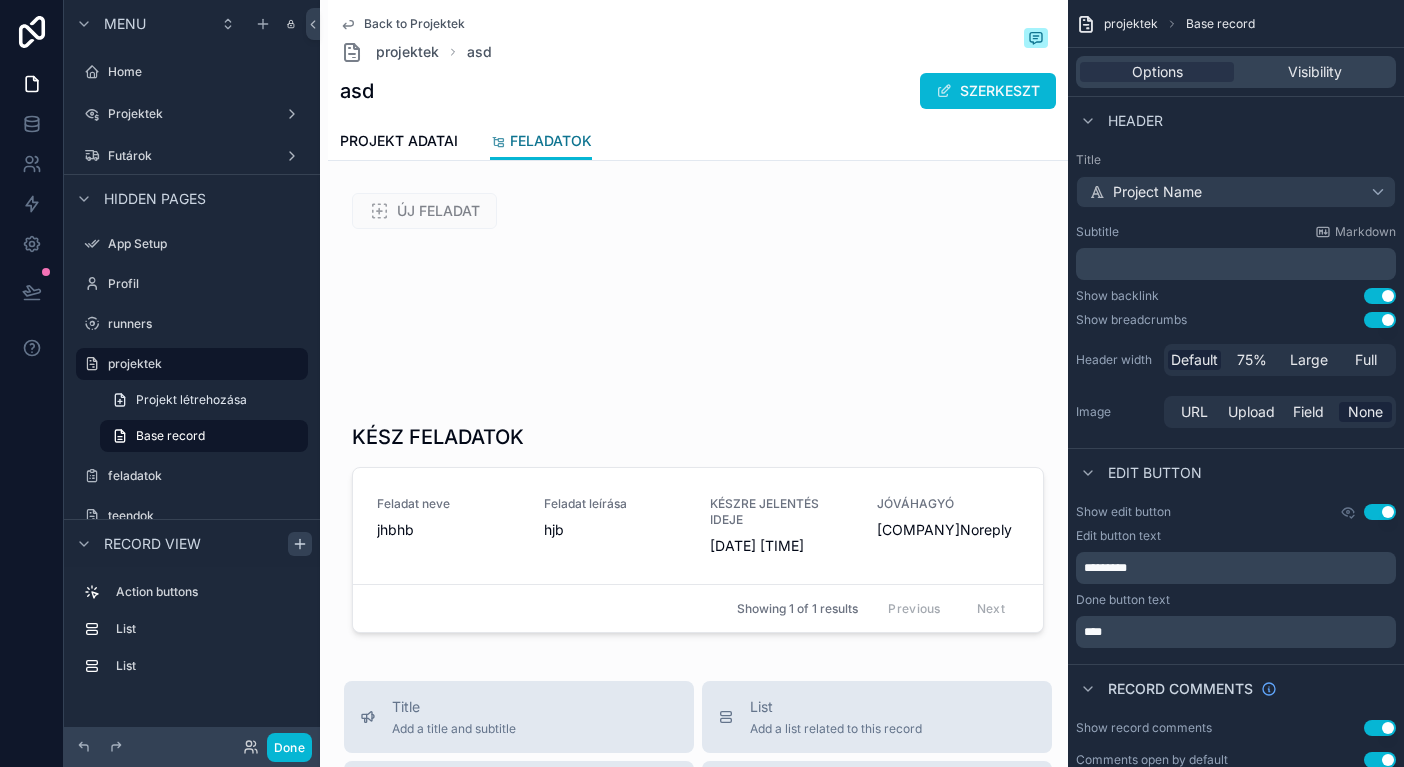 scroll, scrollTop: 0, scrollLeft: 0, axis: both 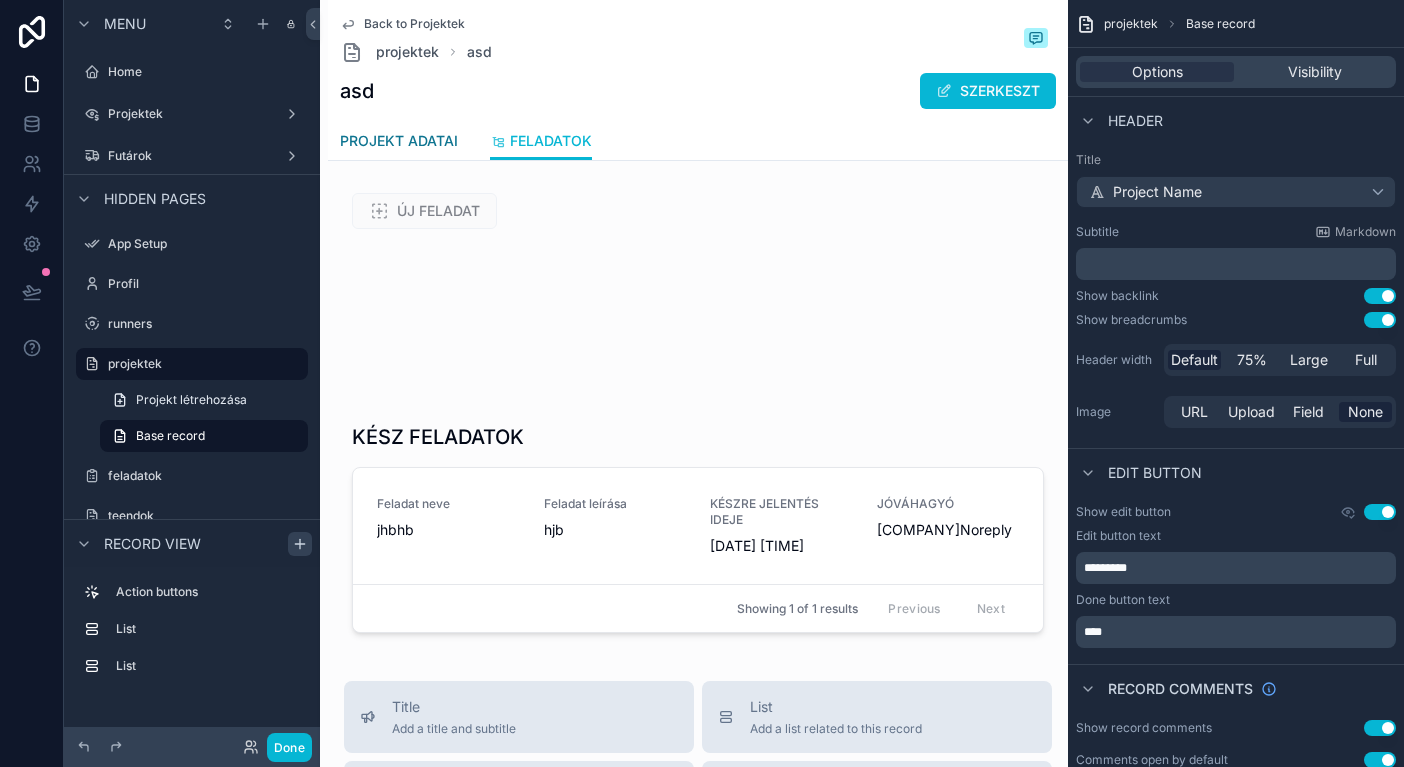click on "PROJEKT ADATAI" at bounding box center [399, 141] 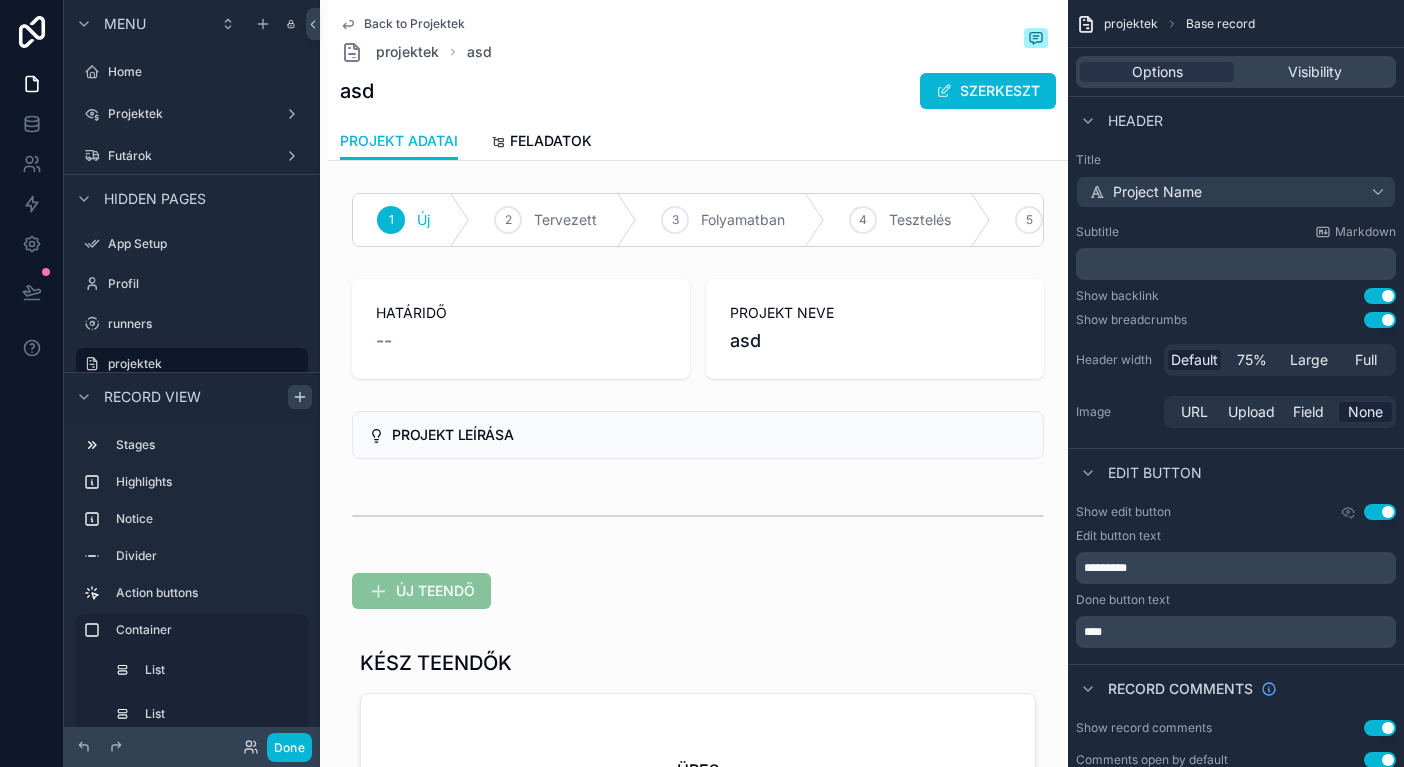 scroll, scrollTop: 0, scrollLeft: 0, axis: both 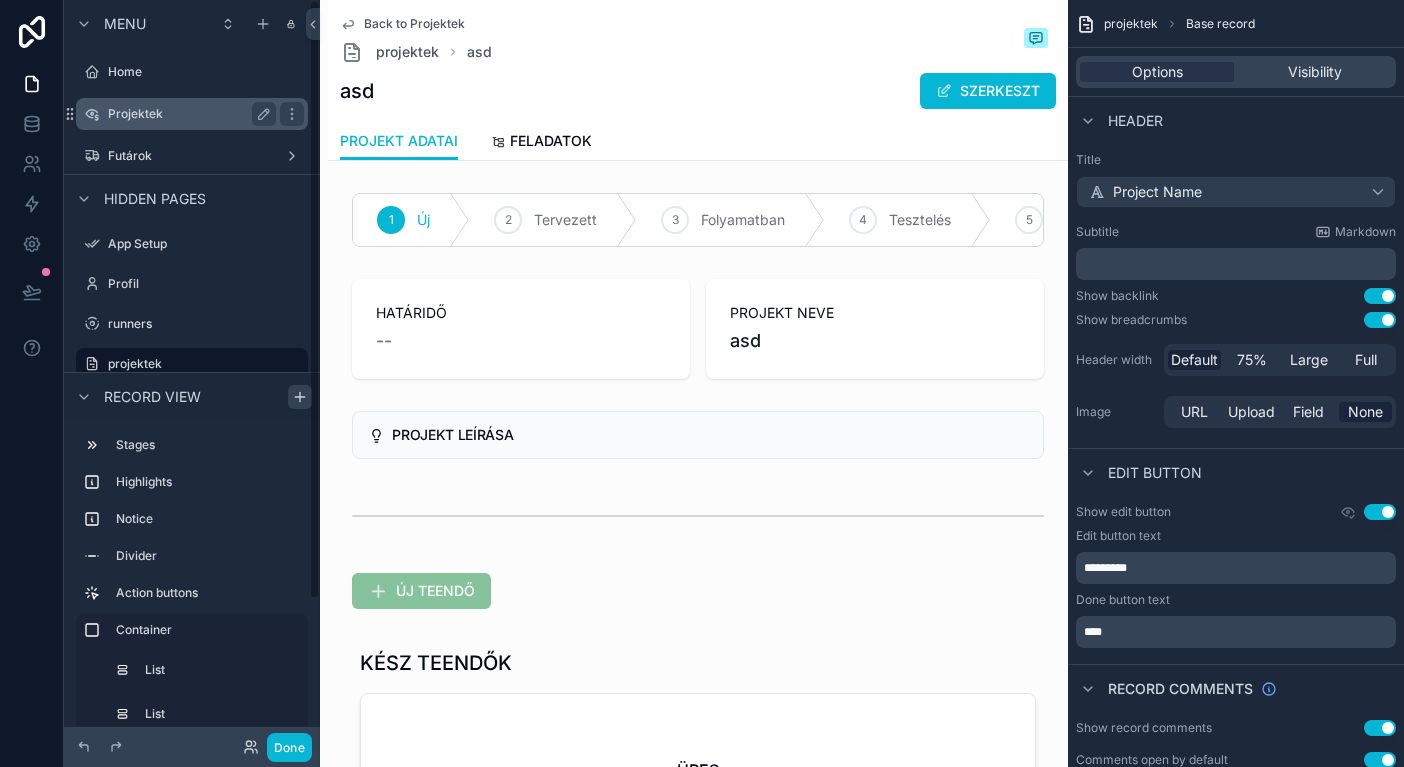 click on "Projektek" at bounding box center [188, 114] 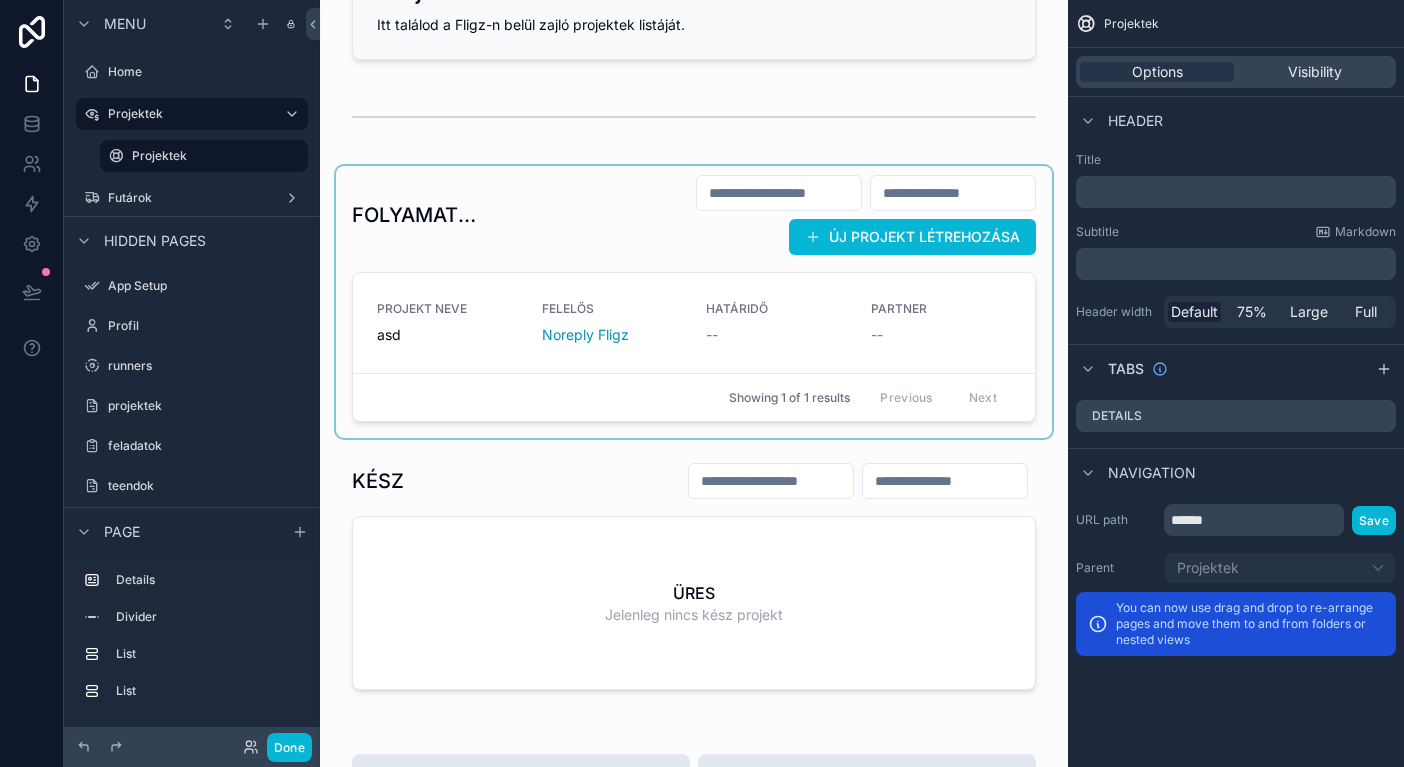 scroll, scrollTop: 101, scrollLeft: 0, axis: vertical 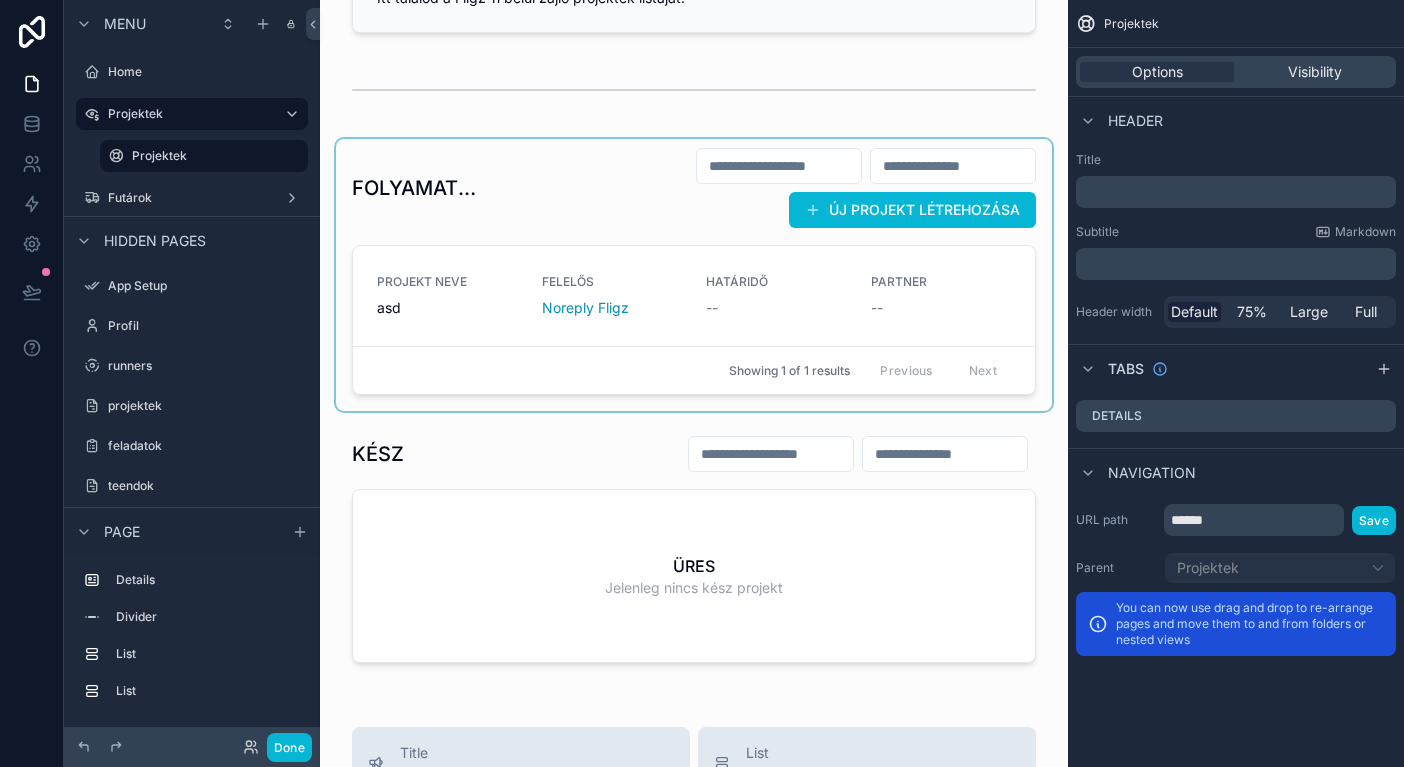 click at bounding box center [694, 275] 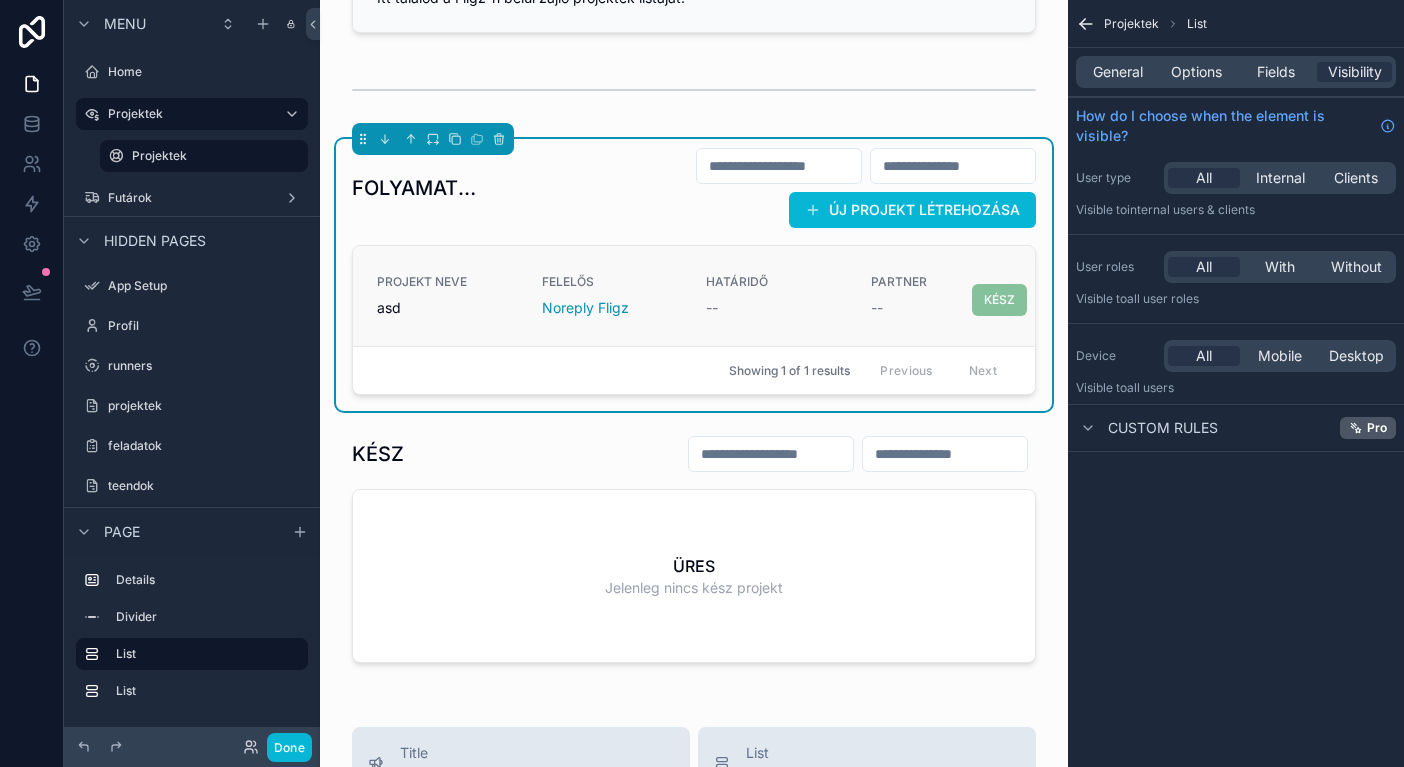 click on "FELELŐS Noreply Fligz" at bounding box center (612, 296) 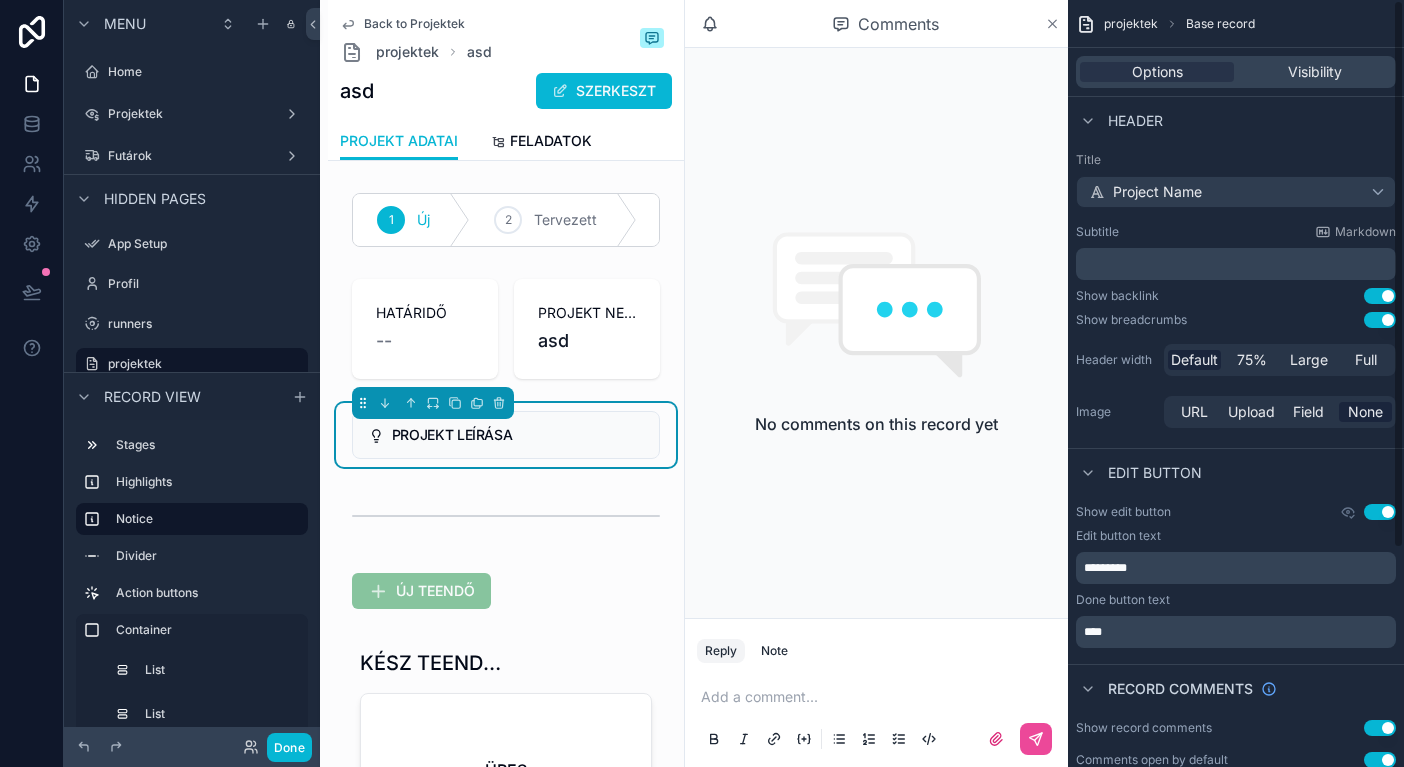 click 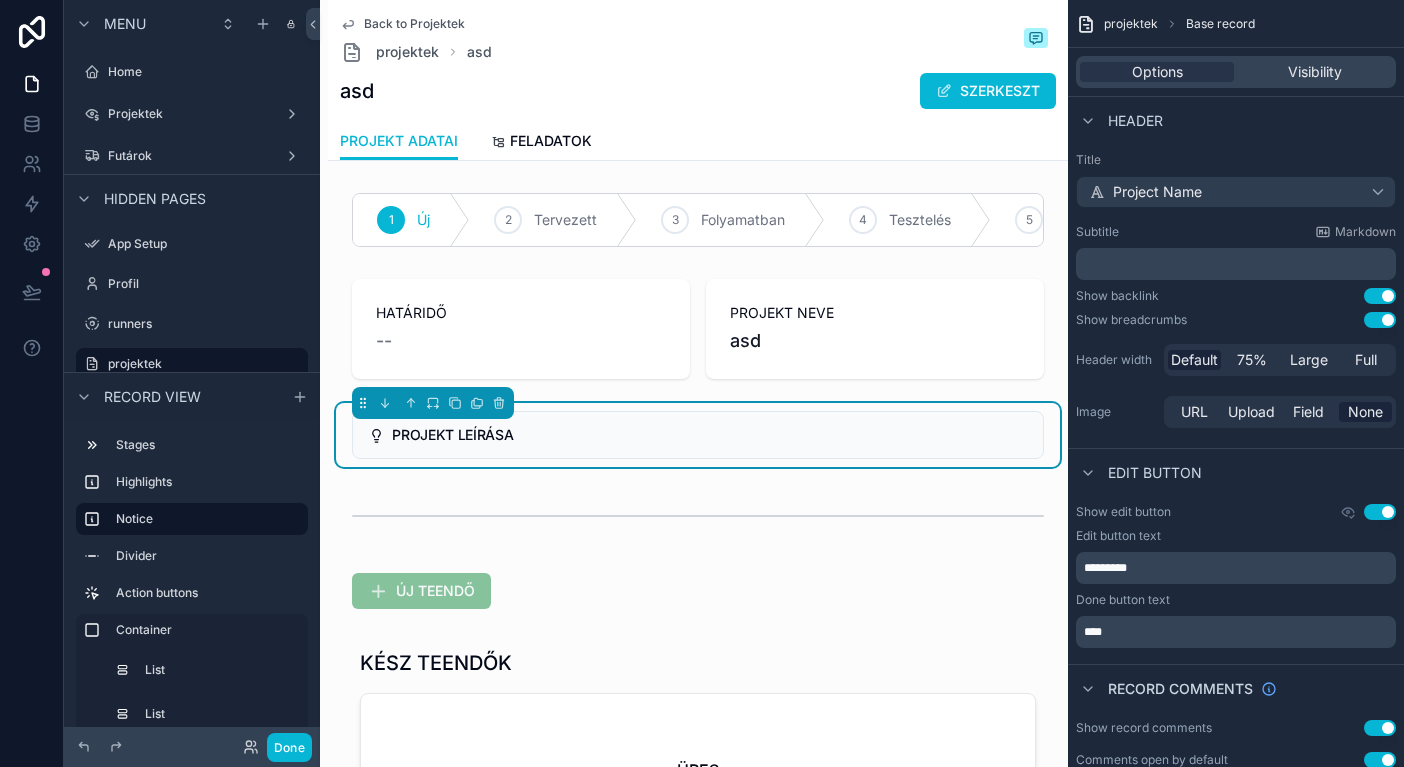 click on "asd SZERKESZT" at bounding box center (698, 91) 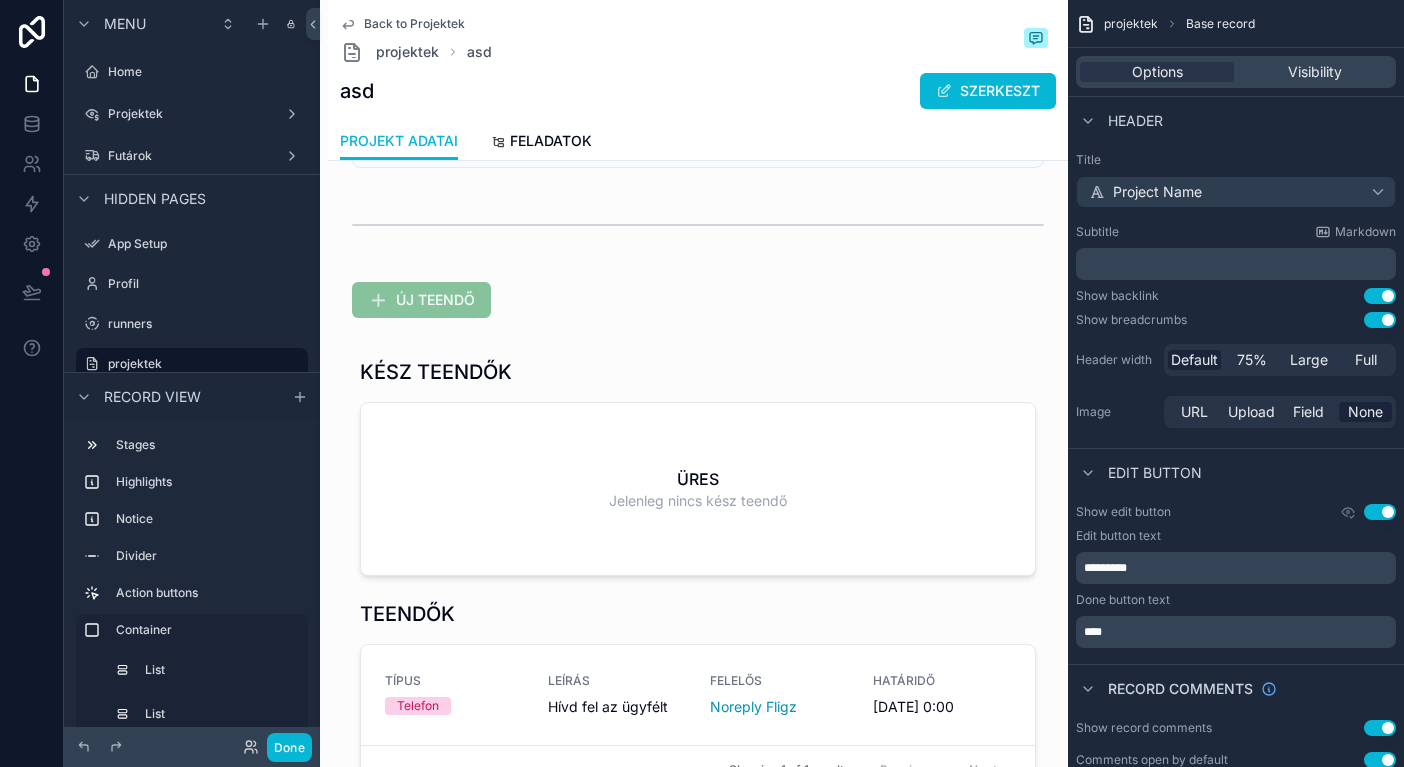 scroll, scrollTop: 257, scrollLeft: 0, axis: vertical 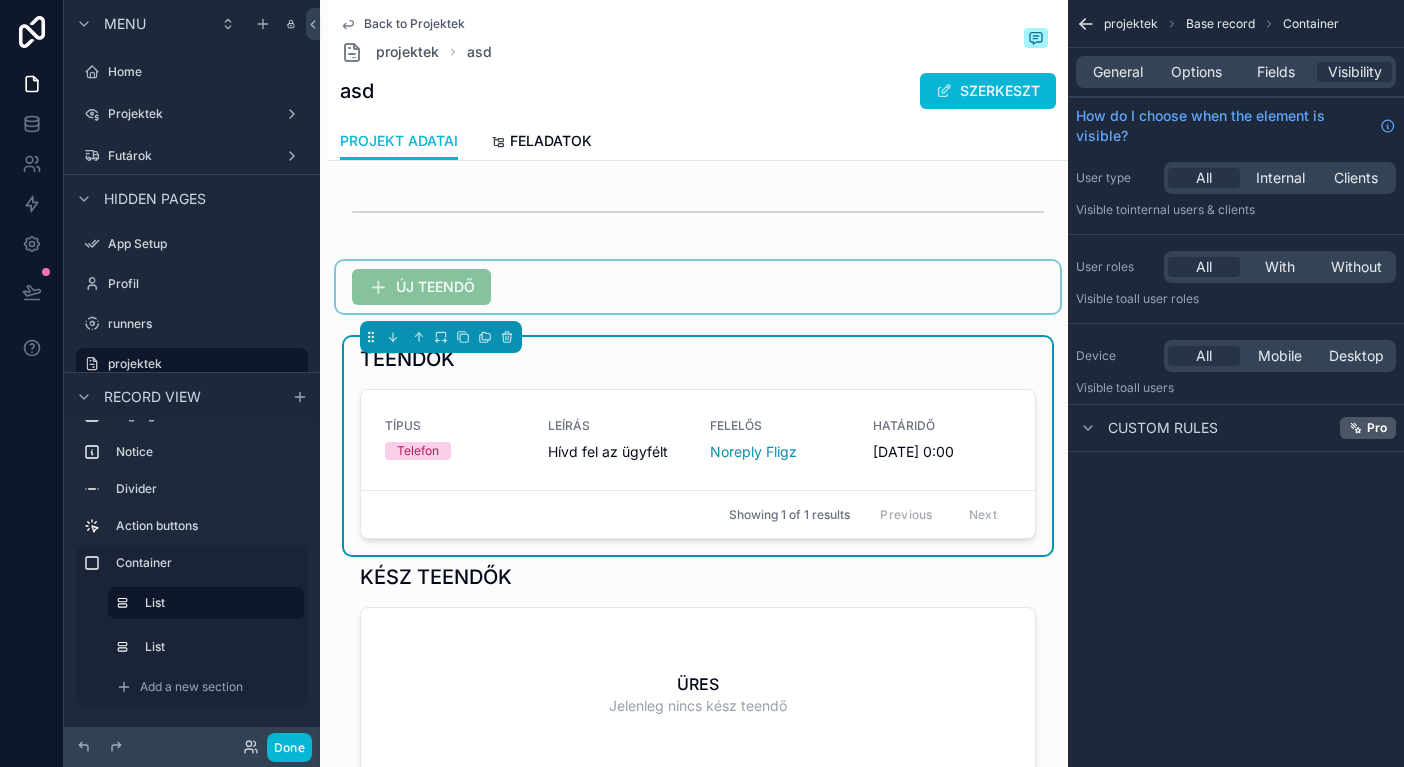 click at bounding box center (698, 287) 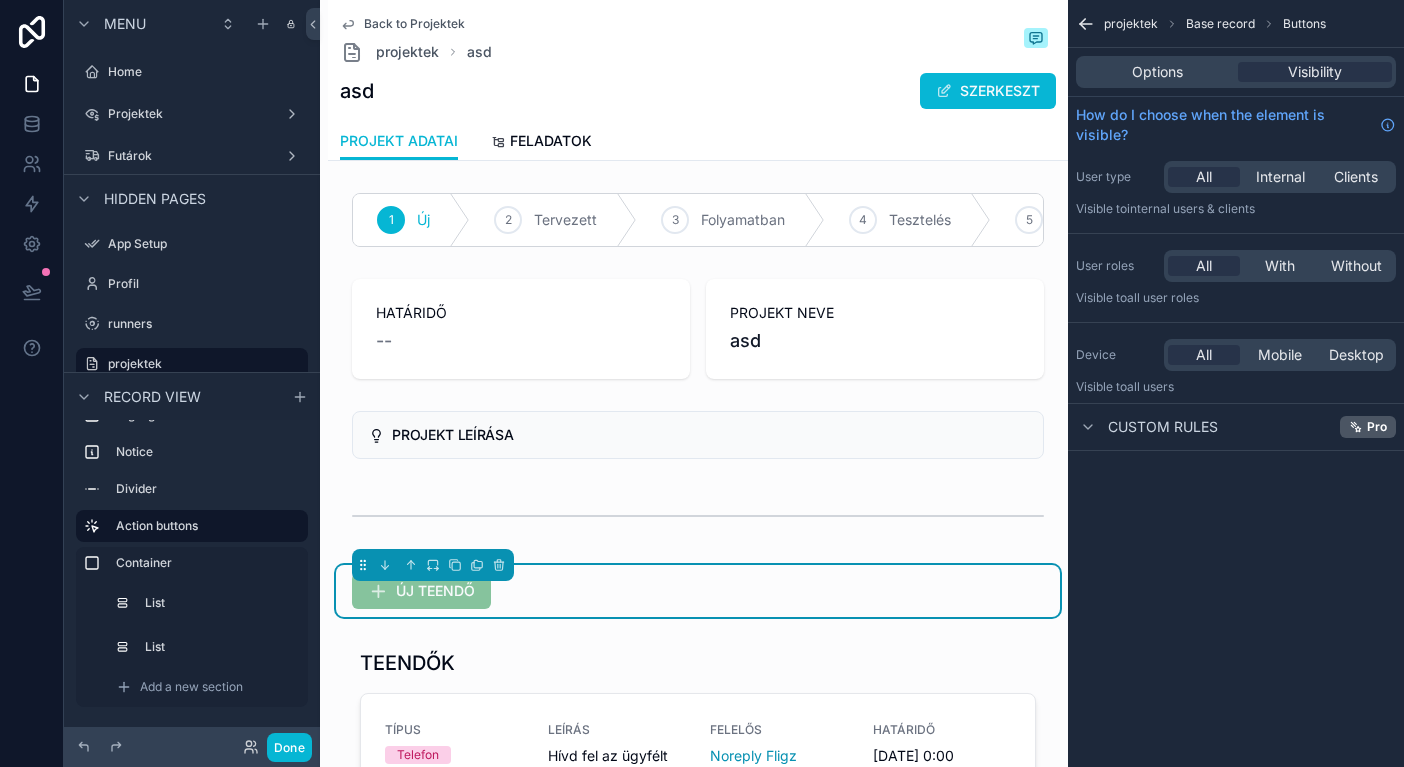 scroll, scrollTop: -1, scrollLeft: 0, axis: vertical 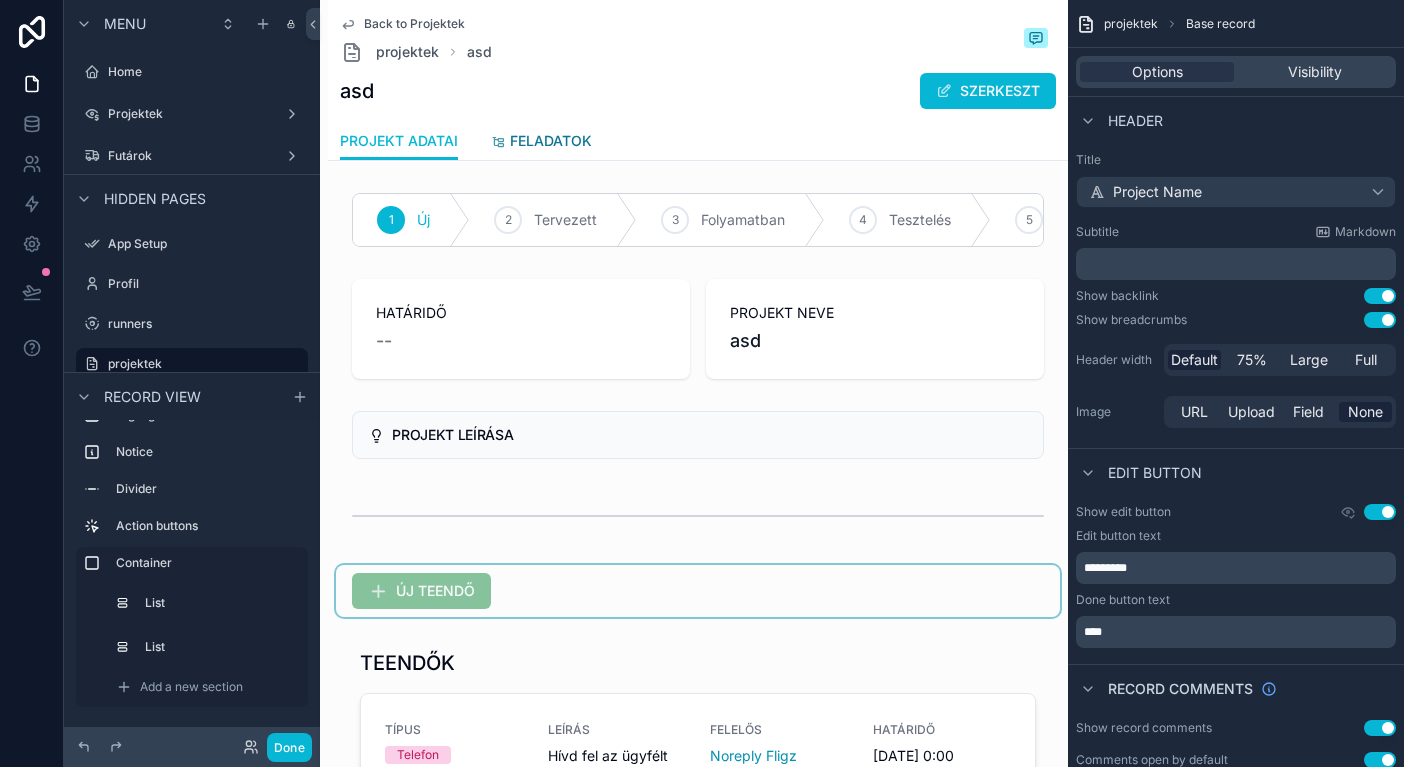 click on "FELADATOK" at bounding box center [551, 141] 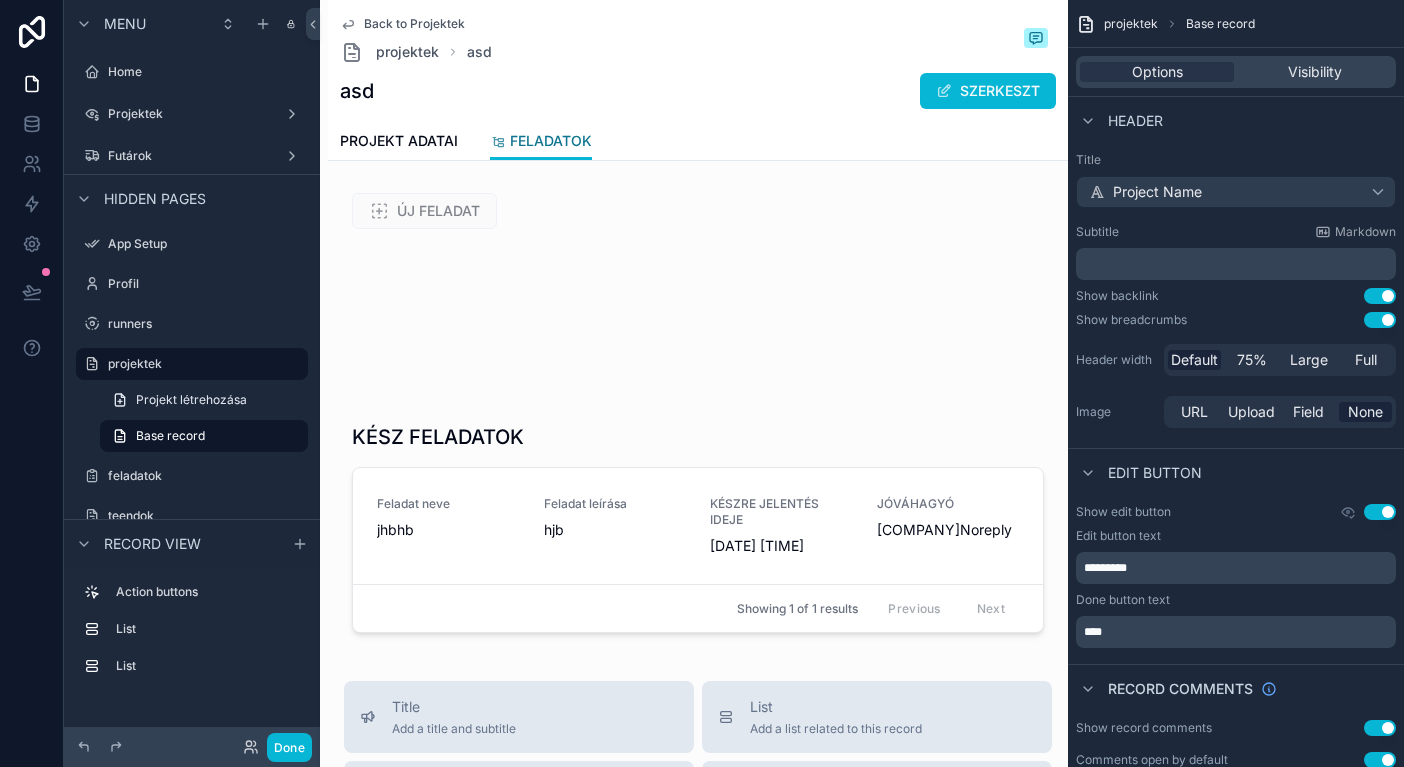 scroll, scrollTop: 0, scrollLeft: 0, axis: both 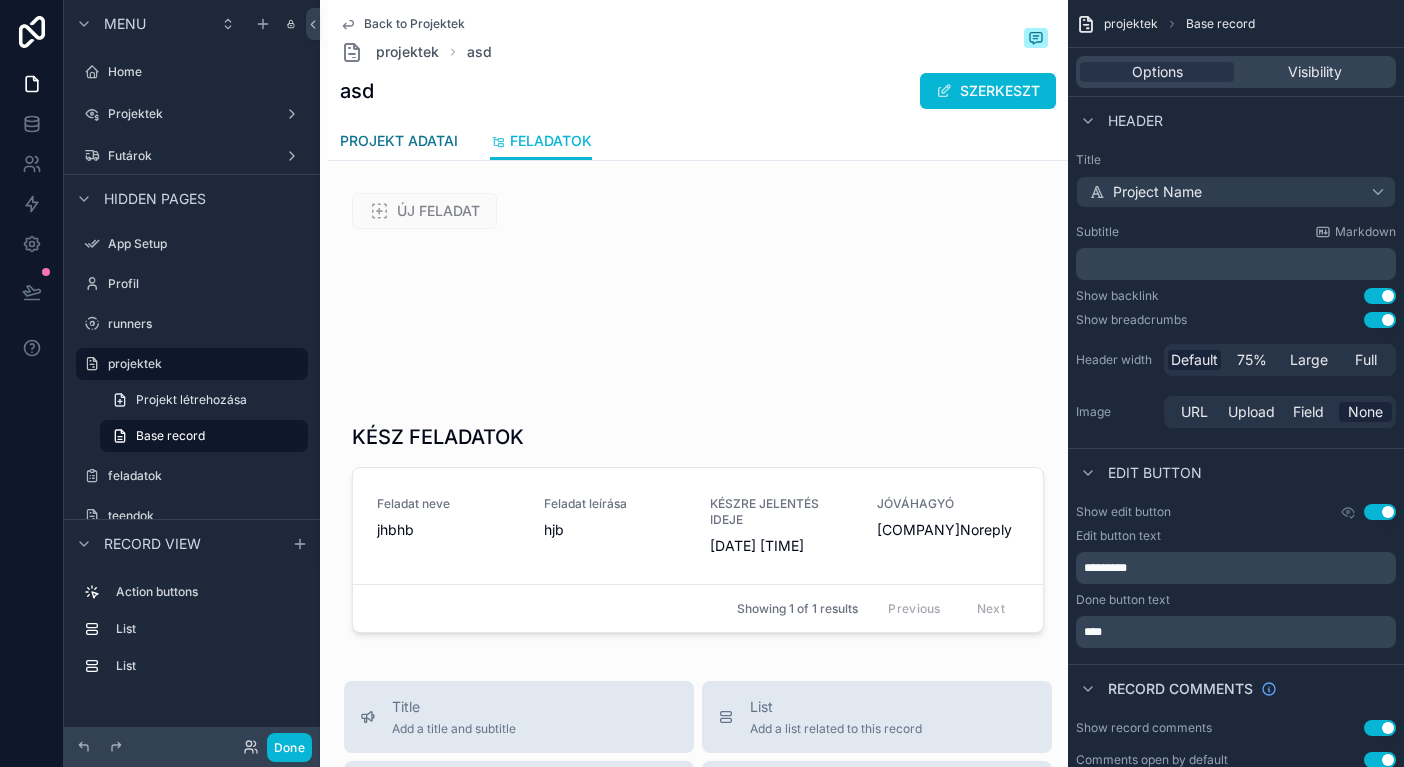 click on "PROJEKT ADATAI" at bounding box center [399, 141] 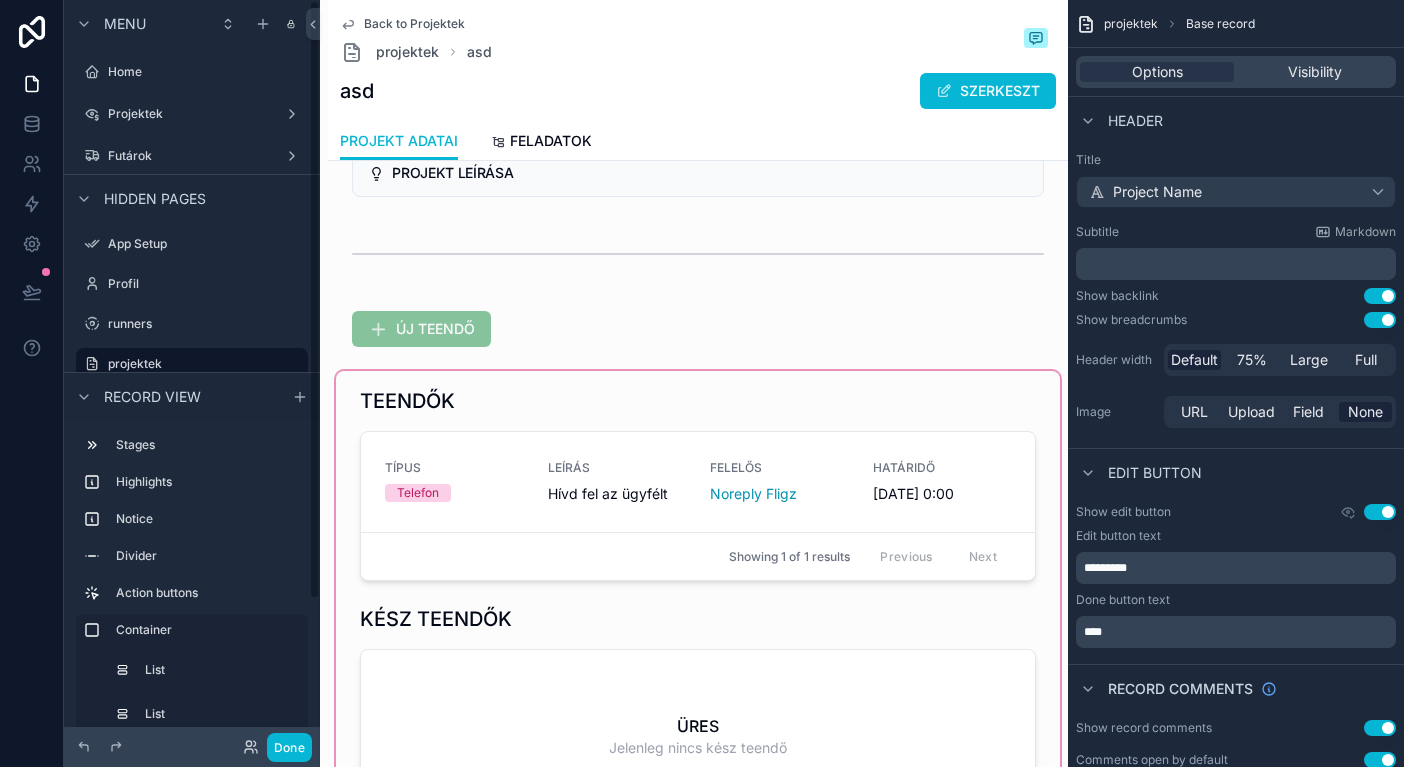 scroll, scrollTop: 260, scrollLeft: 0, axis: vertical 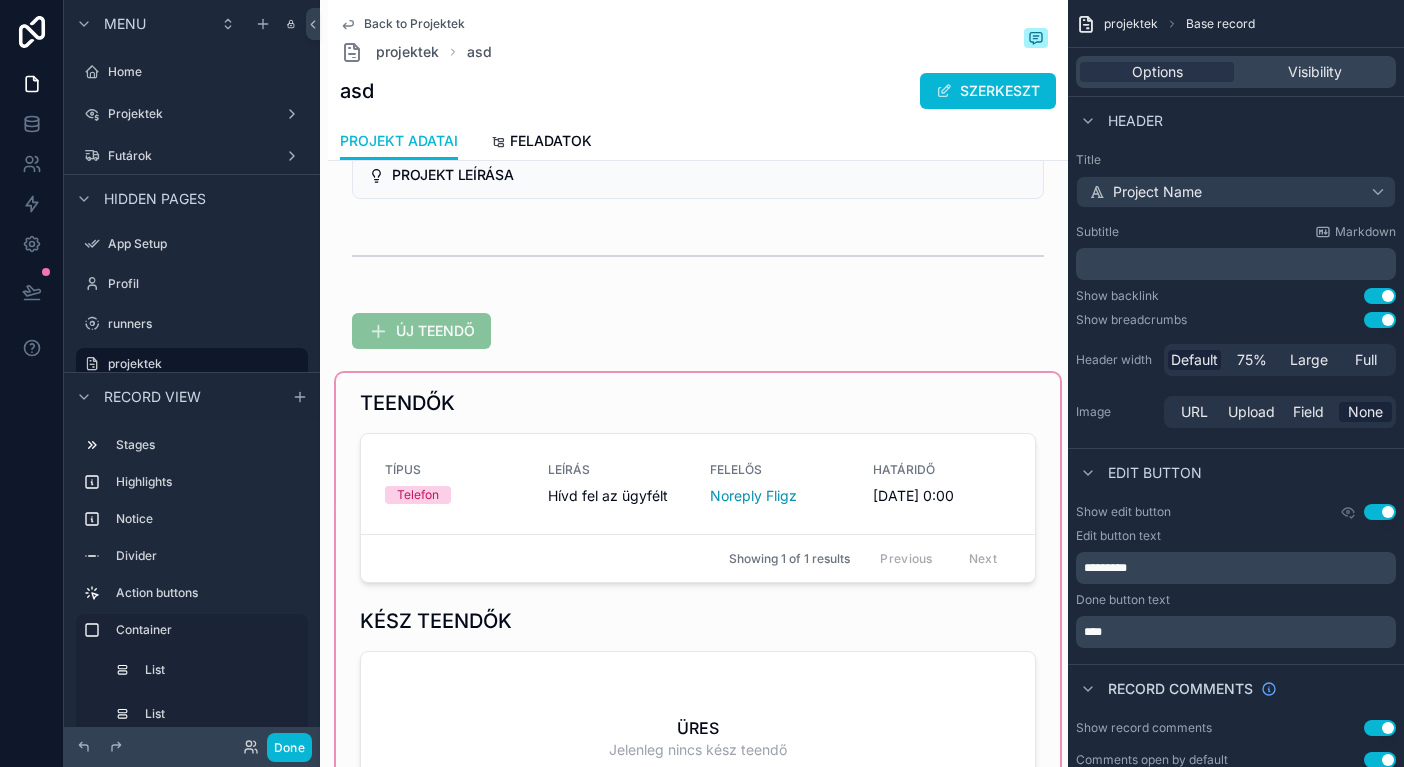 click at bounding box center [698, 611] 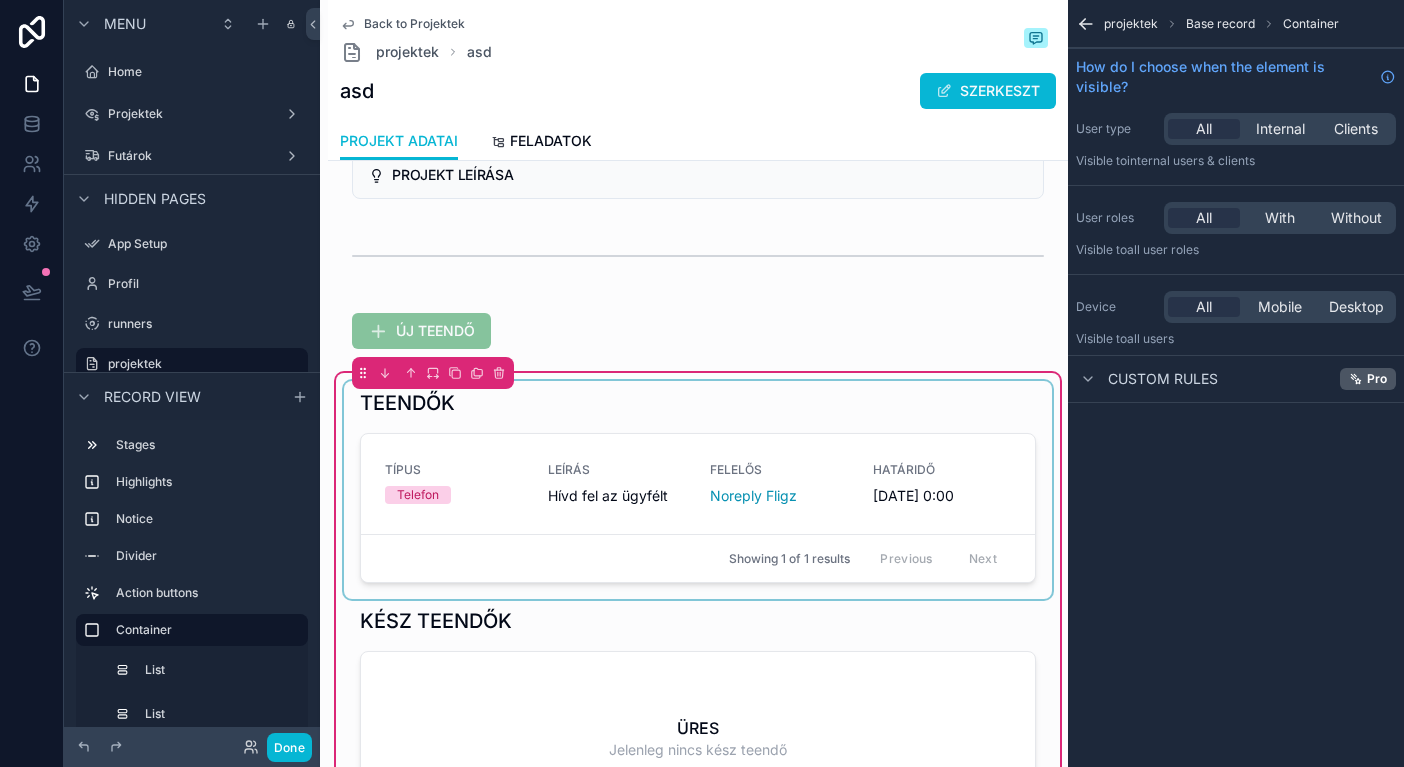 click at bounding box center [698, 490] 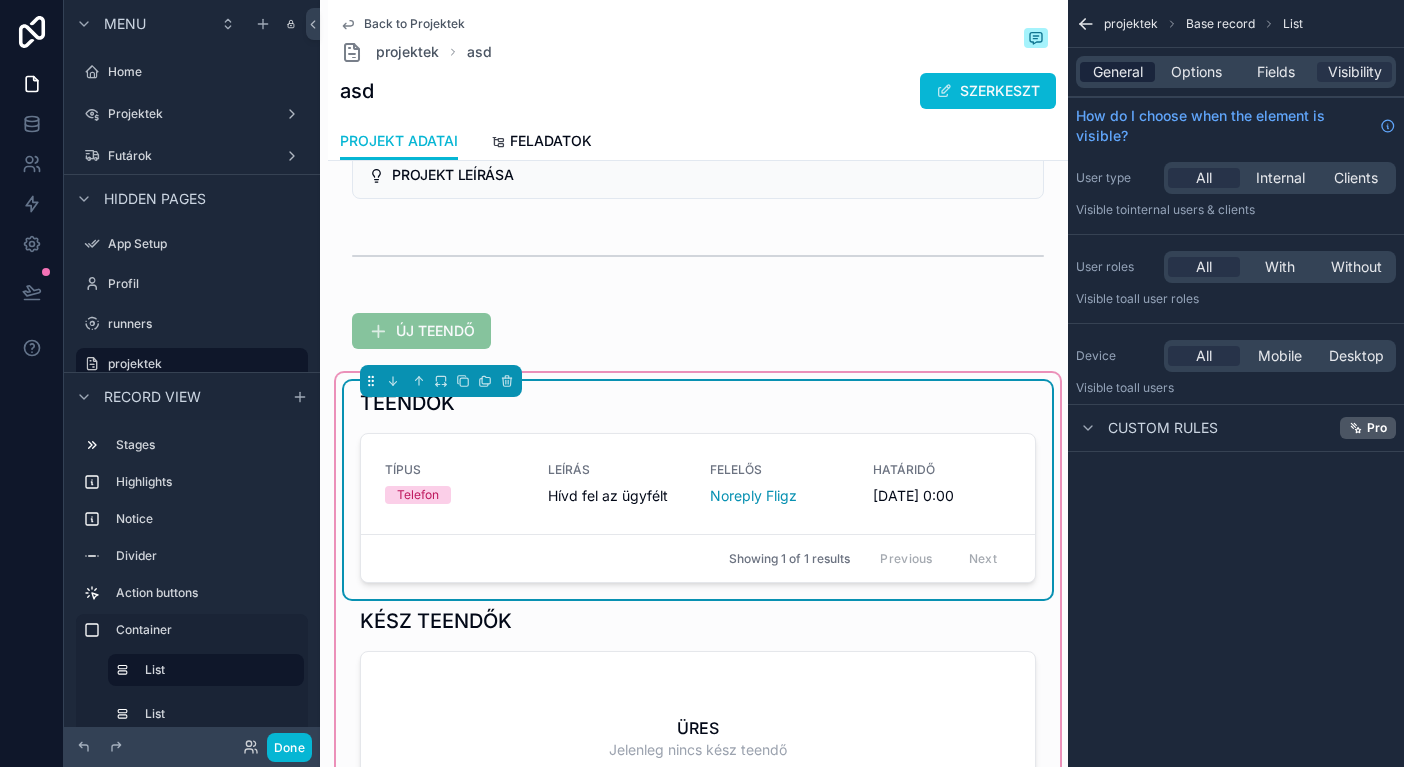 click on "General" at bounding box center (1118, 72) 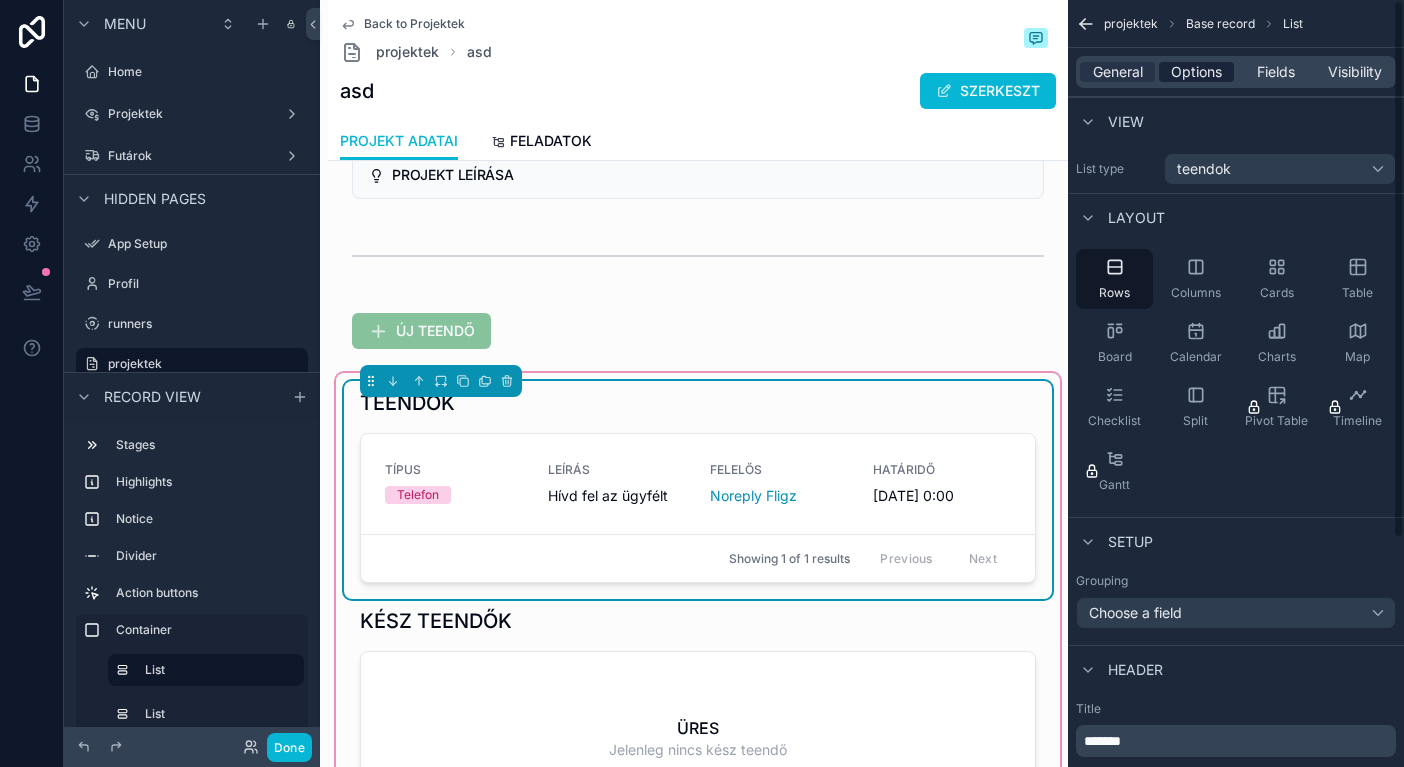 click on "Options" at bounding box center (1196, 72) 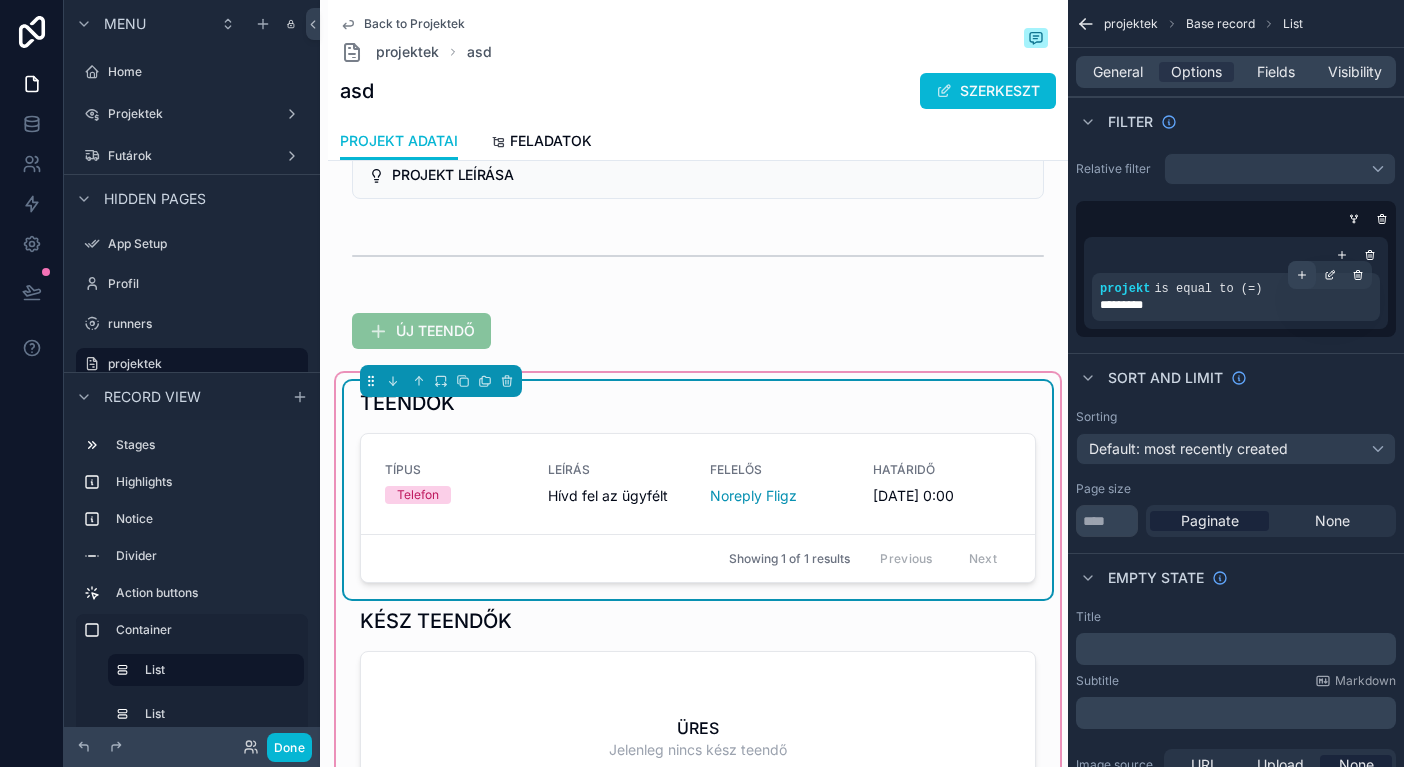 click at bounding box center [1302, 275] 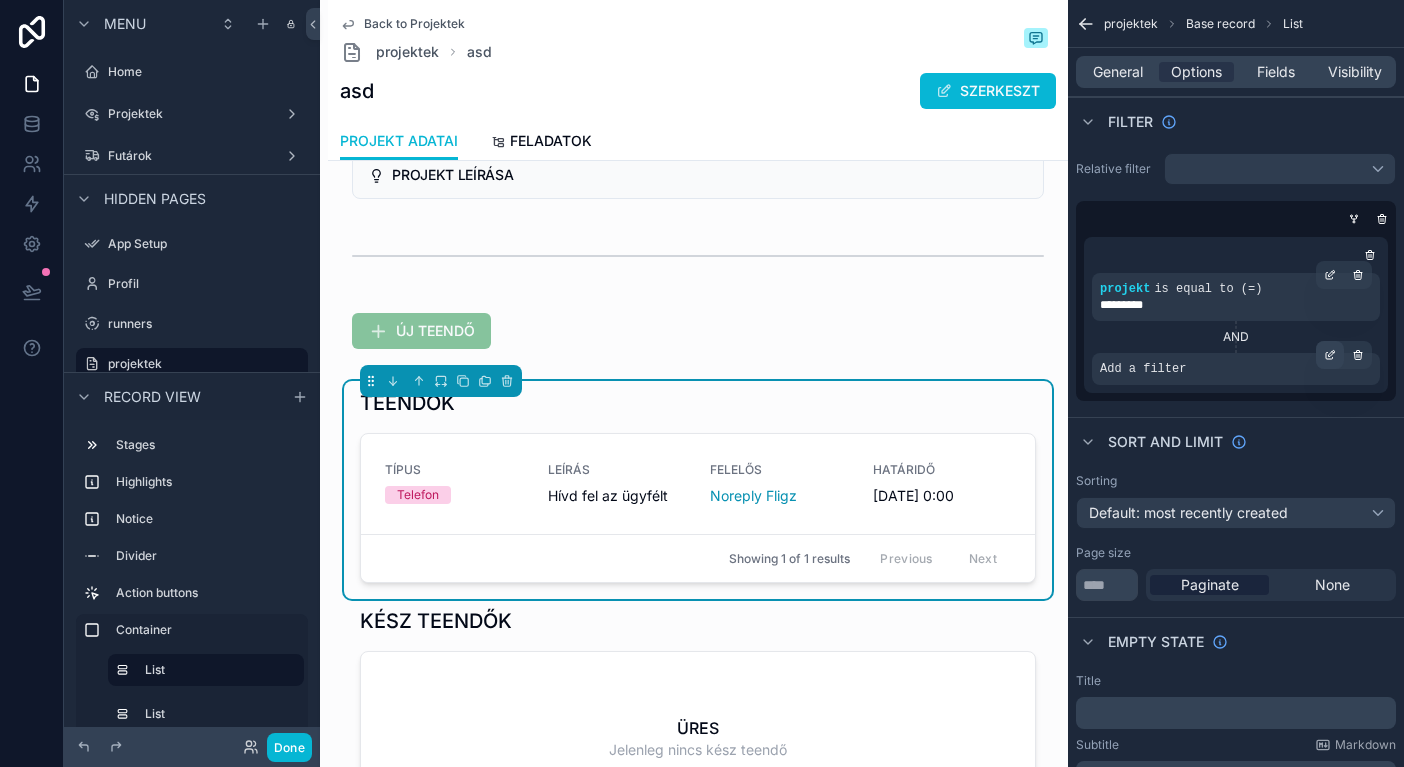 click 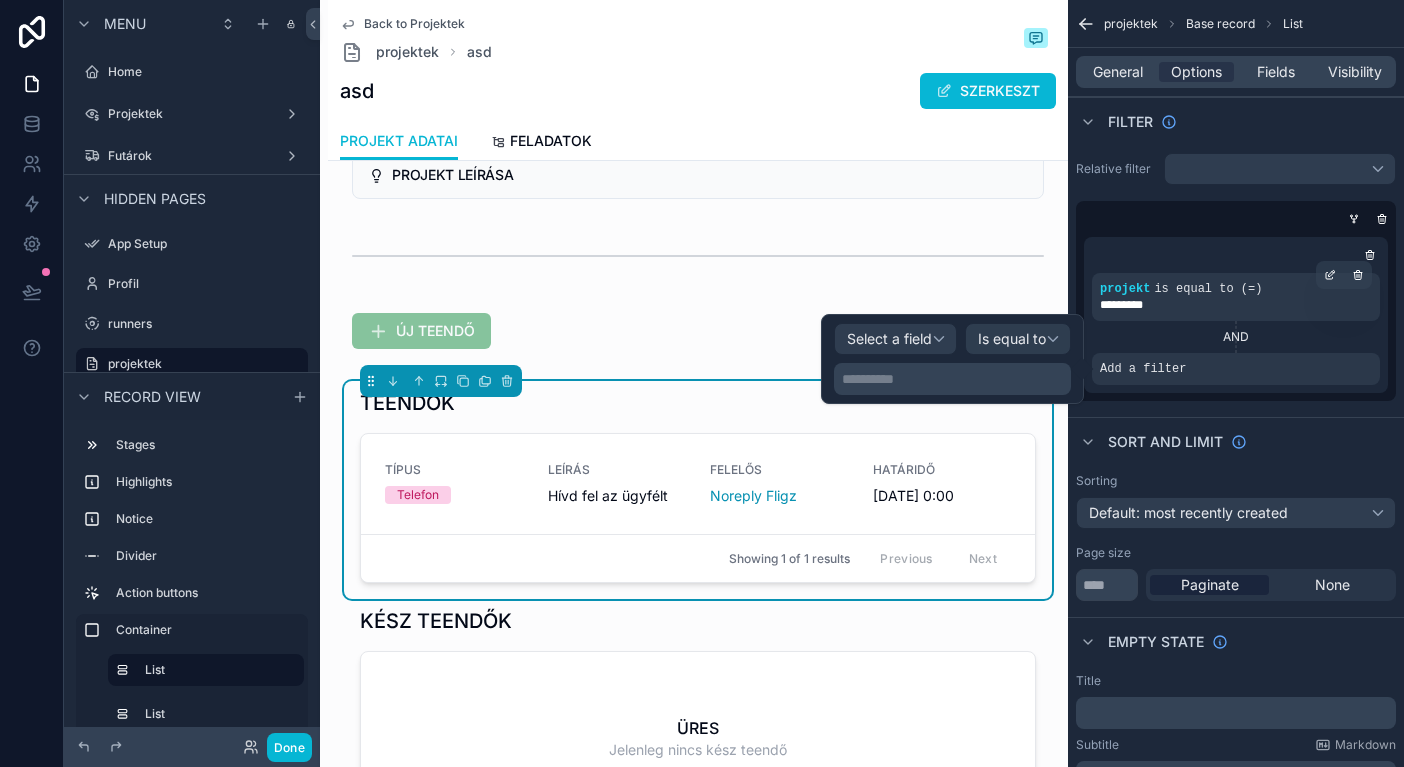 click on "Select a field" at bounding box center [895, 339] 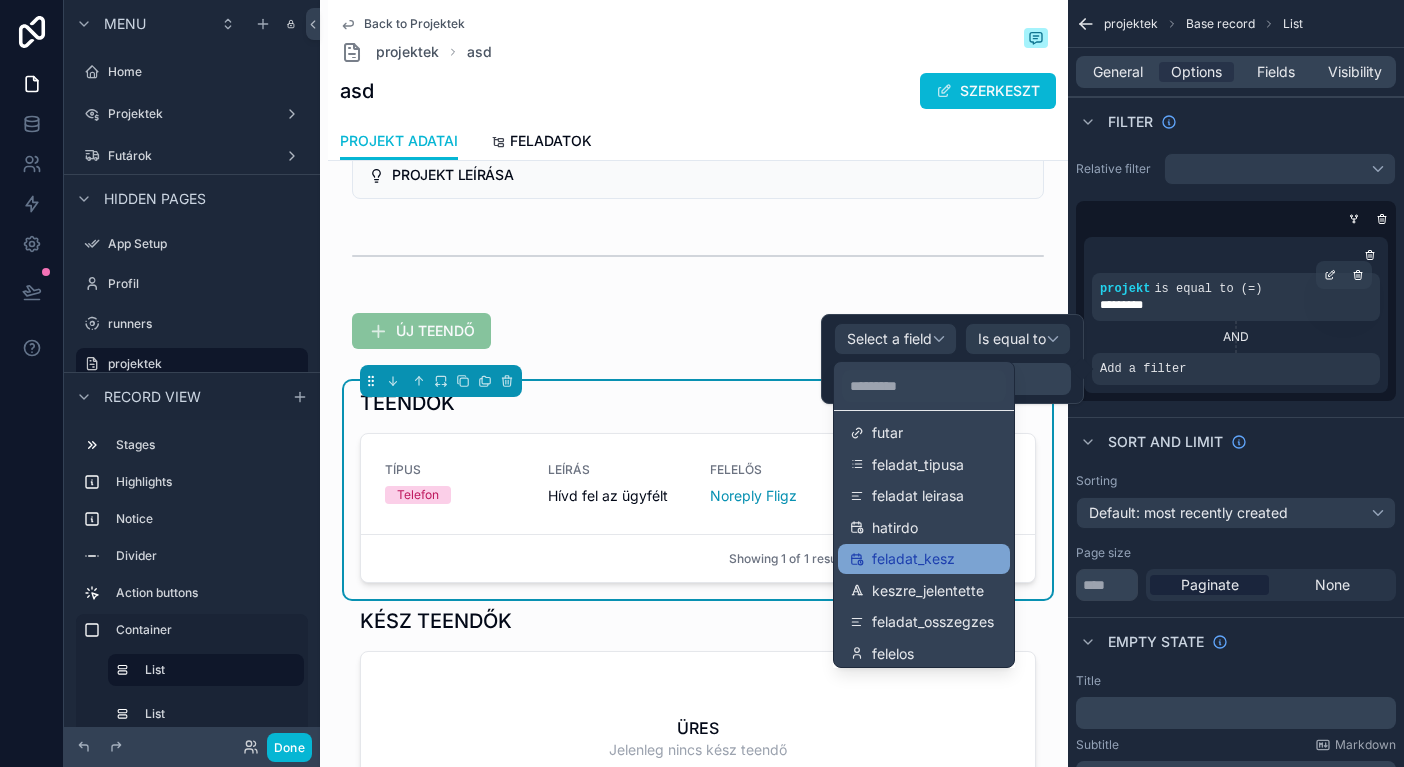scroll, scrollTop: 196, scrollLeft: 0, axis: vertical 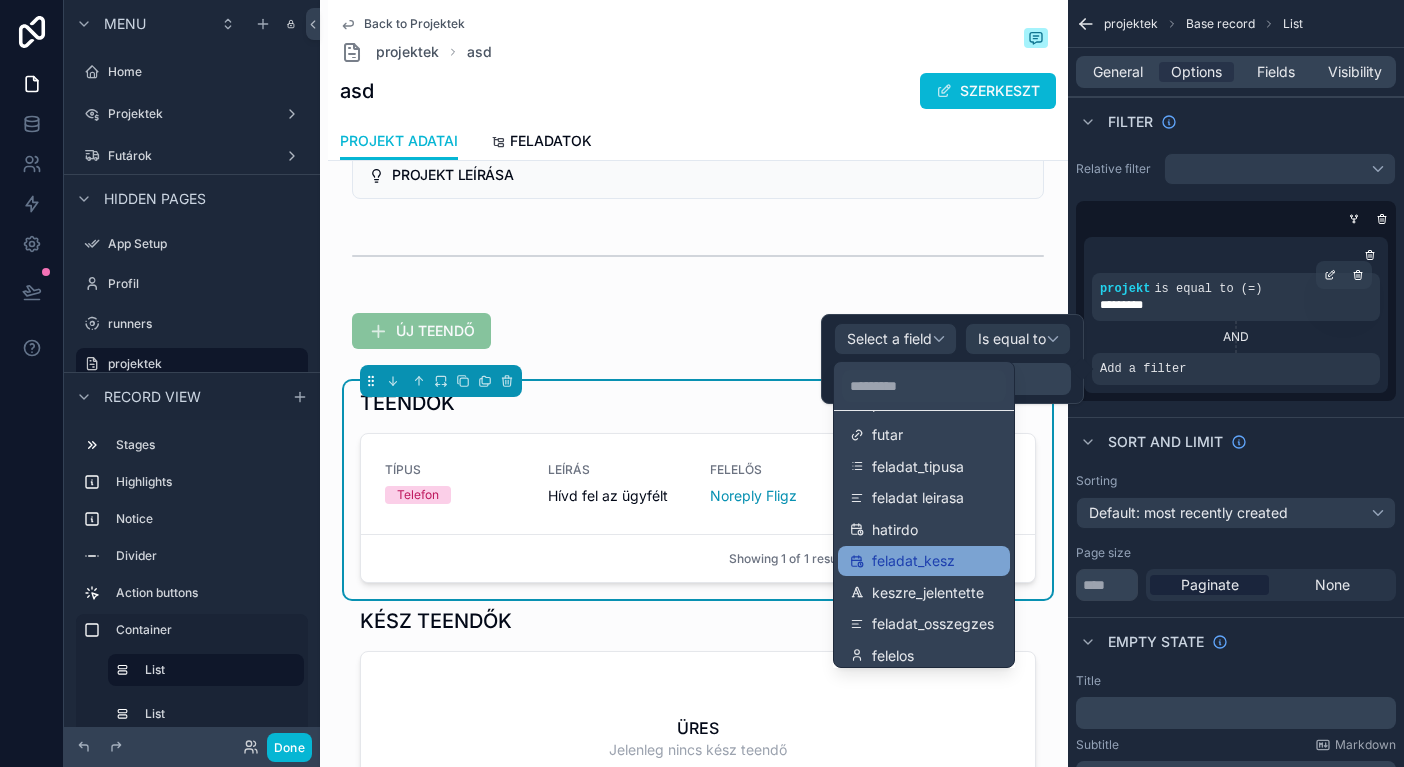 click on "feladat_kesz" at bounding box center [913, 561] 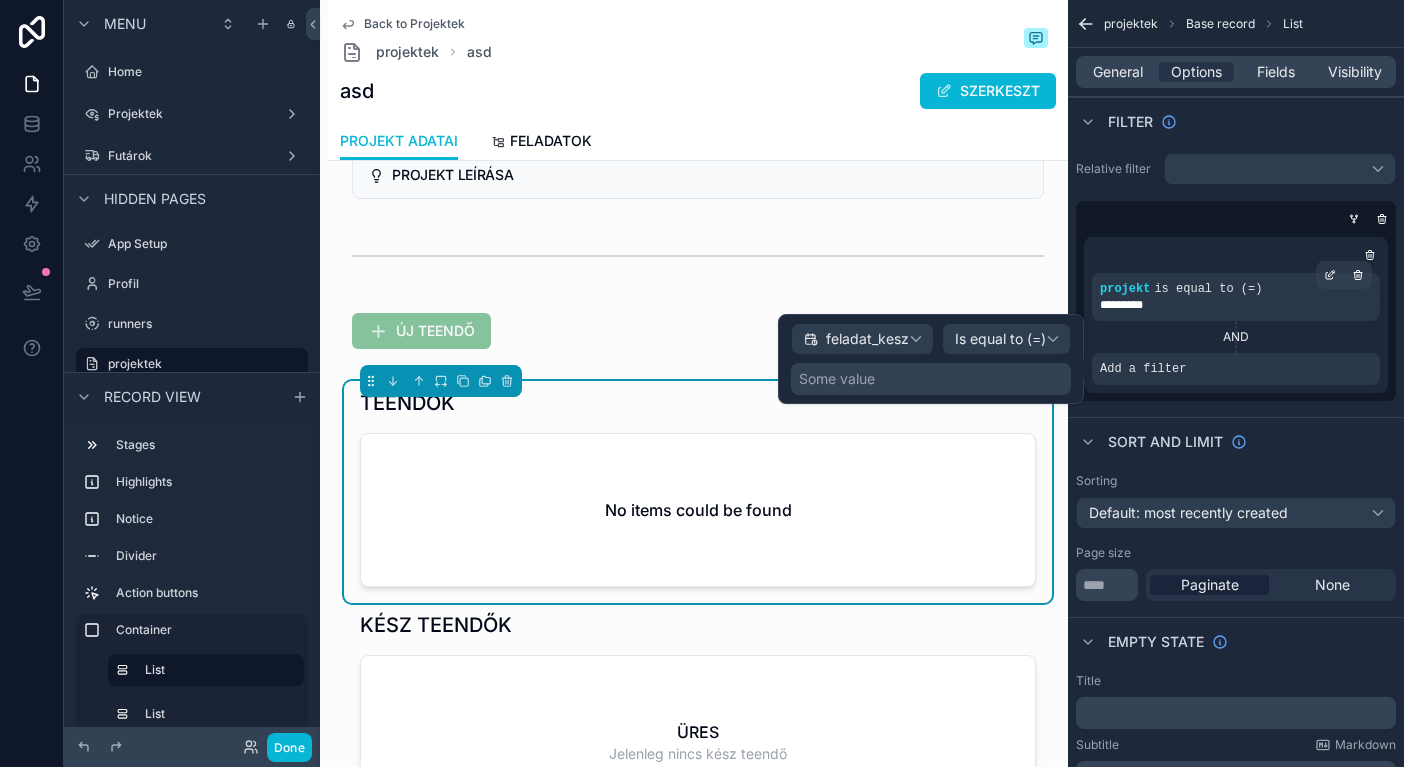 click on "Is equal to (=)" at bounding box center [1000, 339] 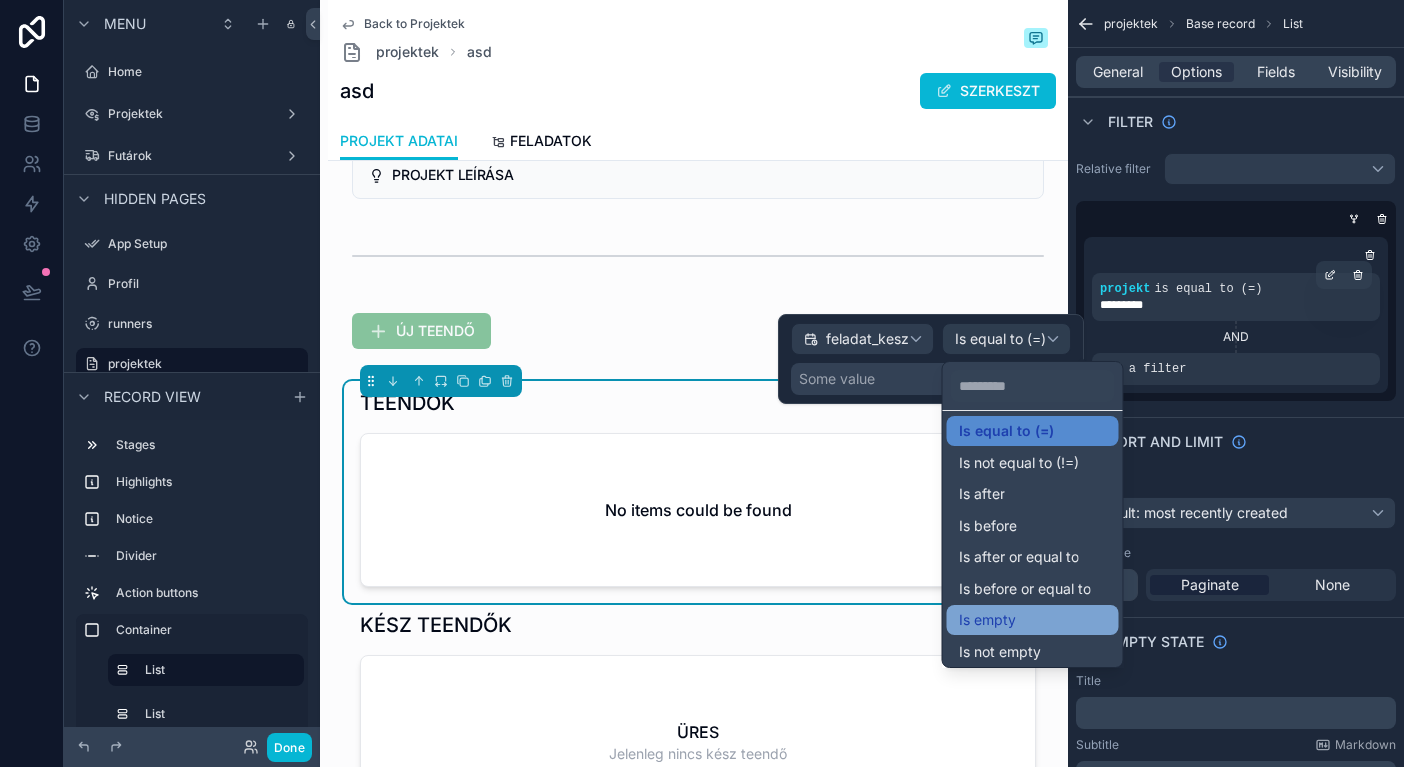 scroll, scrollTop: 10, scrollLeft: 0, axis: vertical 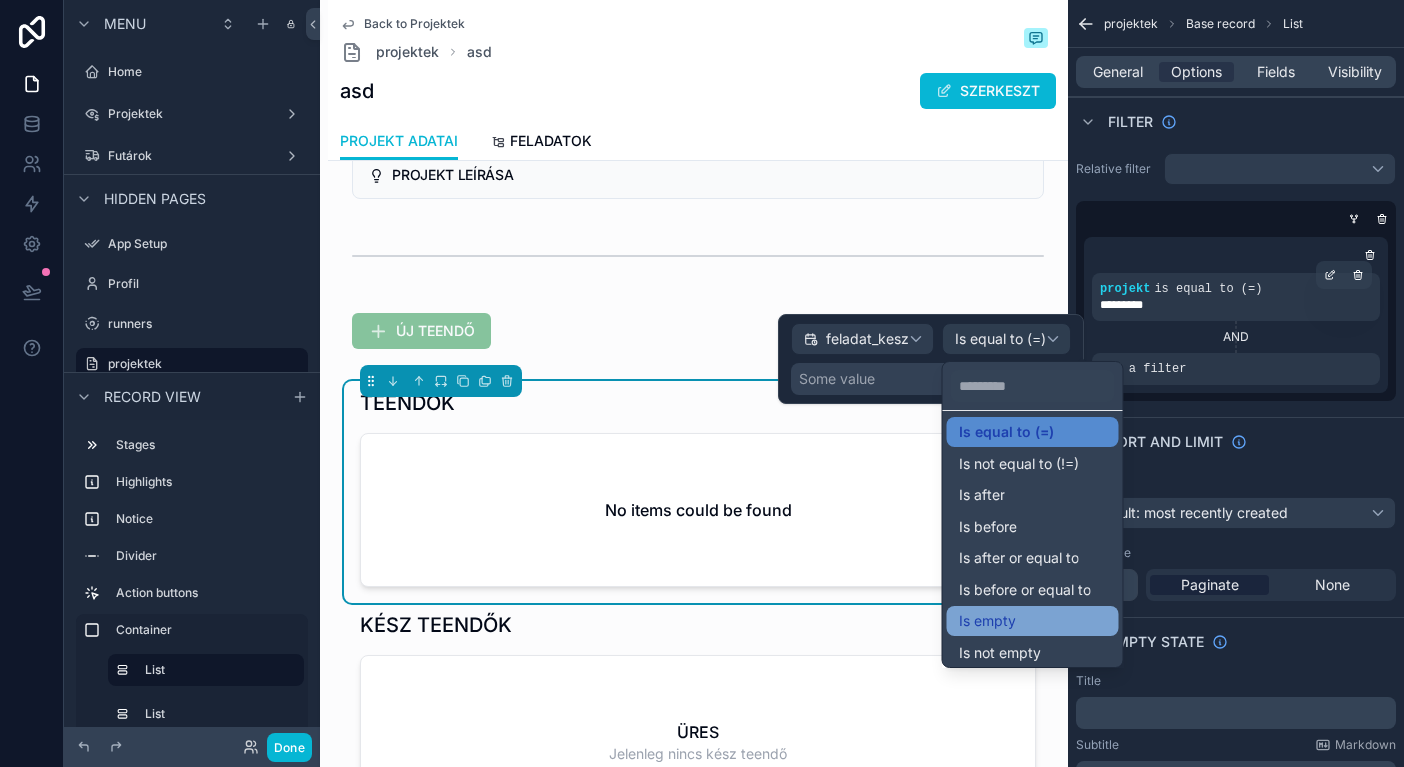 click on "Is empty" at bounding box center [1033, 621] 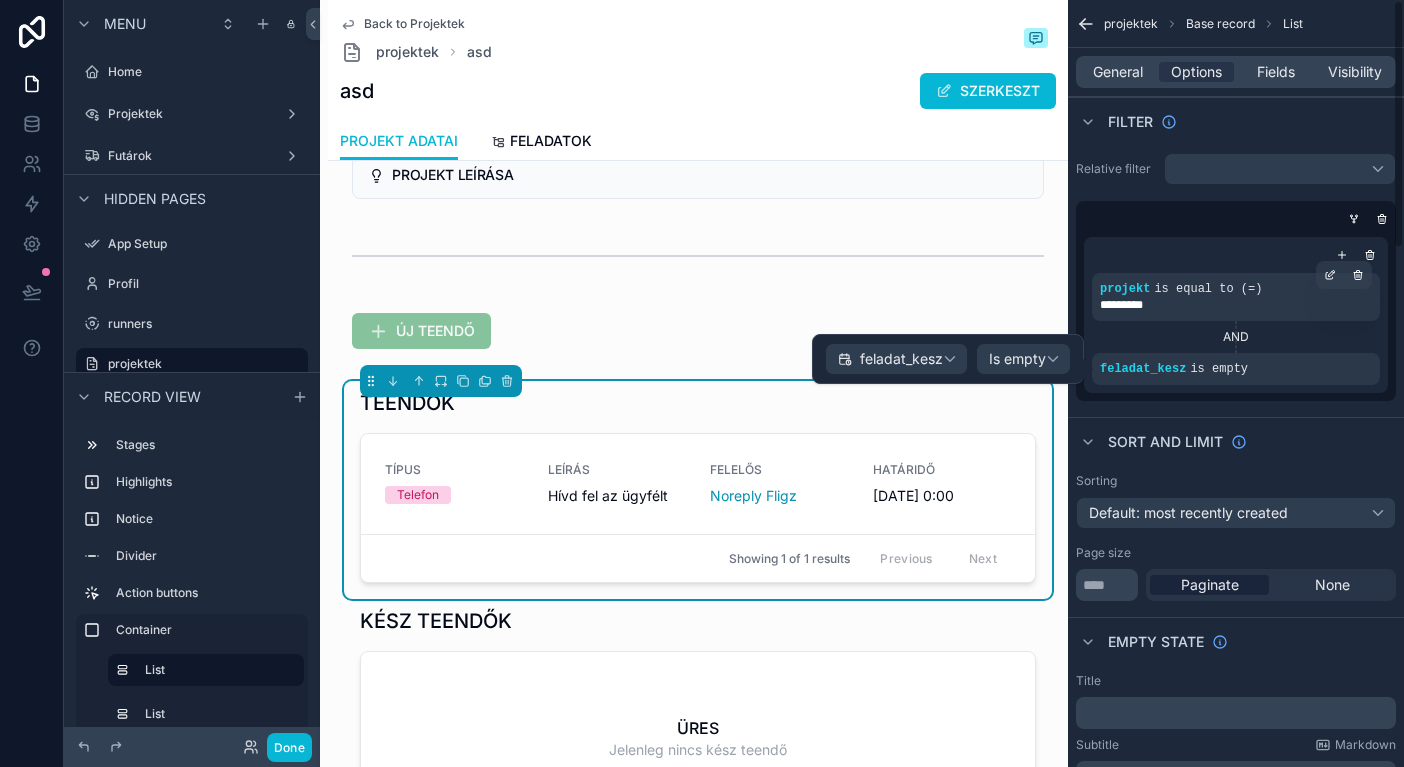 click on "Sort And Limit" at bounding box center (1236, 441) 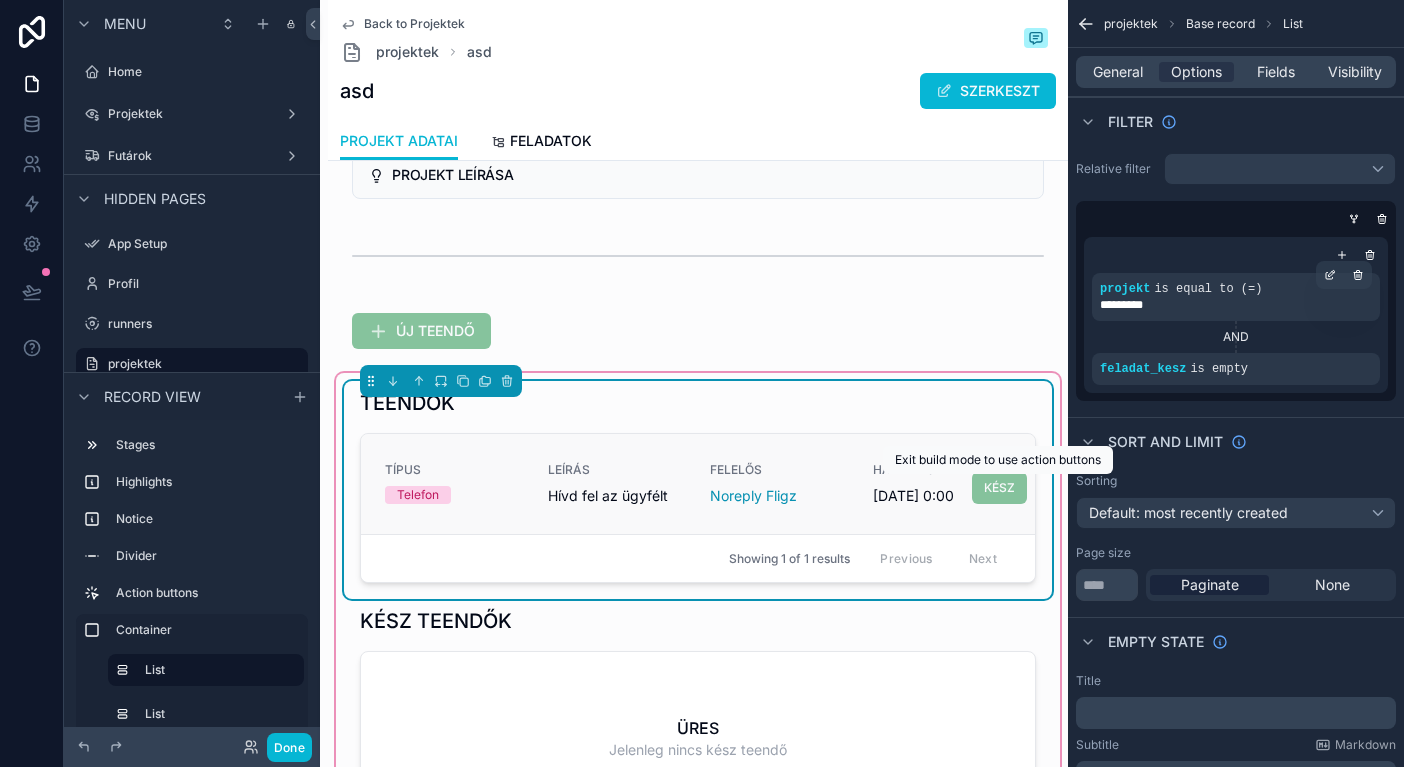 scroll, scrollTop: 387, scrollLeft: 0, axis: vertical 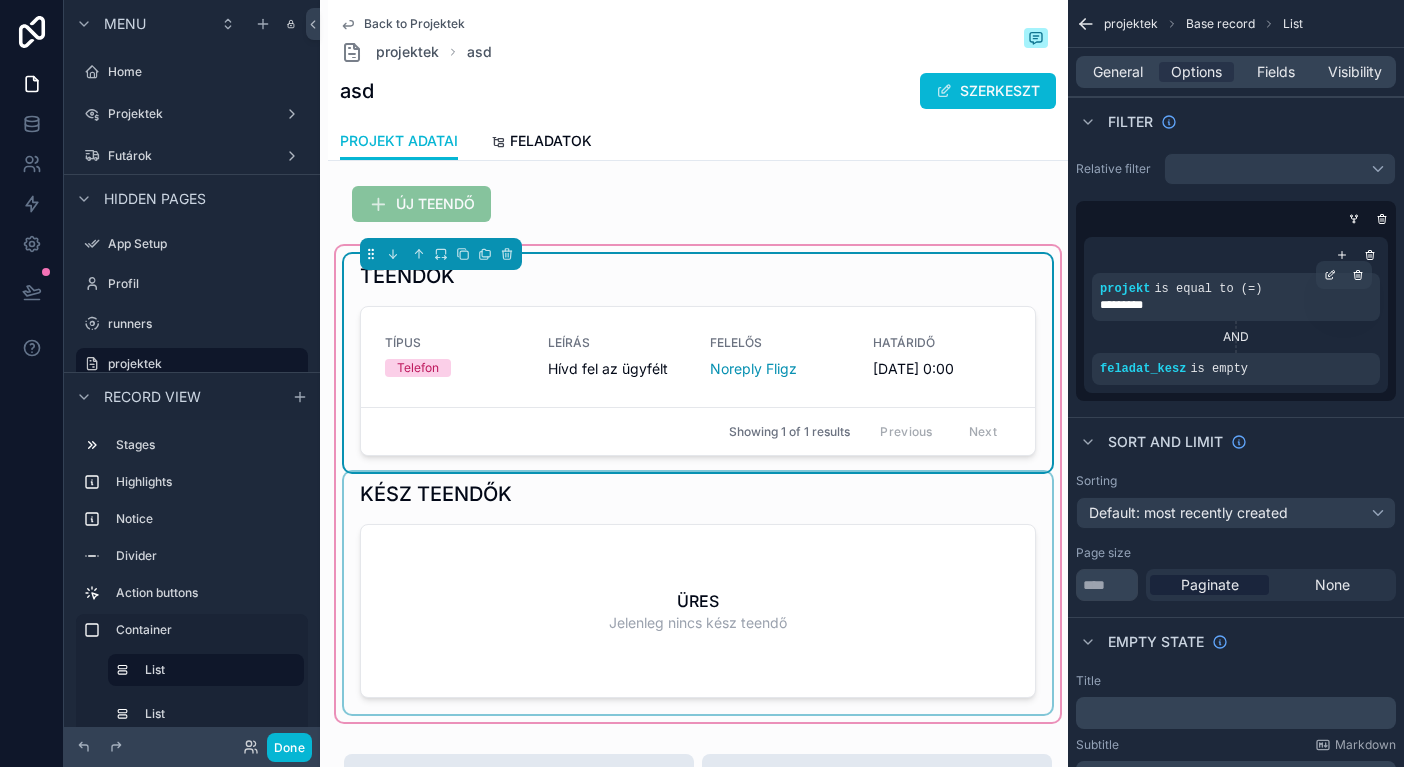 click at bounding box center (698, 593) 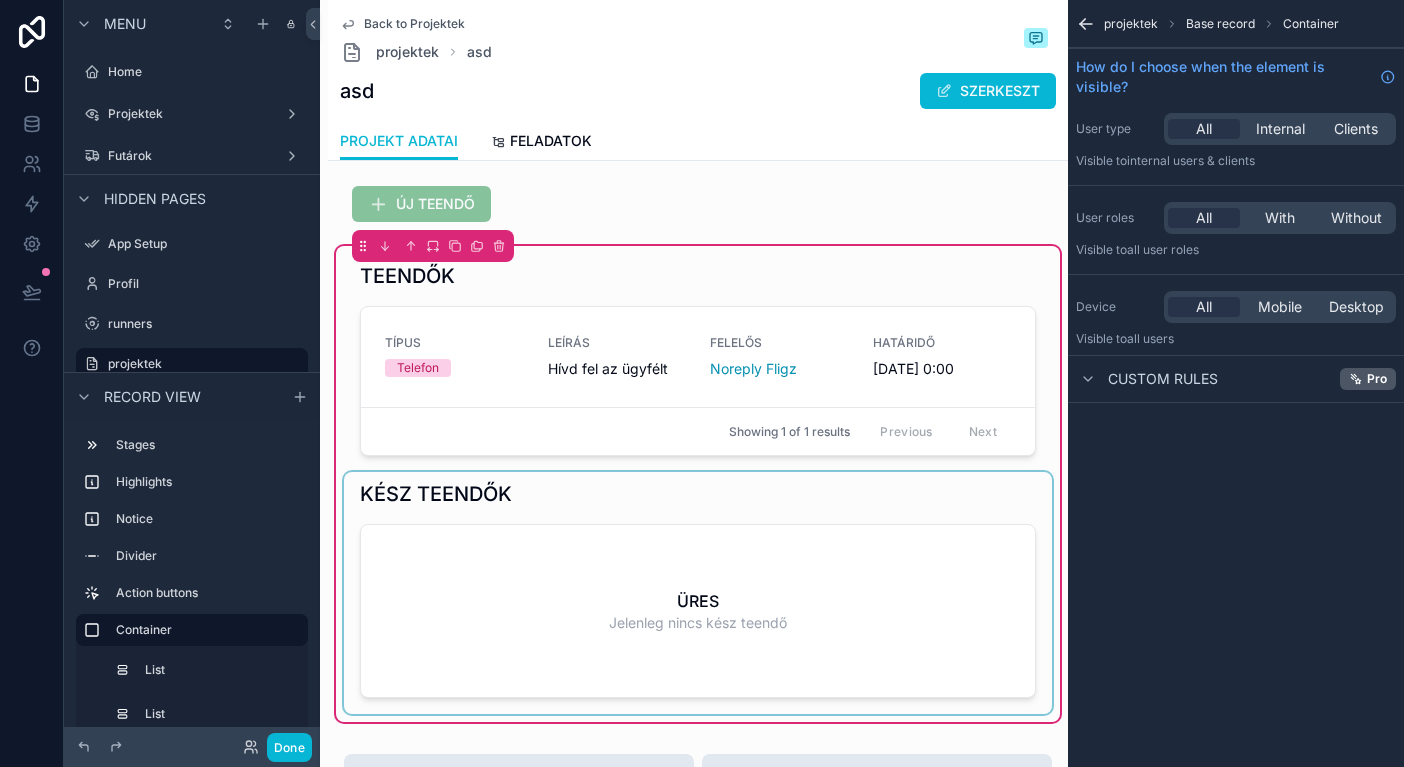 click at bounding box center (698, 593) 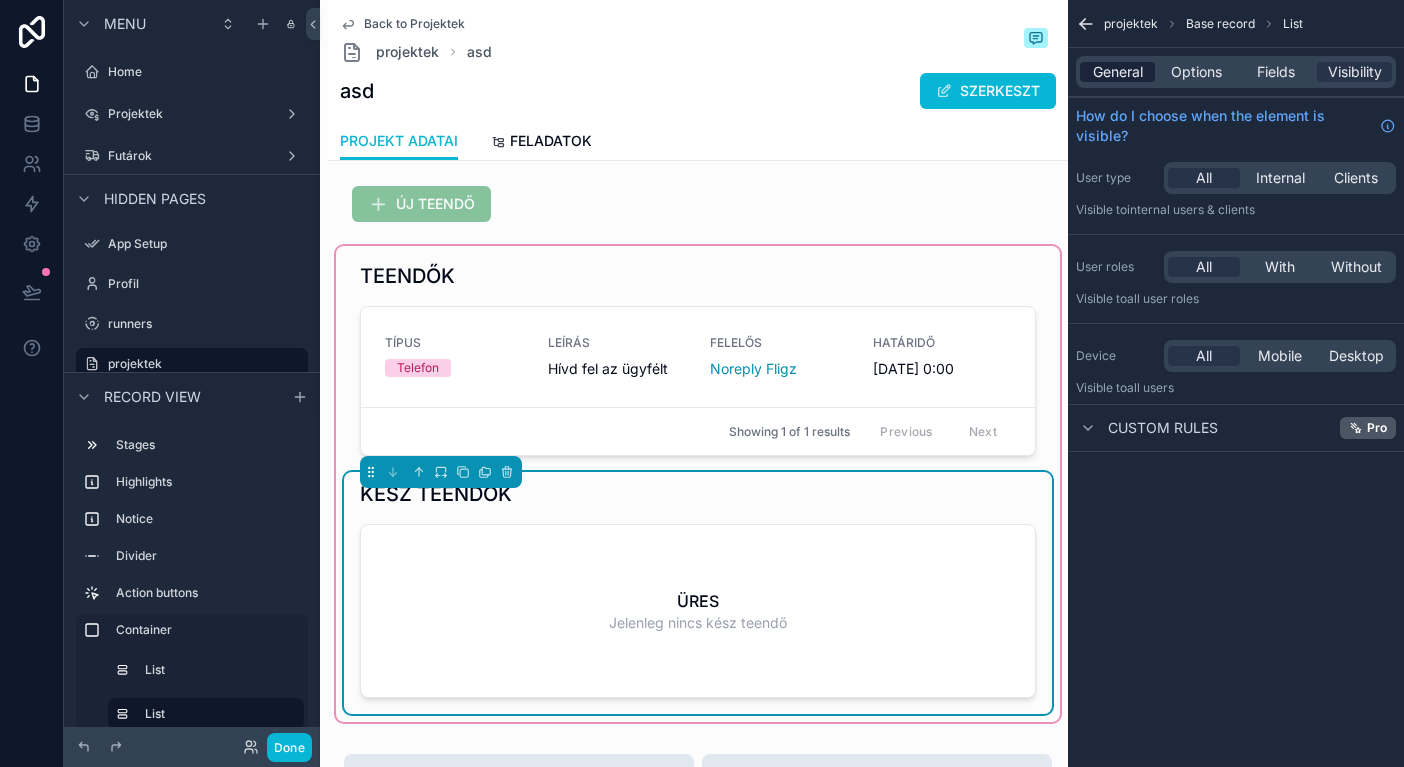 click on "General" at bounding box center [1118, 72] 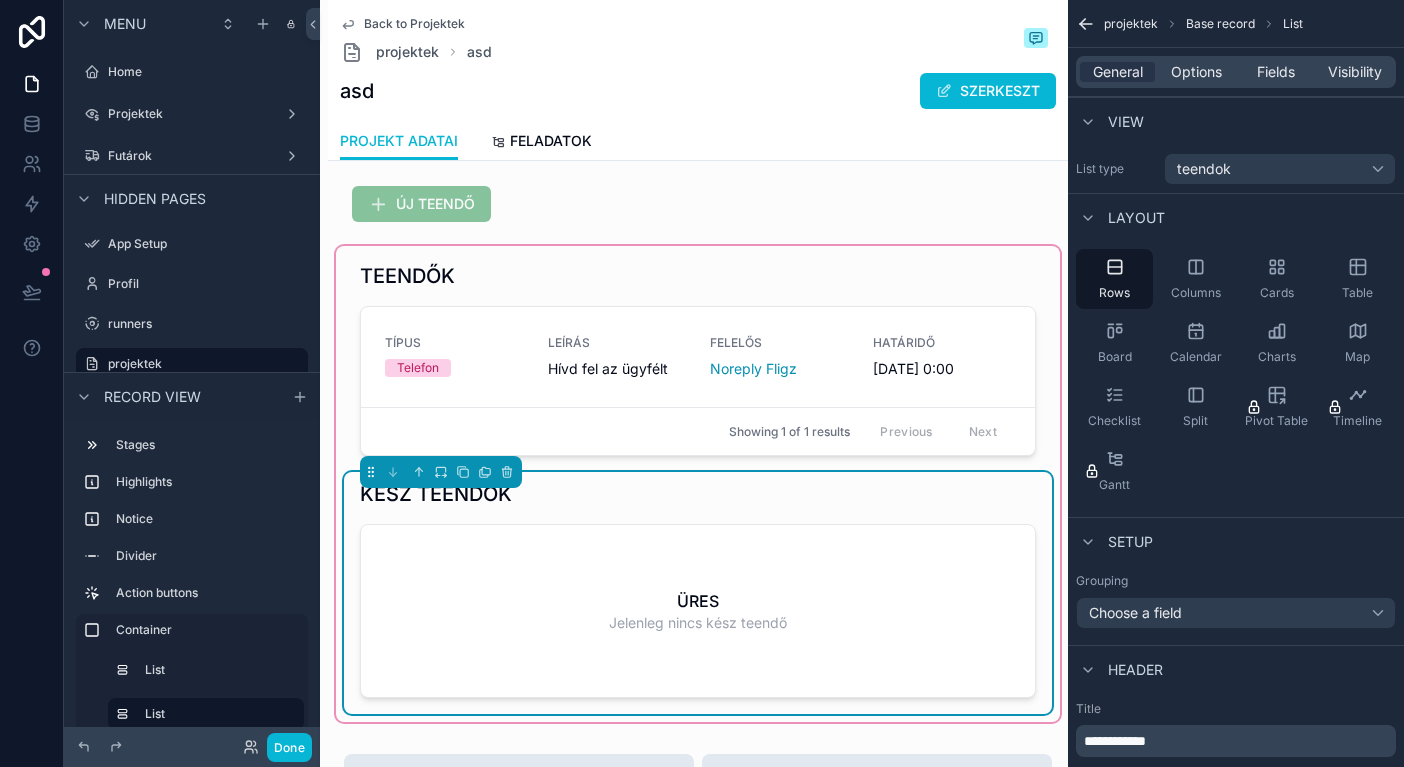 click on "General Options Fields Visibility" at bounding box center (1236, 72) 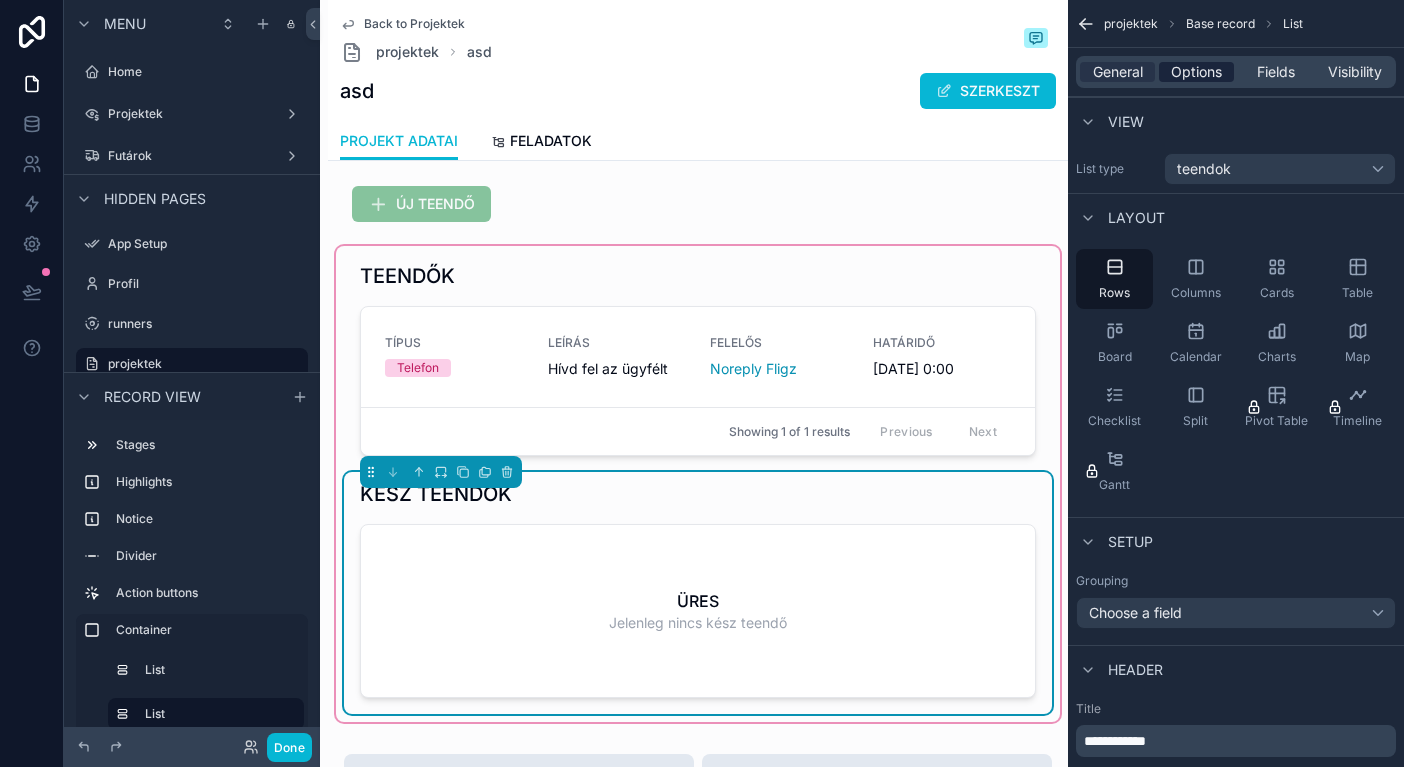 click on "Options" at bounding box center [1196, 72] 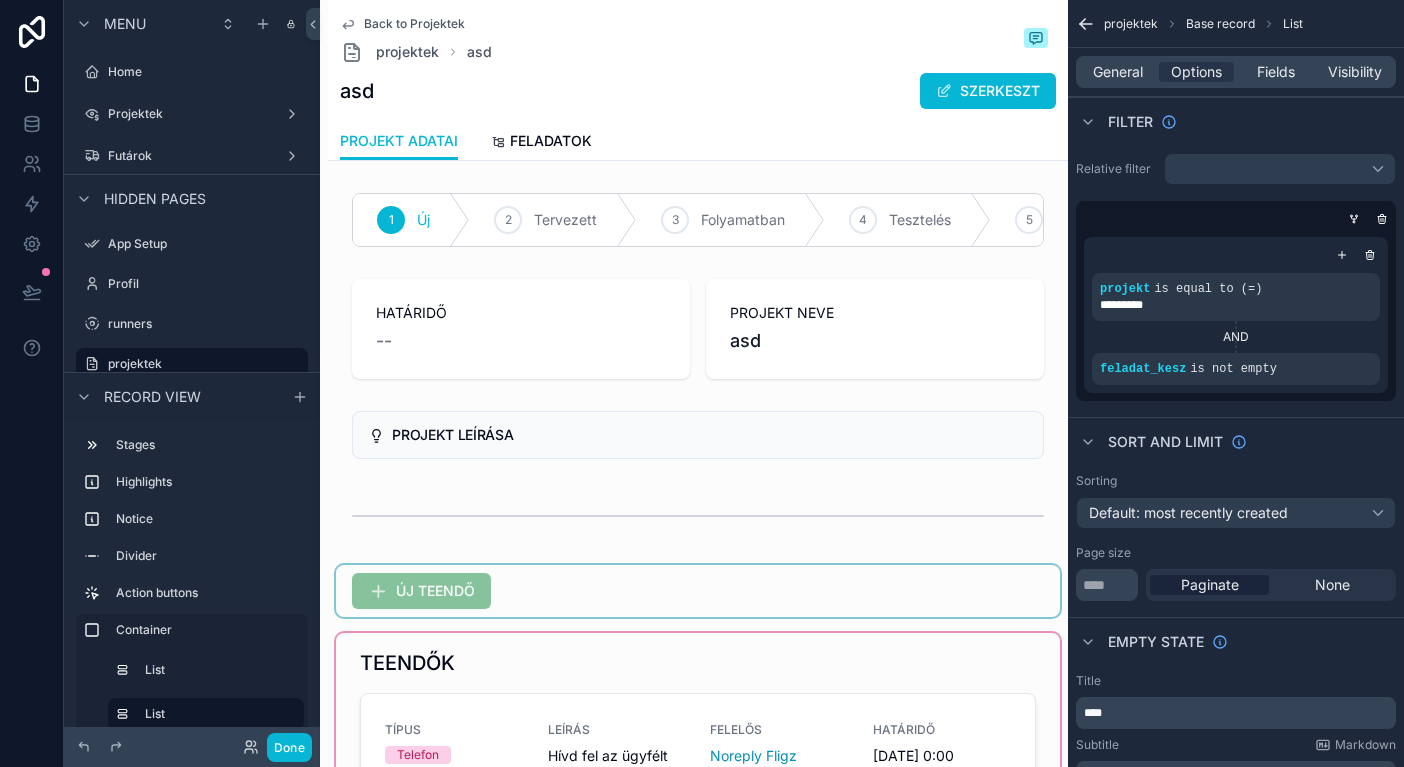scroll, scrollTop: 0, scrollLeft: 0, axis: both 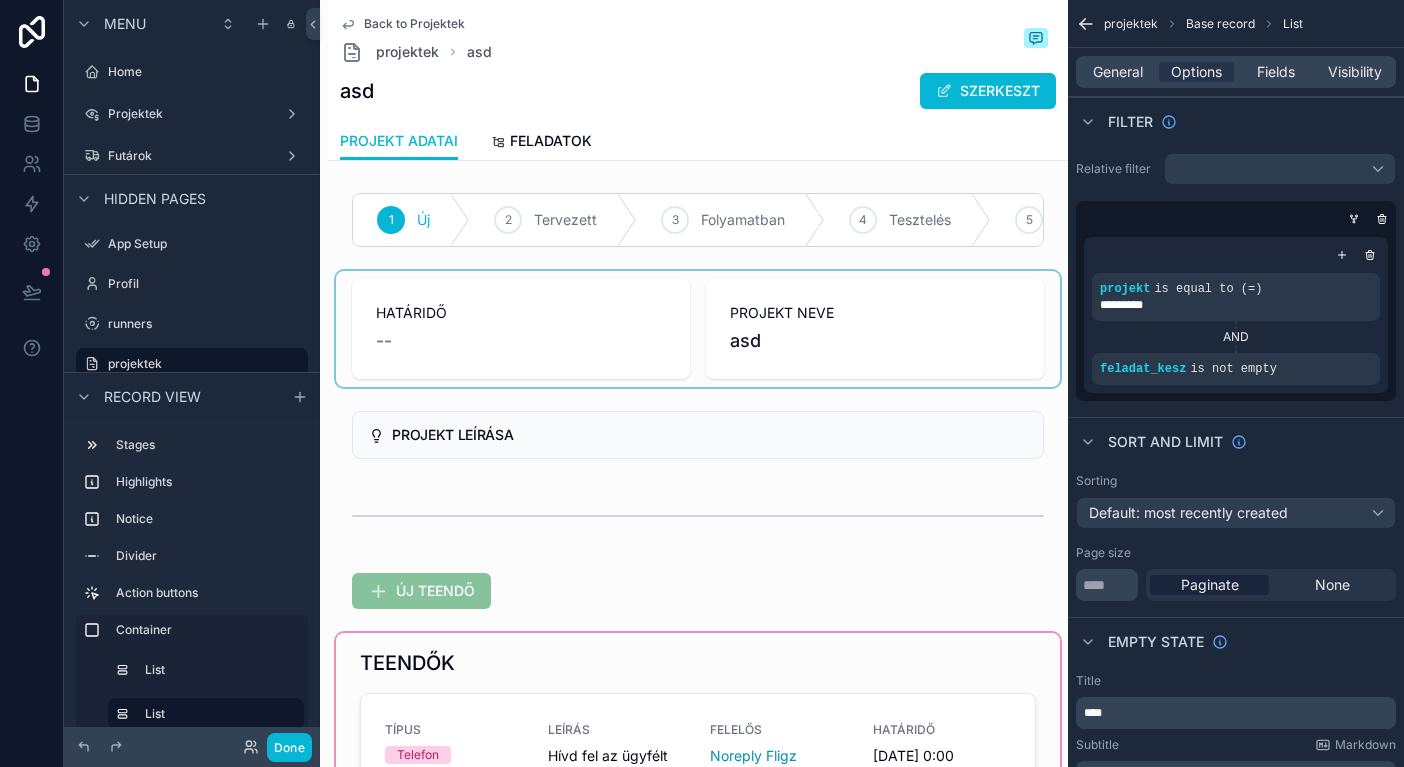 click at bounding box center [698, 329] 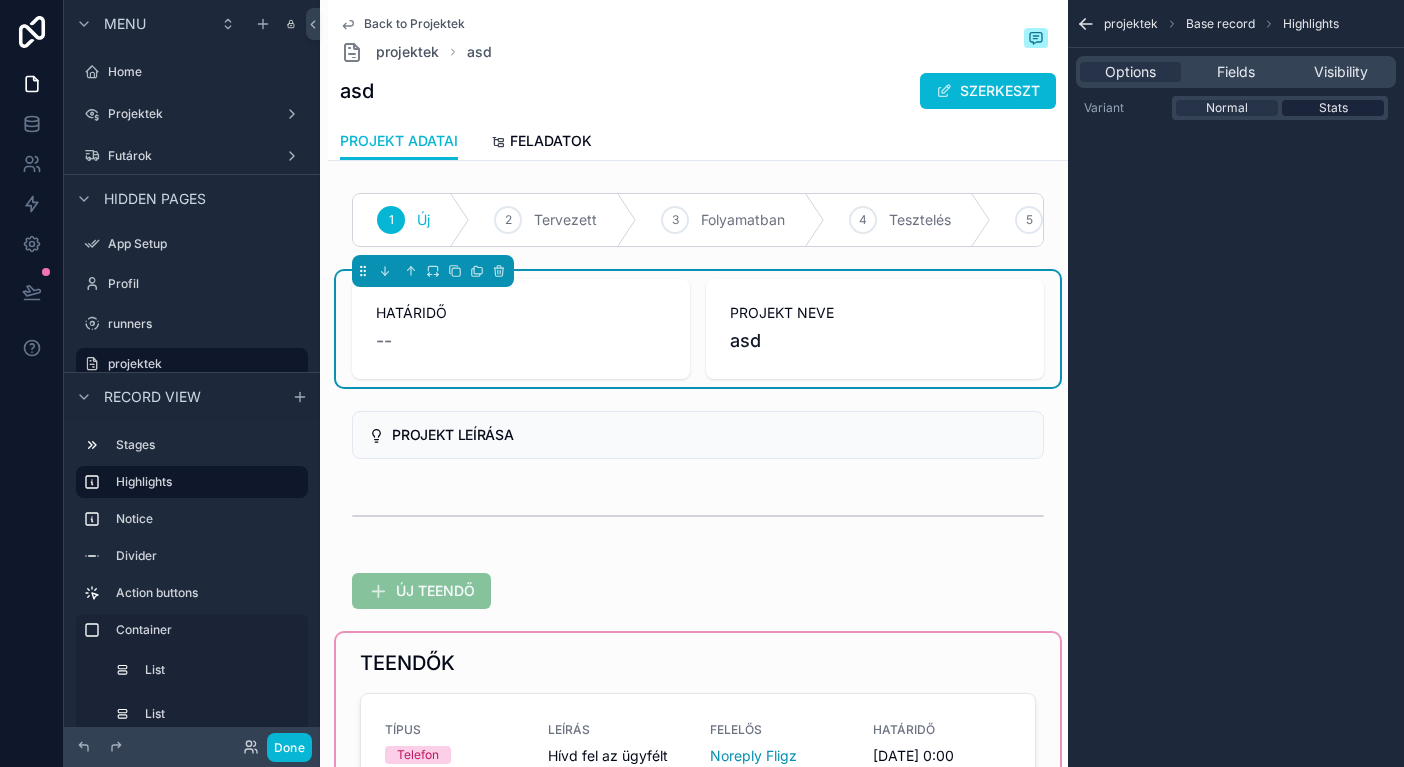click on "Stats" at bounding box center (1333, 108) 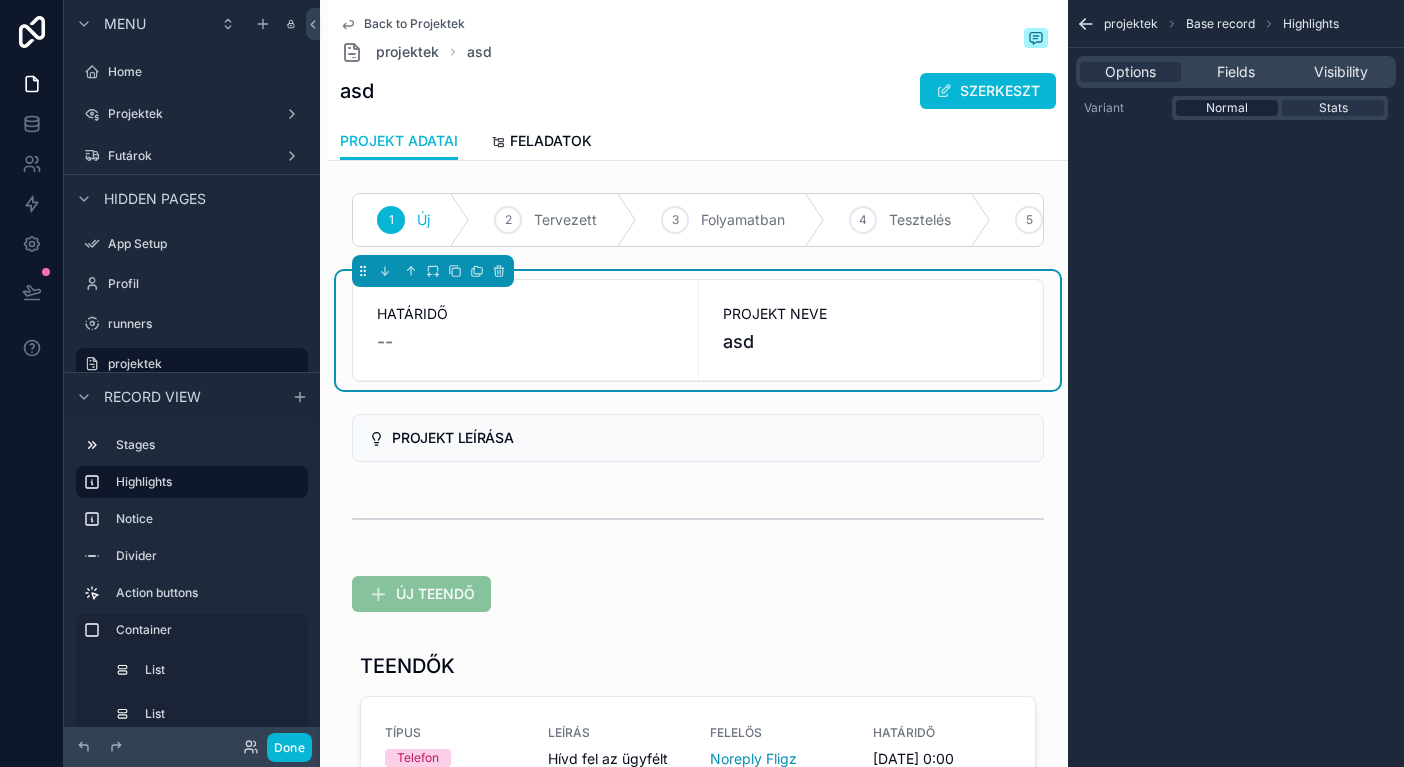click on "Normal" at bounding box center [1227, 108] 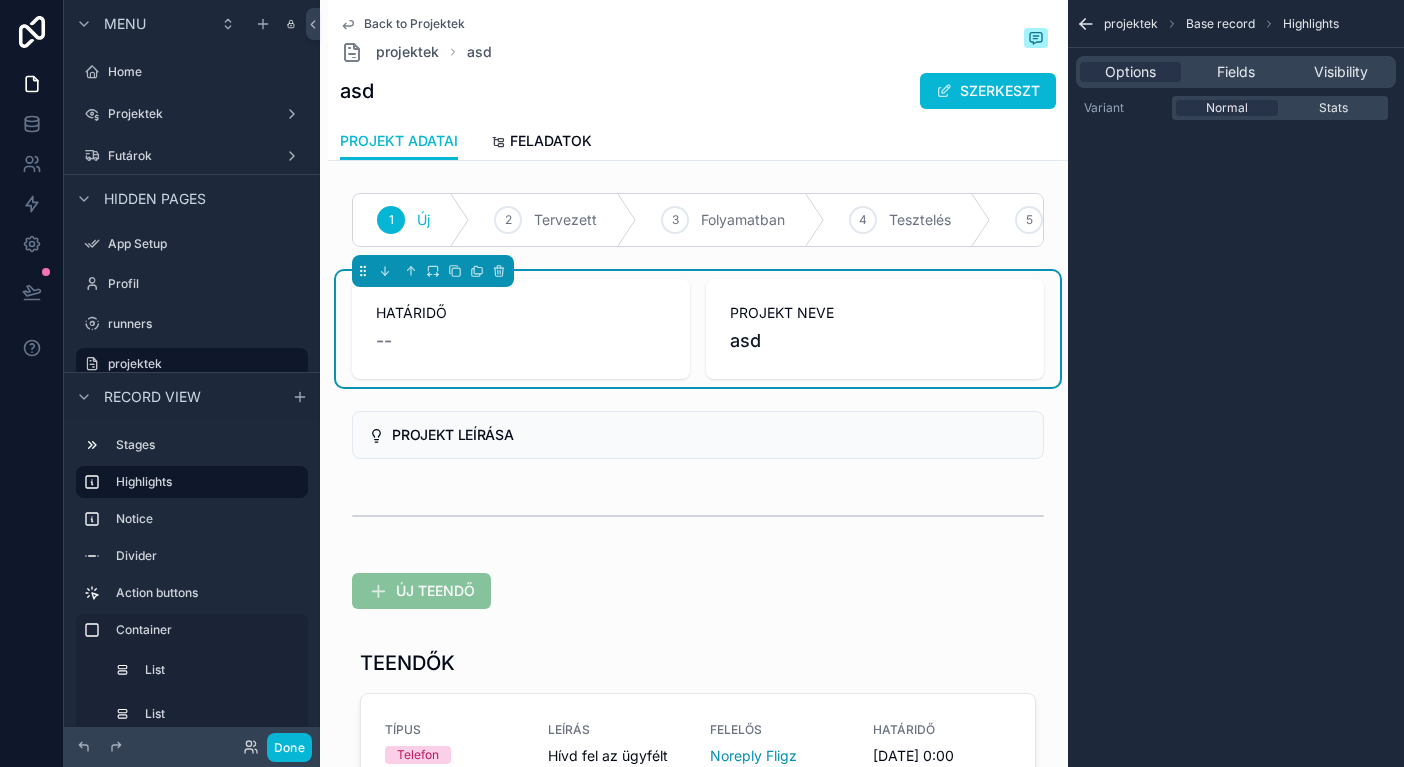 click on "PROJEKT ADATAI FELADATOK" at bounding box center [698, 141] 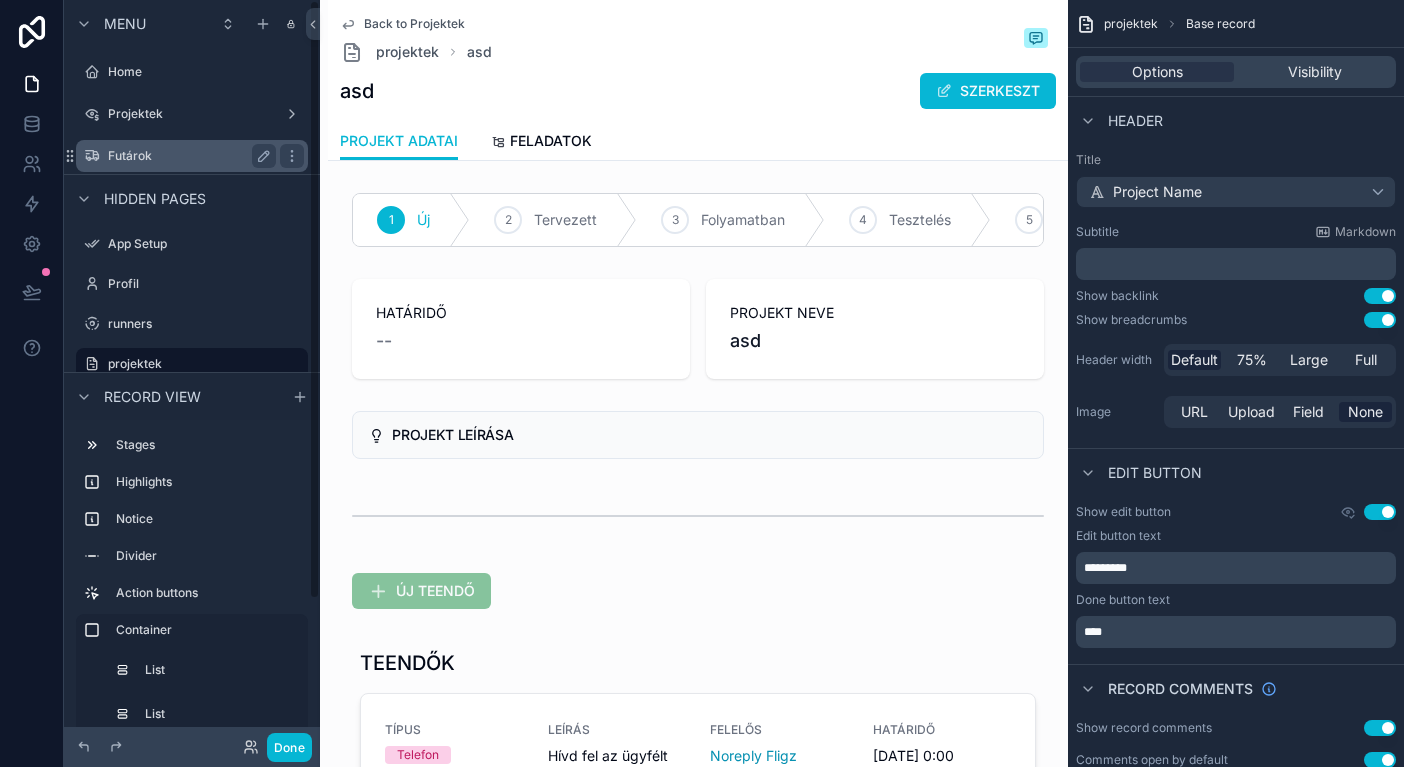 click on "Futárok" at bounding box center [192, 156] 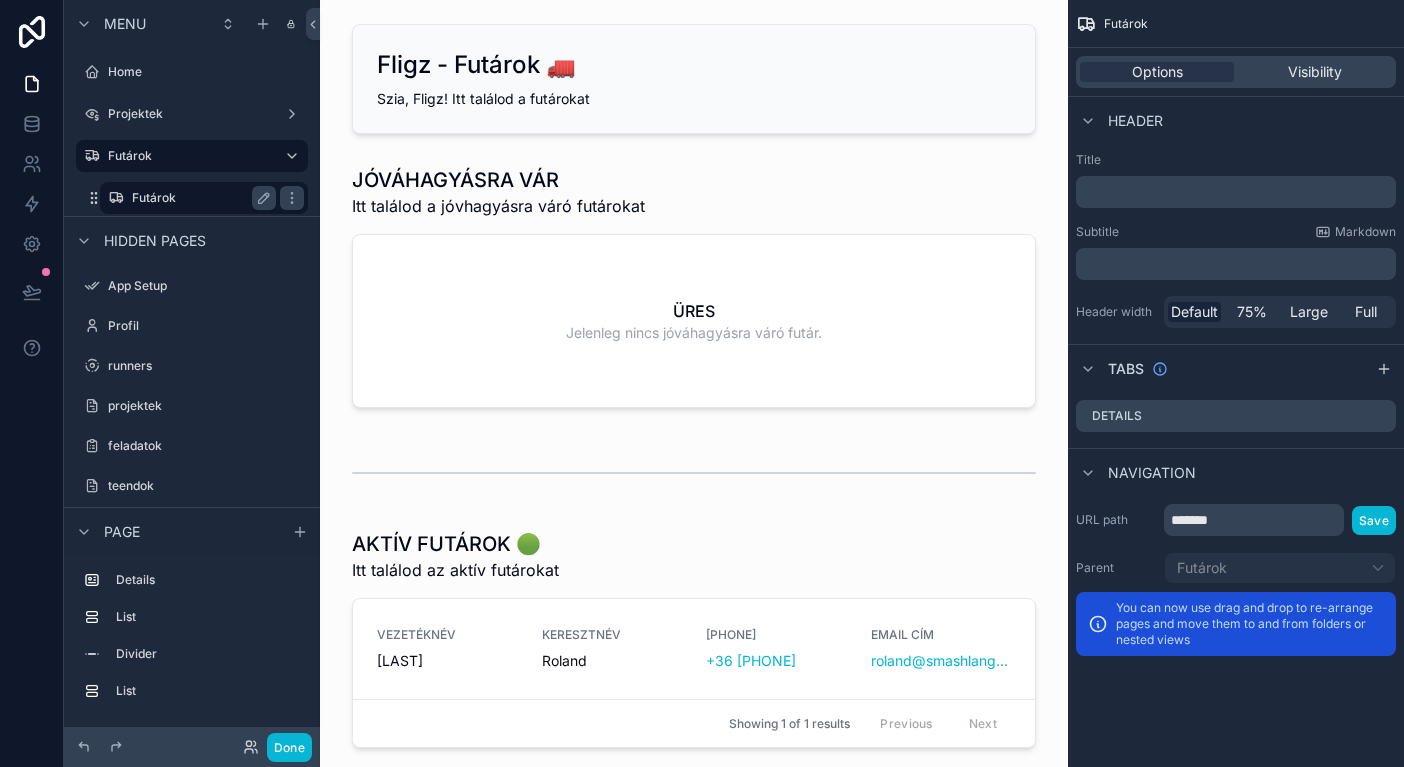click on "Futárok" at bounding box center [200, 198] 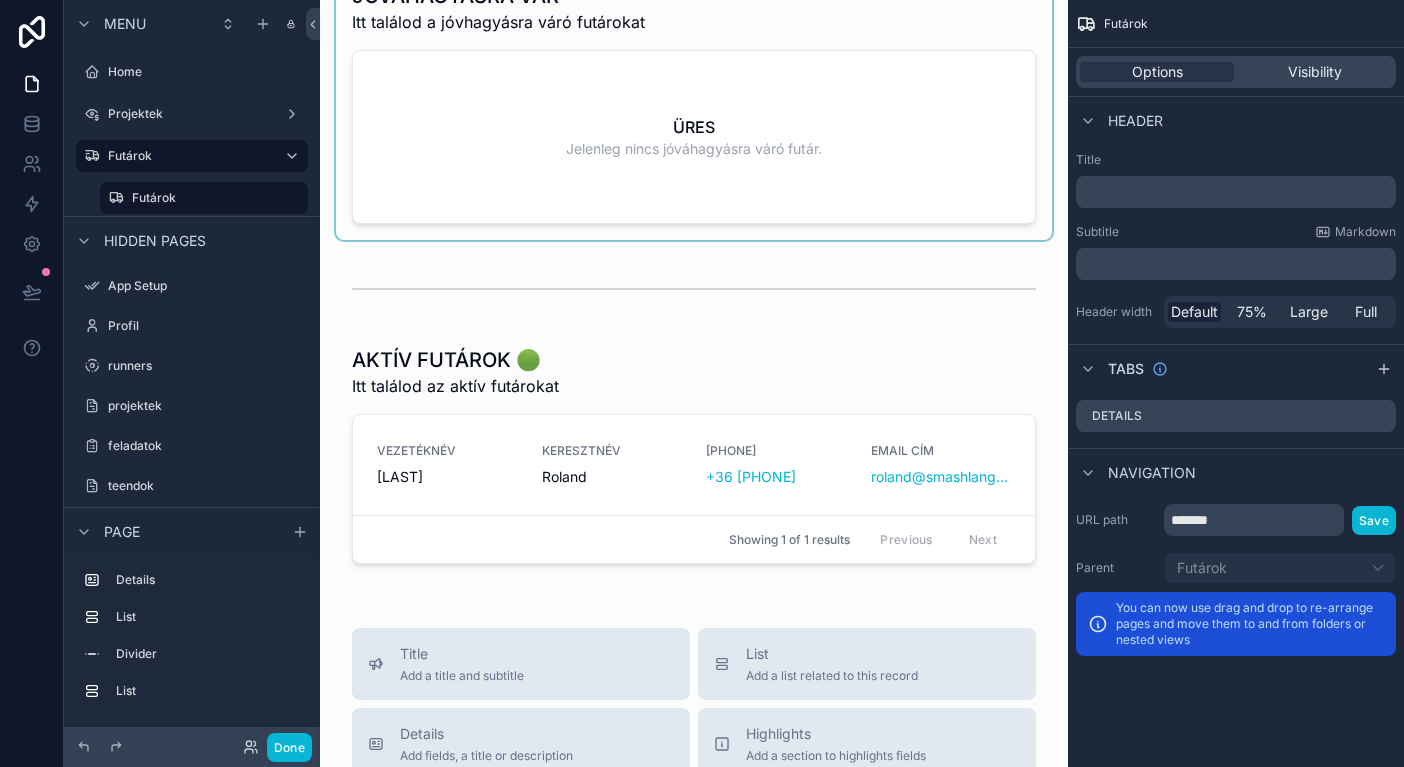 scroll, scrollTop: 243, scrollLeft: 0, axis: vertical 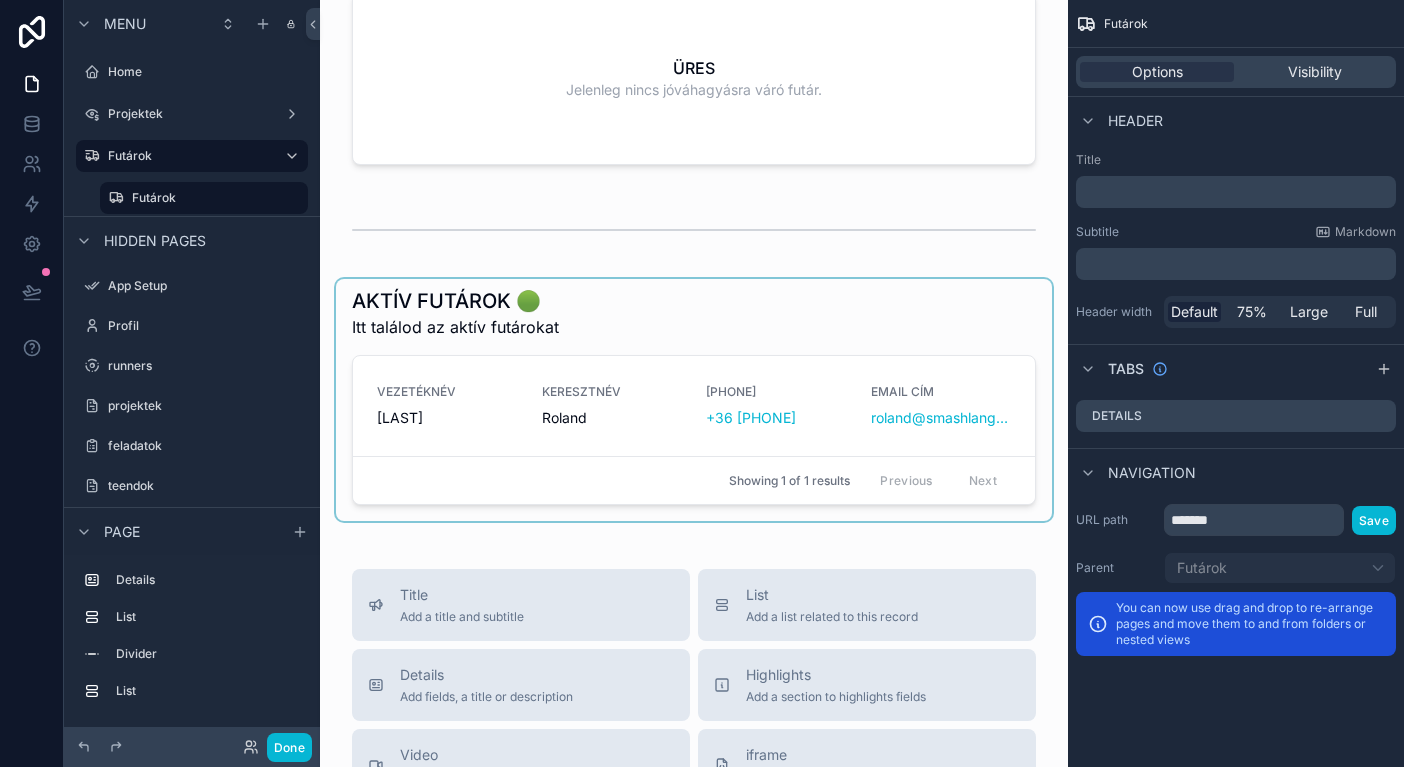 click at bounding box center (694, 400) 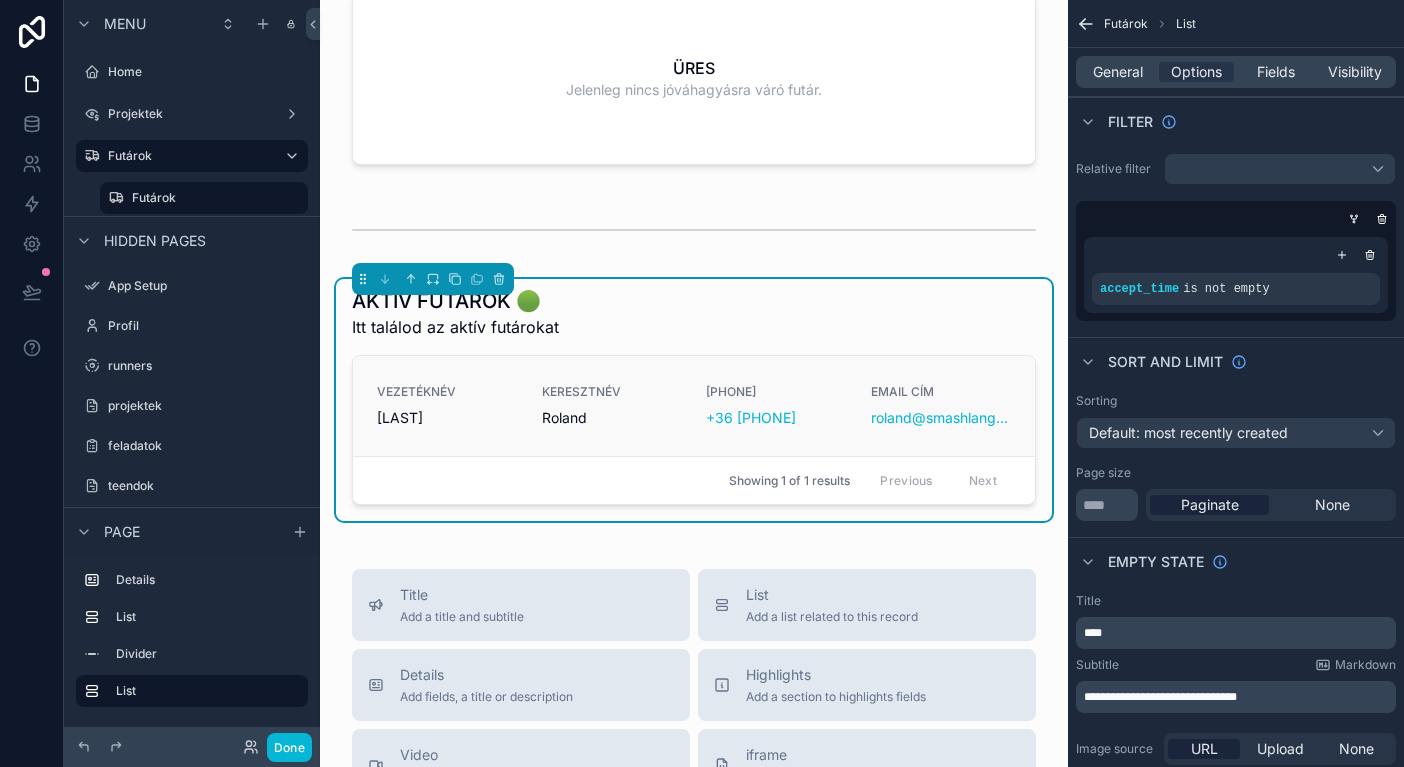 click on "VEZETÉKNÉV Czékó KERESZTNÉV Roland TELEFONSZÁM +36 70 734 2332 EMAIL CÍM roland@smashlangos.com" at bounding box center (694, 406) 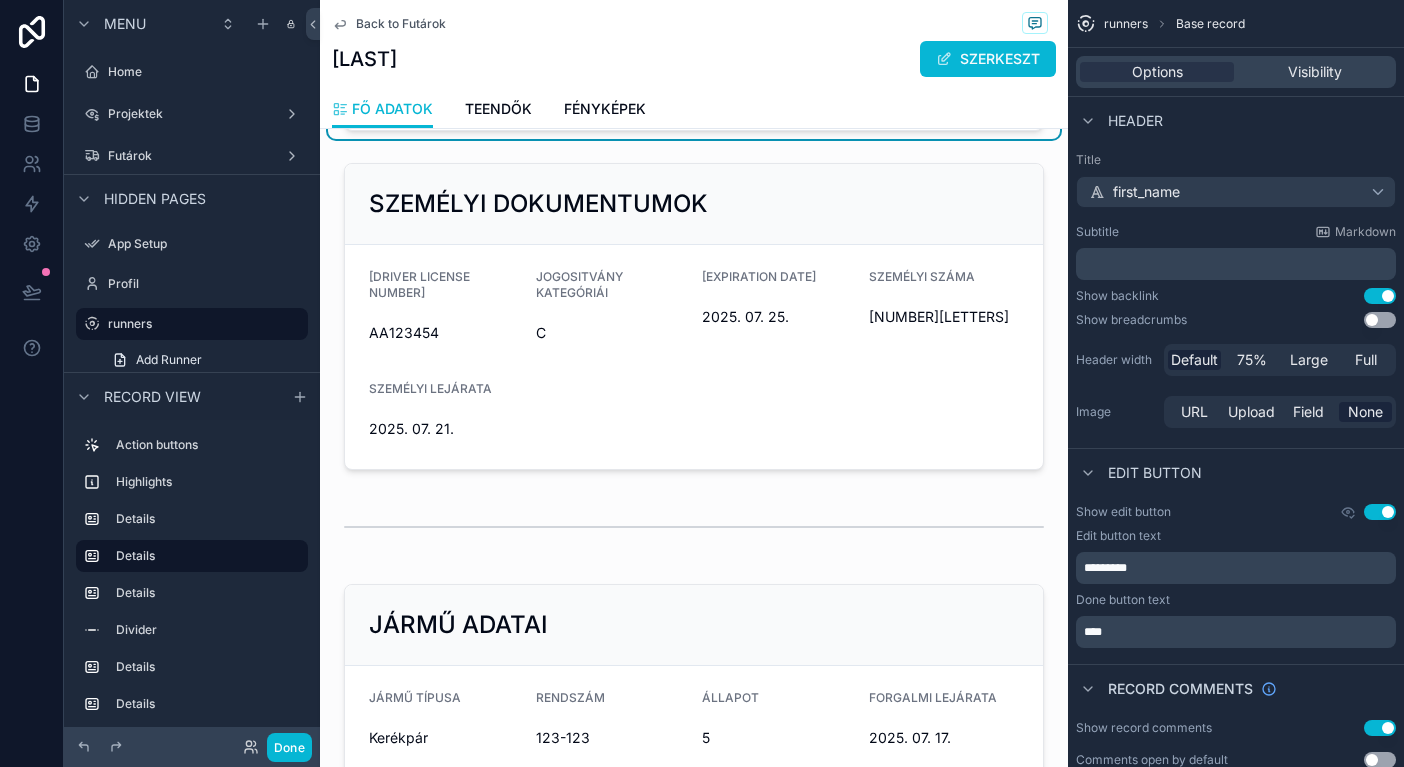scroll, scrollTop: 460, scrollLeft: 0, axis: vertical 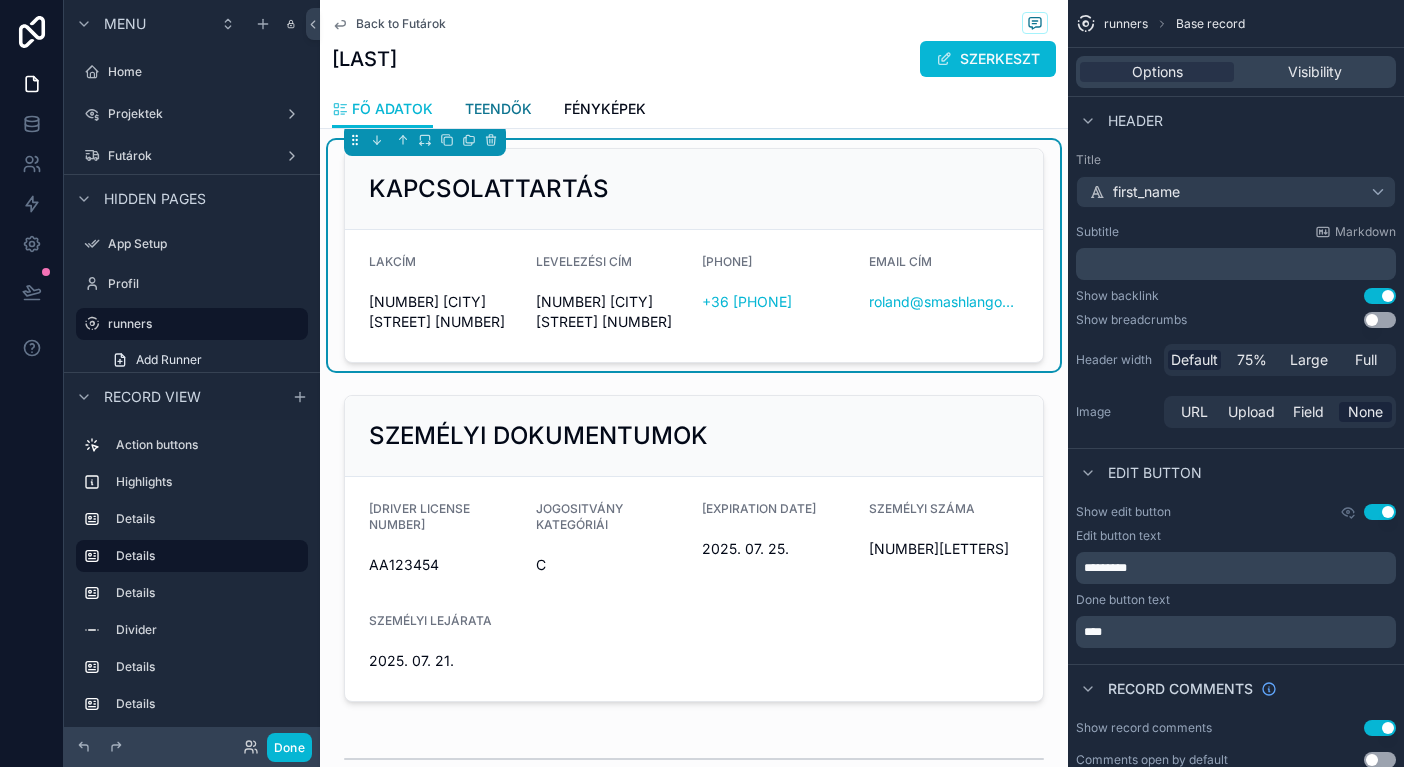 click on "TEENDŐK" at bounding box center [498, 111] 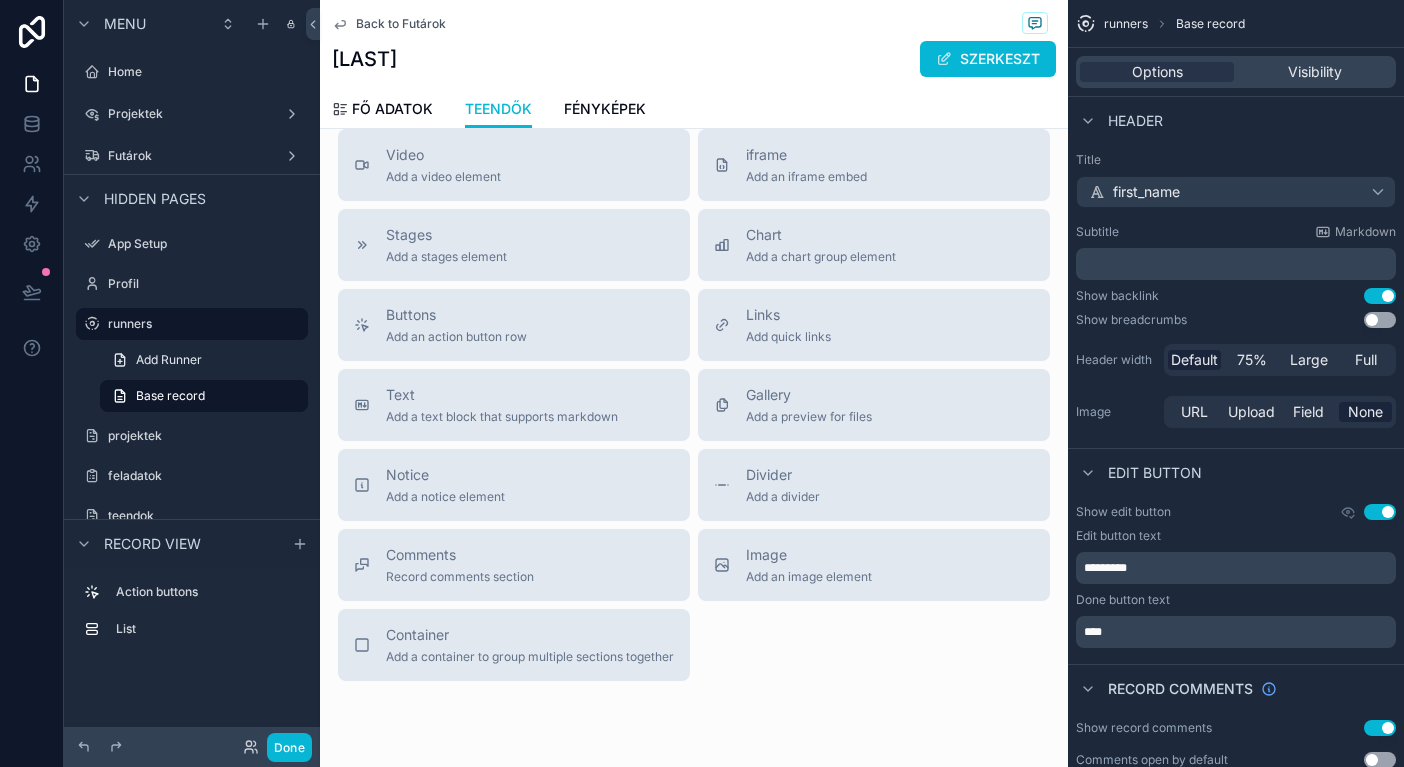 scroll, scrollTop: 0, scrollLeft: 0, axis: both 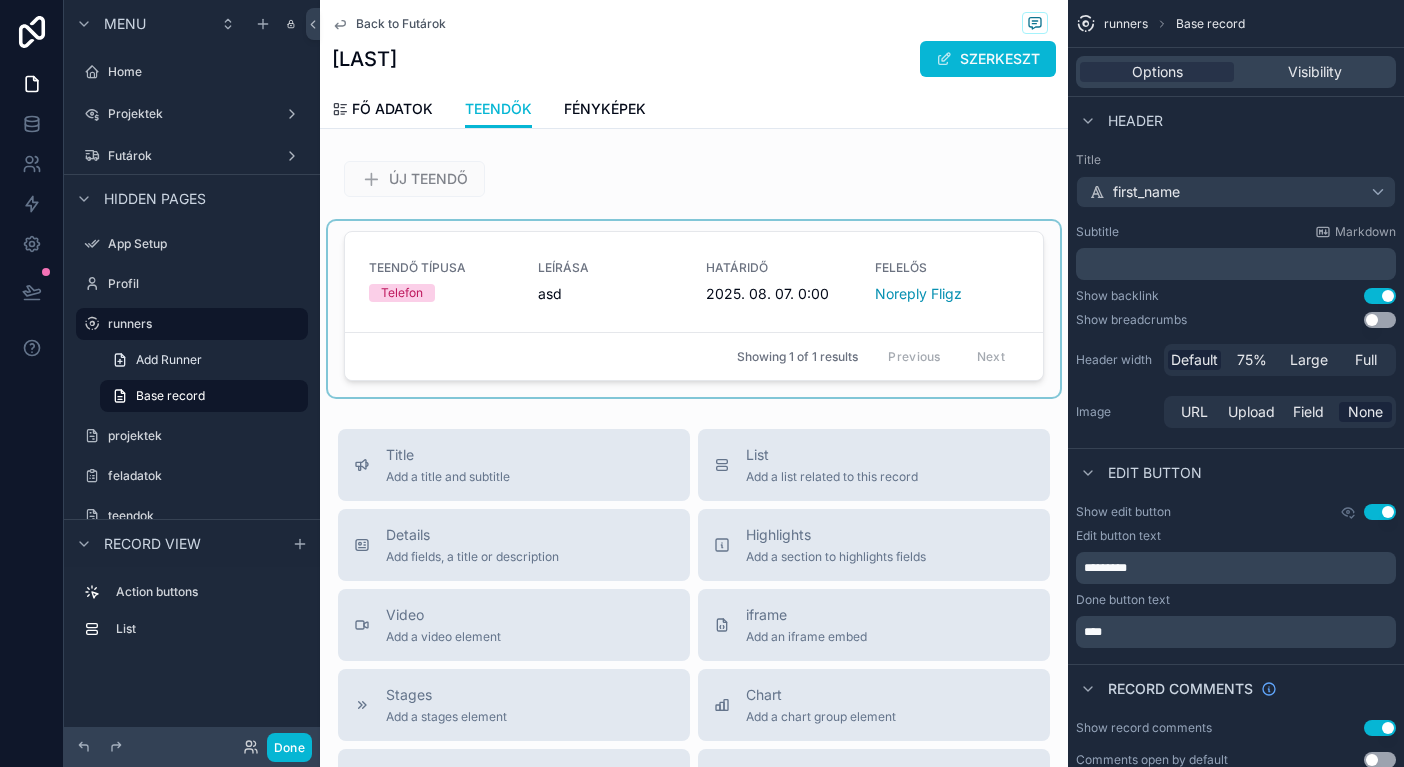 click at bounding box center (694, 309) 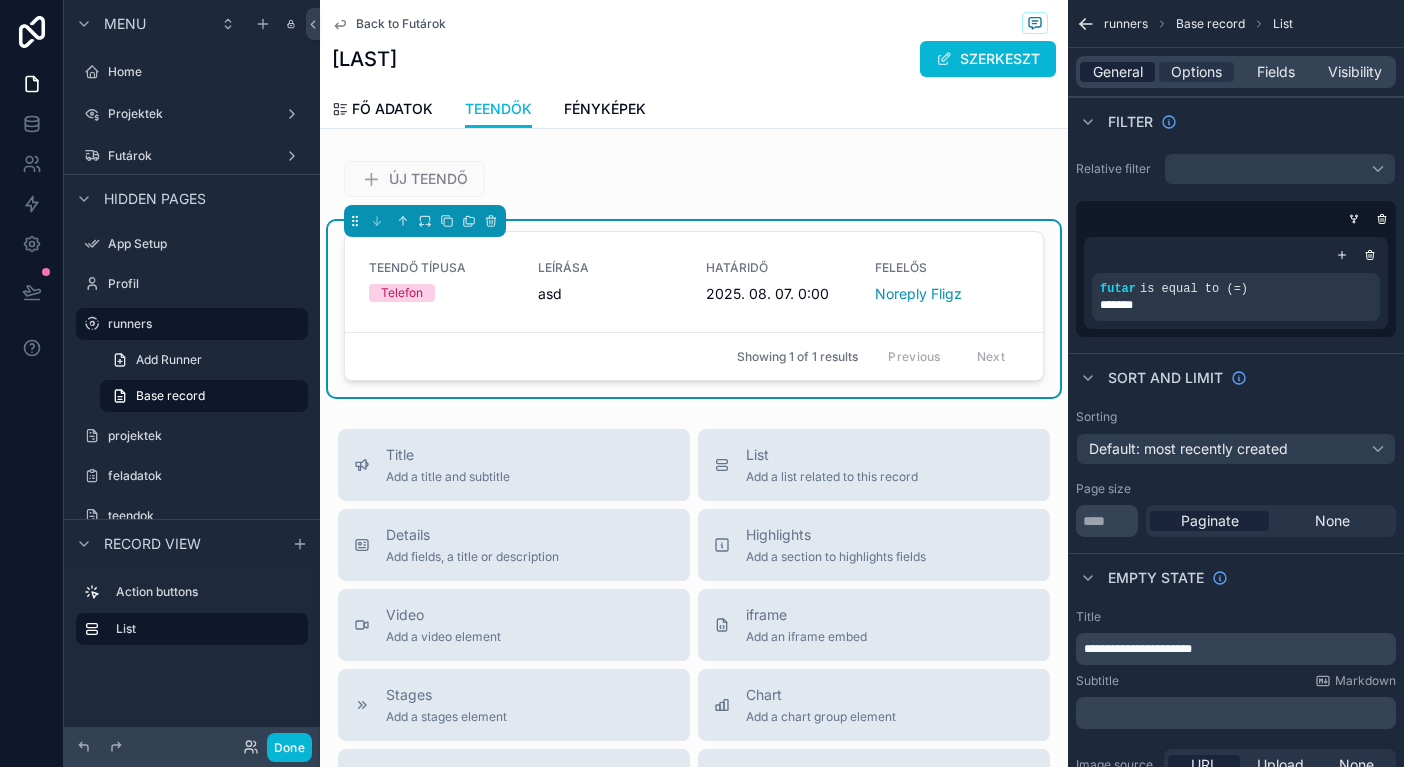click on "General" at bounding box center [1118, 72] 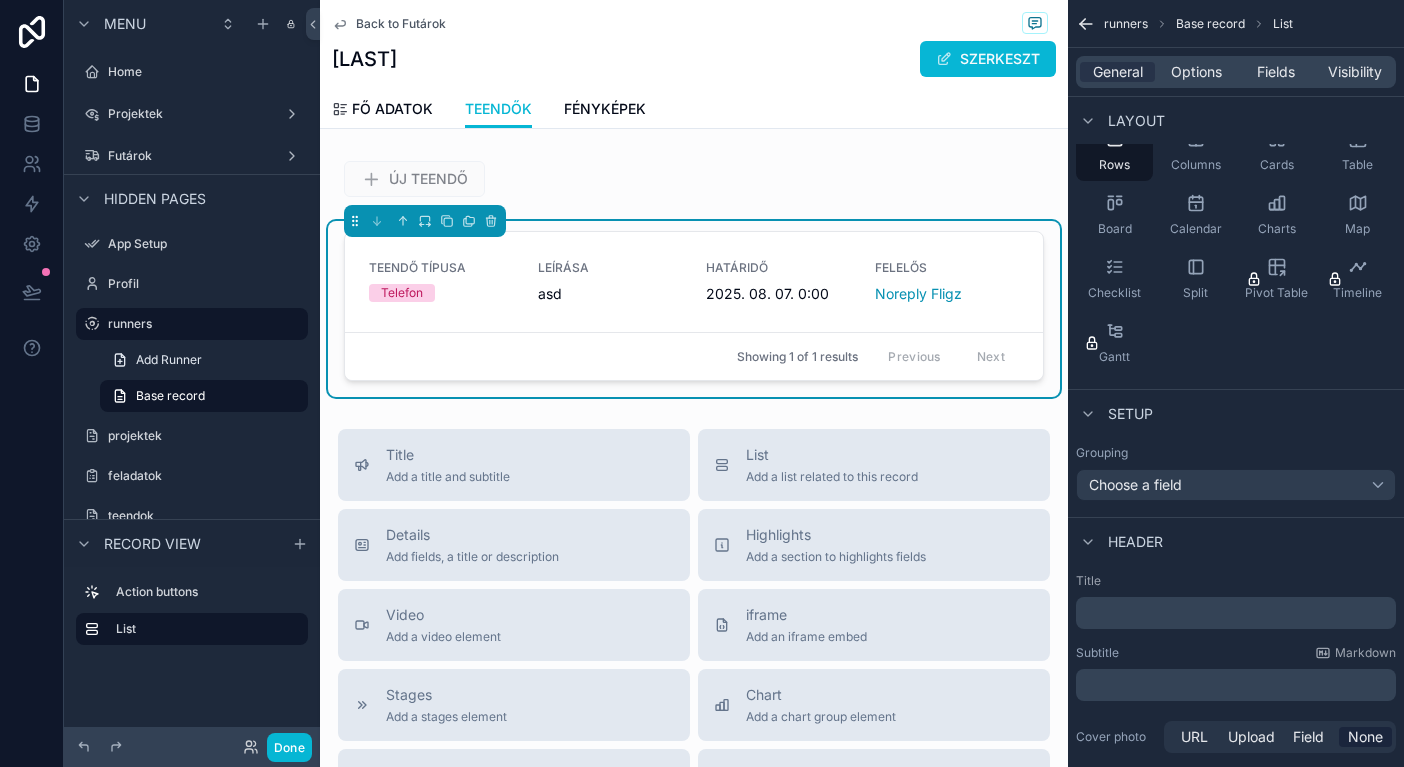 scroll, scrollTop: 299, scrollLeft: 0, axis: vertical 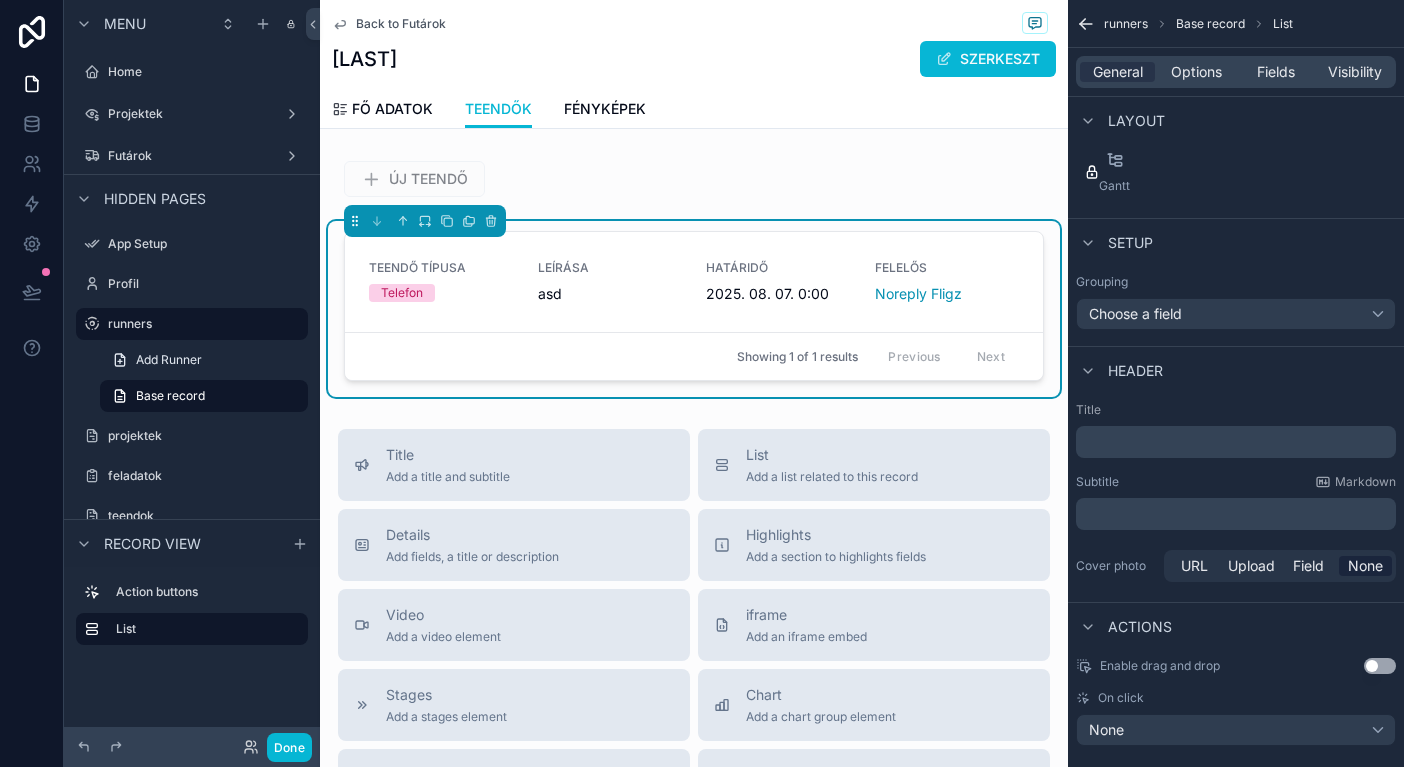 click on "﻿" at bounding box center (1238, 442) 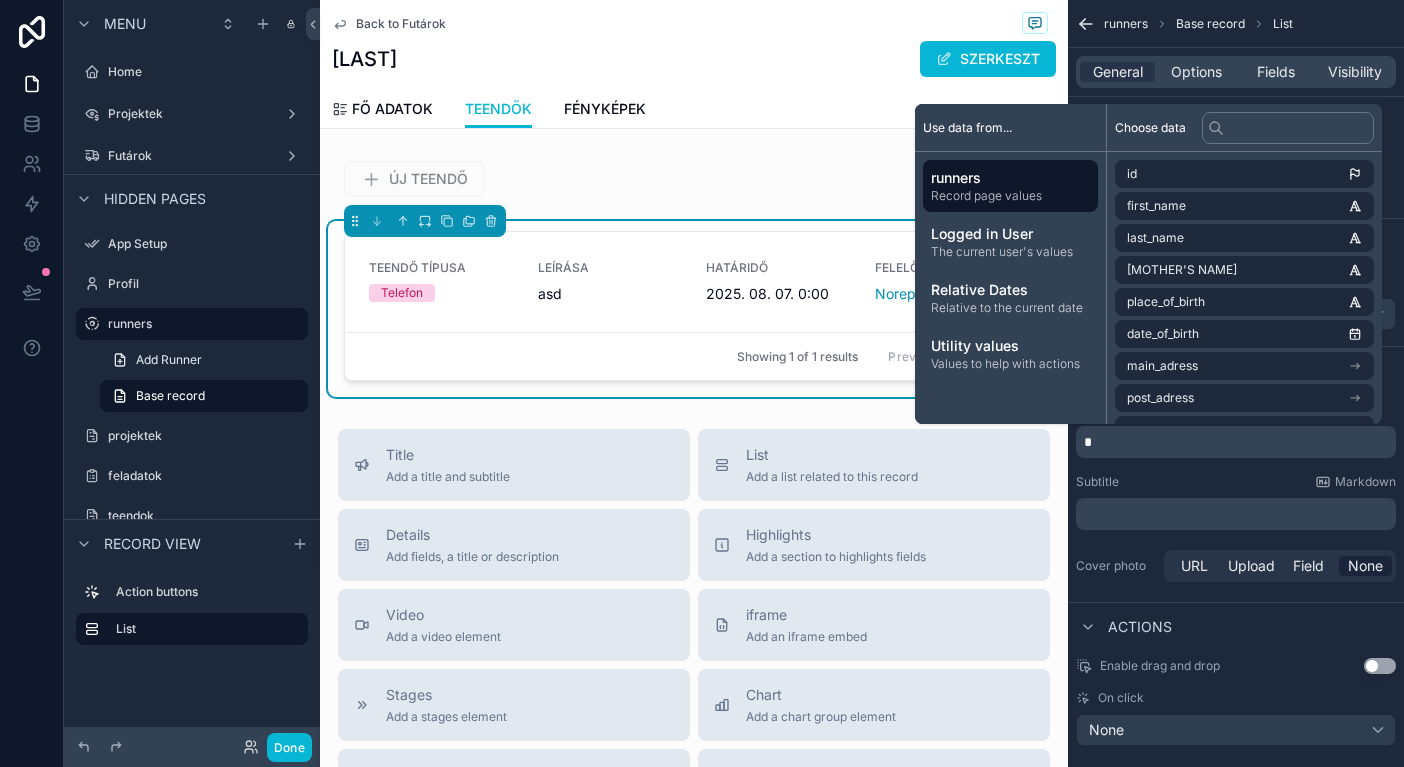 type 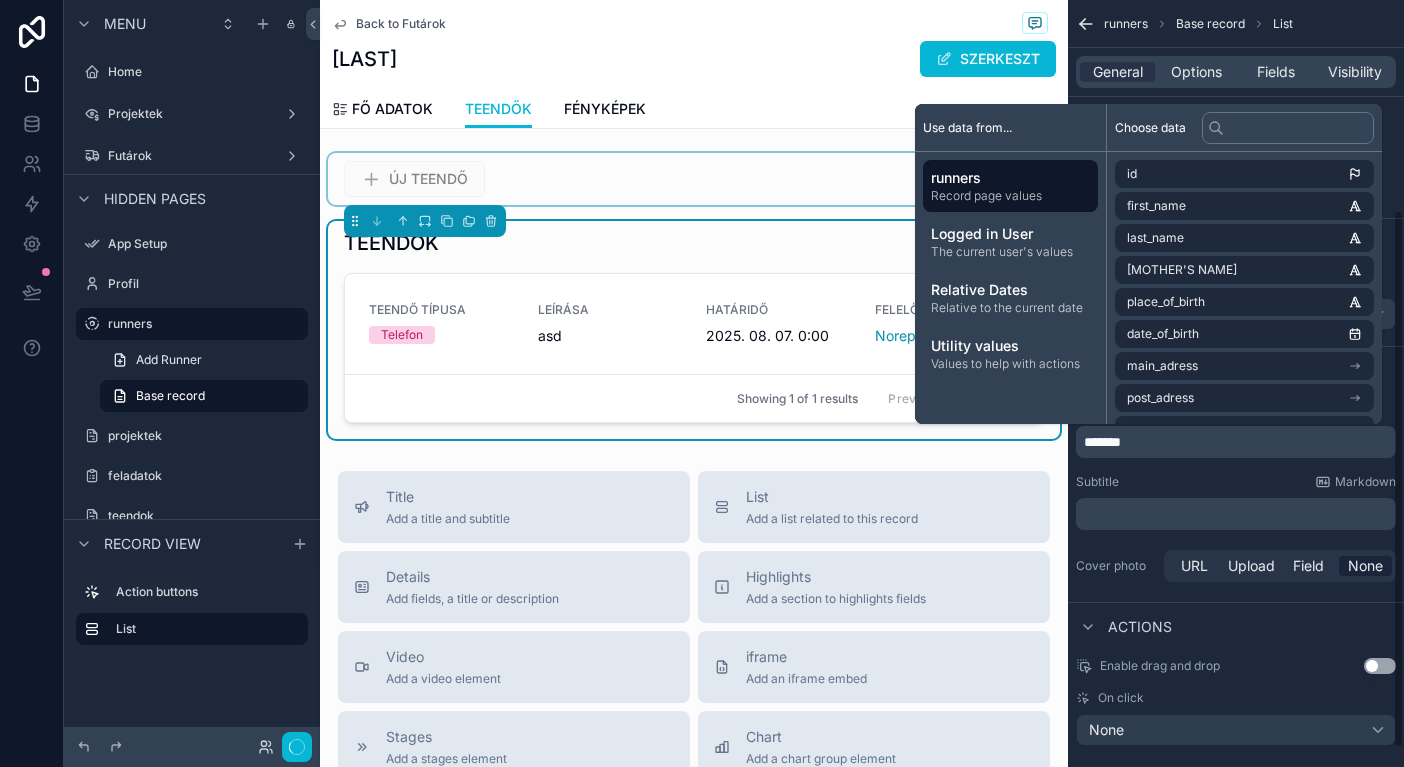 click at bounding box center [694, 179] 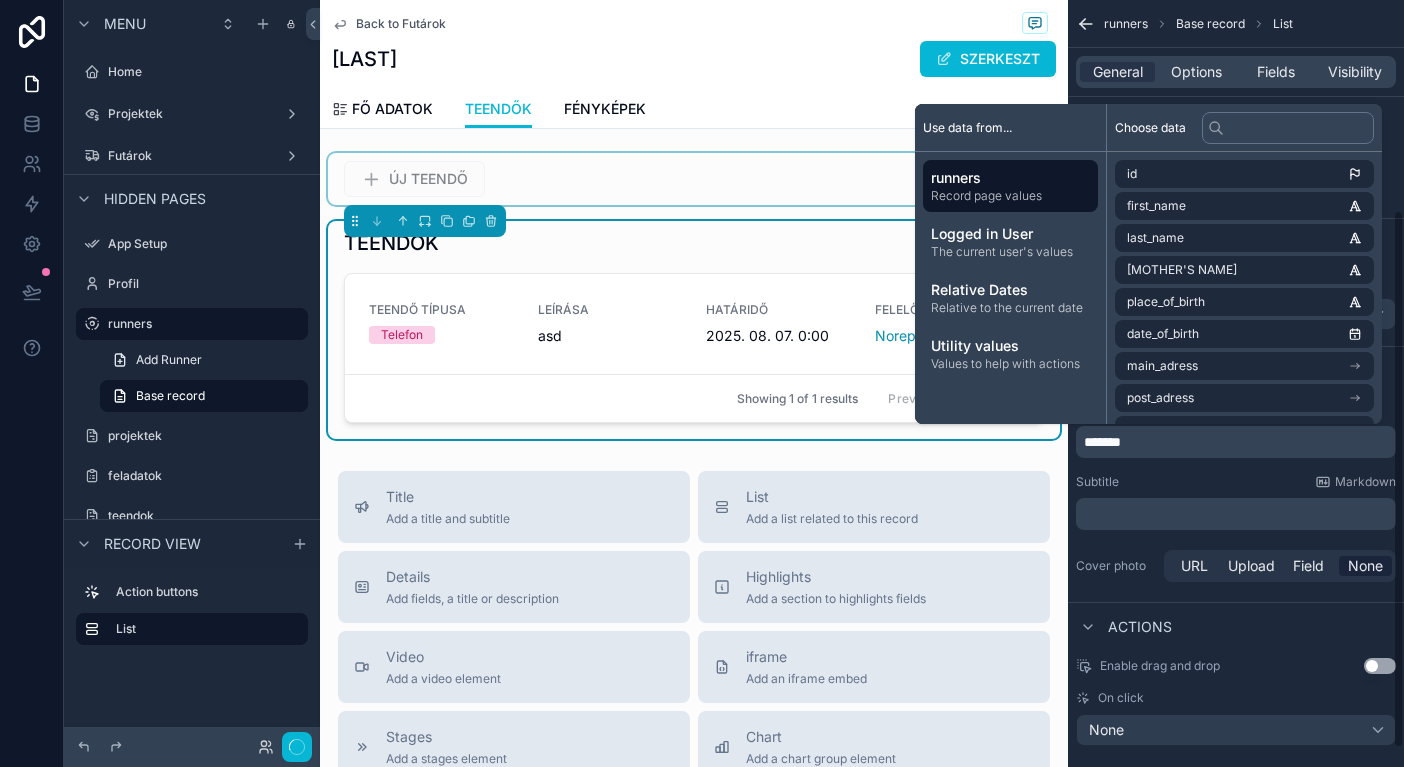 scroll, scrollTop: 0, scrollLeft: 0, axis: both 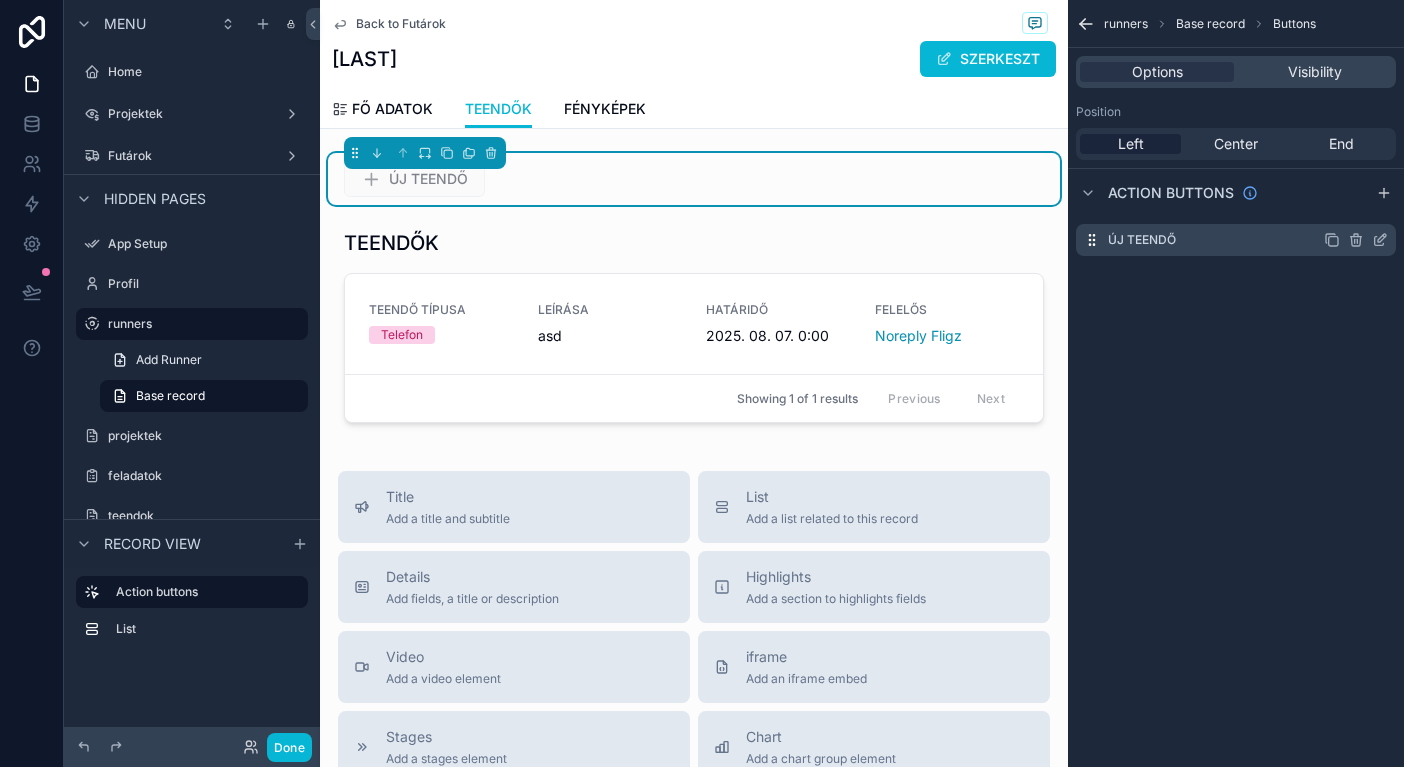 click 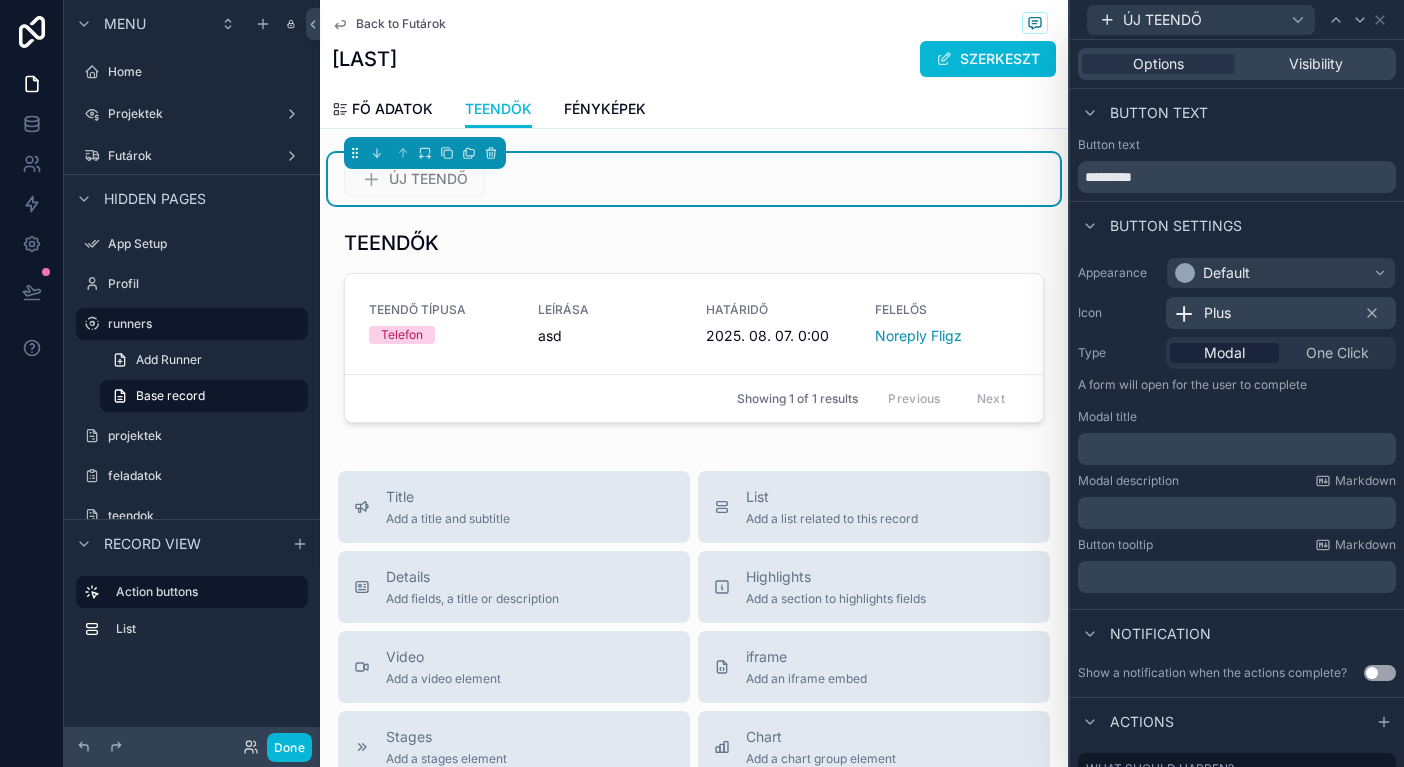 click on "Default" at bounding box center (1226, 273) 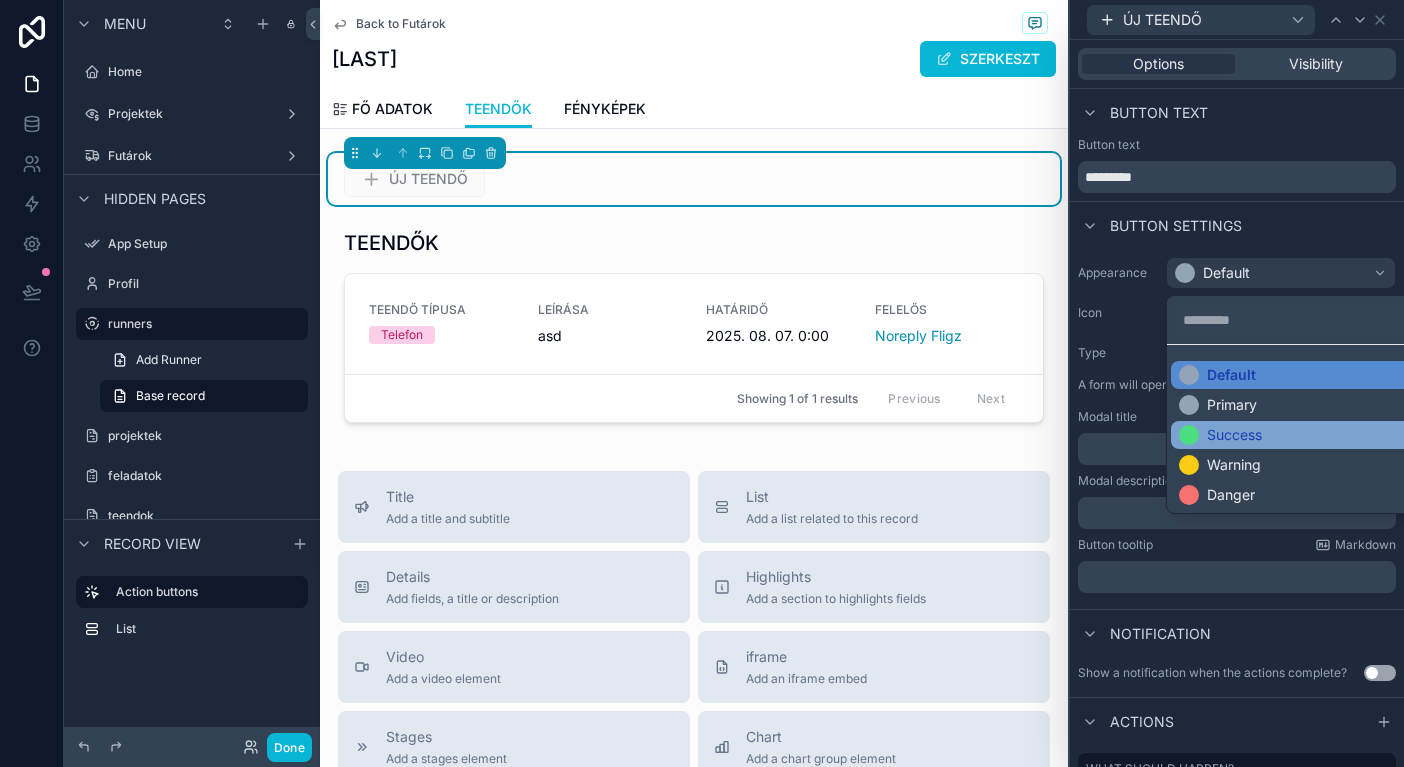 click on "Success" at bounding box center (1234, 435) 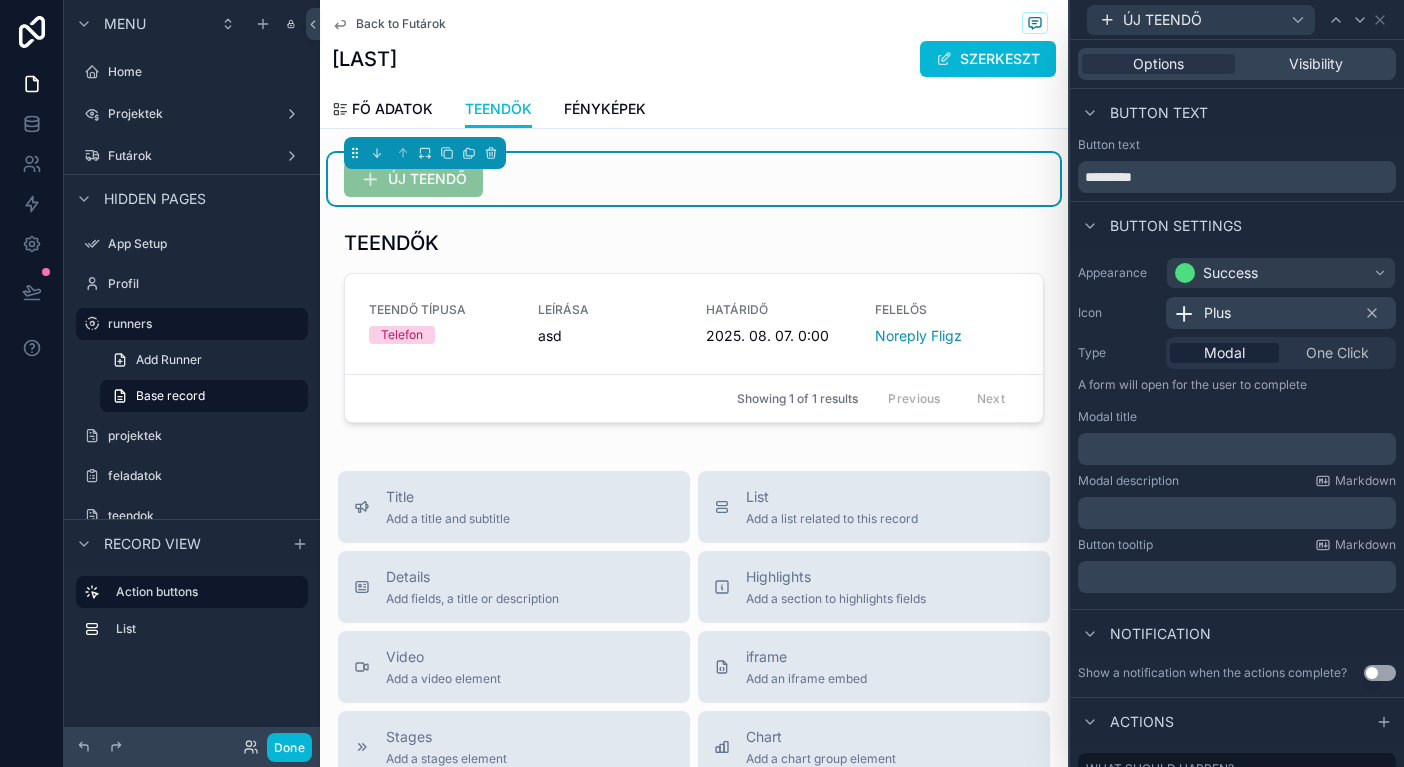 click on "Success" at bounding box center (1281, 273) 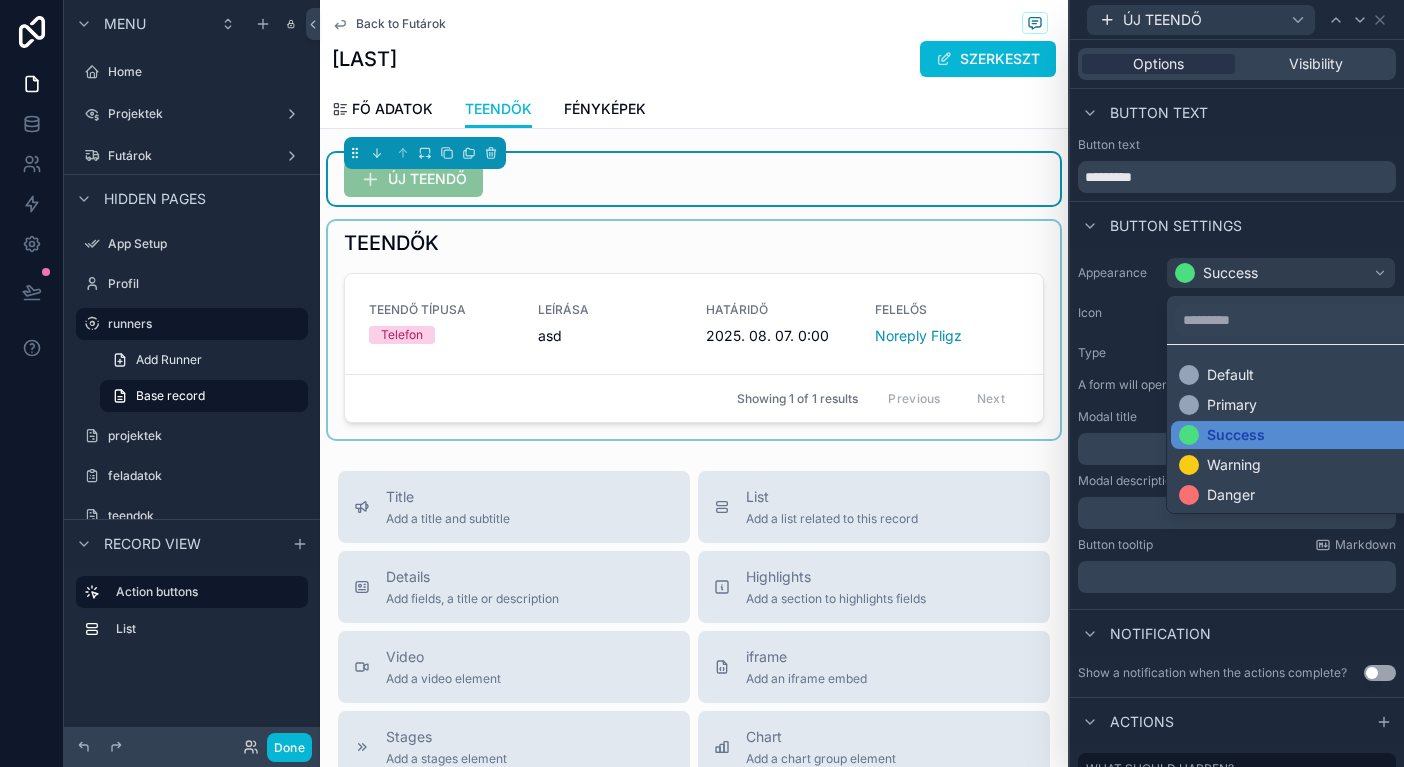 click at bounding box center (694, 330) 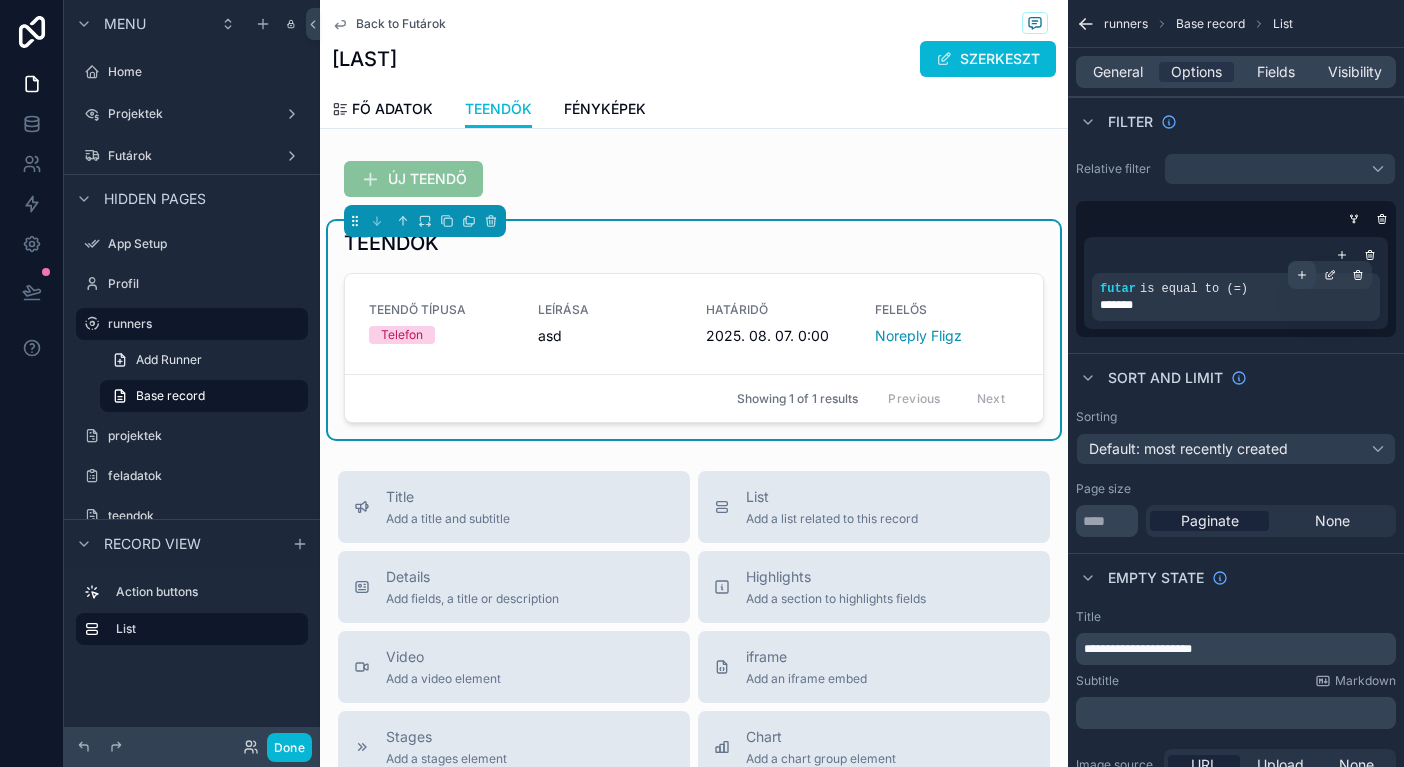 click 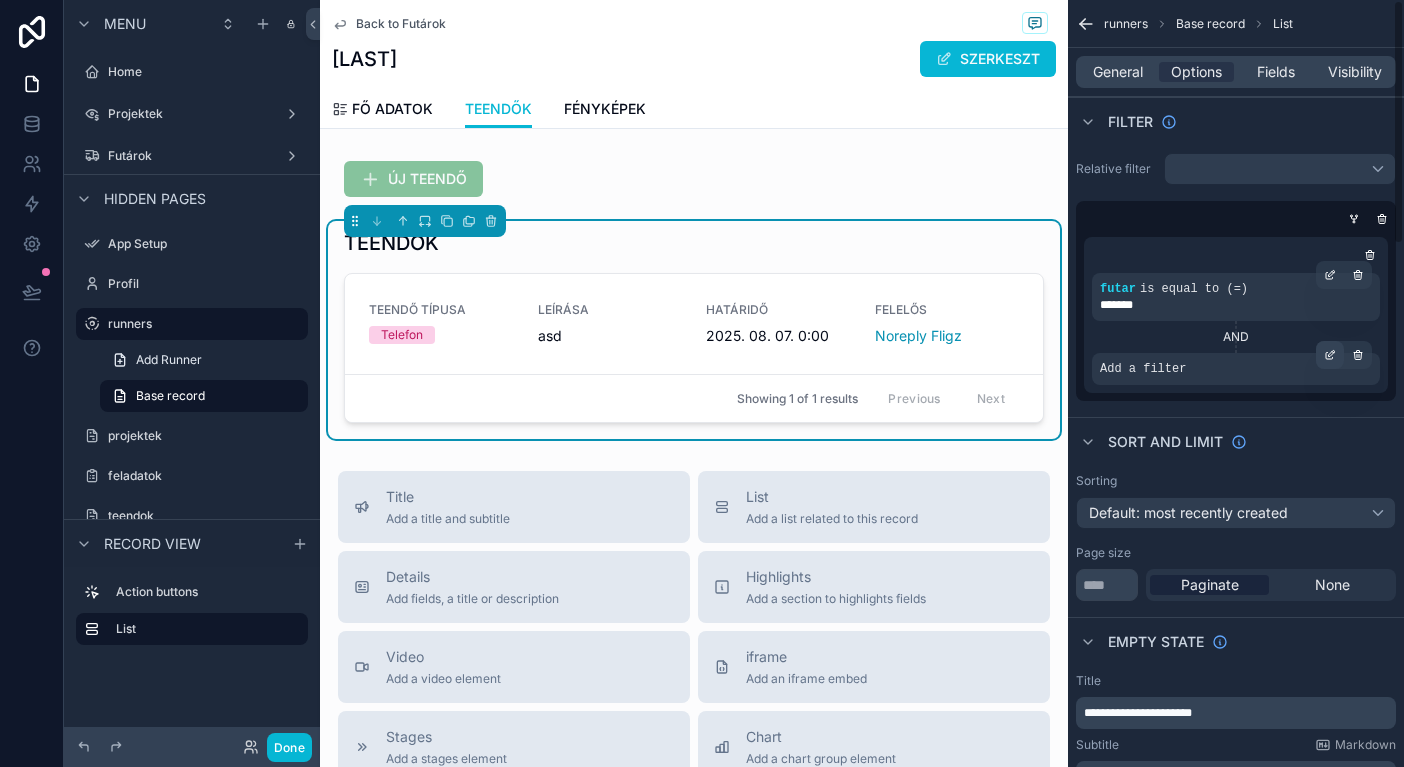 click at bounding box center [1330, 355] 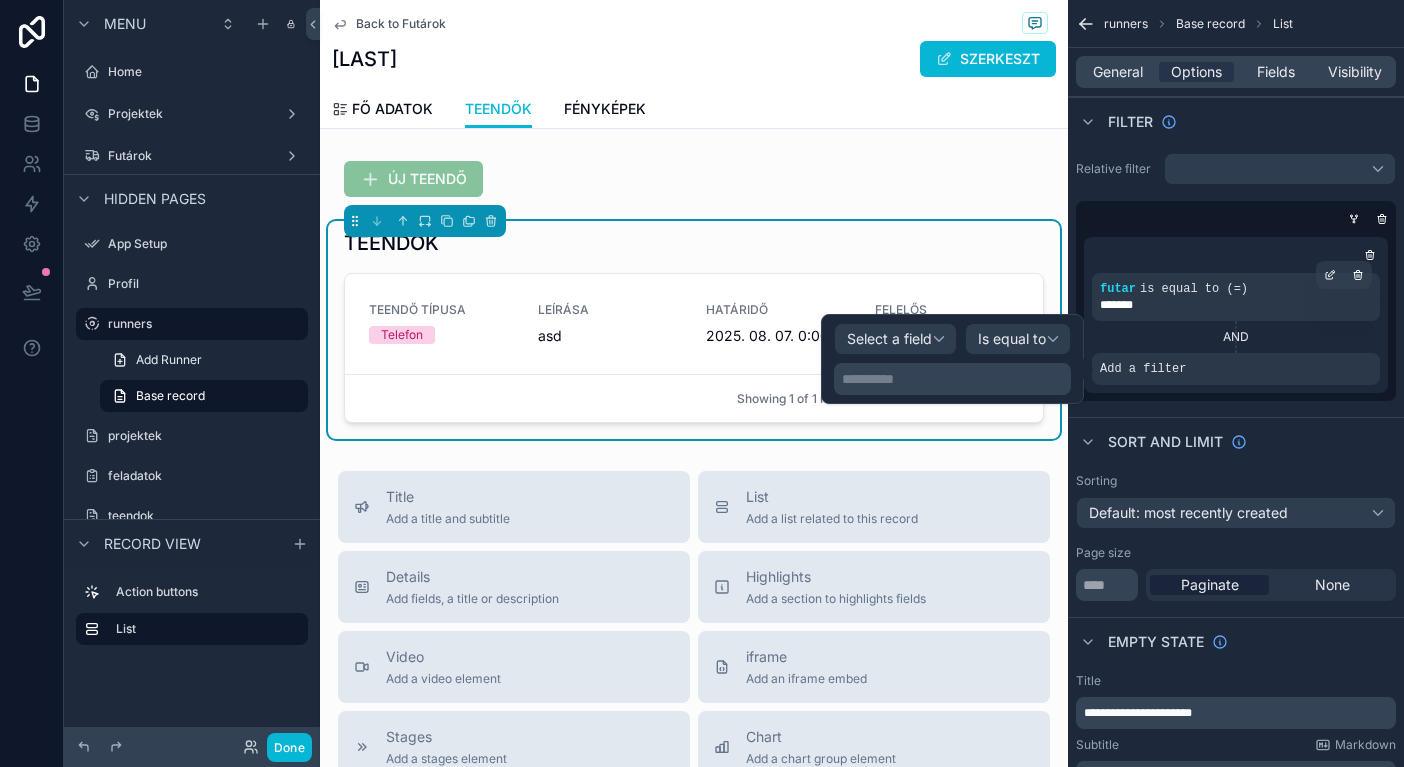 click on "Select a field" at bounding box center [889, 338] 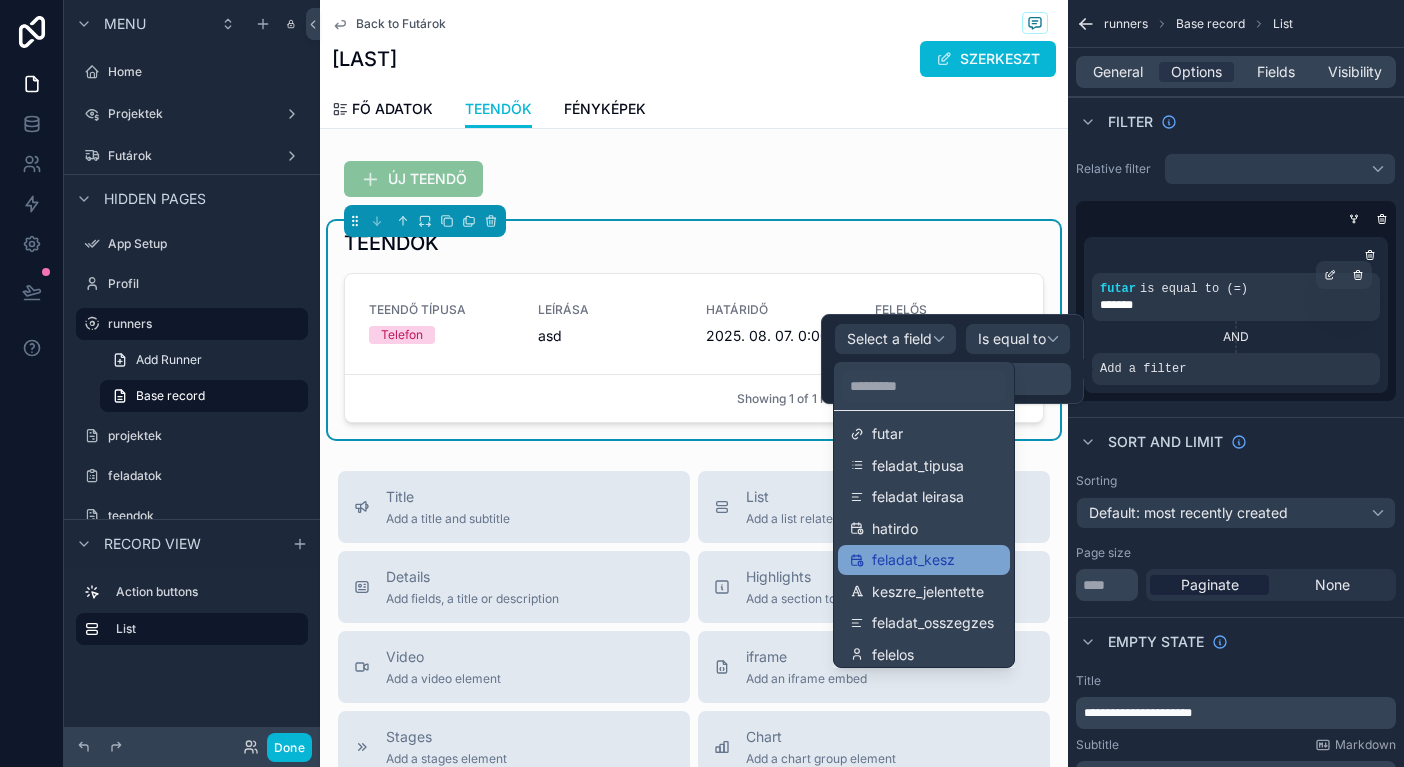 scroll, scrollTop: 196, scrollLeft: 0, axis: vertical 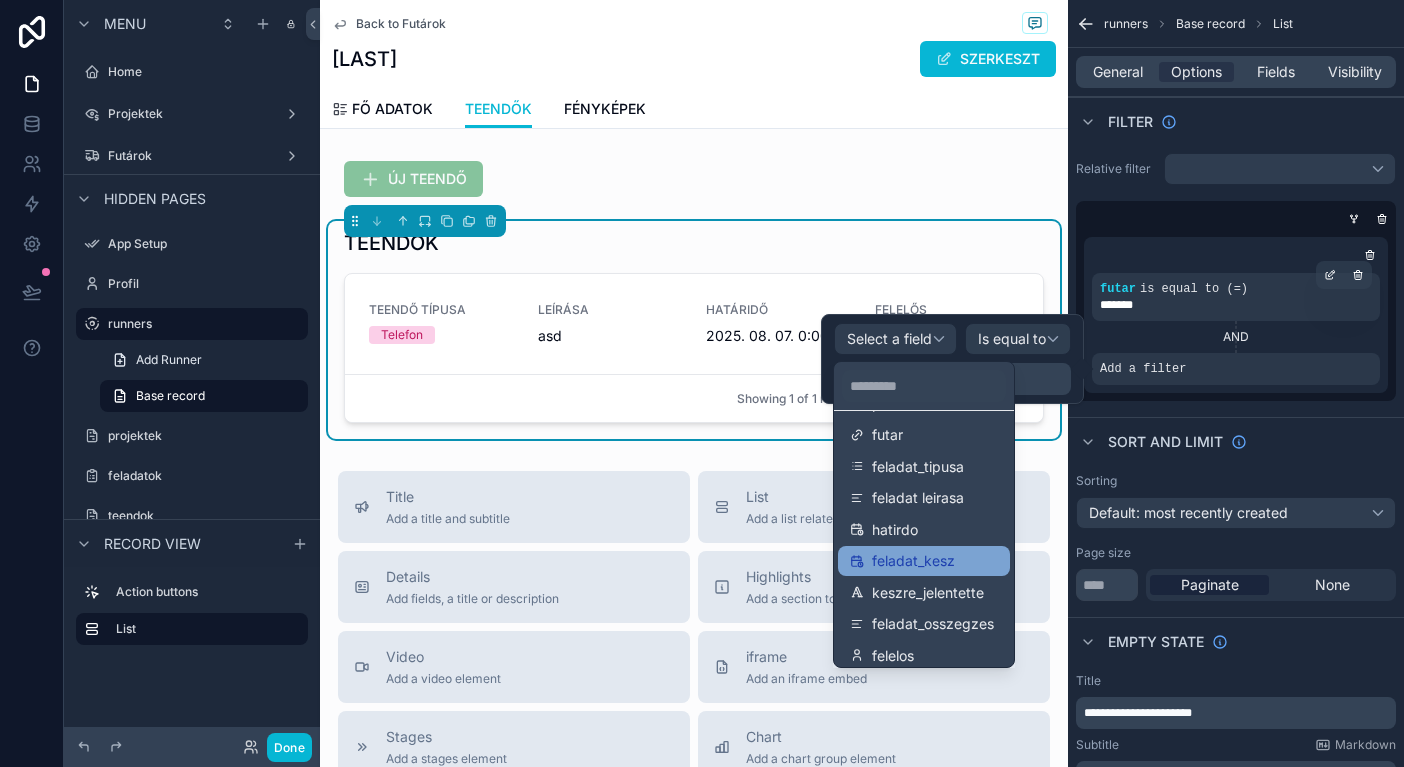 click on "feladat_kesz" at bounding box center (913, 561) 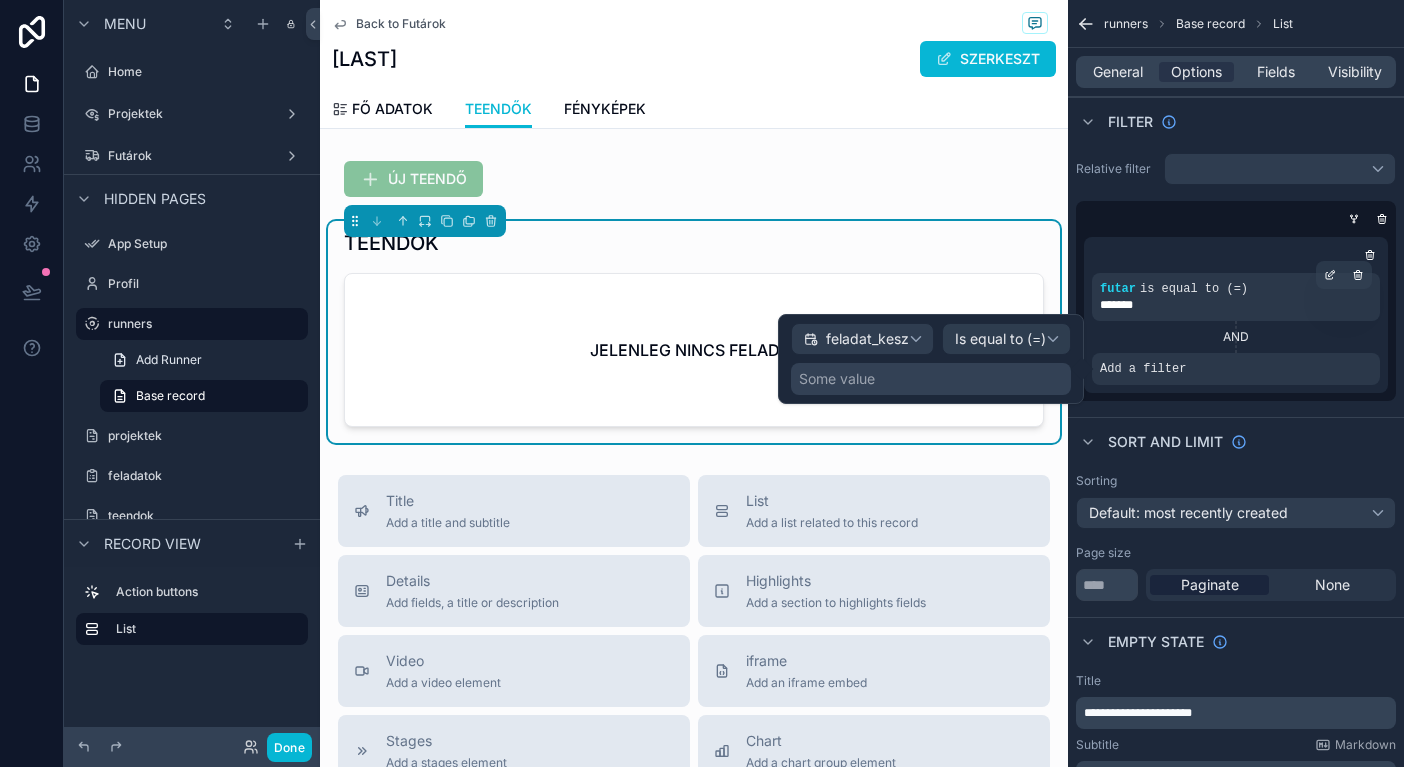 click on "Is equal to (=)" at bounding box center [1000, 339] 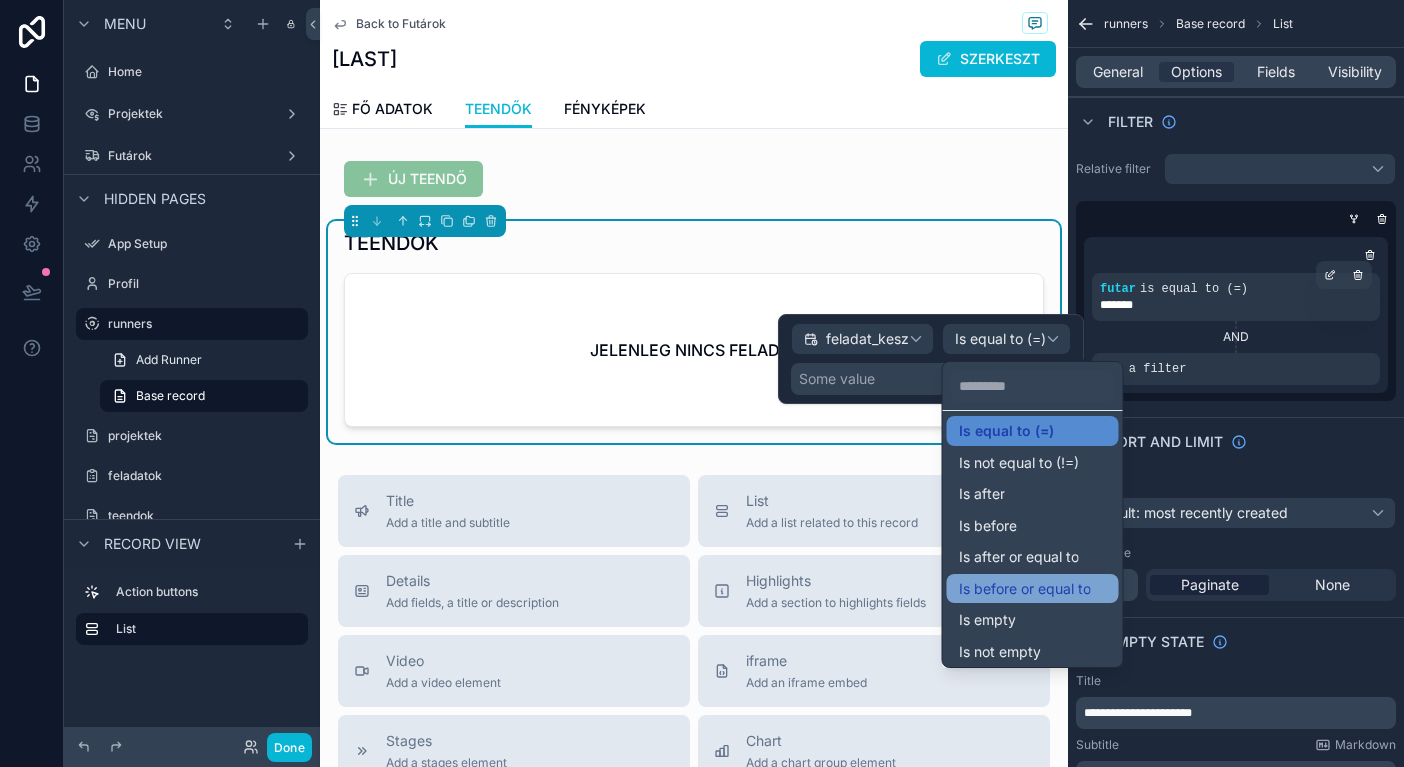 scroll, scrollTop: 10, scrollLeft: 0, axis: vertical 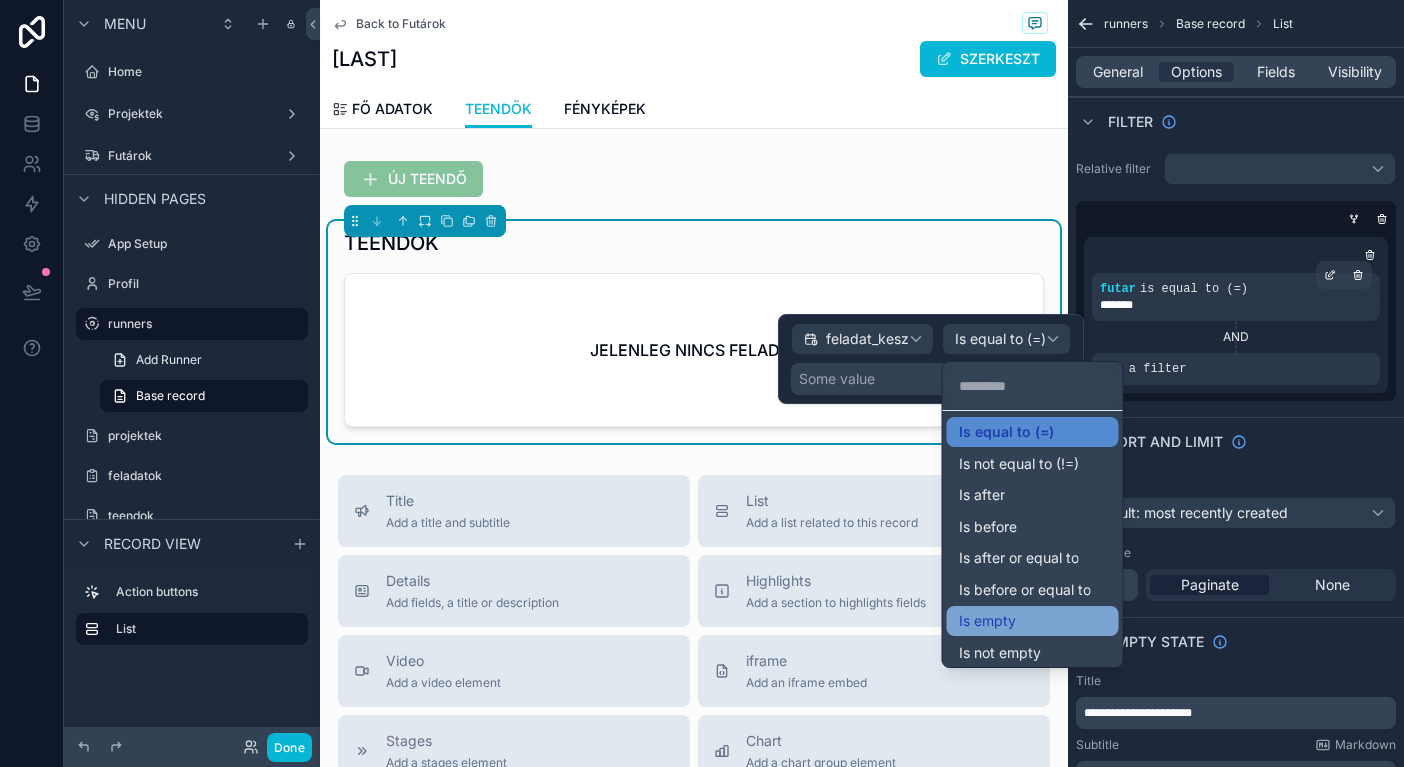 click on "Is empty" at bounding box center (987, 621) 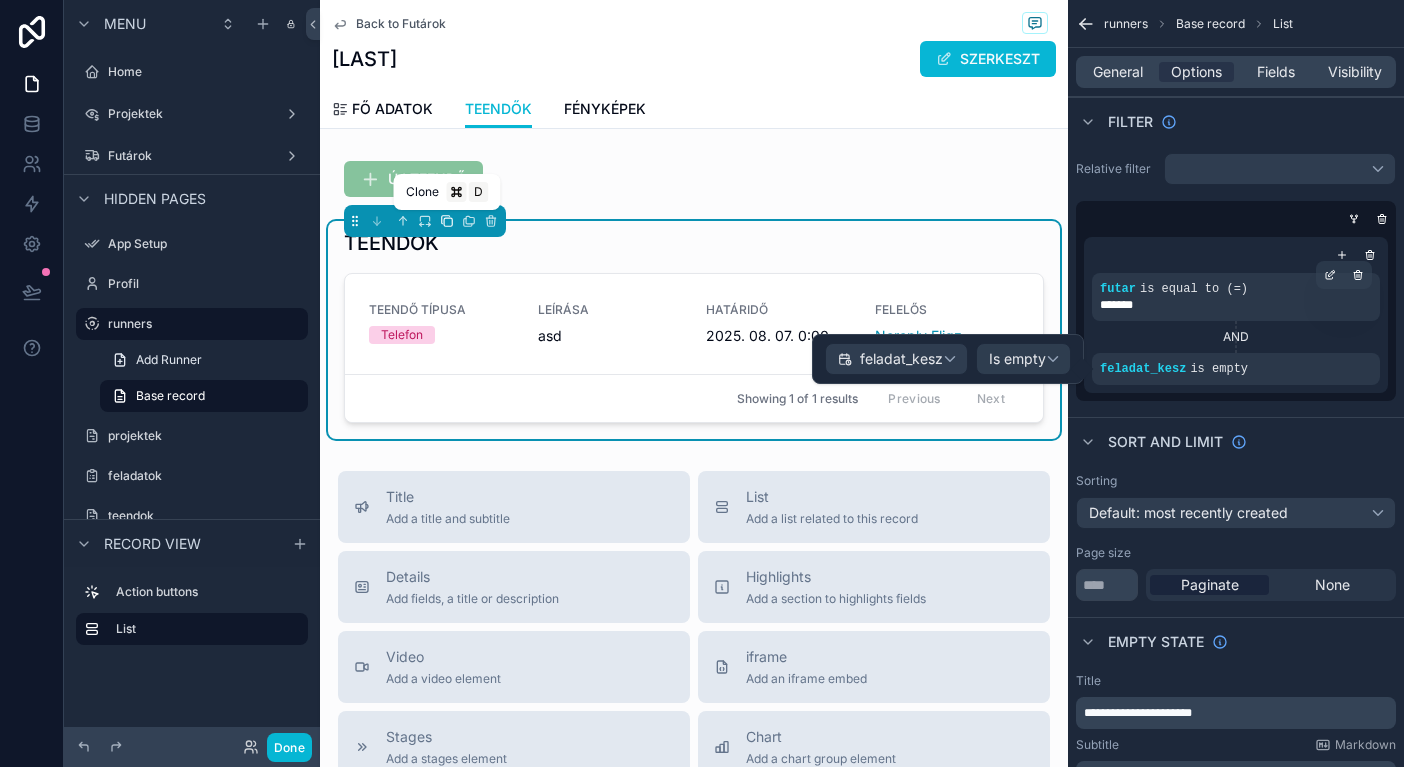 click 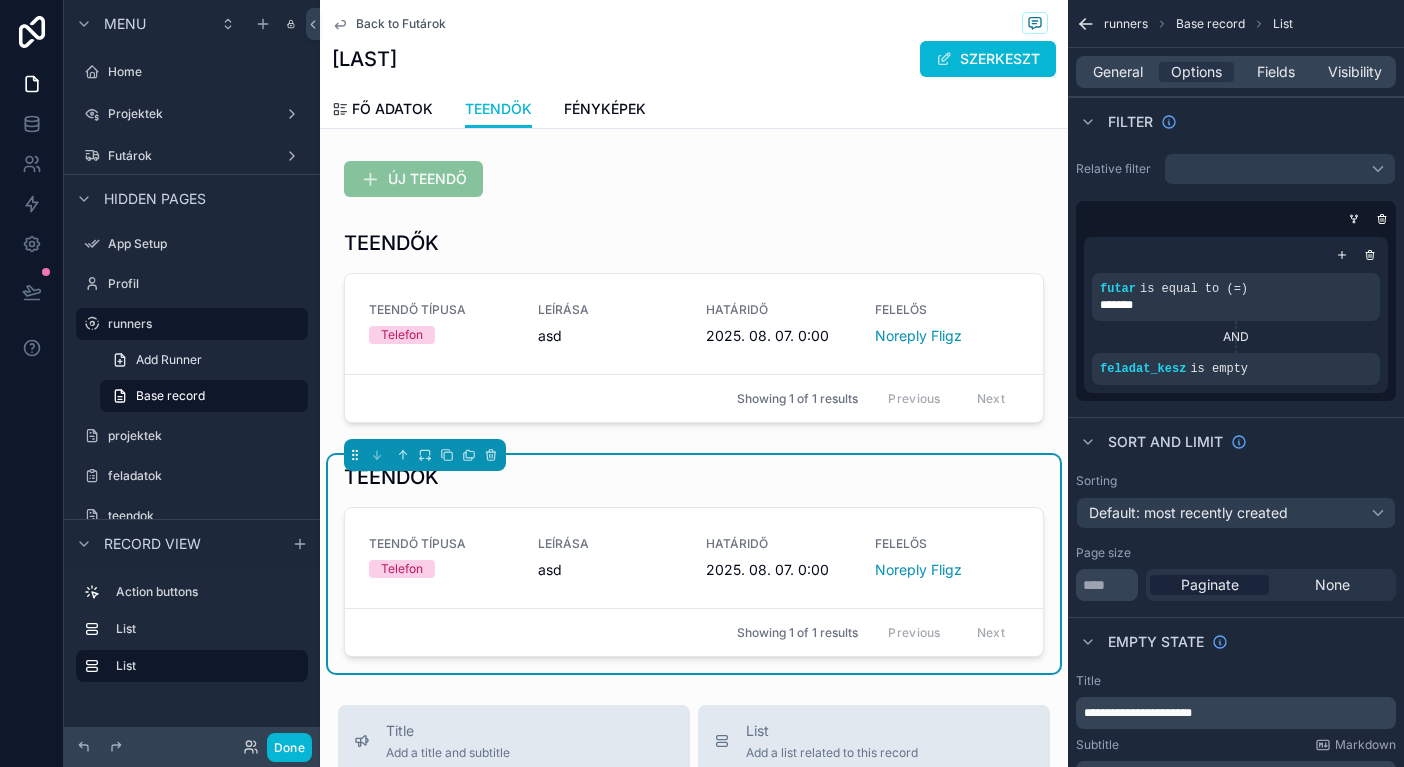 click on "TEENDŐK" at bounding box center [694, 477] 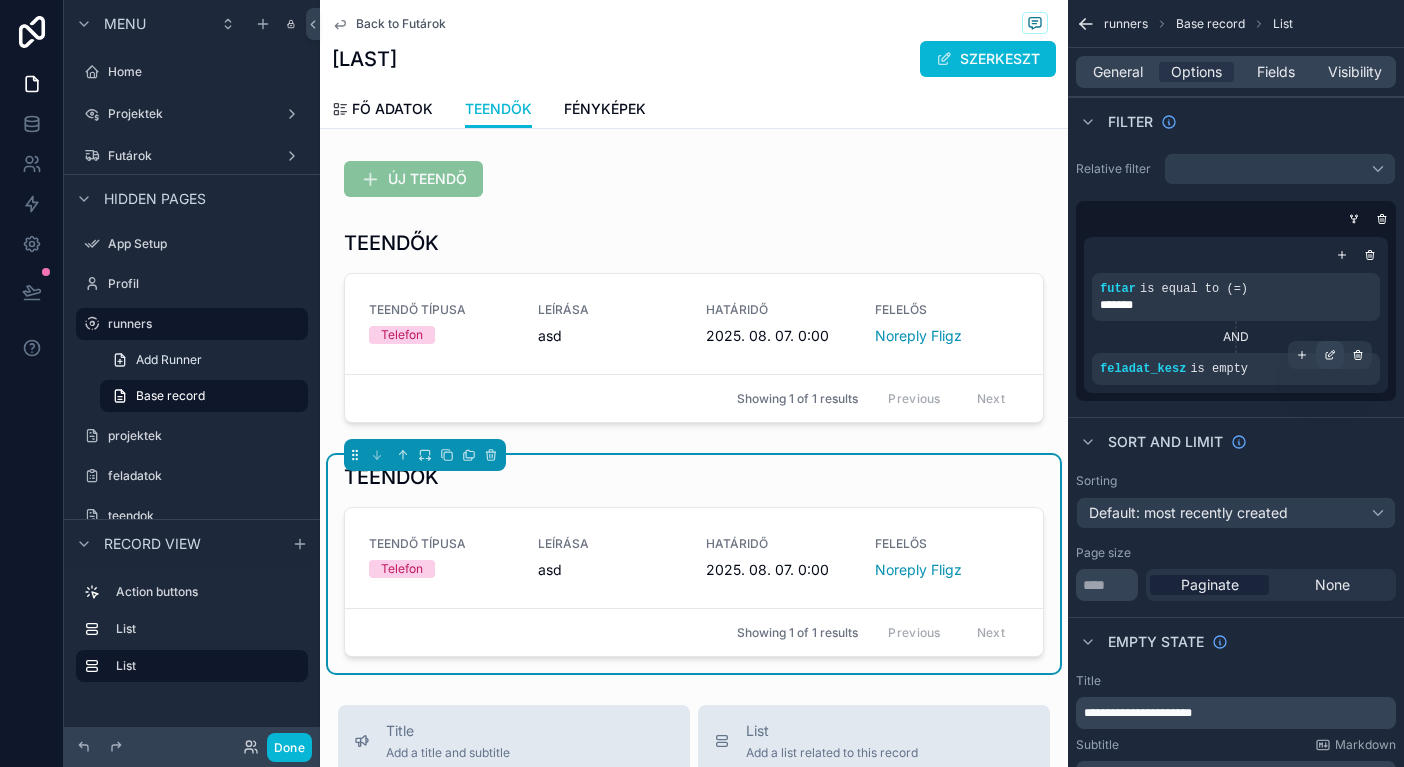 click 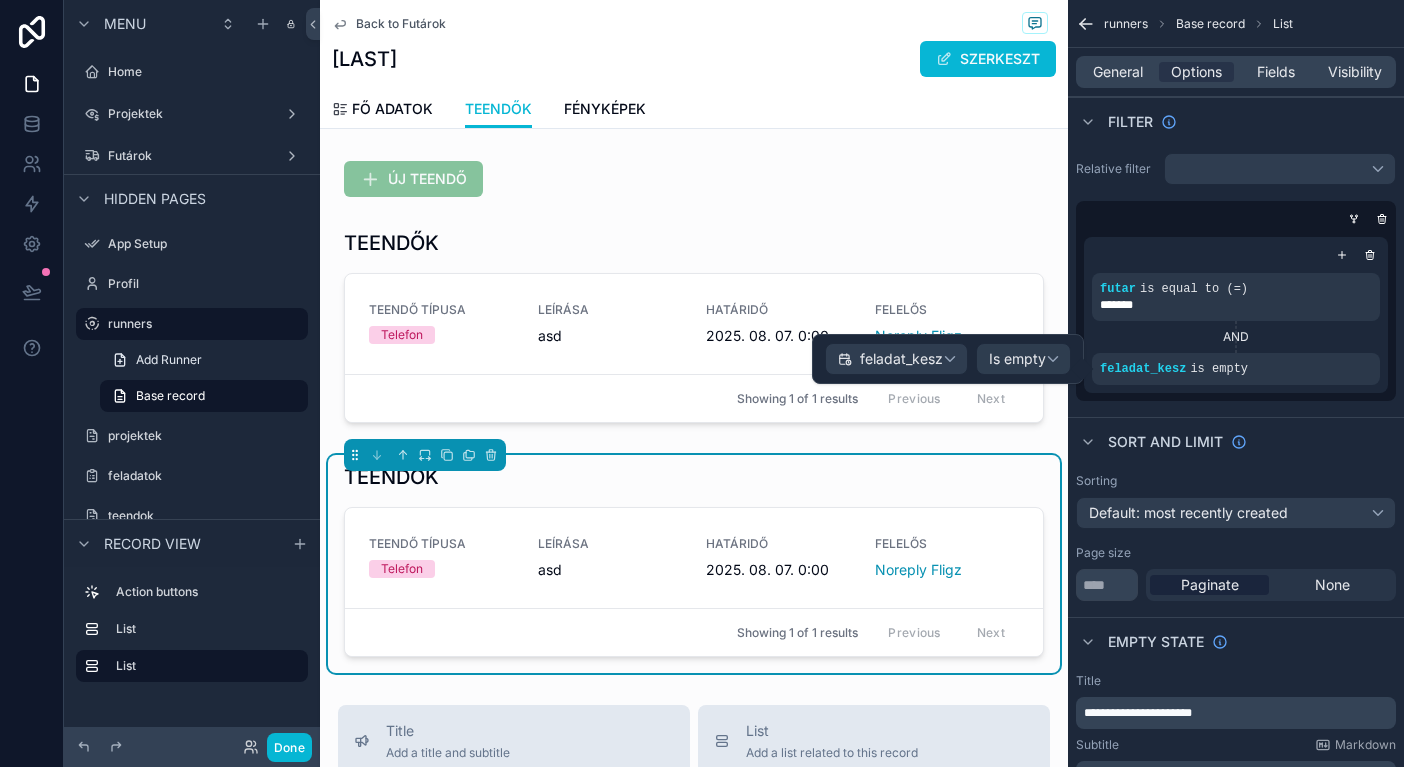 click on "Is empty" at bounding box center [1023, 359] 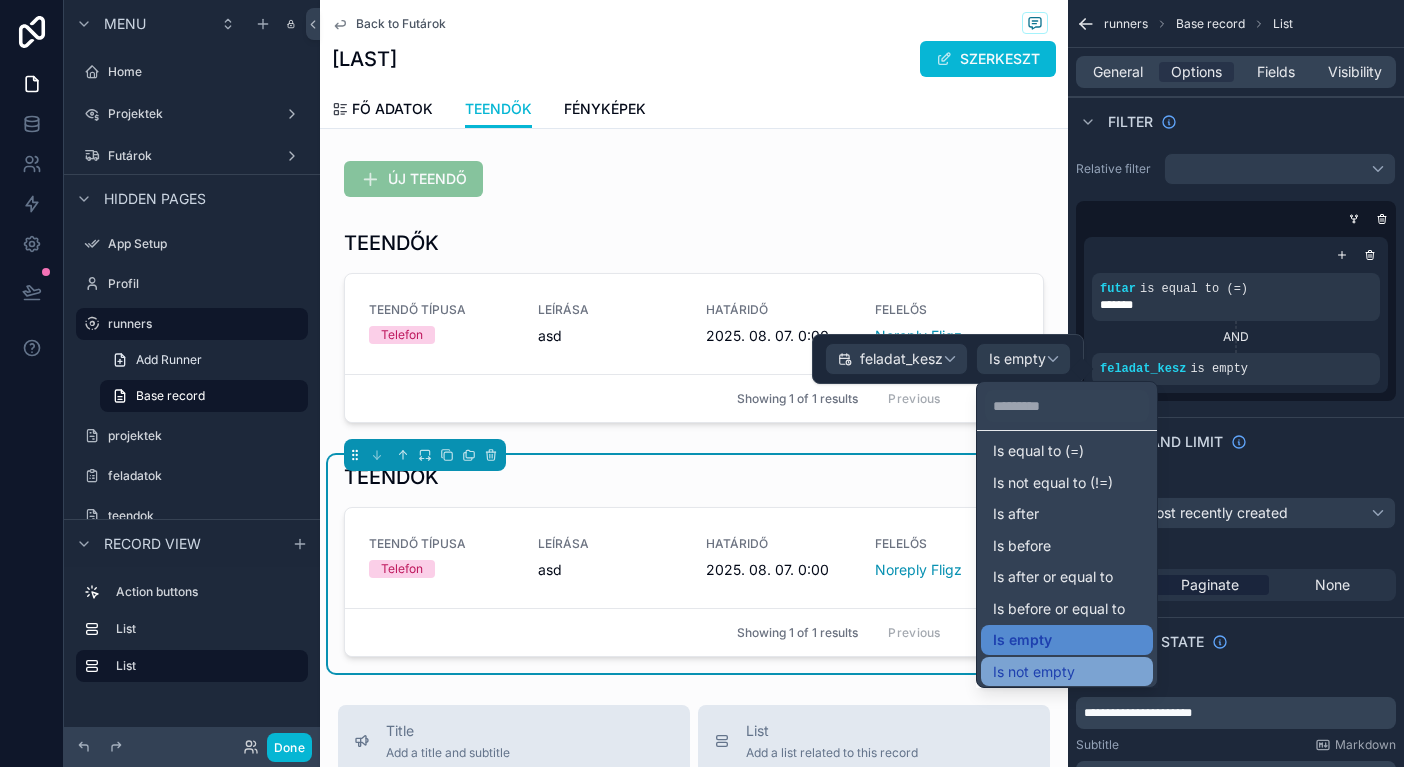 scroll, scrollTop: 10, scrollLeft: 0, axis: vertical 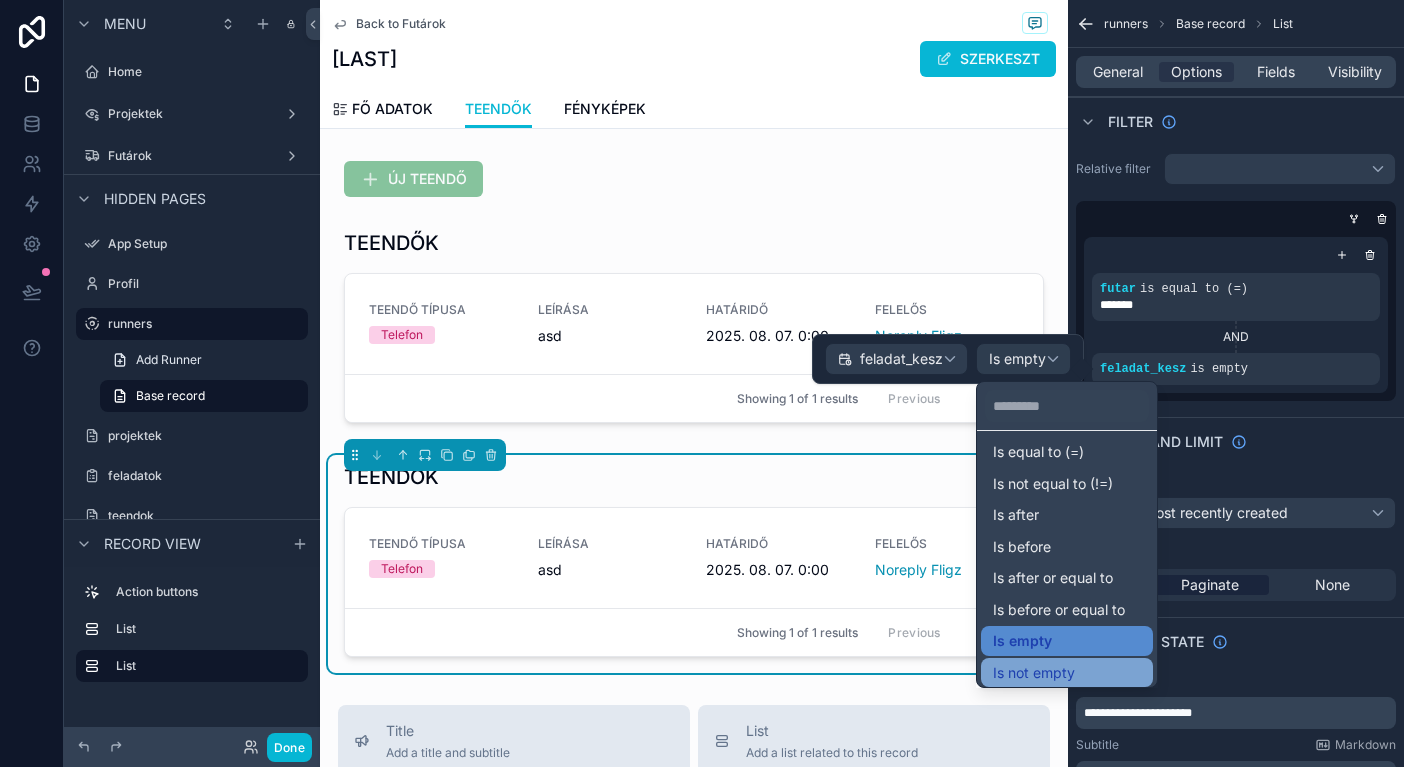 click on "Is not empty" at bounding box center (1067, 673) 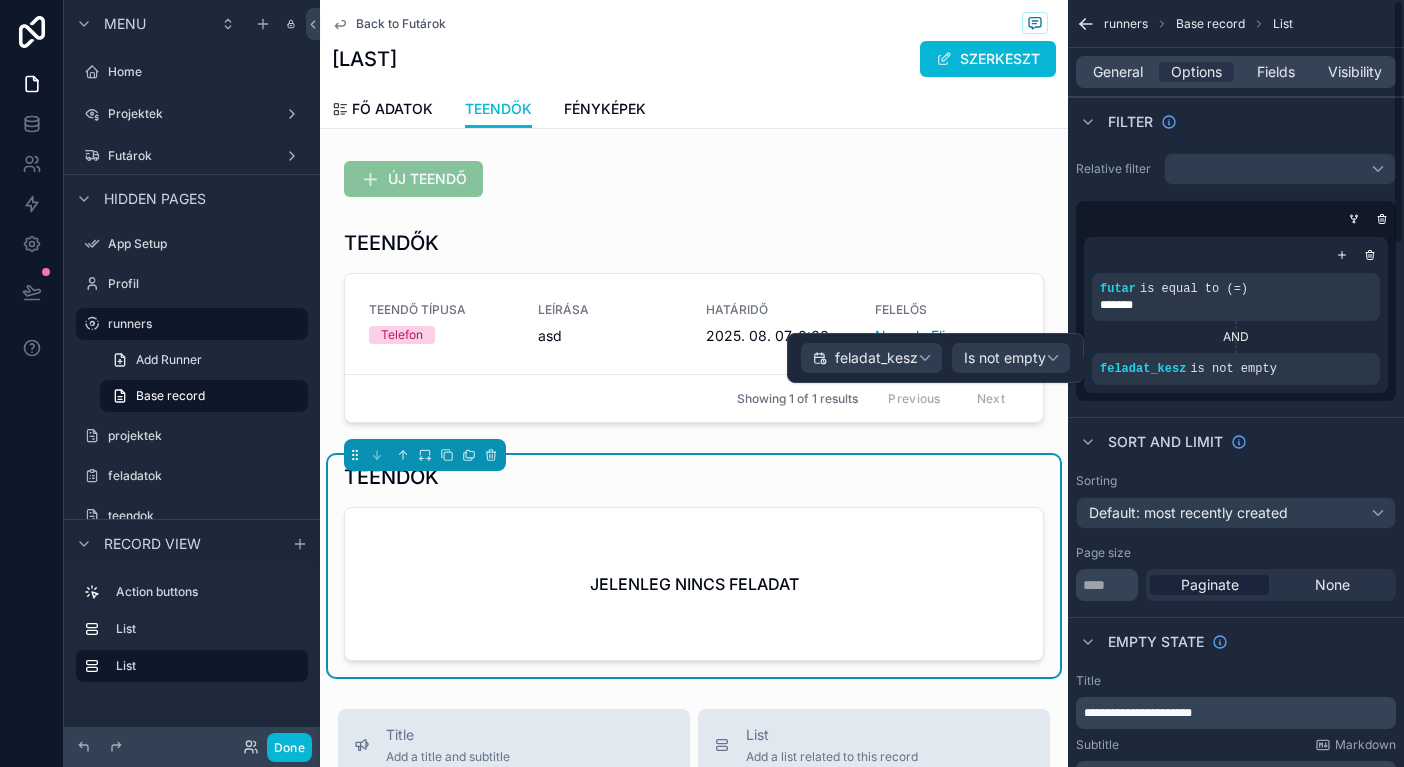 scroll, scrollTop: 59, scrollLeft: 0, axis: vertical 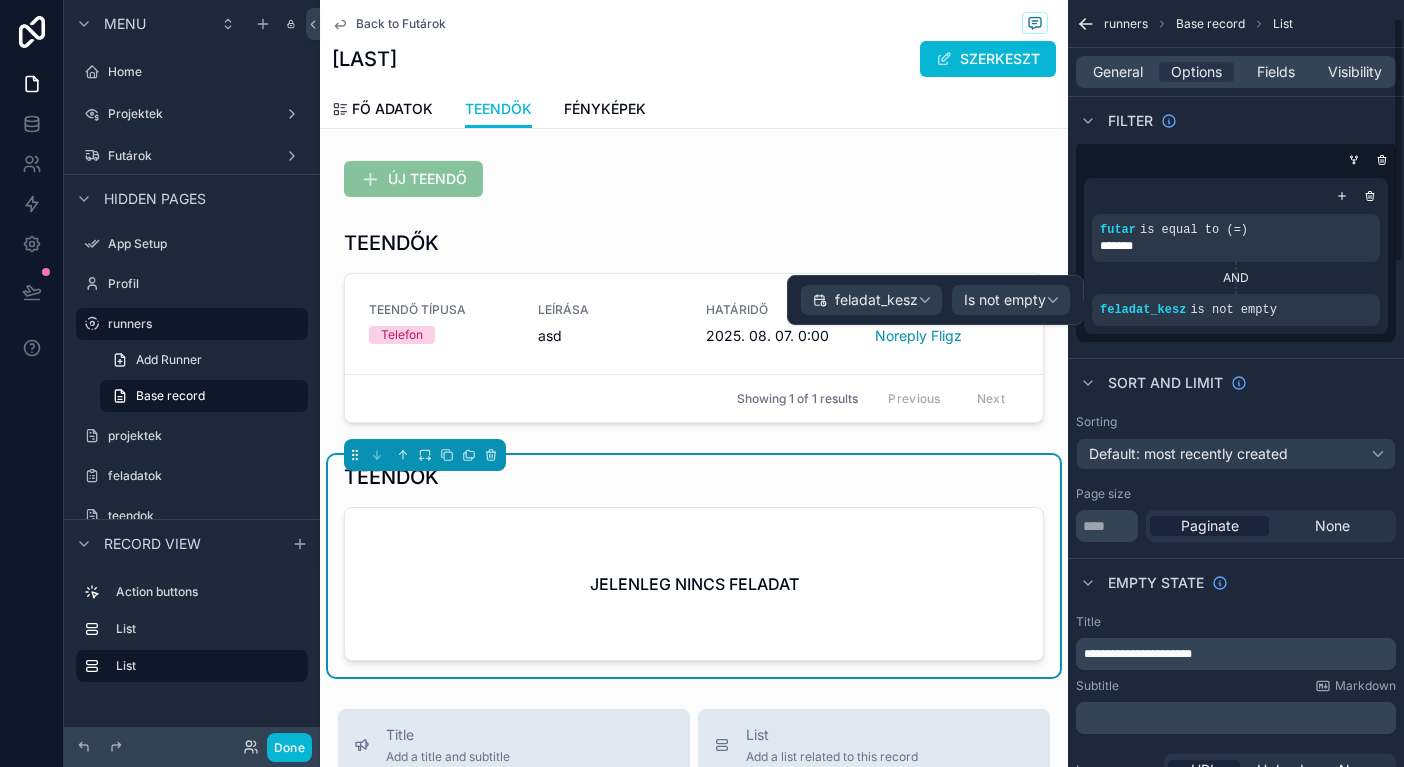 click on "**********" at bounding box center (1138, 654) 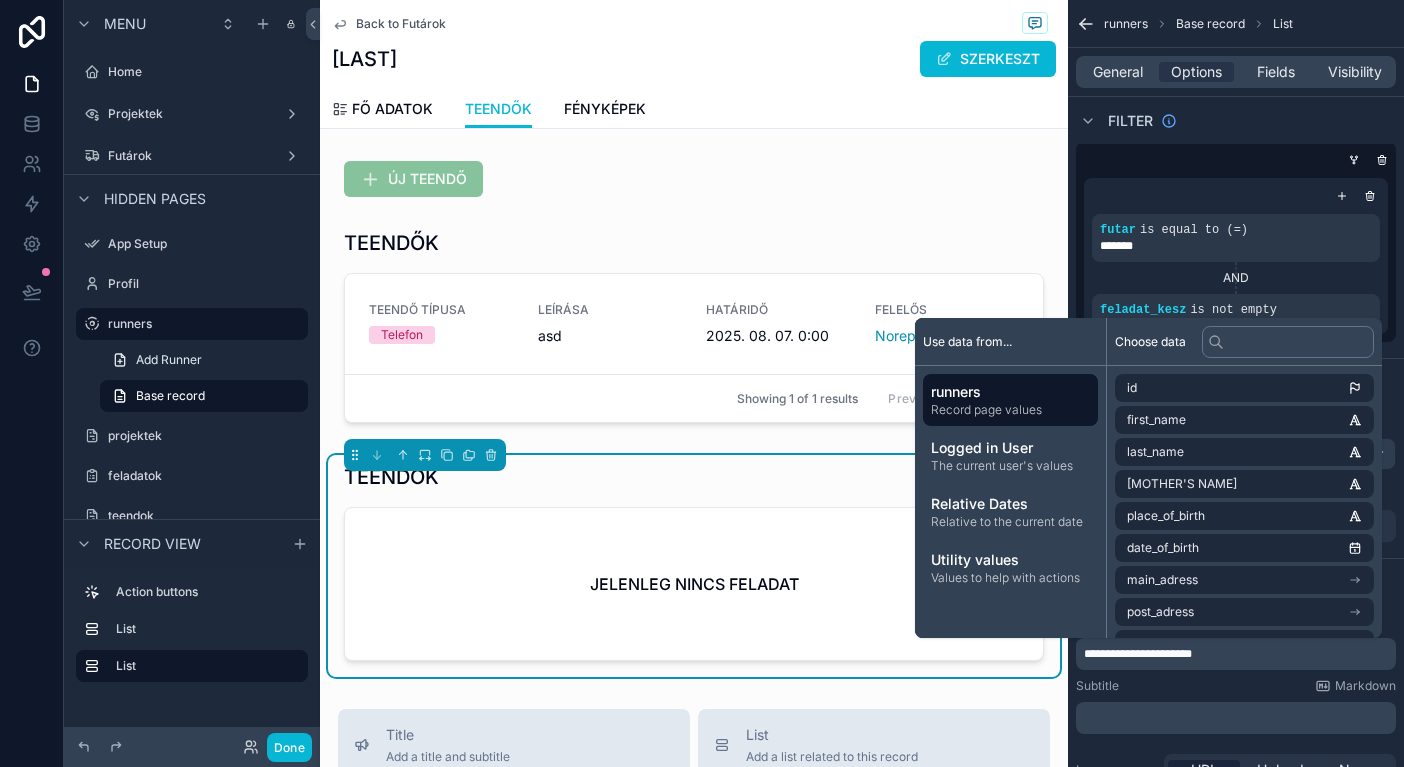 type 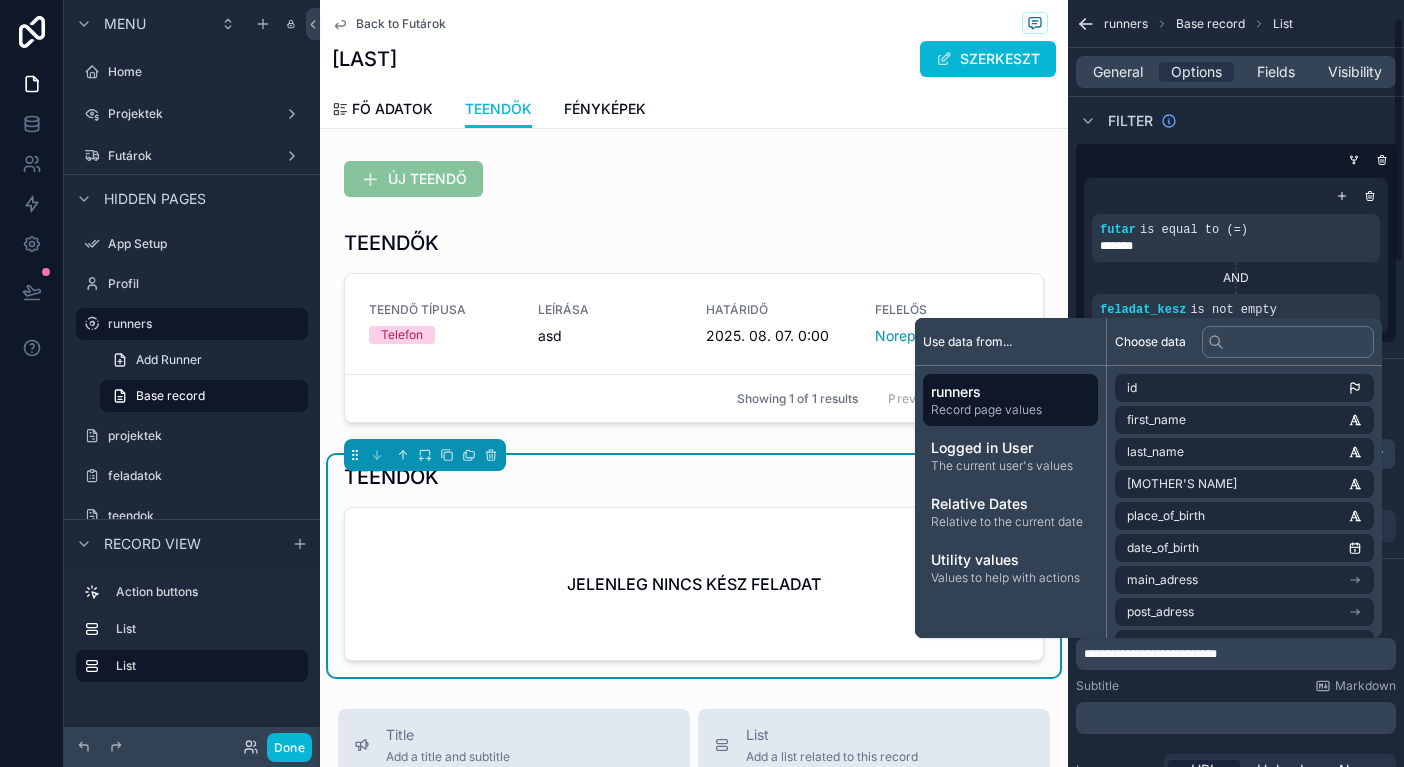 click on "General Options Fields Visibility" at bounding box center [1236, 72] 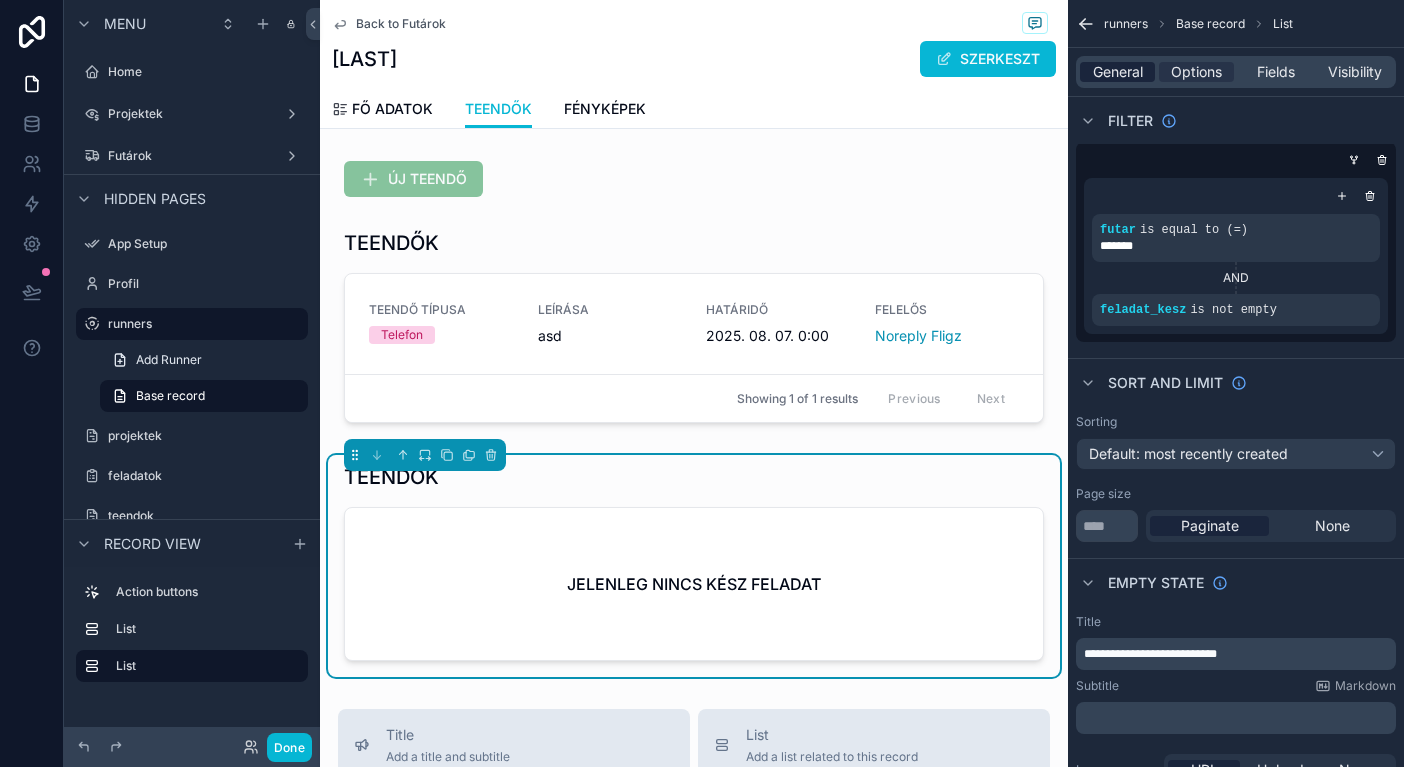 click on "General" at bounding box center [1118, 72] 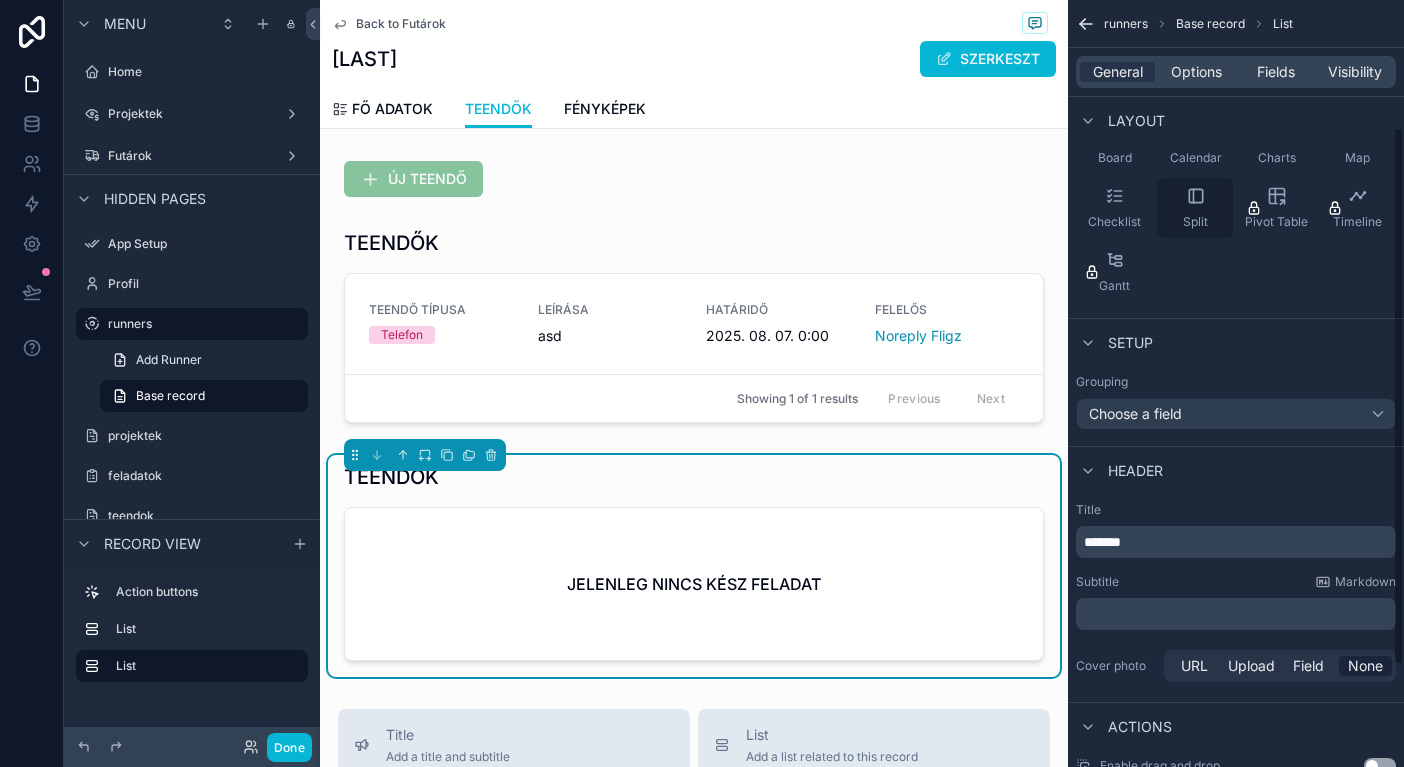 scroll, scrollTop: 201, scrollLeft: 0, axis: vertical 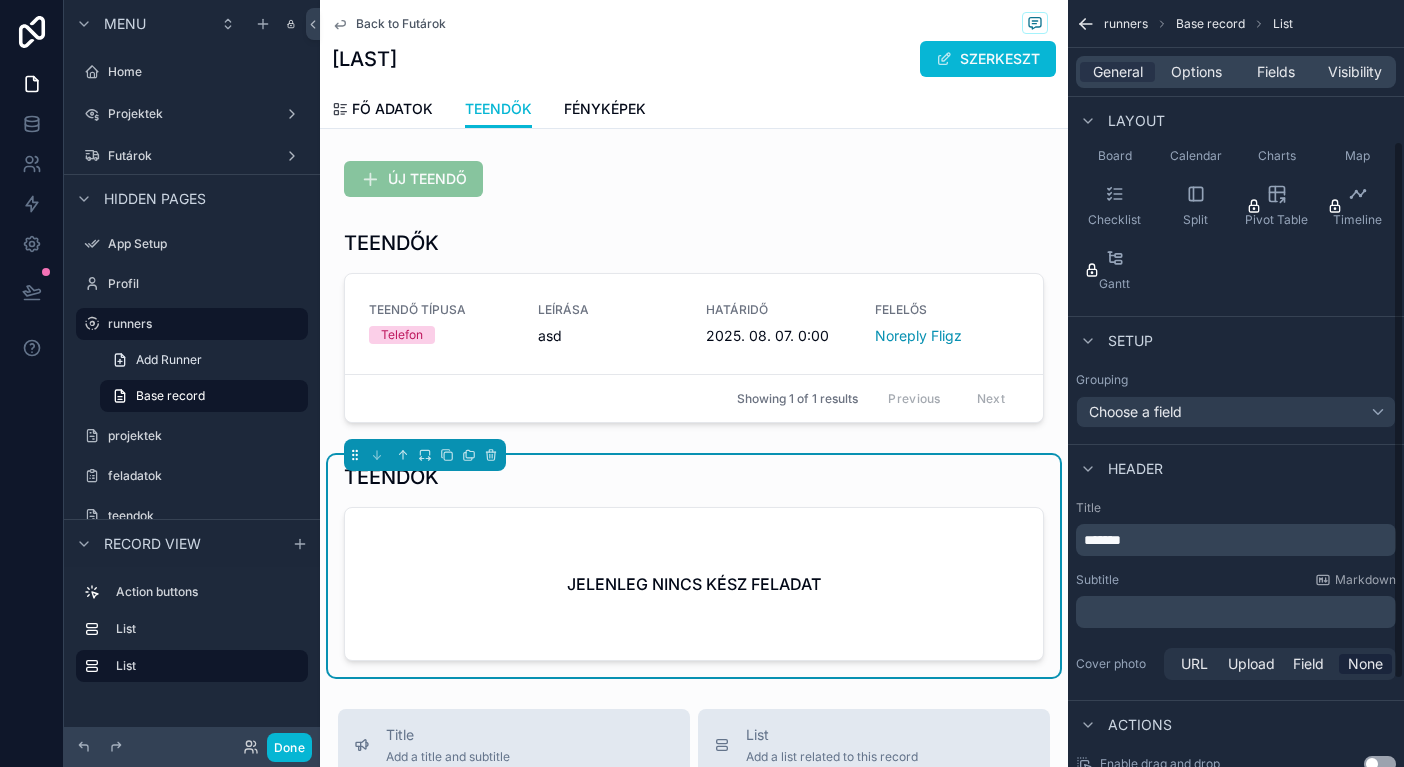 click on "*******" at bounding box center [1102, 540] 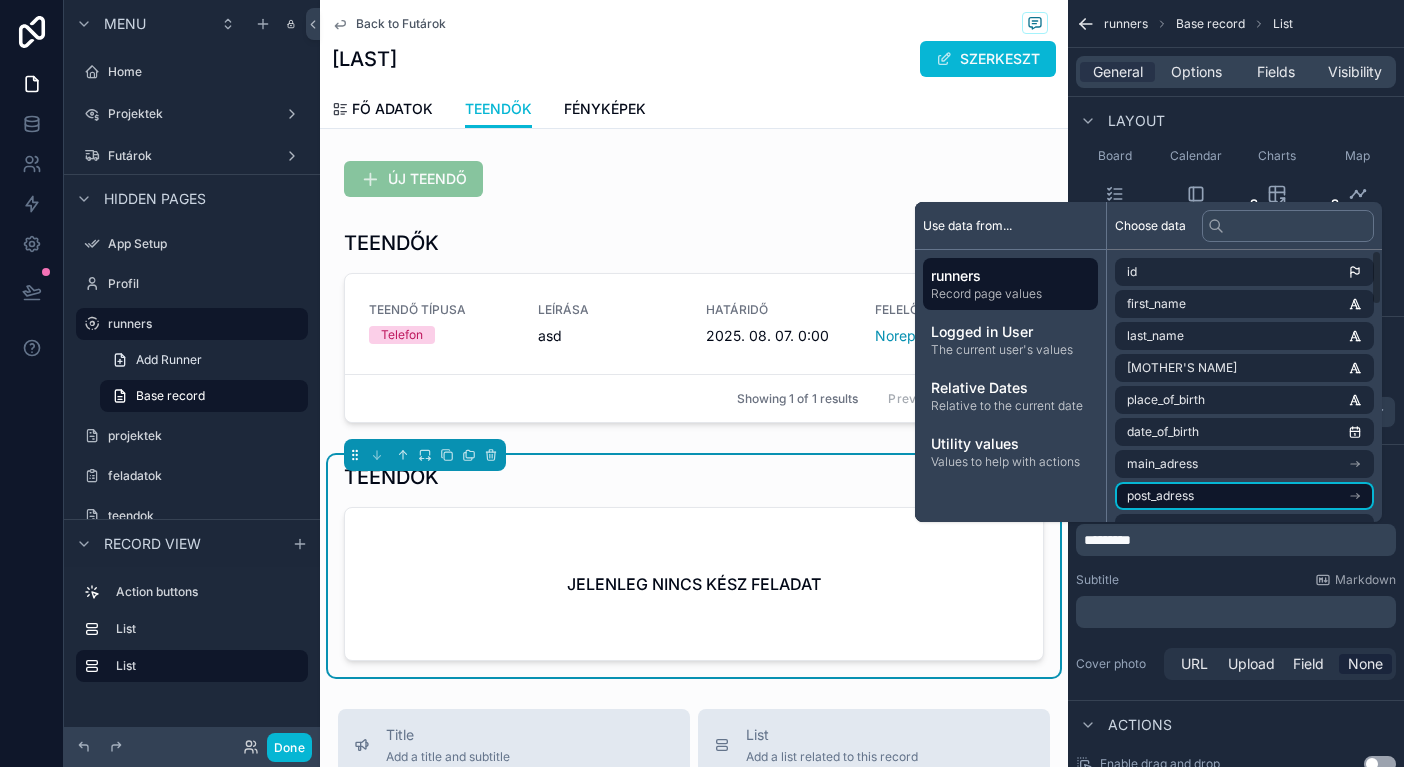 type 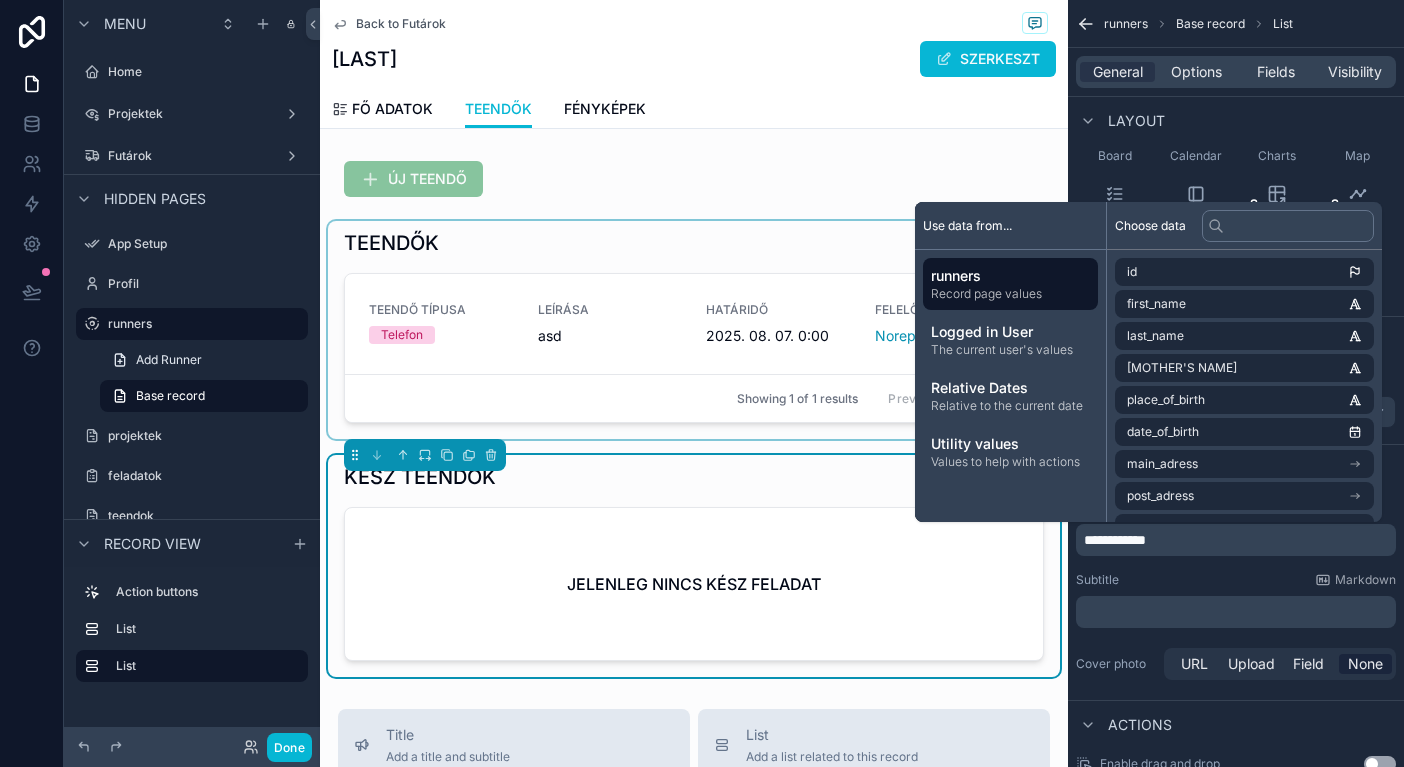 click at bounding box center [694, 330] 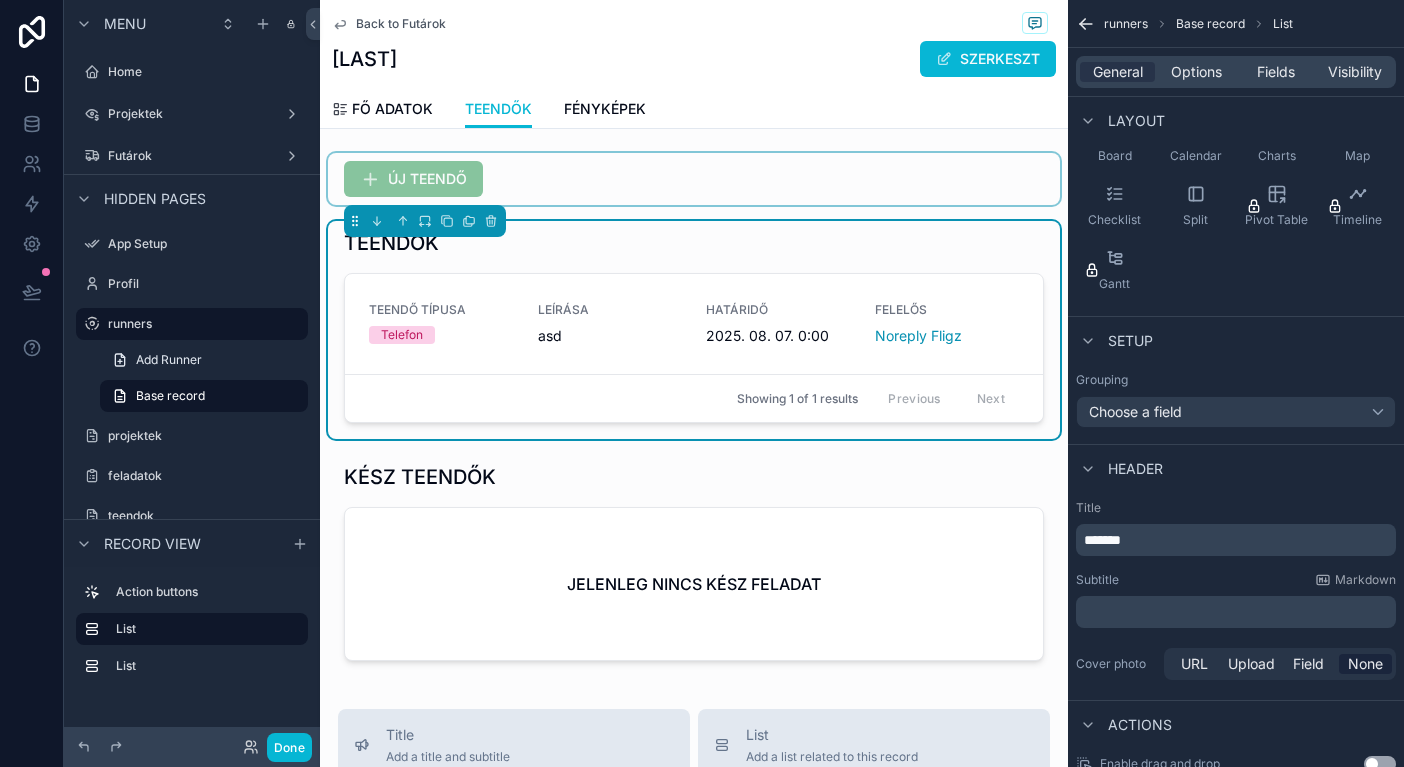 scroll, scrollTop: 0, scrollLeft: 0, axis: both 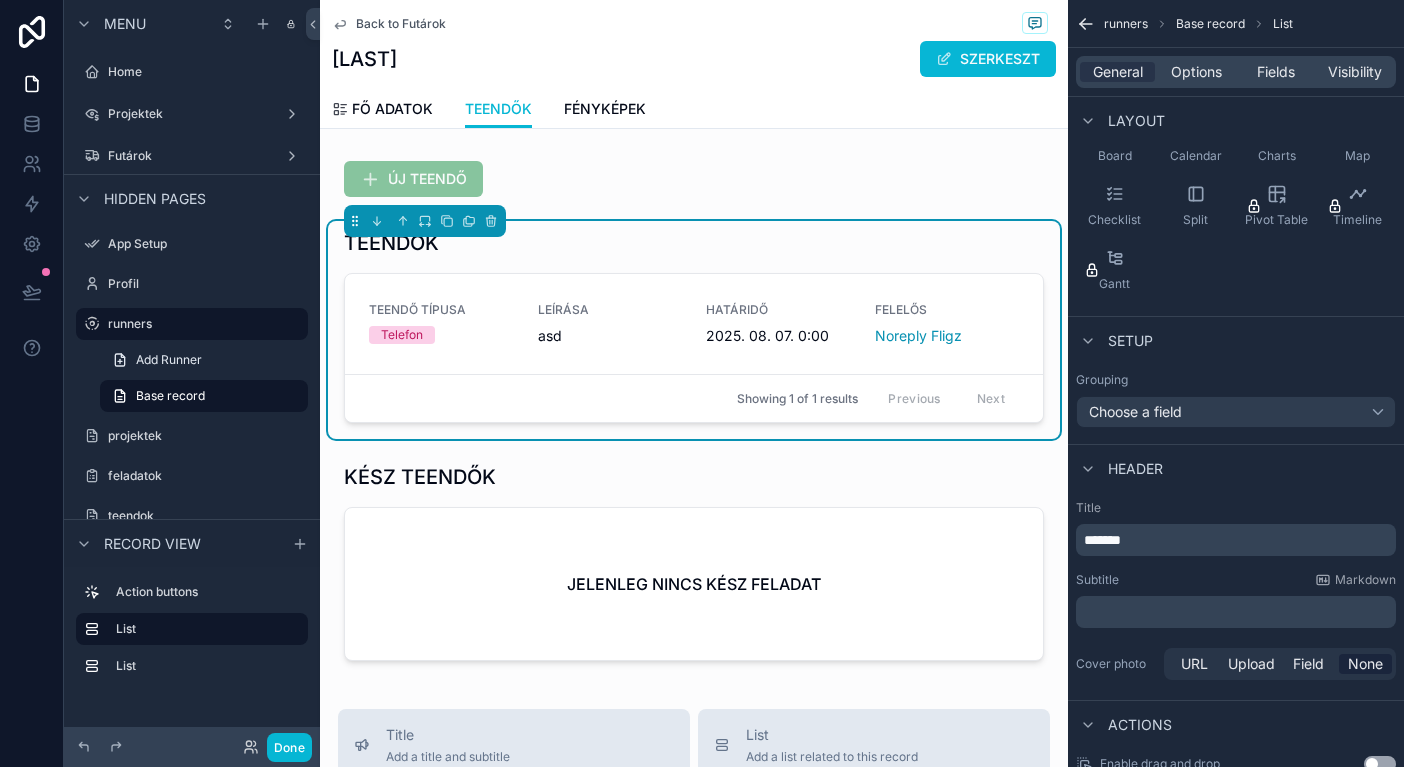 click on "FŐ ADATOK TEENDŐK FÉNYKÉPEK" at bounding box center [694, 109] 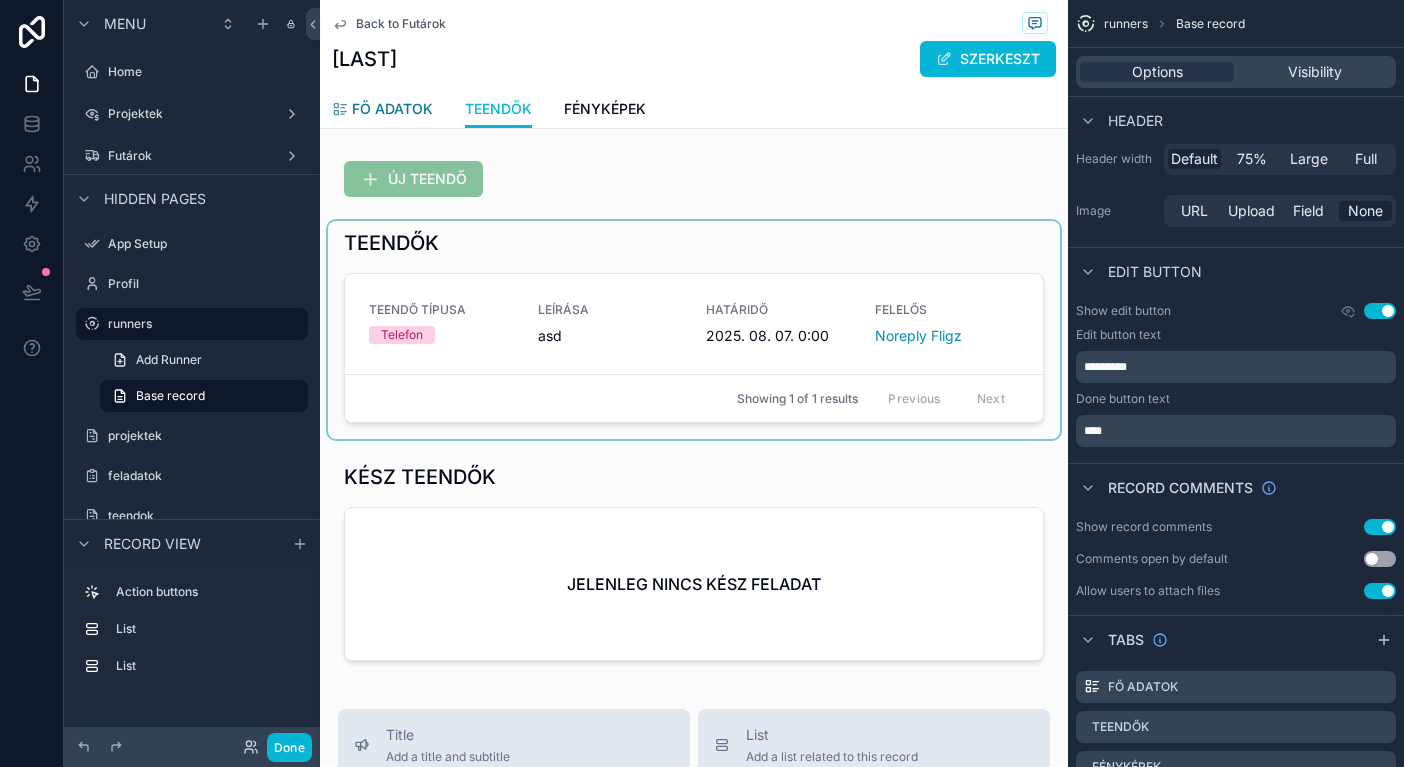 click on "FŐ ADATOK" at bounding box center (392, 109) 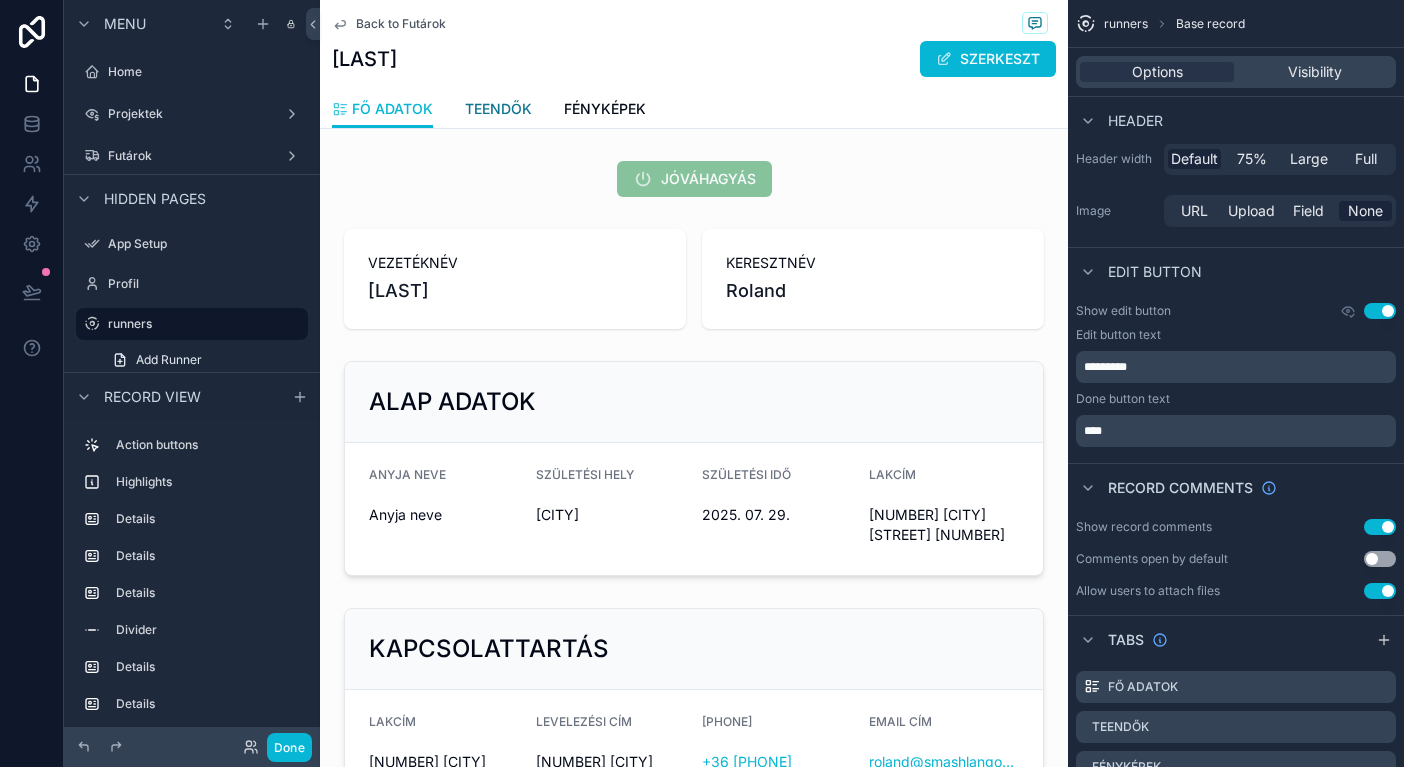 click on "TEENDŐK" at bounding box center (498, 109) 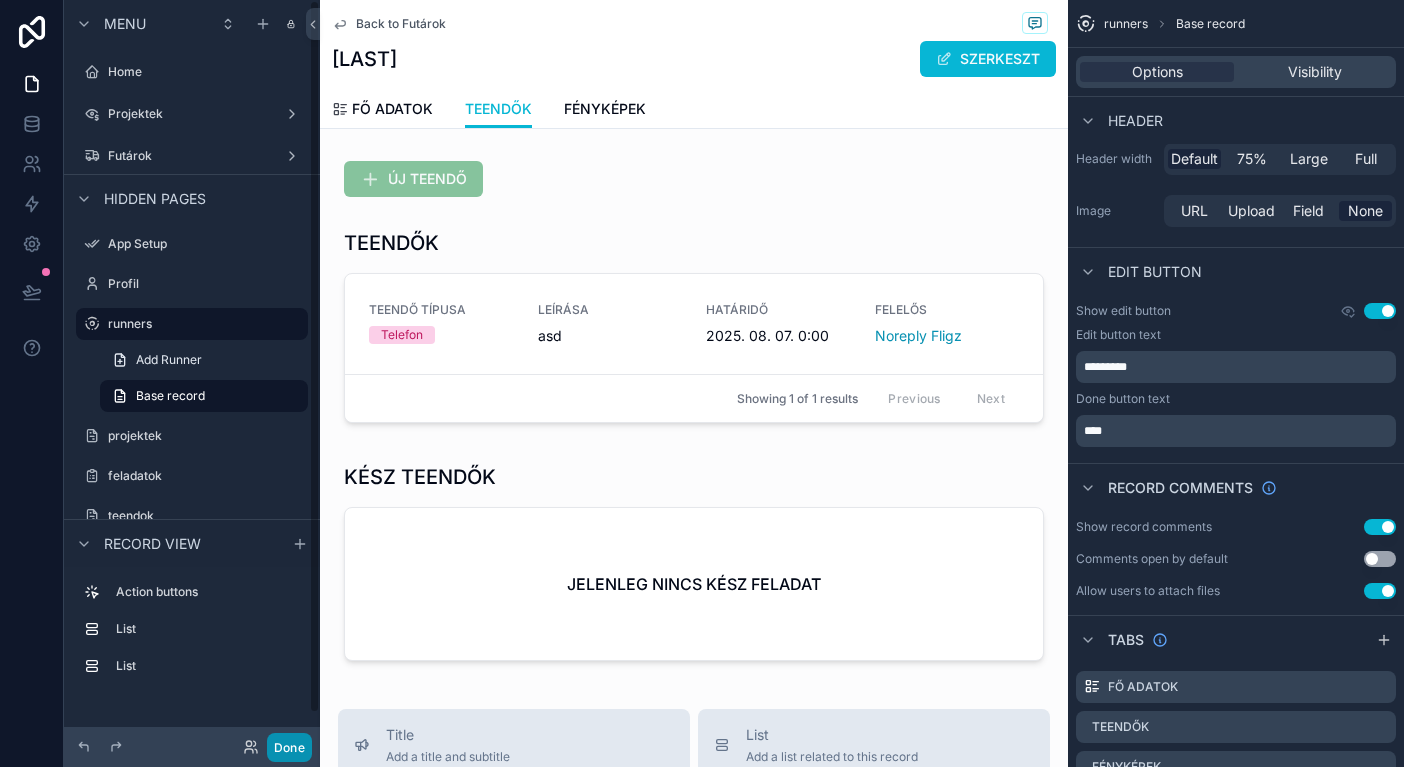 click on "Done" at bounding box center [289, 747] 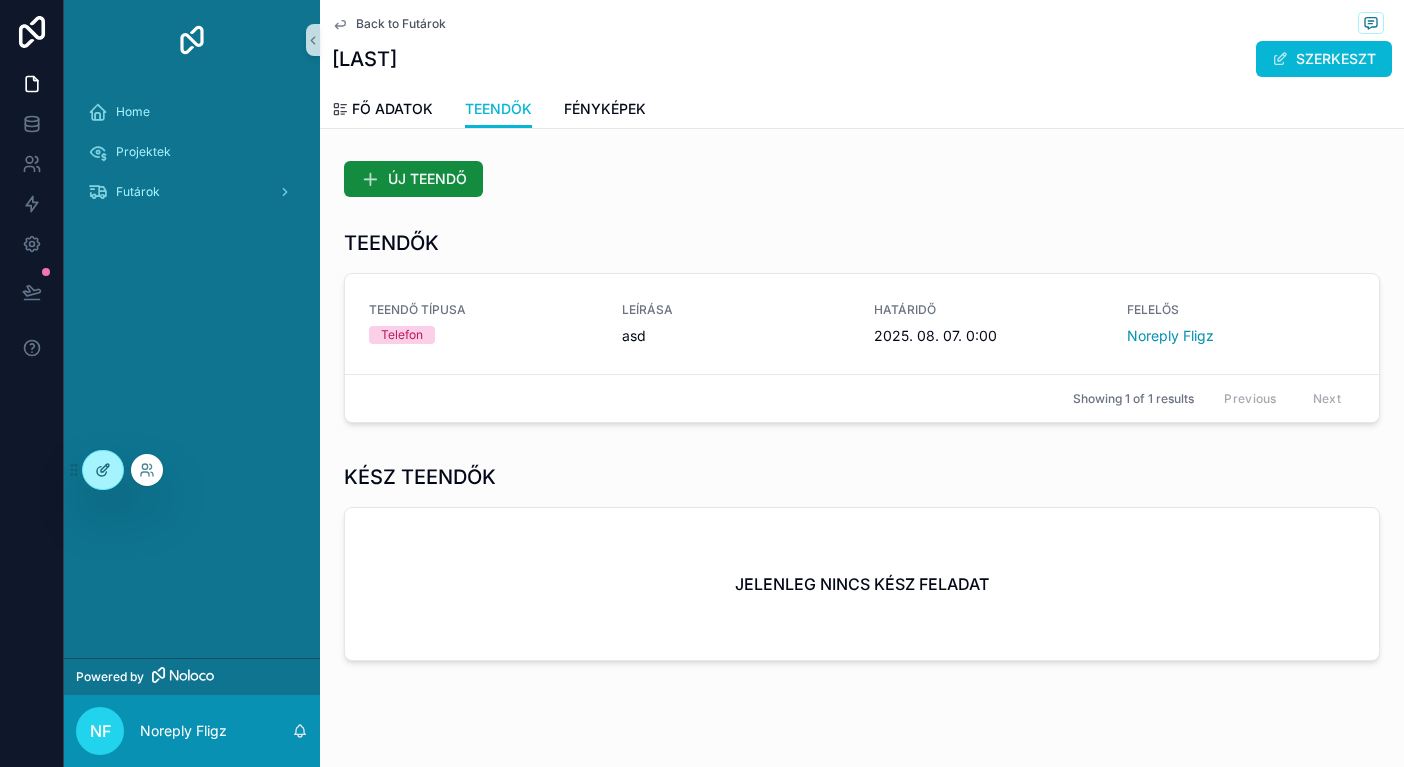 click at bounding box center [103, 470] 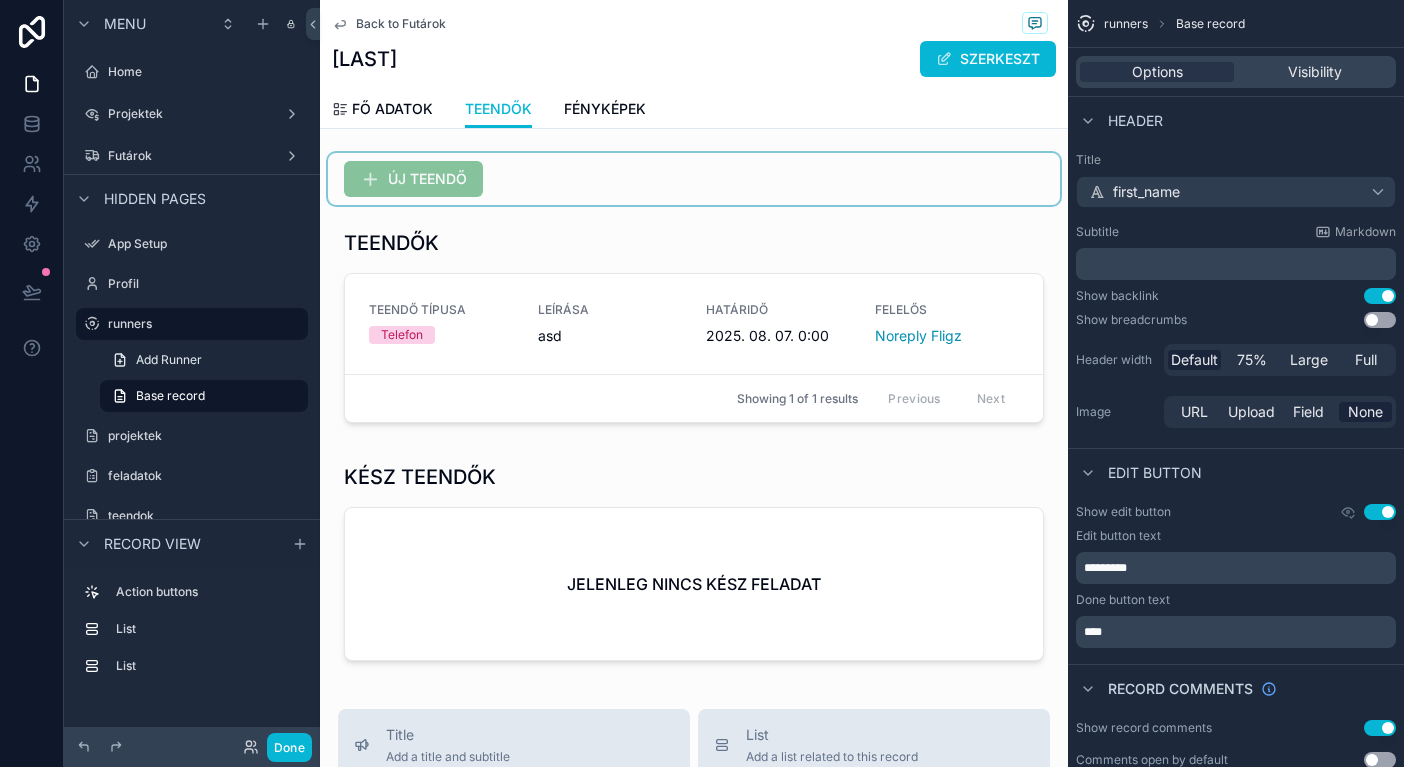 click at bounding box center (694, 179) 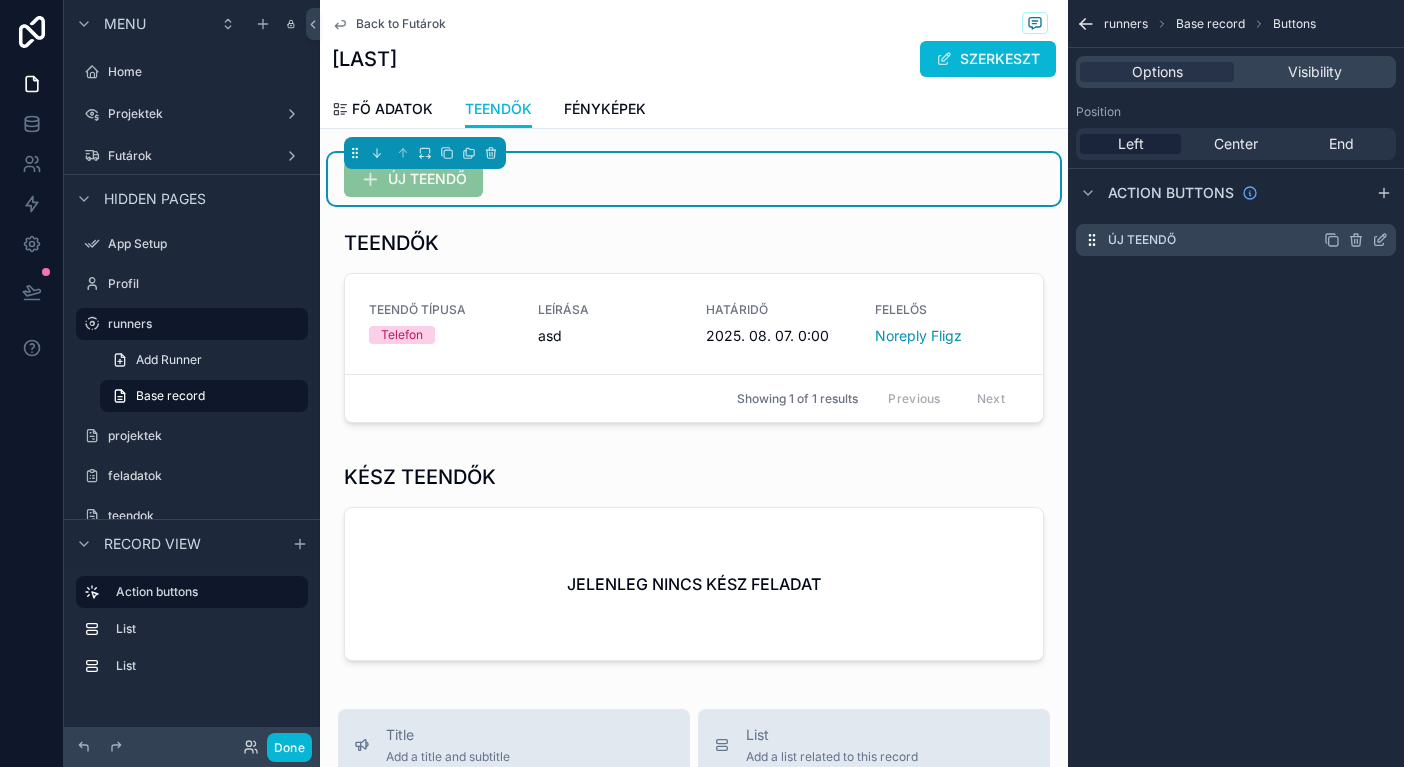 click 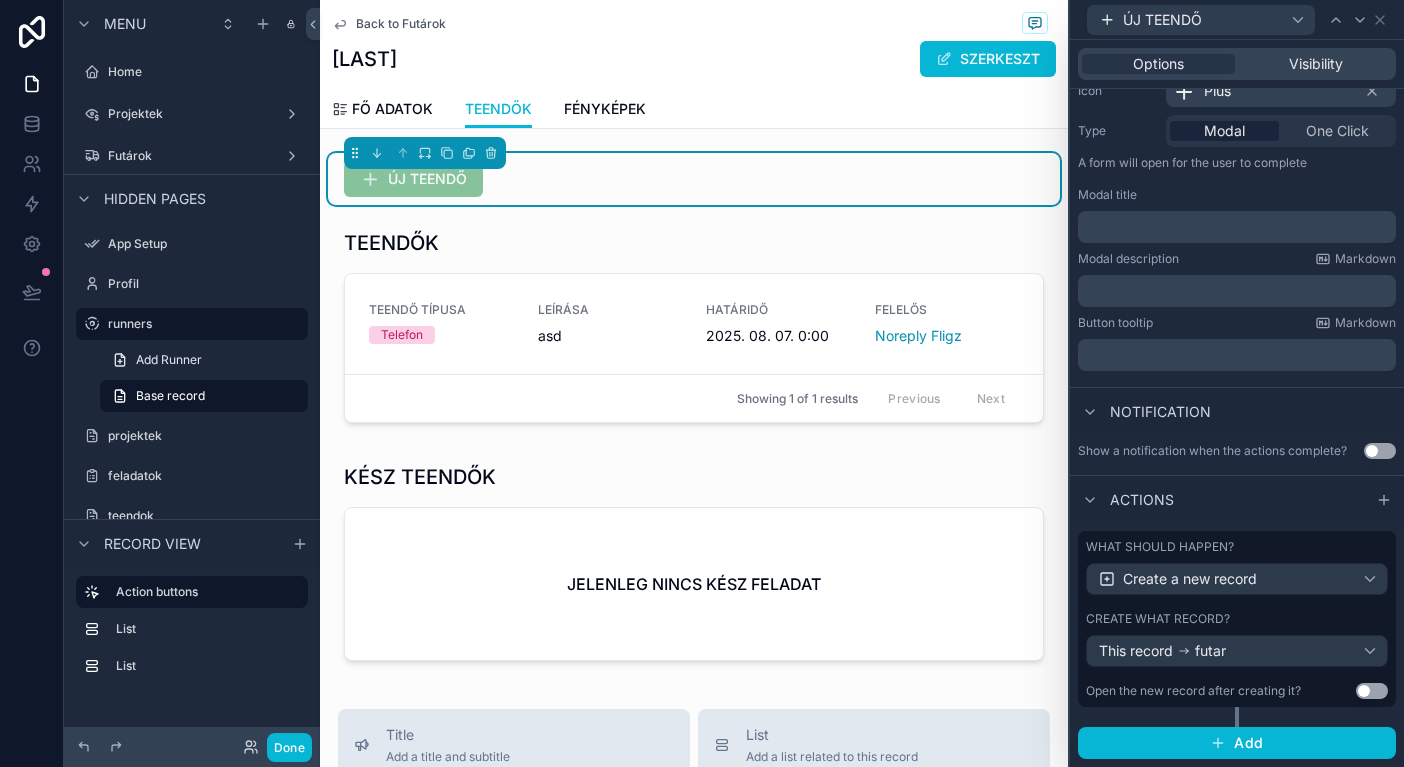scroll, scrollTop: 221, scrollLeft: 0, axis: vertical 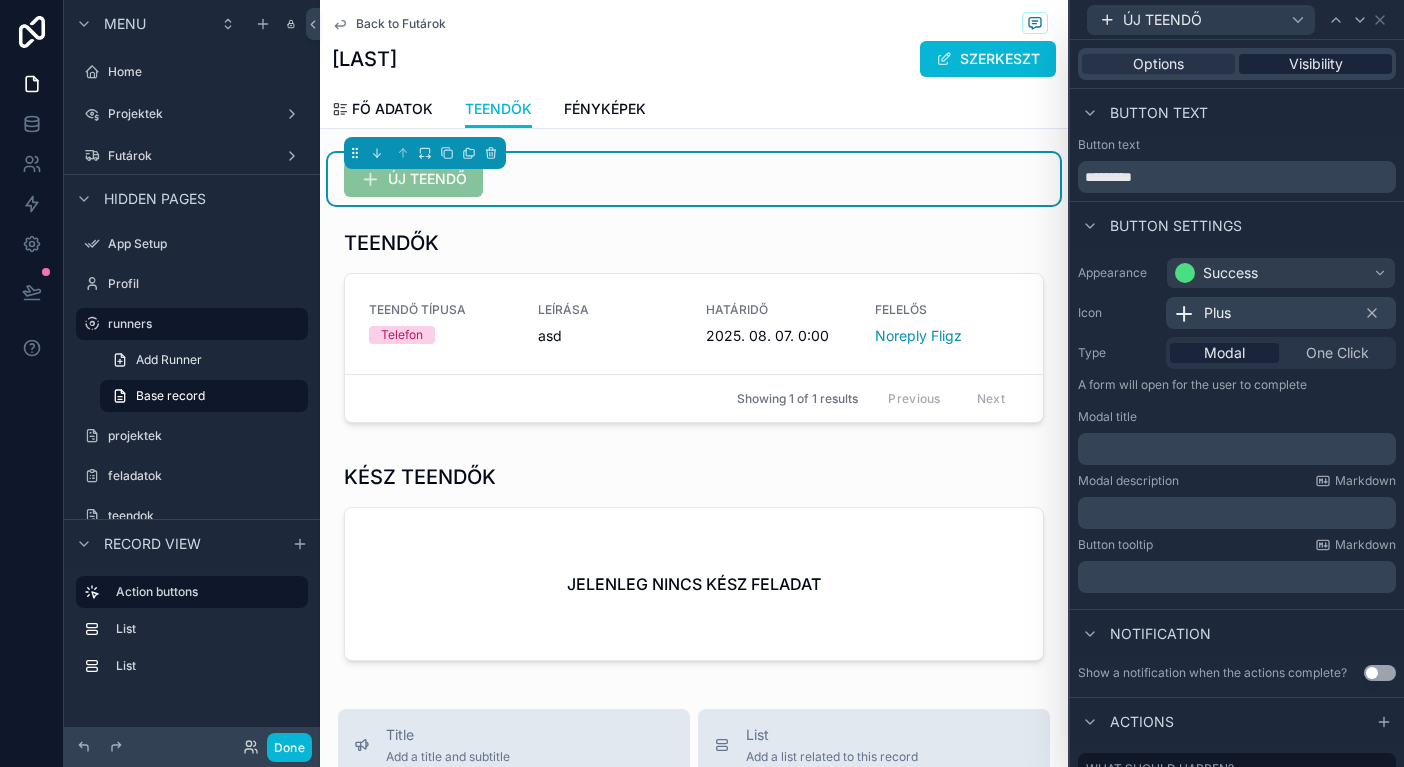 click on "Visibility" at bounding box center (1315, 64) 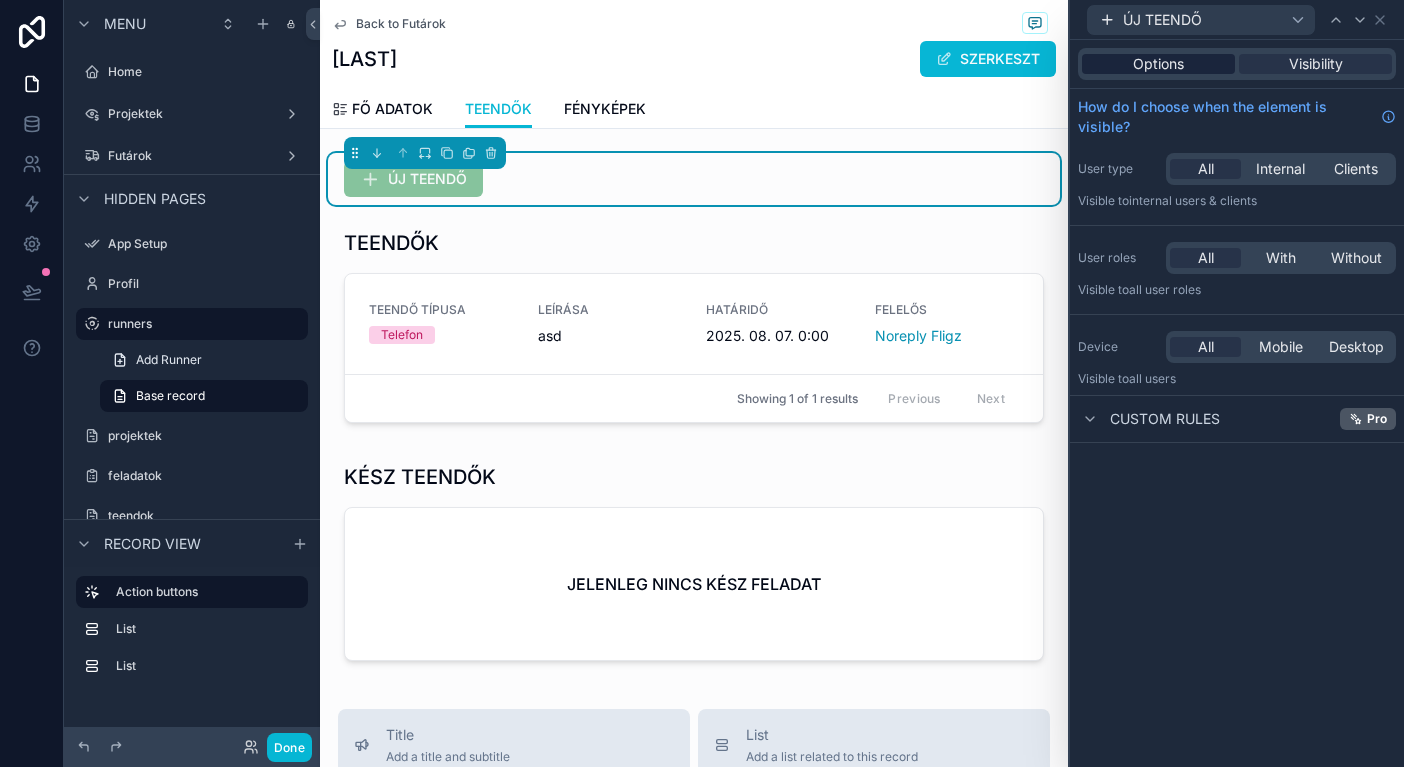 click on "Options" at bounding box center (1158, 64) 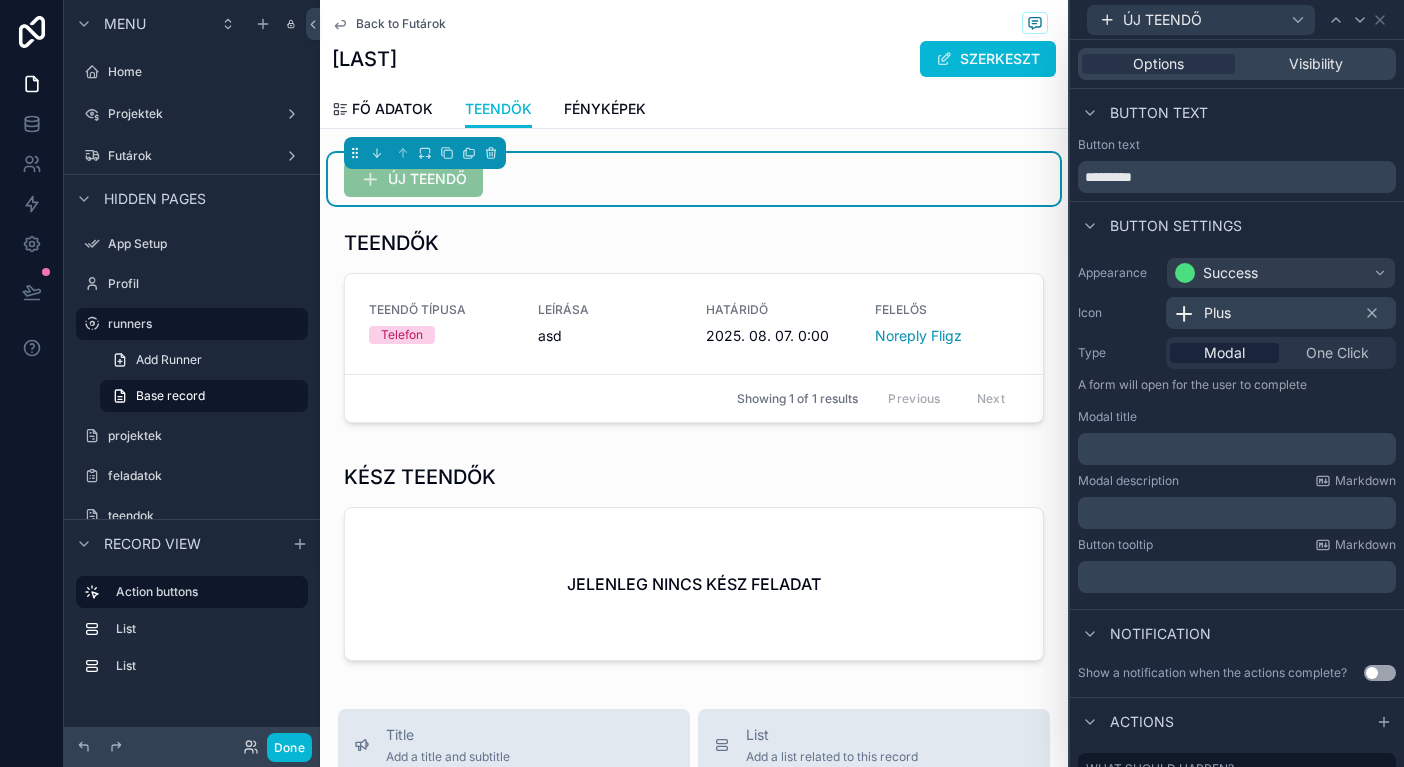 click on "ÚJ TEENDŐ" at bounding box center [1201, 20] 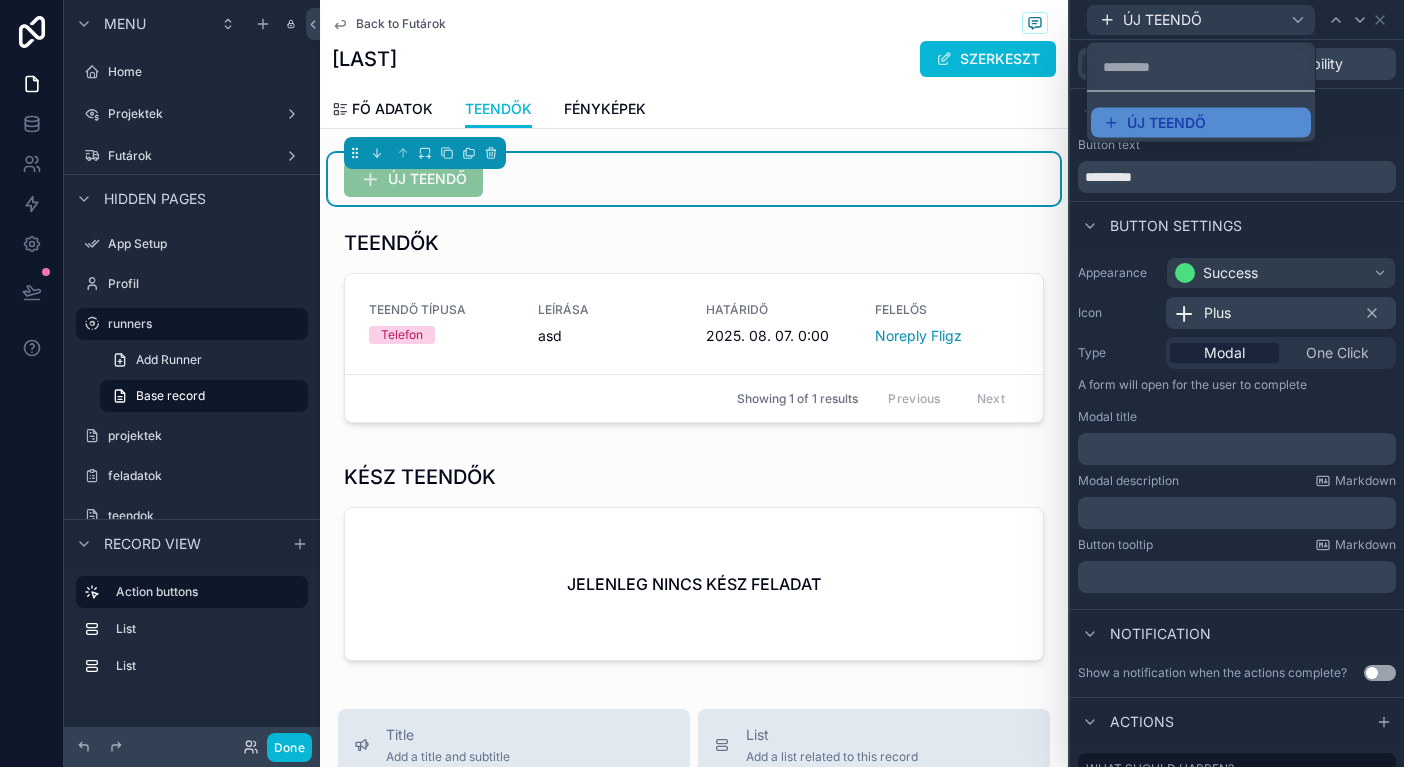 click at bounding box center [1237, 383] 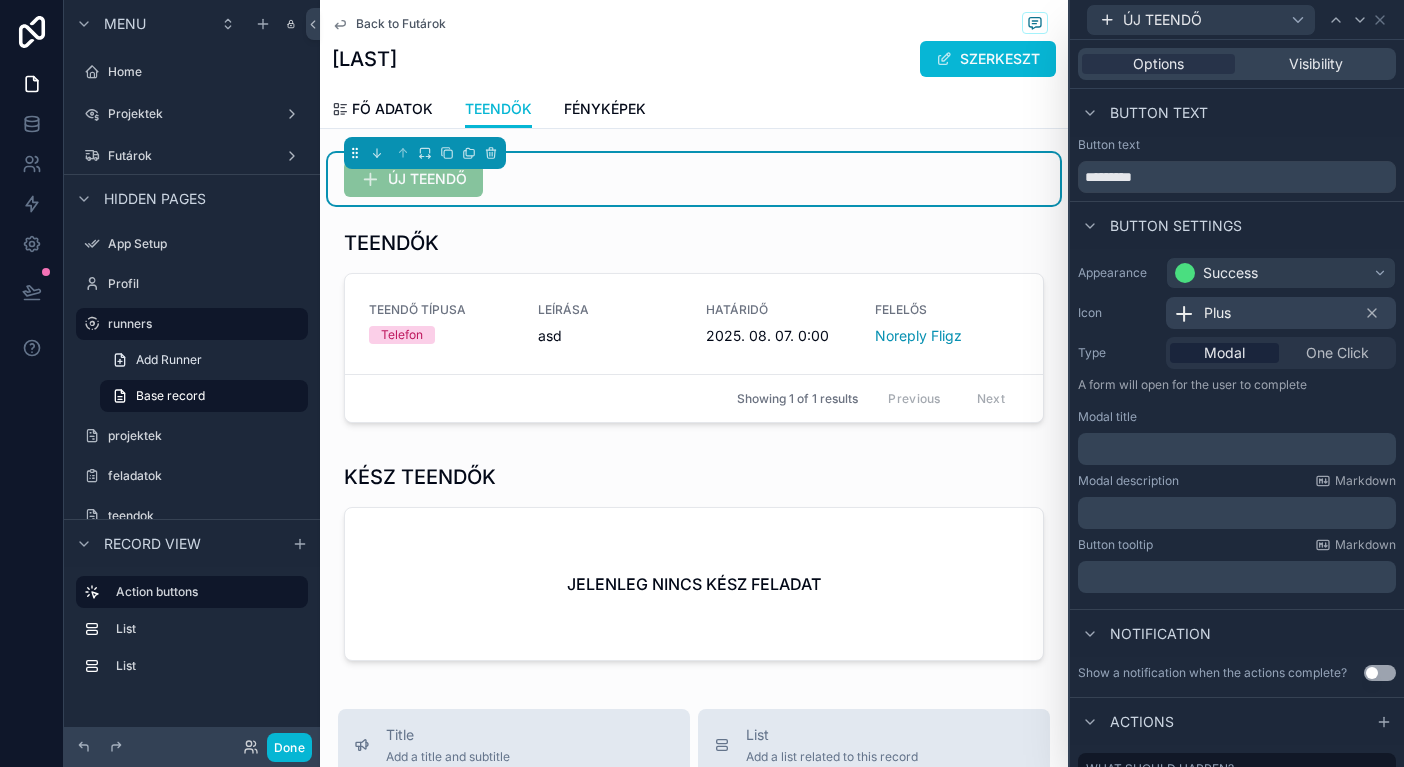click on "Back to Futárok Czékó SZERKESZT TEENDŐK FŐ ADATOK TEENDŐK FÉNYKÉPEK" at bounding box center [694, 64] 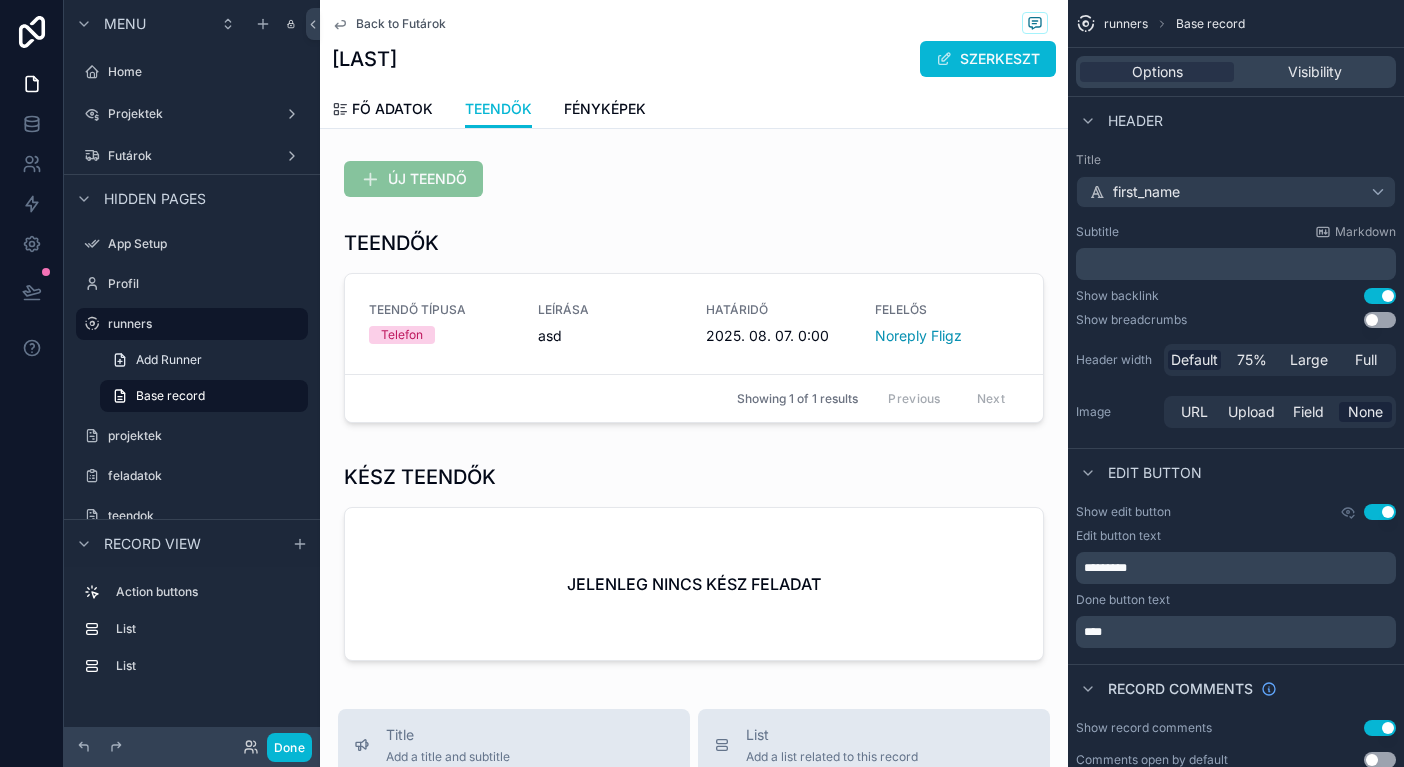 scroll, scrollTop: 0, scrollLeft: 0, axis: both 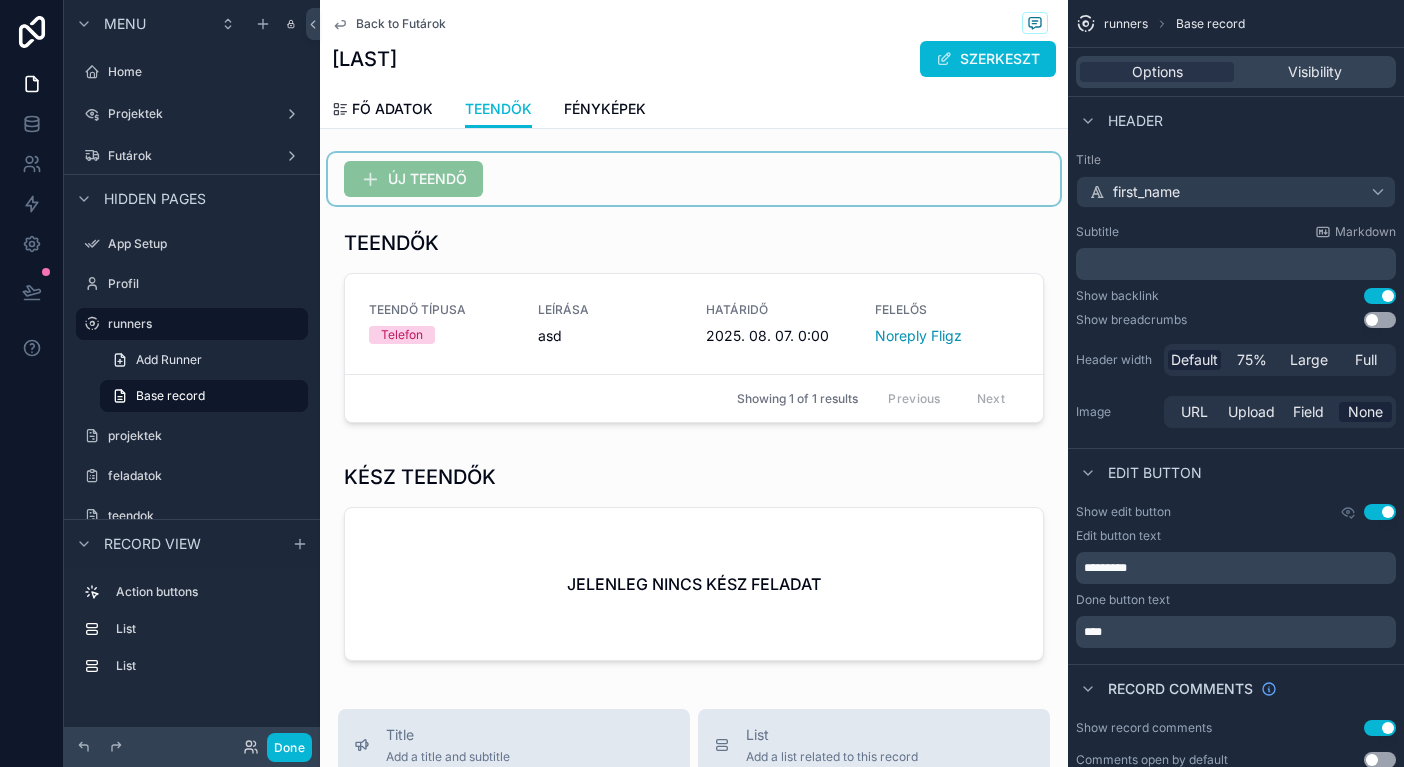 click at bounding box center [694, 179] 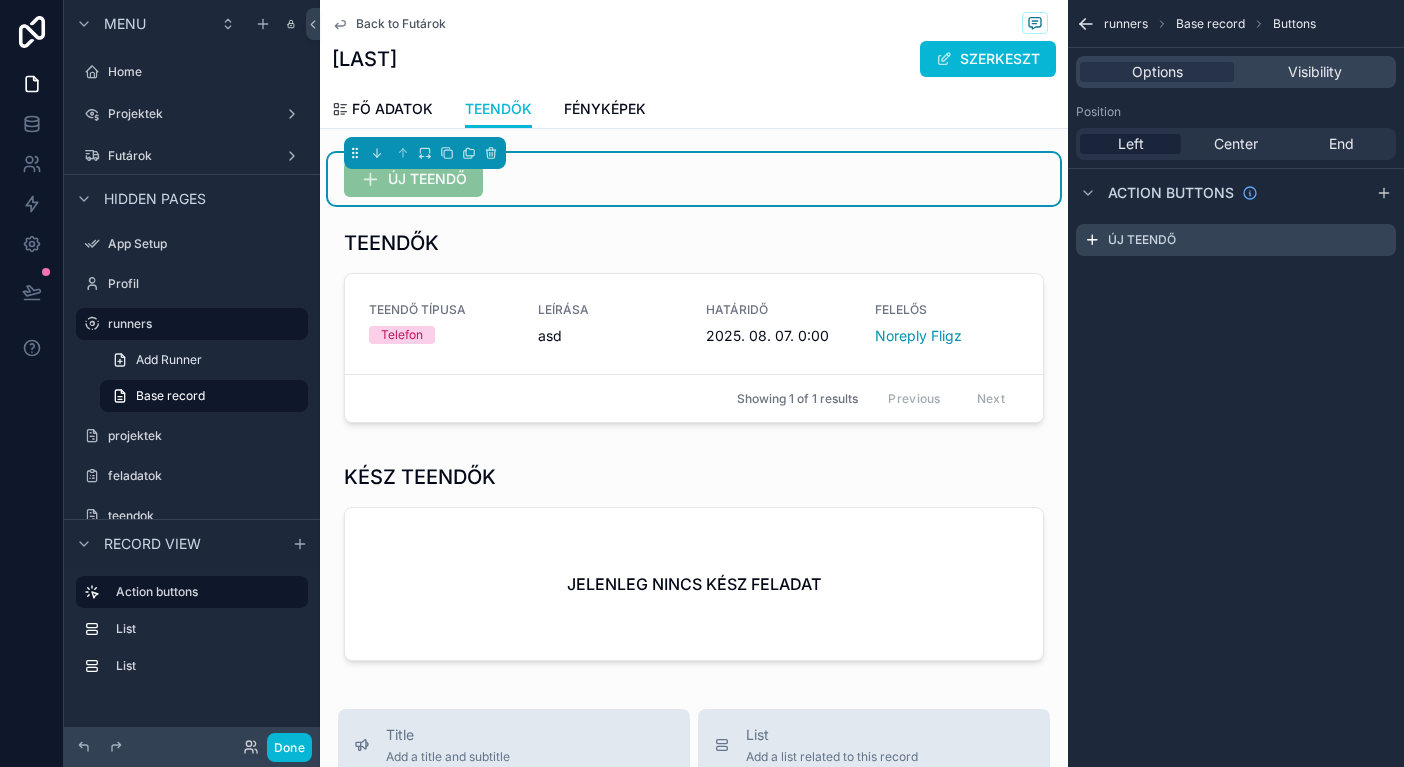 scroll, scrollTop: 0, scrollLeft: 0, axis: both 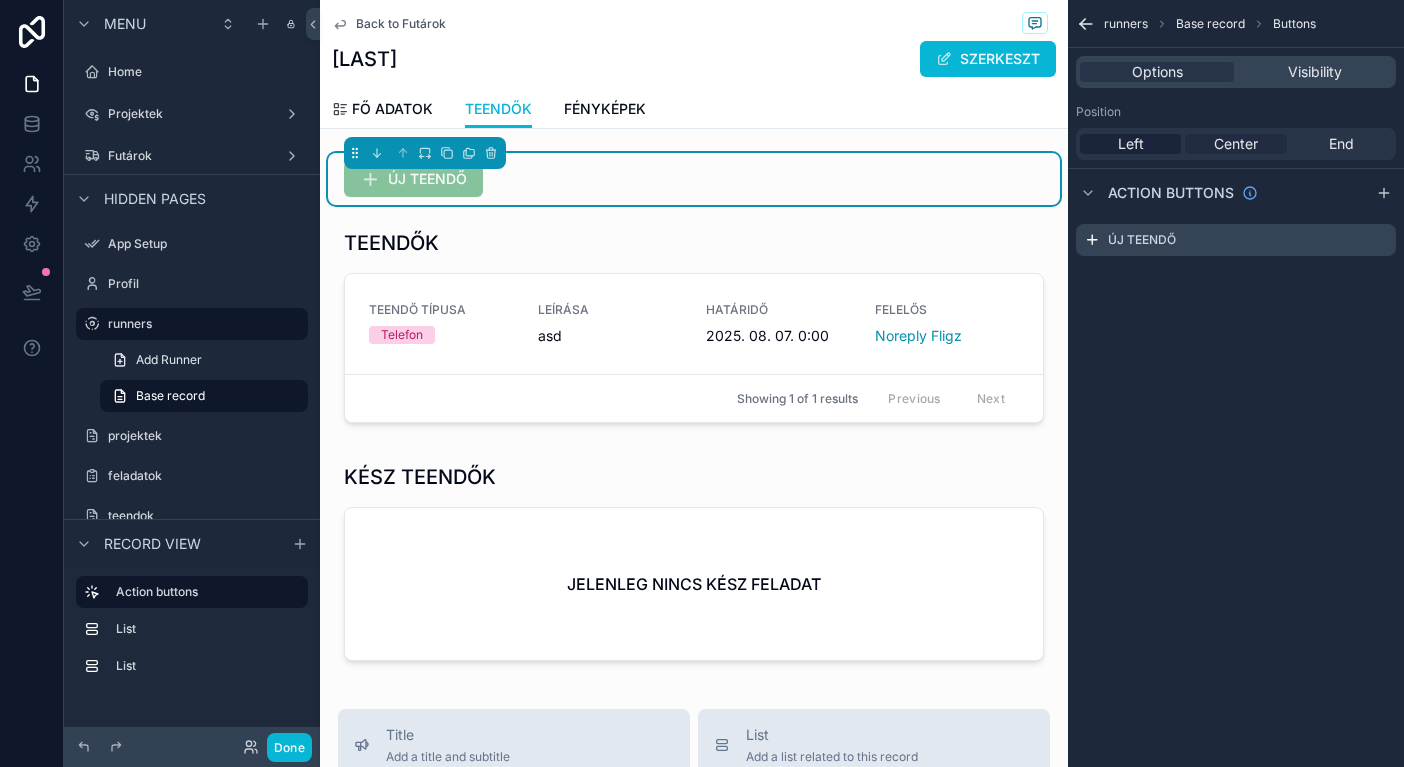 click on "Center" at bounding box center (1236, 144) 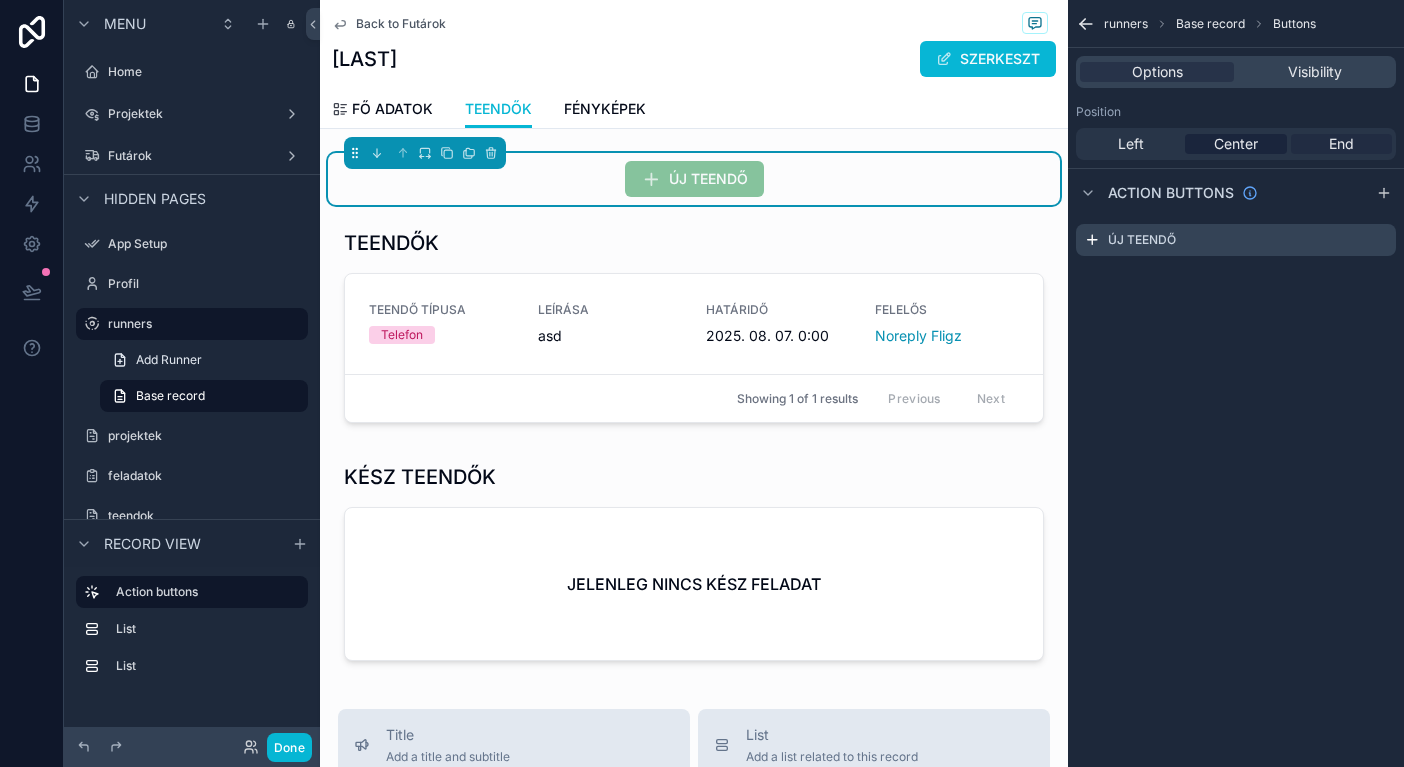 click on "End" at bounding box center (1341, 144) 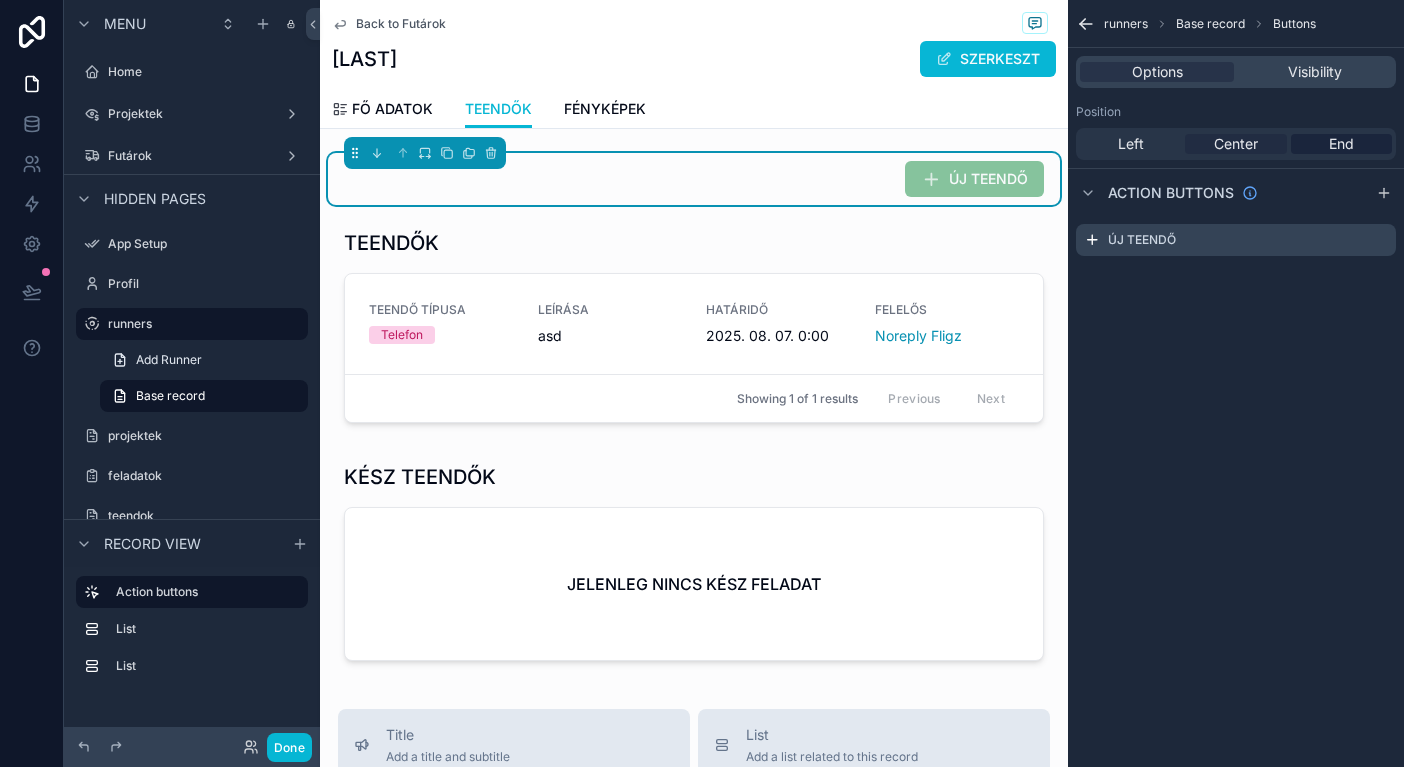 click on "Center" at bounding box center (1236, 144) 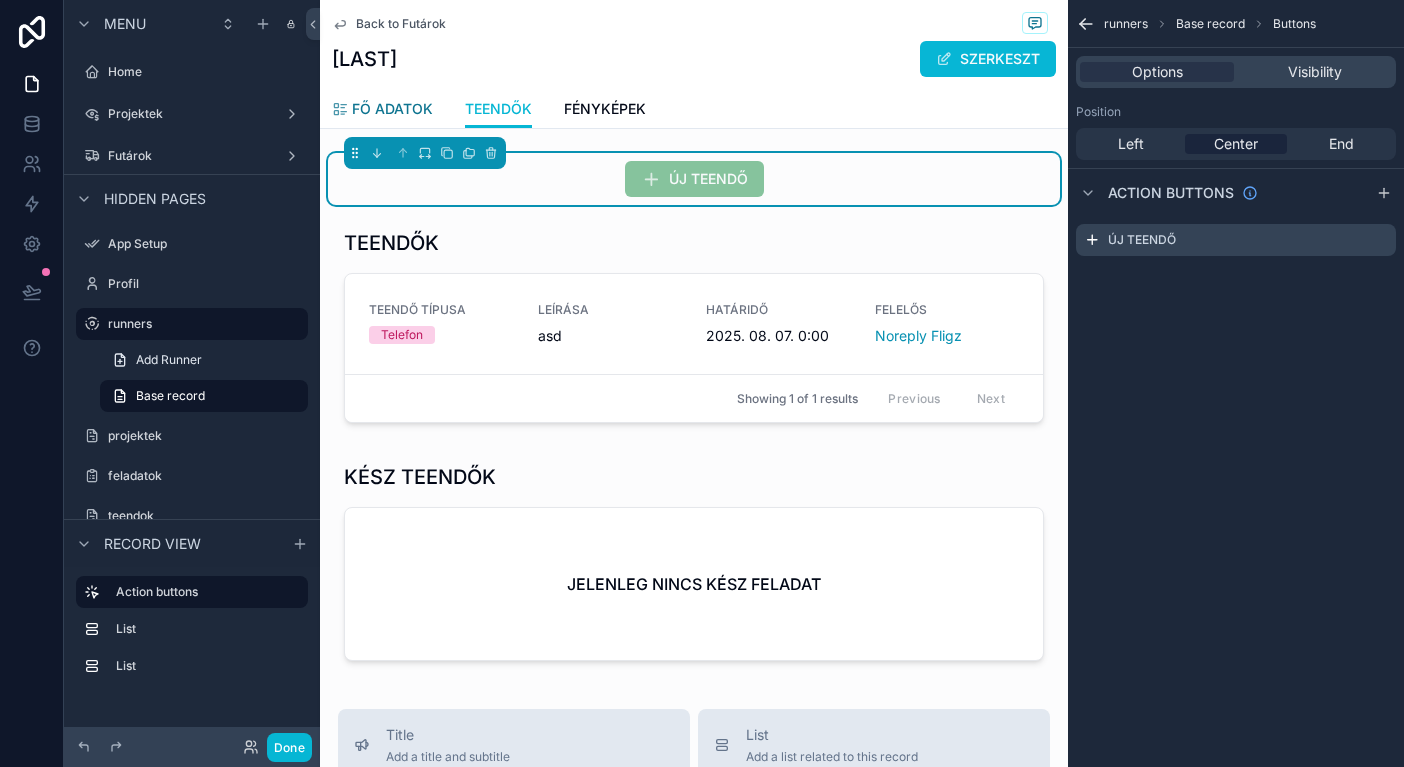 click on "FŐ ADATOK" at bounding box center [382, 111] 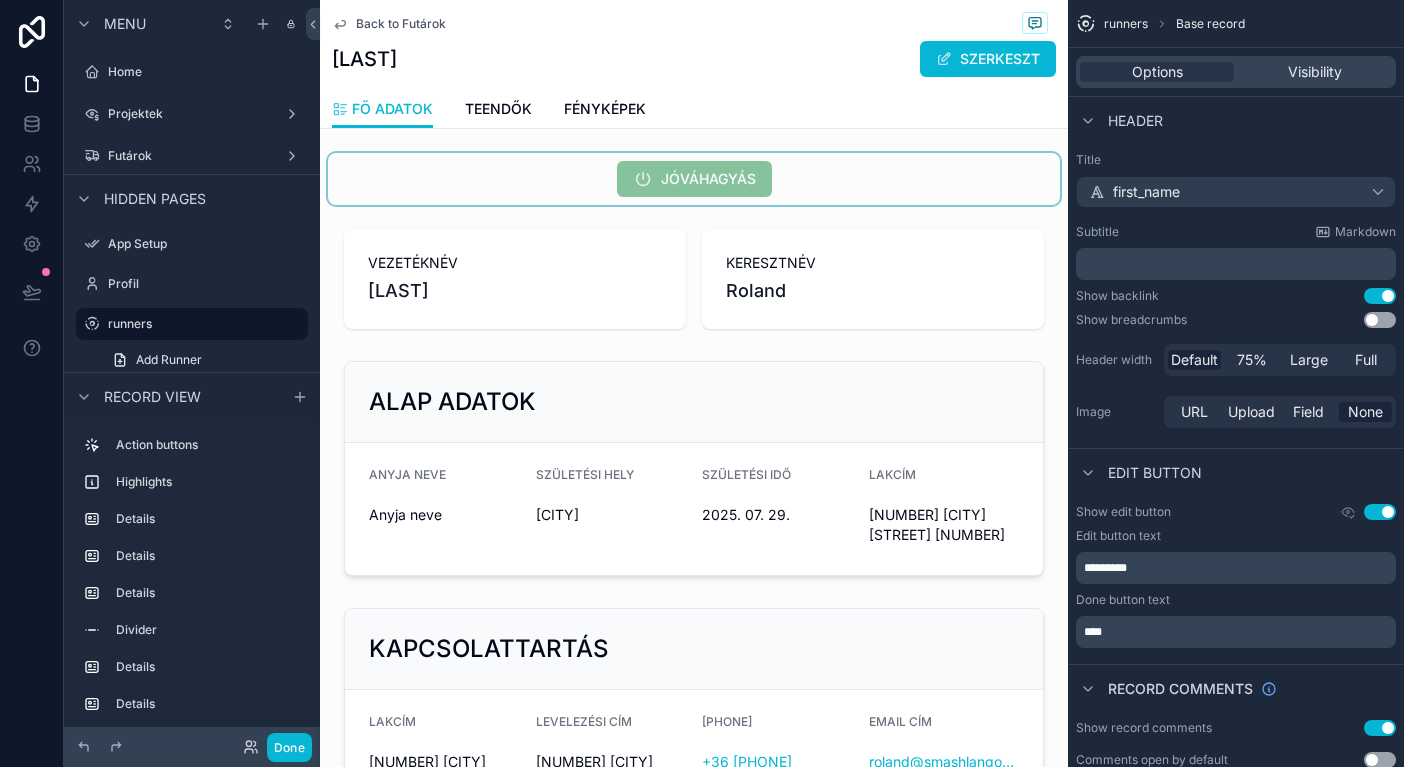 scroll, scrollTop: 0, scrollLeft: 0, axis: both 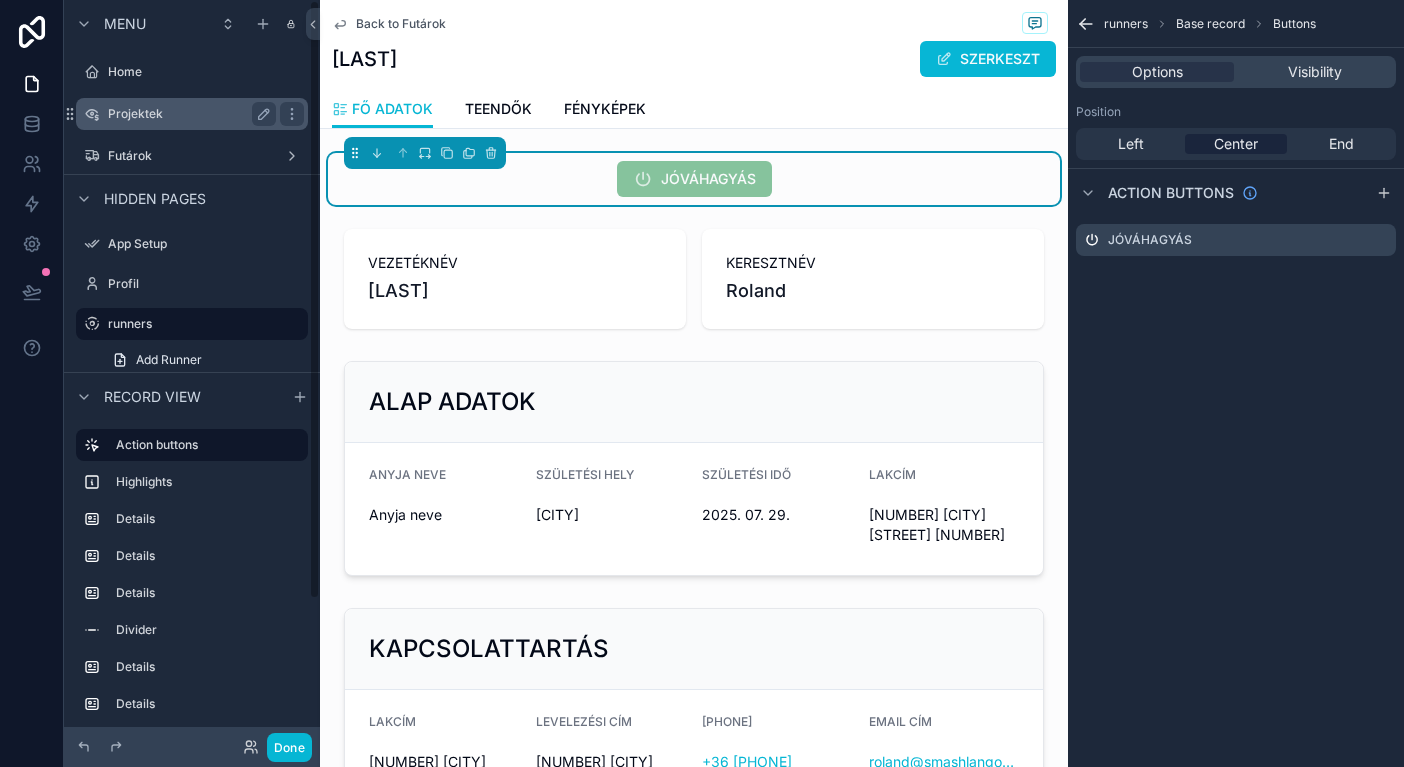 click on "Projektek" at bounding box center [192, 114] 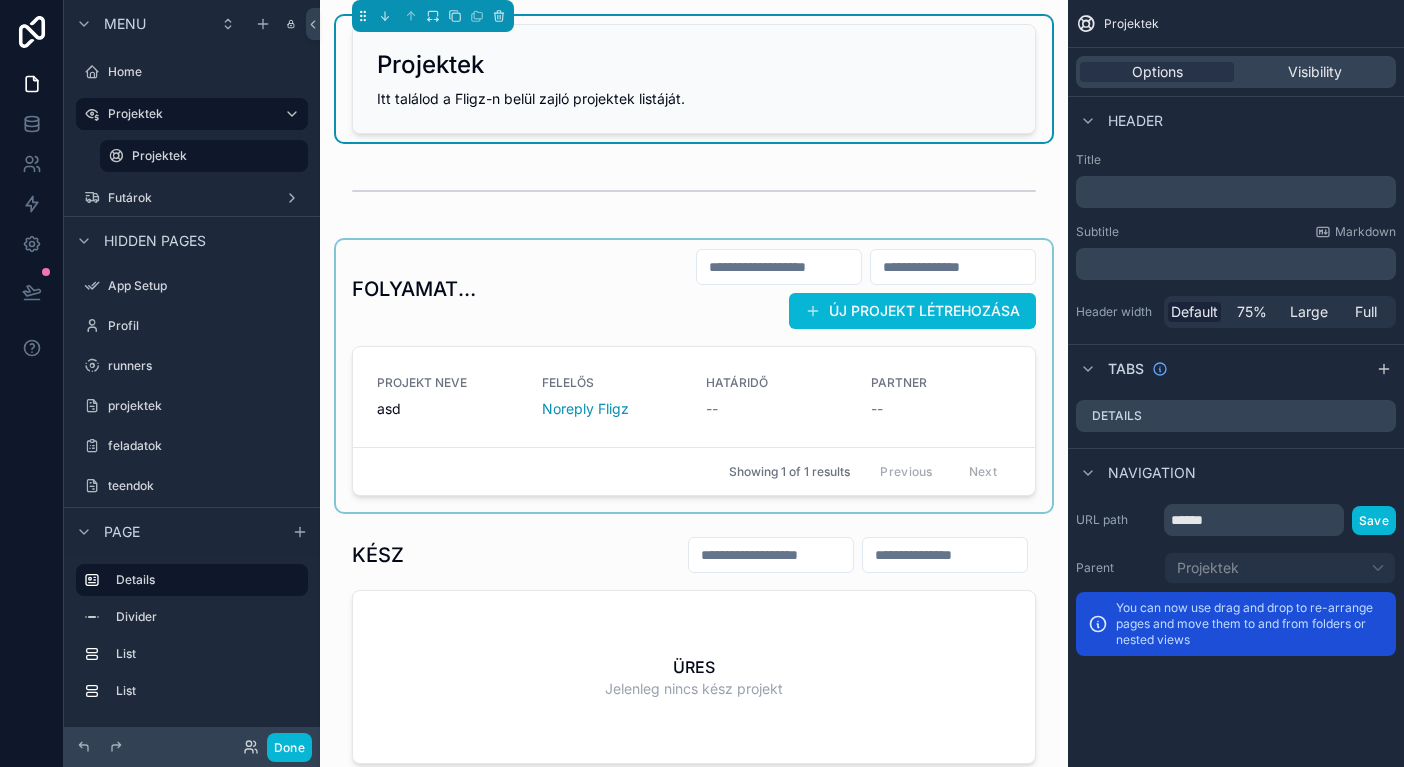 click at bounding box center [694, 376] 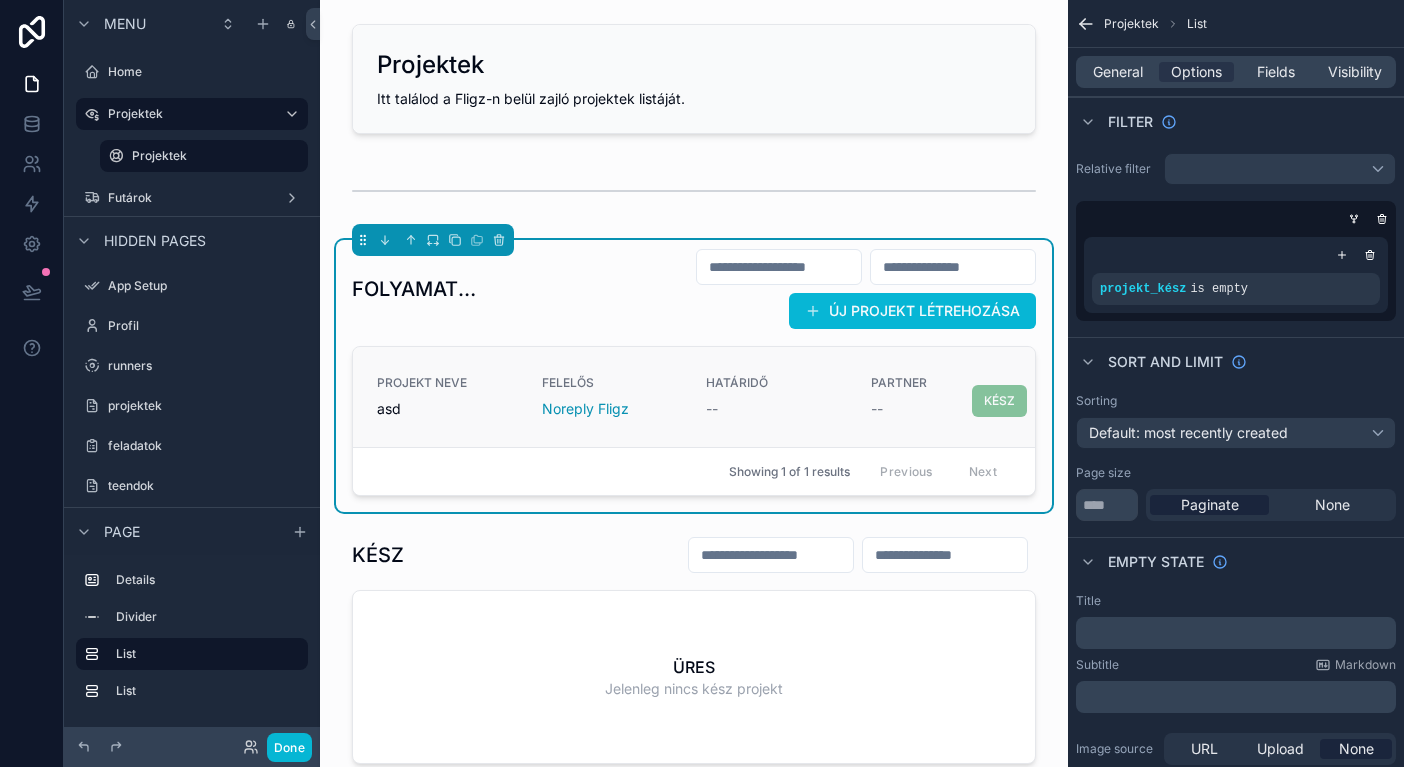 click on "PROJEKT NEVE asd FELELŐS Noreply Fligz HATÁRIDŐ -- PARTNER --" at bounding box center (694, 397) 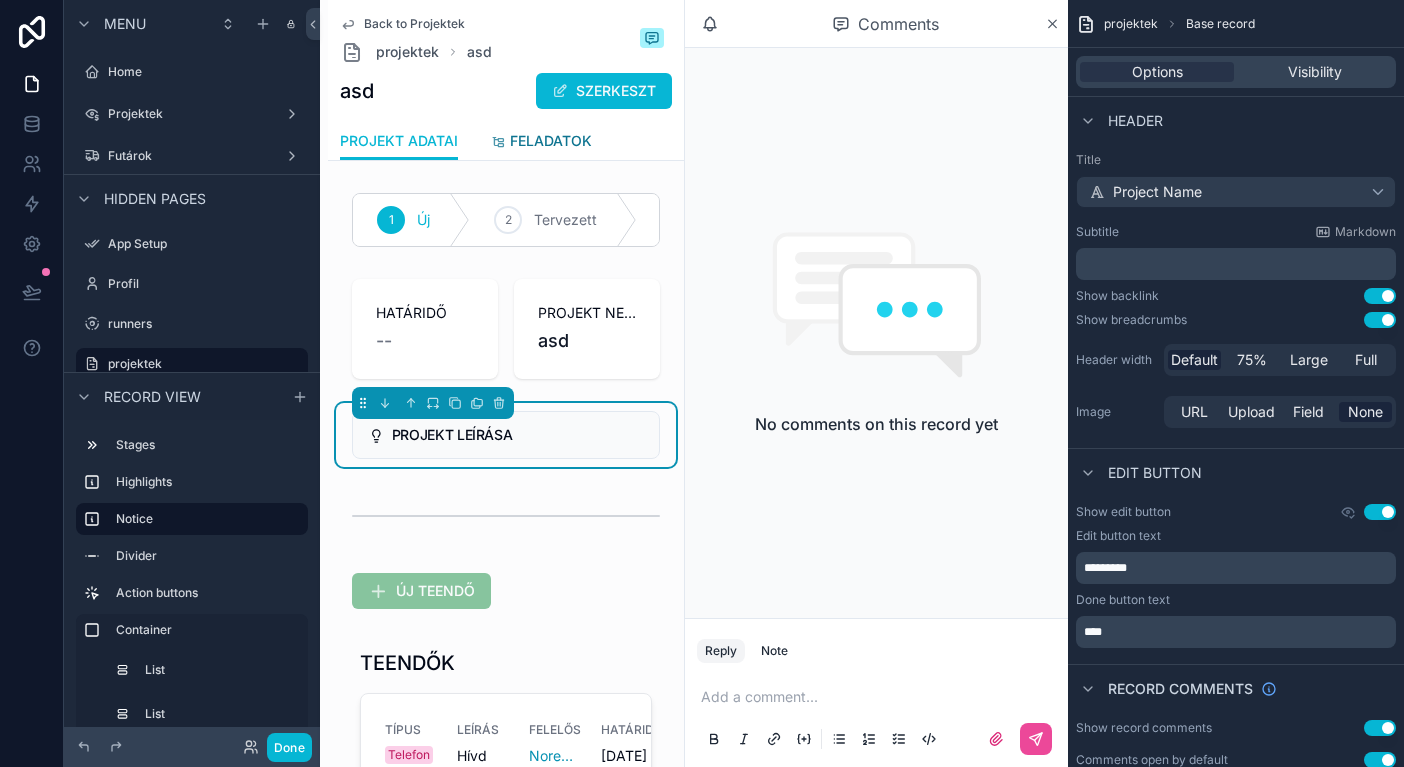 click on "FELADATOK" at bounding box center [551, 141] 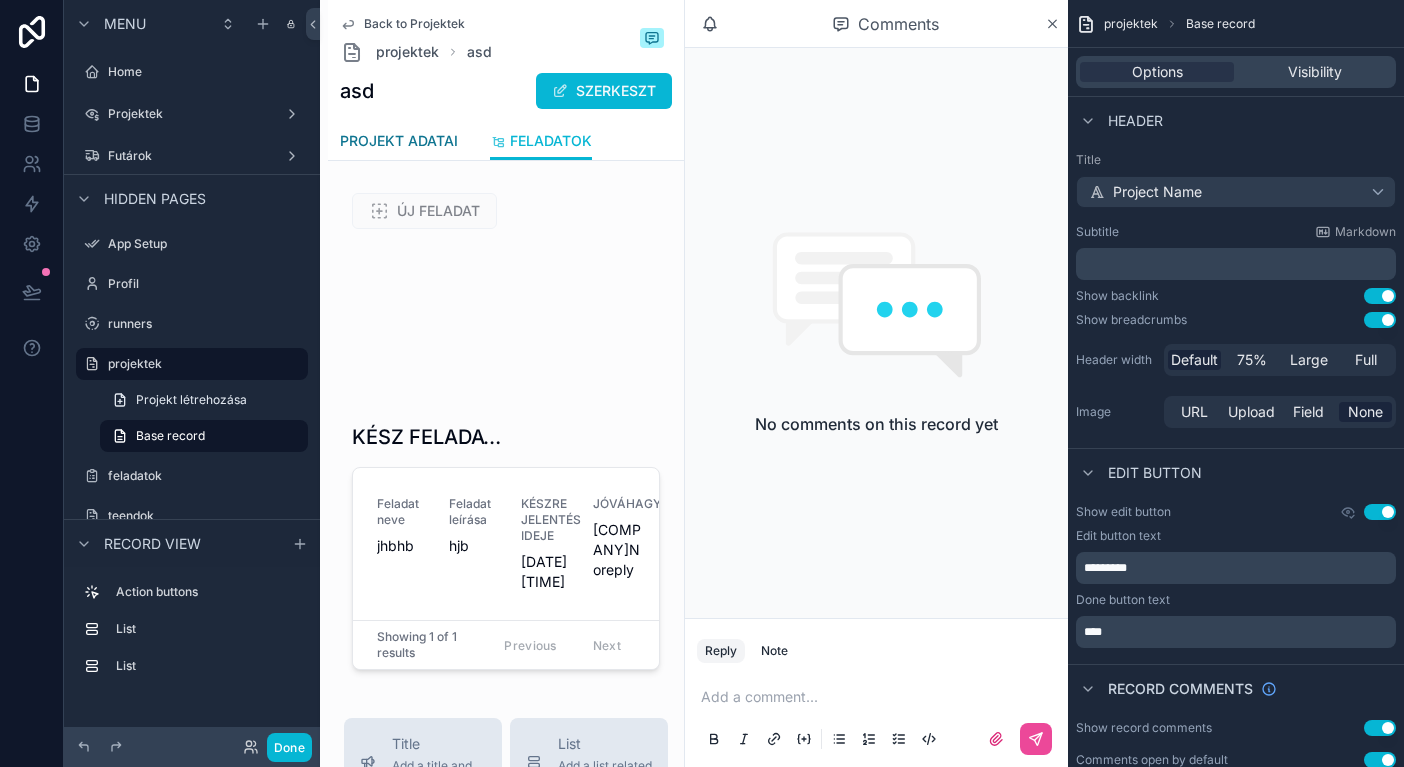 click on "PROJEKT ADATAI" at bounding box center [399, 141] 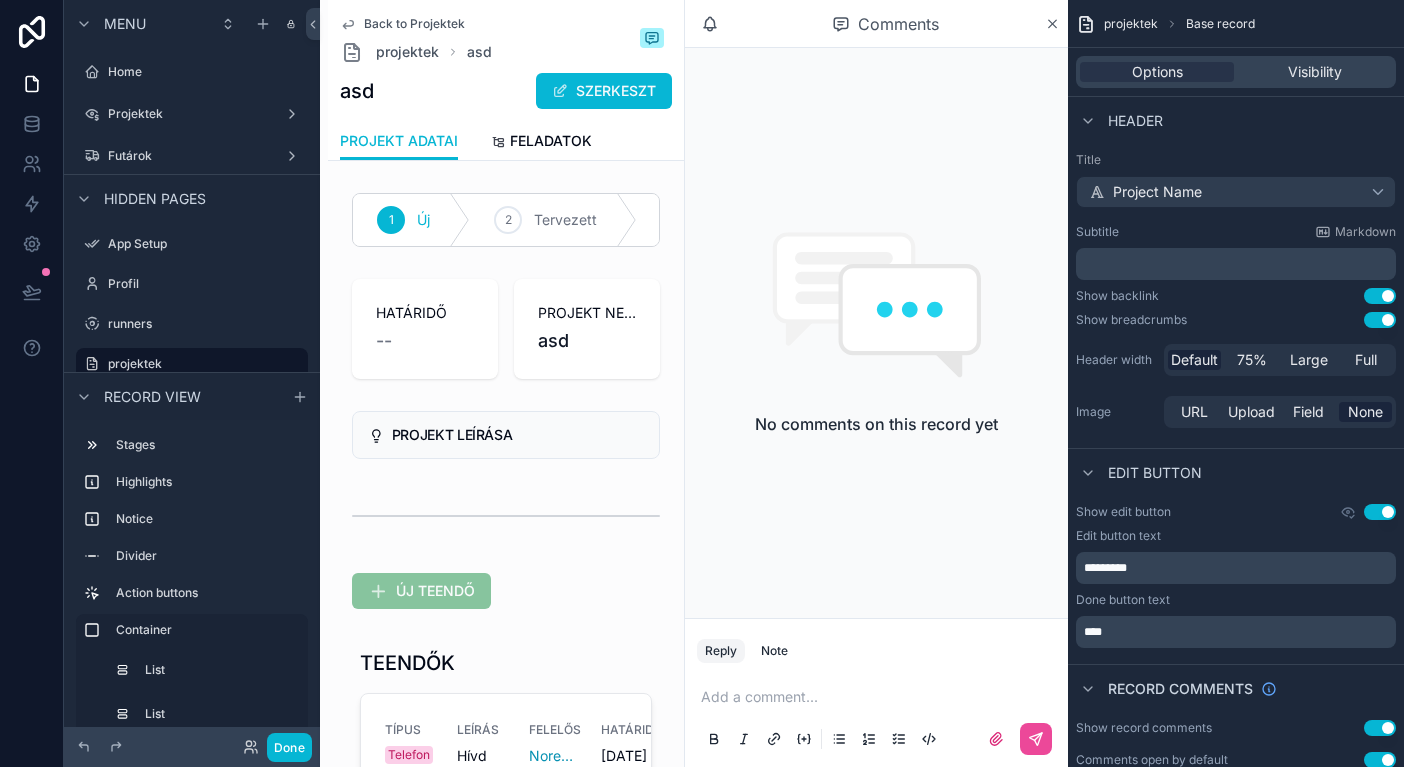 scroll, scrollTop: 342, scrollLeft: 0, axis: vertical 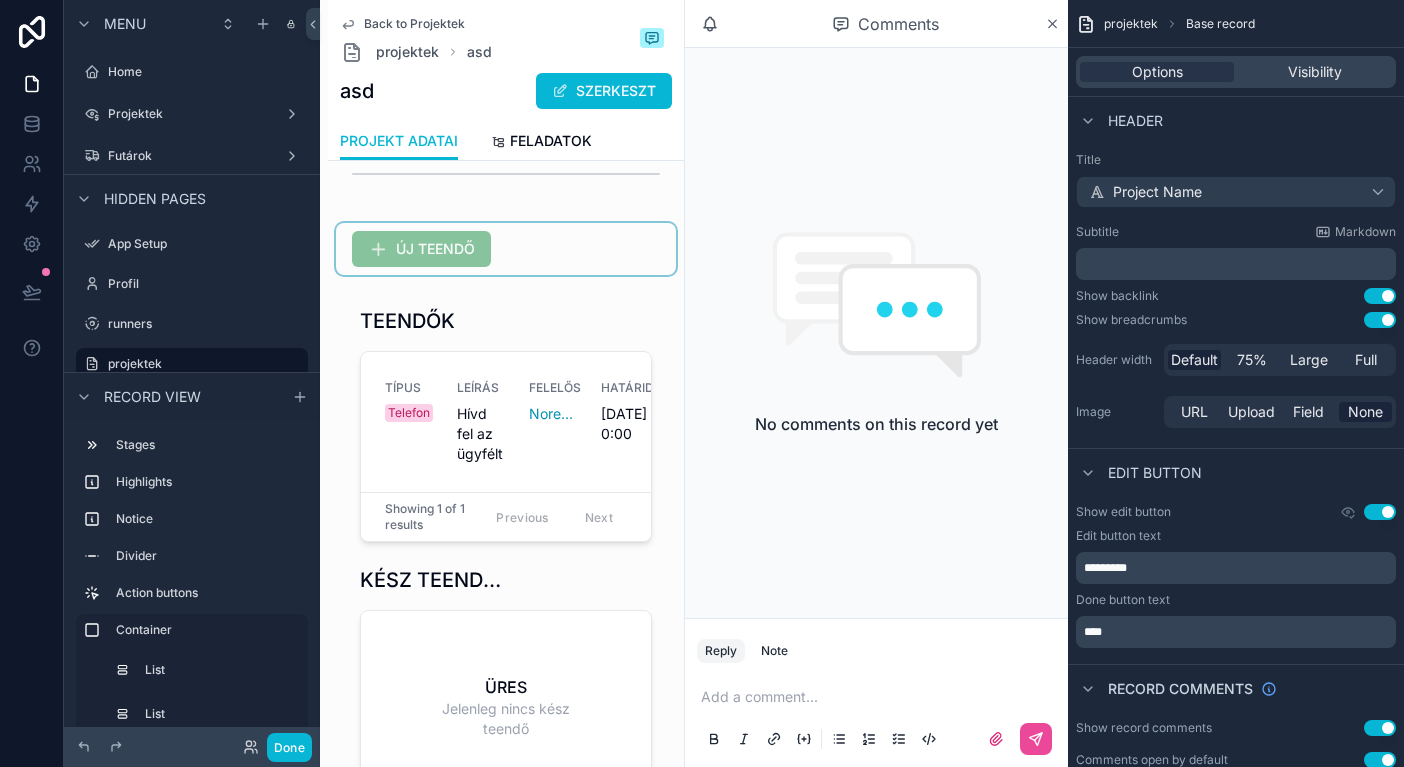 click at bounding box center (506, 249) 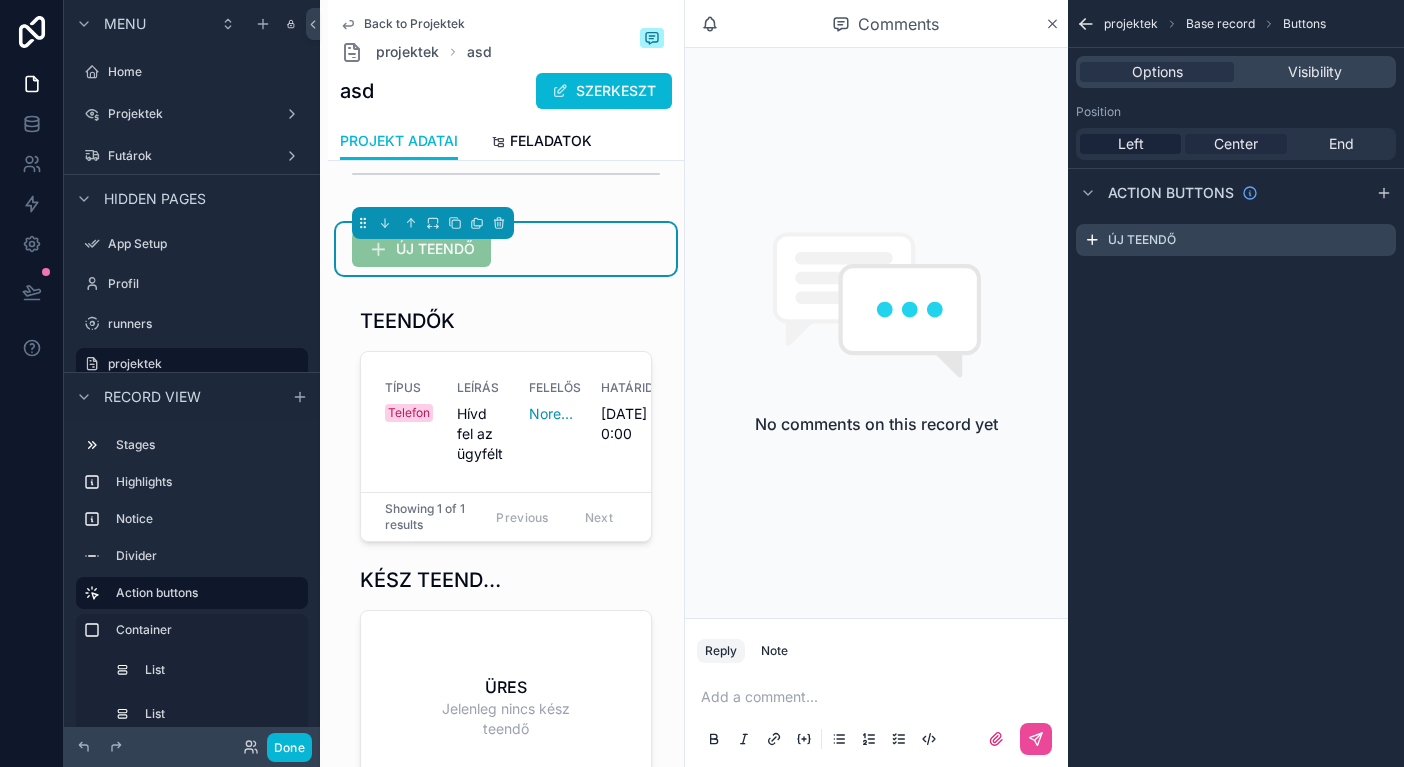 click on "Center" at bounding box center [1235, 144] 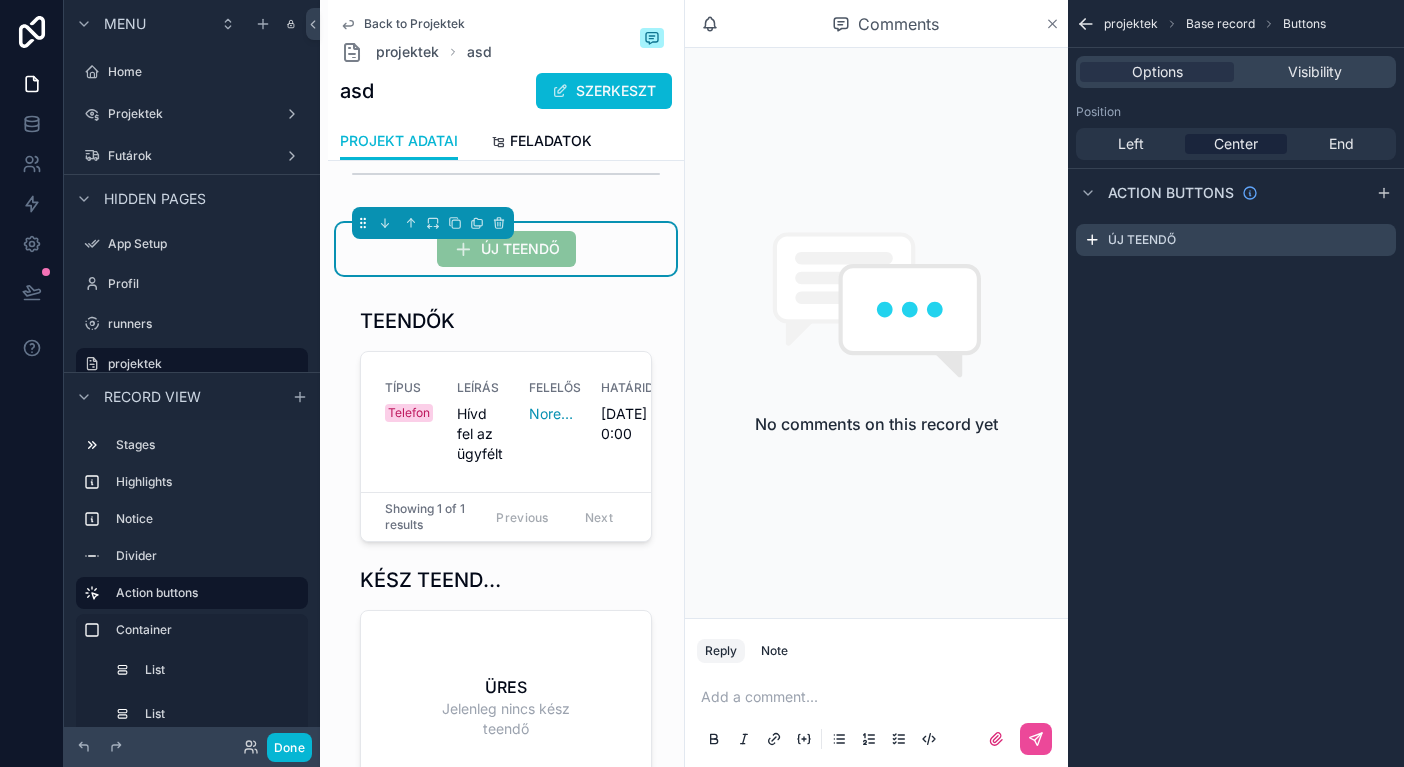 click 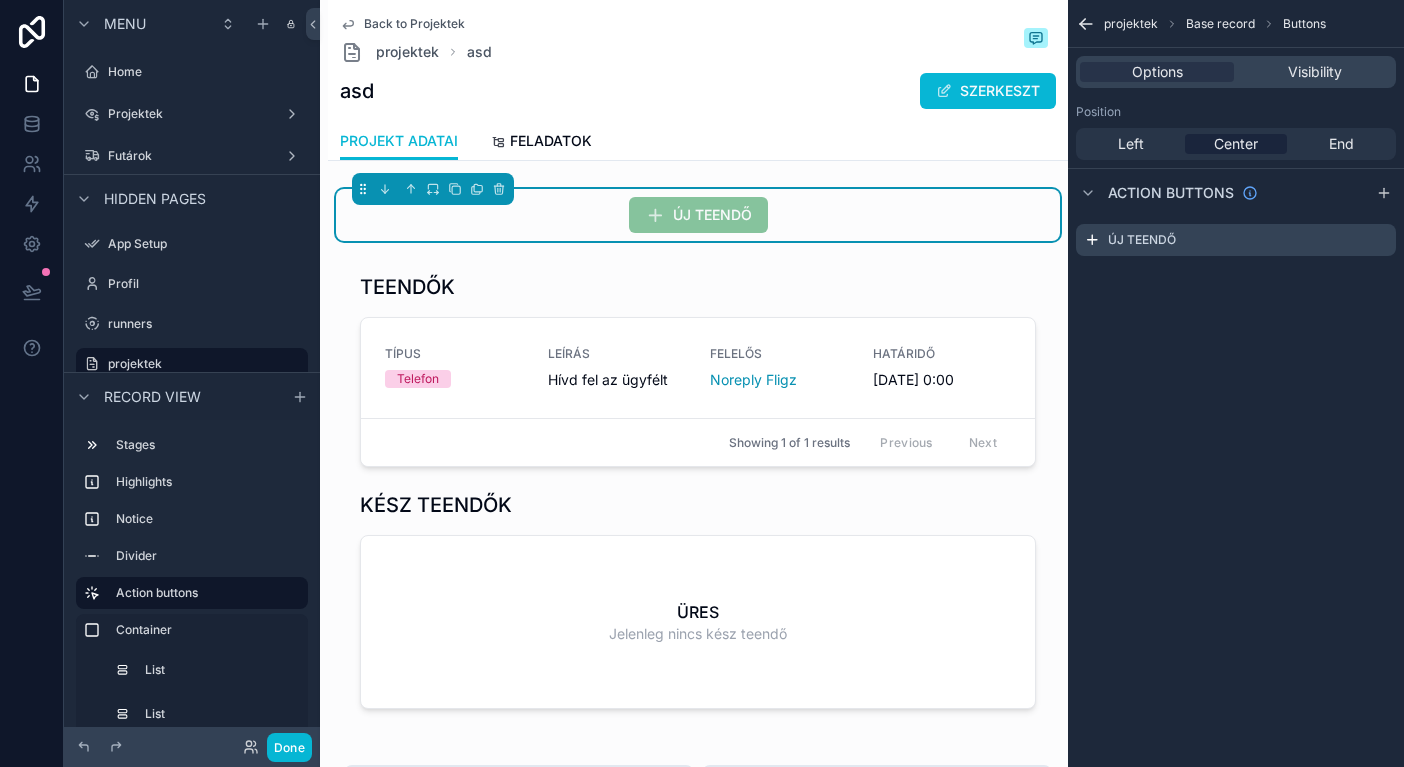 scroll, scrollTop: 384, scrollLeft: 0, axis: vertical 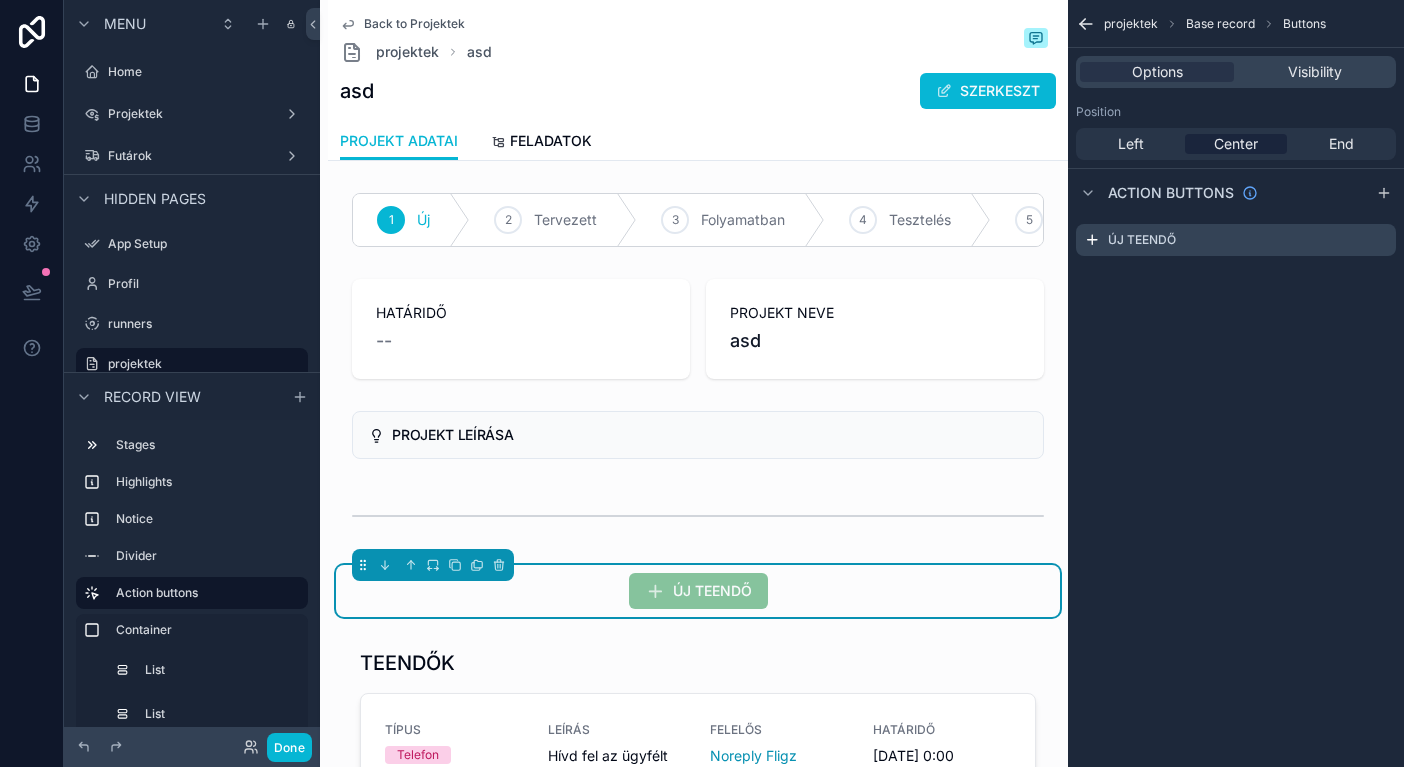 click on "asd SZERKESZT" at bounding box center (698, 91) 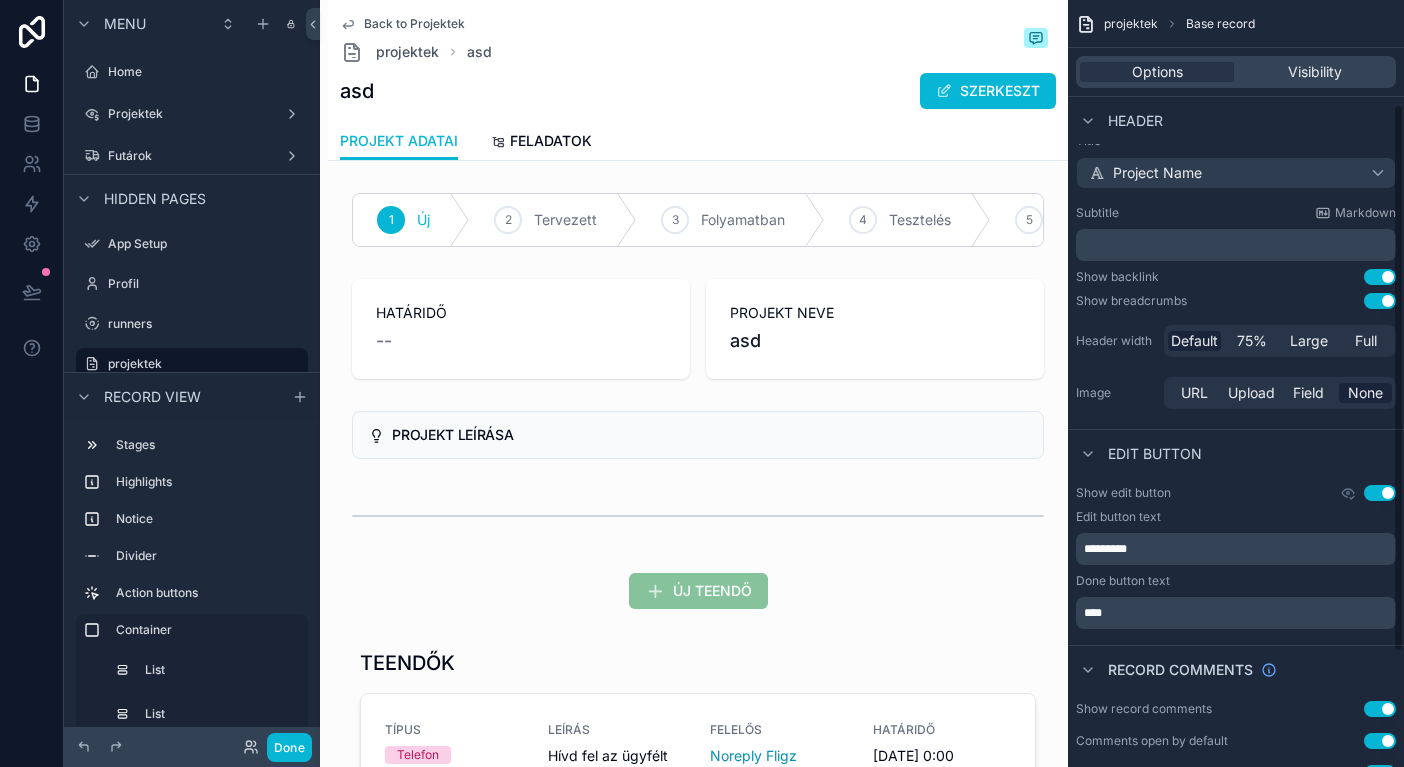 scroll, scrollTop: 215, scrollLeft: 0, axis: vertical 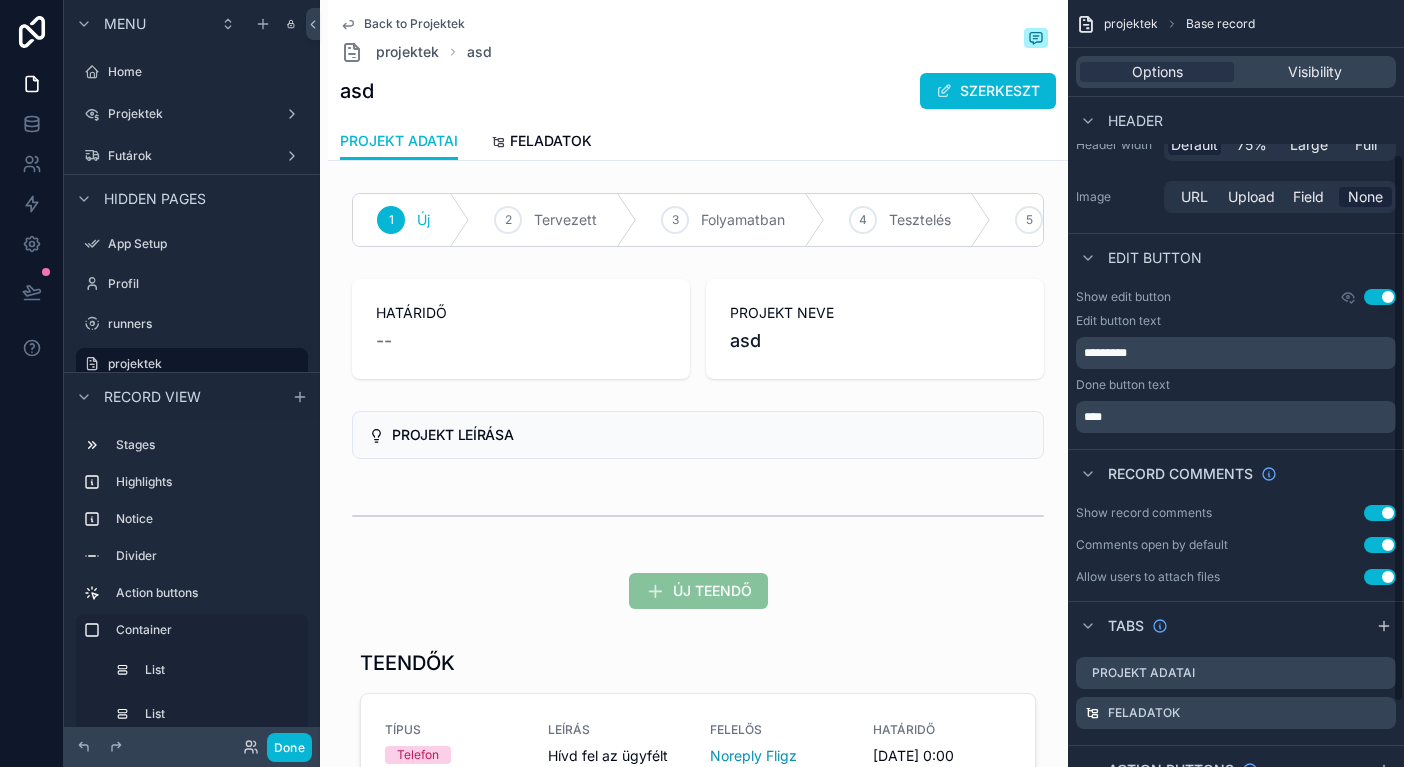 click on "Use setting" at bounding box center [1380, 545] 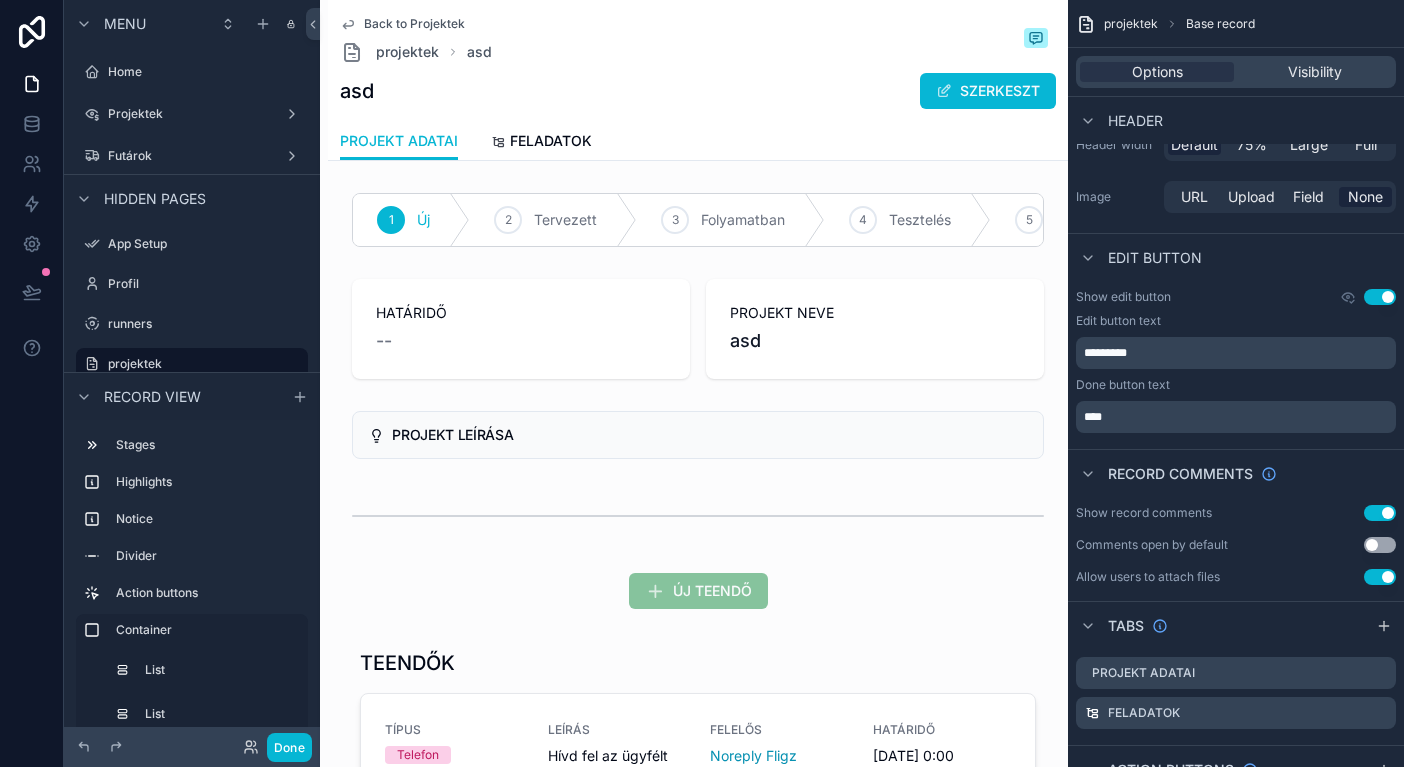 click on "Use setting" at bounding box center [1380, 545] 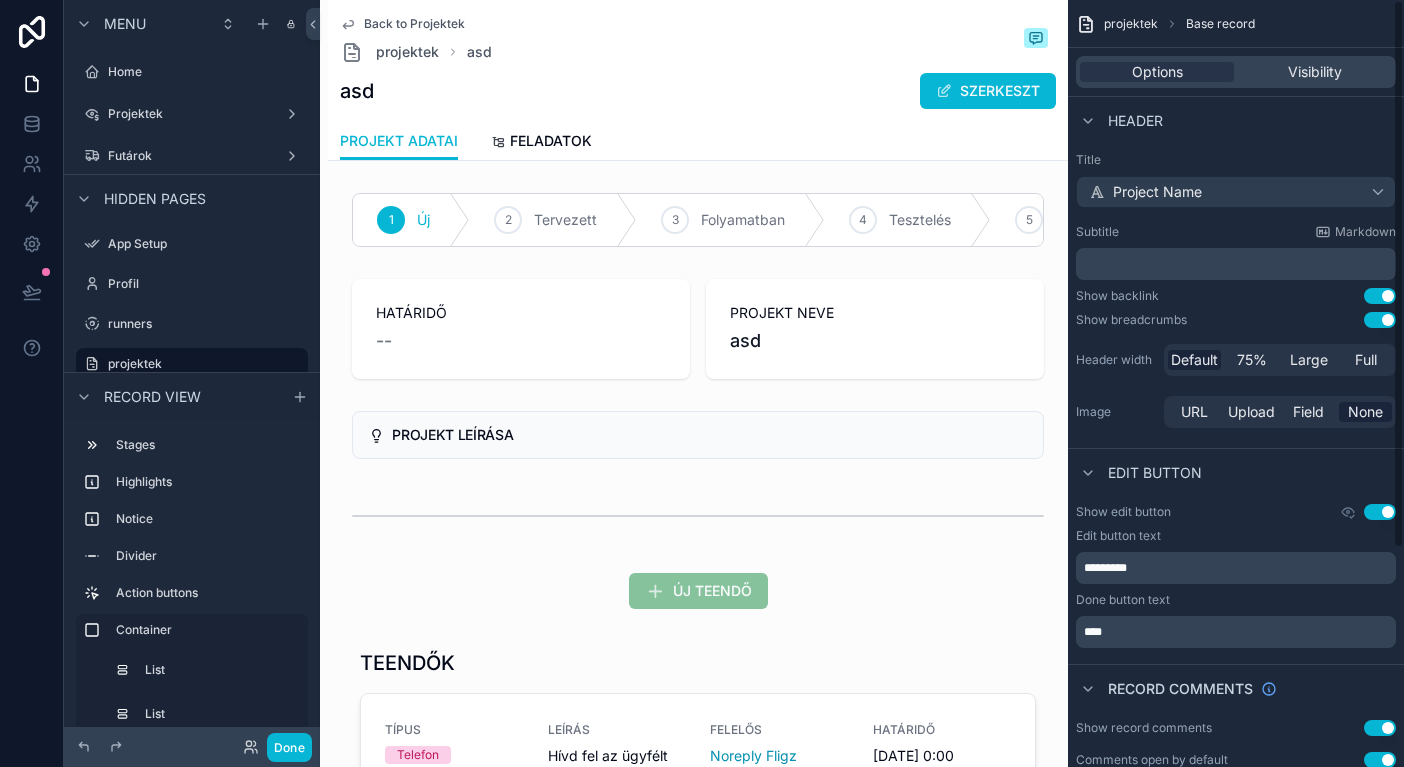 scroll, scrollTop: 0, scrollLeft: 0, axis: both 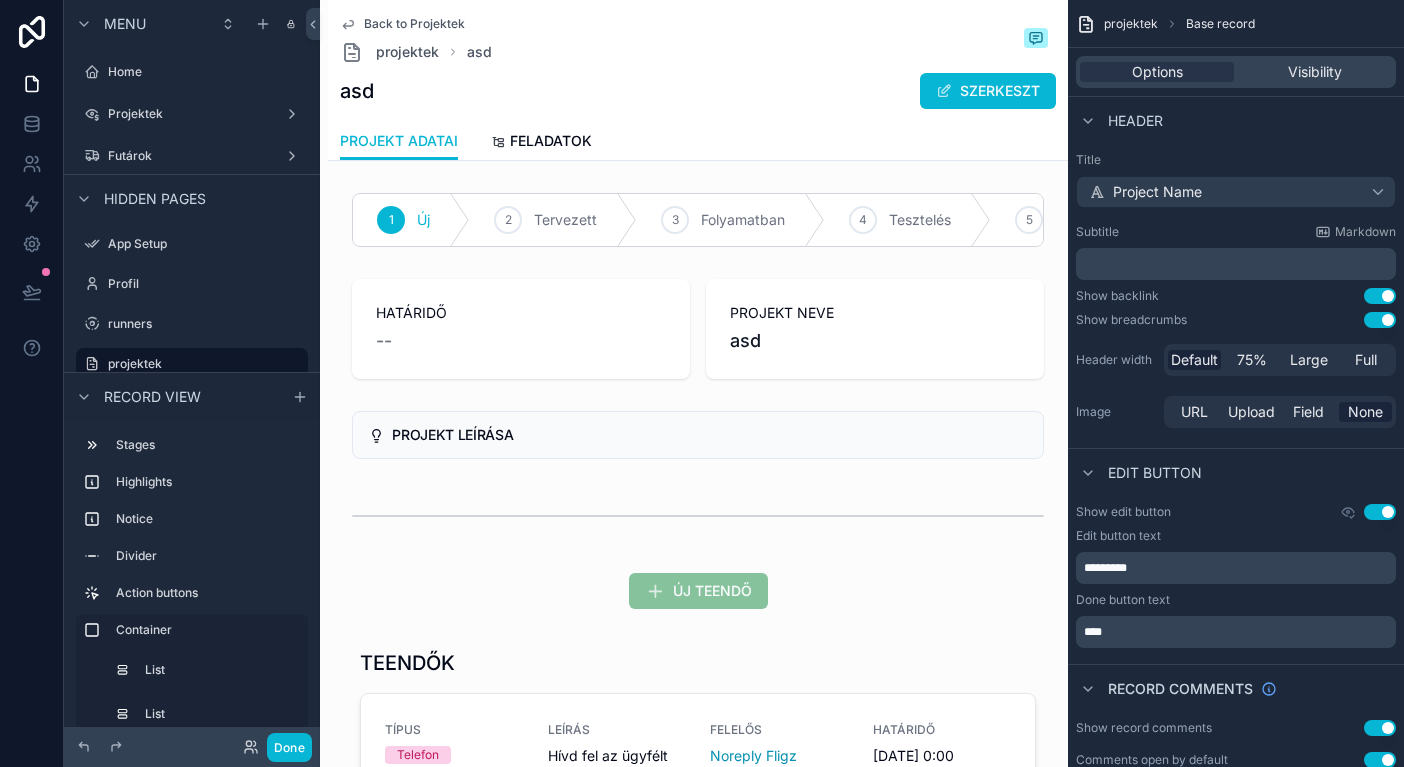 click on "Use setting" at bounding box center (1380, 296) 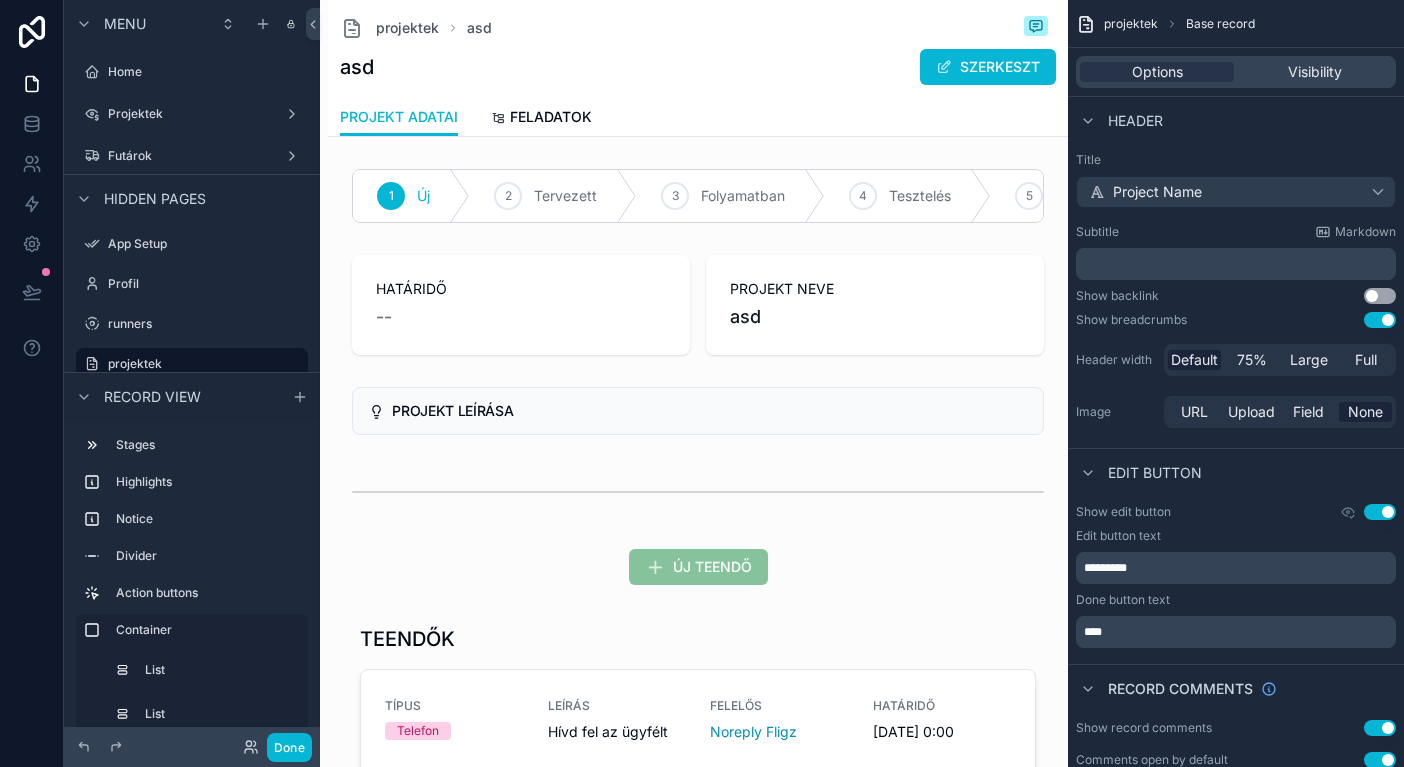type 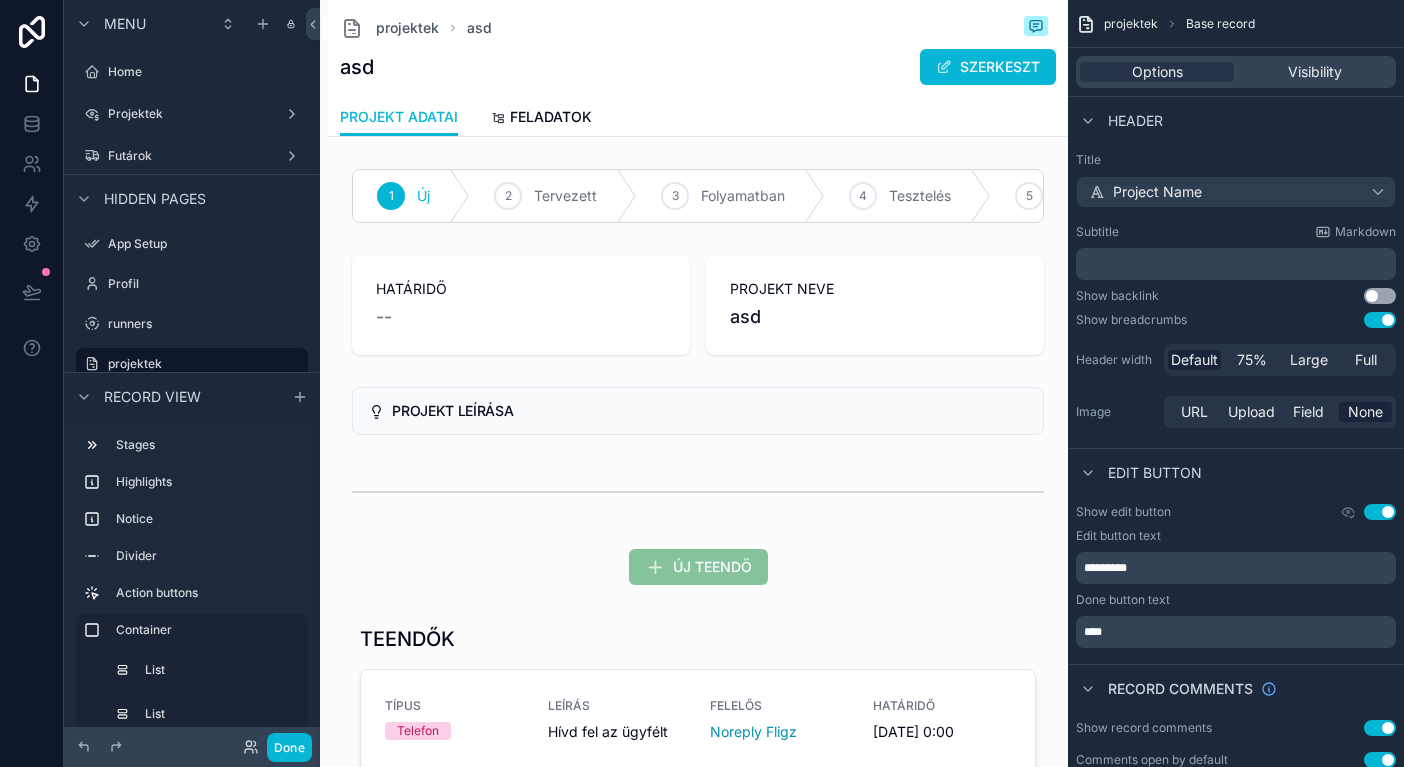 click on "Use setting" at bounding box center [1380, 320] 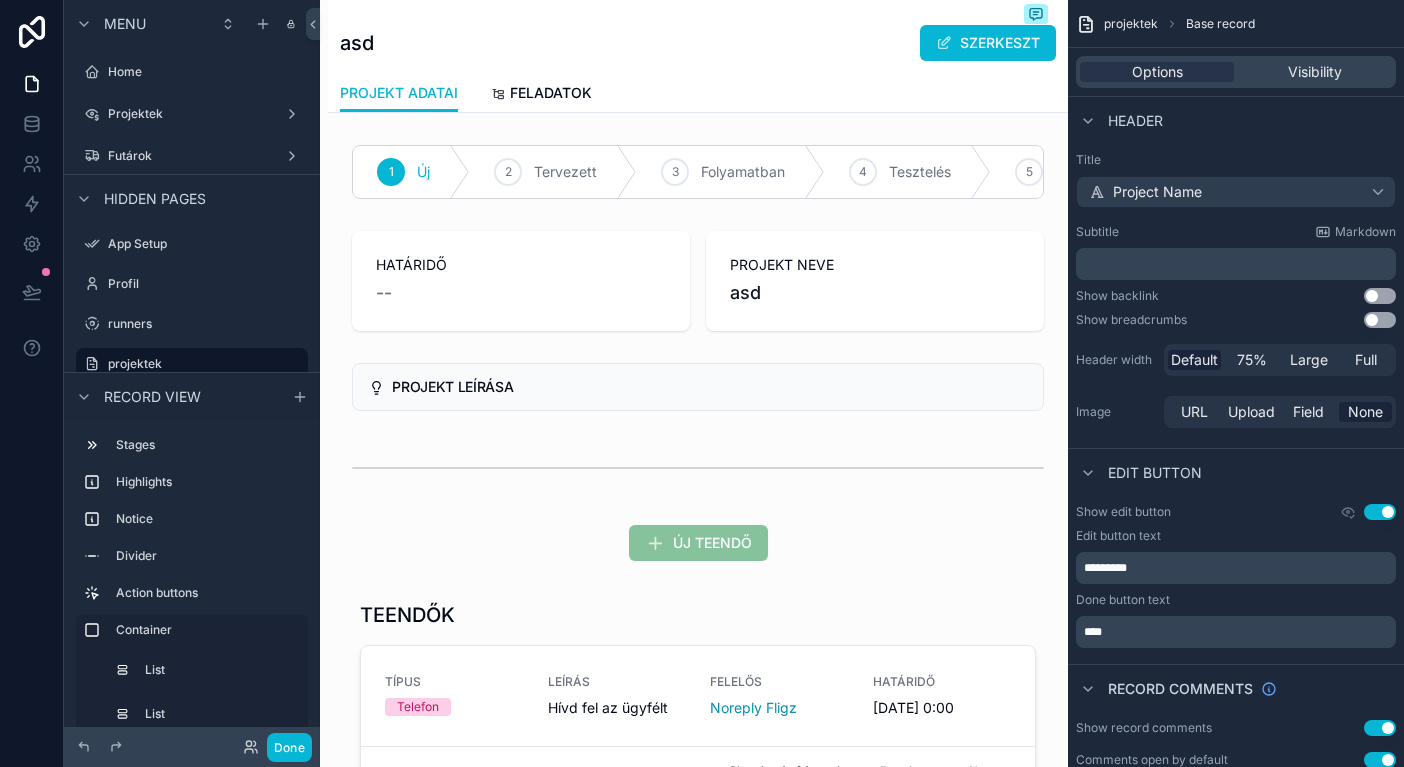 click on "Use setting" at bounding box center [1380, 296] 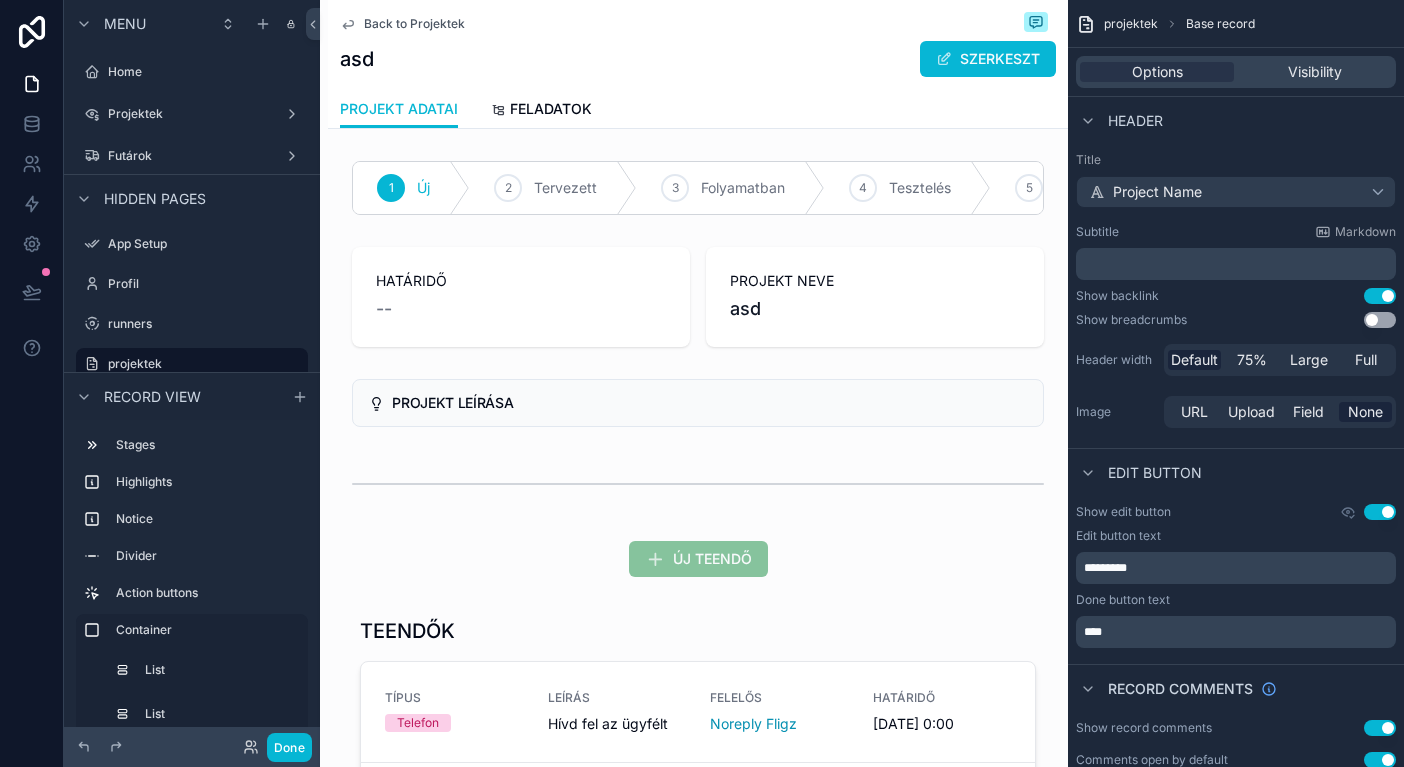 click on "Back to Projektek asd SZERKESZT" at bounding box center [698, 45] 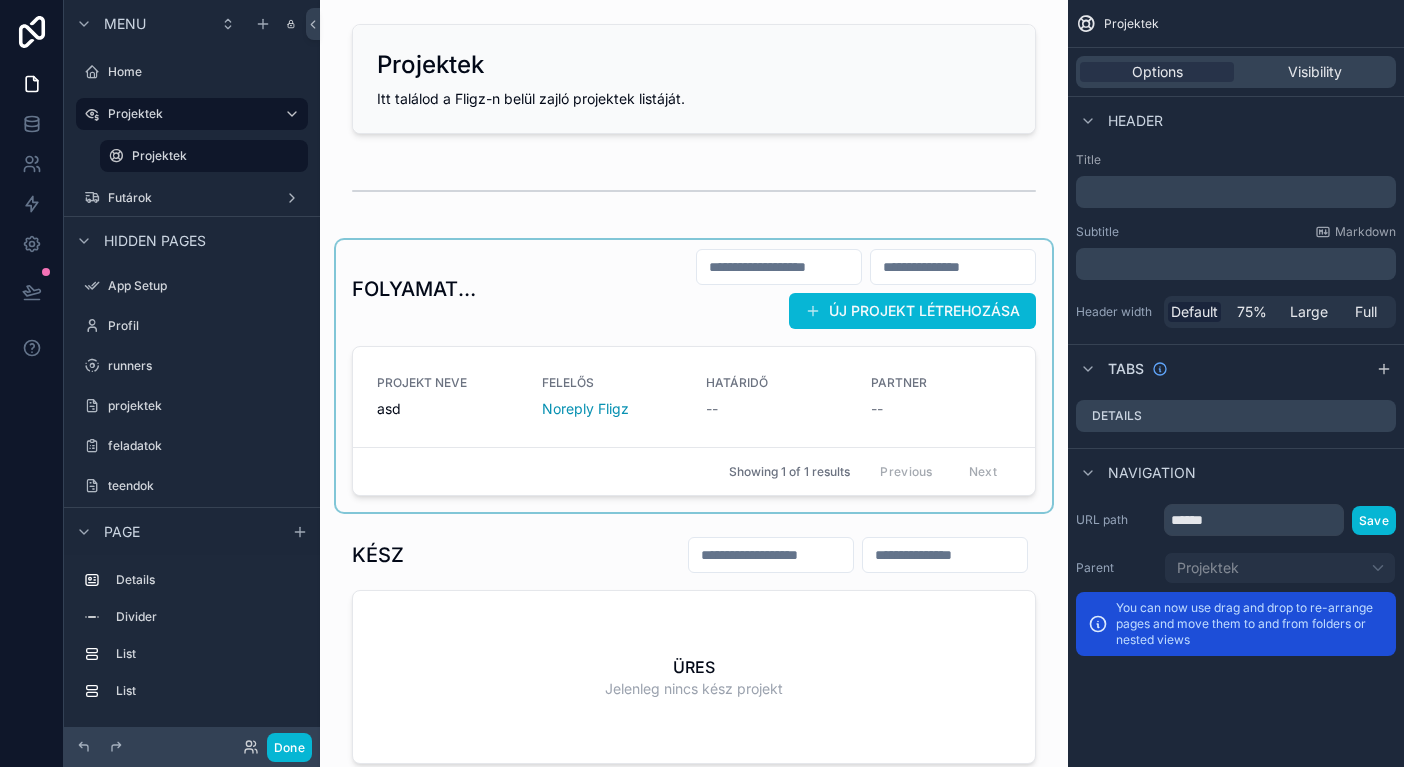 scroll, scrollTop: 0, scrollLeft: 0, axis: both 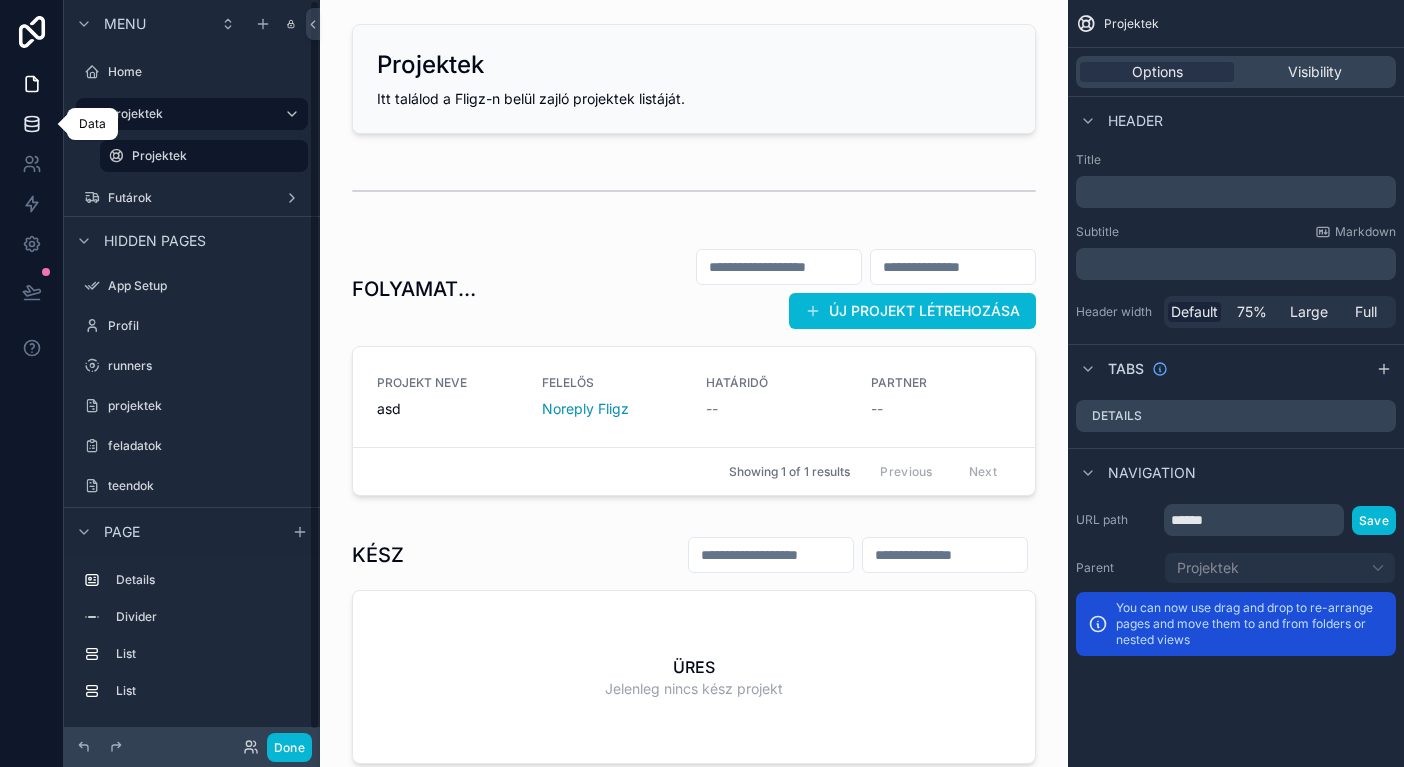 click 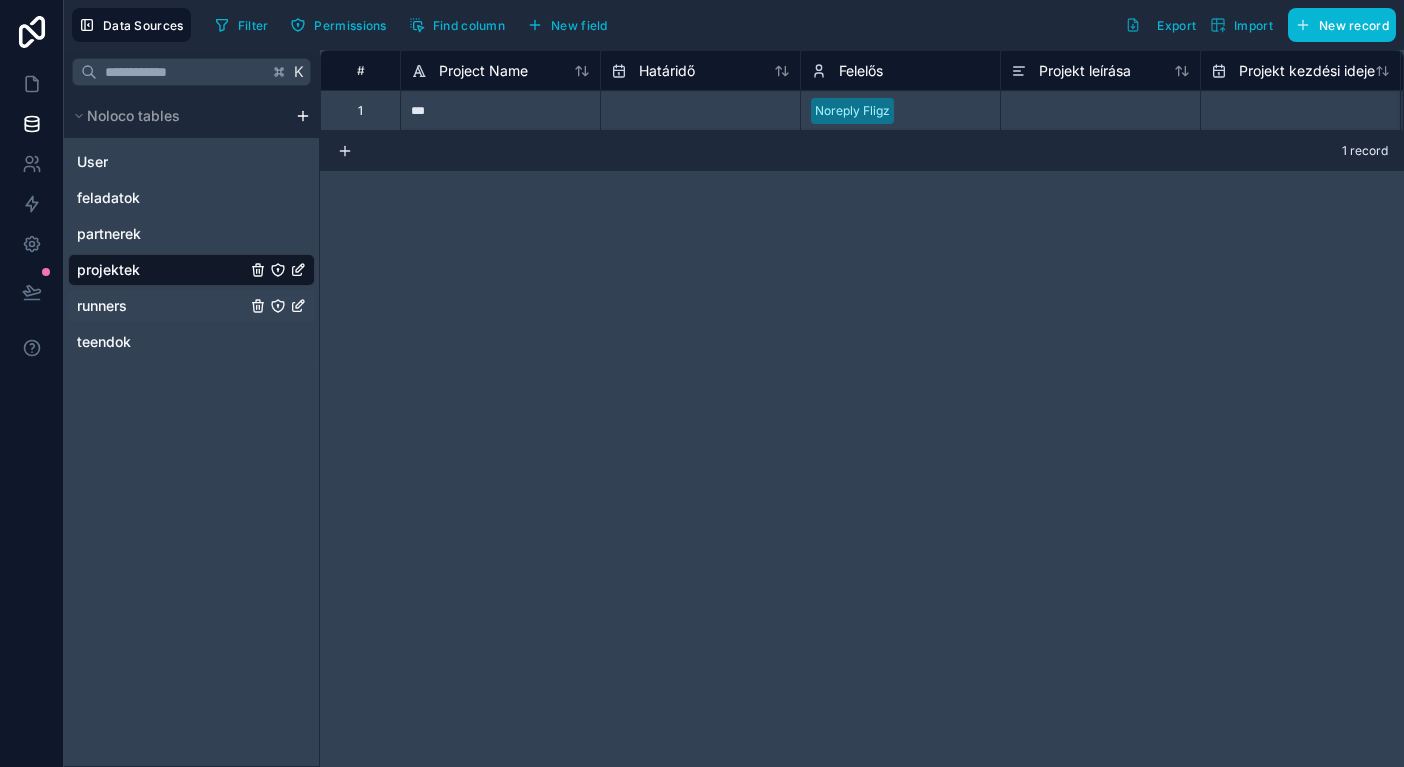 click on "runners" at bounding box center (191, 306) 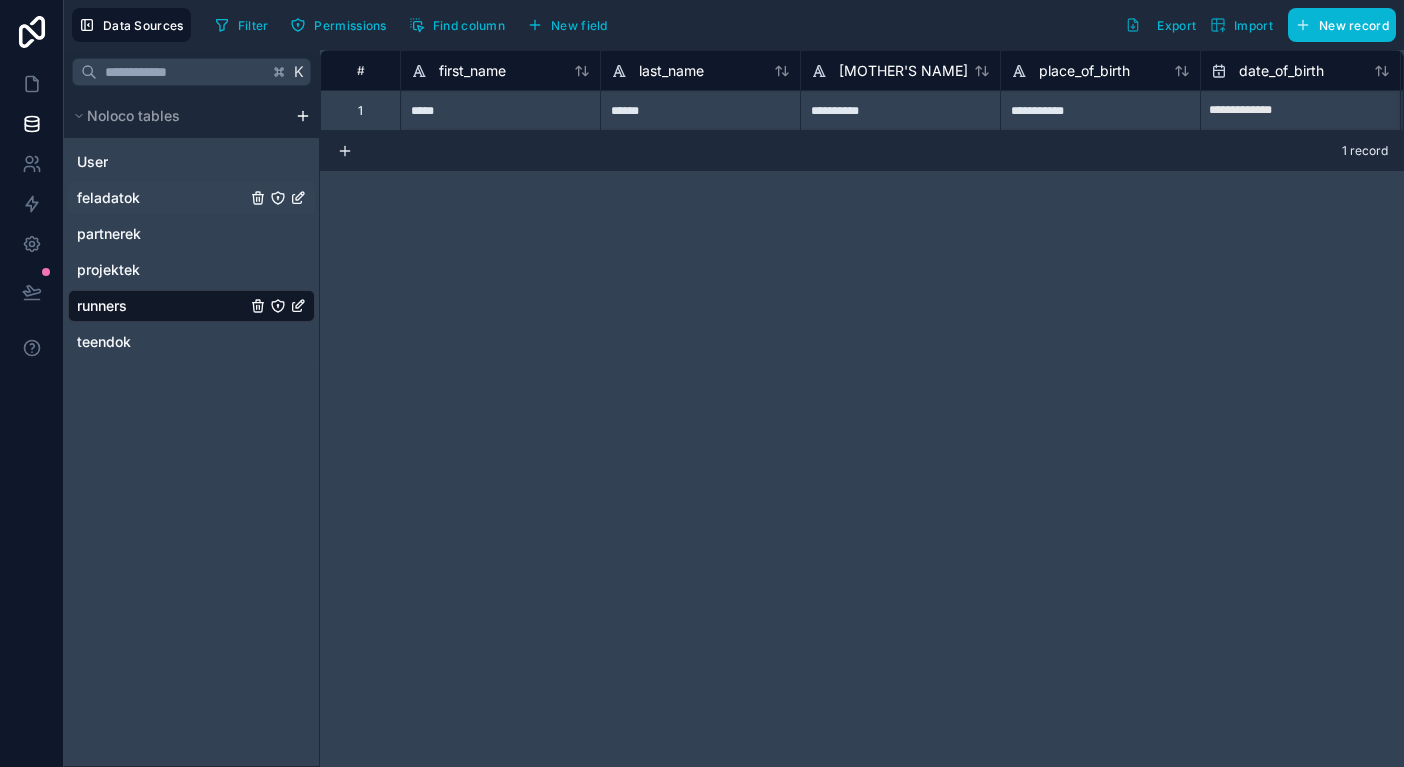 click on "feladatok" at bounding box center [108, 198] 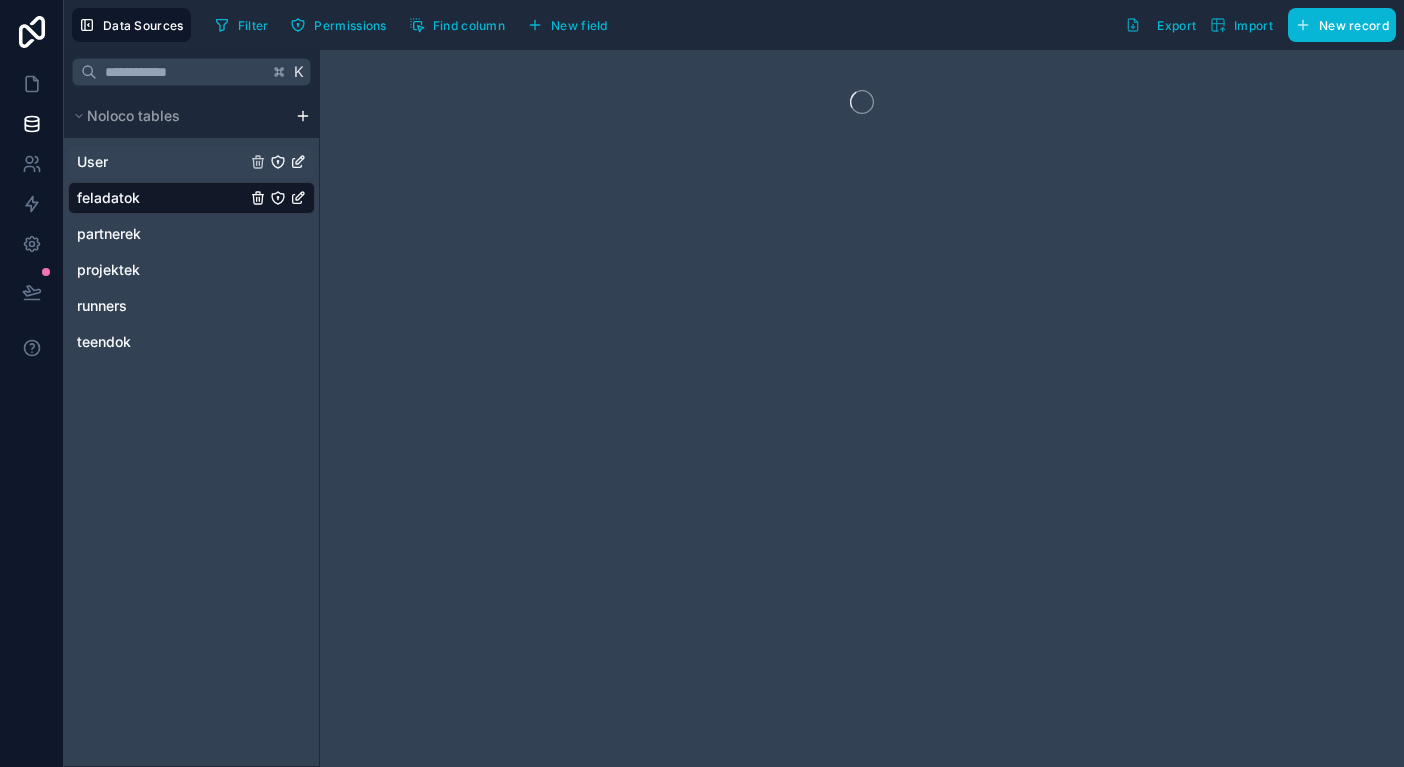 click on "User" at bounding box center [191, 162] 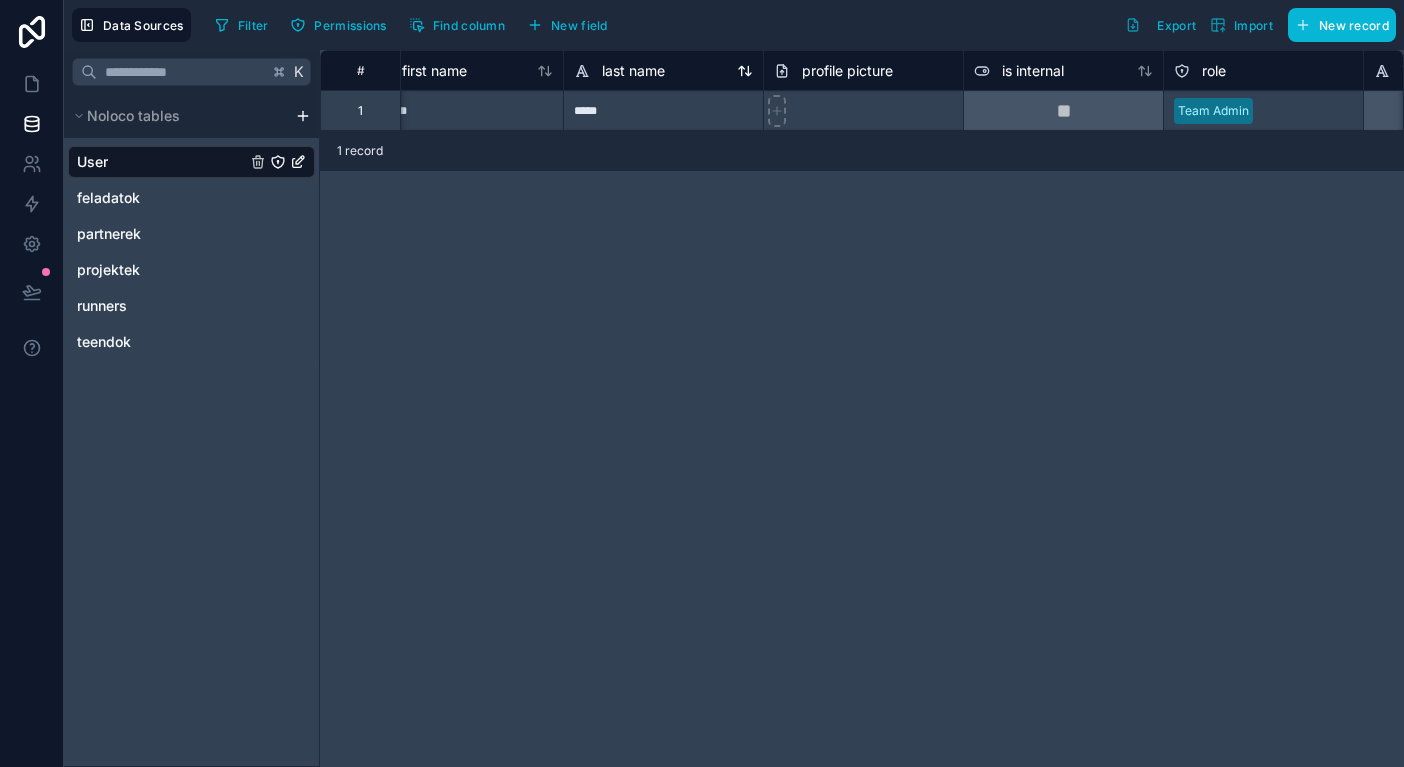 scroll, scrollTop: 0, scrollLeft: 320, axis: horizontal 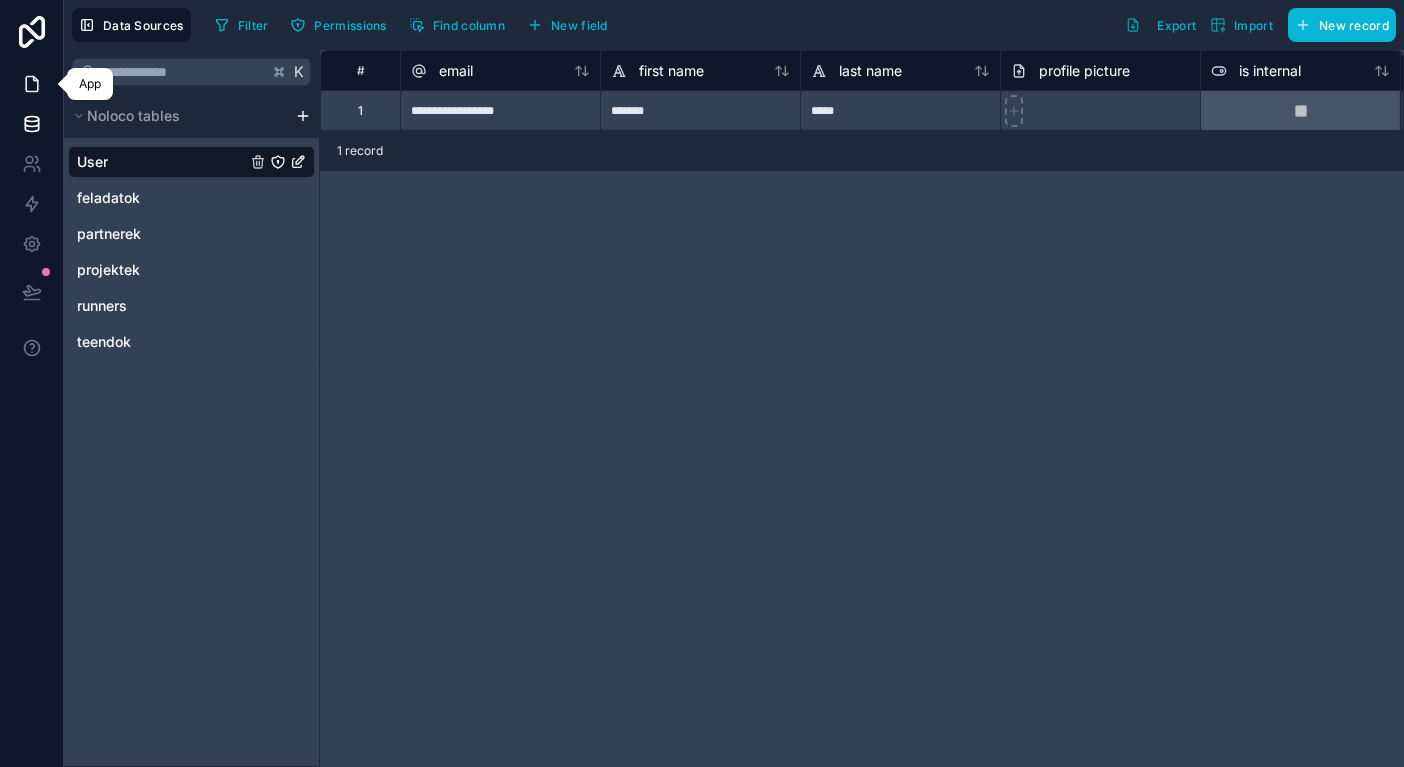 click 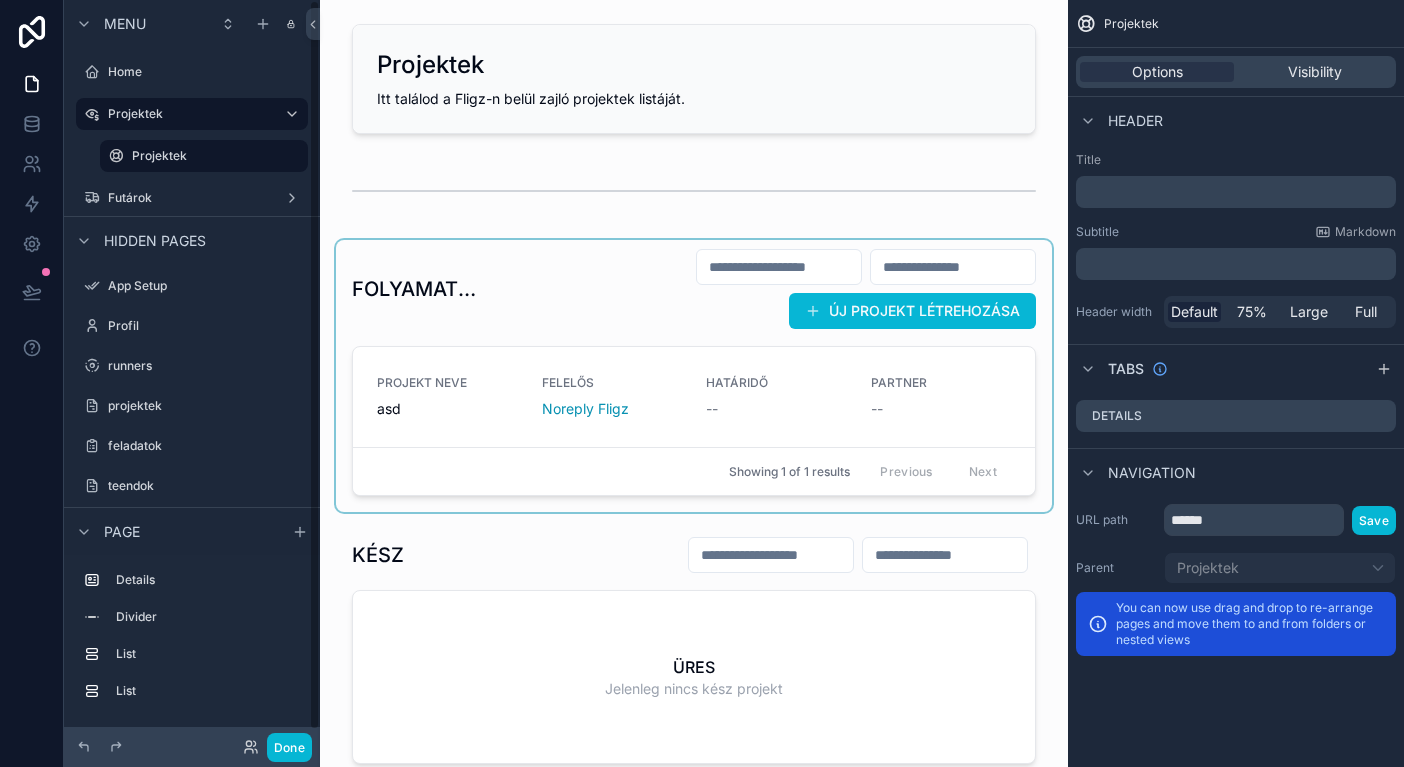 scroll, scrollTop: 0, scrollLeft: 0, axis: both 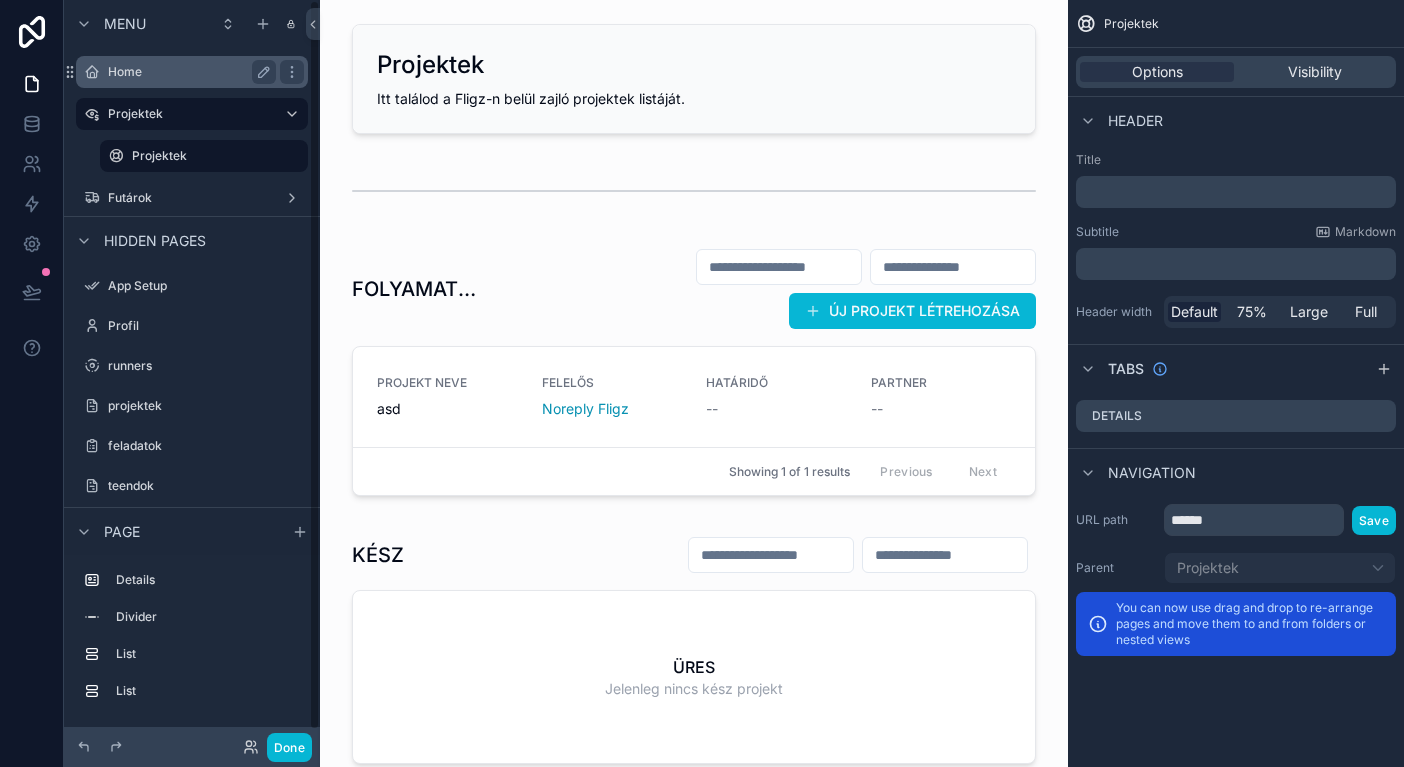 click on "Home" at bounding box center [192, 72] 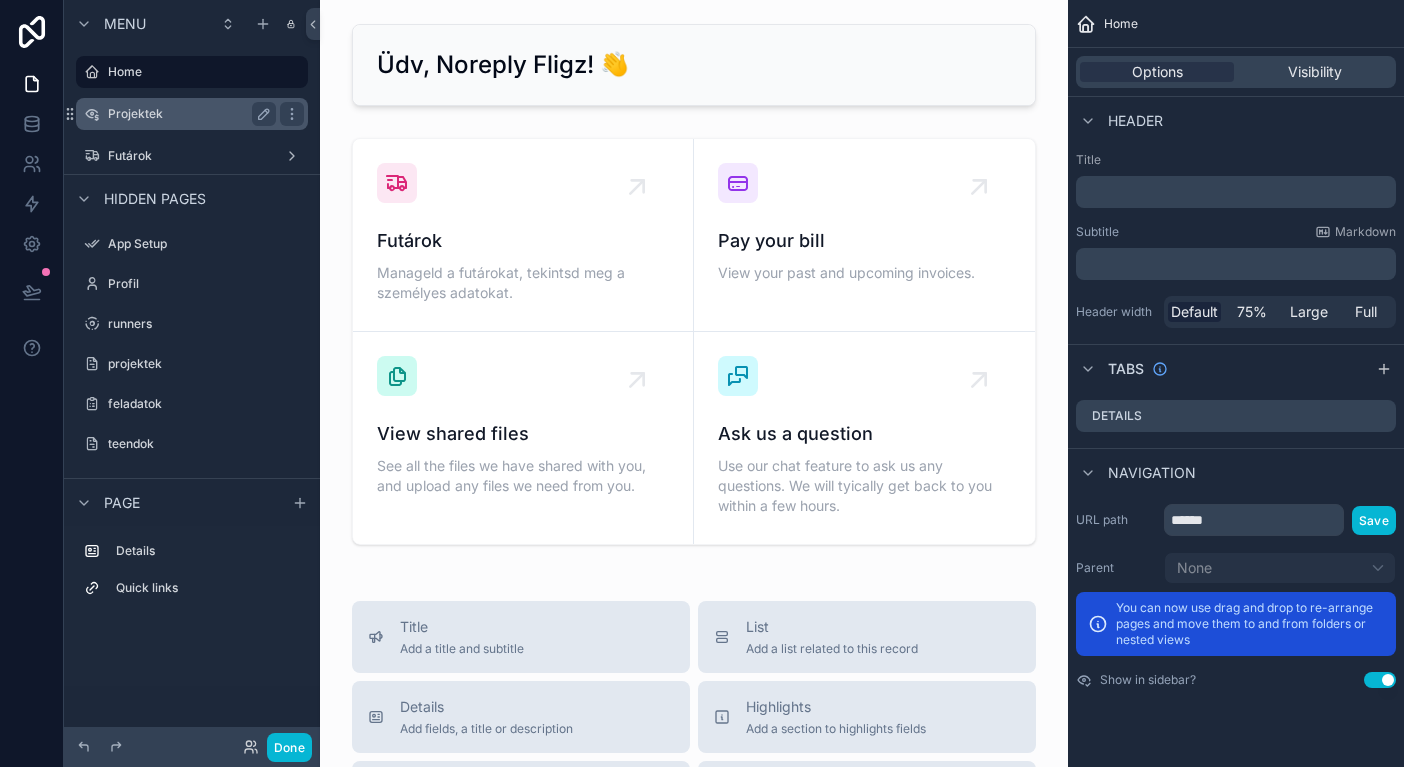 click on "Projektek" at bounding box center [188, 114] 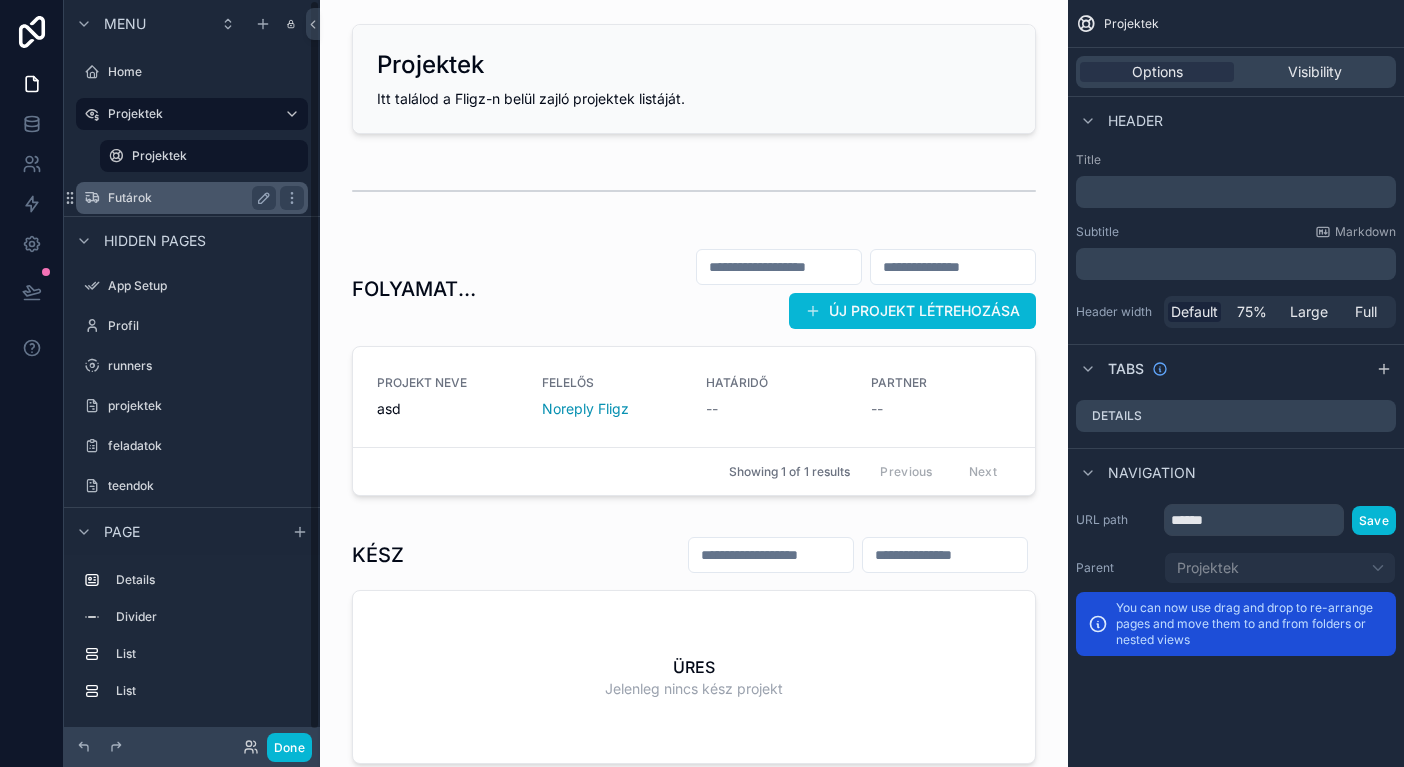 click on "Futárok" at bounding box center (188, 198) 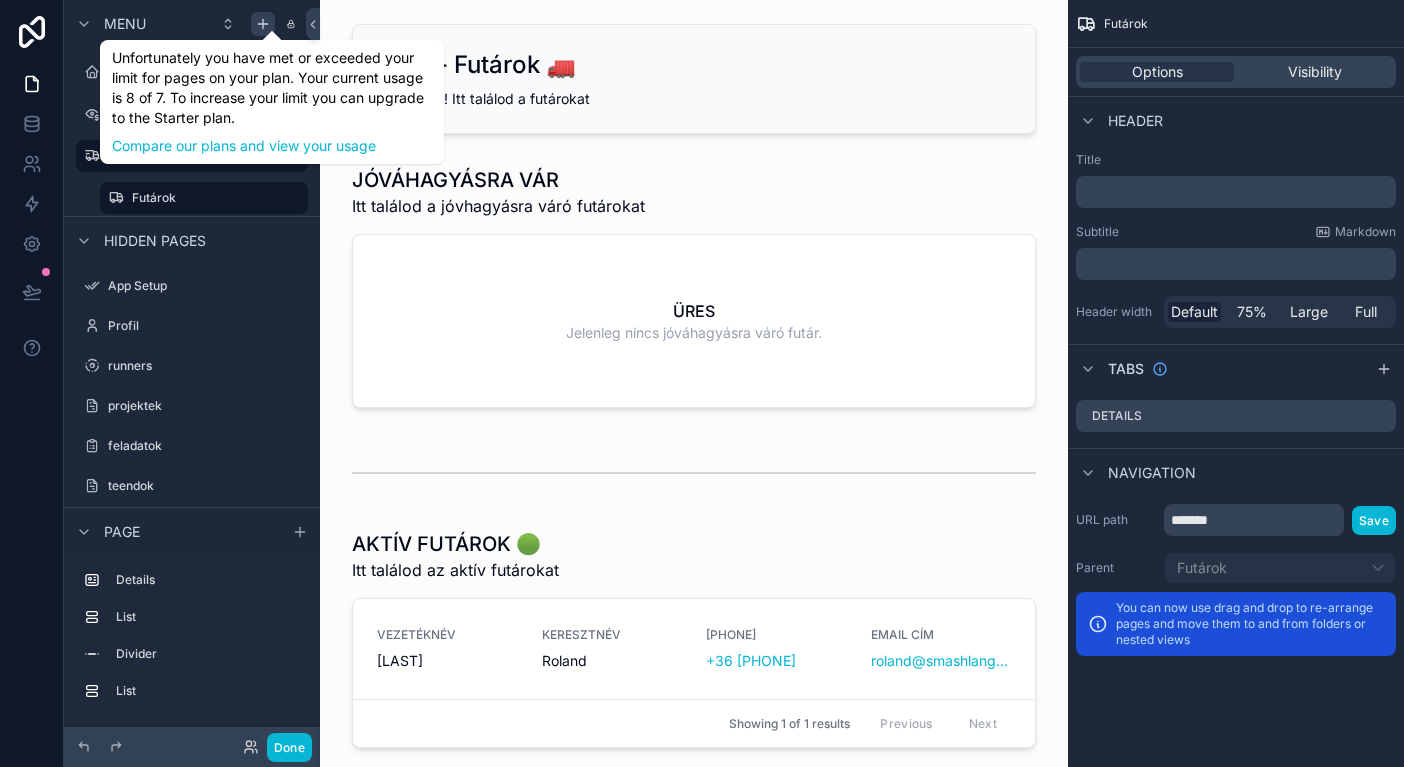 click at bounding box center [263, 24] 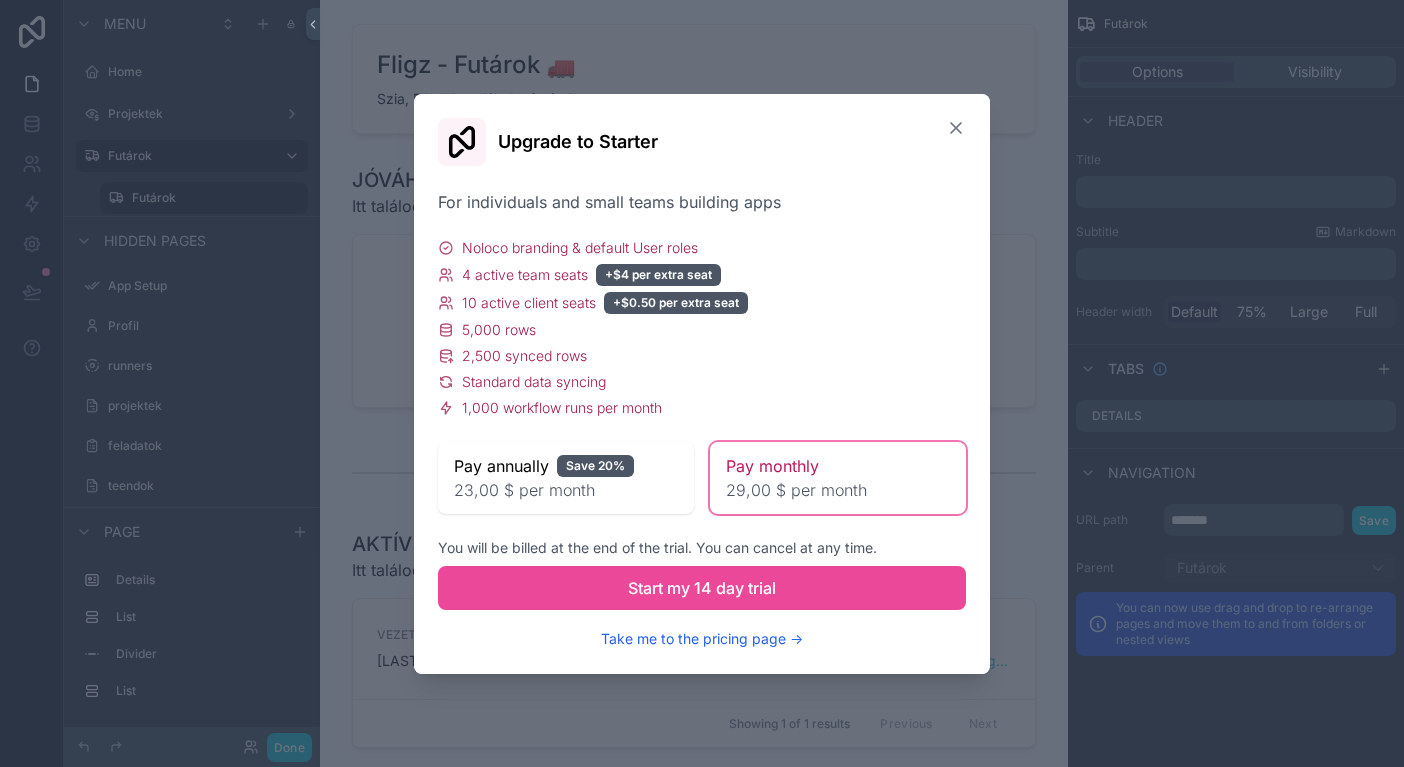 click 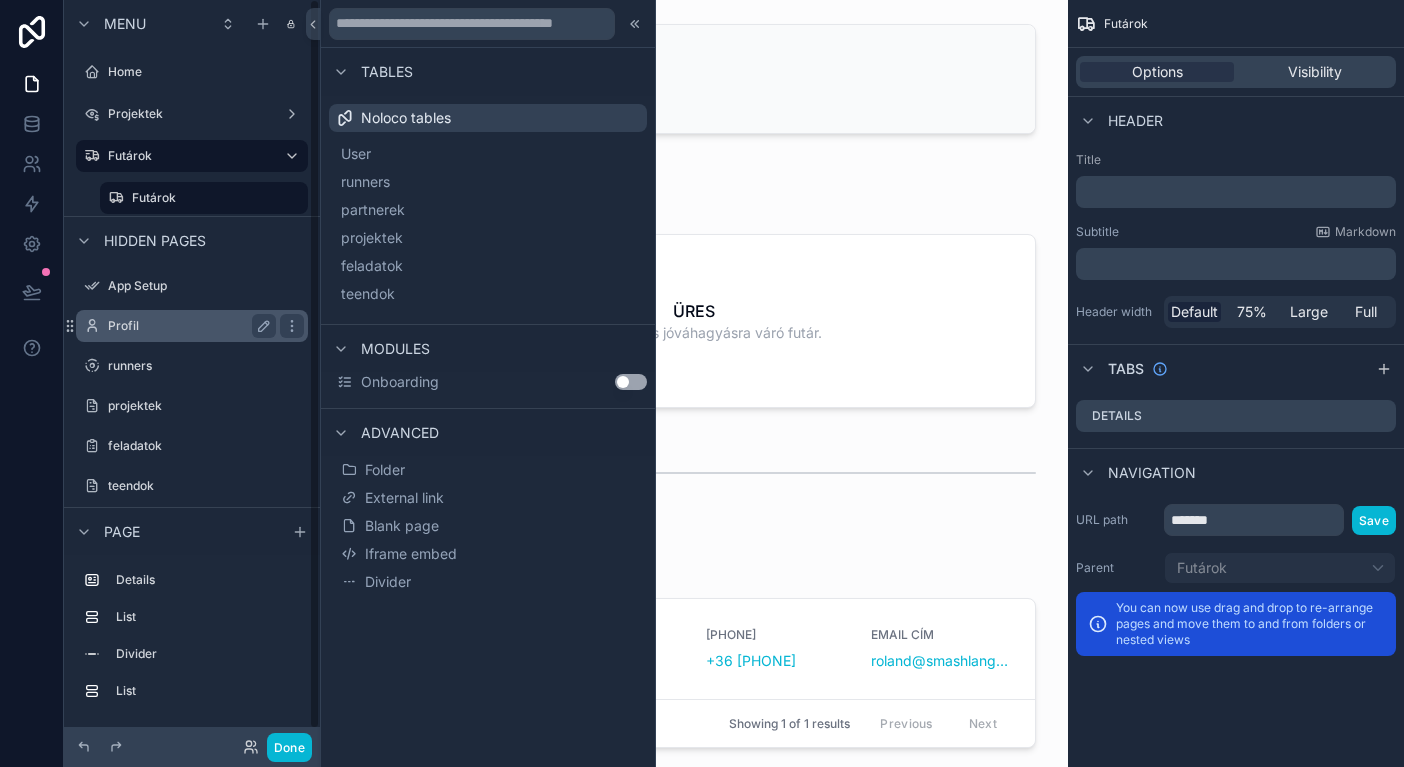 scroll, scrollTop: 0, scrollLeft: 0, axis: both 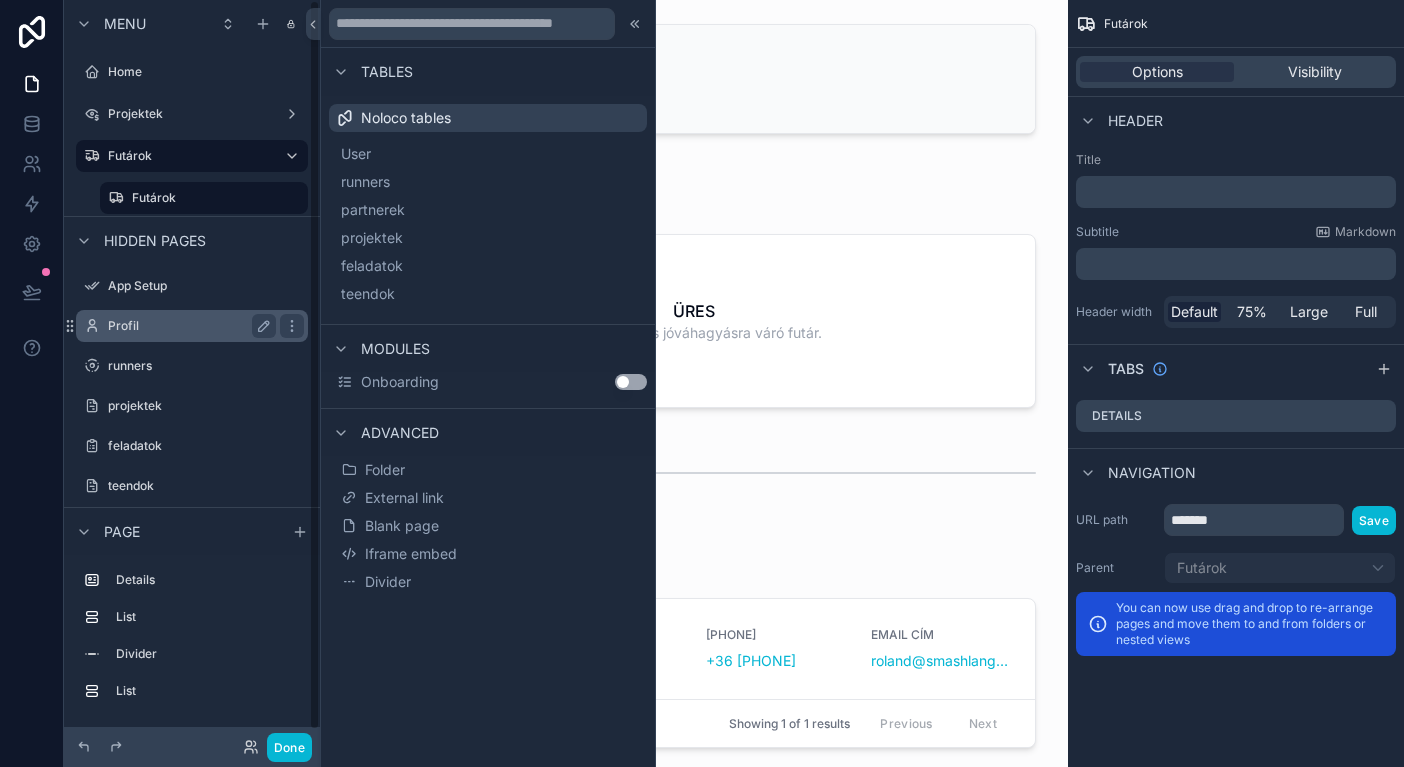 click on "Profil" at bounding box center (192, 326) 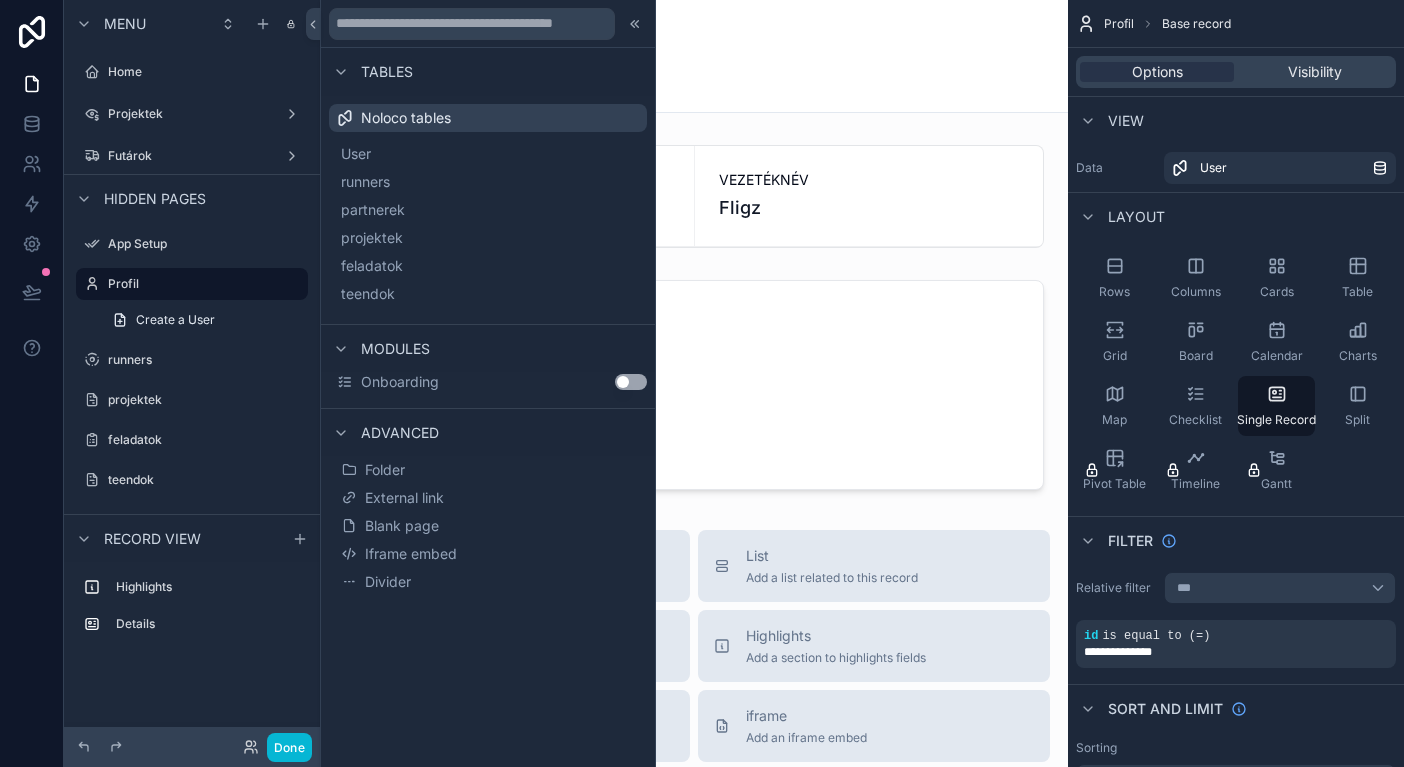 click at bounding box center (694, 701) 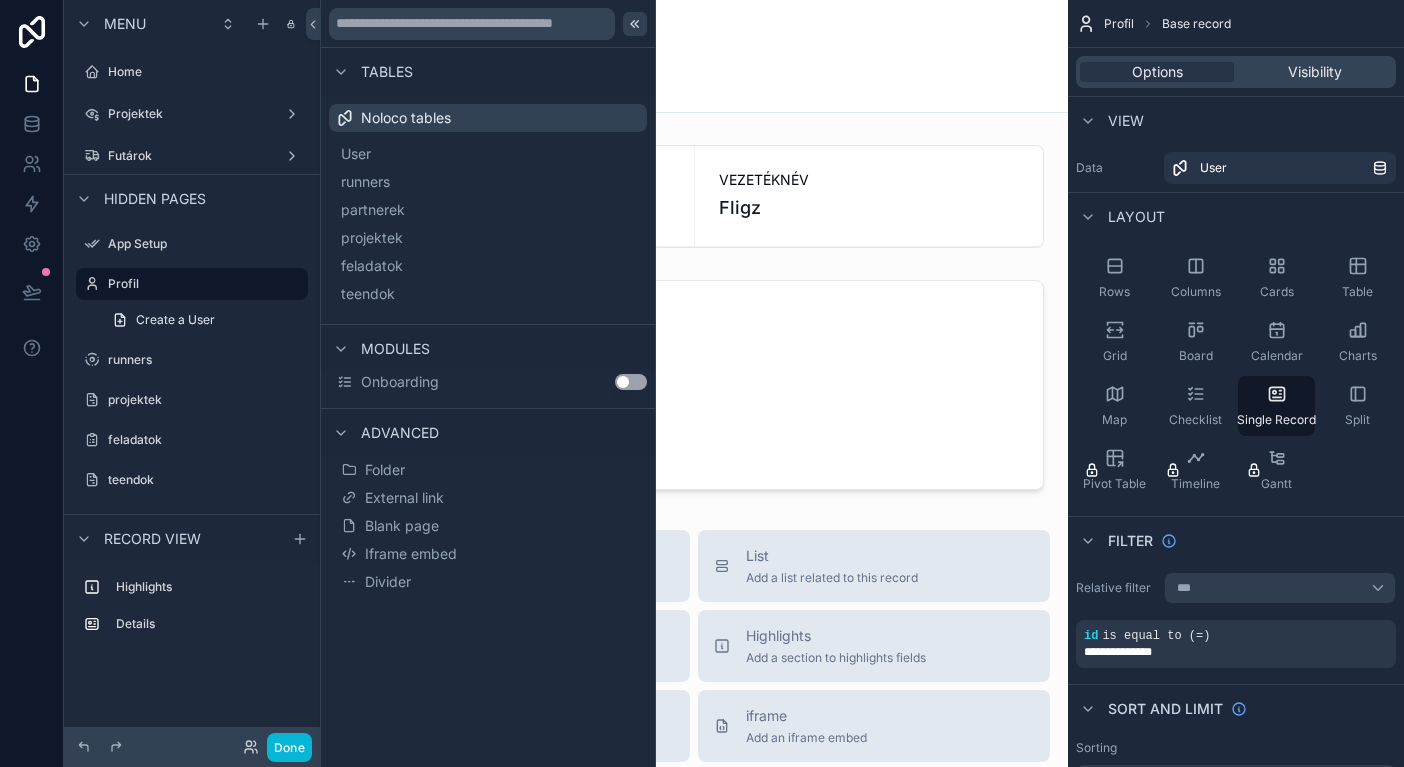 click 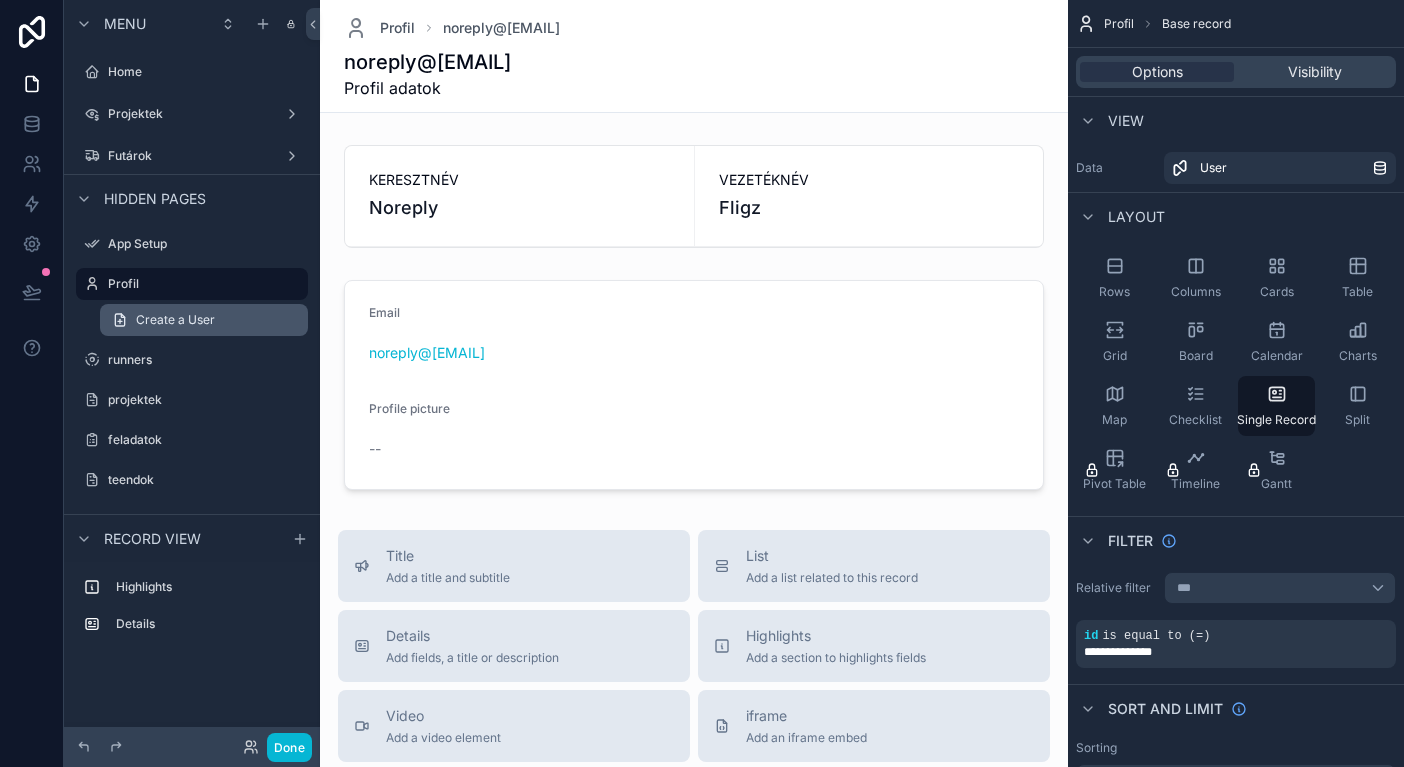 scroll, scrollTop: 0, scrollLeft: 0, axis: both 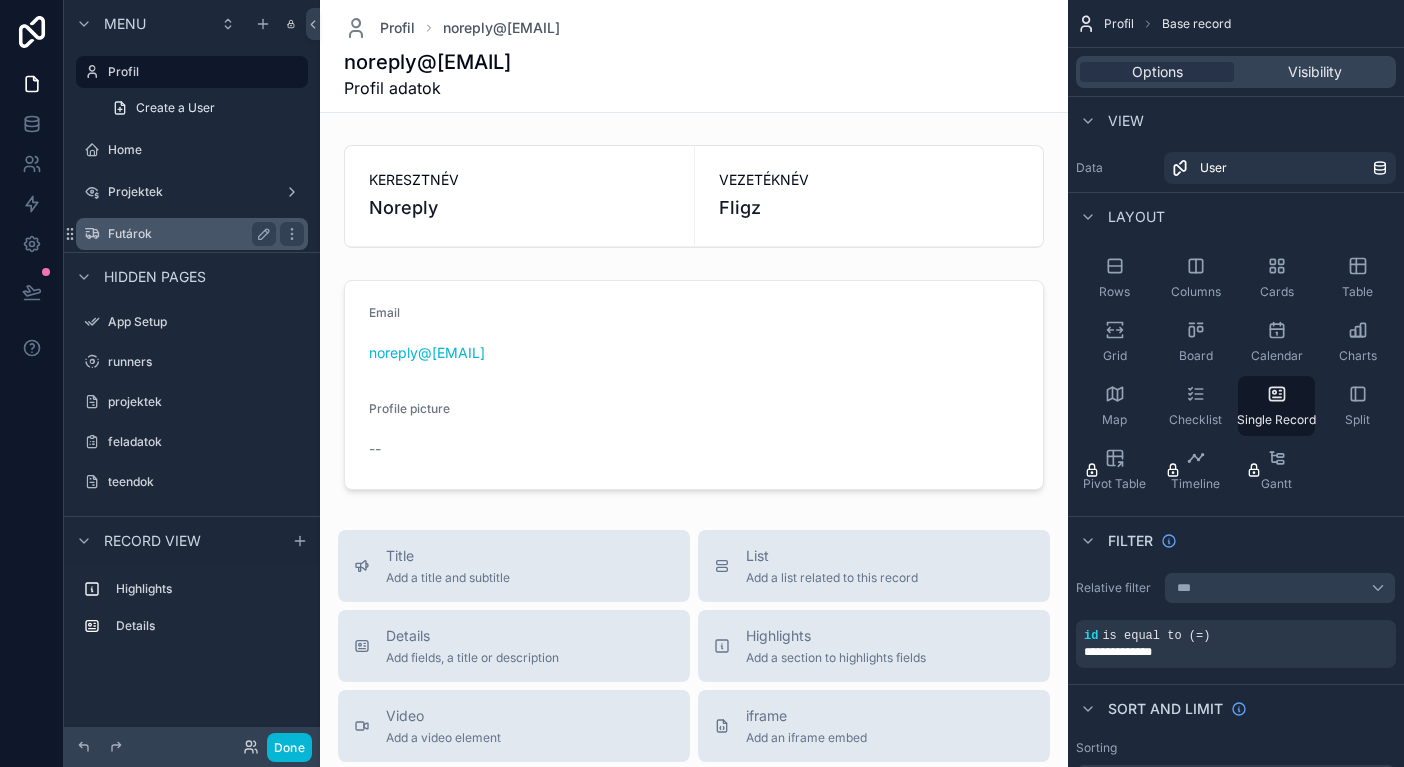 drag, startPoint x: 70, startPoint y: 73, endPoint x: 119, endPoint y: 238, distance: 172.12206 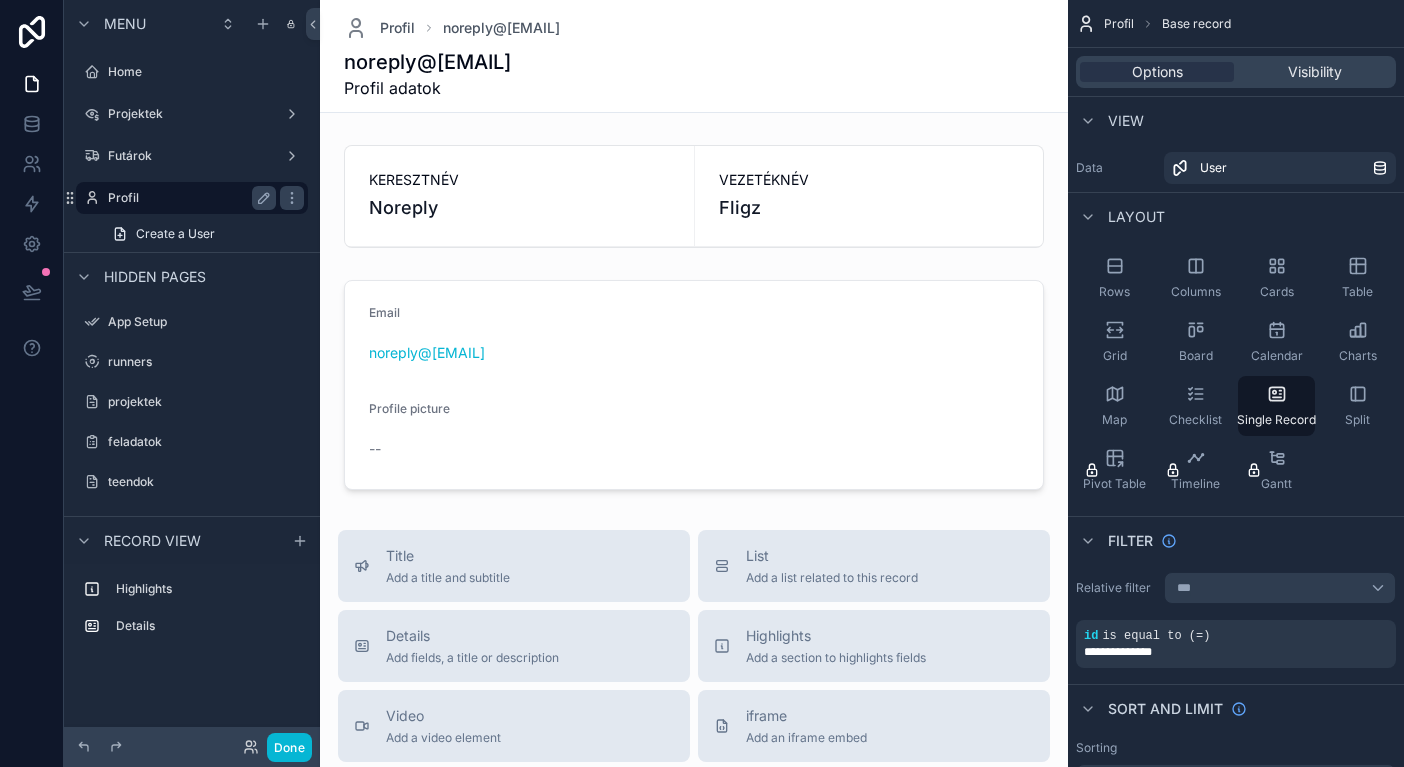 click on "Profil" at bounding box center (188, 198) 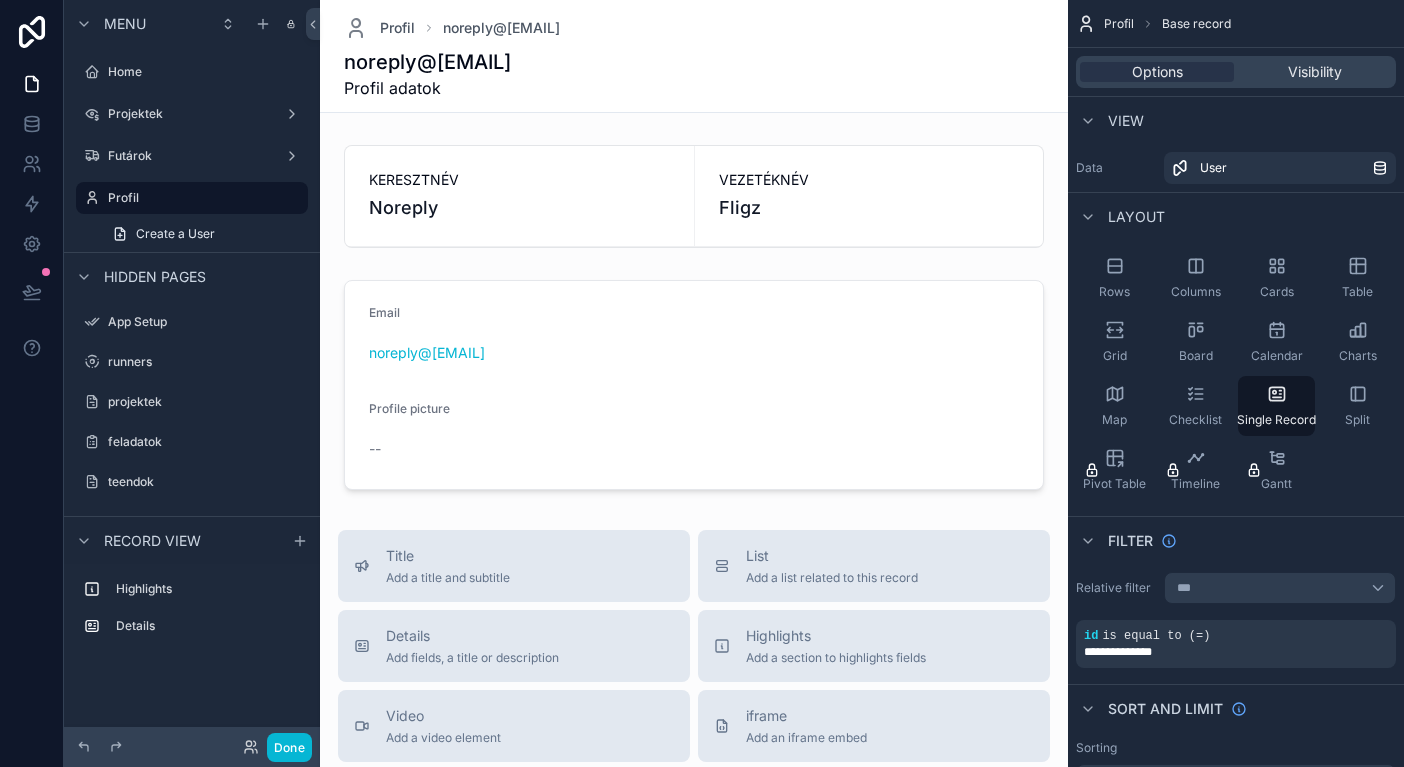 scroll, scrollTop: 0, scrollLeft: 0, axis: both 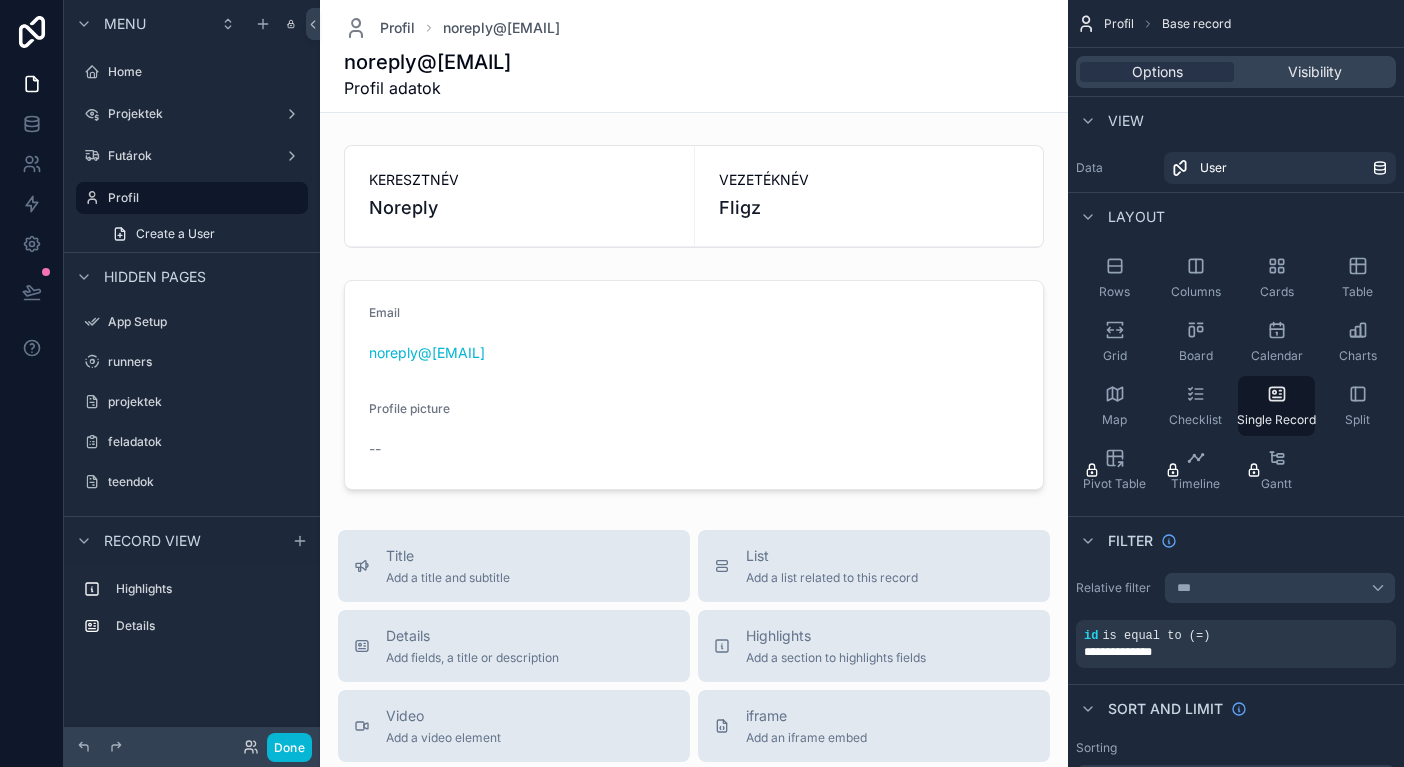click at bounding box center (694, 701) 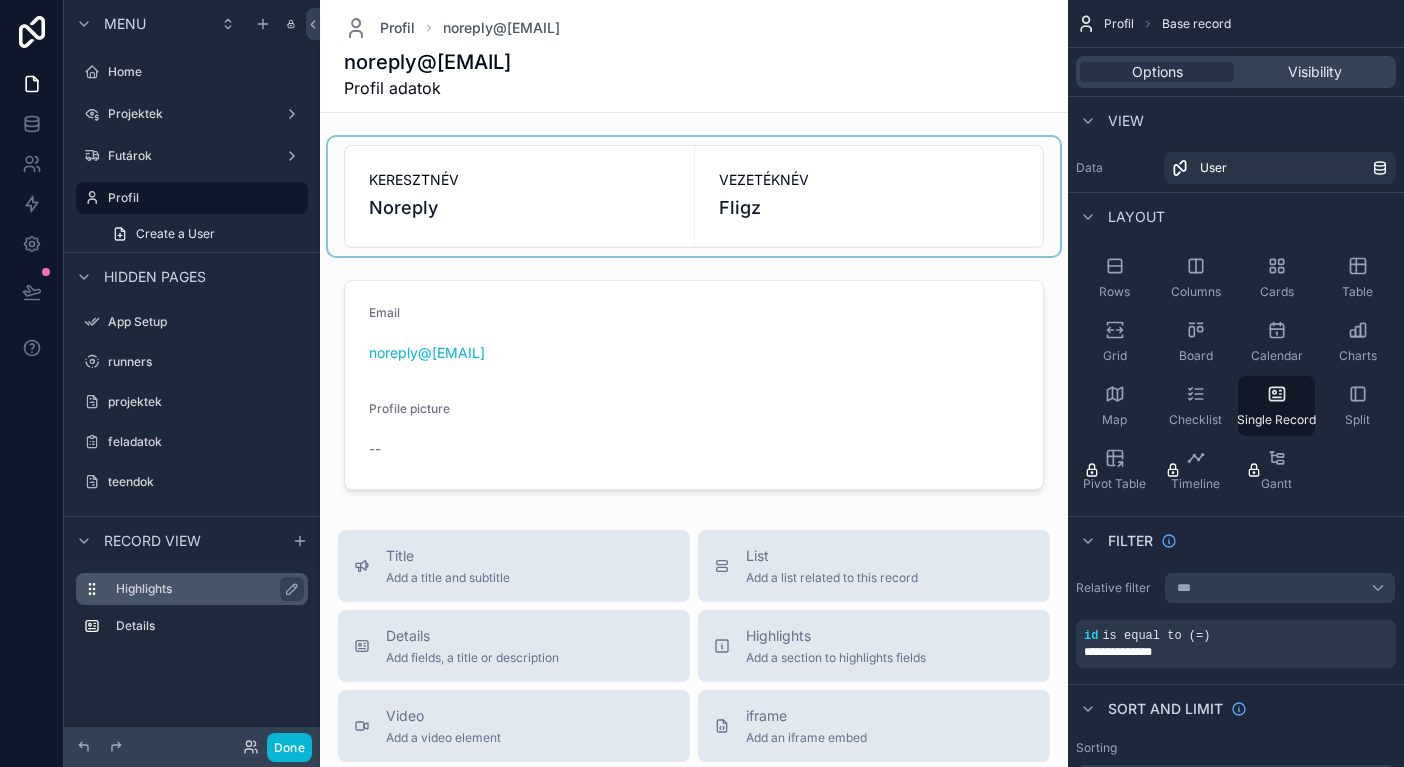 click on "Highlights" at bounding box center (204, 589) 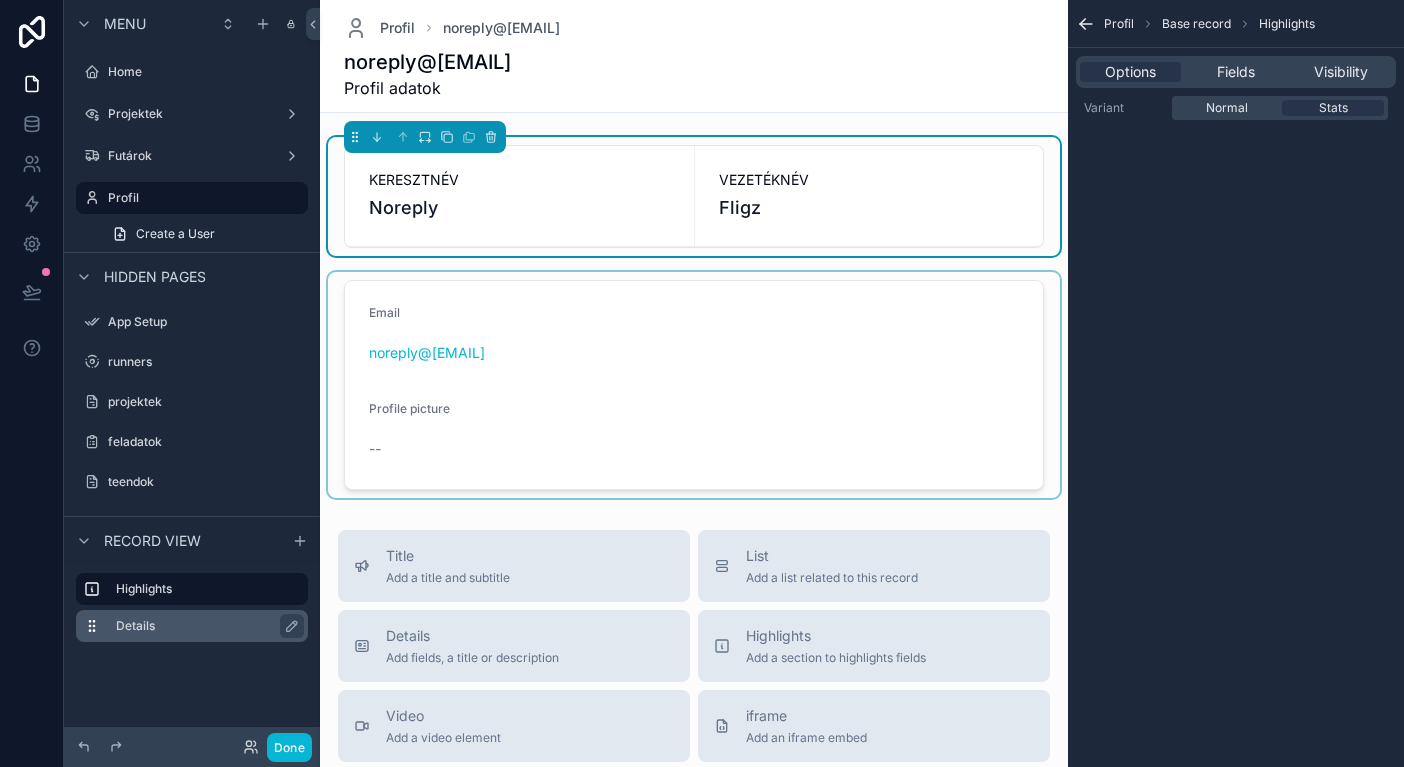 click on "Details" at bounding box center (204, 626) 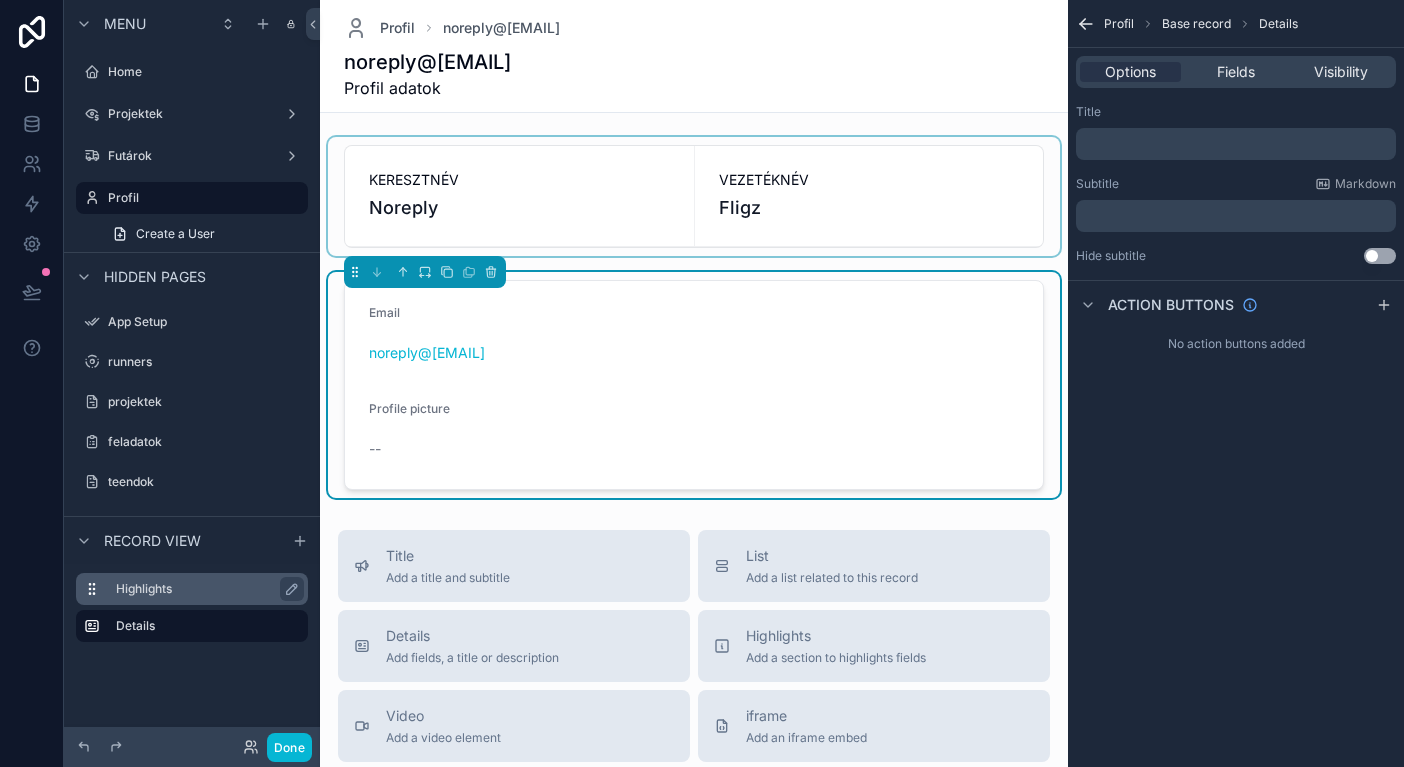 click on "Highlights" at bounding box center (204, 589) 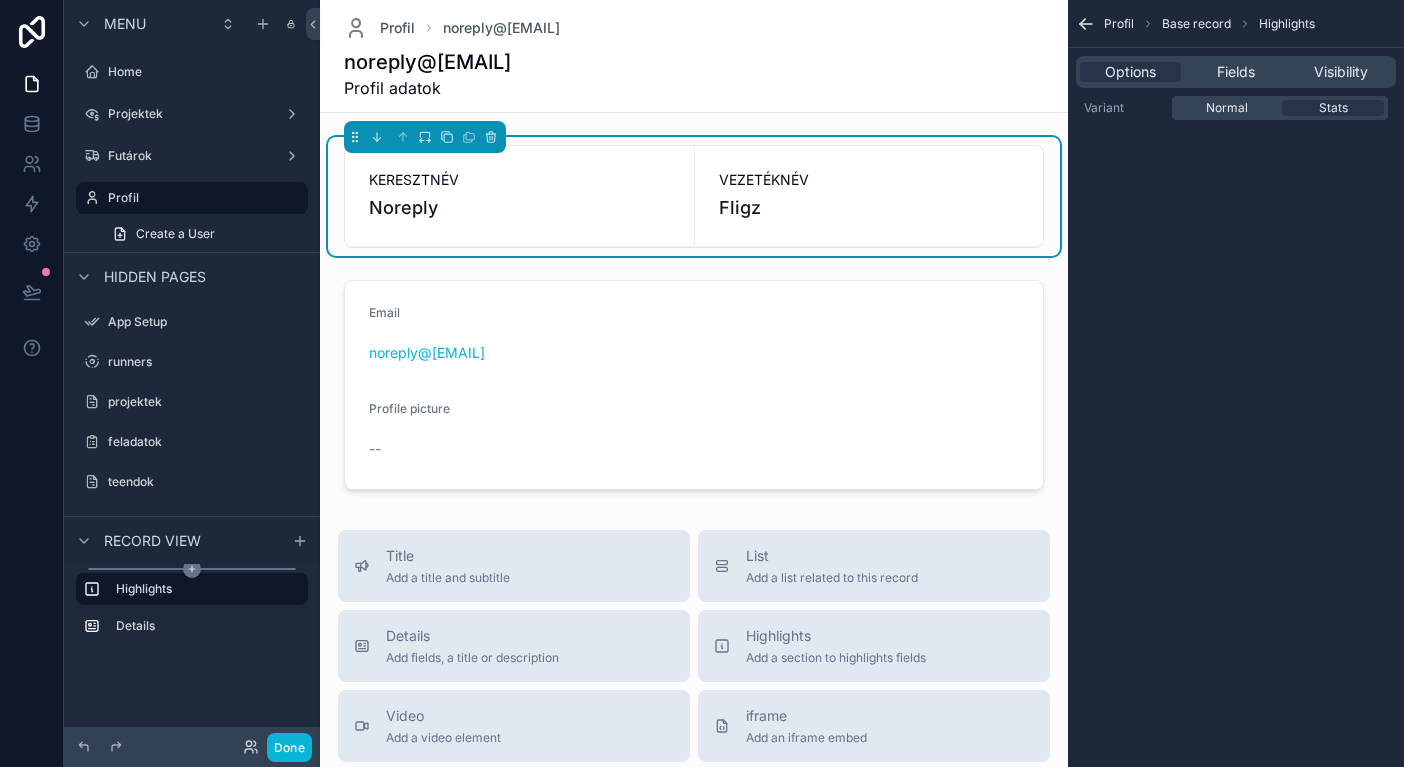 click 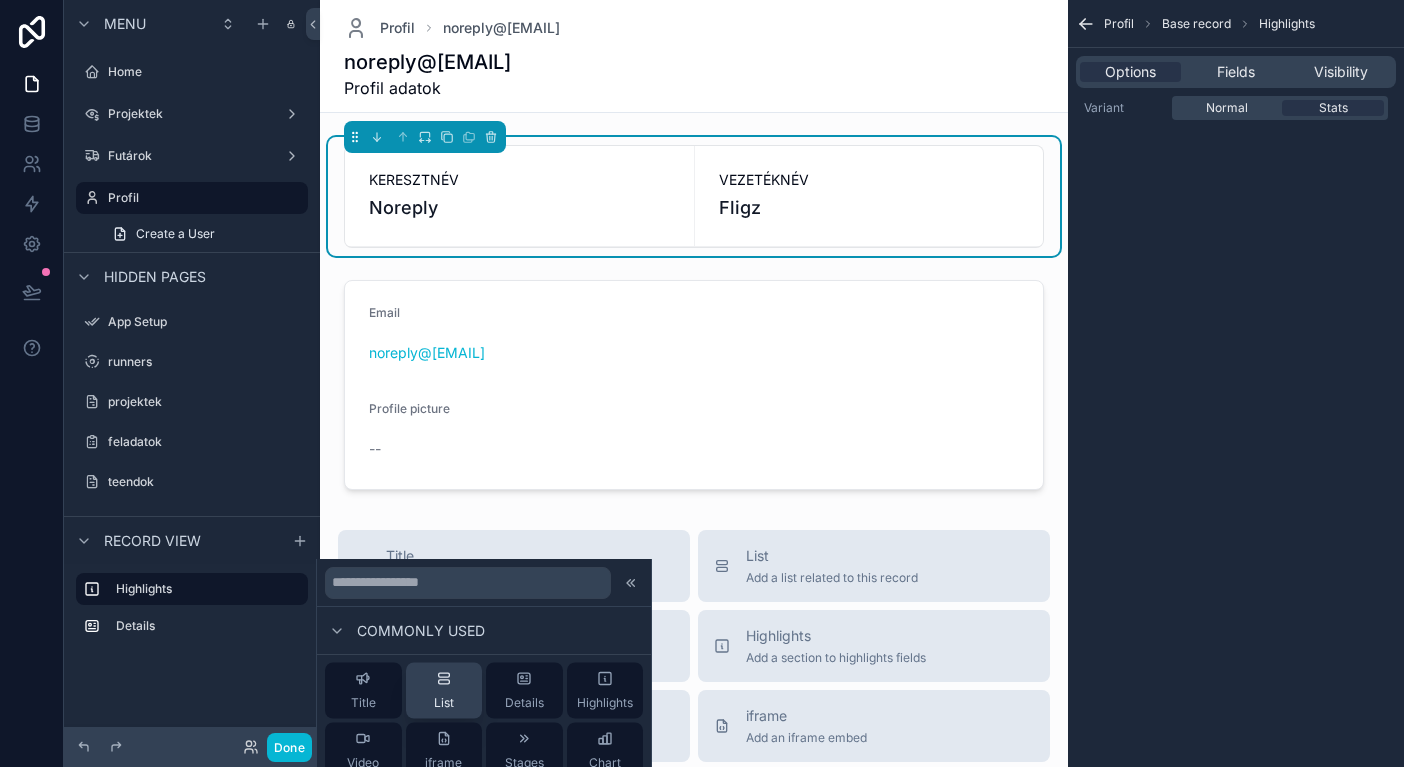 scroll, scrollTop: 0, scrollLeft: 0, axis: both 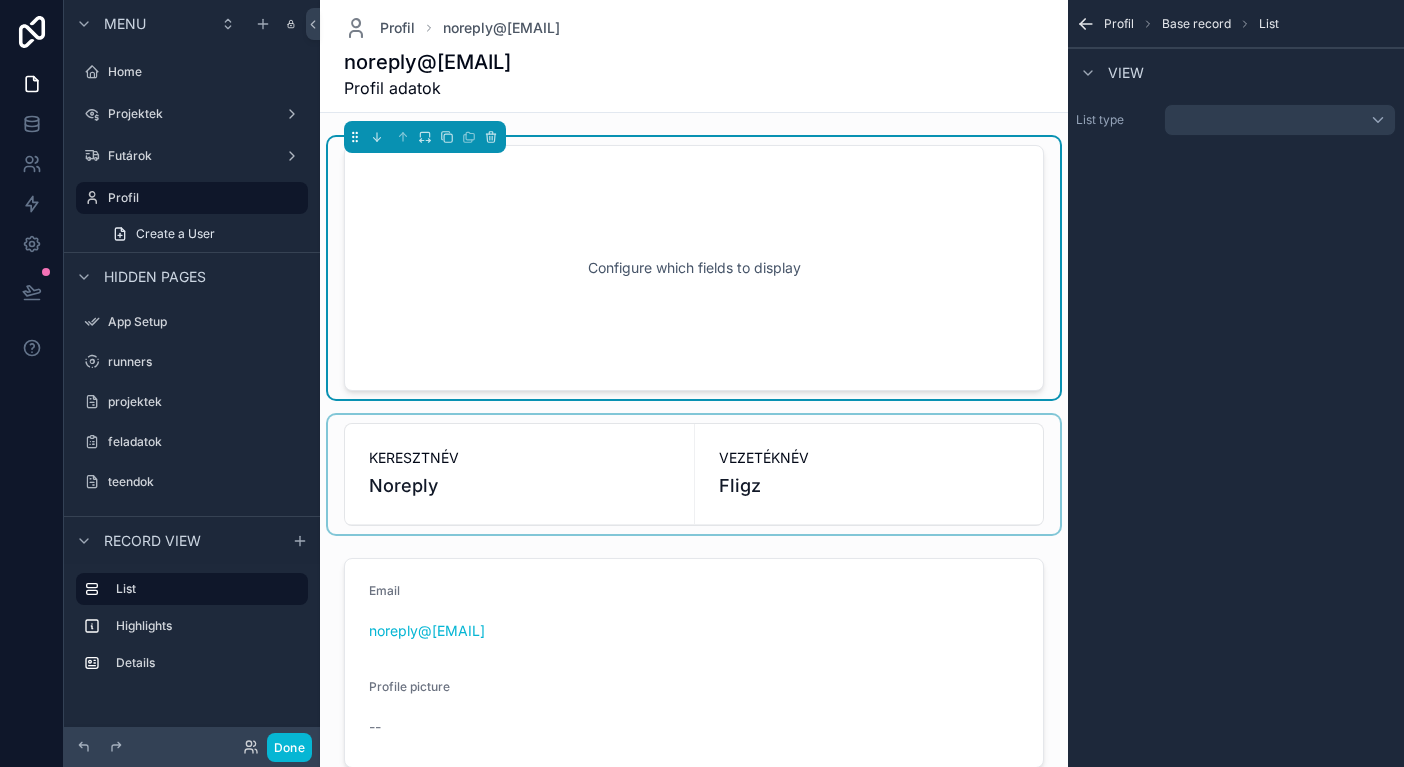 click at bounding box center [694, 474] 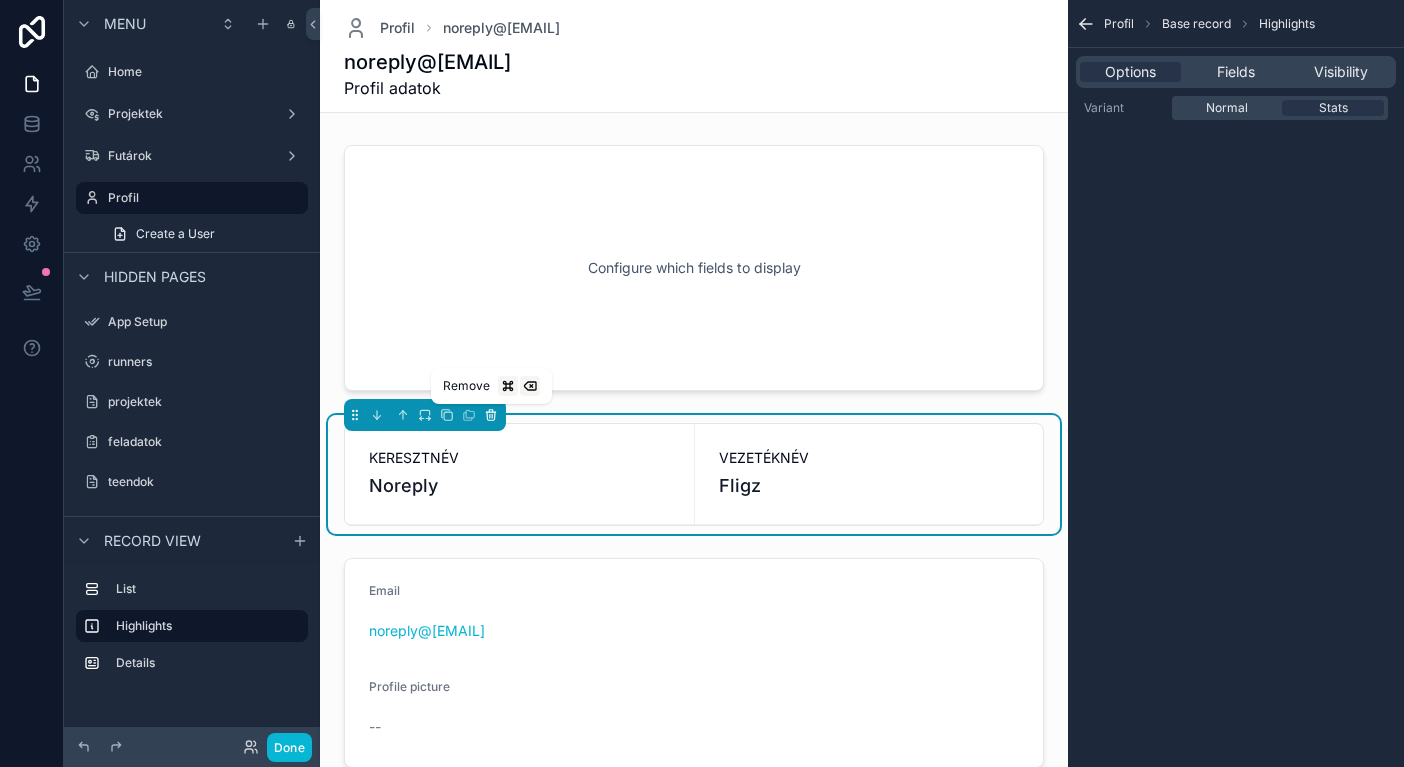 click 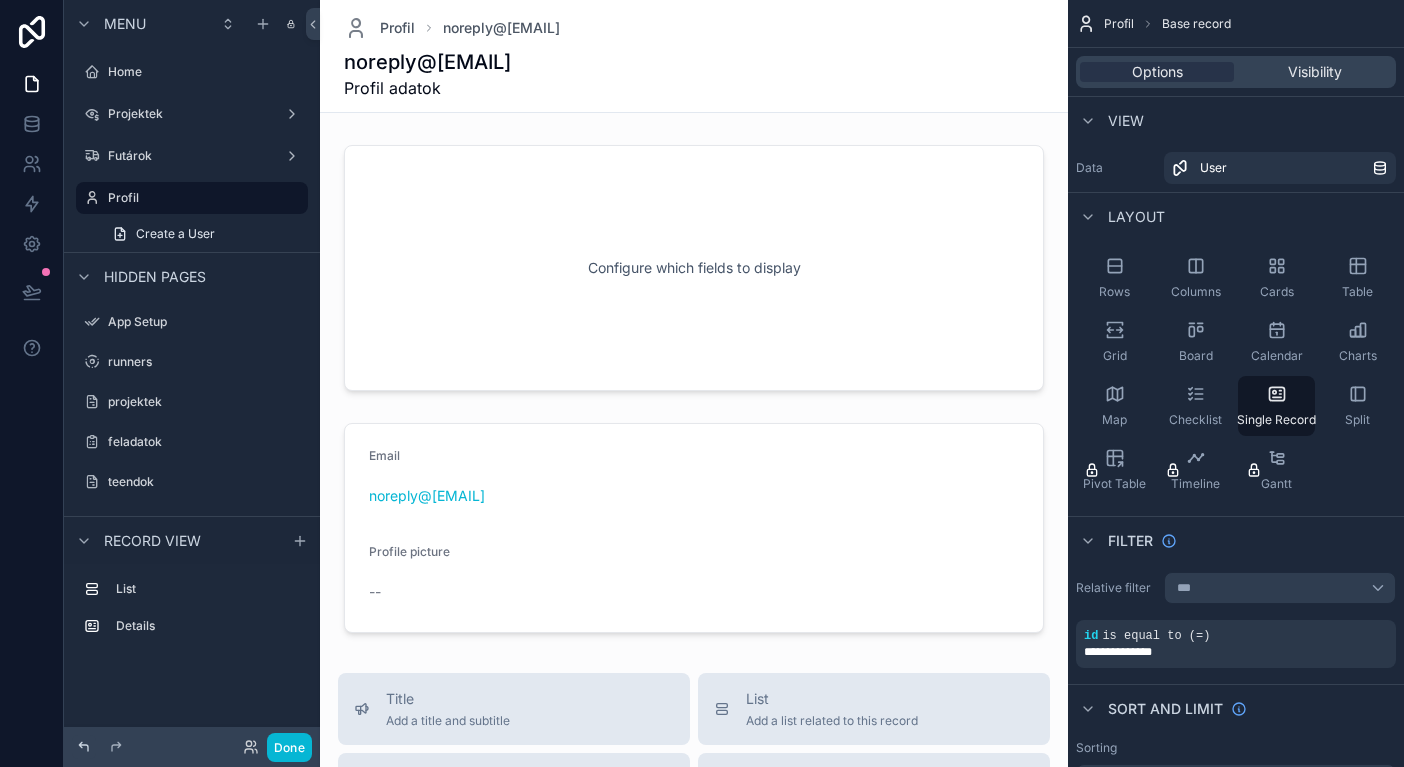 click at bounding box center [84, 747] 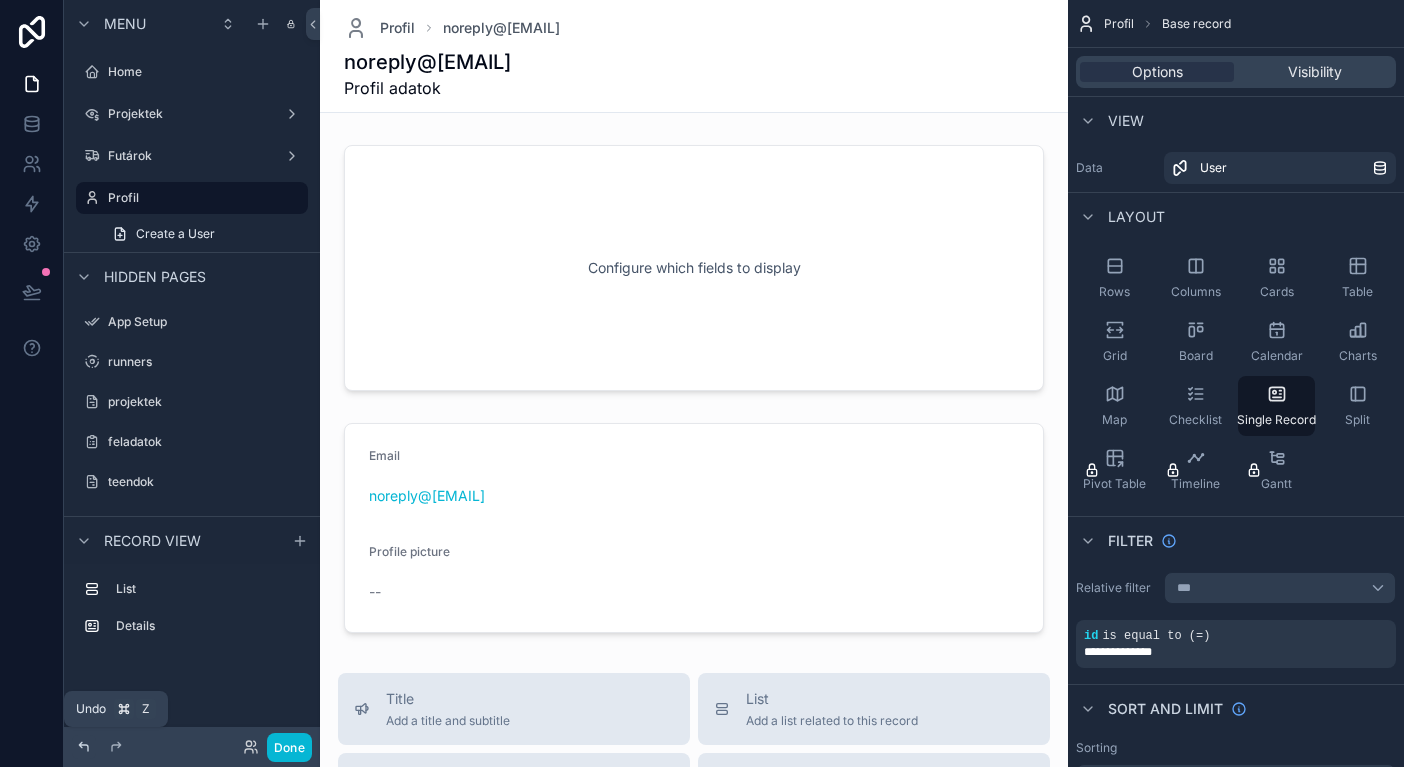 click 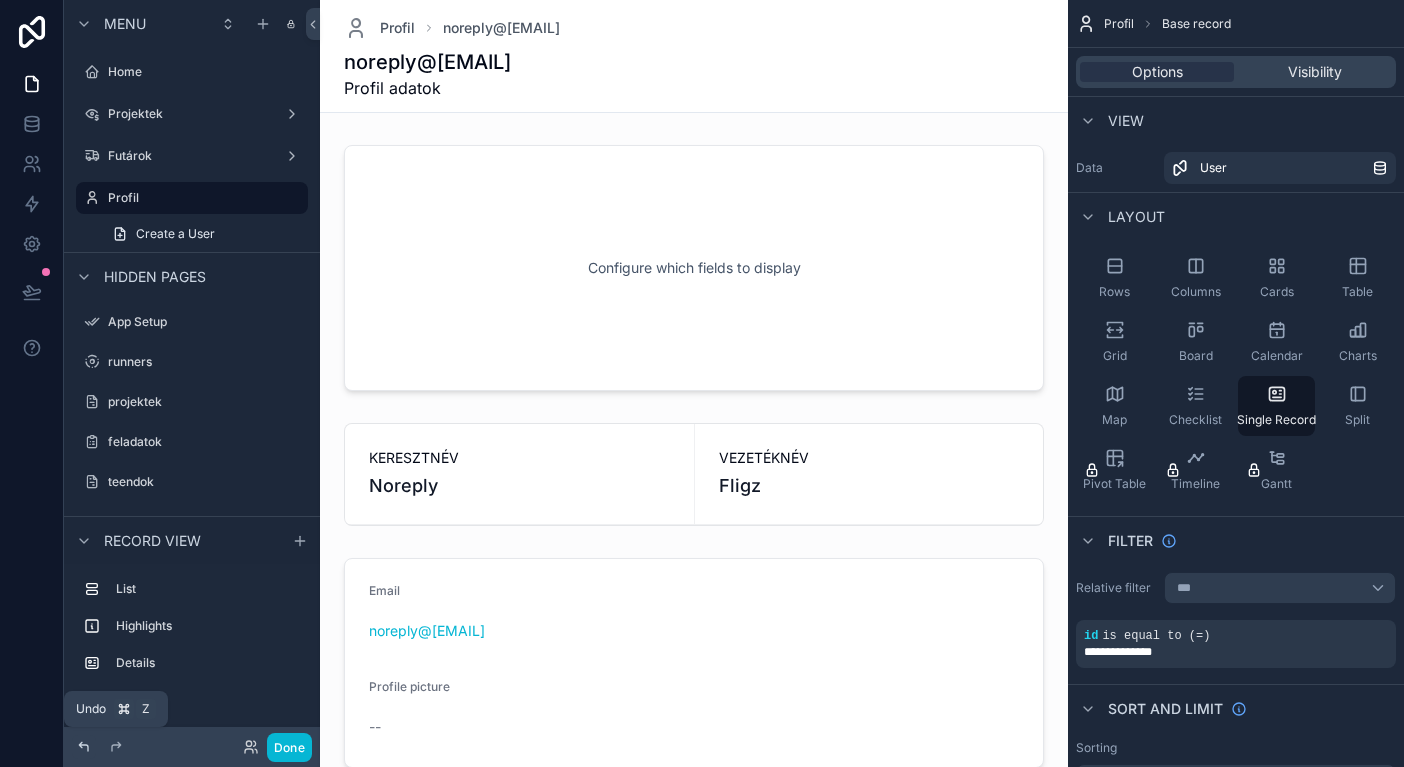 click 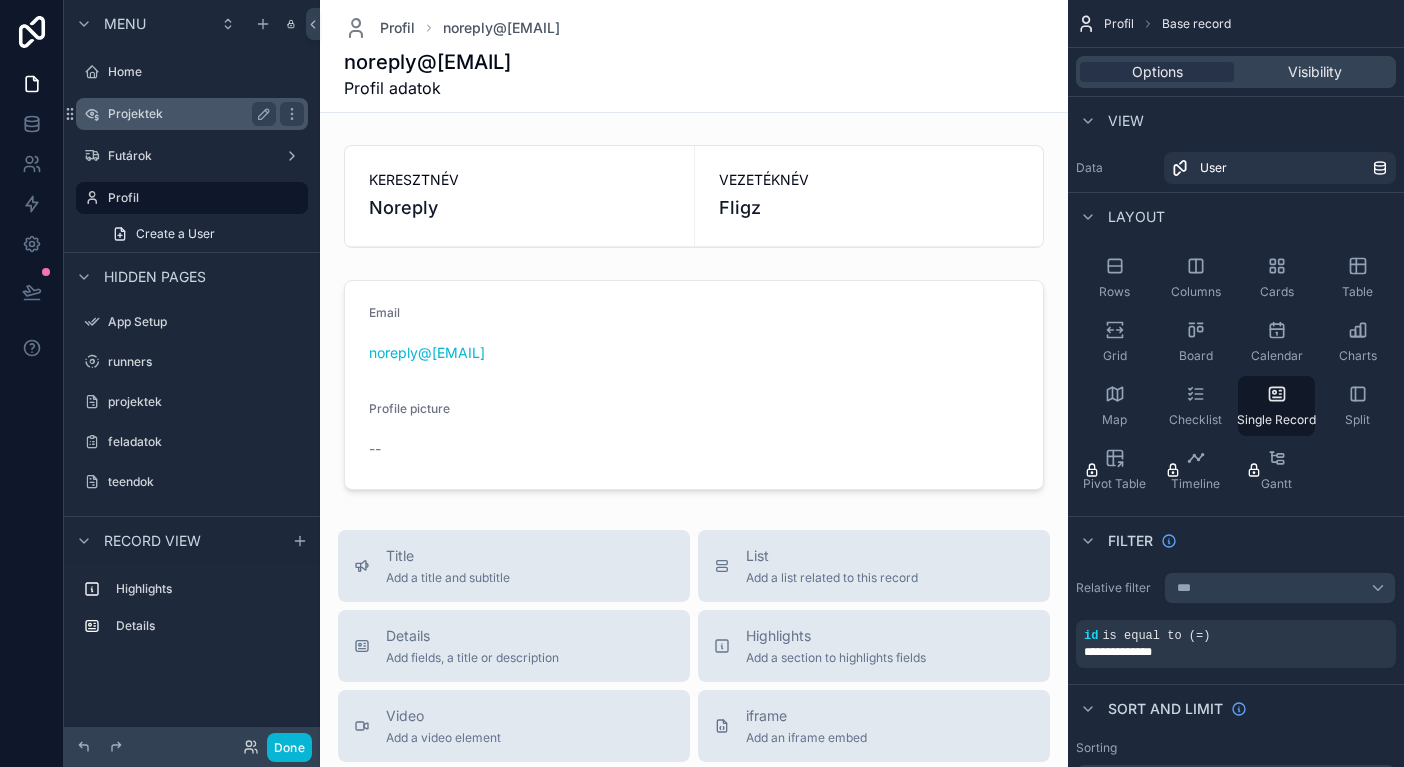 click on "Projektek" at bounding box center (192, 114) 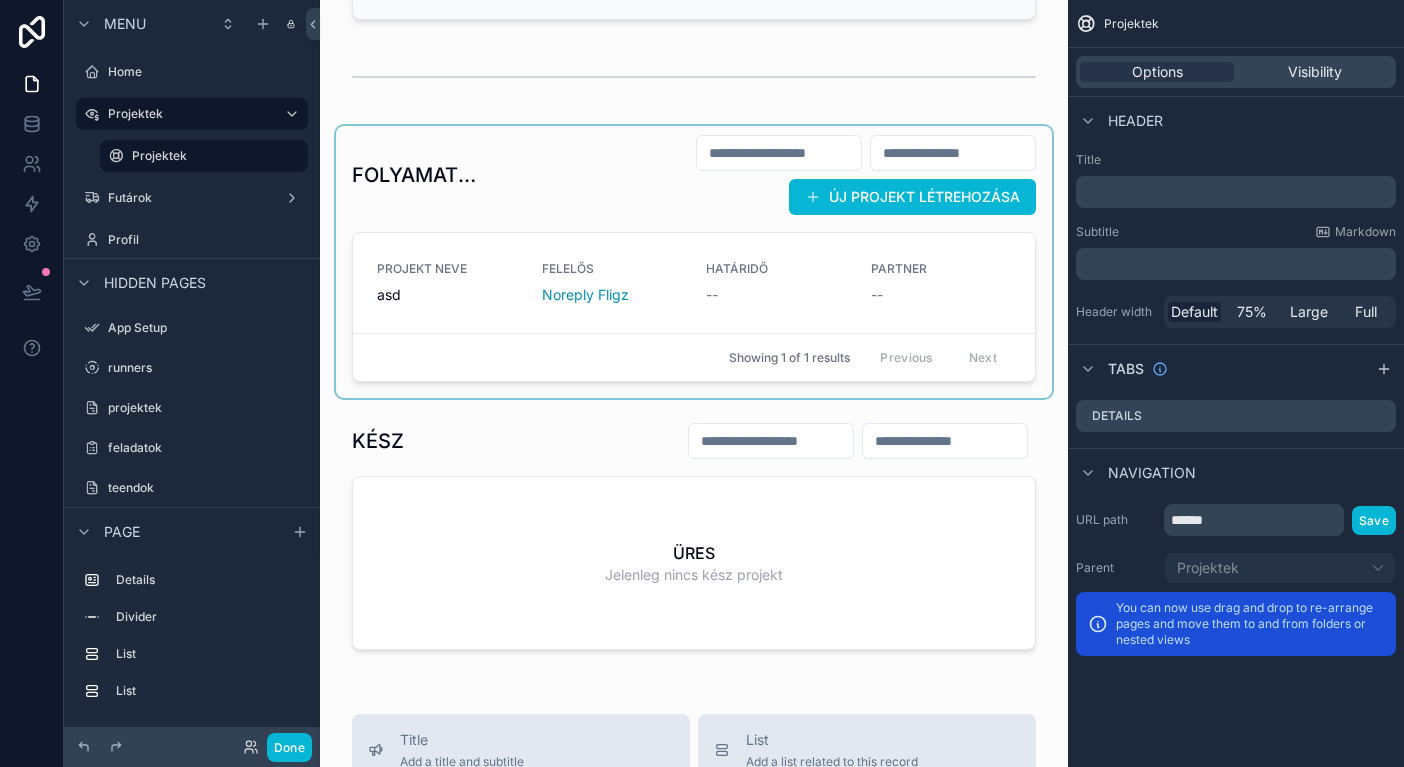 scroll, scrollTop: 116, scrollLeft: 0, axis: vertical 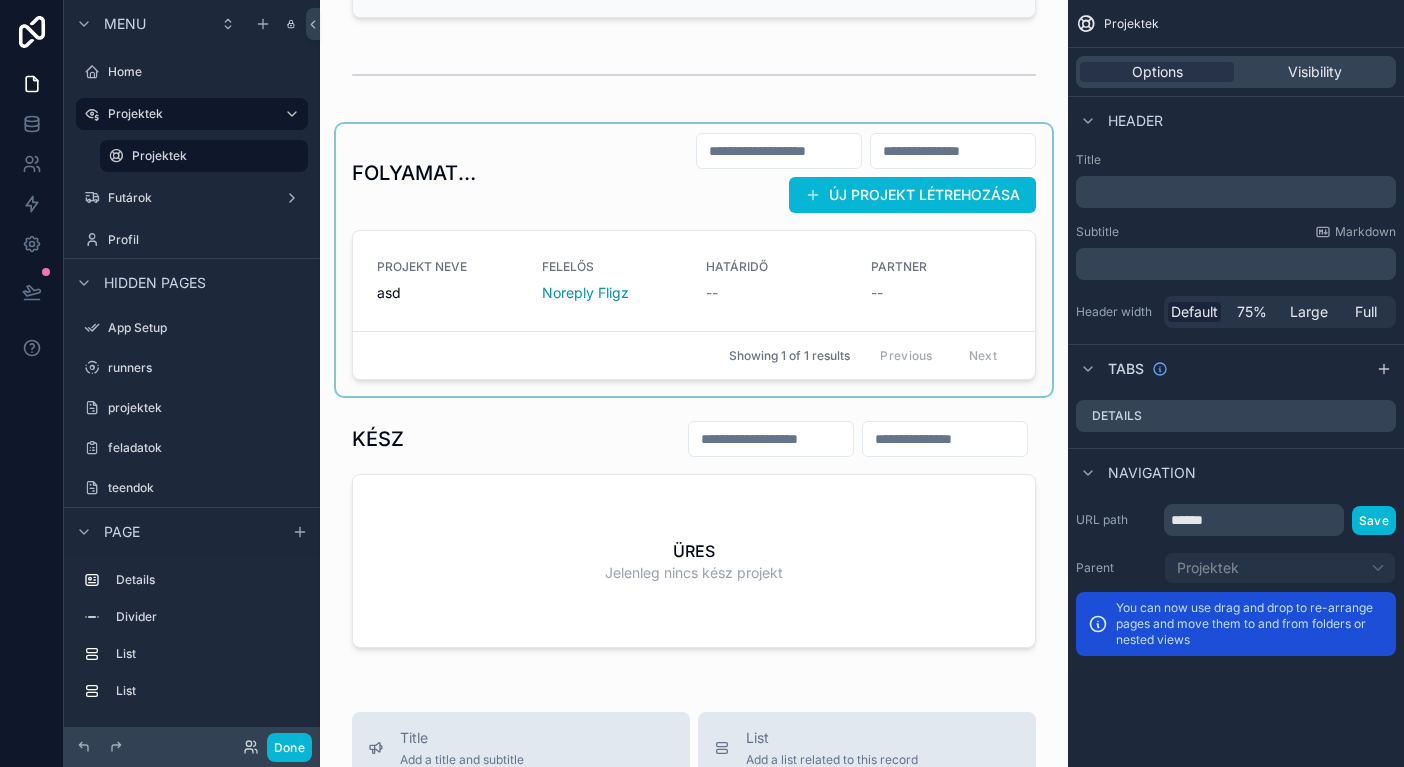 click at bounding box center [694, 260] 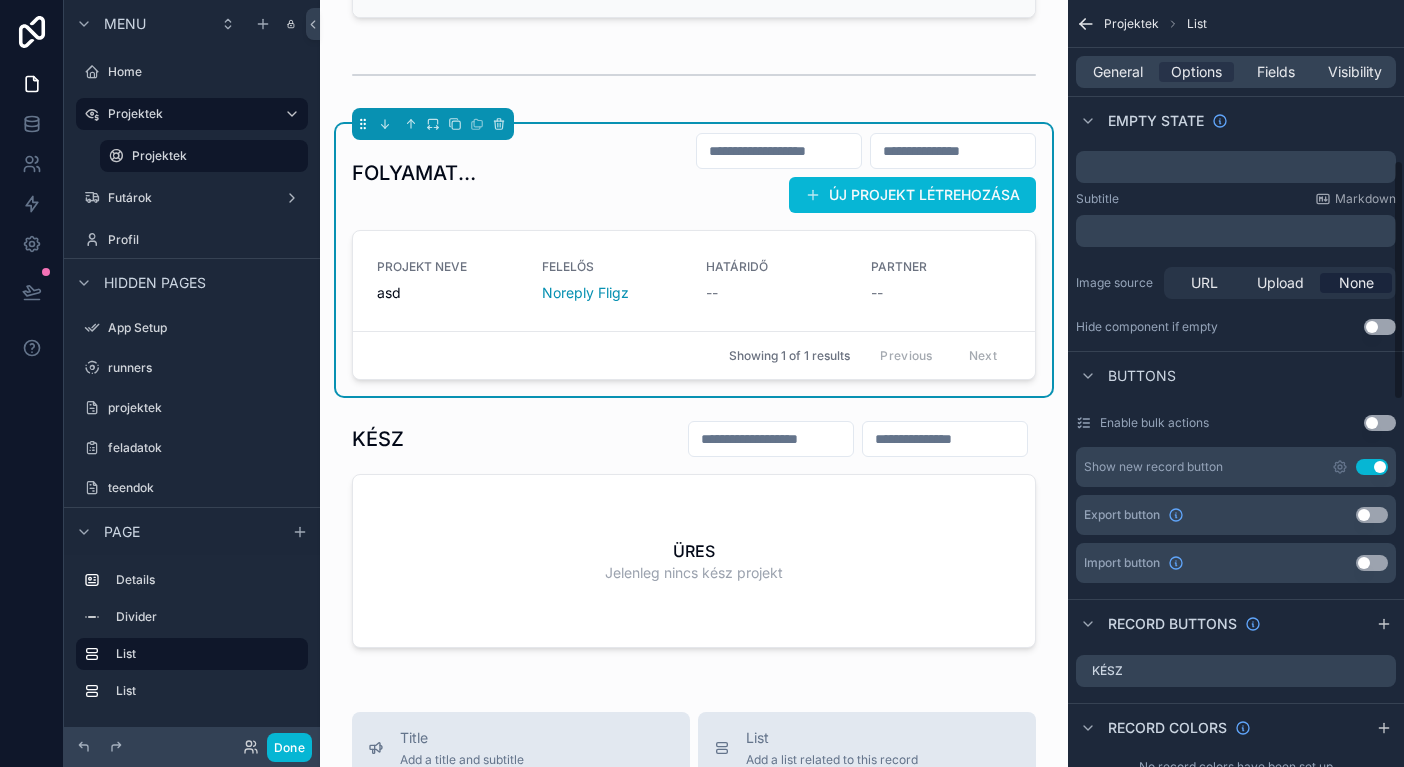 scroll, scrollTop: 713, scrollLeft: 0, axis: vertical 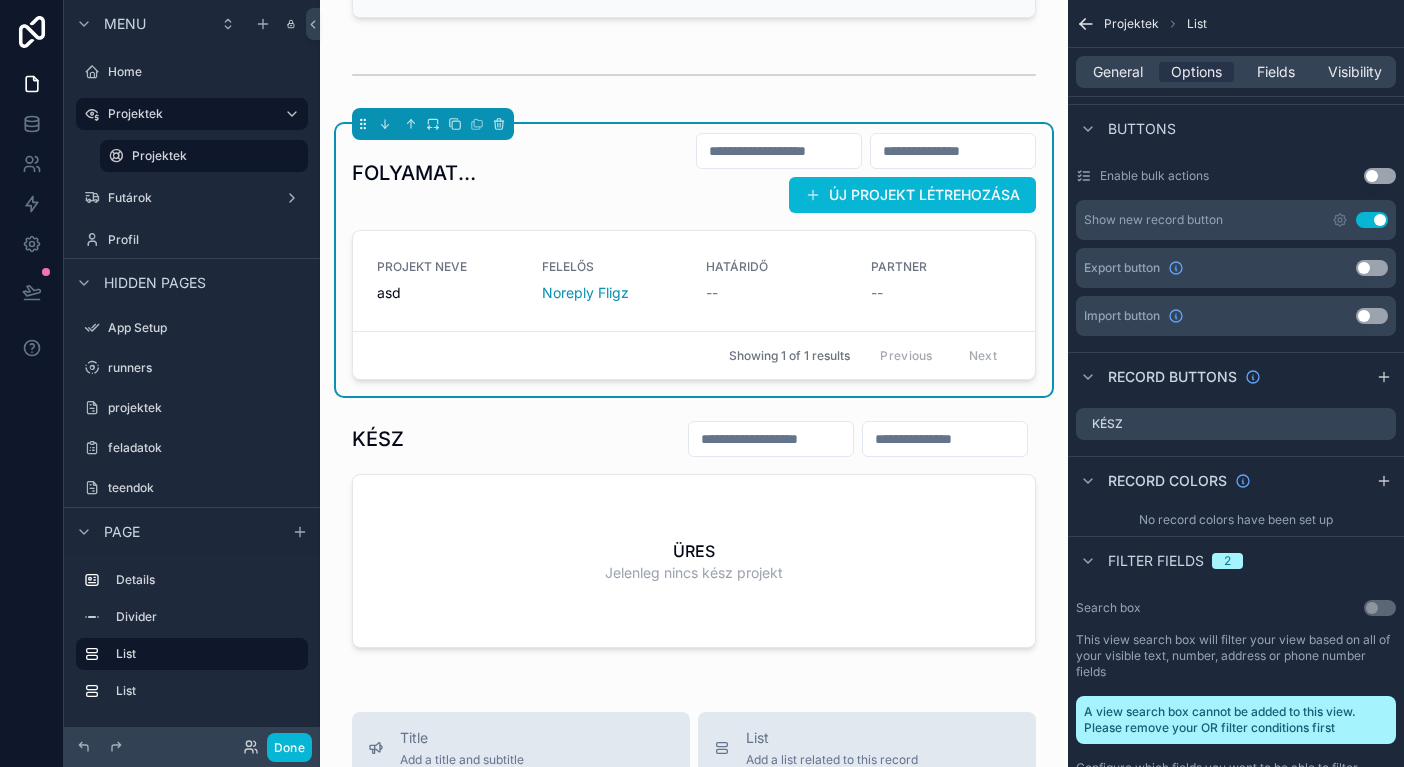 click on "Use setting" at bounding box center (1372, 220) 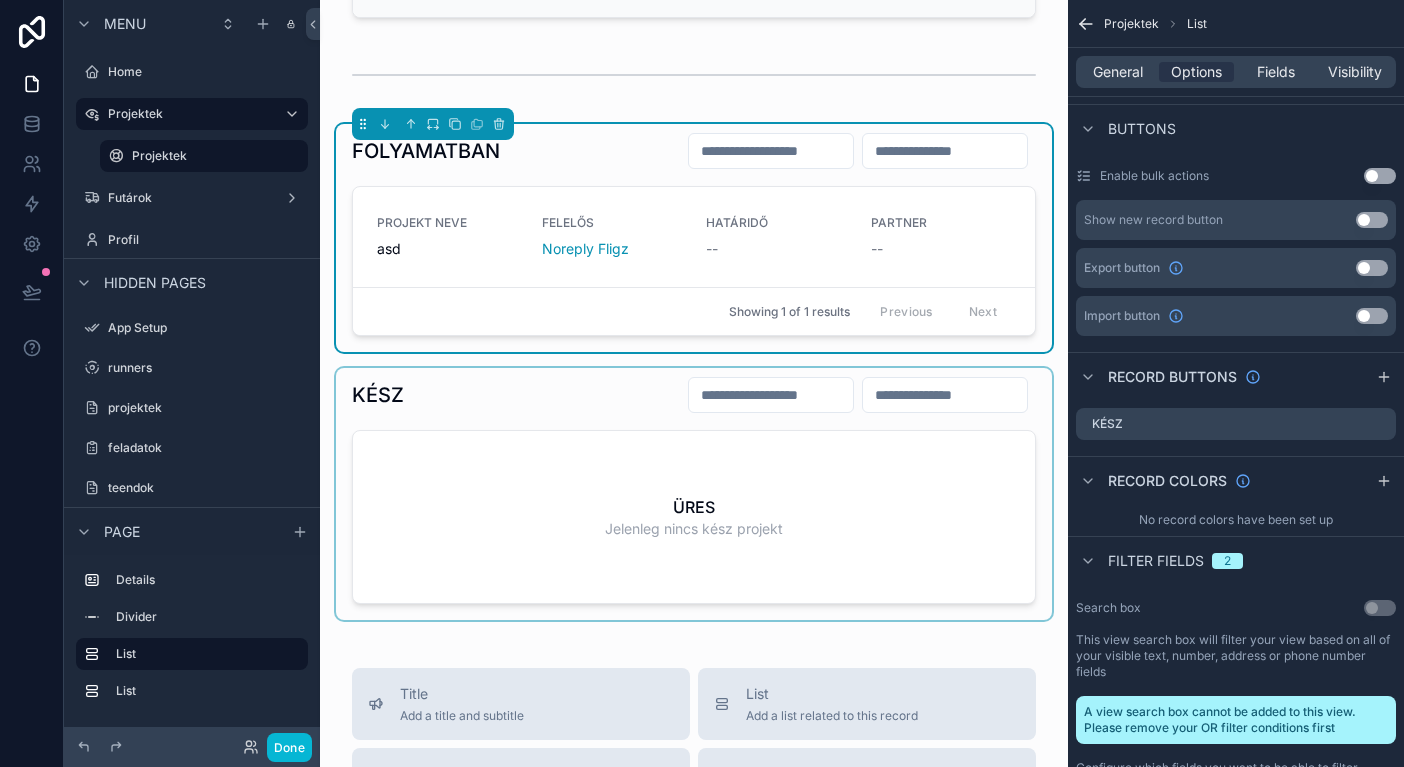 click at bounding box center [694, 494] 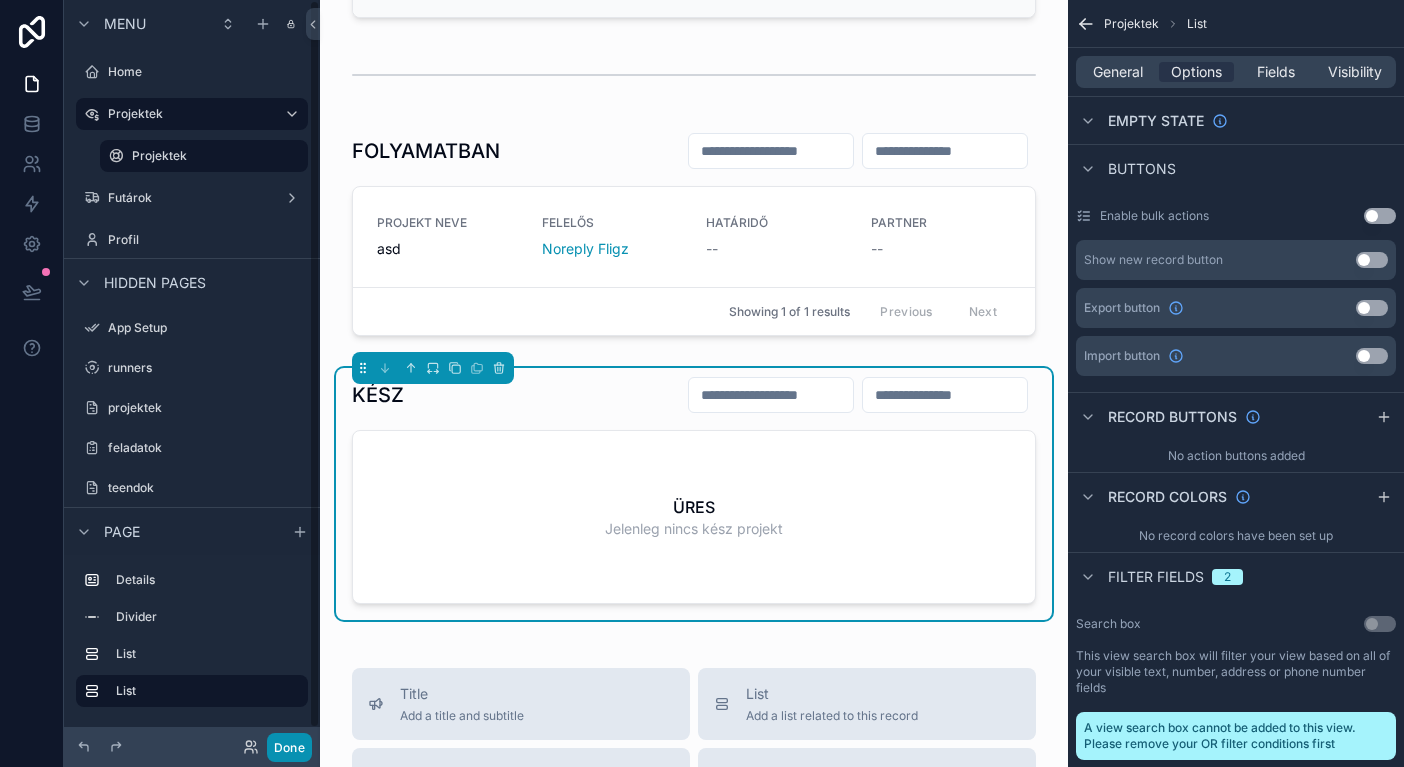 click on "Done" at bounding box center [289, 747] 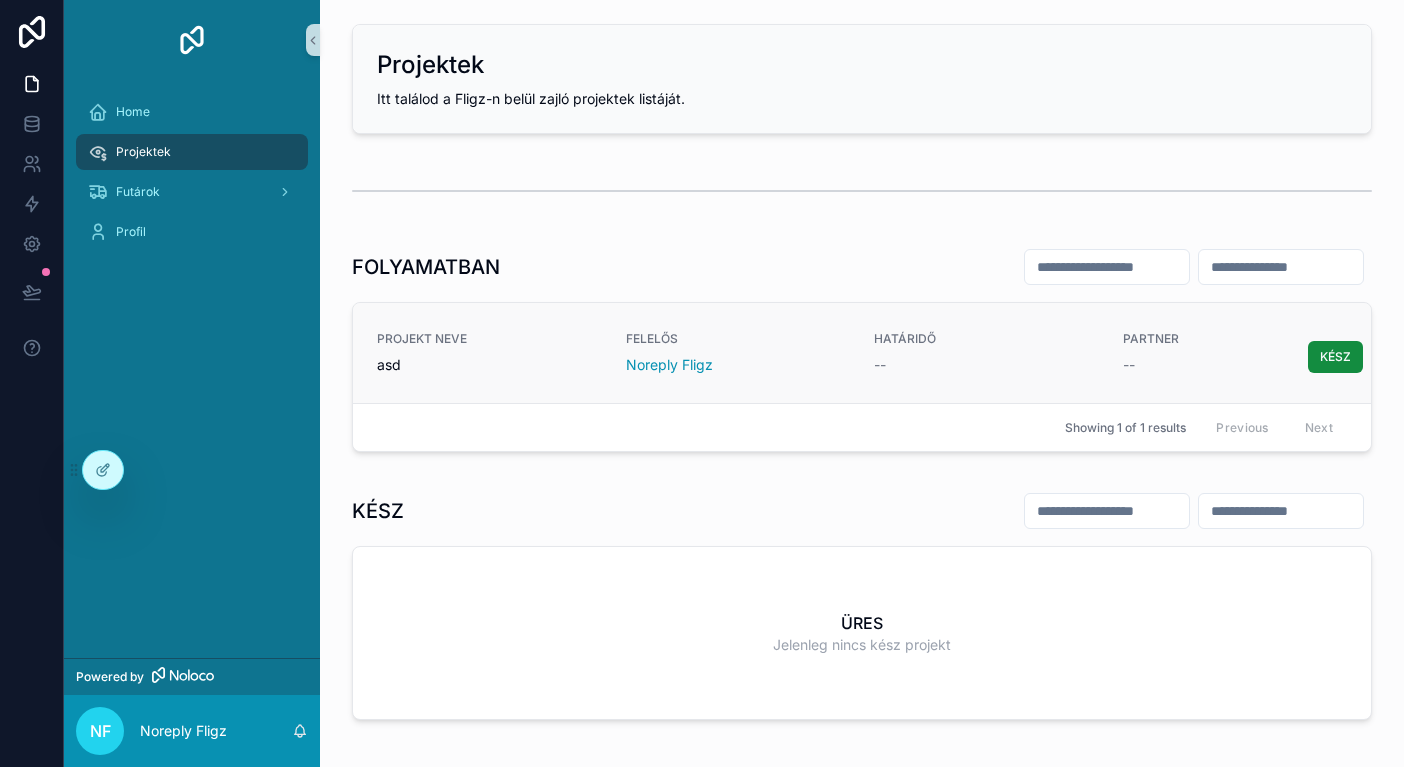 scroll, scrollTop: 0, scrollLeft: 0, axis: both 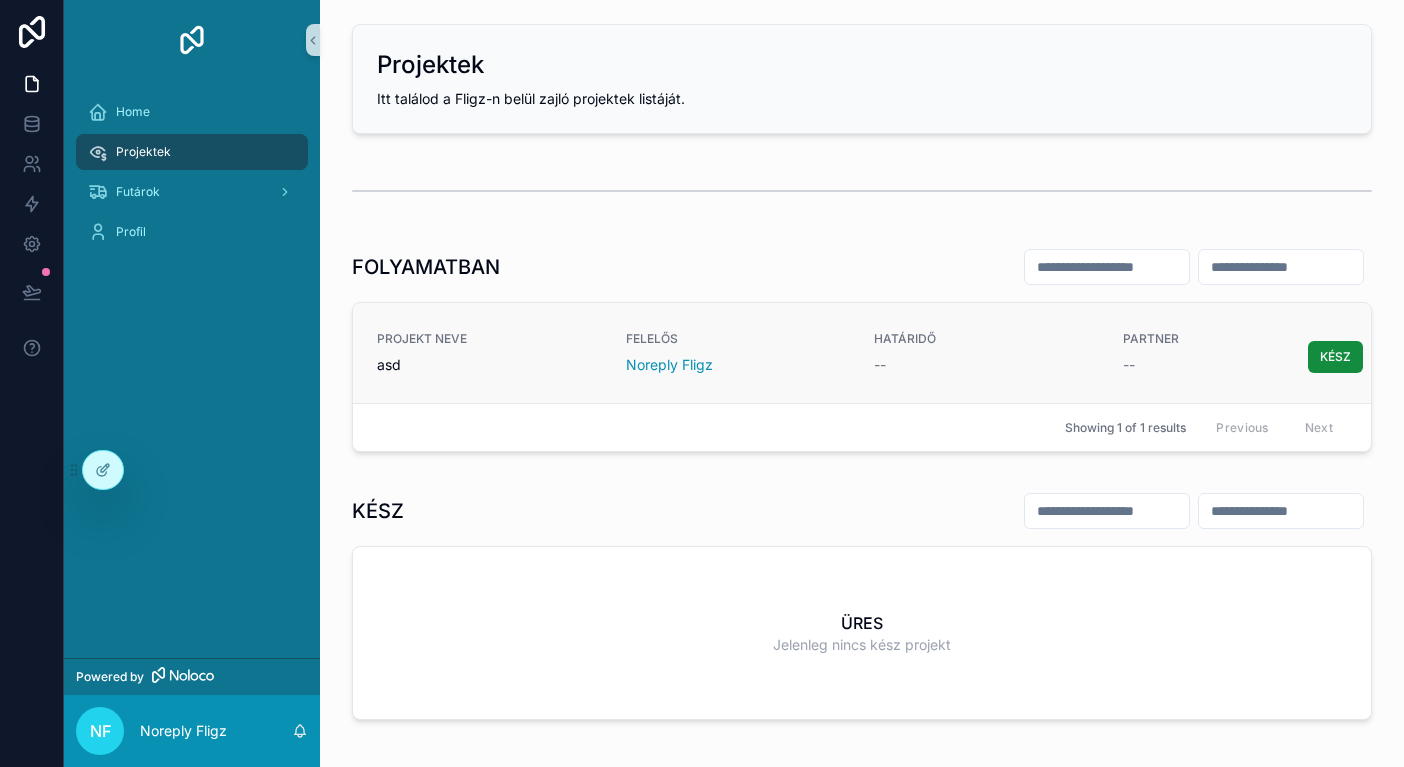 click on "PROJEKT NEVE asd FELELŐS Noreply Fligz HATÁRIDŐ -- PARTNER --" at bounding box center [862, 353] 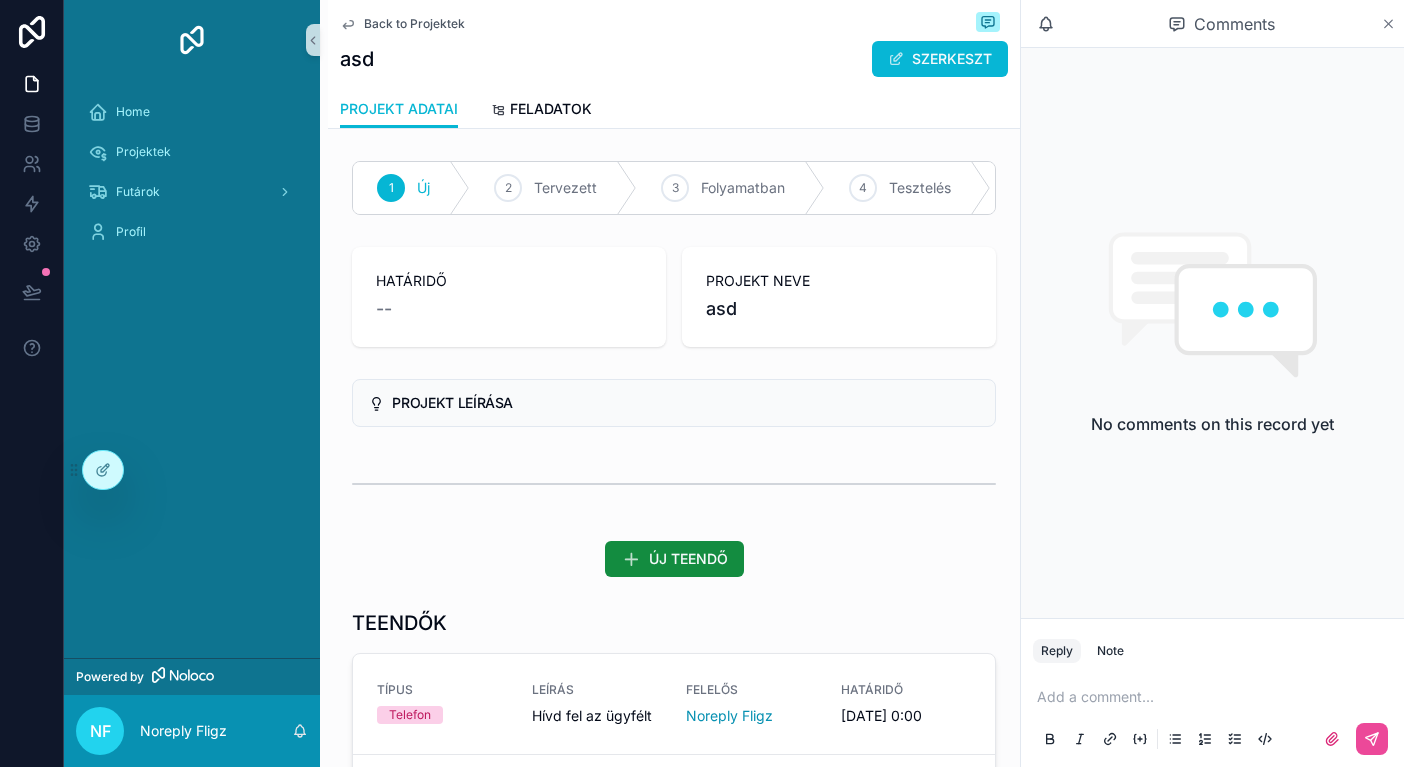 click 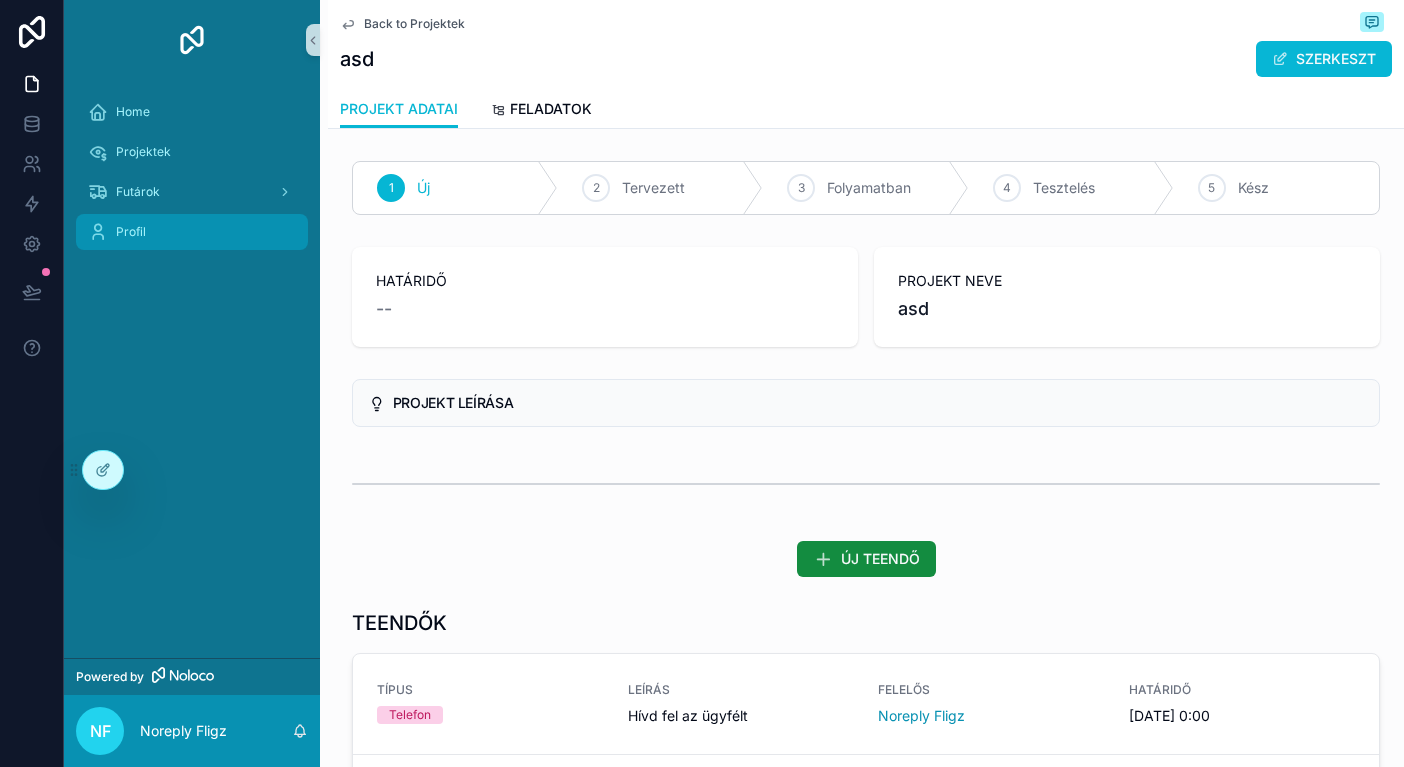 click on "Profil" at bounding box center (192, 232) 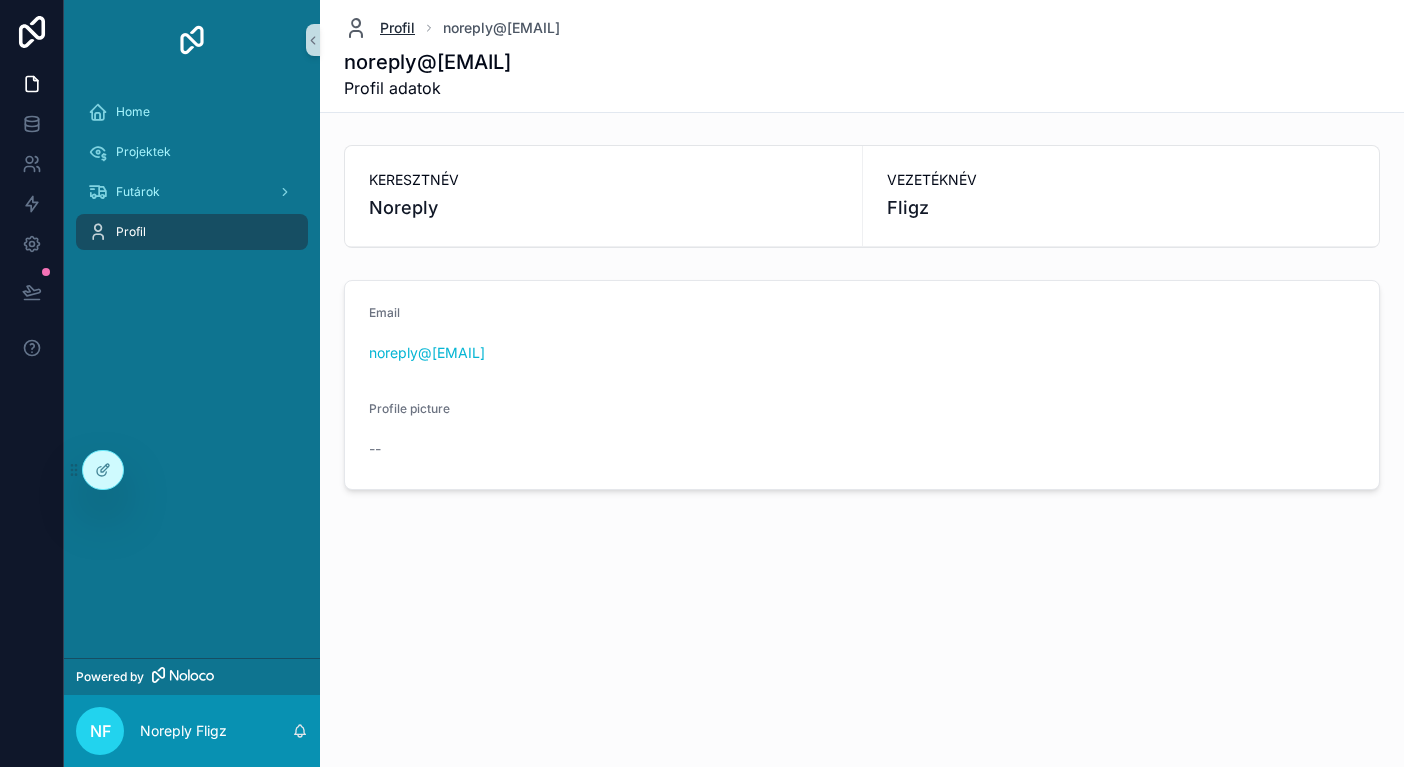 click on "Profil" at bounding box center (397, 28) 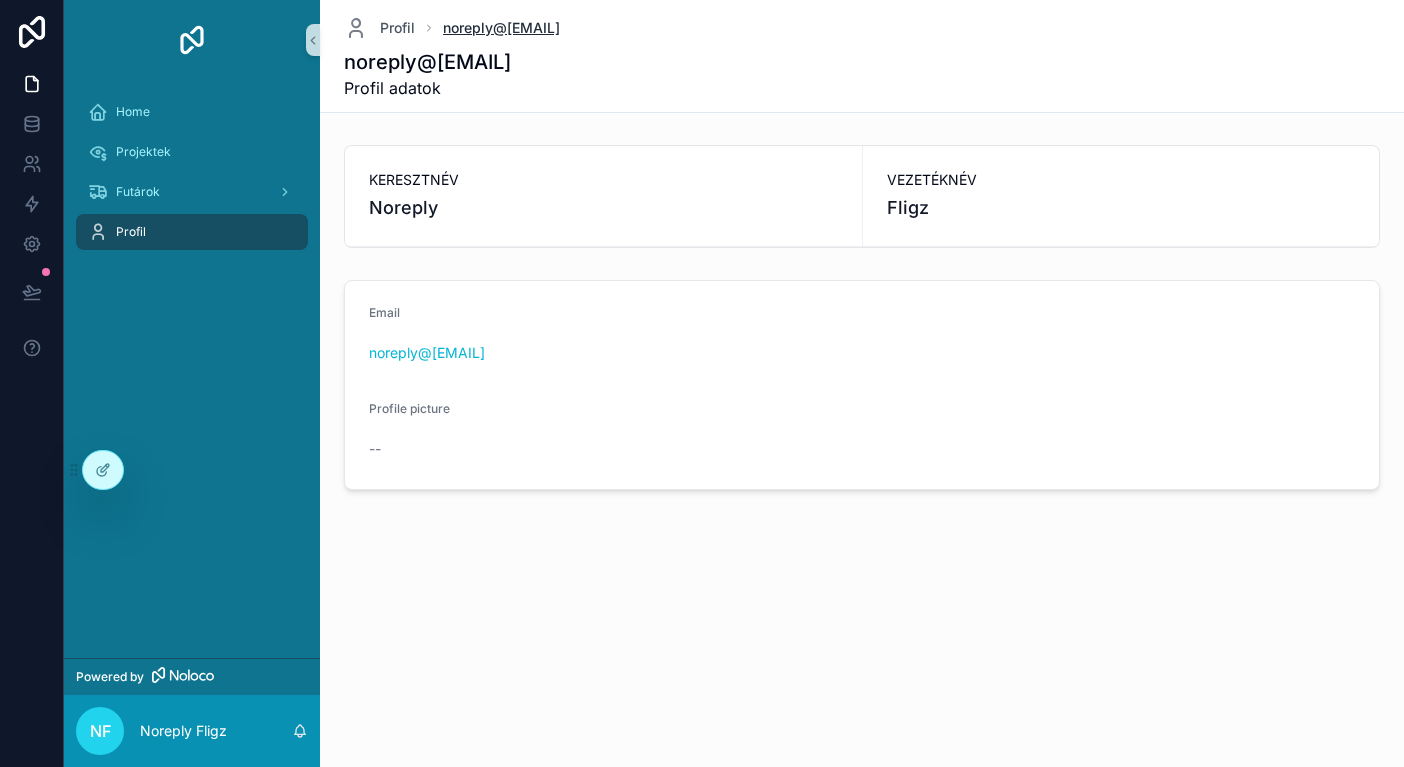 click on "noreply@[EMAIL]" at bounding box center [501, 28] 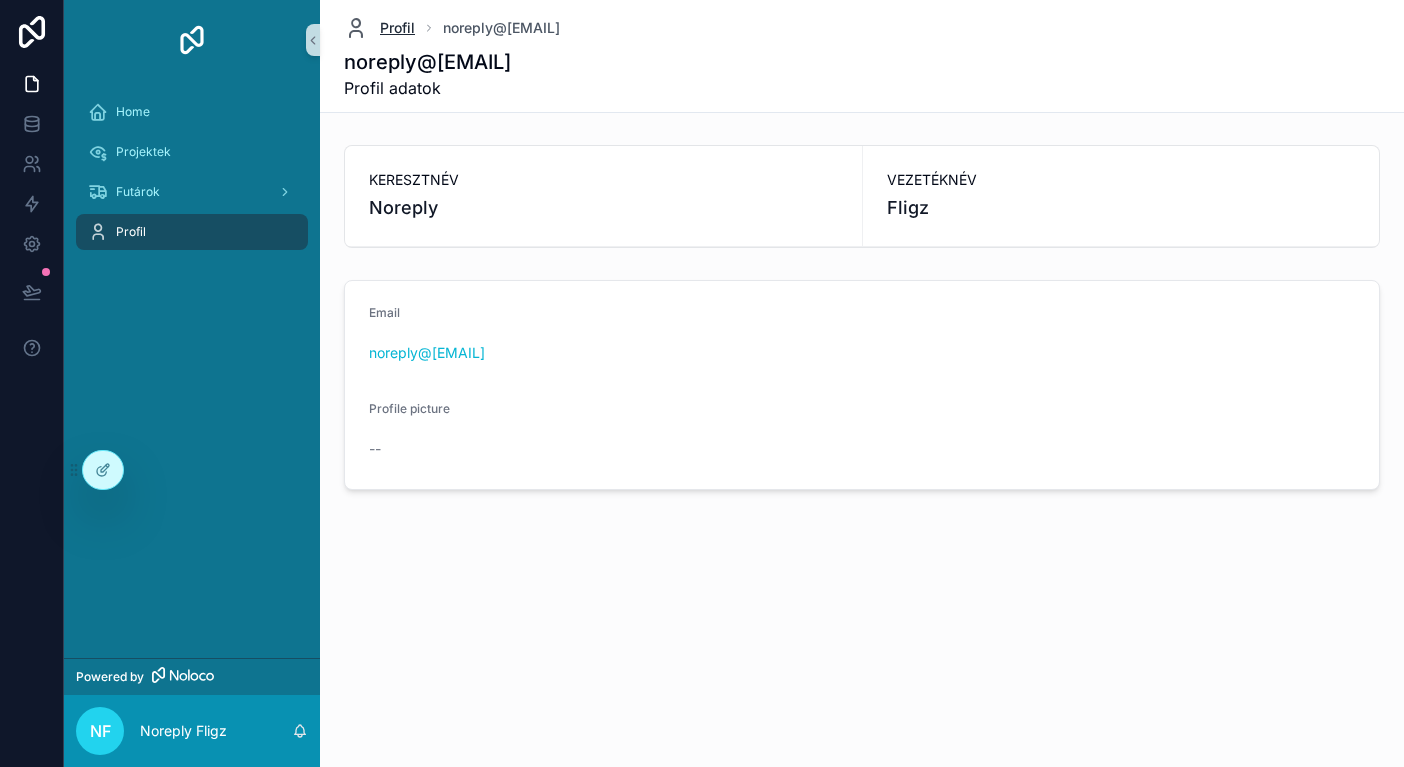 click on "Profil" at bounding box center (379, 28) 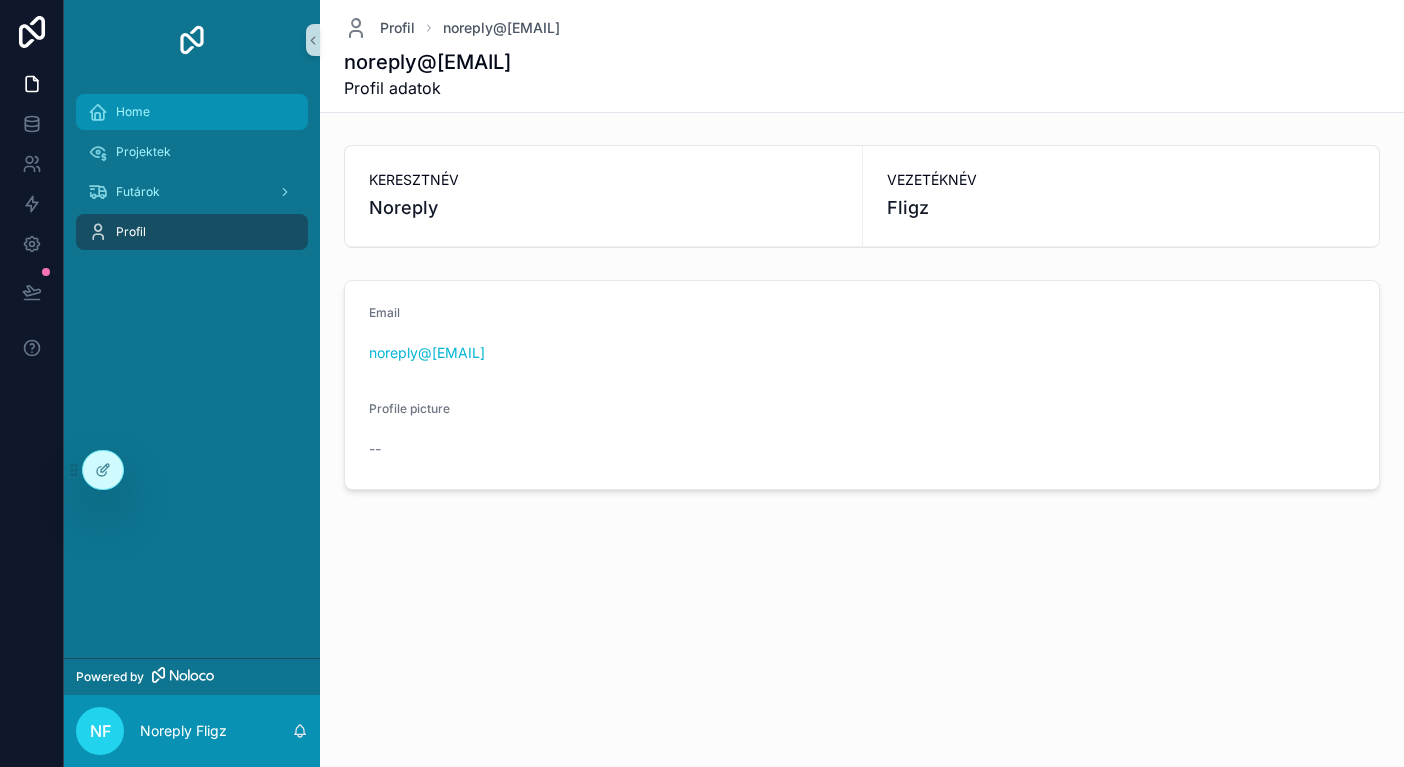 click on "Home" at bounding box center [192, 112] 